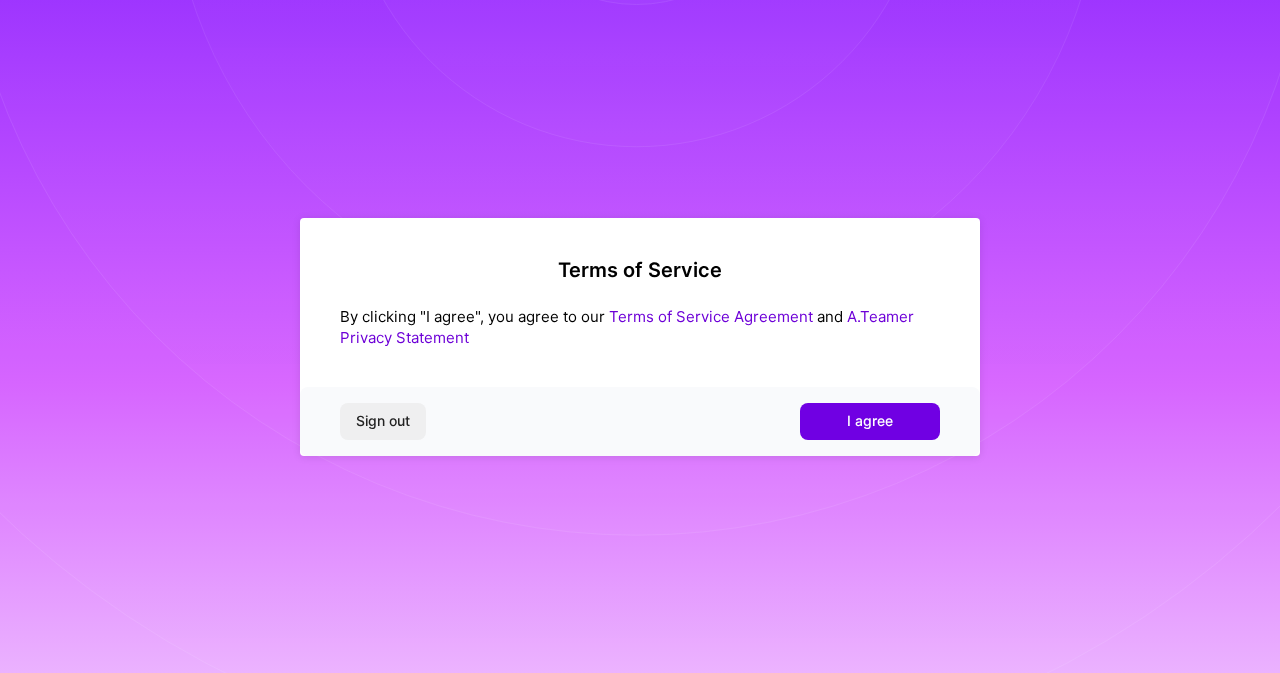 scroll, scrollTop: 0, scrollLeft: 0, axis: both 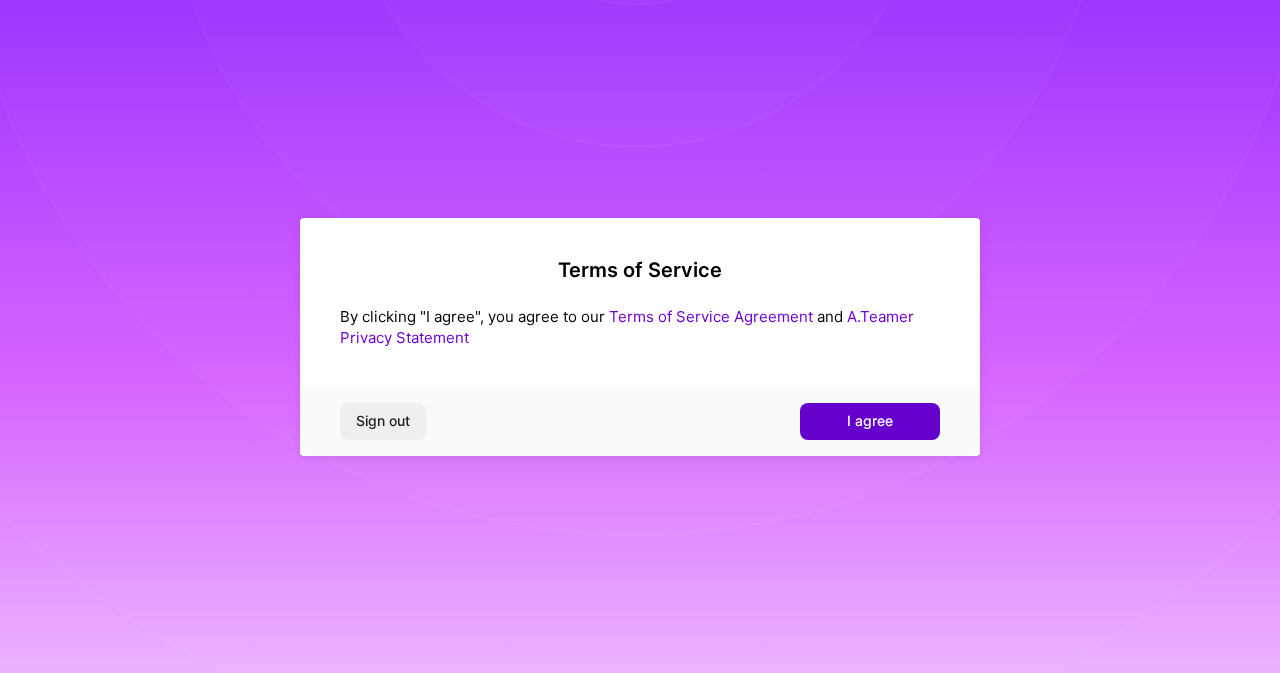 click on "I agree" at bounding box center [870, 421] 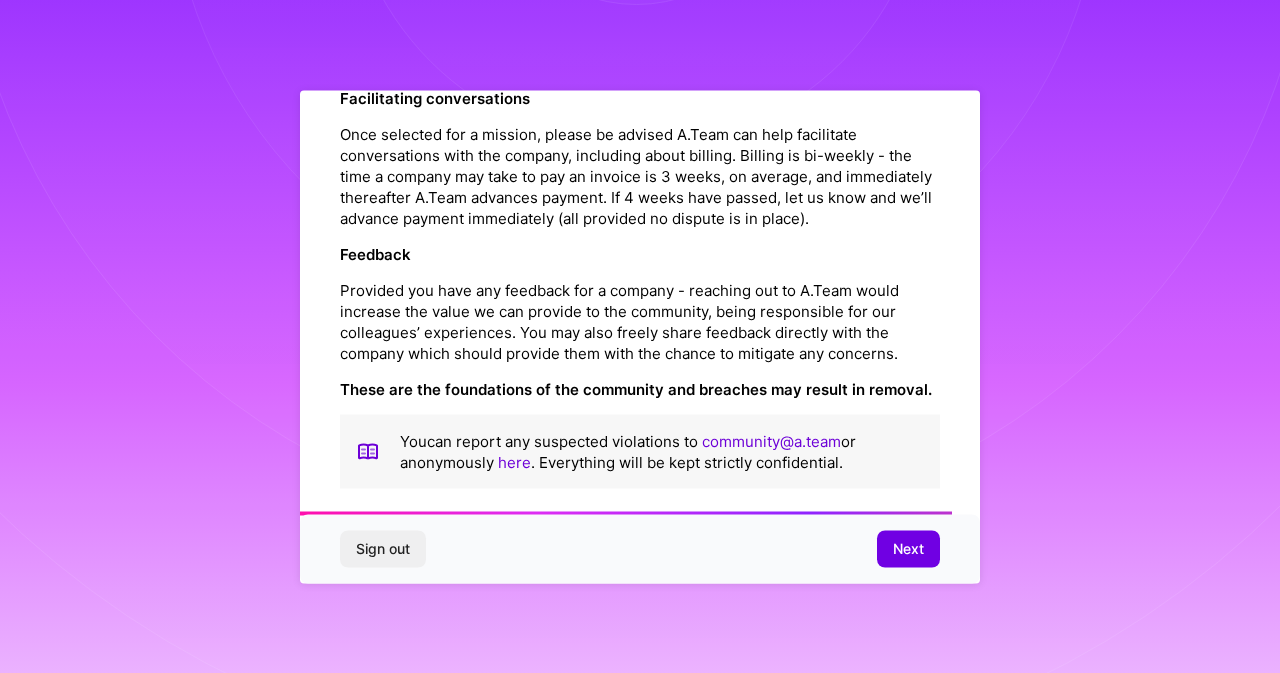 scroll, scrollTop: 2342, scrollLeft: 0, axis: vertical 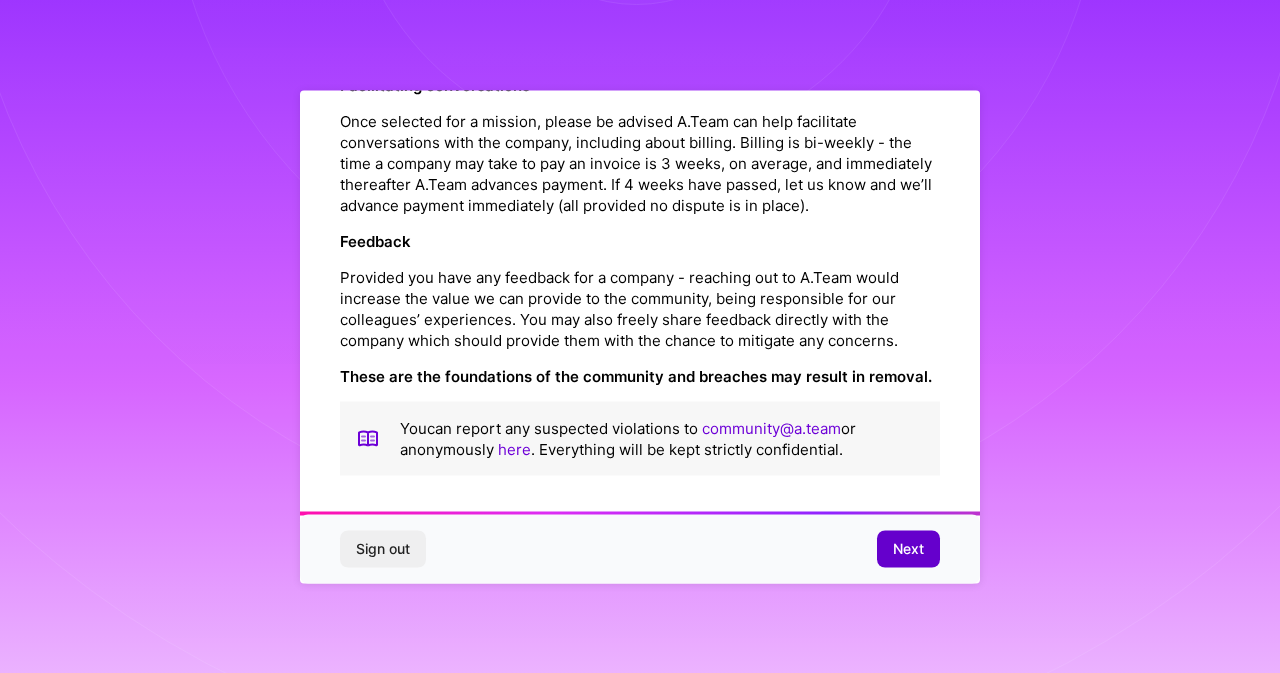 click on "Next" at bounding box center (908, 549) 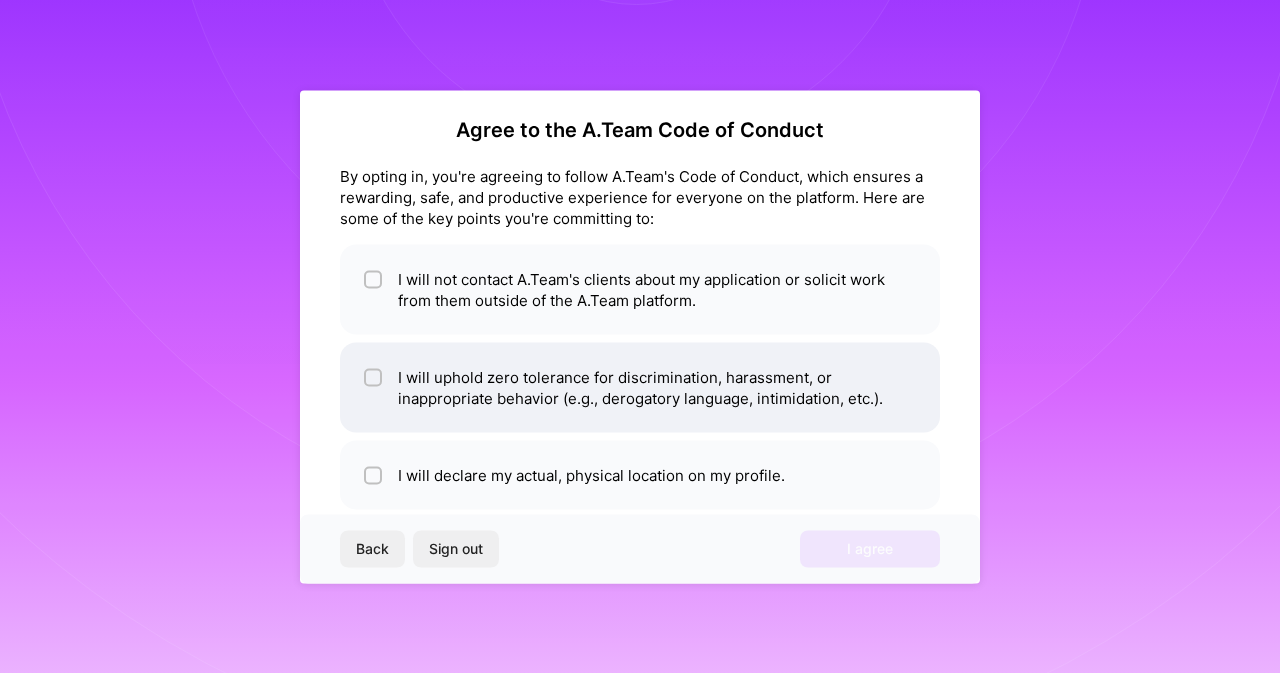 scroll, scrollTop: 0, scrollLeft: 0, axis: both 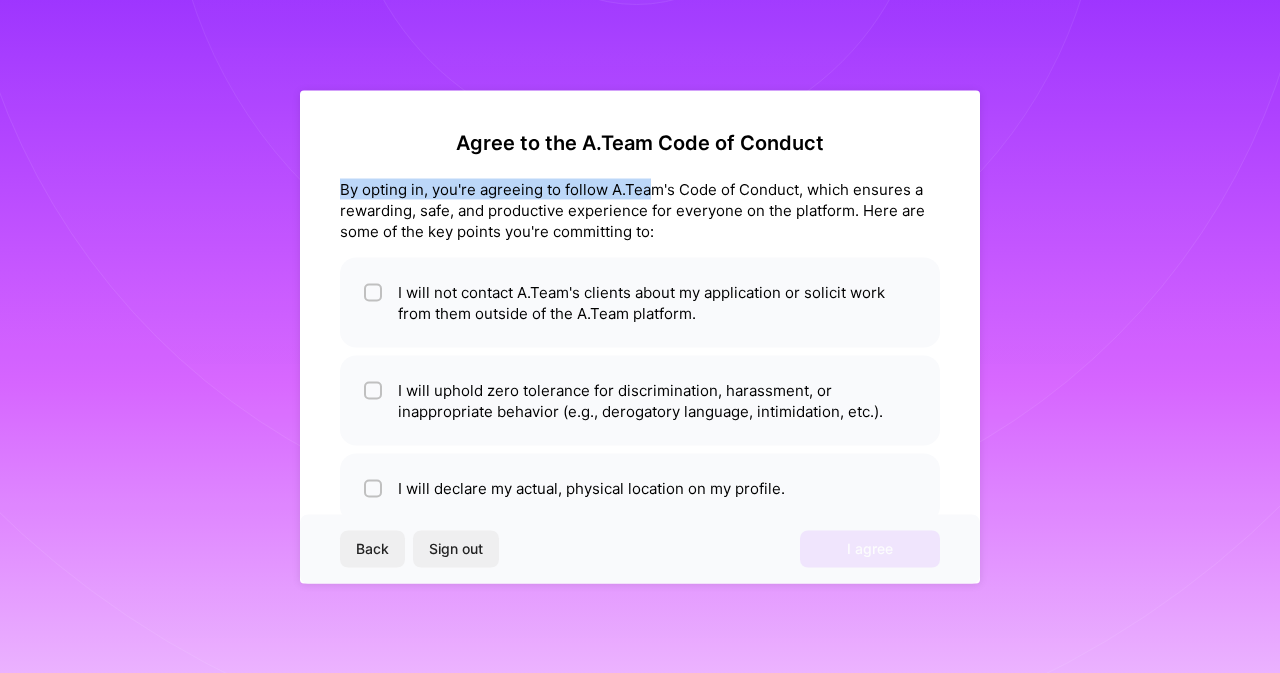 drag, startPoint x: 342, startPoint y: 187, endPoint x: 654, endPoint y: 173, distance: 312.31393 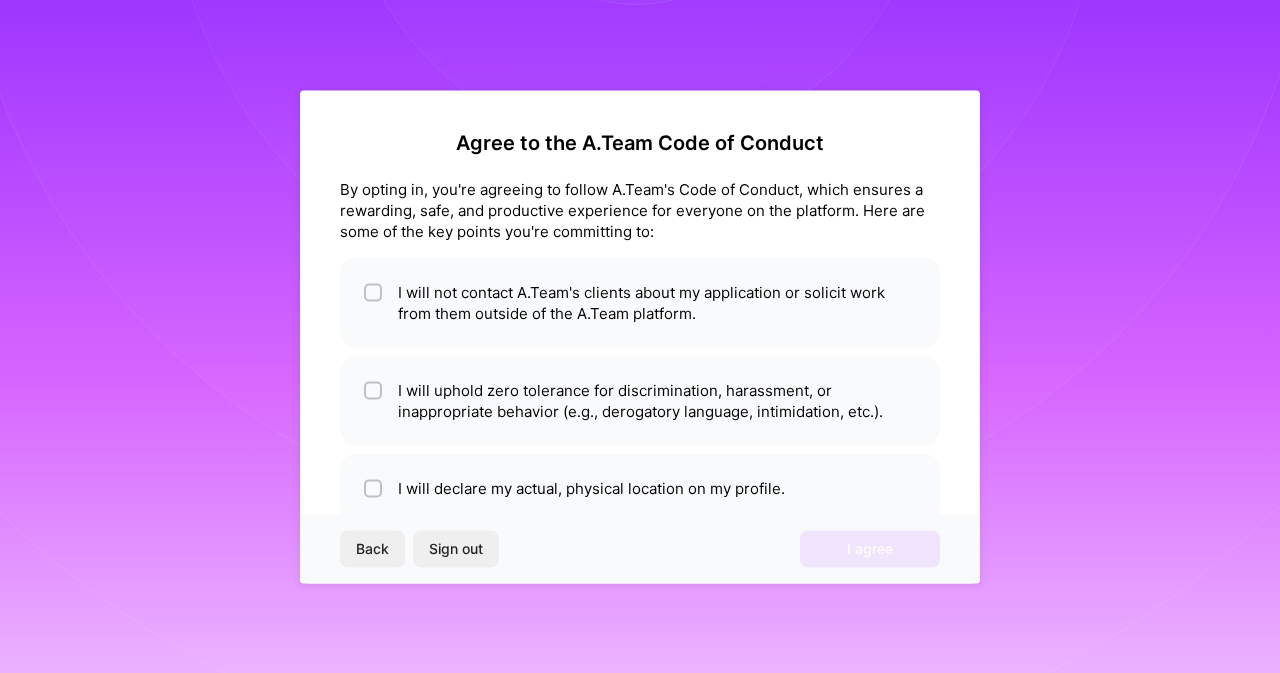 click on "By opting in, you're agreeing to follow A.Team's Code of Conduct, which ensures a rewarding, safe, and productive experience for everyone on the platform. Here are some of the key points you're committing to:" at bounding box center (640, 209) 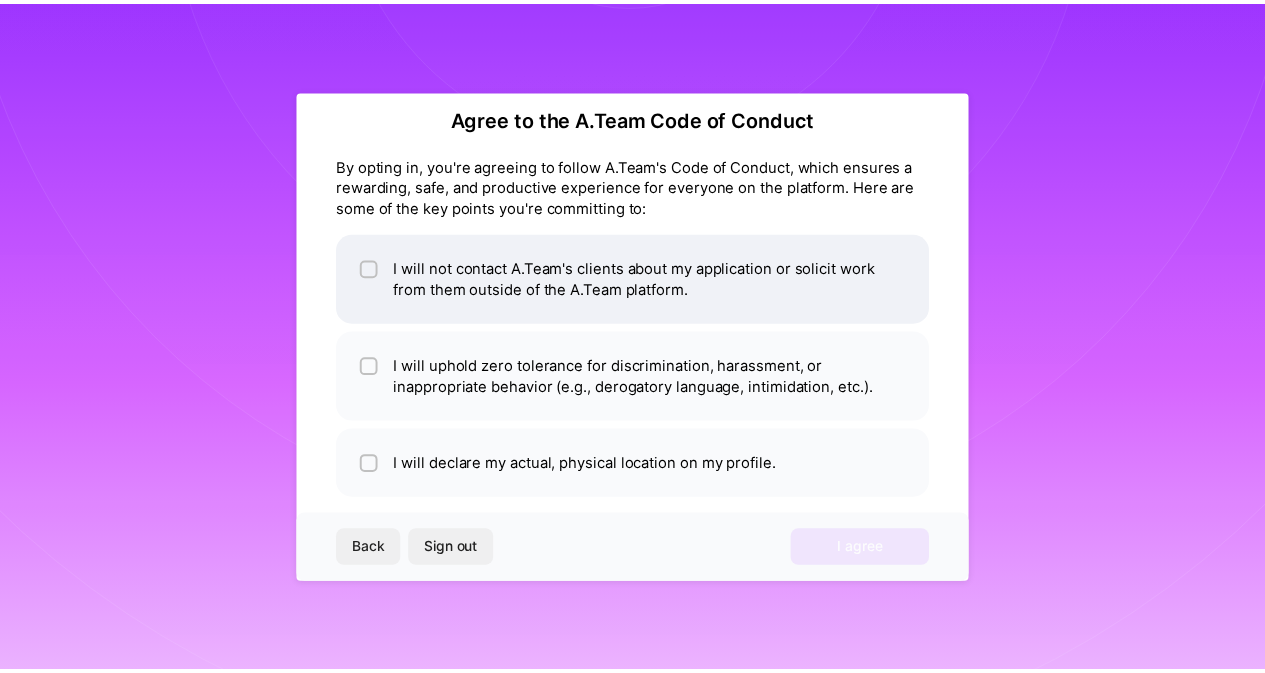 scroll, scrollTop: 47, scrollLeft: 0, axis: vertical 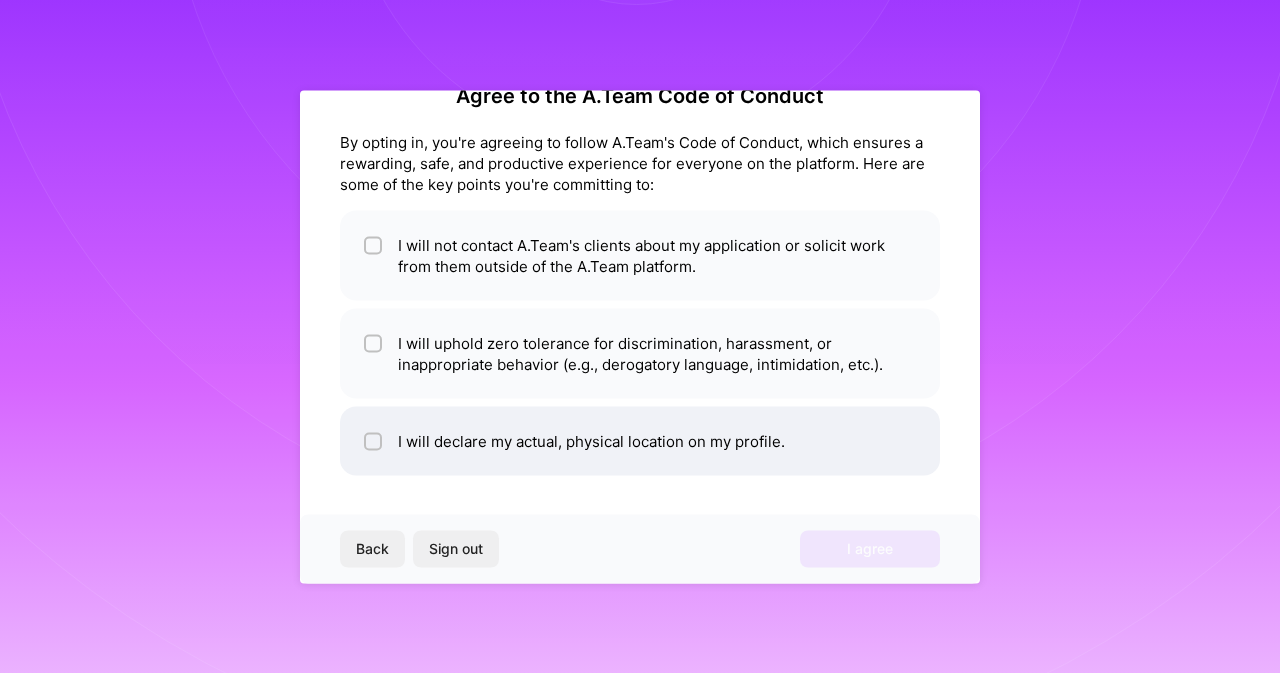 click on "I will declare my actual, physical location on my profile." at bounding box center (640, 440) 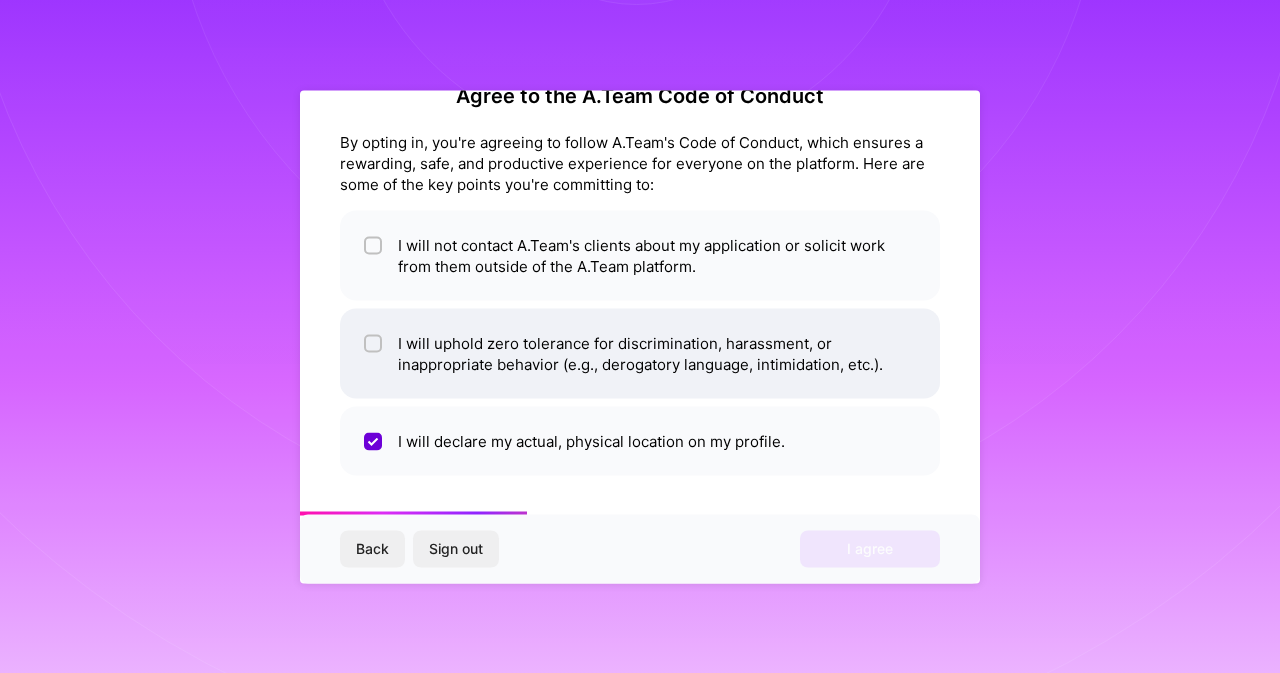 click on "I will uphold zero tolerance for discrimination, harassment, or inappropriate behavior (e.g., derogatory language, intimidation, etc.)." at bounding box center (640, 353) 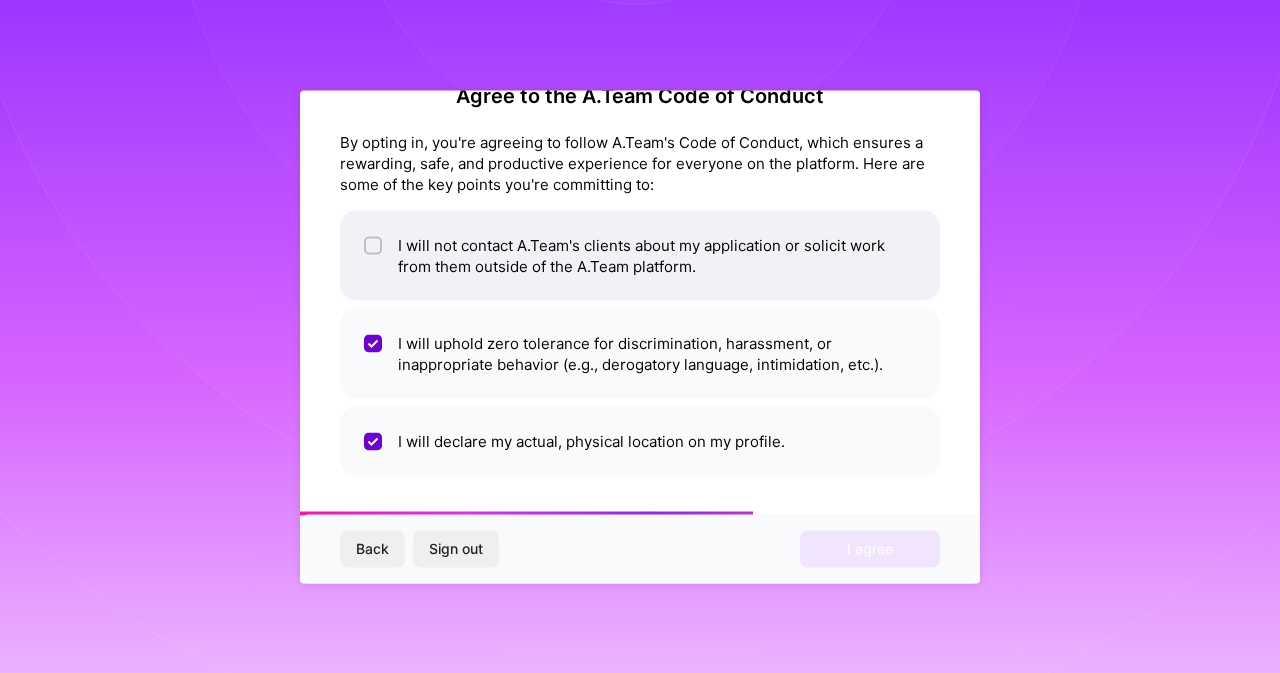 click on "I will not contact A.Team's clients about my application or solicit work from them outside of the A.Team platform." at bounding box center (640, 255) 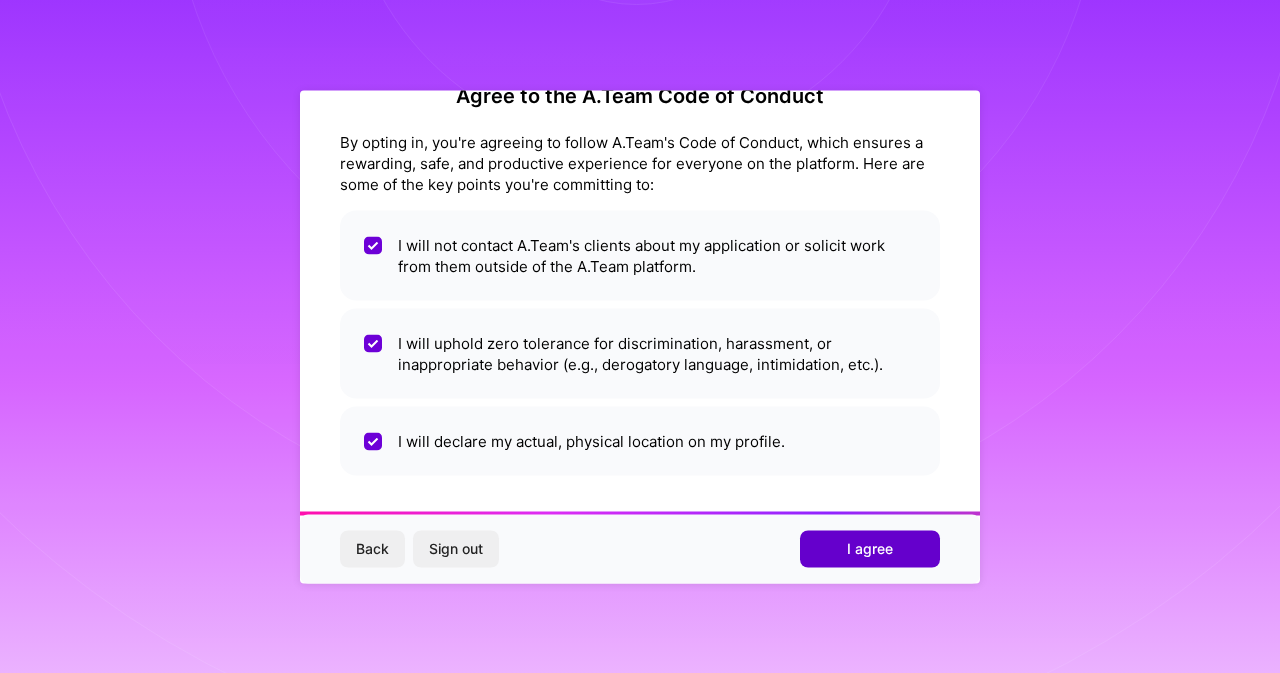 click on "I agree" at bounding box center (870, 549) 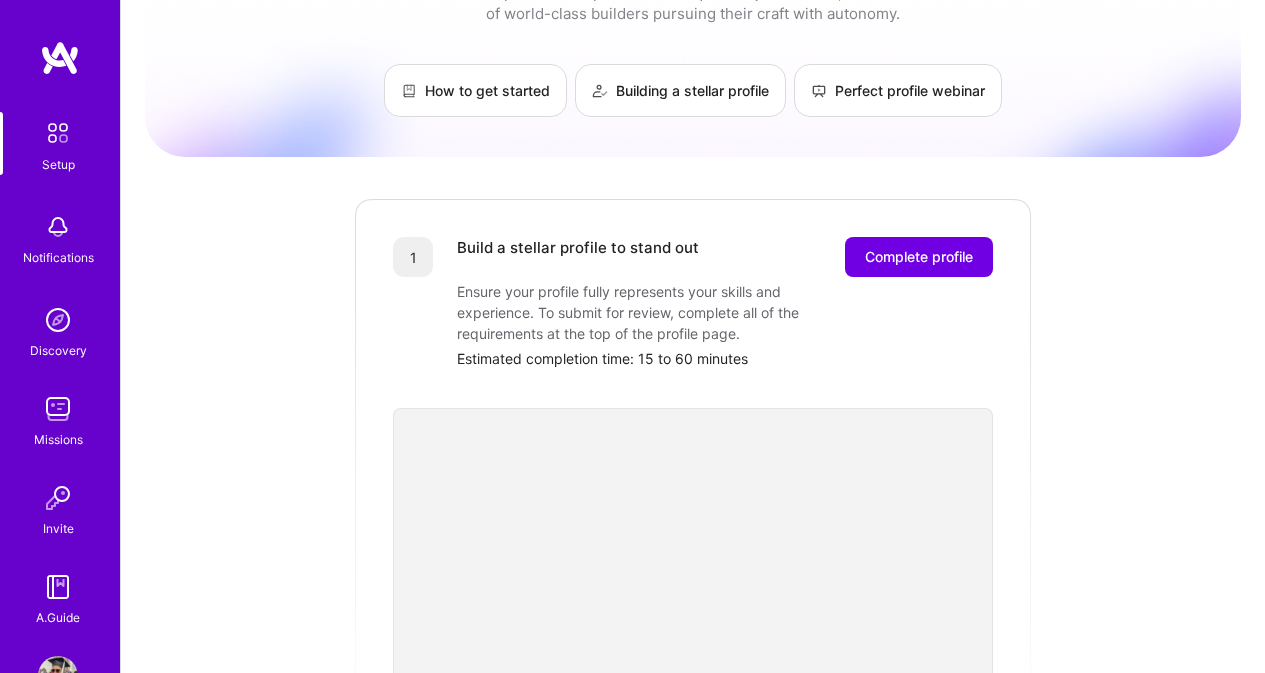 scroll, scrollTop: 0, scrollLeft: 0, axis: both 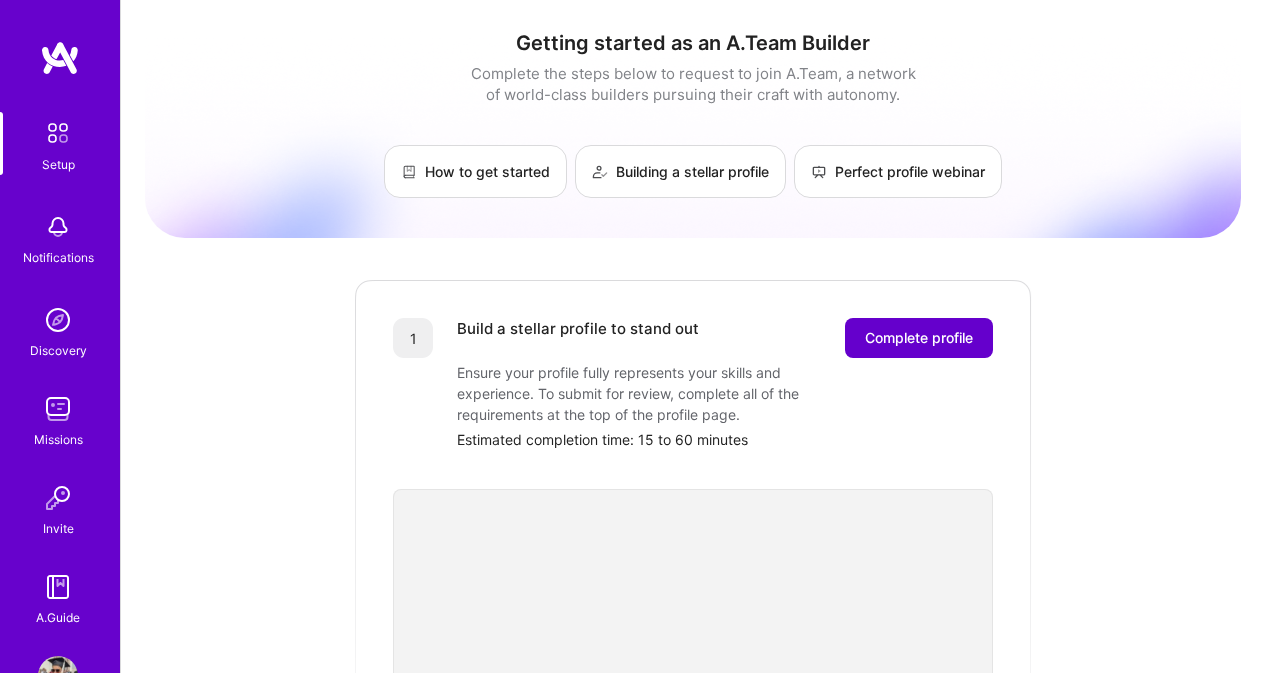 click on "Complete profile" at bounding box center [919, 338] 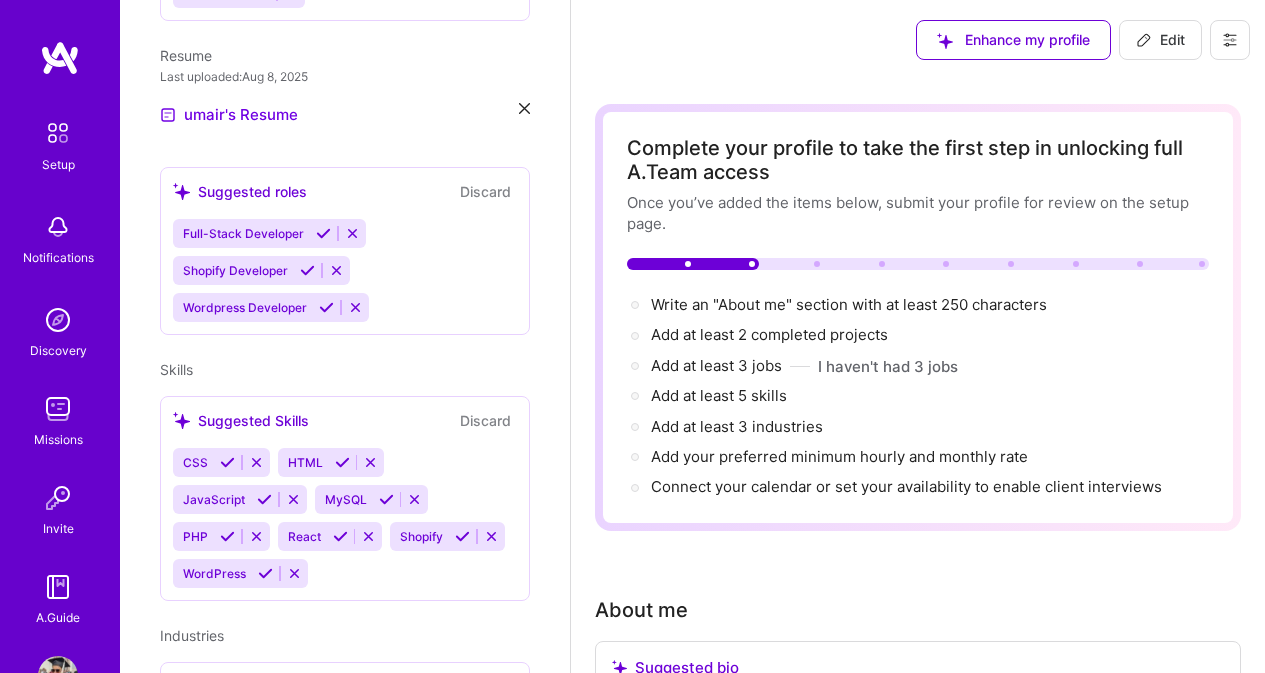 scroll, scrollTop: 800, scrollLeft: 0, axis: vertical 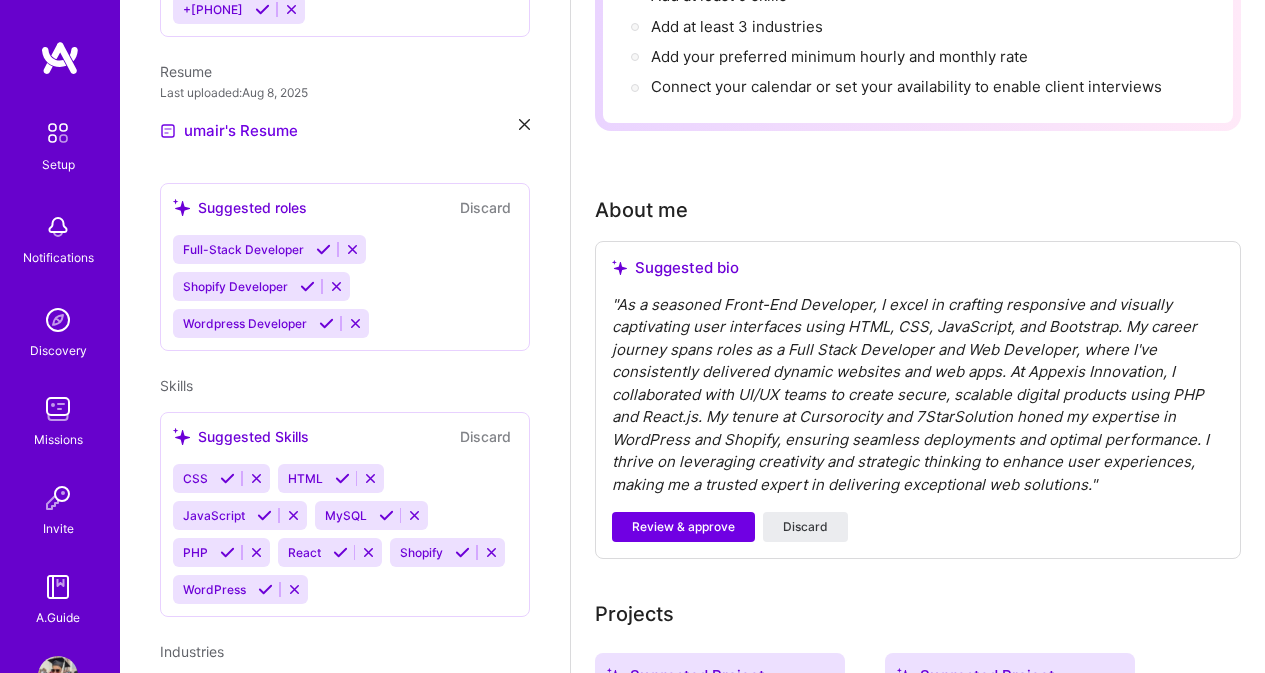 click at bounding box center (307, 286) 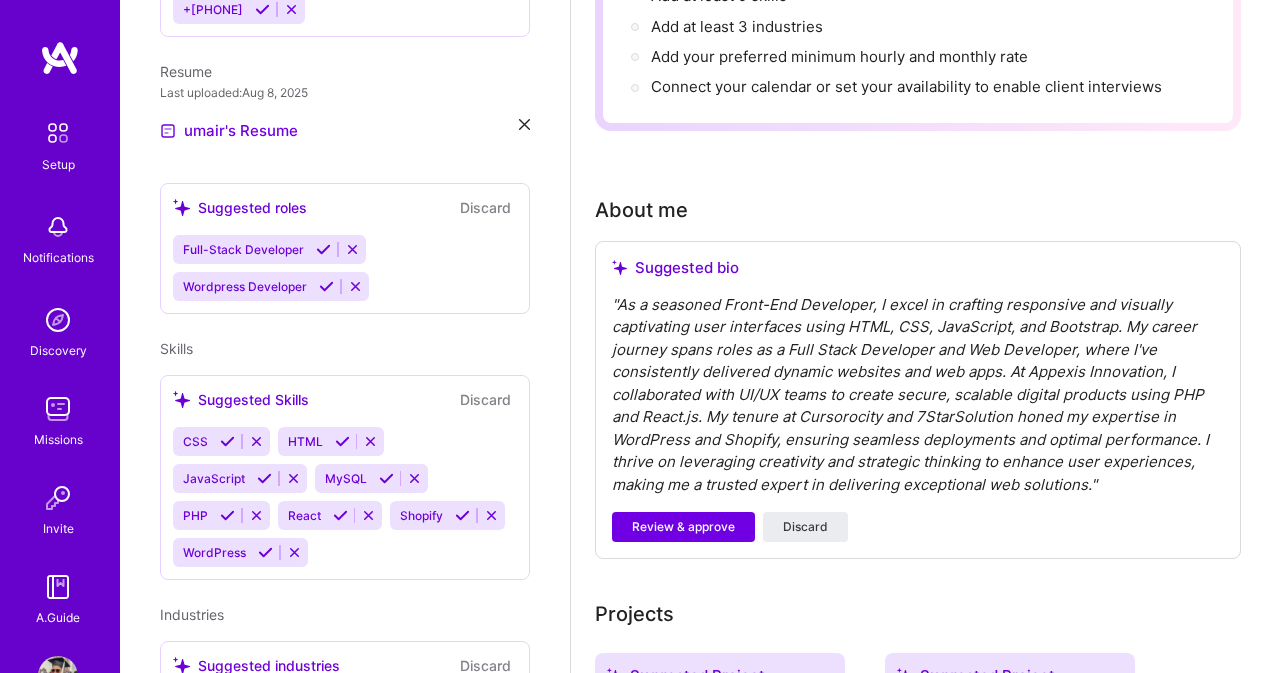 click on "umair ikhlaq Front-End Developer 4 Years Experience Location  Karachi, Sindh, Pakistan Working hours range From  8:30 AM    to  7:30 PM Suggested Phone Number Discard +923131141151 Resume Last uploaded:  Aug 8, 2025 umair's Resume Suggested roles Discard Full-Stack Developer Wordpress Developer Skills Suggested Skills Discard CSS HTML JavaScript MySQL PHP React Shopify WordPress Industries Suggested industries Discard CMS E-Commerce SaaS" at bounding box center [345, 336] 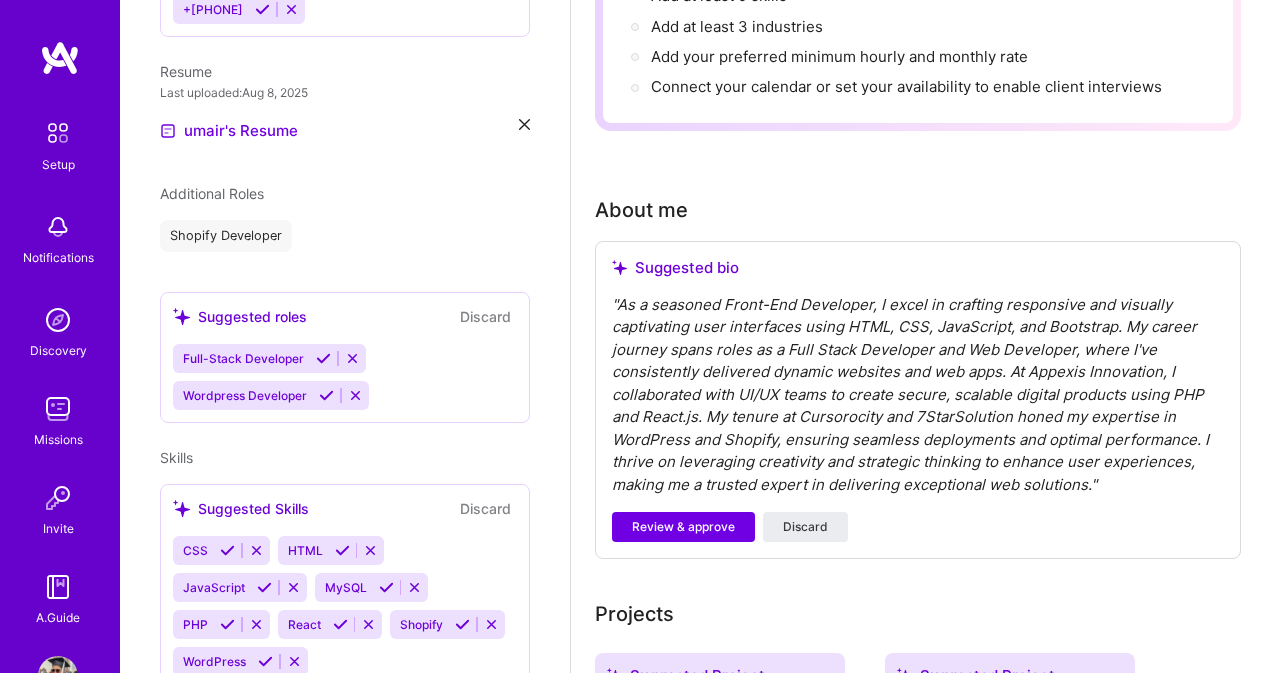 click at bounding box center (326, 395) 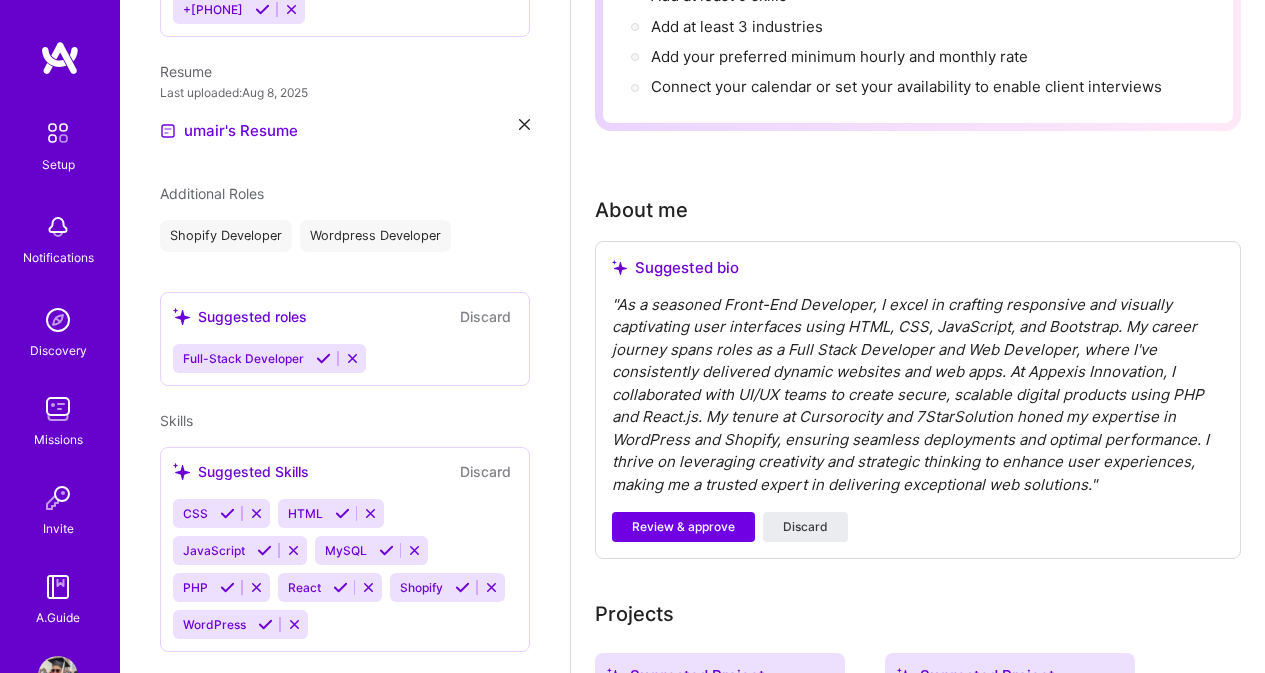 click at bounding box center [323, 358] 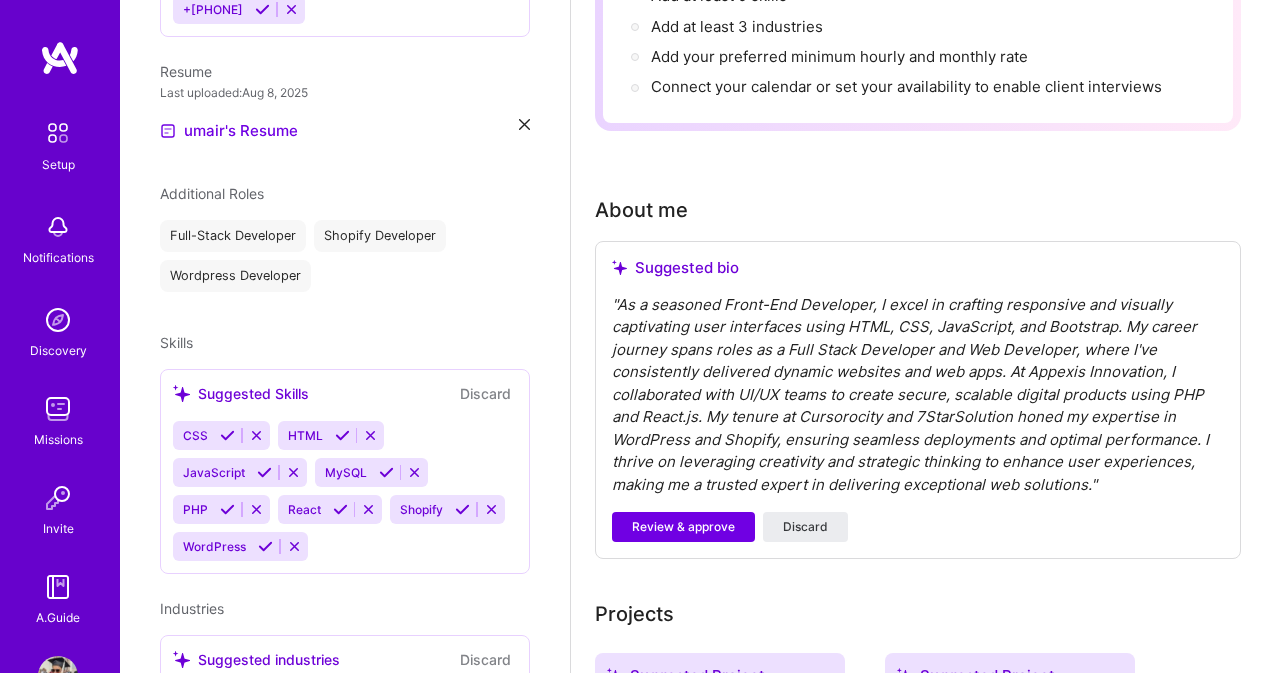 scroll, scrollTop: 706, scrollLeft: 0, axis: vertical 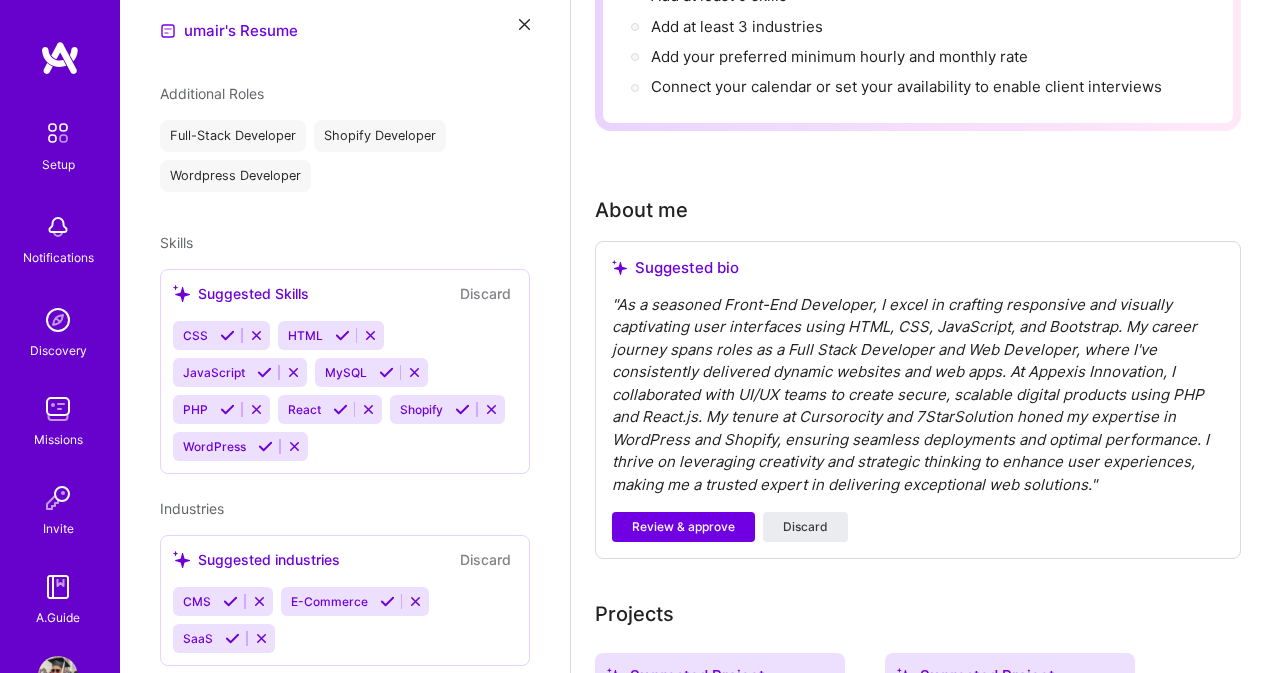 click at bounding box center (227, 335) 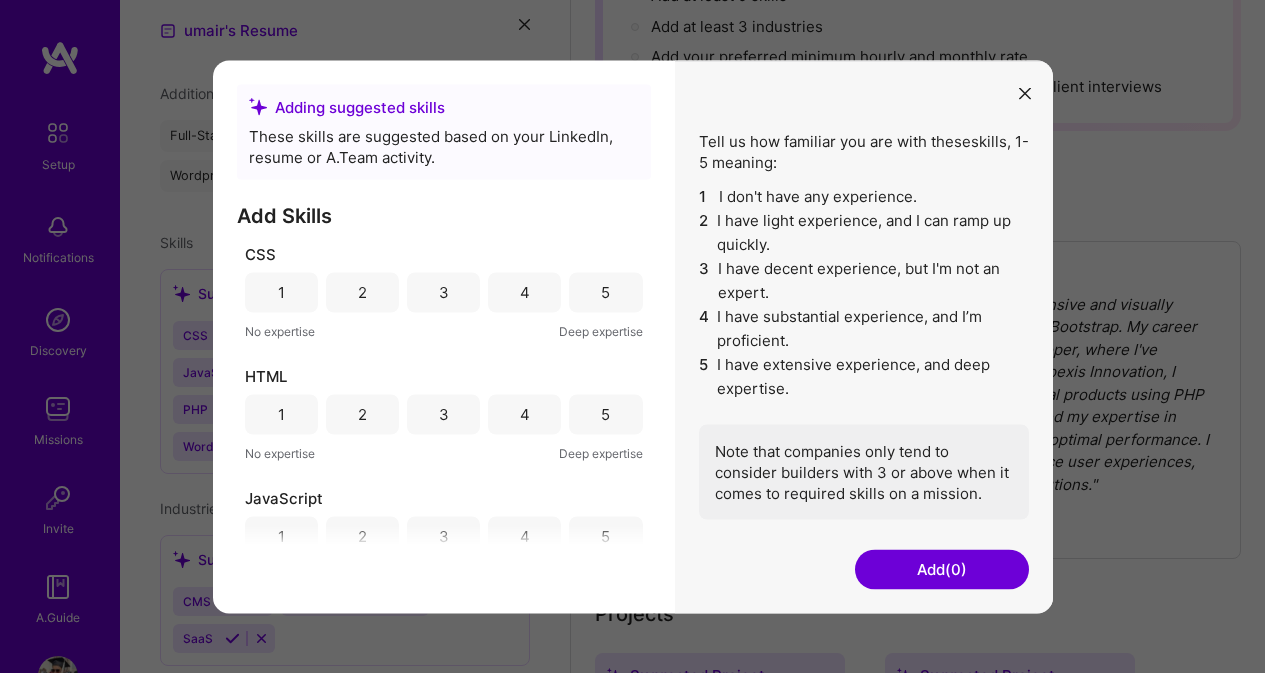 click on "4" at bounding box center (525, 292) 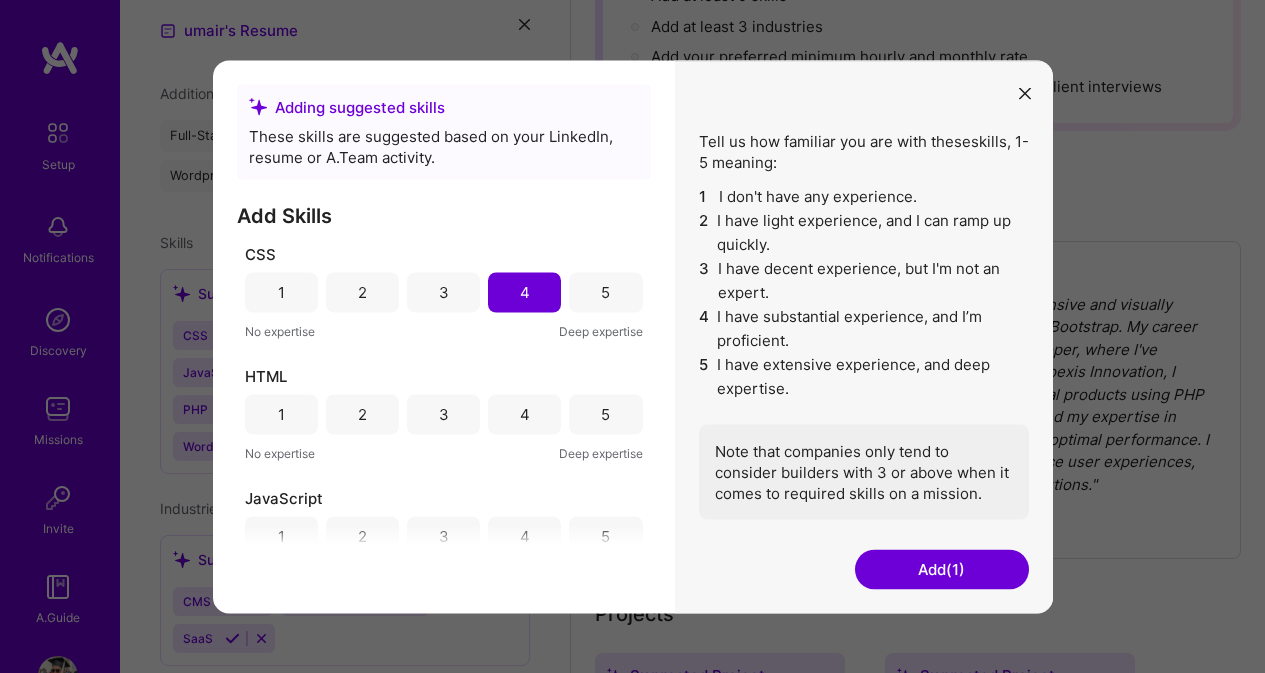 click on "5" at bounding box center (605, 414) 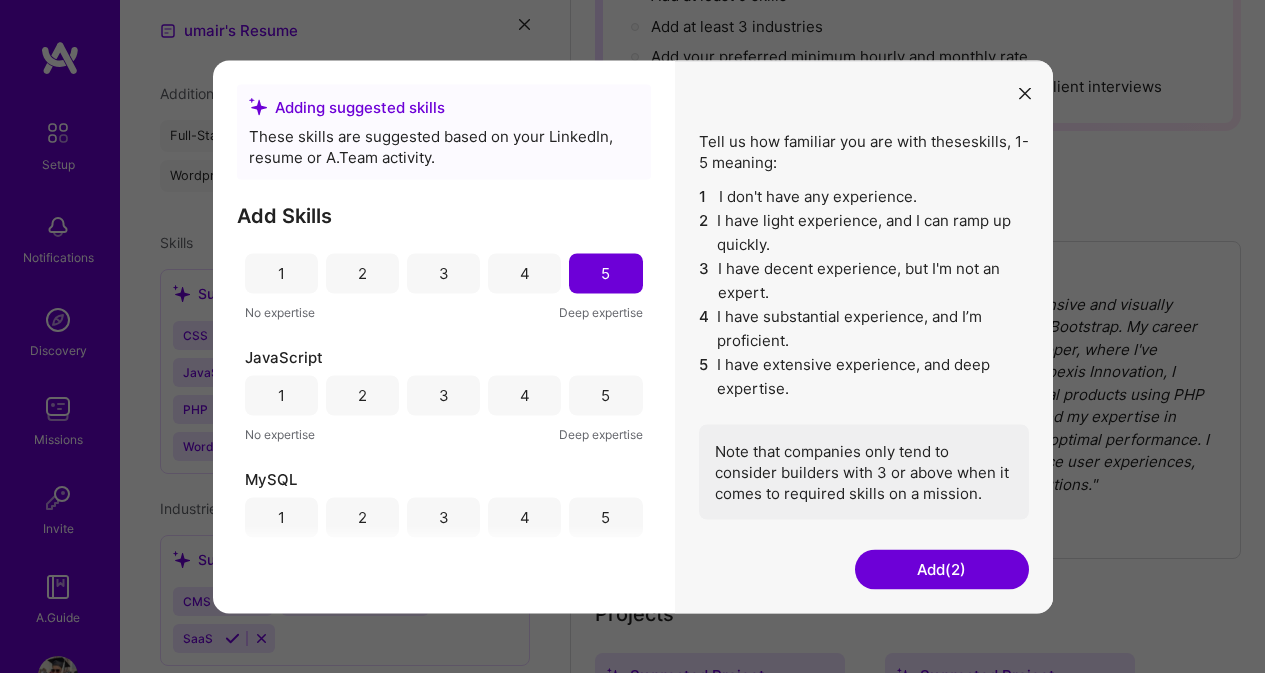 scroll, scrollTop: 200, scrollLeft: 0, axis: vertical 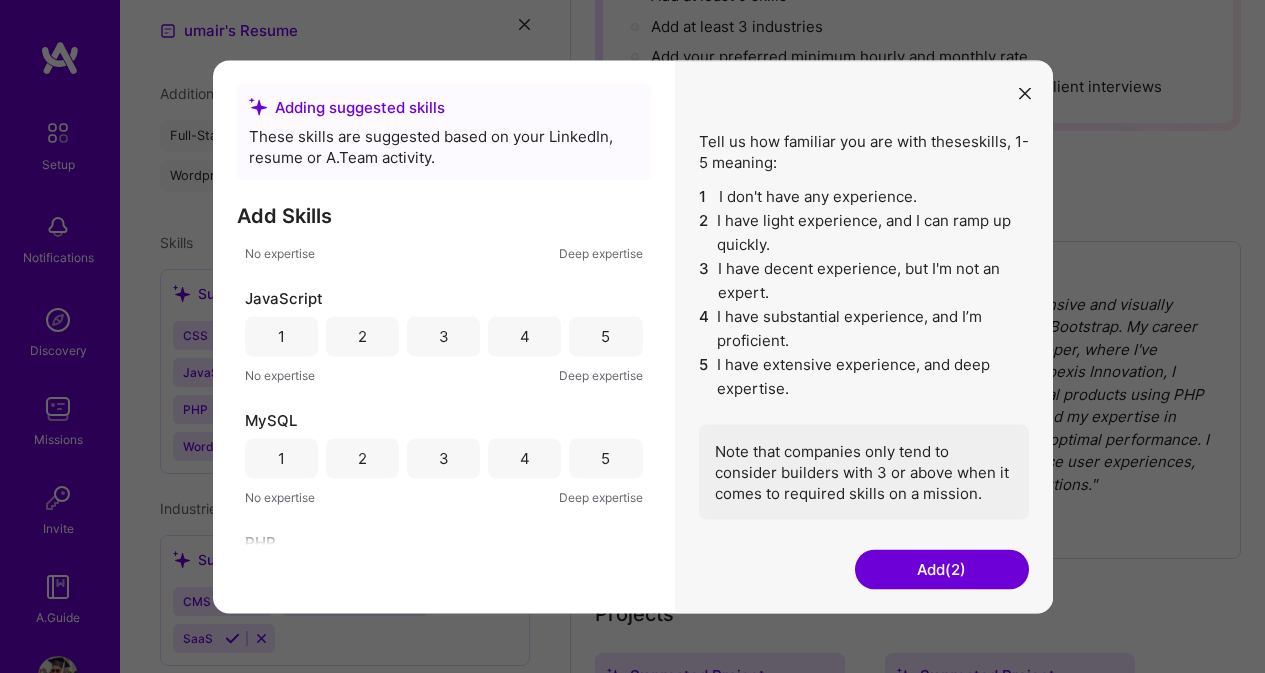 click on "3" at bounding box center (443, 336) 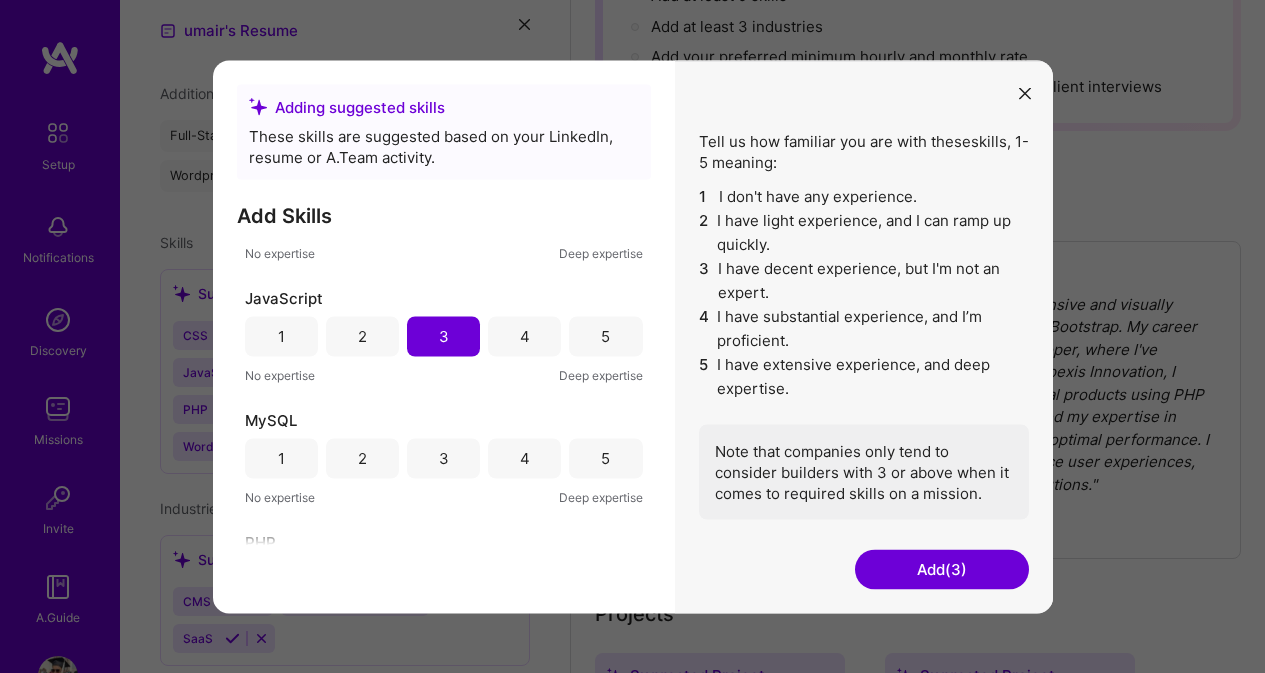 click on "3" at bounding box center [443, 458] 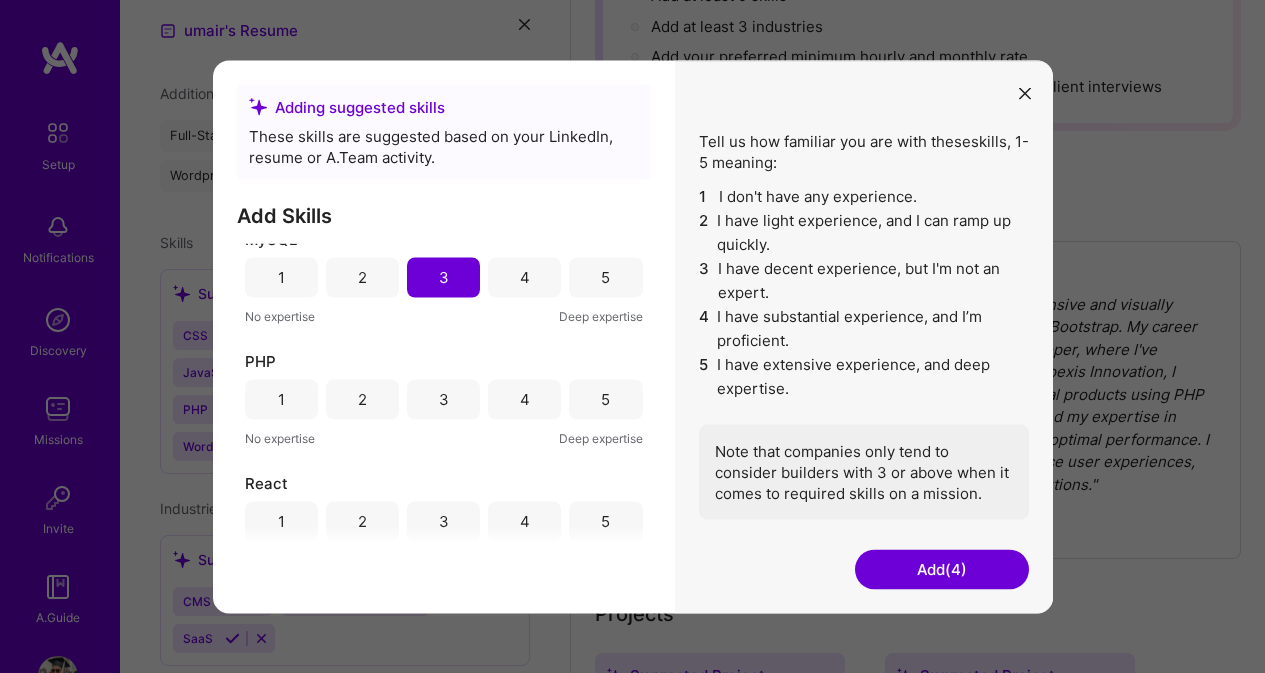 scroll, scrollTop: 400, scrollLeft: 0, axis: vertical 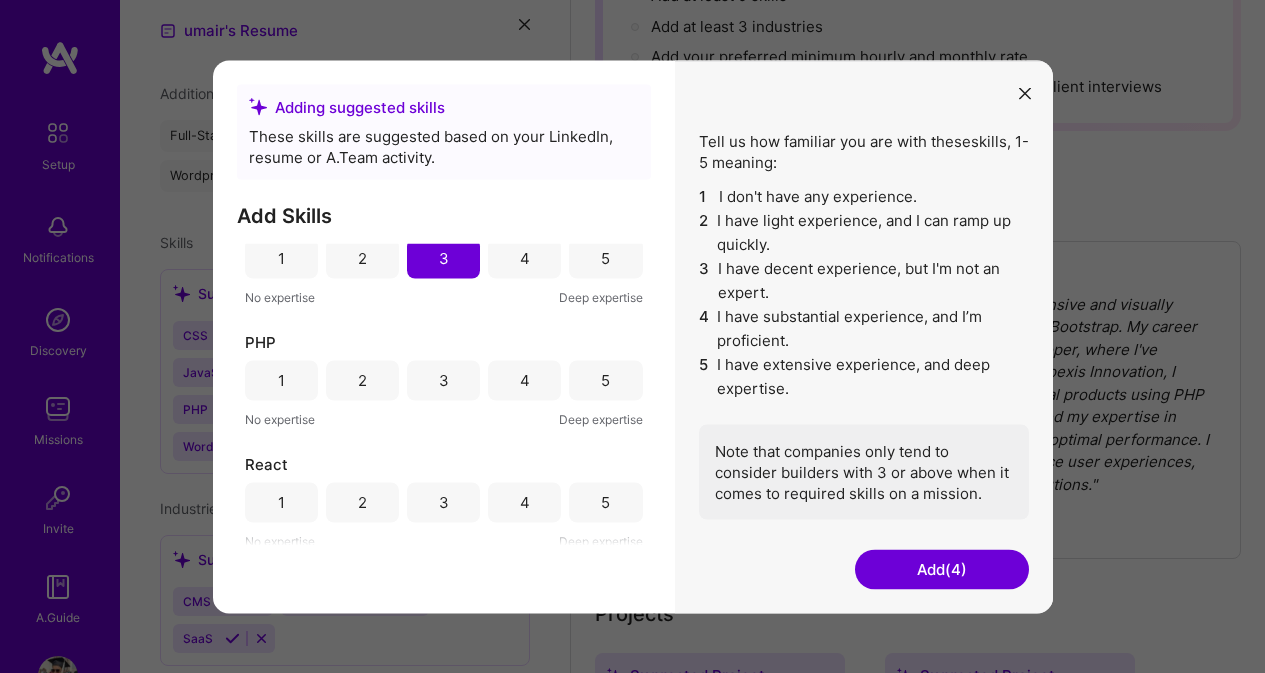 click on "2" at bounding box center (362, 380) 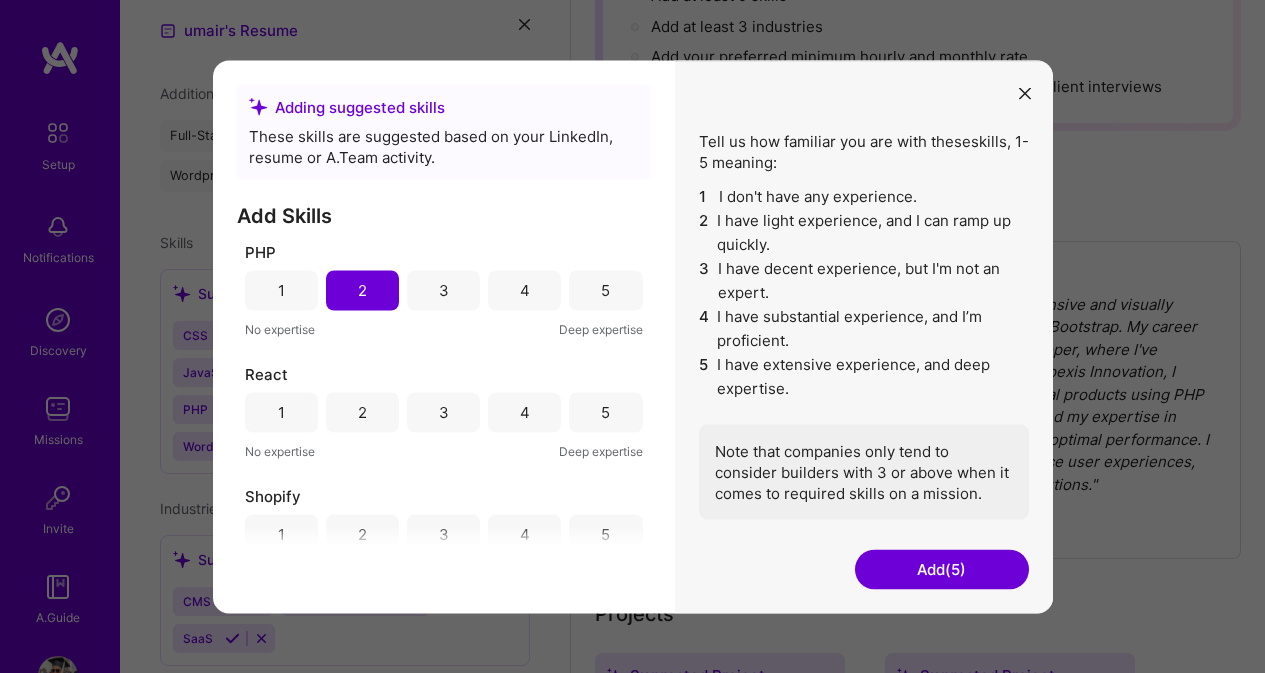 scroll, scrollTop: 500, scrollLeft: 0, axis: vertical 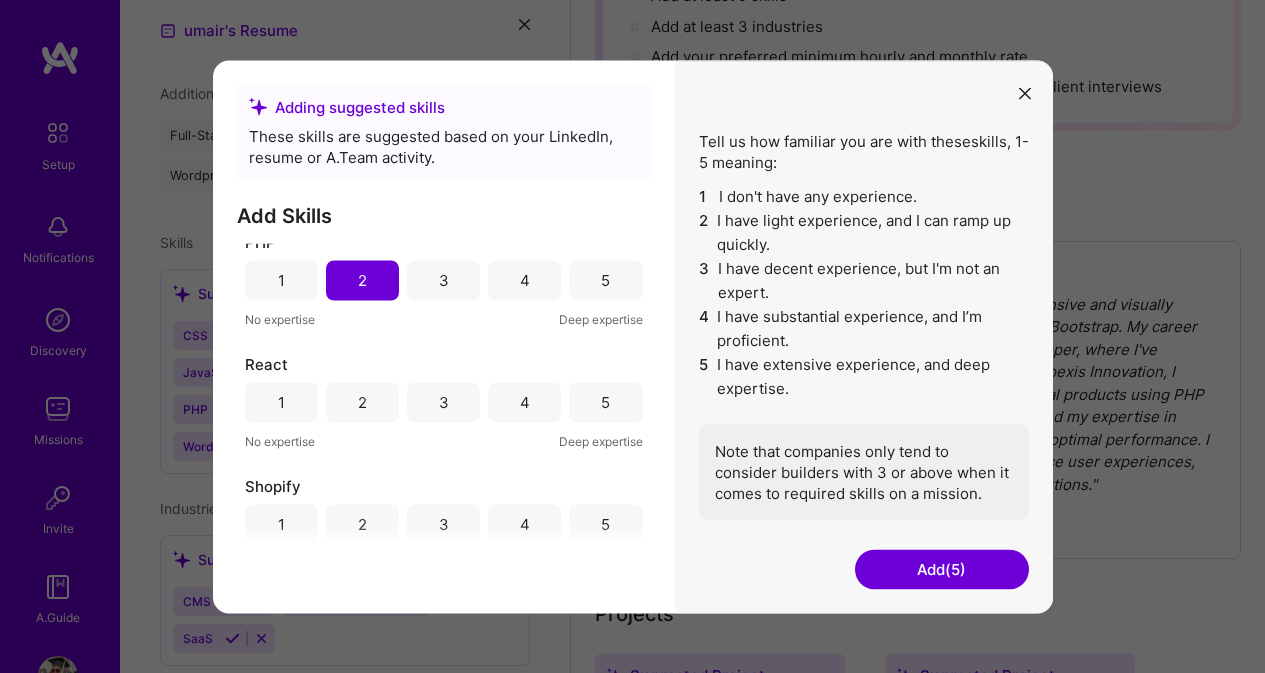 click on "1" at bounding box center (281, 402) 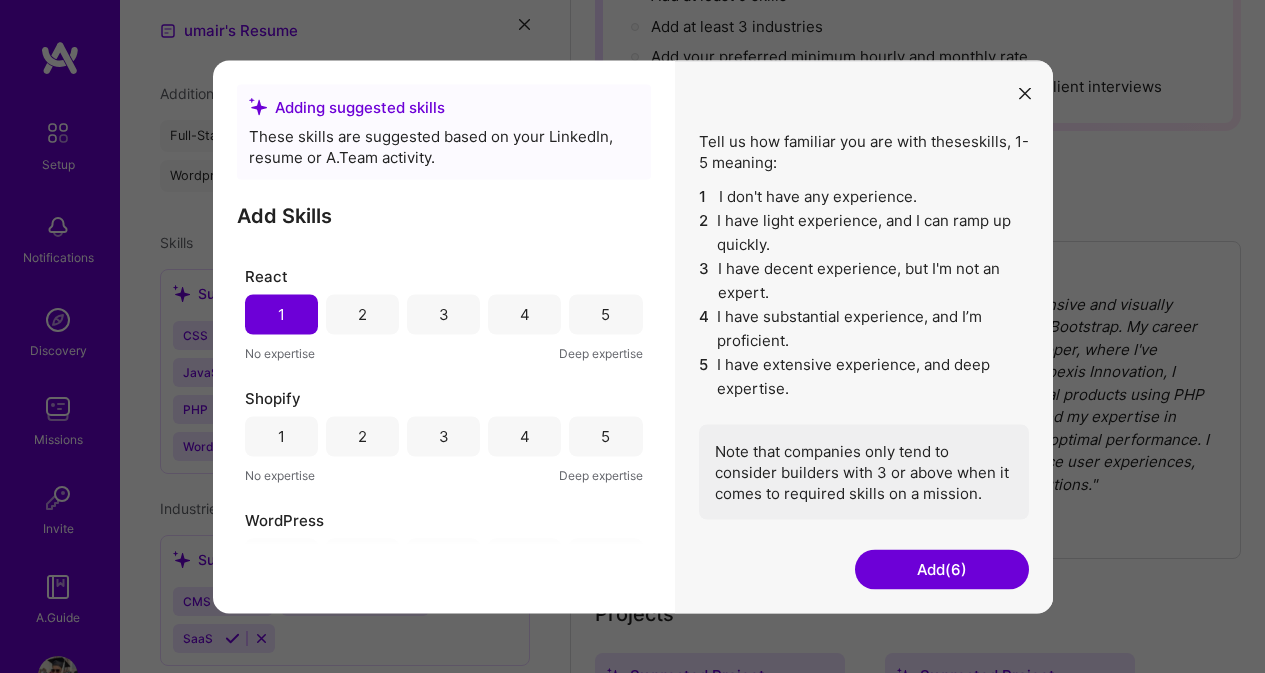 scroll, scrollTop: 600, scrollLeft: 0, axis: vertical 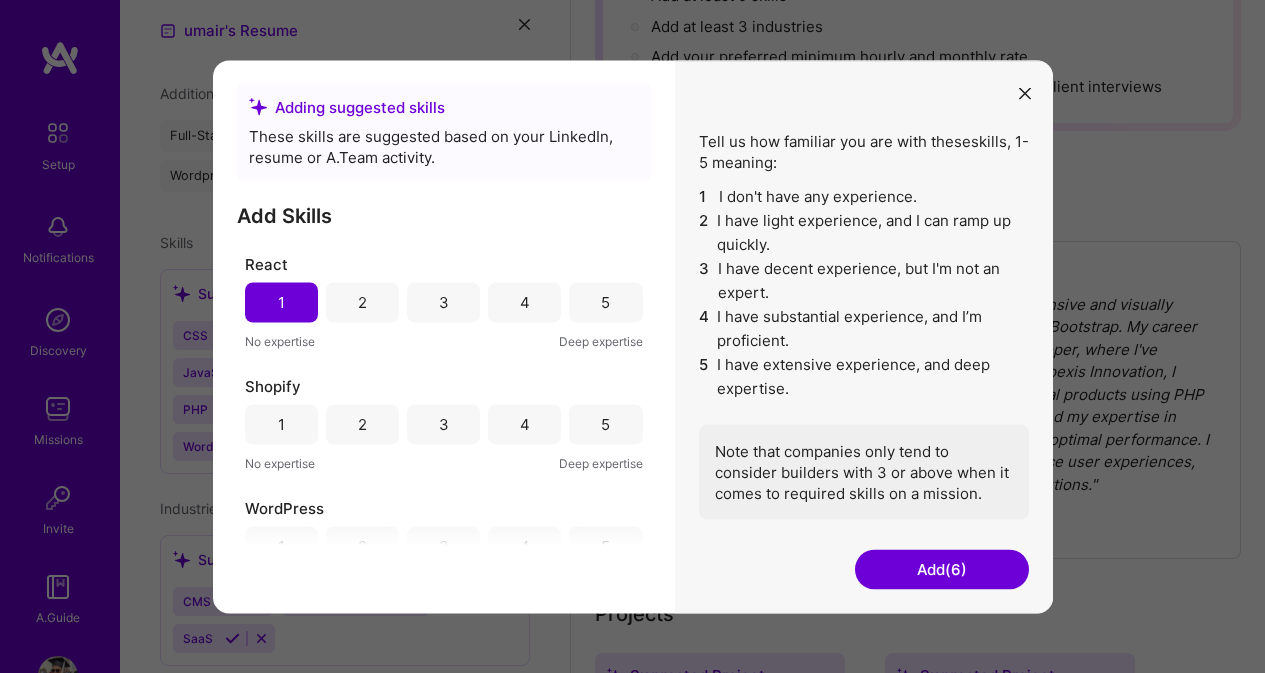 click on "2" at bounding box center [362, 302] 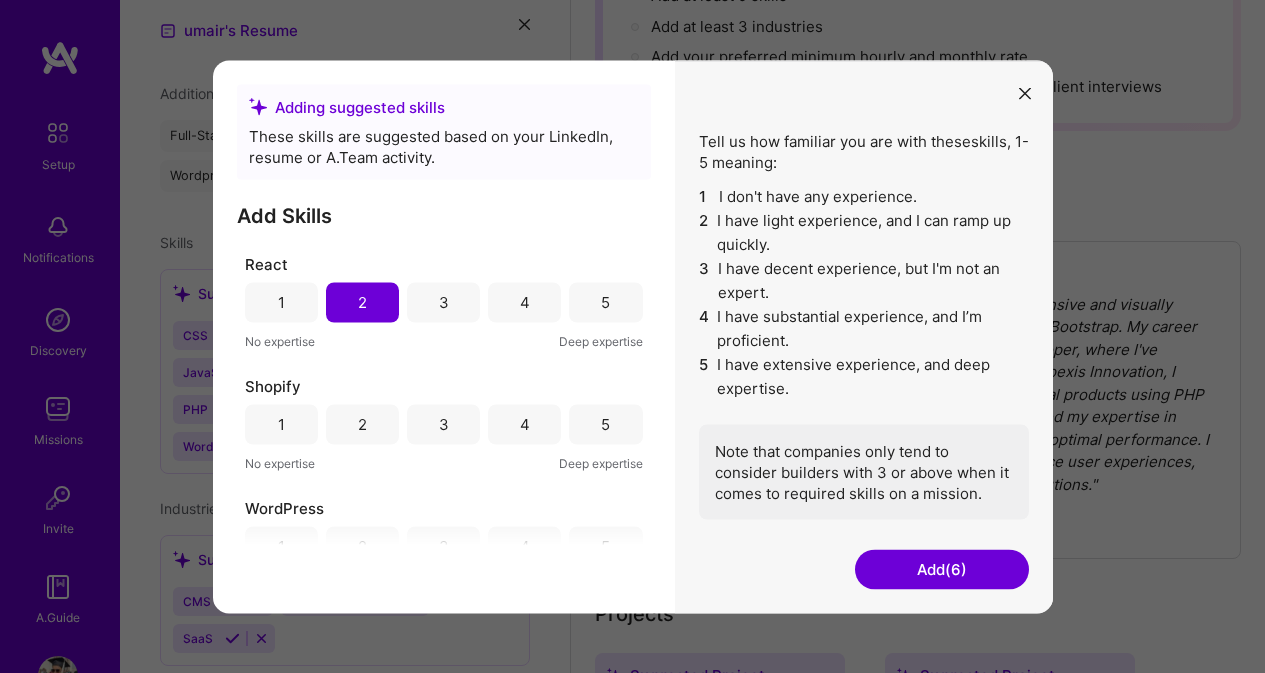 click on "4" at bounding box center [524, 424] 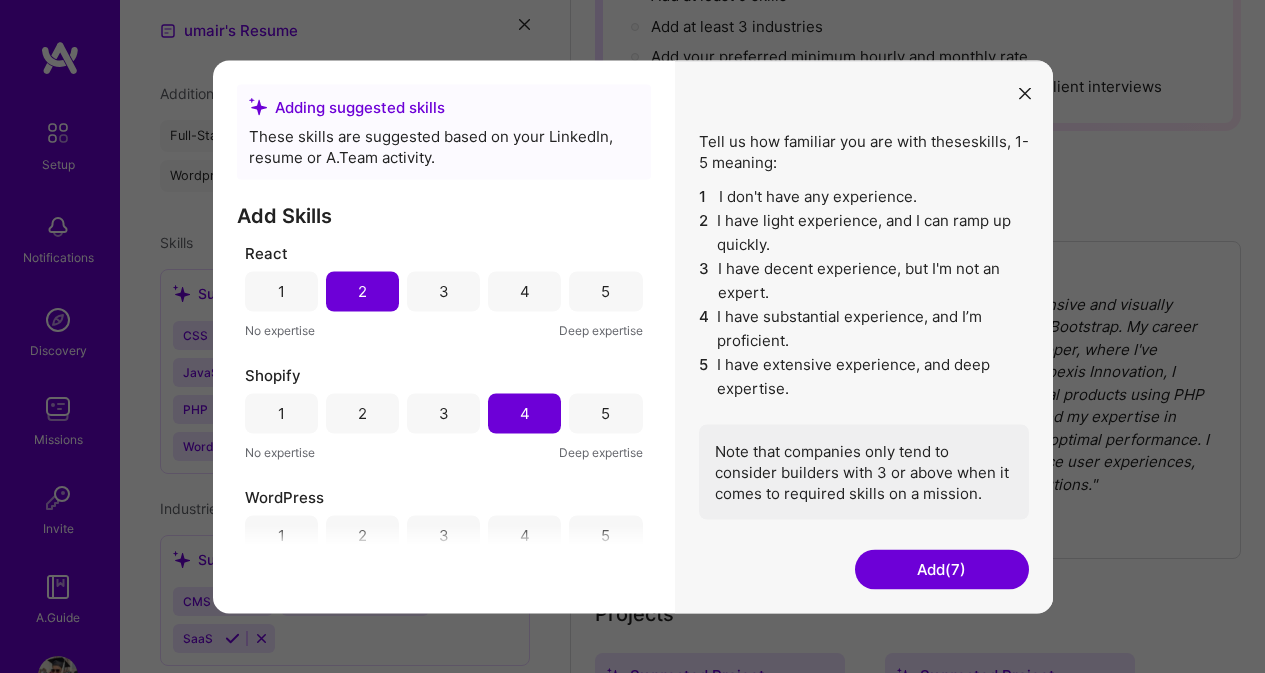 scroll, scrollTop: 649, scrollLeft: 0, axis: vertical 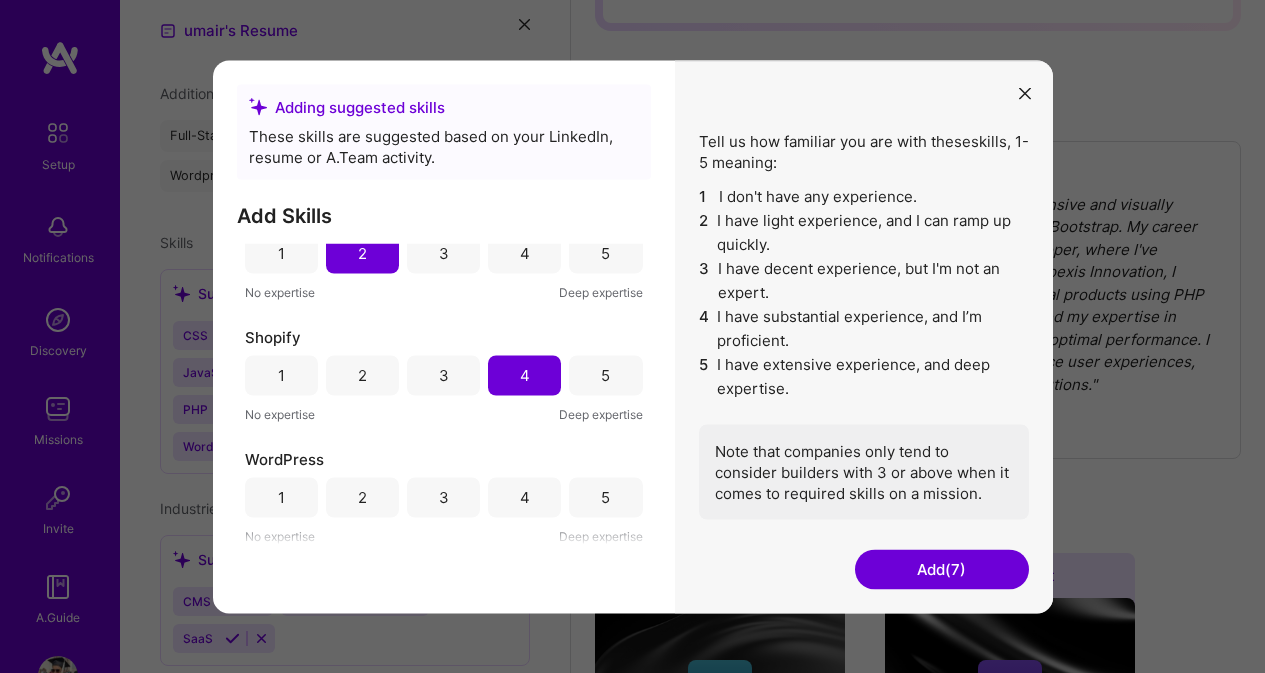 click on "5" at bounding box center (605, 497) 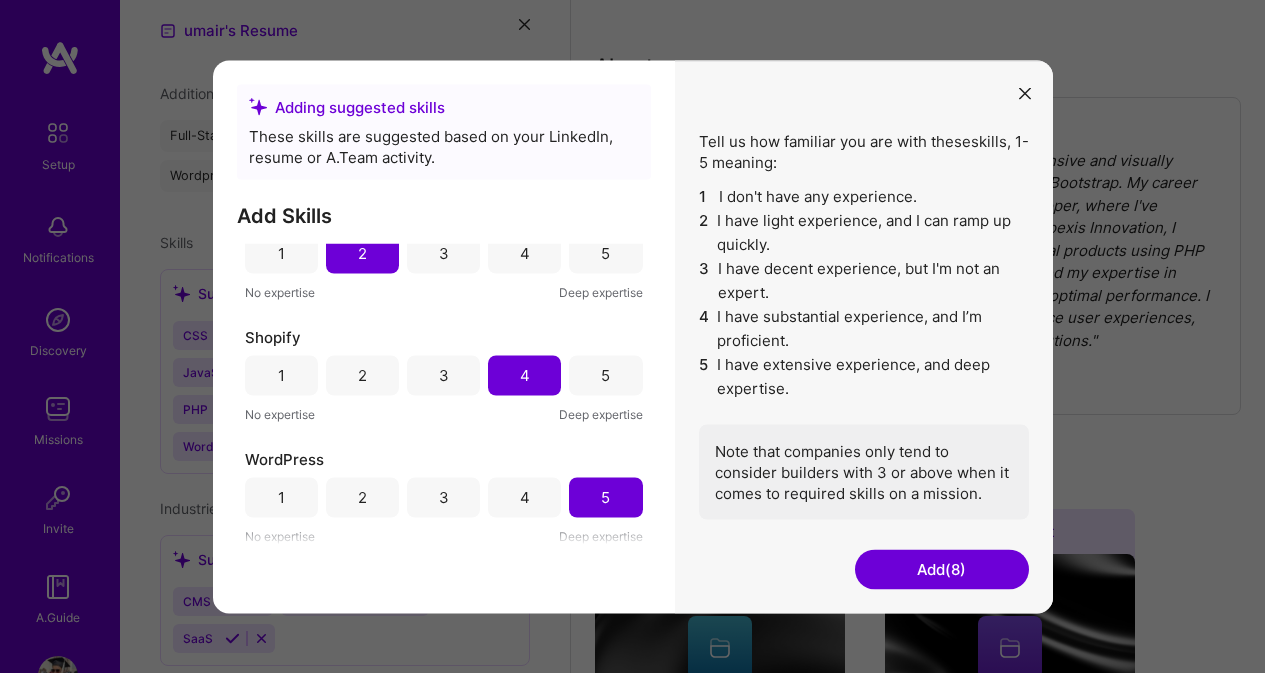 scroll, scrollTop: 700, scrollLeft: 0, axis: vertical 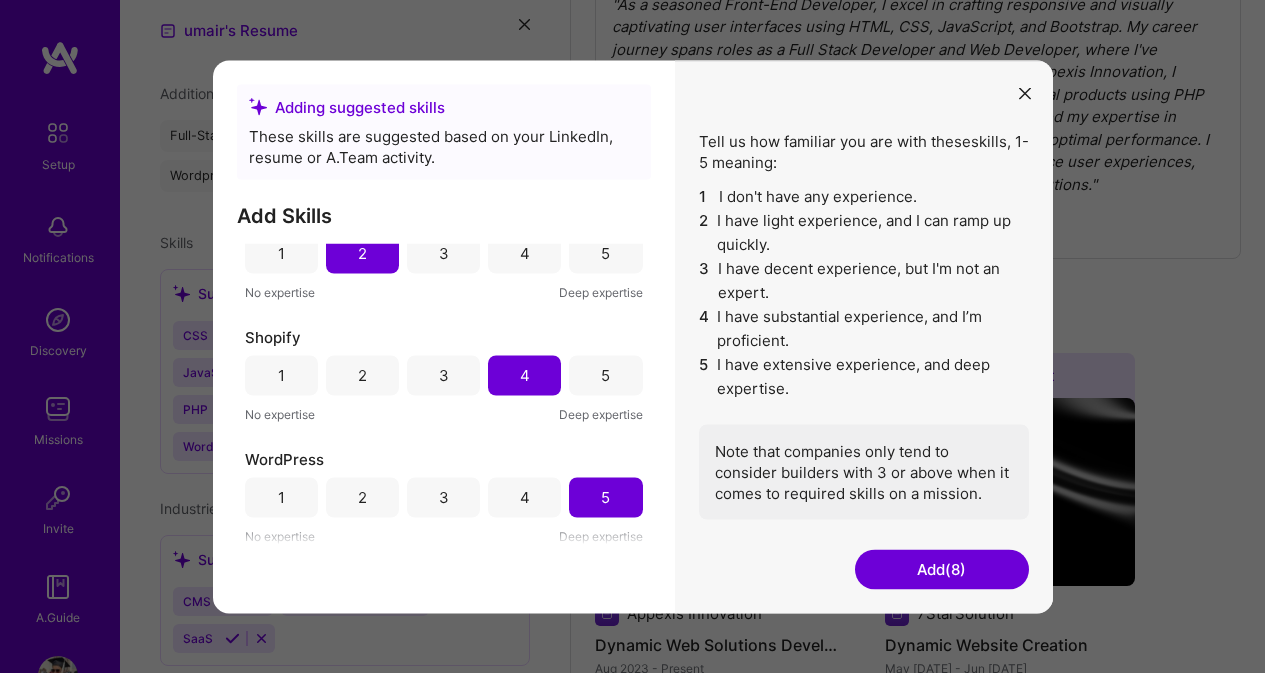 click on "4" at bounding box center (524, 497) 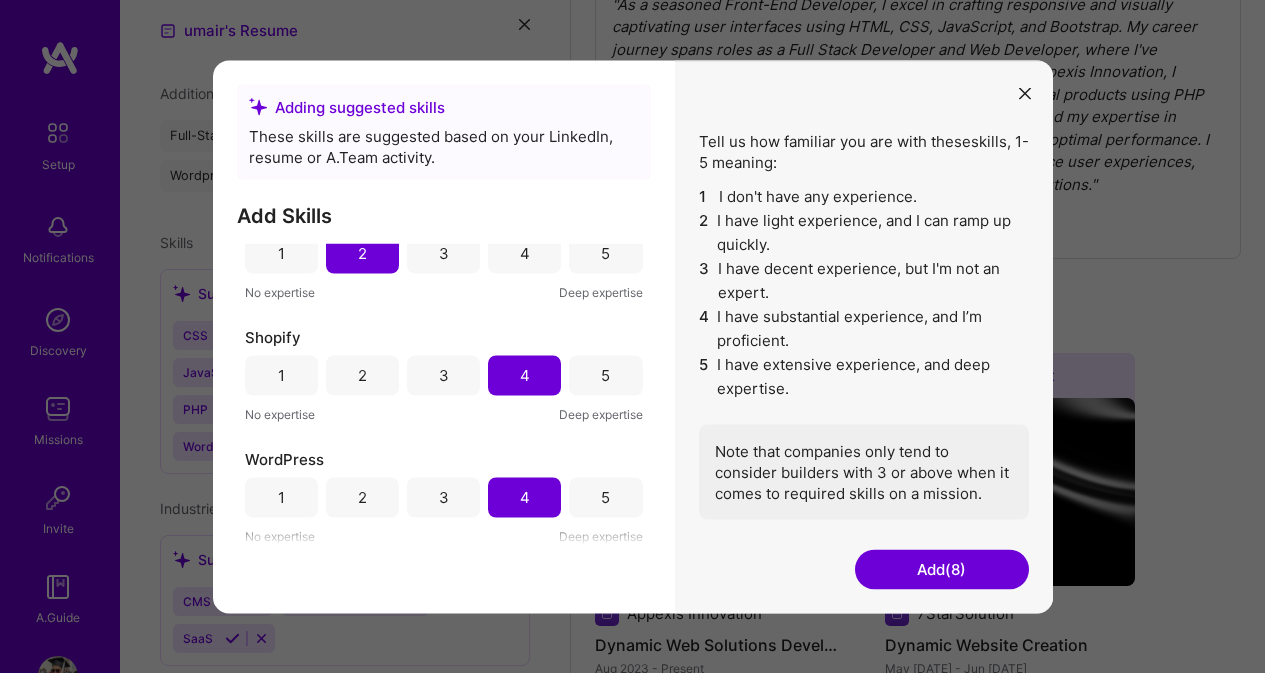 click on "Add  (8)" at bounding box center [942, 569] 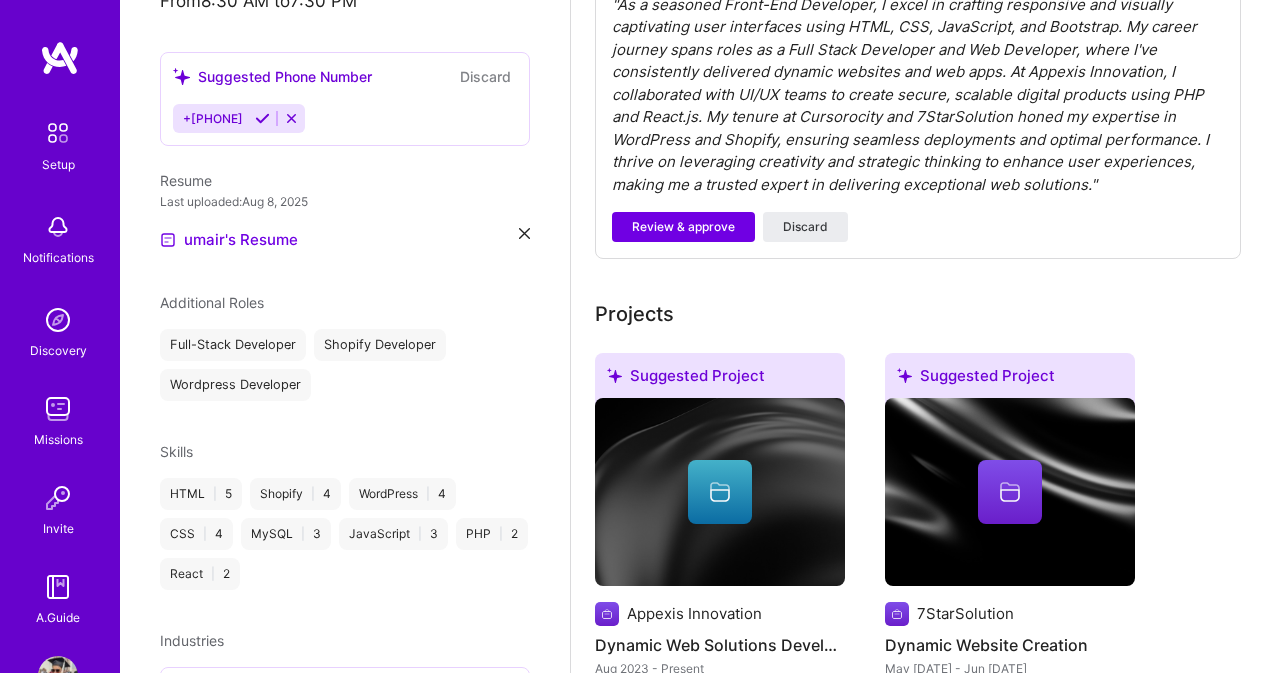 scroll, scrollTop: 686, scrollLeft: 0, axis: vertical 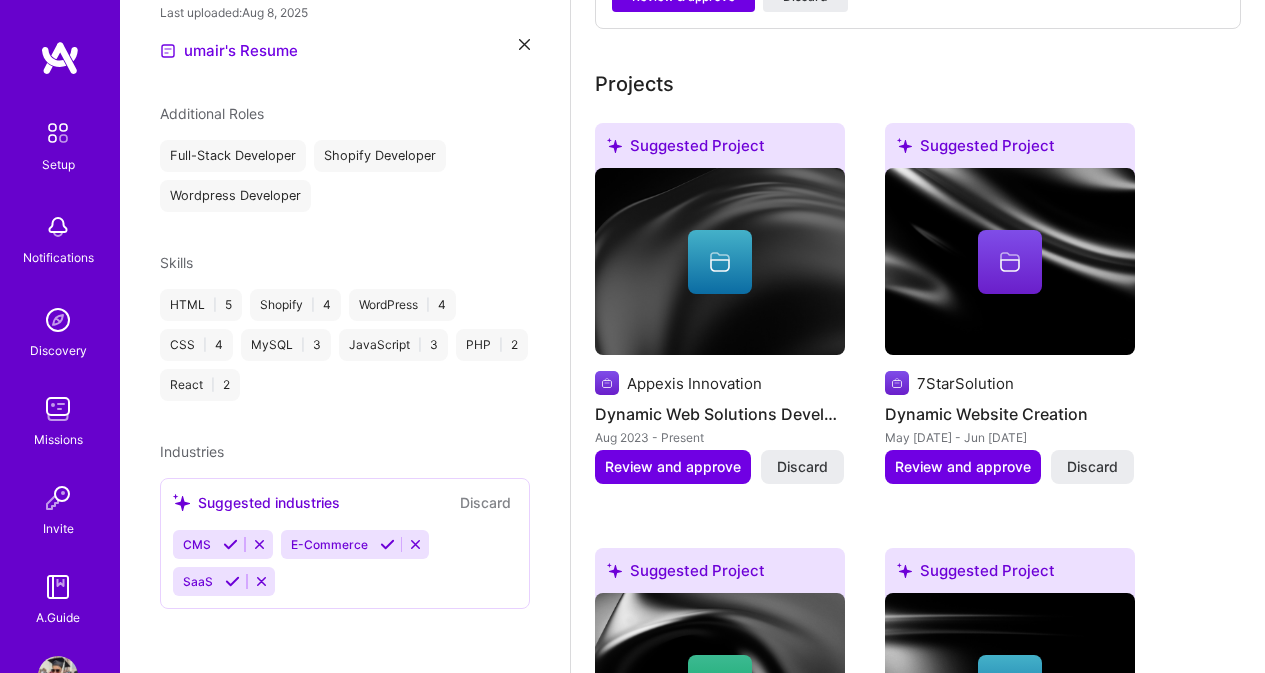 click at bounding box center [230, 544] 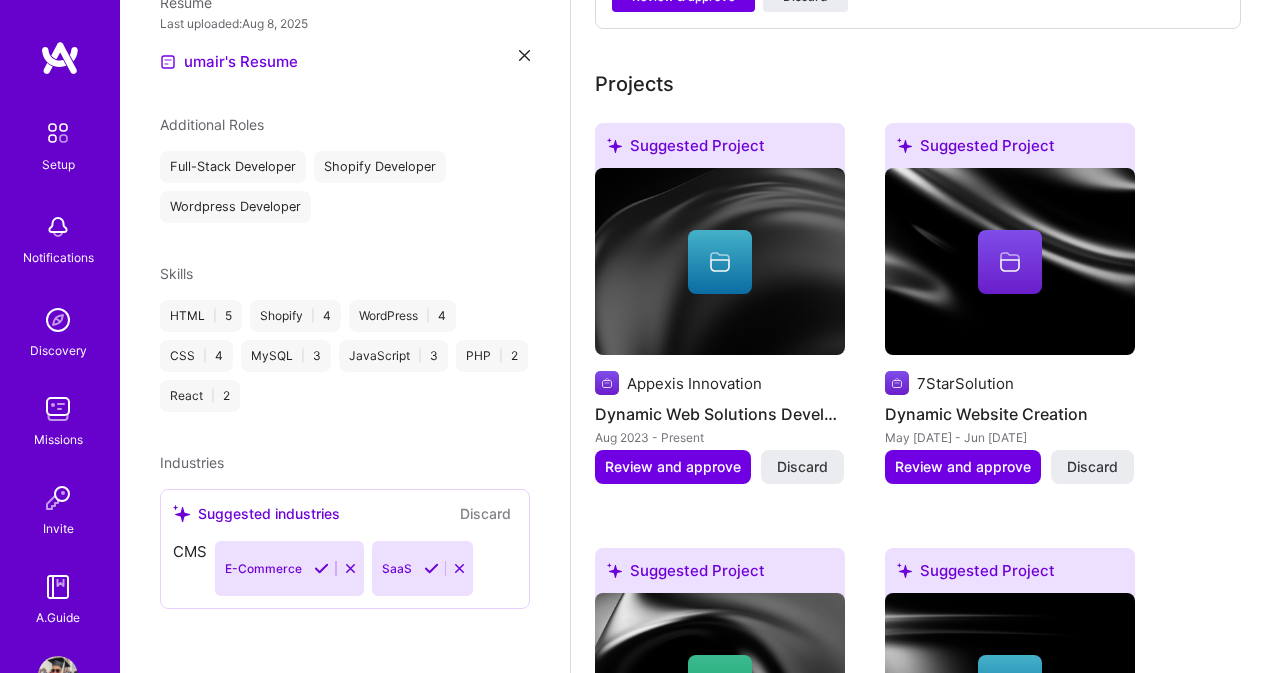scroll, scrollTop: 649, scrollLeft: 0, axis: vertical 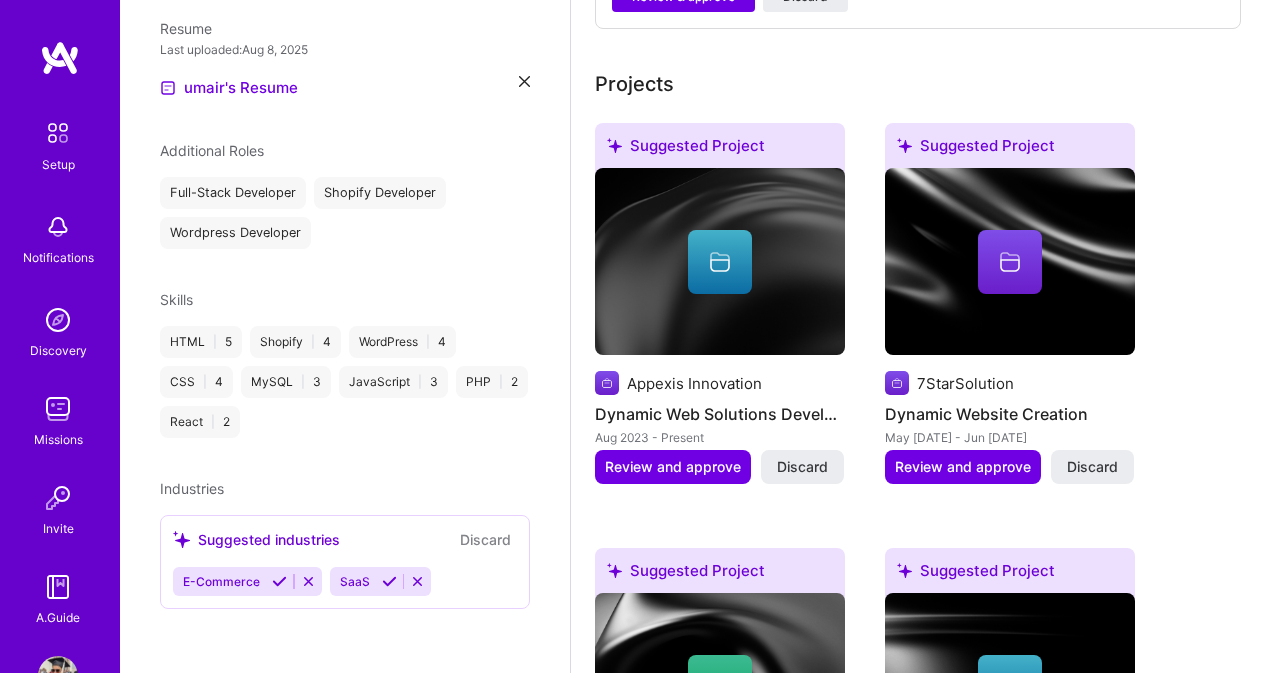 click at bounding box center (279, 581) 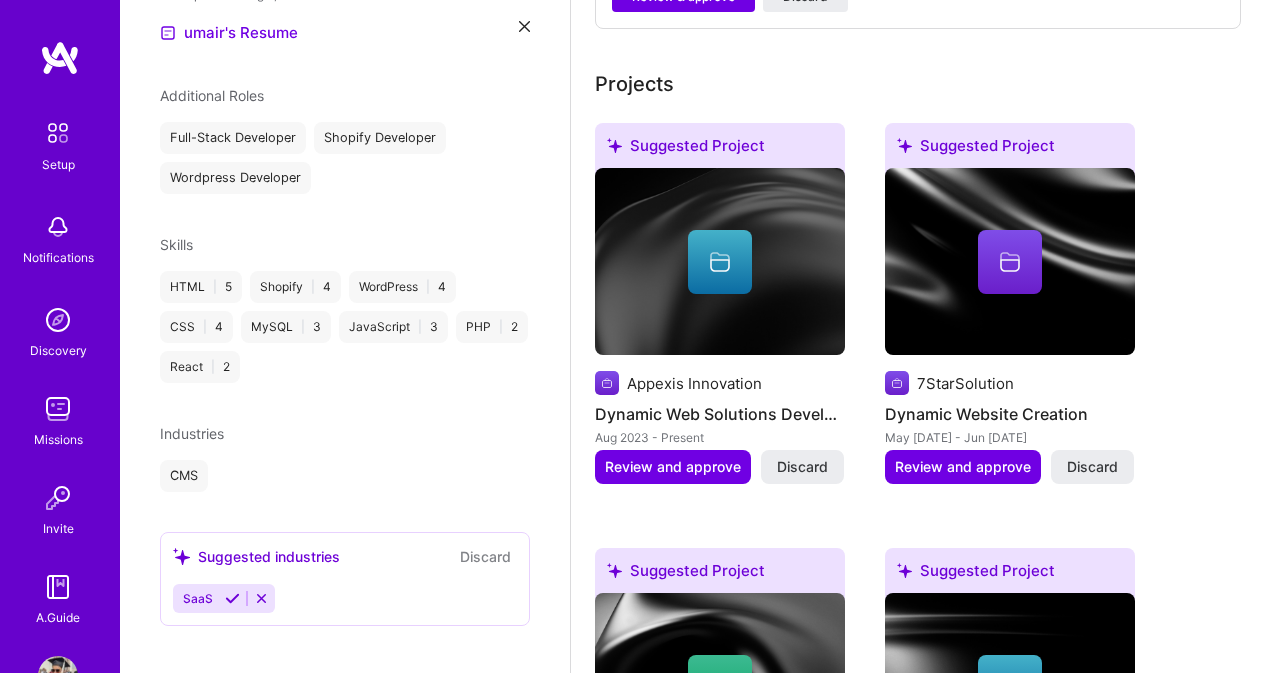 scroll, scrollTop: 721, scrollLeft: 0, axis: vertical 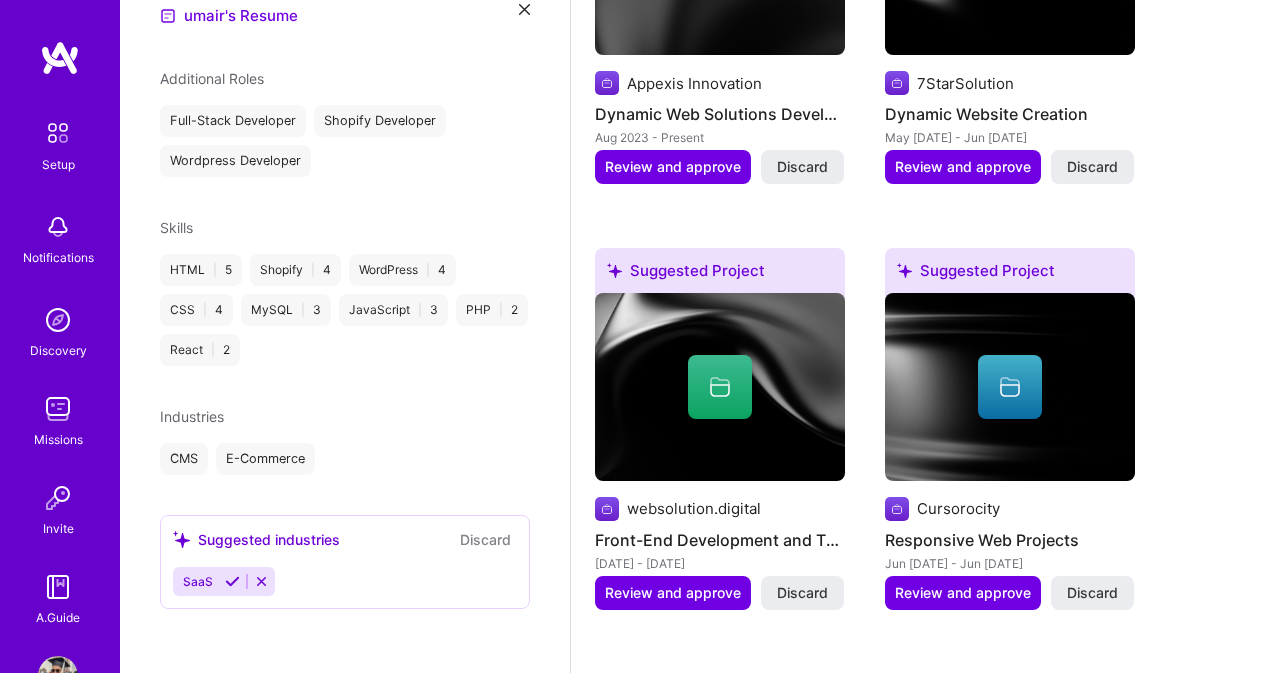 click on "Discard" at bounding box center (485, 539) 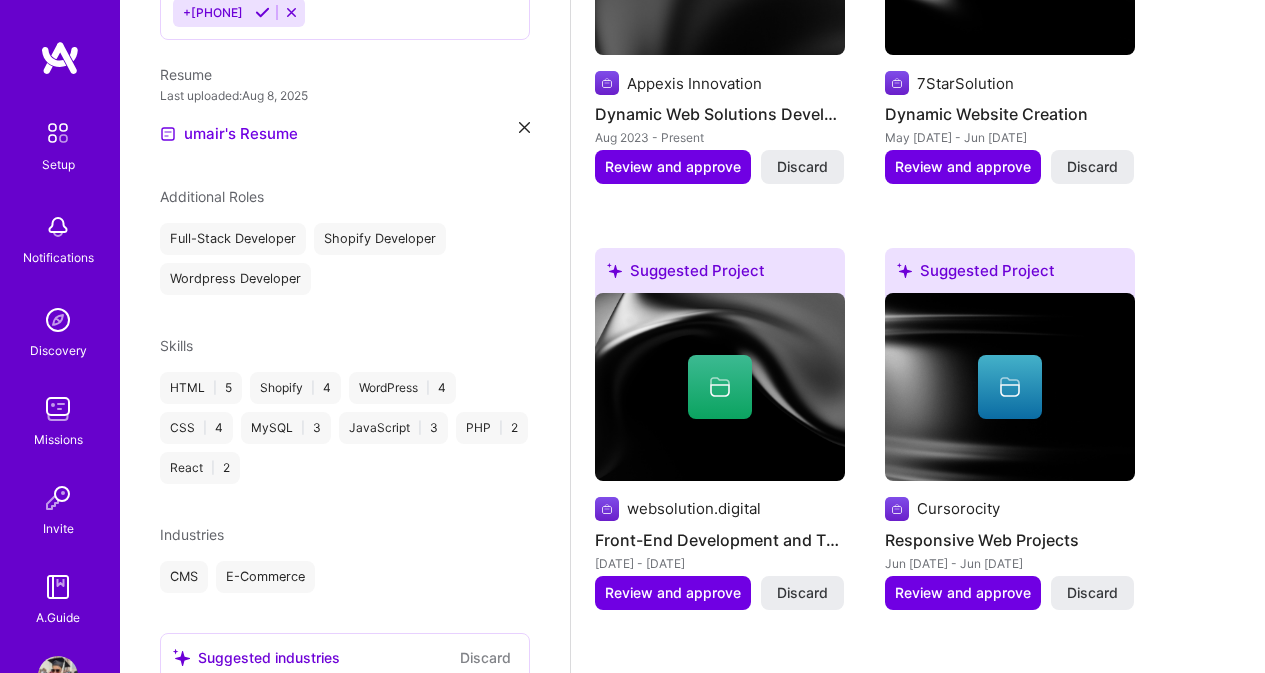 scroll, scrollTop: 721, scrollLeft: 0, axis: vertical 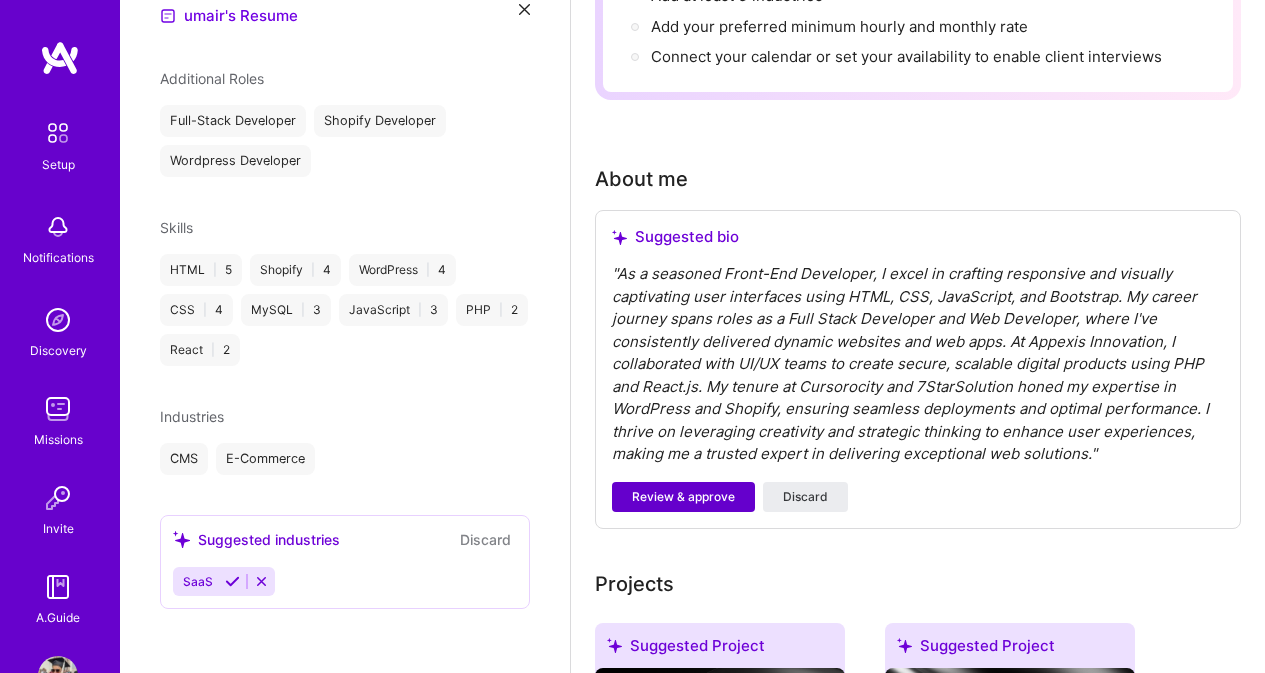 click on "Review & approve" at bounding box center [683, 497] 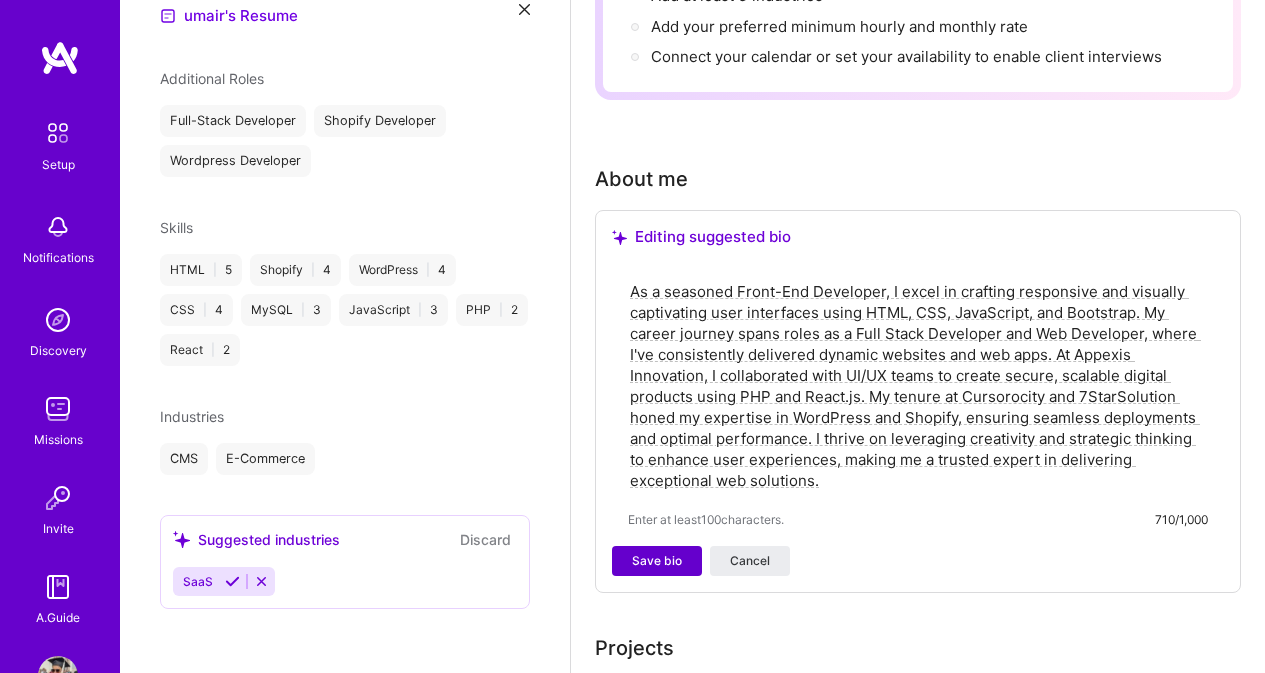 click on "Save bio" at bounding box center (657, 561) 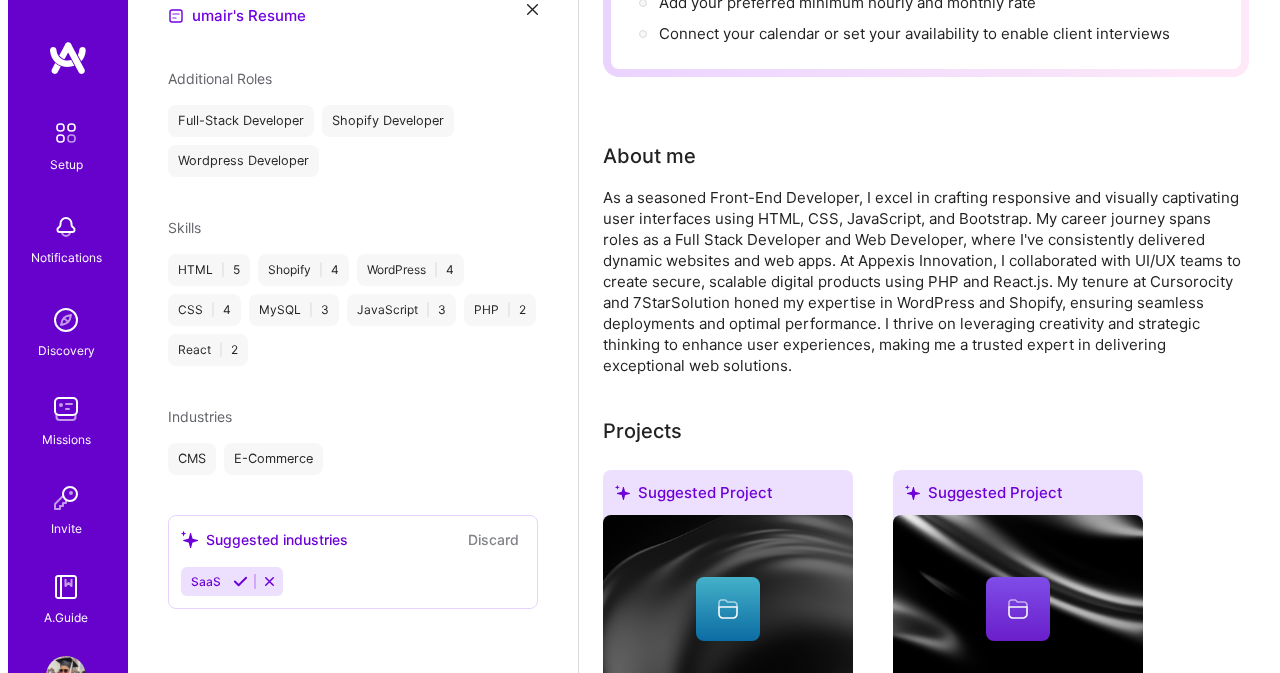 scroll, scrollTop: 700, scrollLeft: 0, axis: vertical 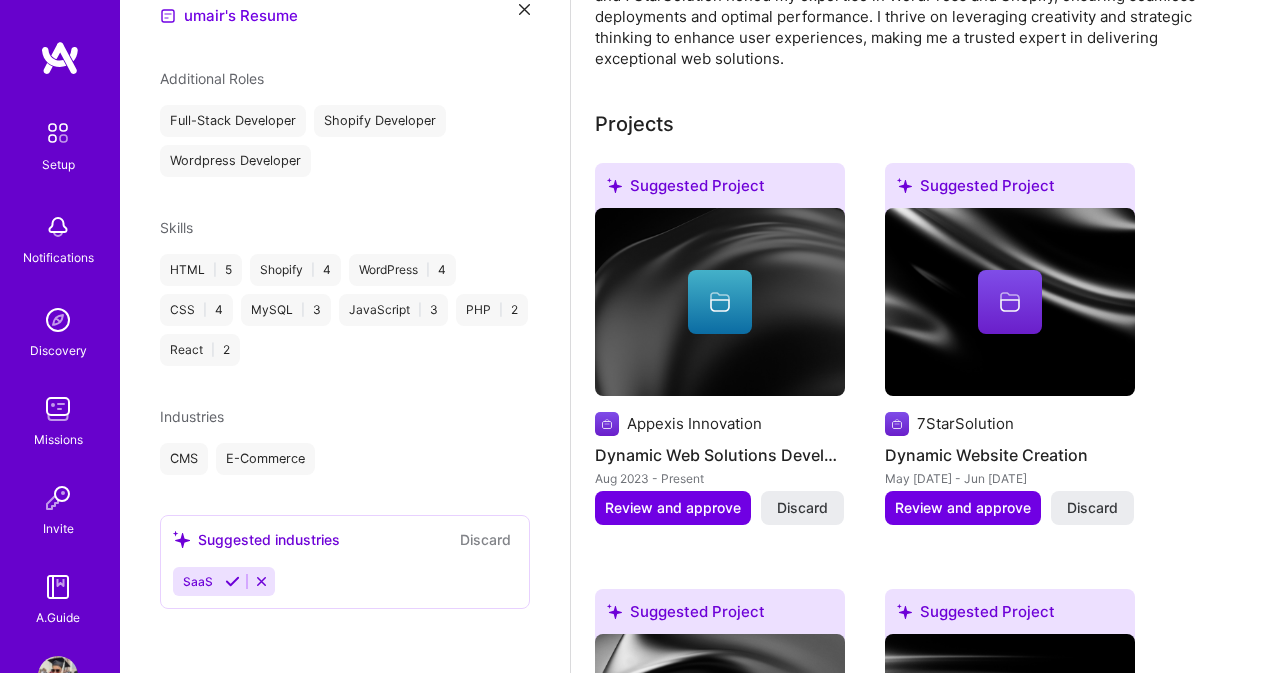 click at bounding box center (607, 424) 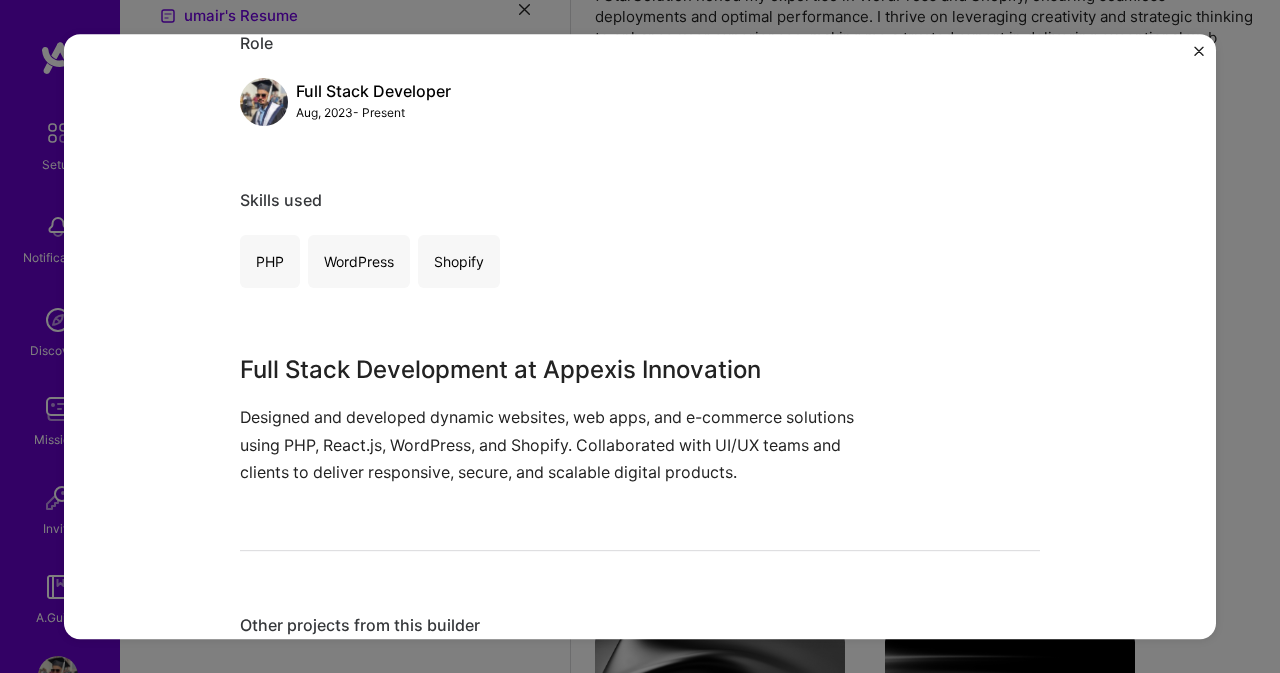 scroll, scrollTop: 300, scrollLeft: 0, axis: vertical 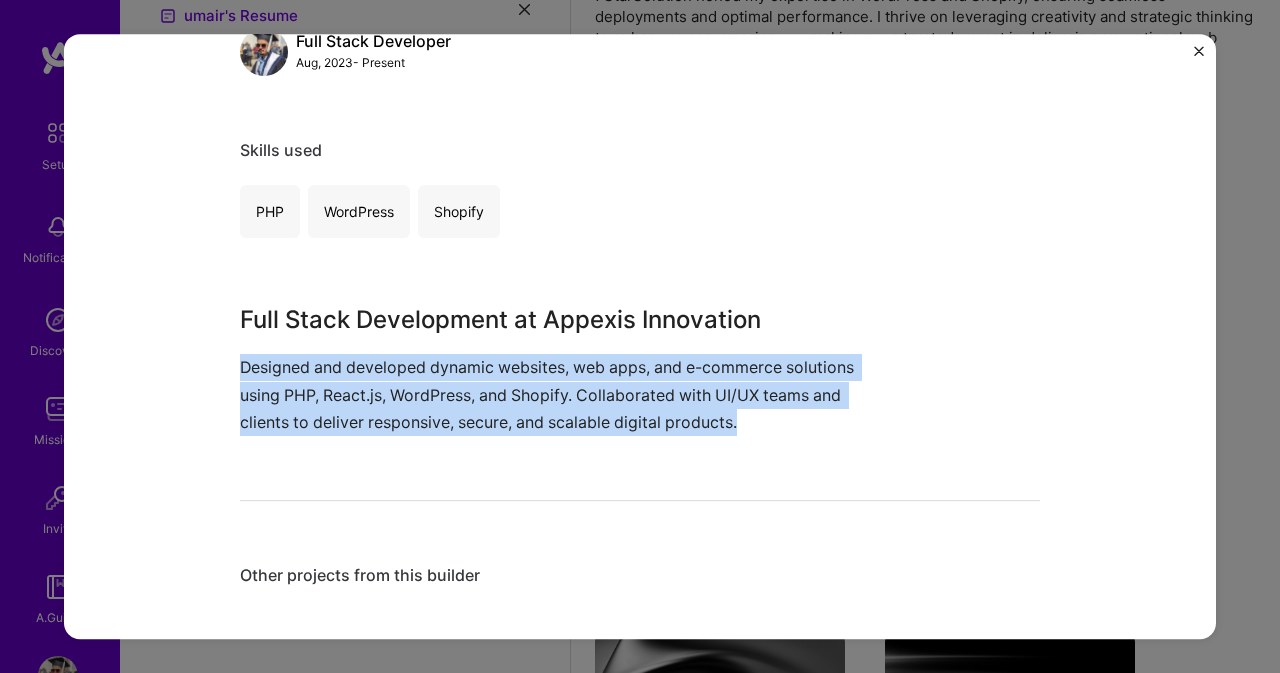 drag, startPoint x: 234, startPoint y: 368, endPoint x: 775, endPoint y: 439, distance: 545.6391 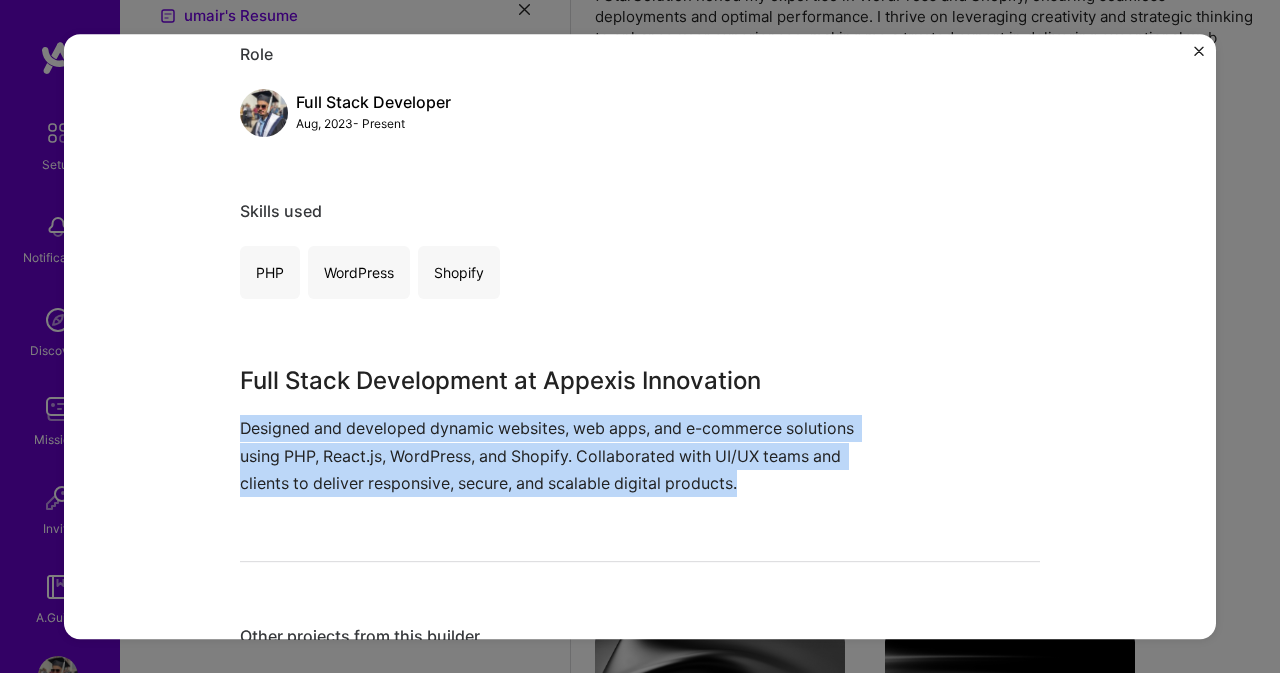 scroll, scrollTop: 211, scrollLeft: 0, axis: vertical 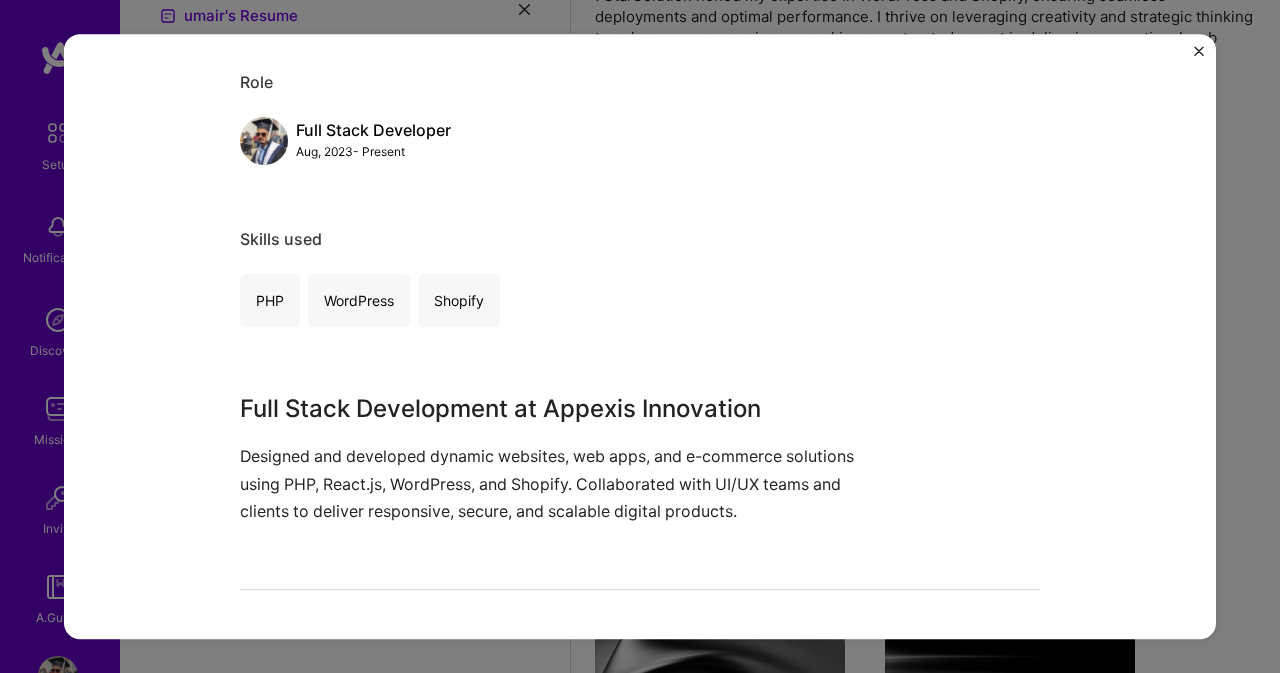 click on "WordPress" at bounding box center (359, 300) 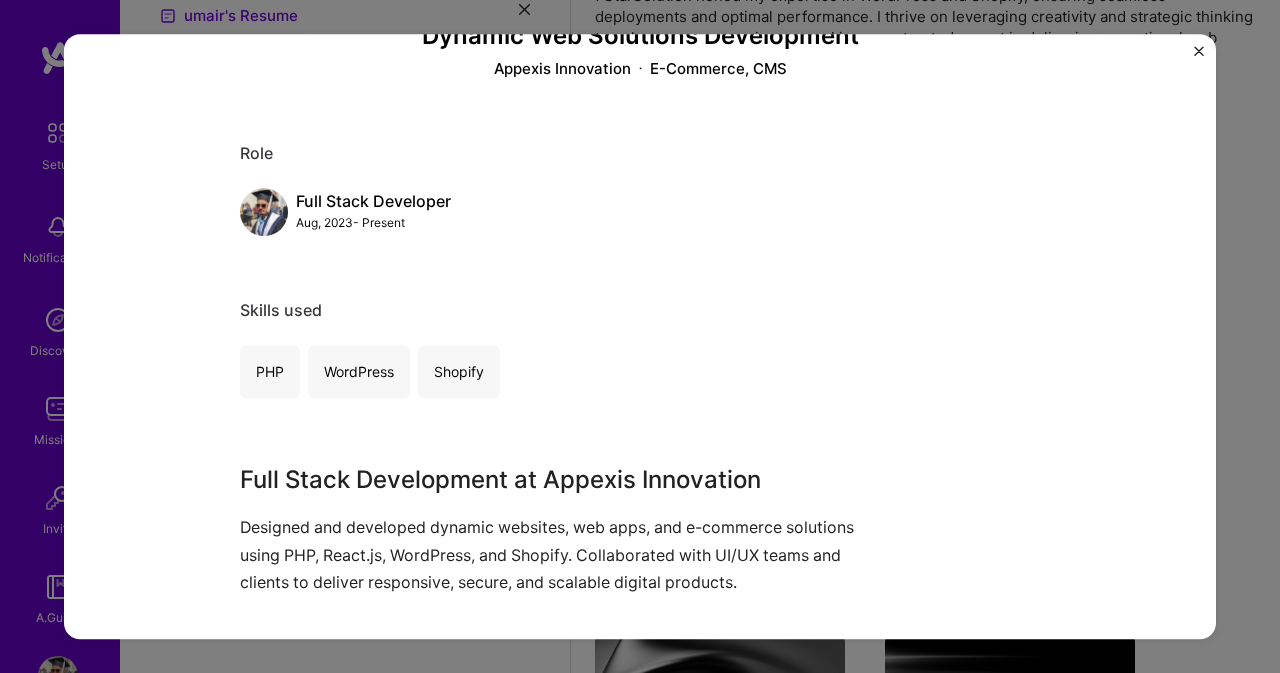 scroll, scrollTop: 110, scrollLeft: 0, axis: vertical 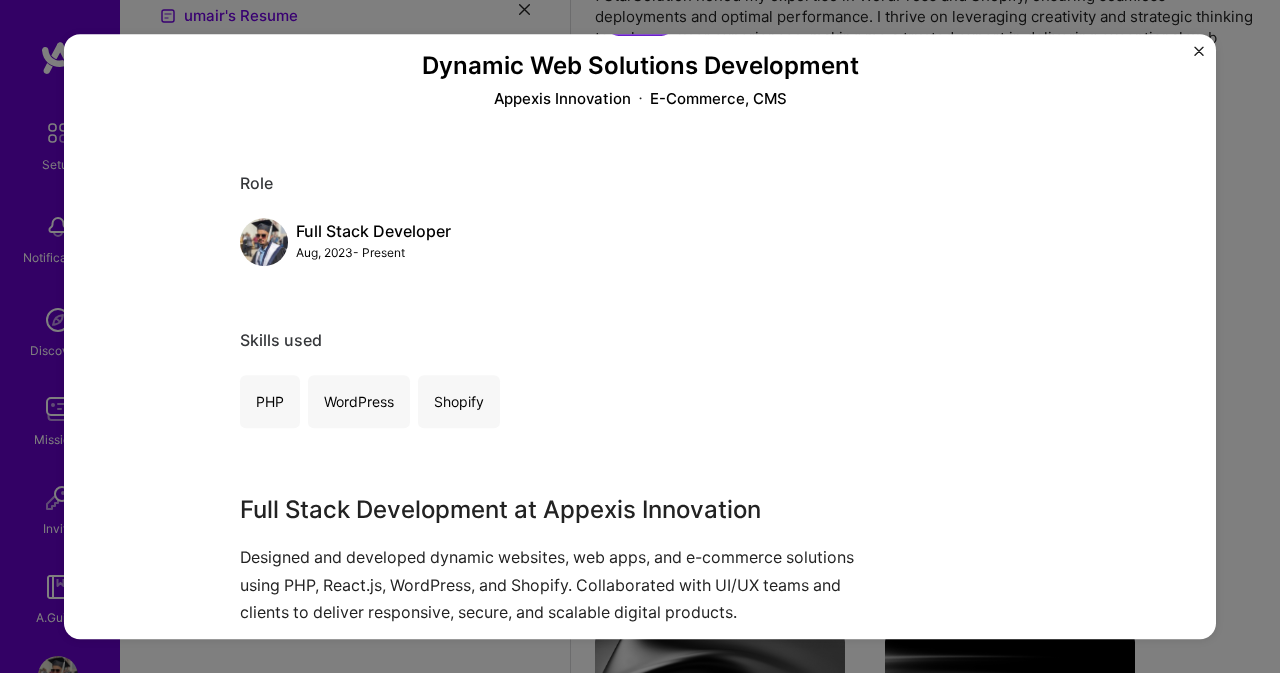 click at bounding box center [1199, 51] 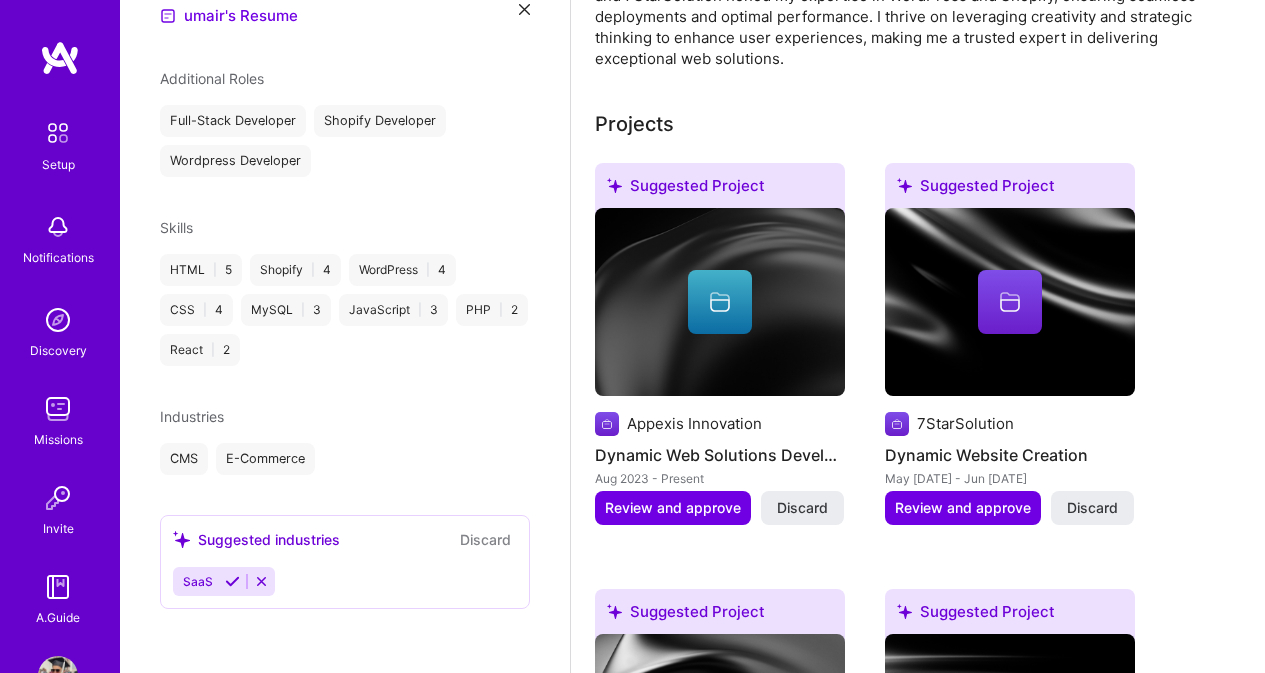 click at bounding box center (1010, 302) 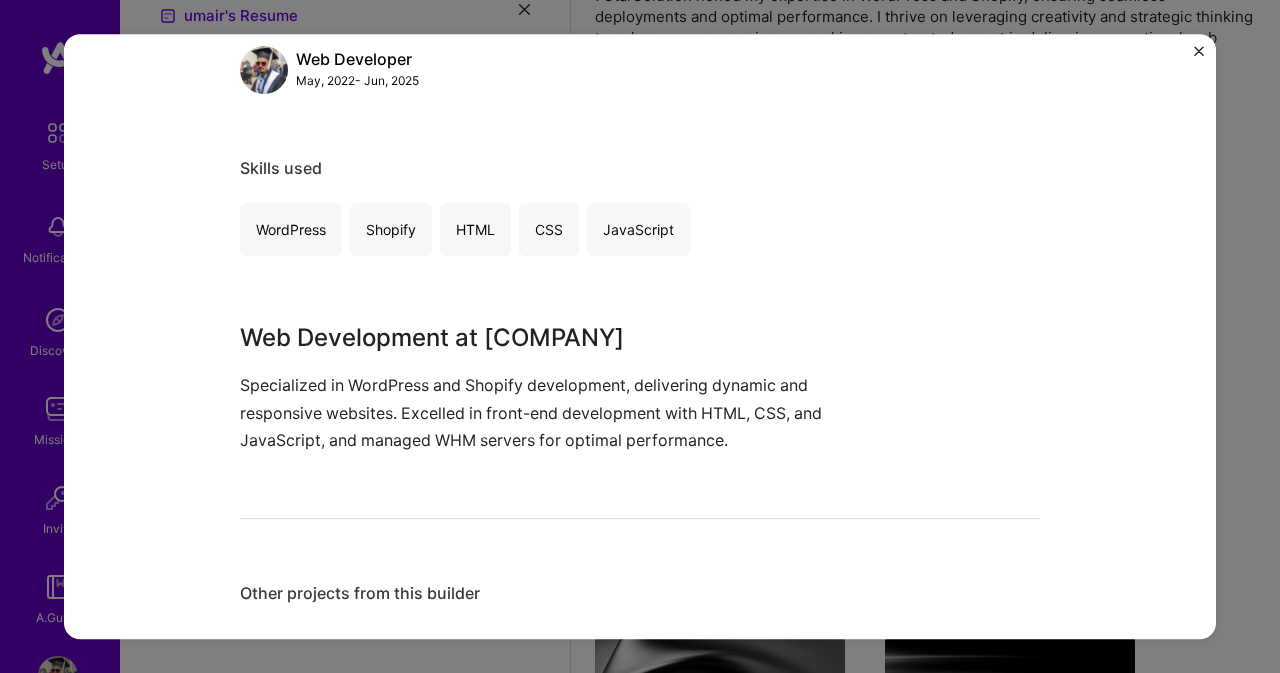 scroll, scrollTop: 310, scrollLeft: 0, axis: vertical 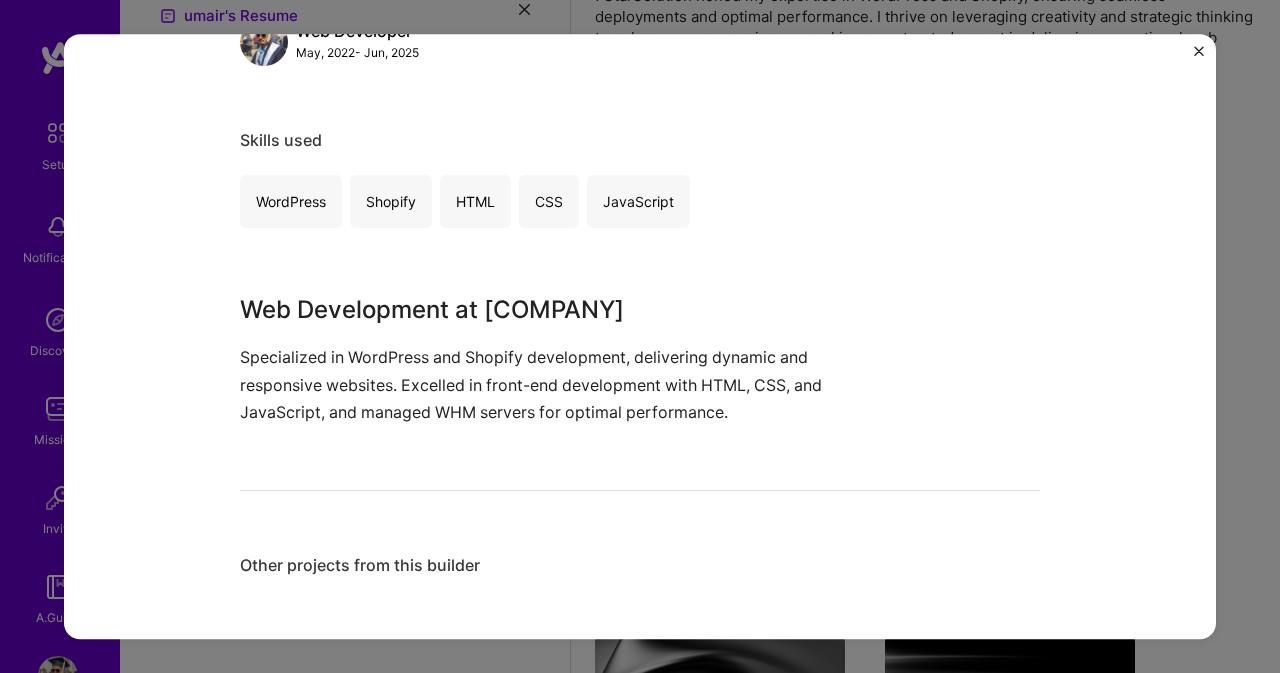 click on "Other projects from this builder" at bounding box center [640, 565] 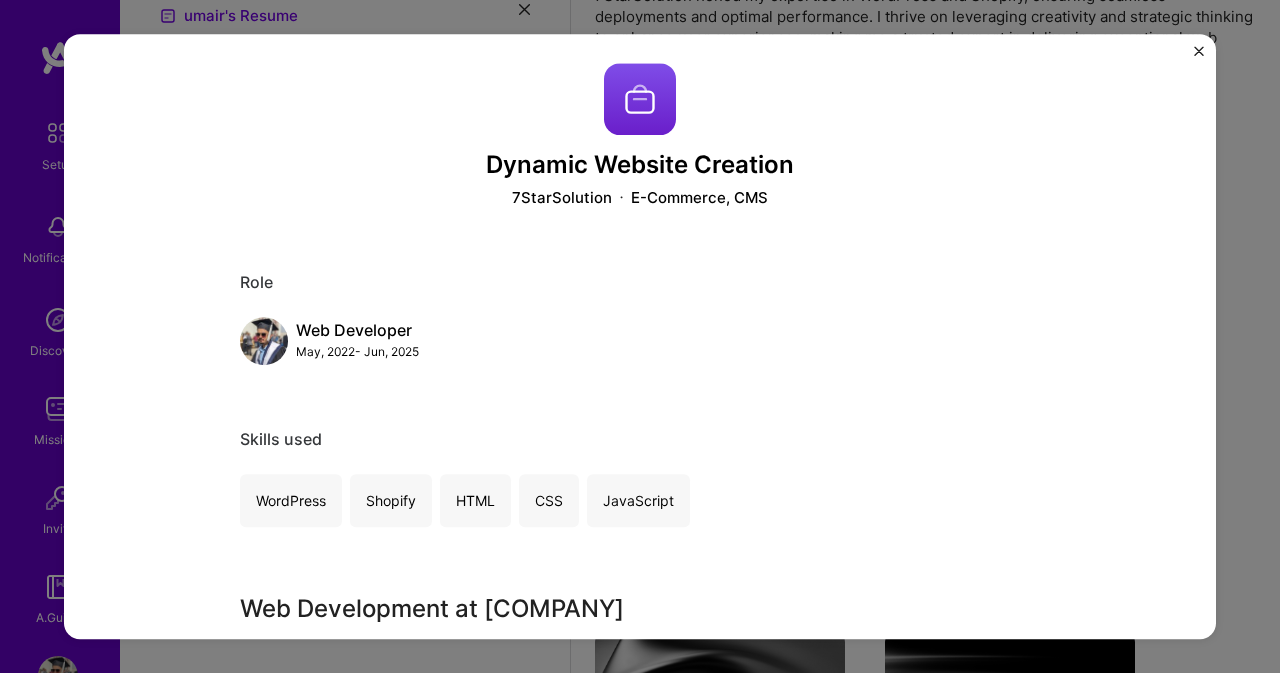 scroll, scrollTop: 0, scrollLeft: 0, axis: both 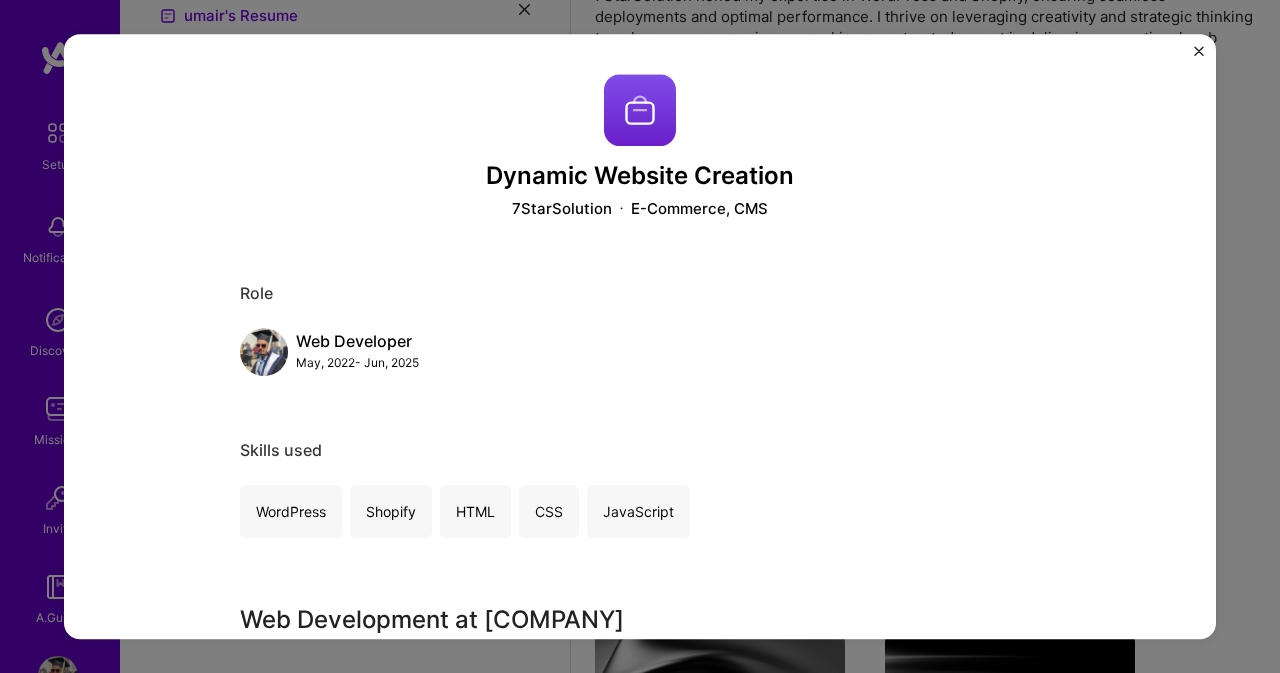 click at bounding box center [640, 110] 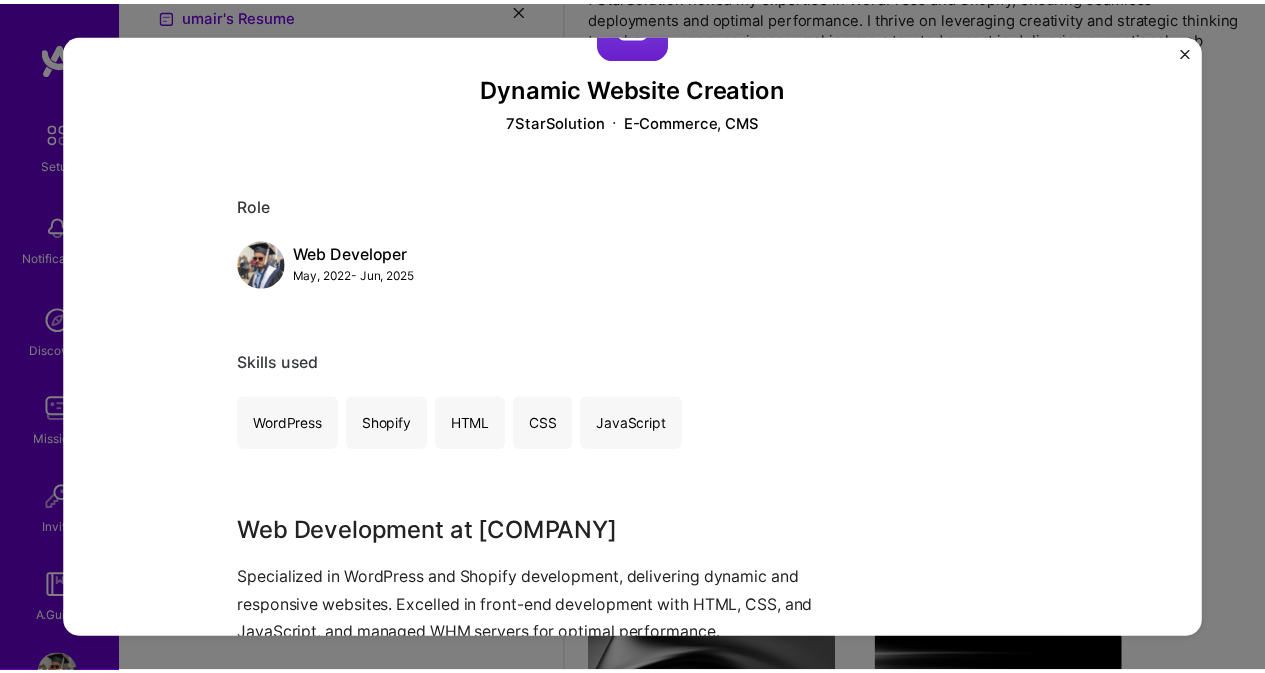 scroll, scrollTop: 100, scrollLeft: 0, axis: vertical 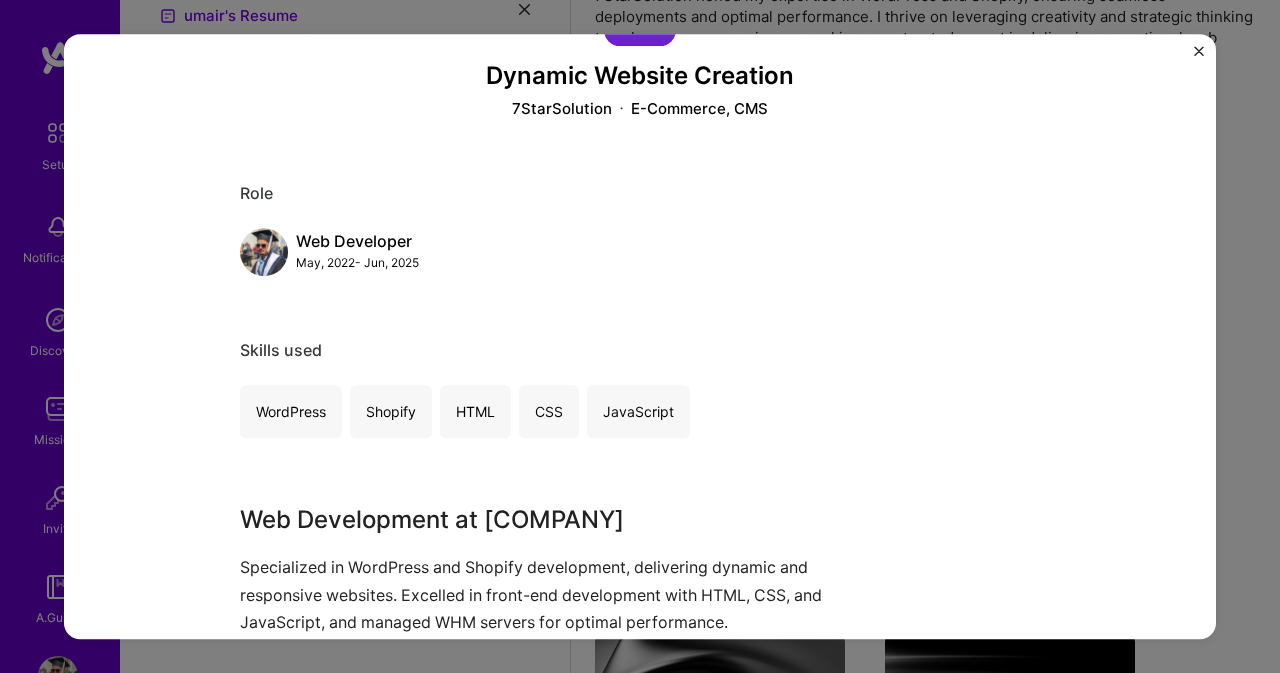 click at bounding box center [1199, 51] 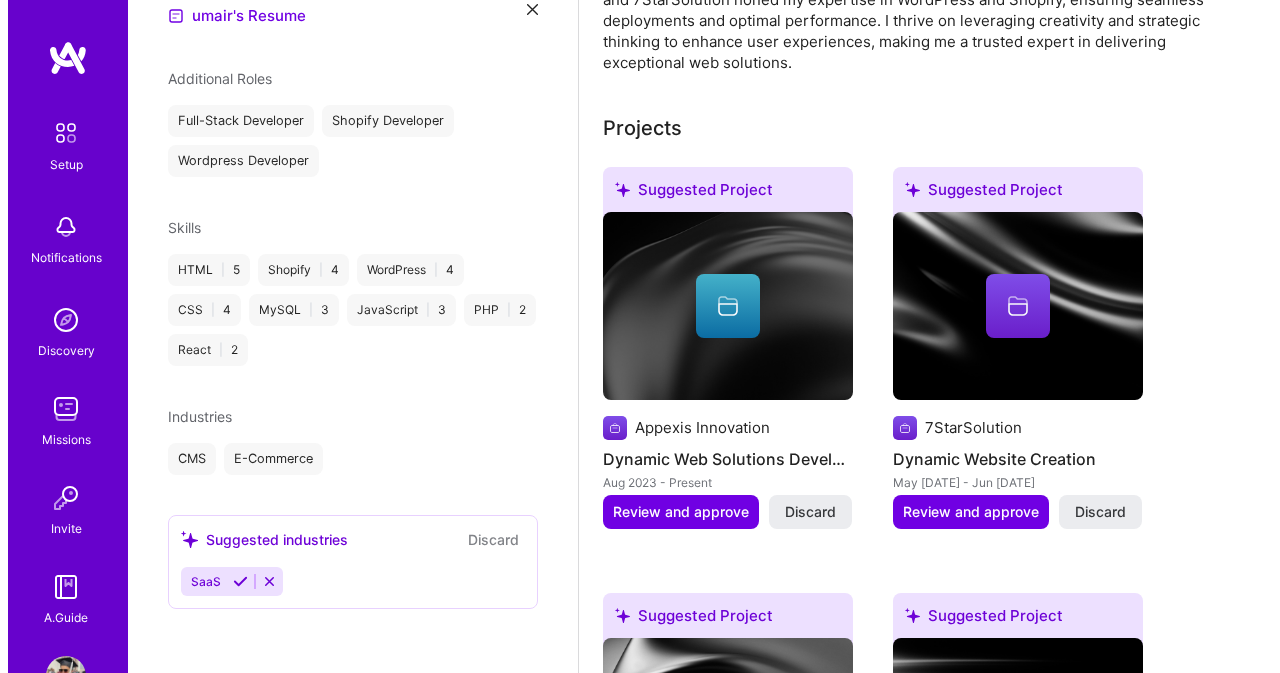 scroll, scrollTop: 759, scrollLeft: 0, axis: vertical 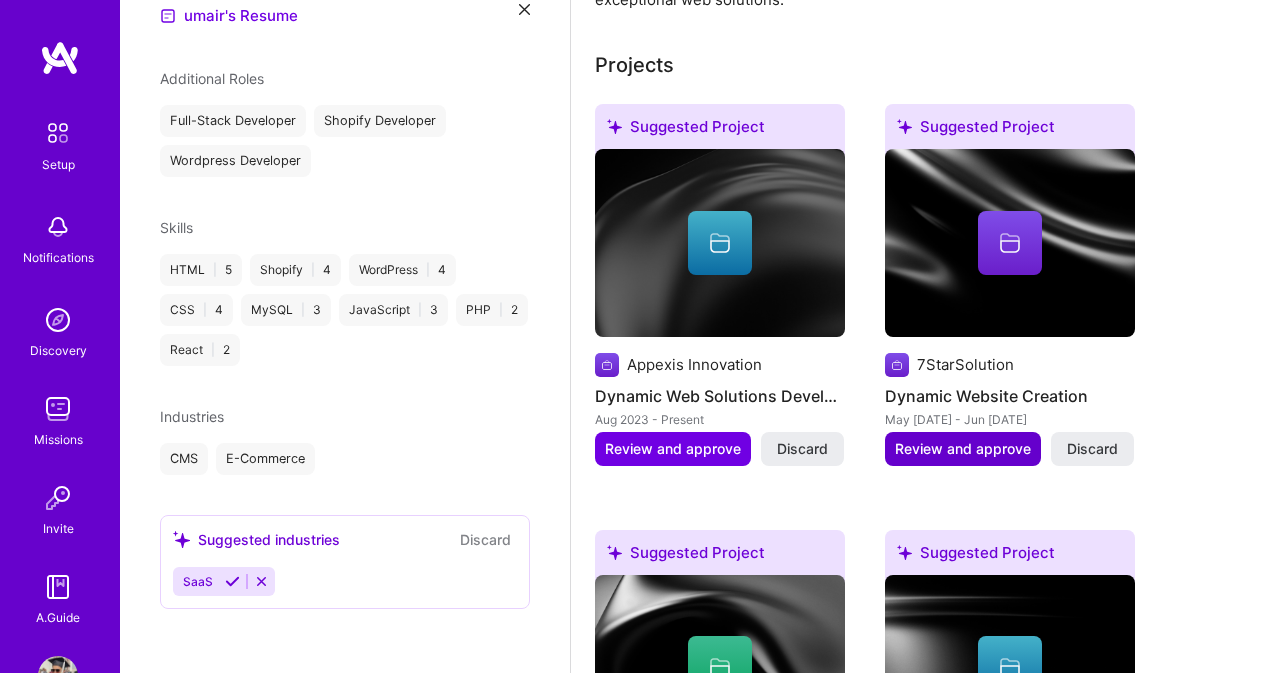 click on "Review and approve" at bounding box center (963, 449) 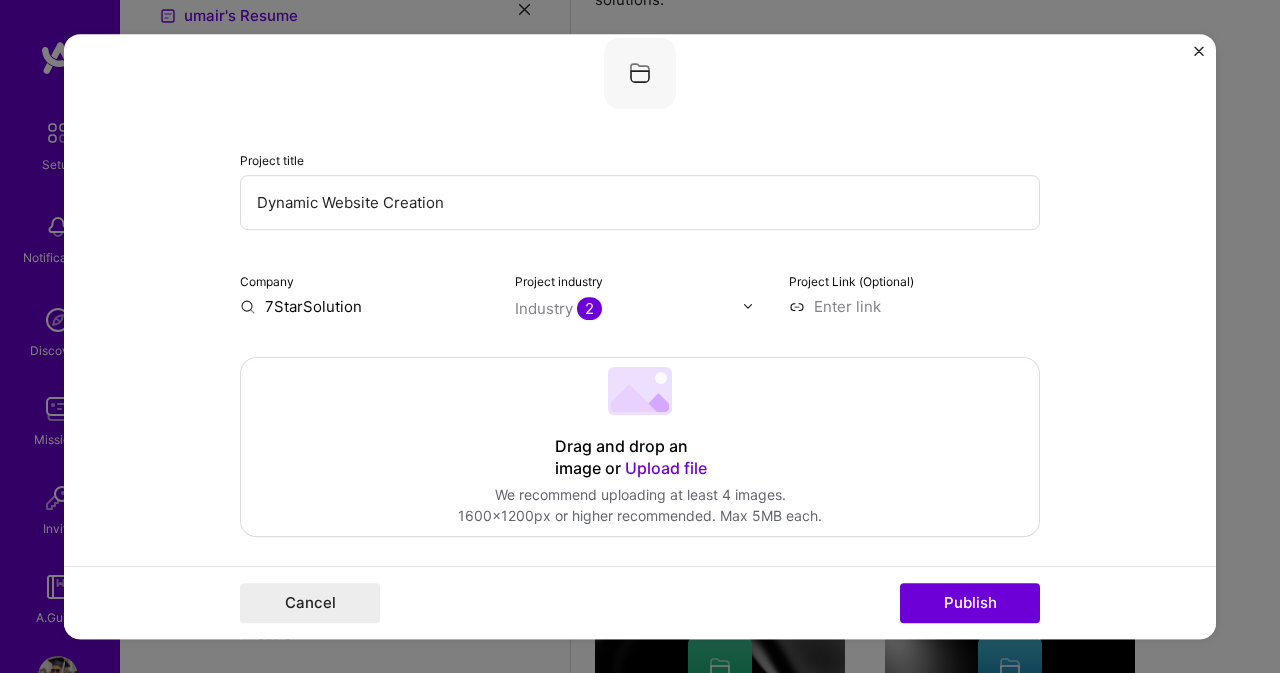 scroll, scrollTop: 200, scrollLeft: 0, axis: vertical 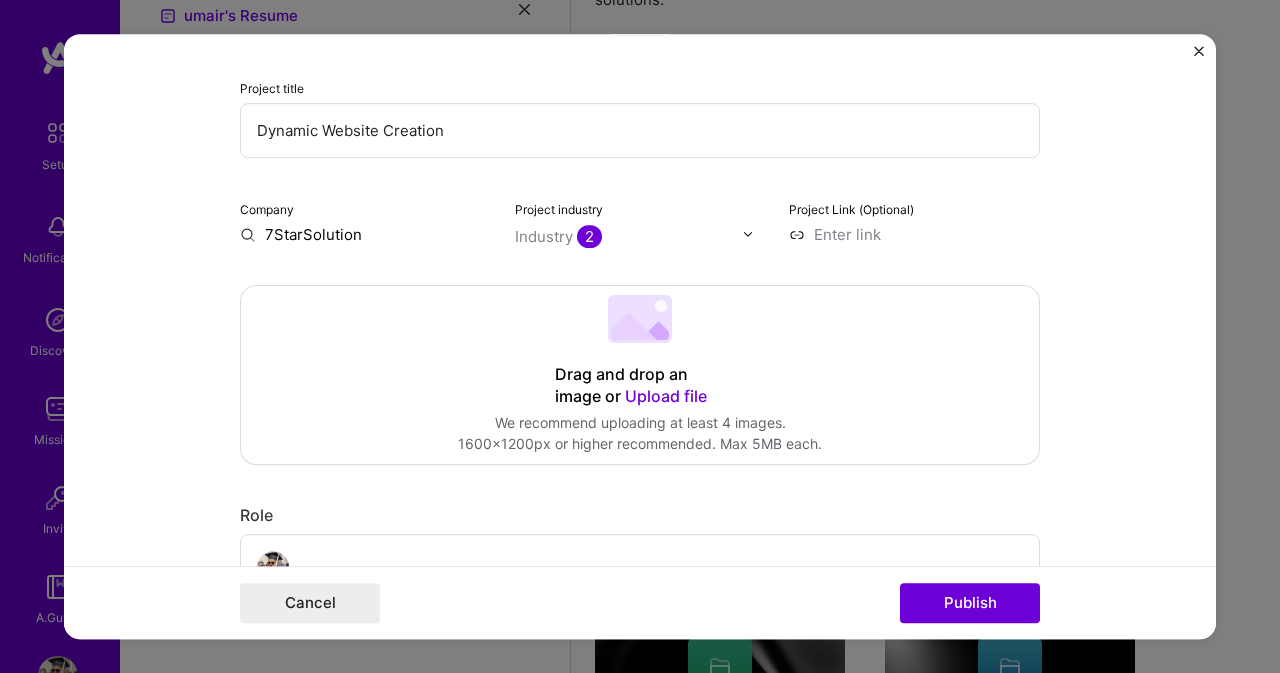 click at bounding box center (753, 234) 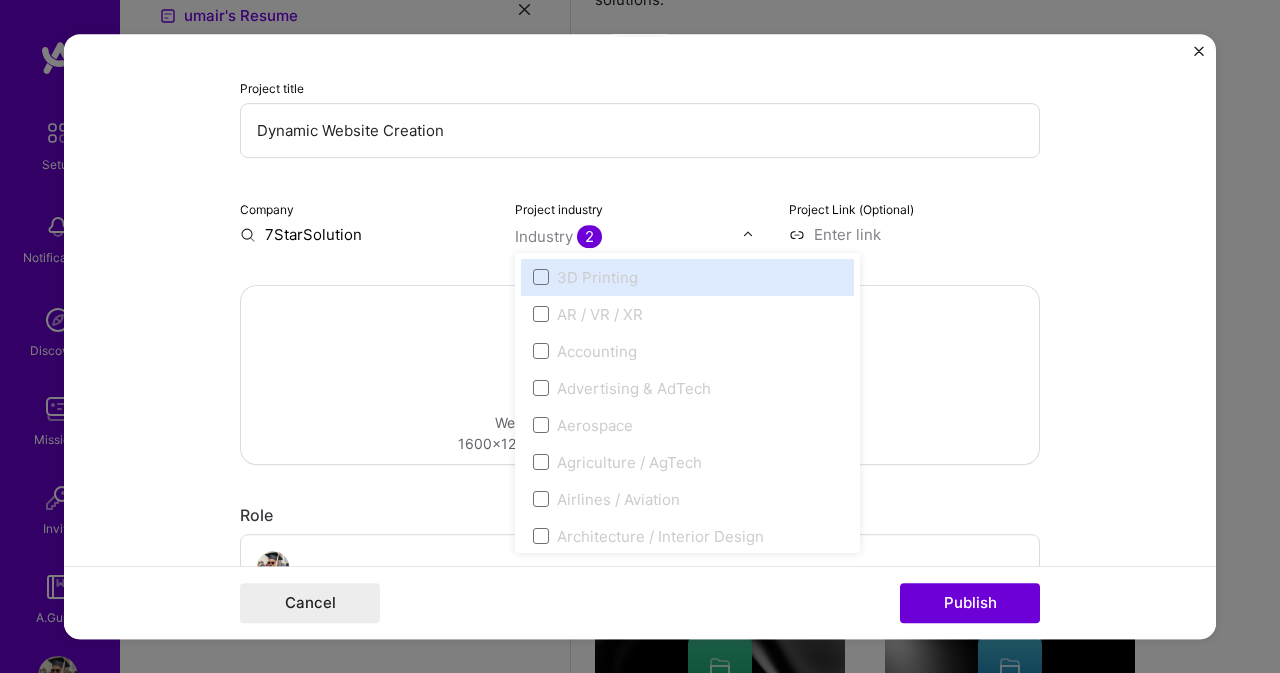 click at bounding box center (748, 234) 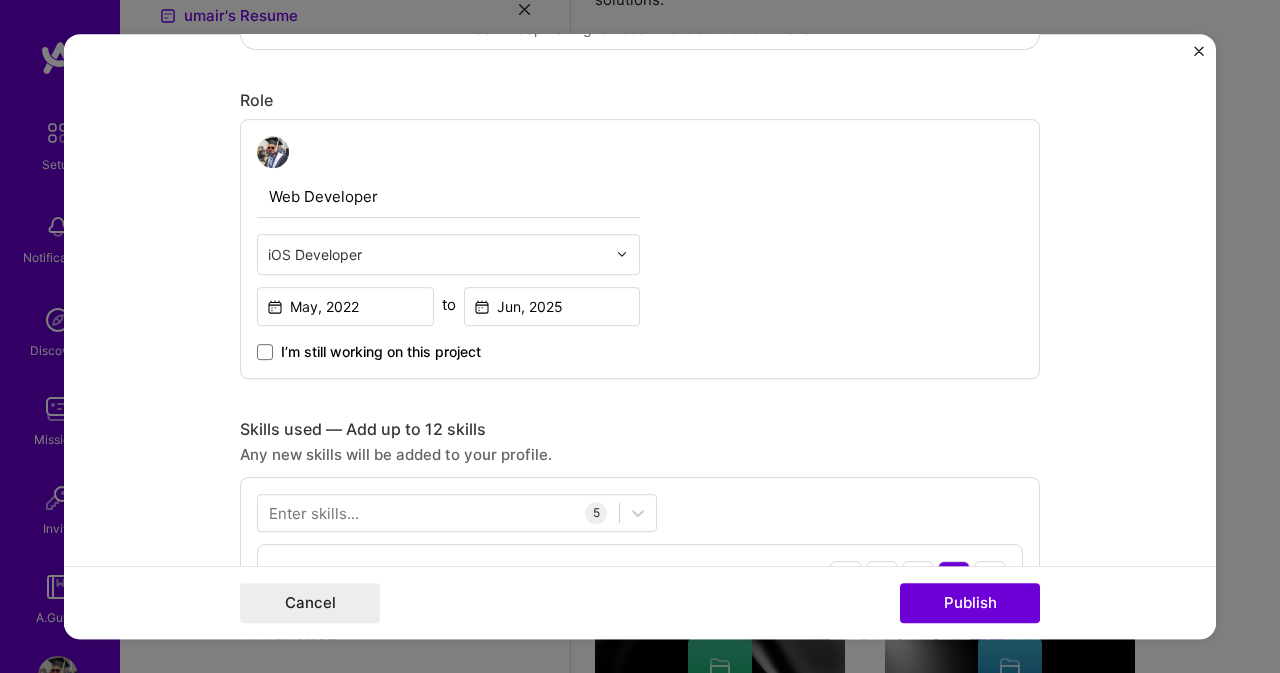 scroll, scrollTop: 400, scrollLeft: 0, axis: vertical 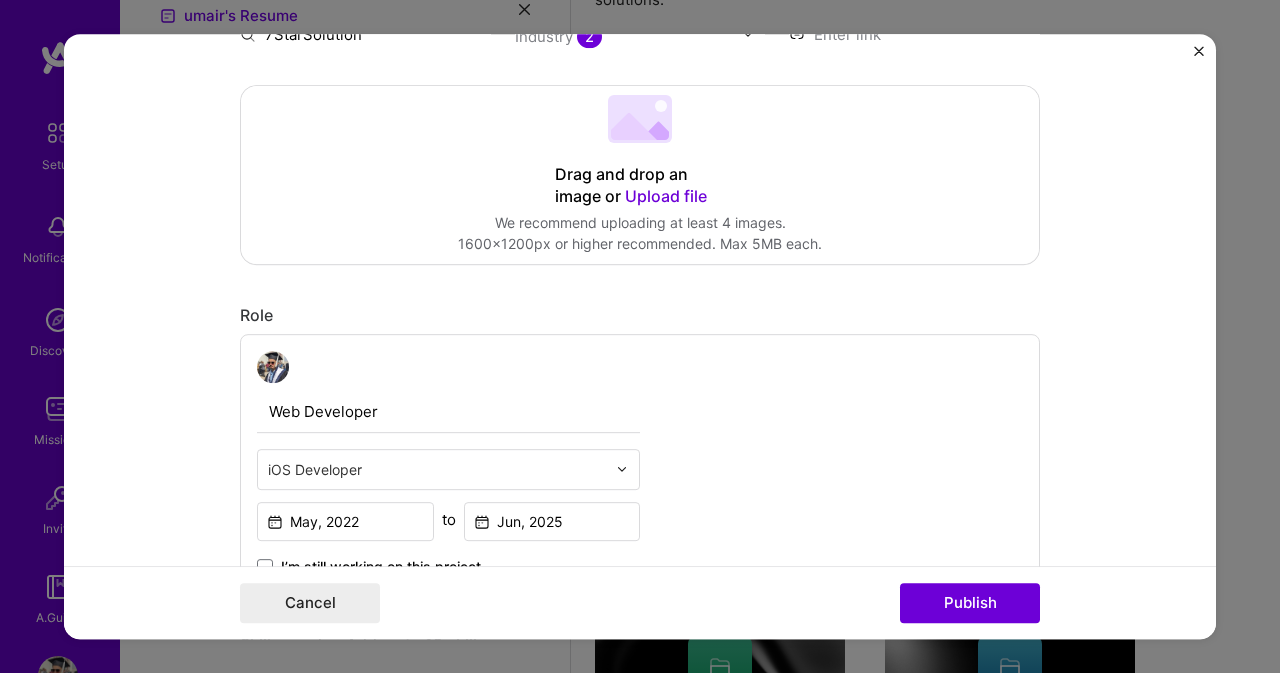 click at bounding box center (1199, 51) 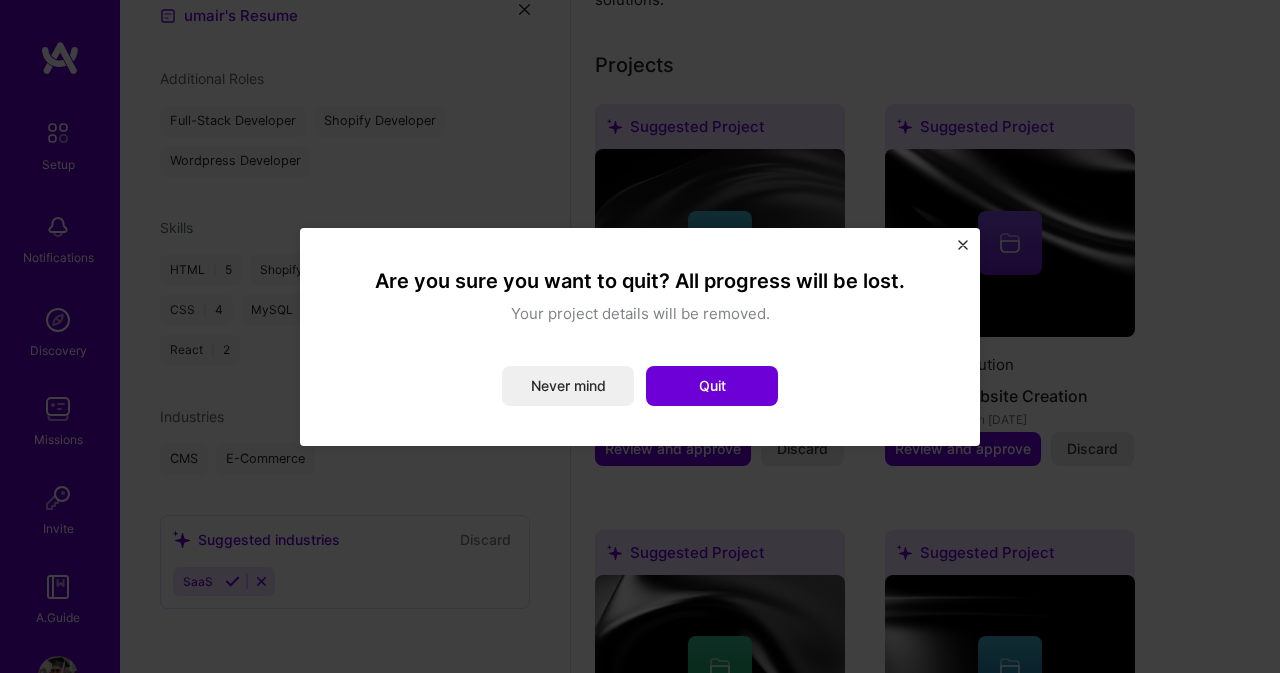 click at bounding box center (963, 245) 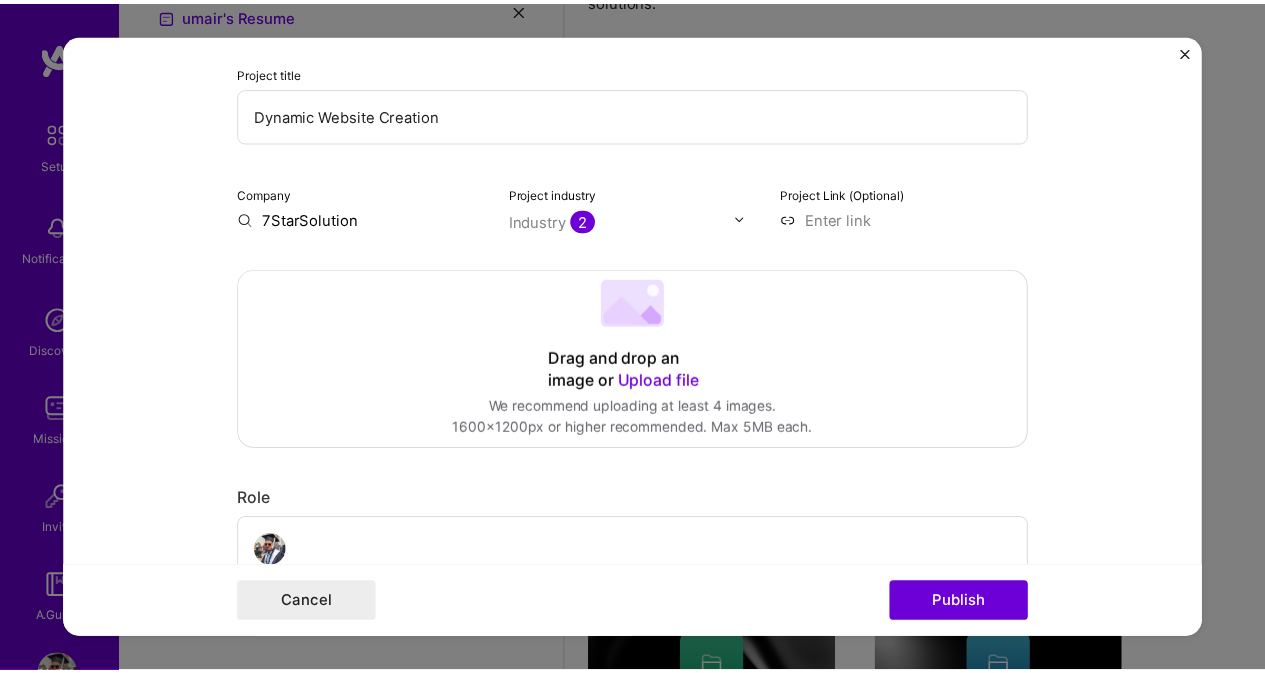 scroll, scrollTop: 100, scrollLeft: 0, axis: vertical 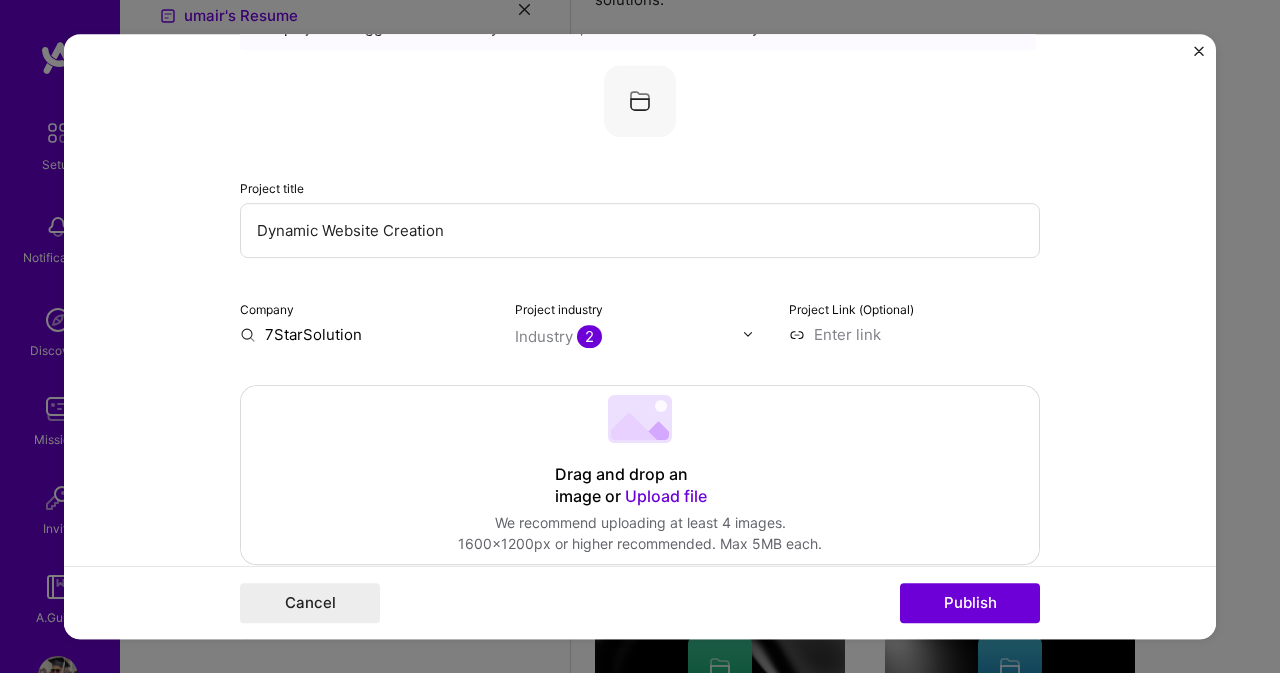 click at bounding box center [1199, 51] 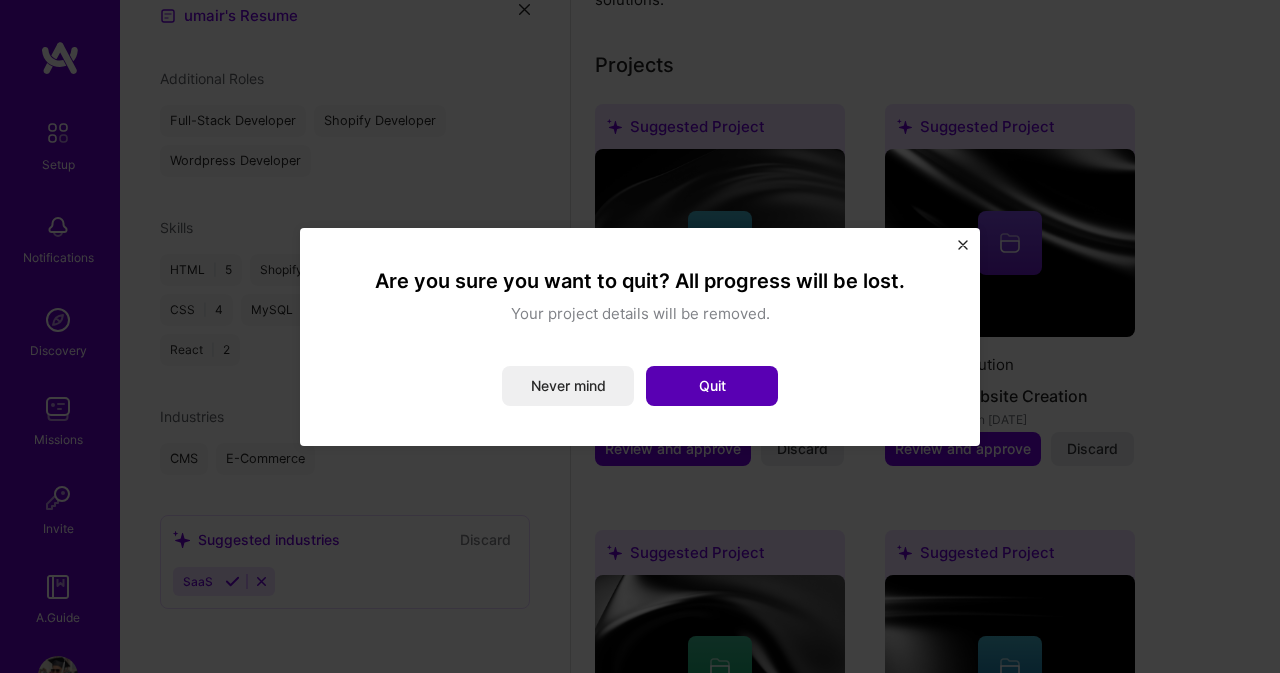 click on "Quit" at bounding box center [712, 386] 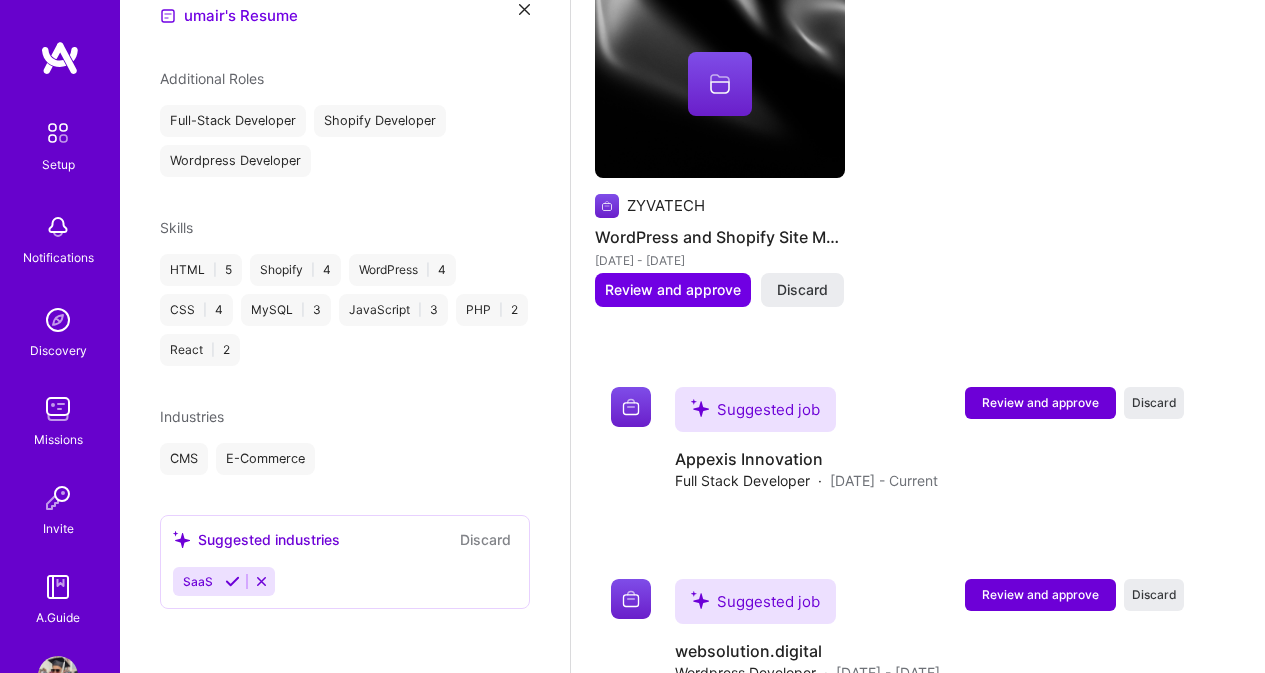 scroll, scrollTop: 1859, scrollLeft: 0, axis: vertical 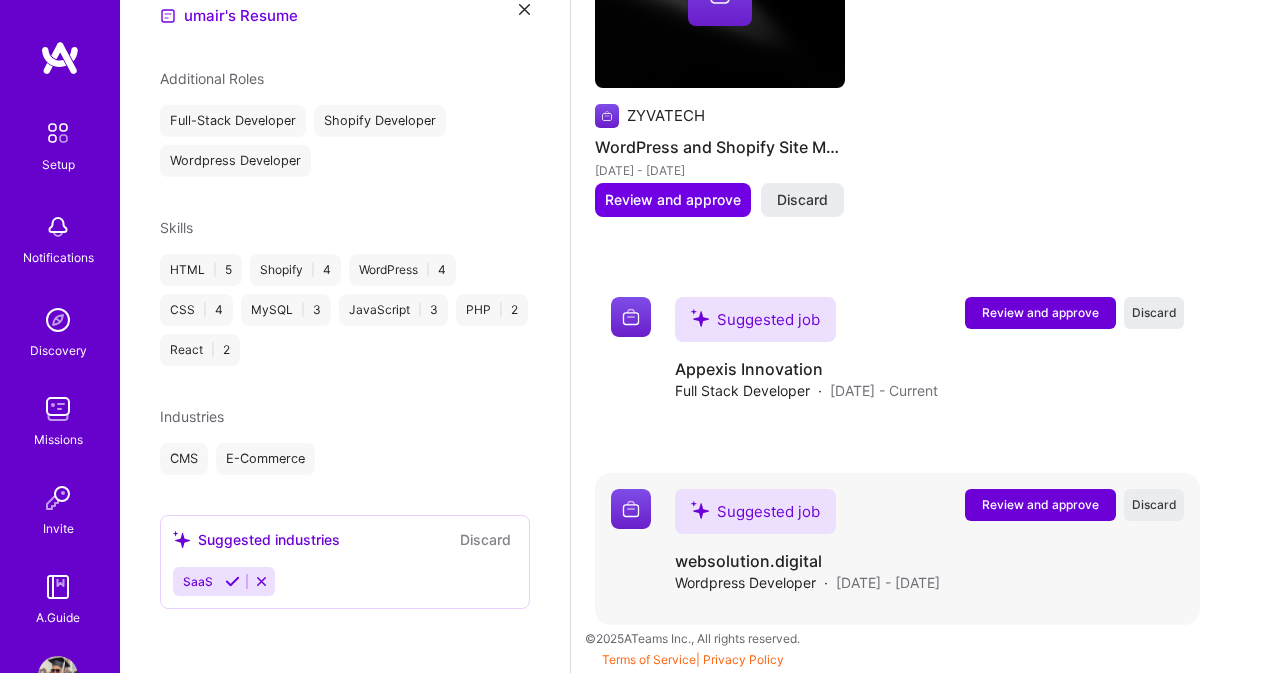 click on "Review and approve" at bounding box center [1040, 504] 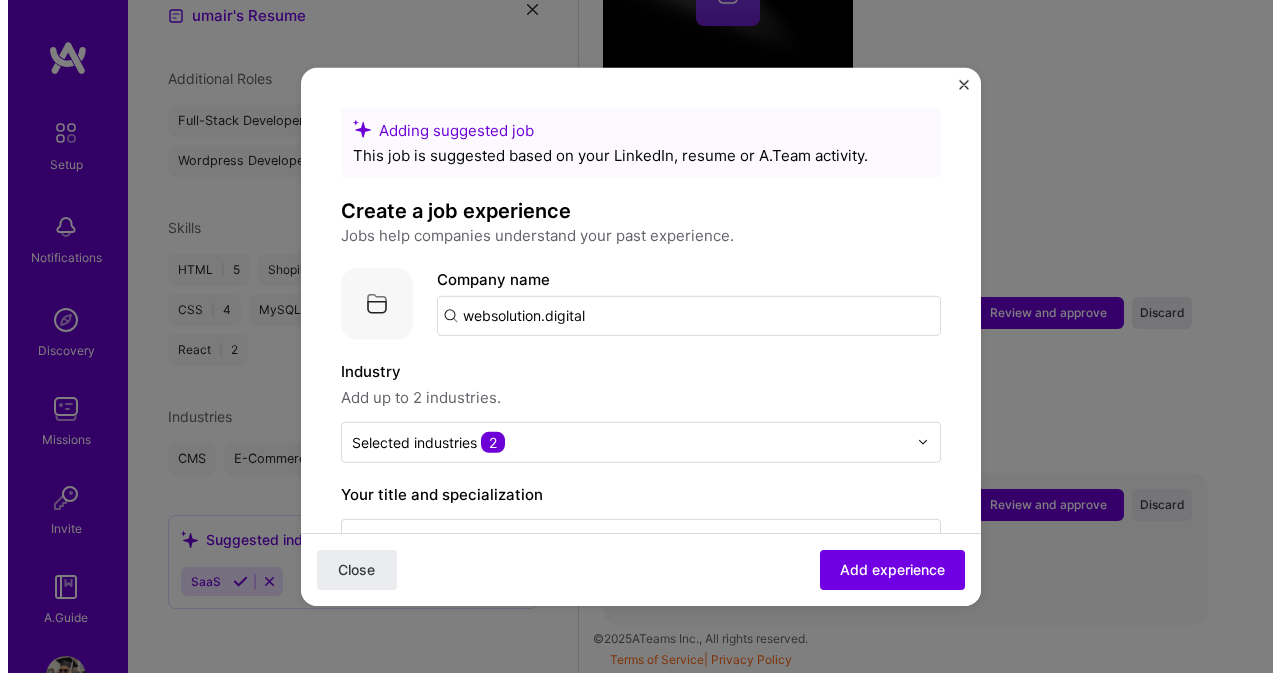 scroll, scrollTop: 1838, scrollLeft: 0, axis: vertical 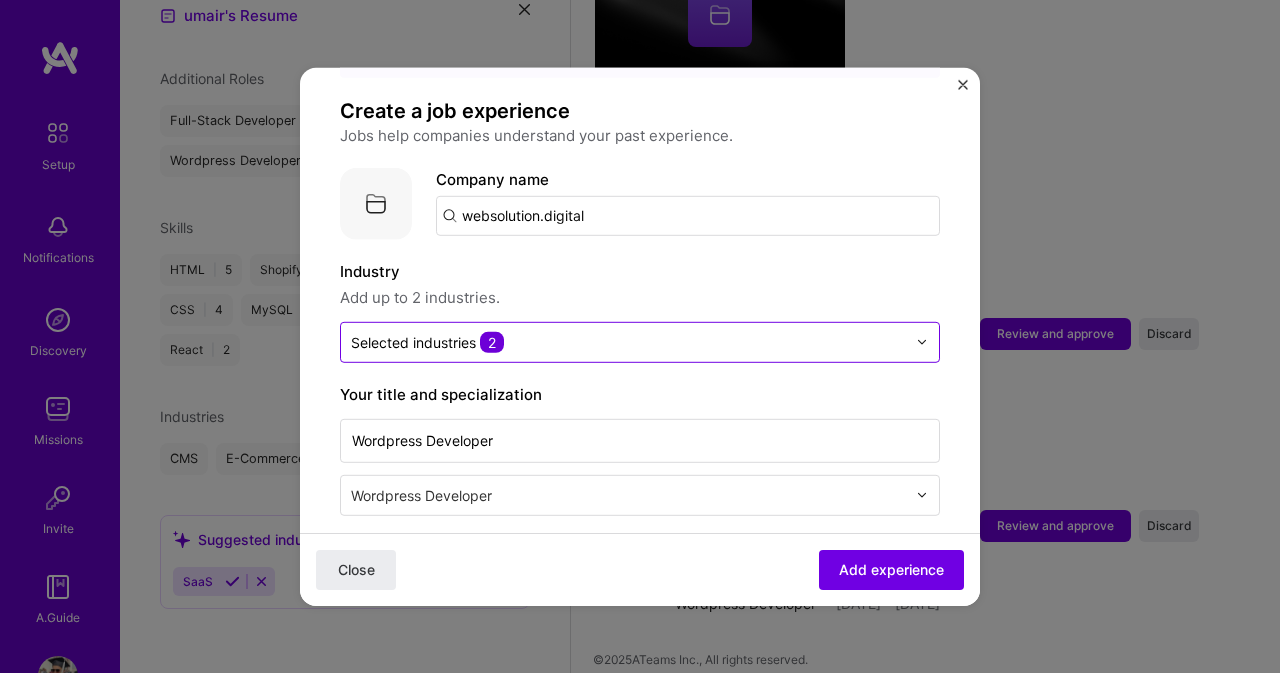 click at bounding box center (922, 342) 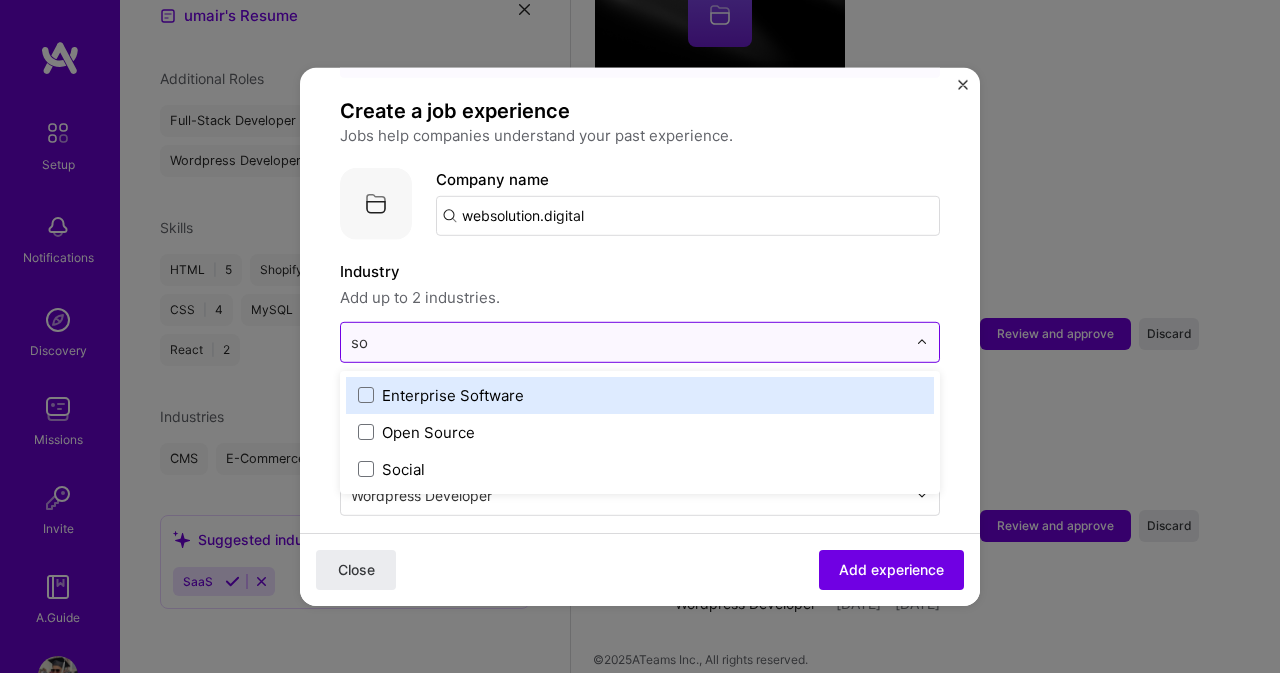 type on "s" 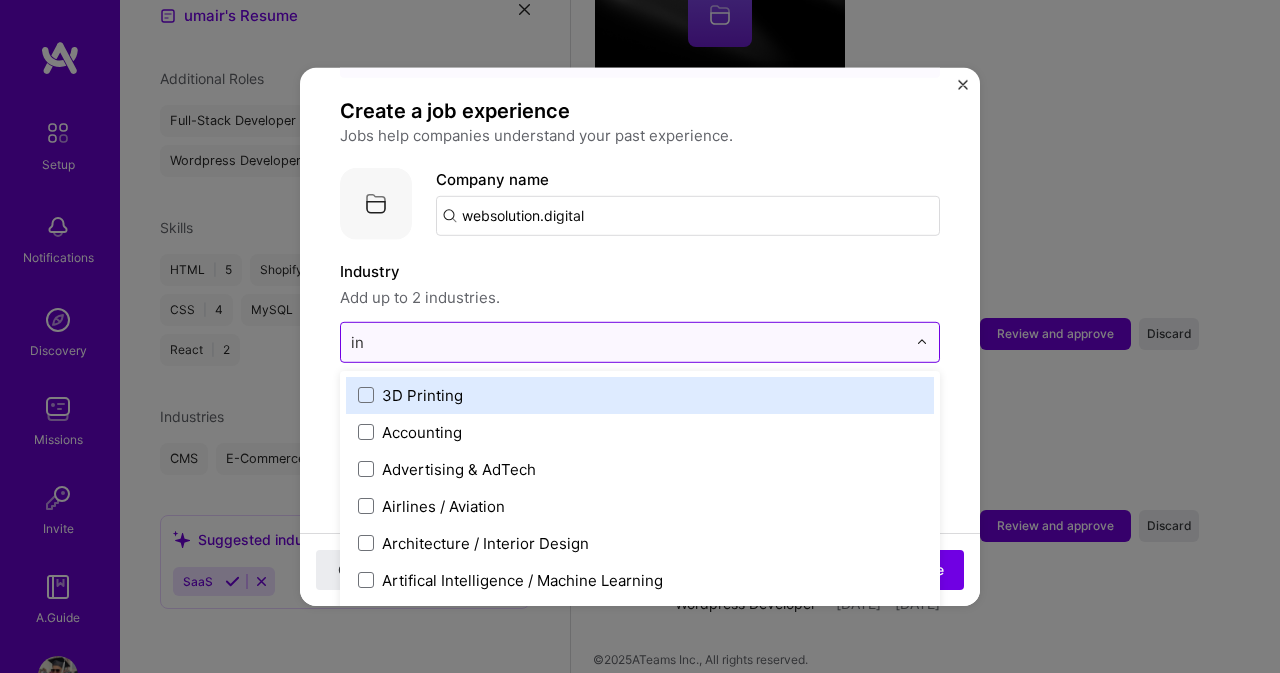 type on "i" 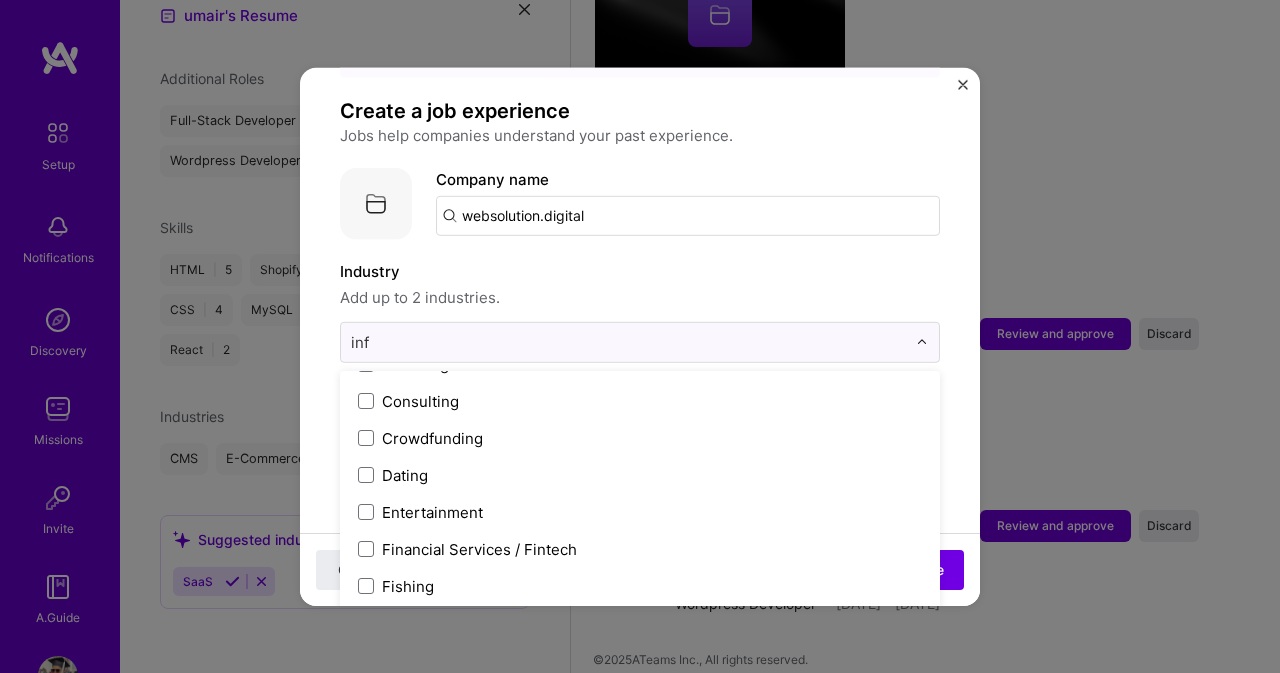 scroll, scrollTop: 0, scrollLeft: 0, axis: both 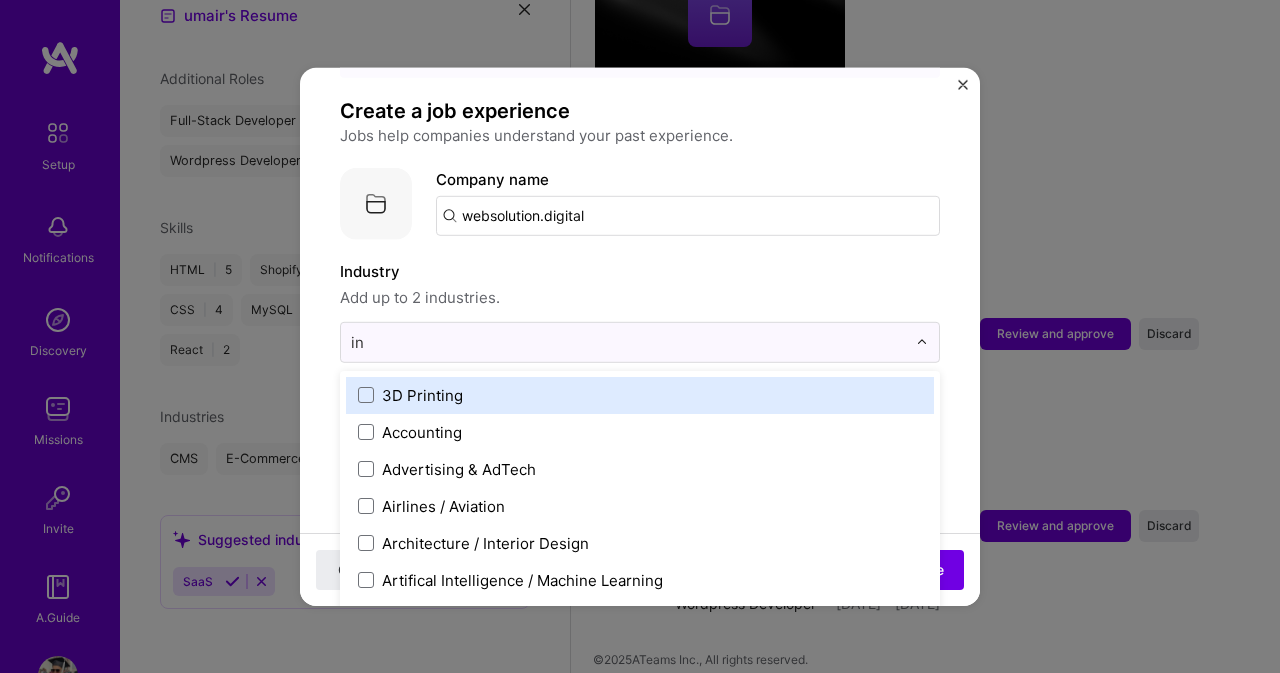 type on "i" 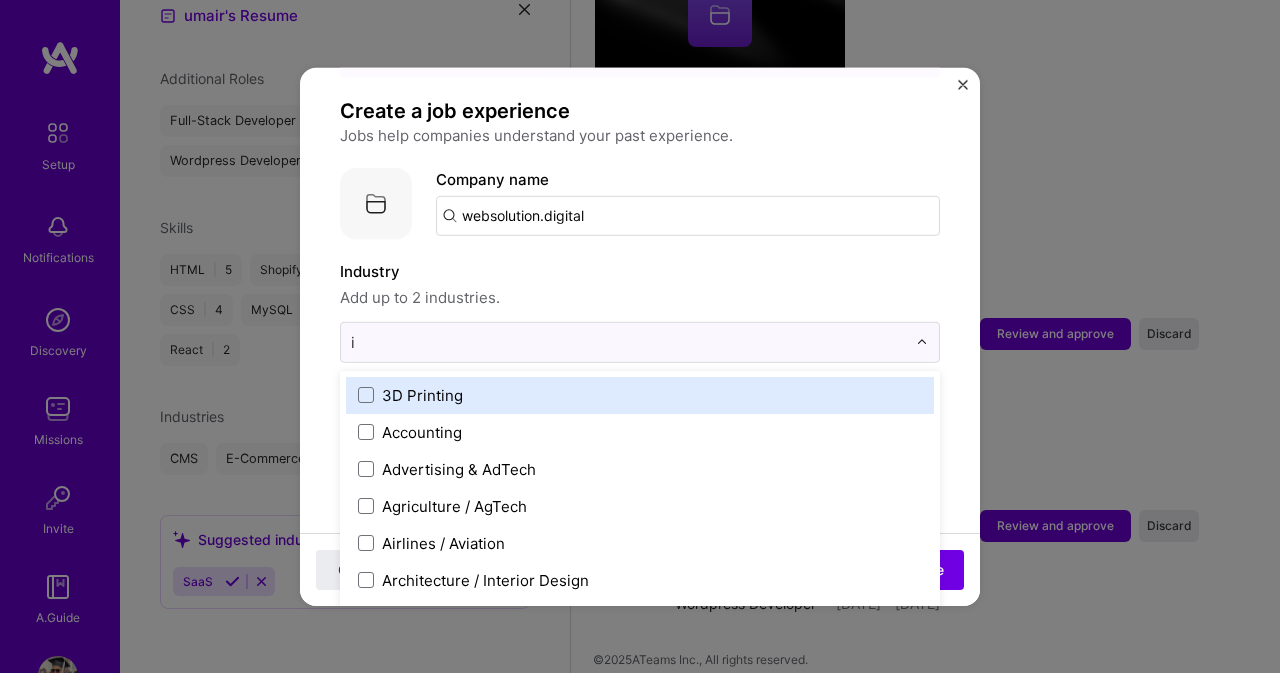 type 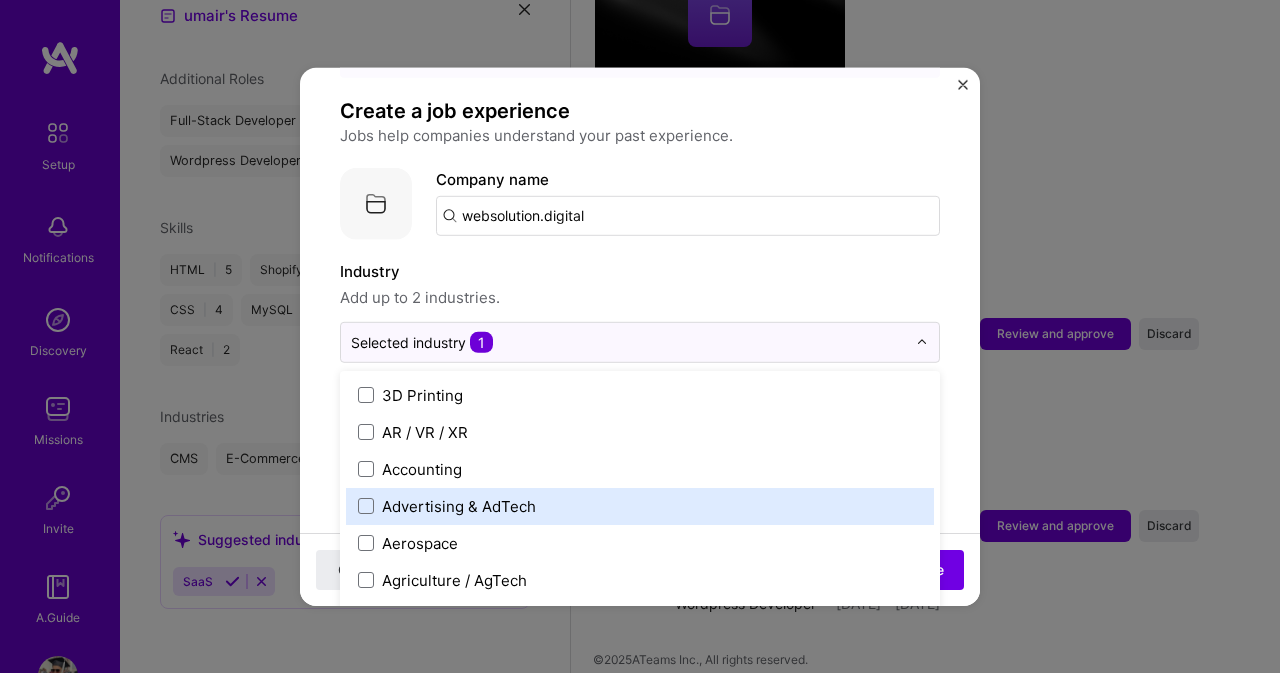 click on "Advertising & AdTech" at bounding box center (640, 505) 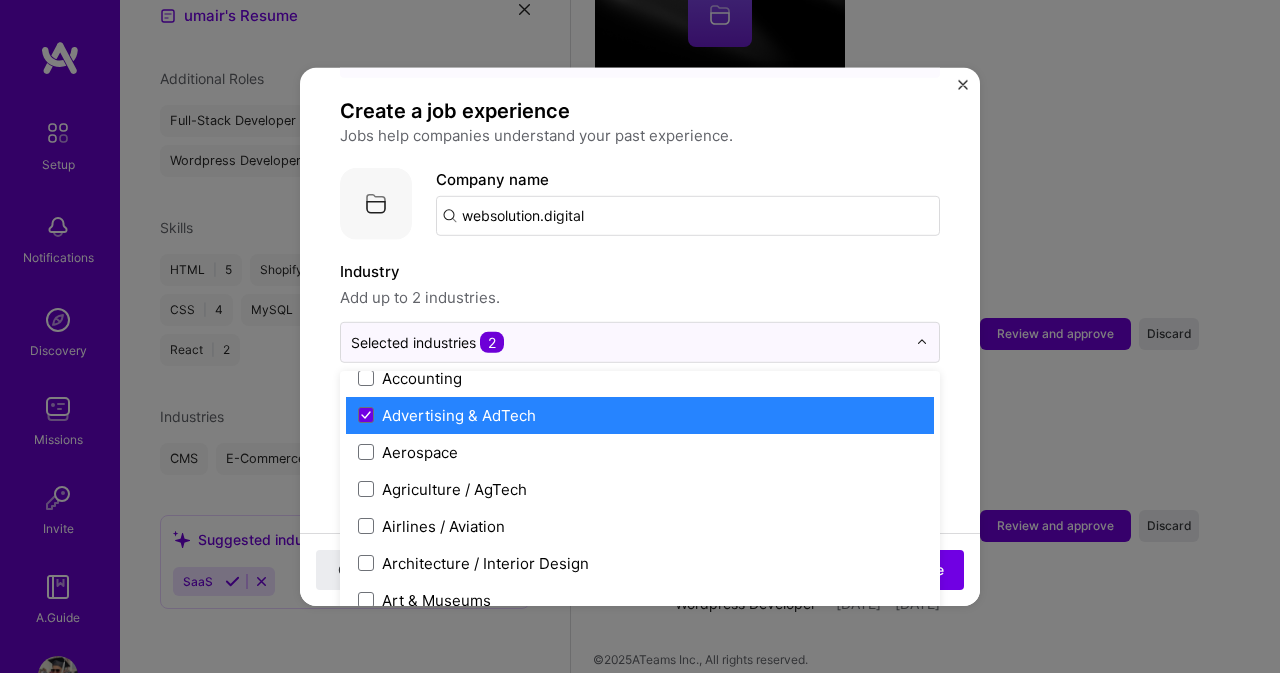 scroll, scrollTop: 100, scrollLeft: 0, axis: vertical 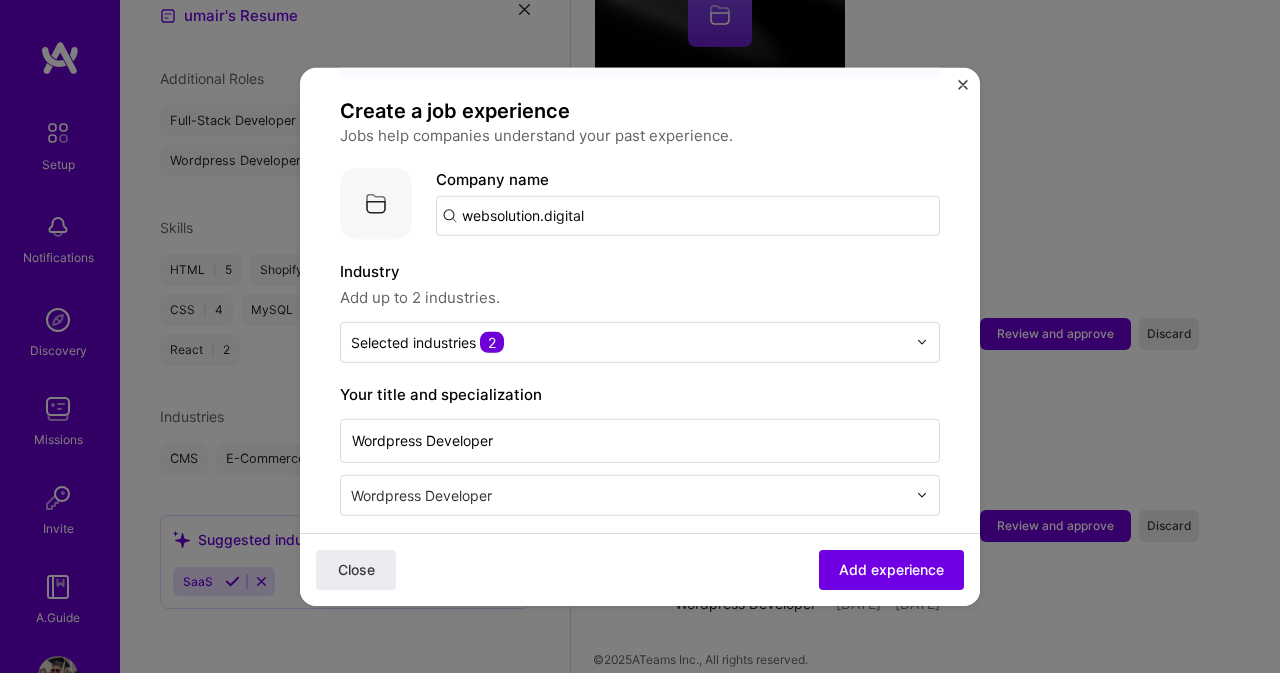 click on "Add up to 2 industries." at bounding box center (640, 297) 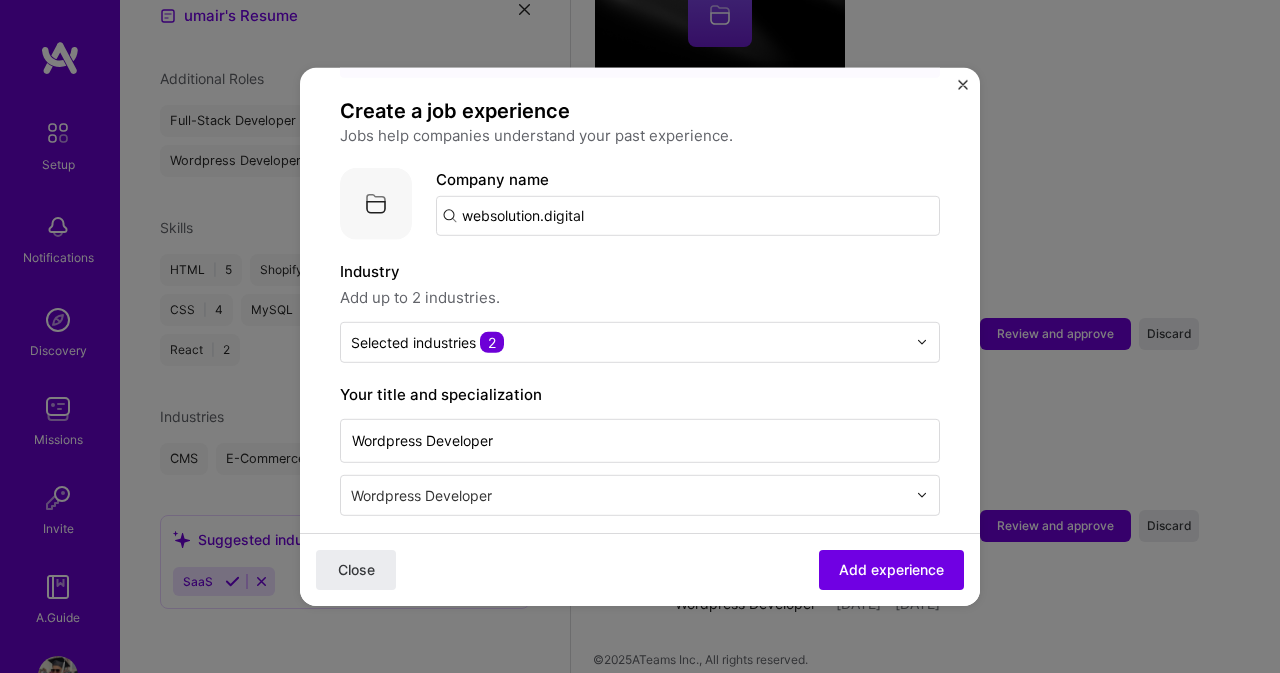 scroll, scrollTop: 200, scrollLeft: 0, axis: vertical 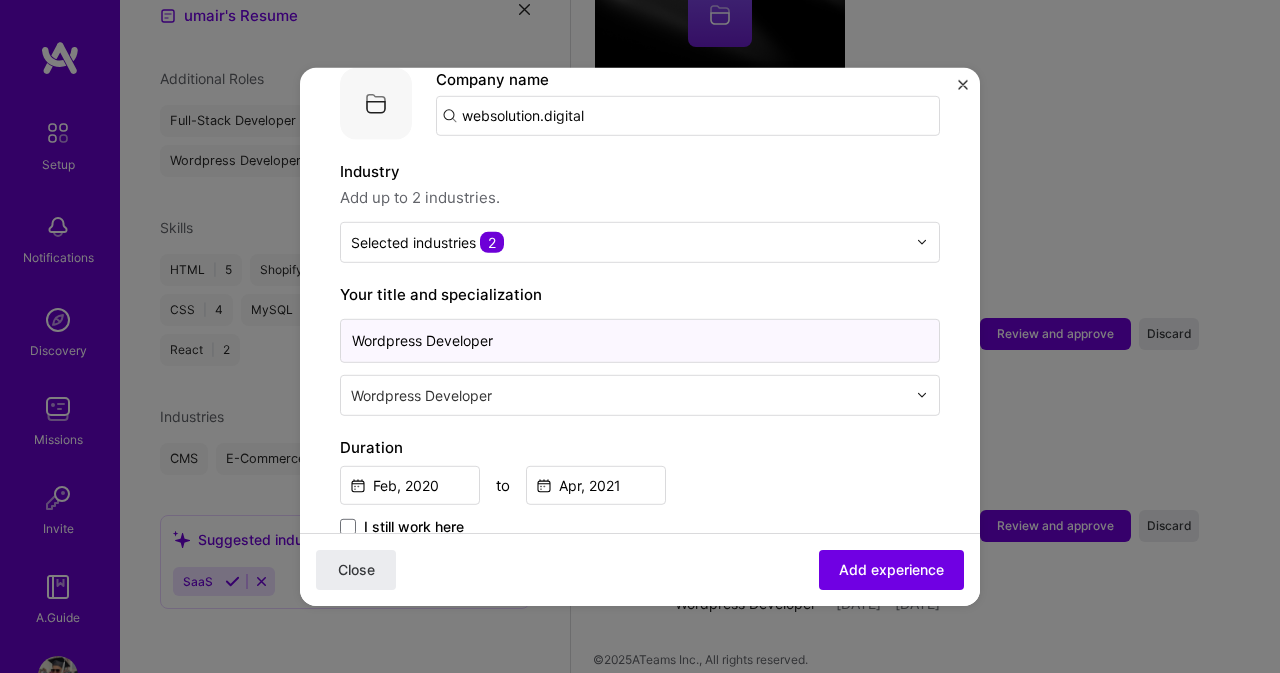 click on "Wordpress Developer" at bounding box center (640, 340) 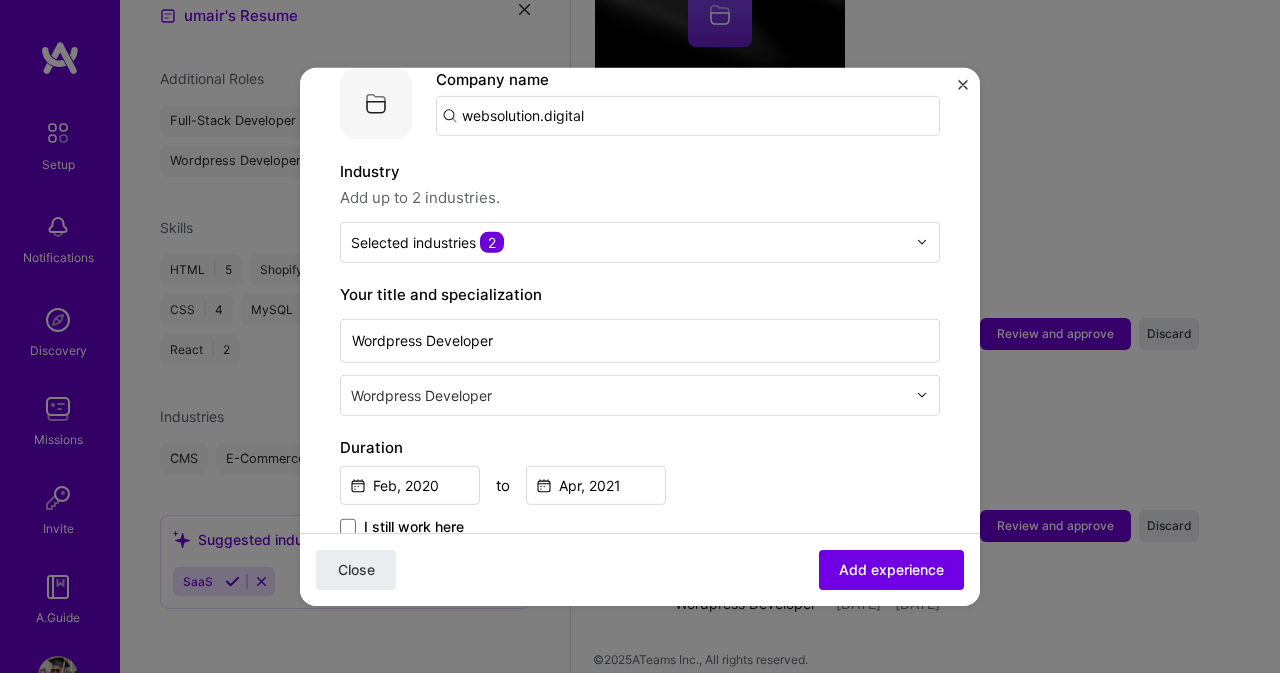 click on "Adding suggested job This job is suggested based on your LinkedIn, resume or A.Team activity. Create a job experience Jobs help companies understand your past experience. Company logo Company name websolution.digital
Industry Add up to 2 industries. Selected industries 2 Your title and specialization Wordpress Developer Wordpress Developer Duration Feb, [YEAR]
to Apr, [YEAR]
I still work here Skills used — Add up to 12 skills Any new skills will be added to your profile. Enter skills... 4 CSS 1 2 3 4 5 HTML 1 2 3 4 5 JavaScript 1 2 3 4 5 WordPress 1 2 3 4 5 Description Gained hands-on experience in front-end development and WordPress theme customization. Built responsive interfaces with HTML, CSS, and JavaScript. Collaborated on projects, improved problem-solving skills, and learned Shopify integration while delivering tasks on time in a professional team environment. 100 characters minimum 304 / 0" at bounding box center [640, 720] 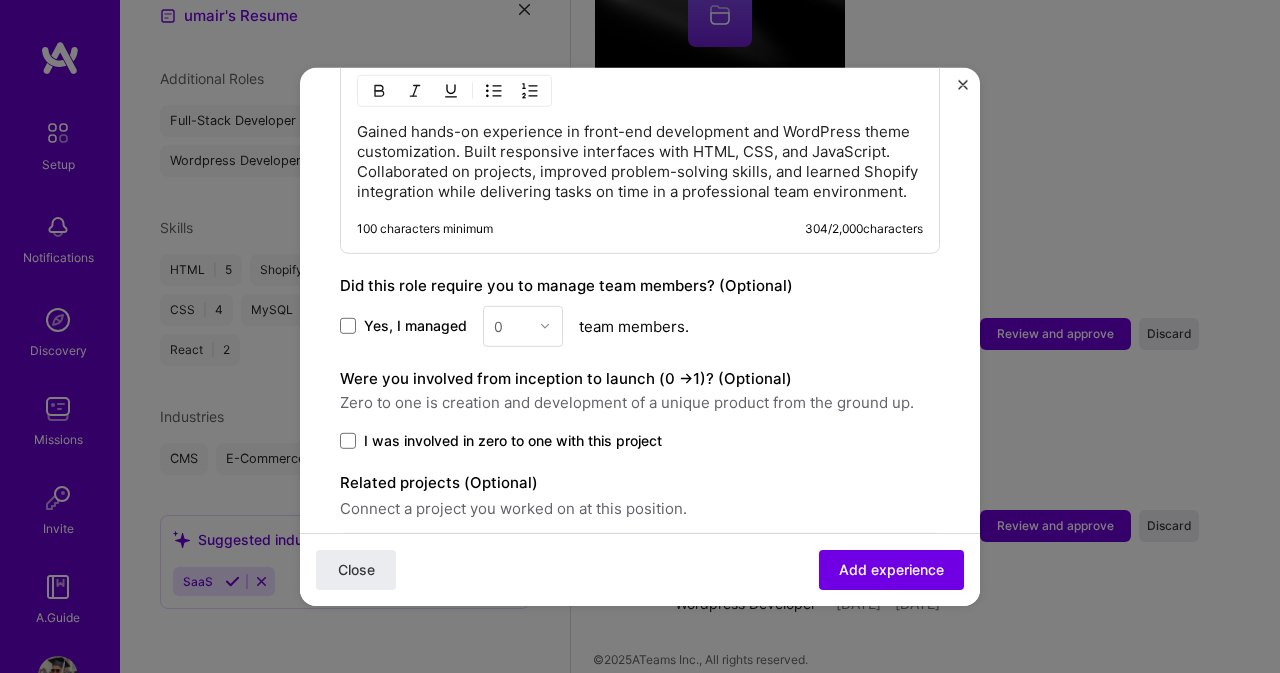 scroll, scrollTop: 1262, scrollLeft: 0, axis: vertical 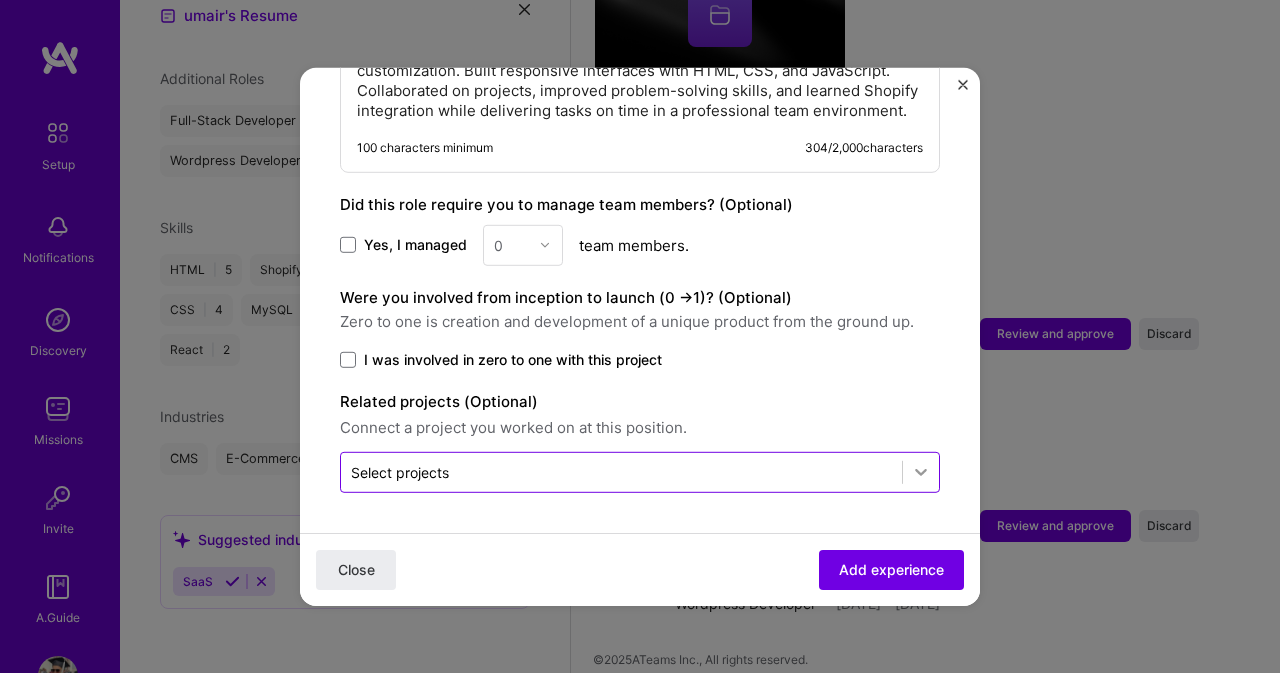 click 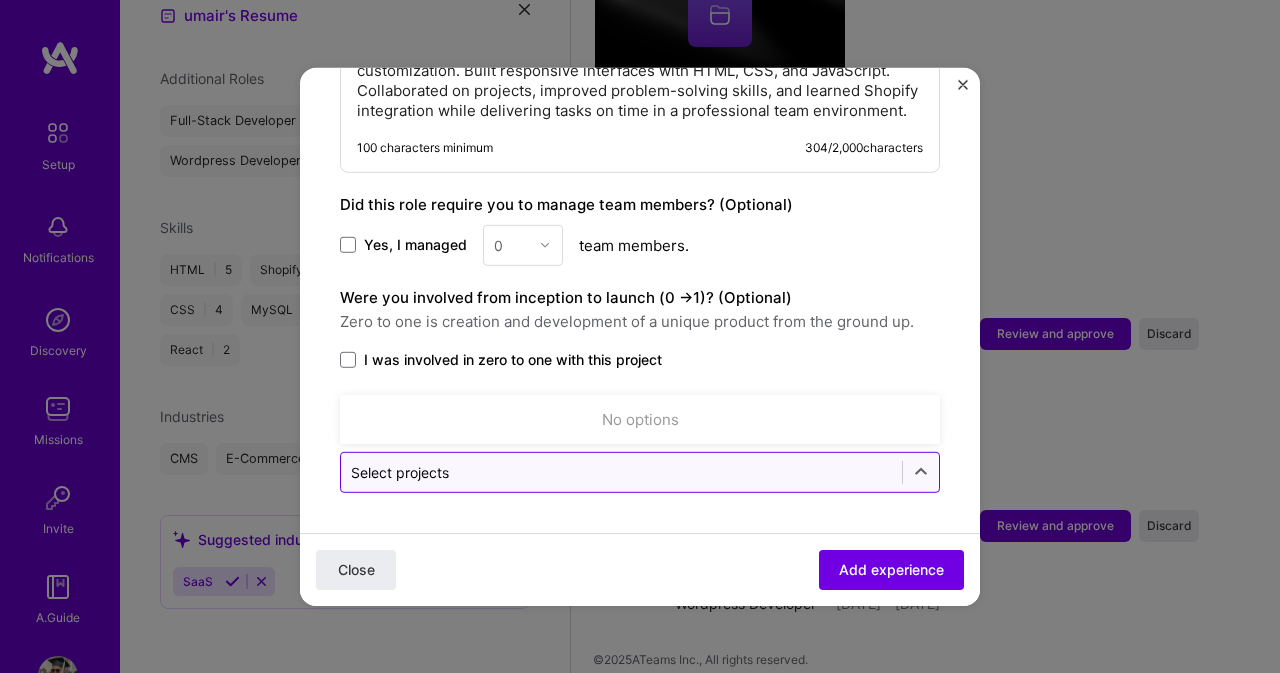 click at bounding box center (621, 471) 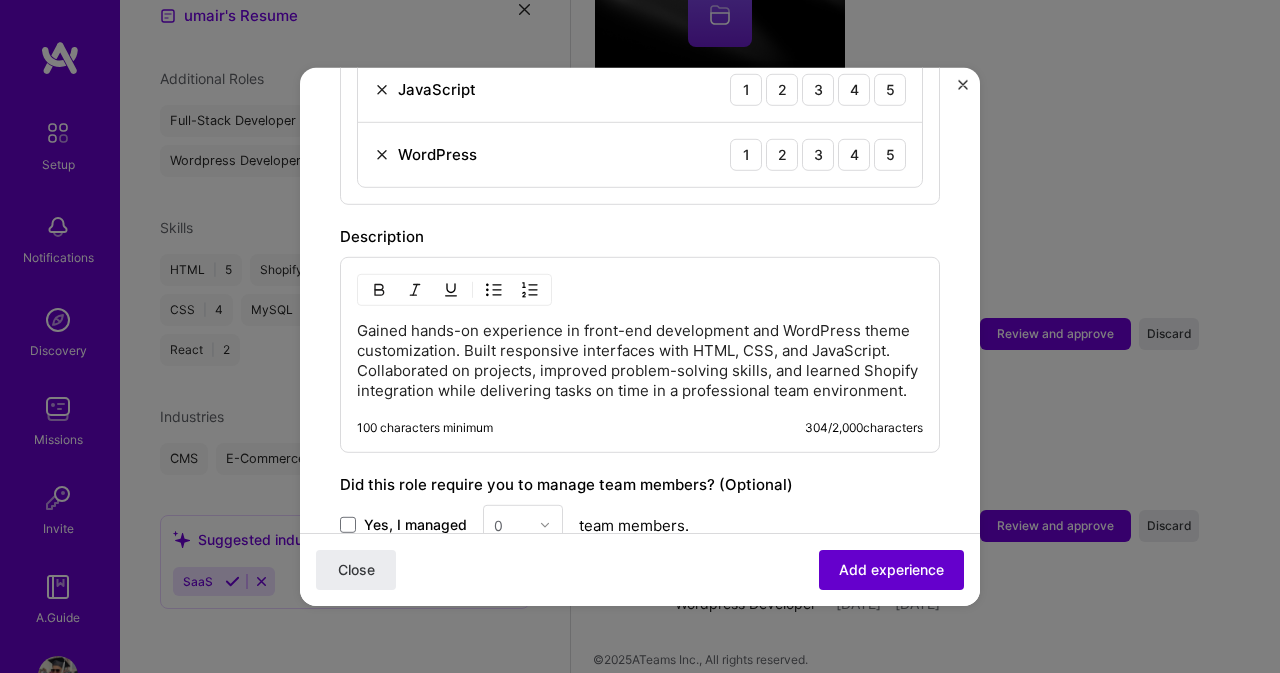 click on "Add experience" at bounding box center [891, 570] 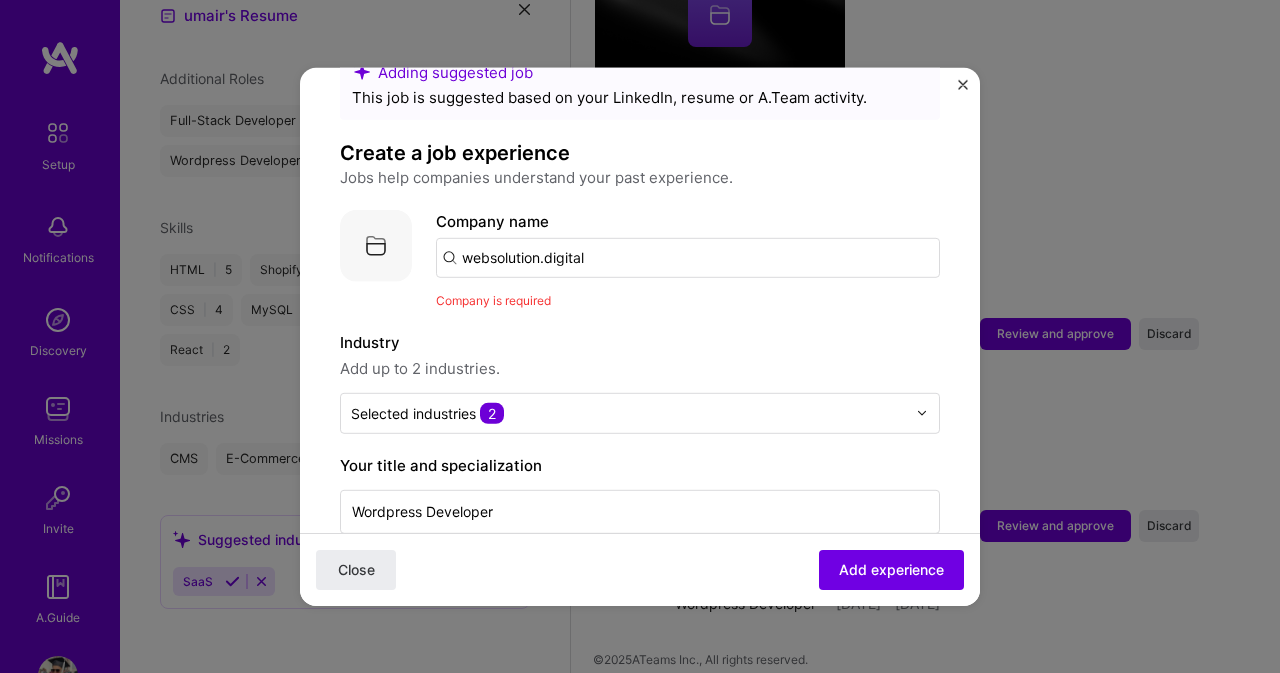 scroll, scrollTop: 0, scrollLeft: 0, axis: both 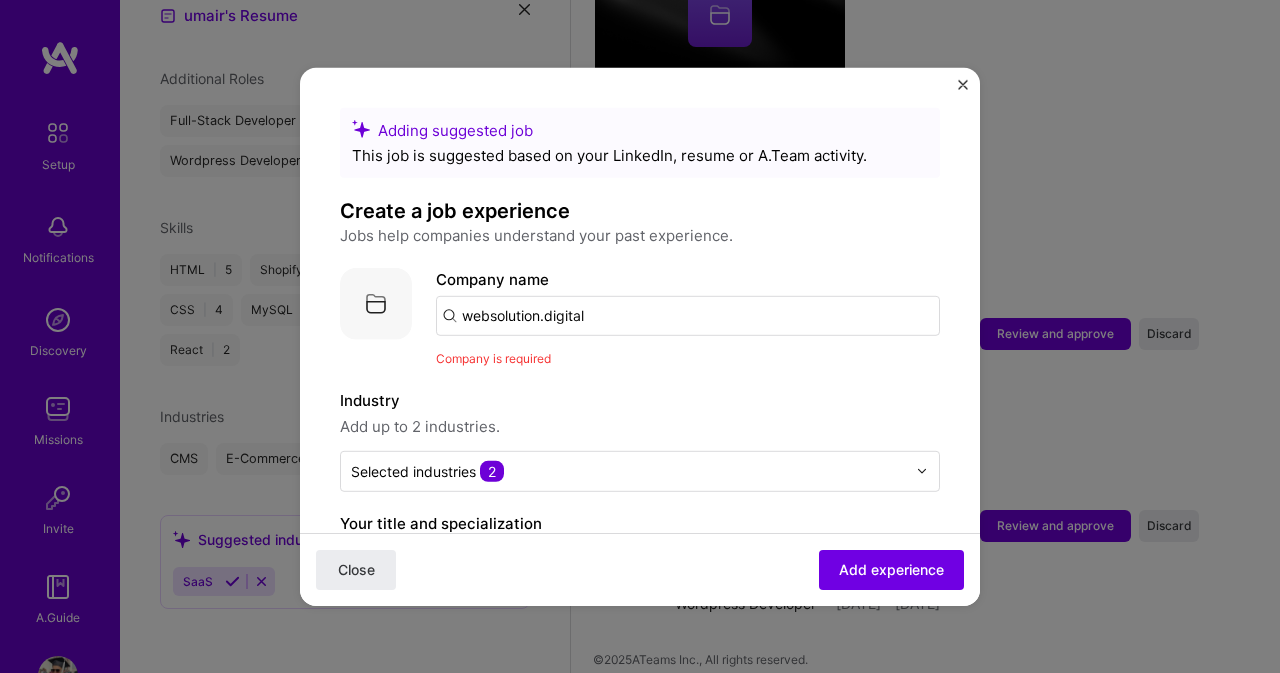 click on "websolution.digital" at bounding box center (688, 315) 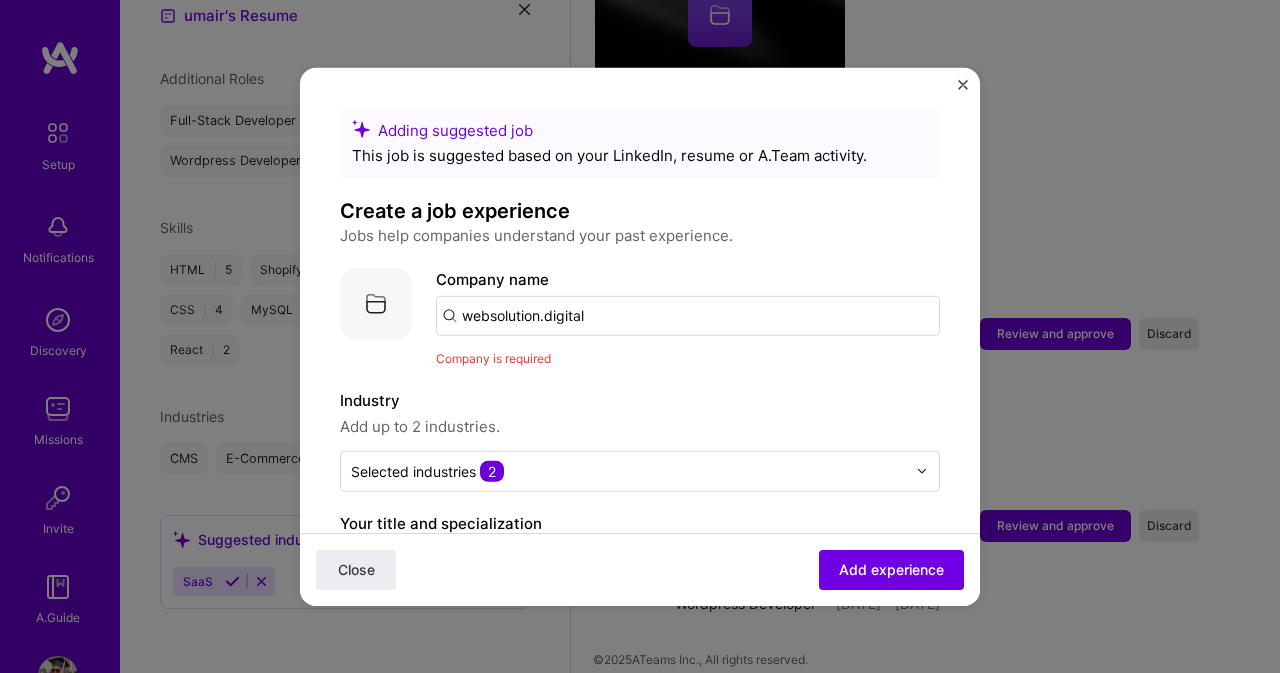 click on "websolution.digital" at bounding box center (688, 315) 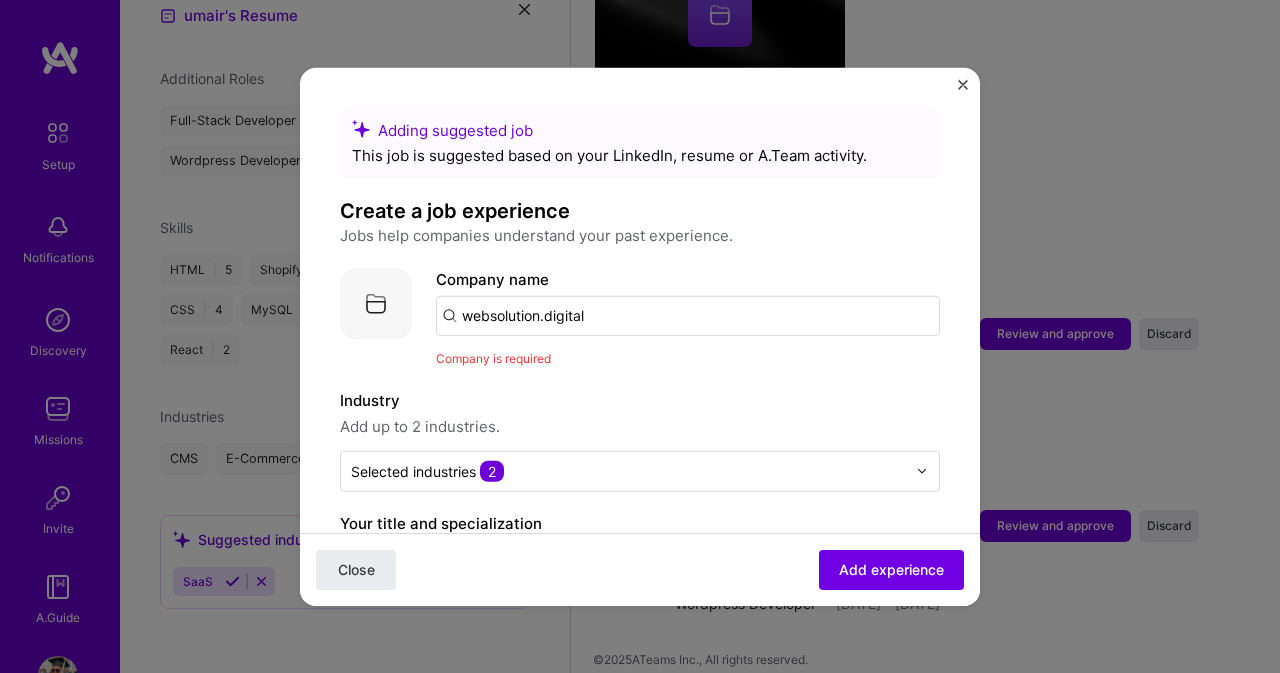 click on "websolution.digital" at bounding box center [688, 315] 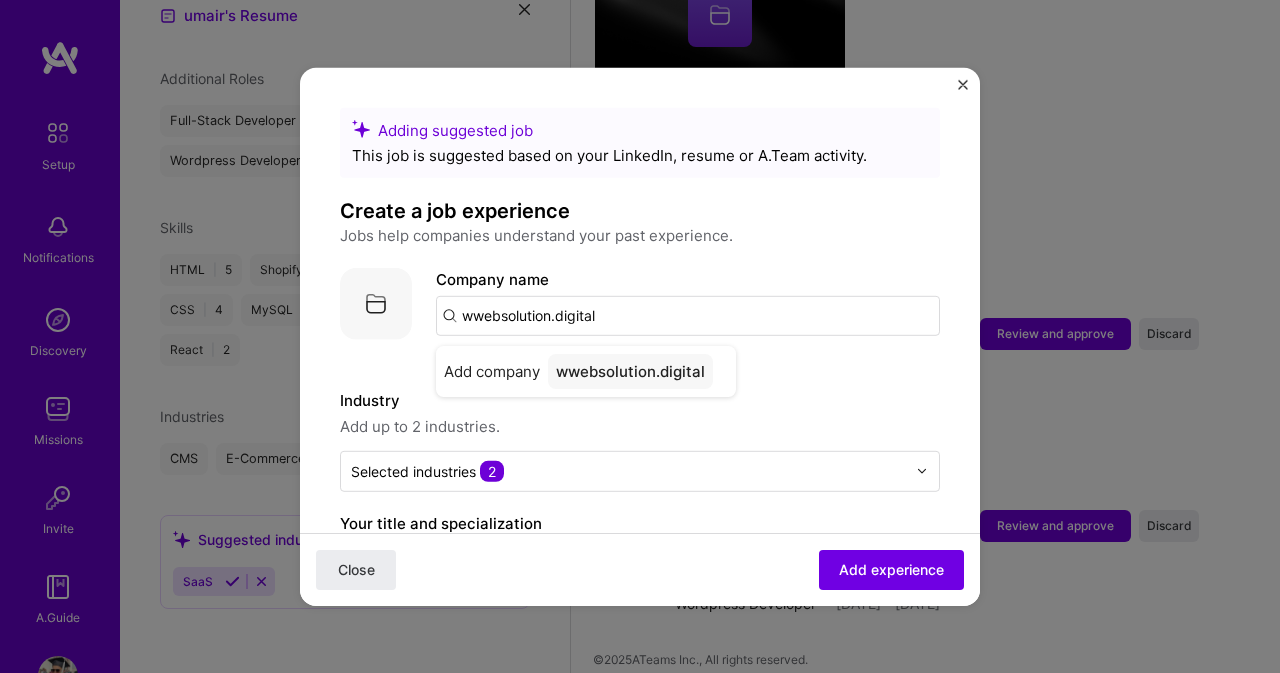 type on "websolution.digital" 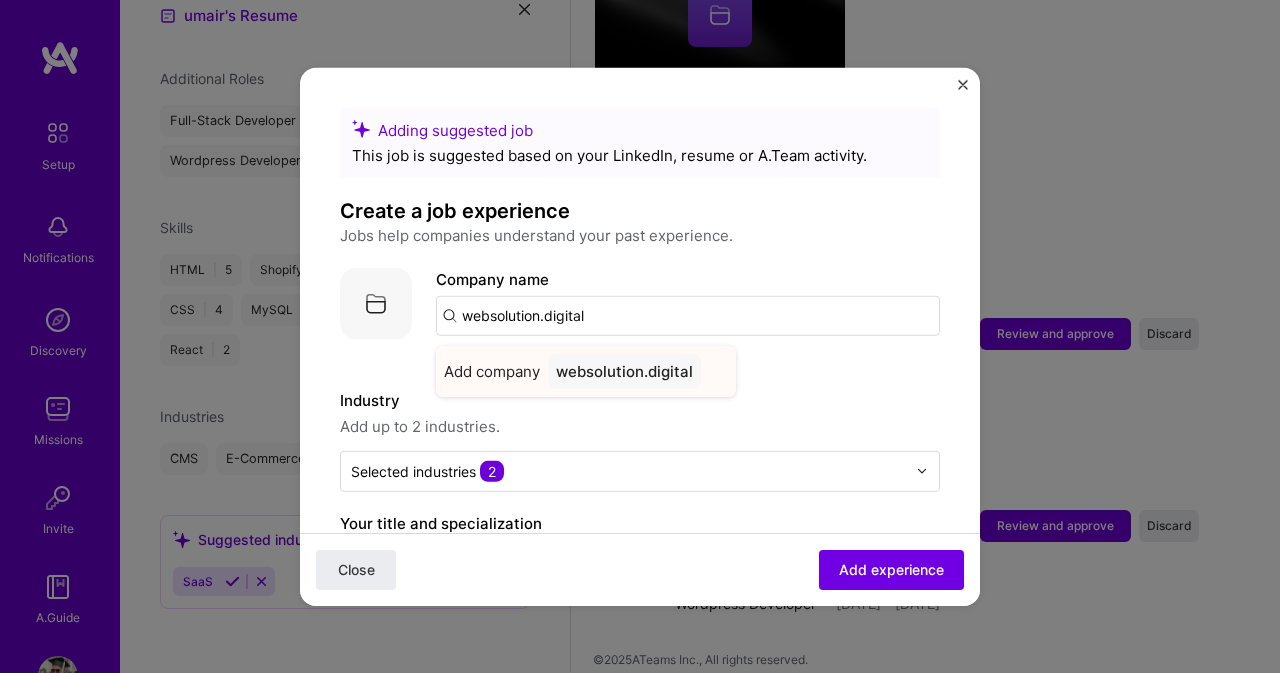 click on "websolution.digital" at bounding box center [624, 370] 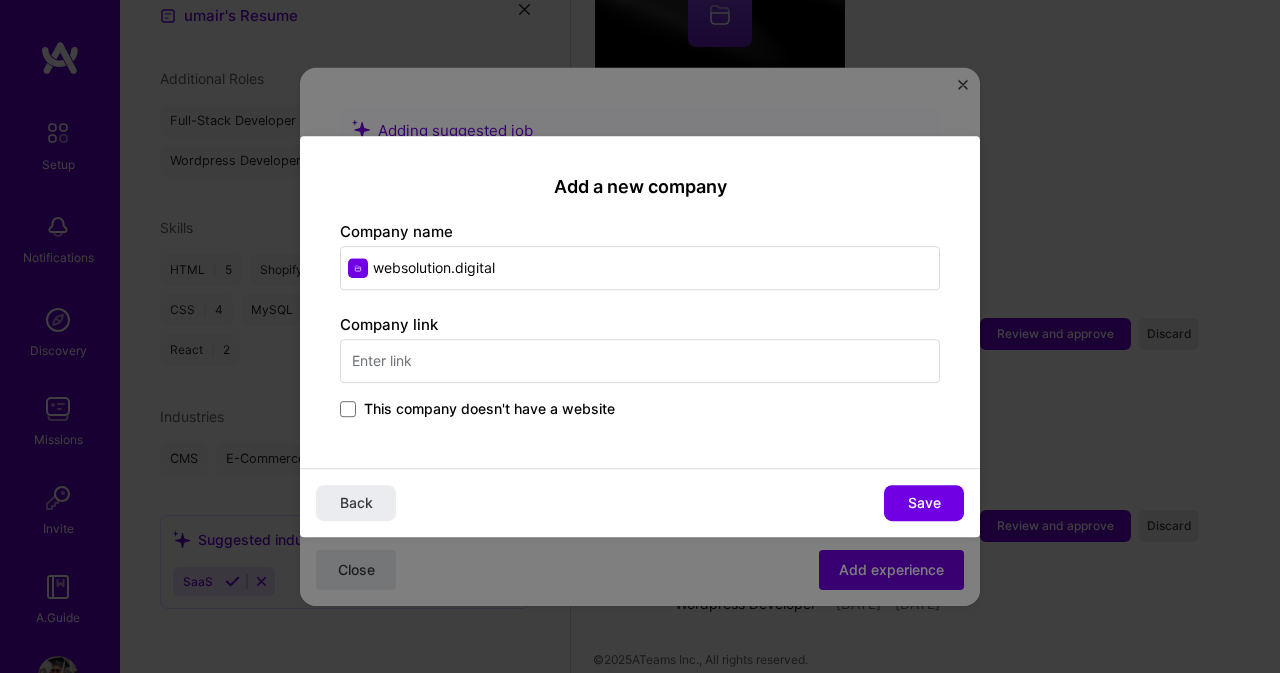 click on "This company doesn't have a website" at bounding box center (489, 409) 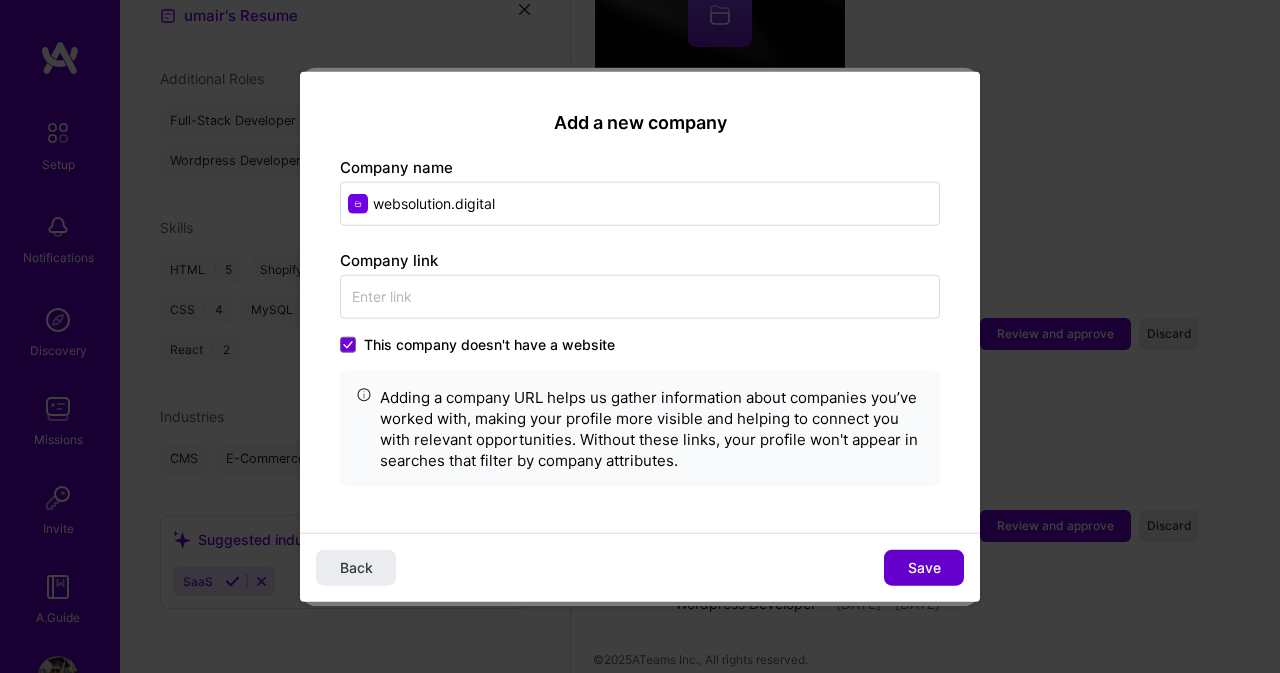 click on "Save" at bounding box center (924, 568) 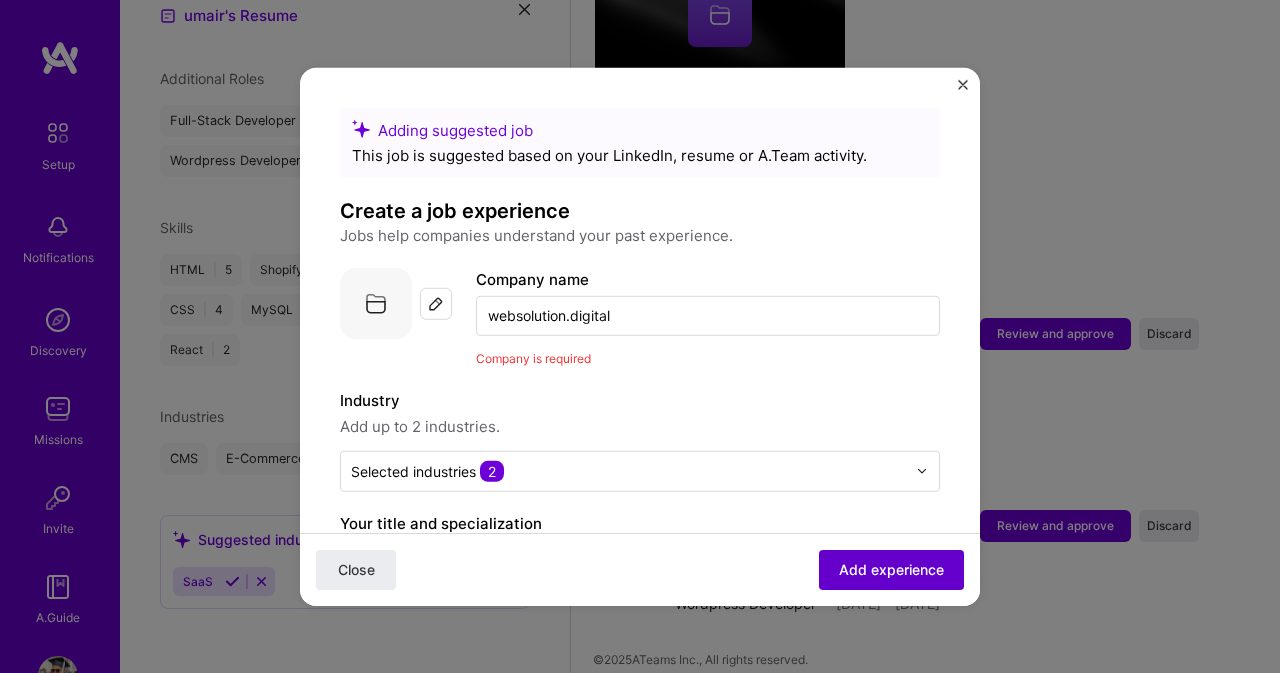 click on "Add experience" at bounding box center [891, 570] 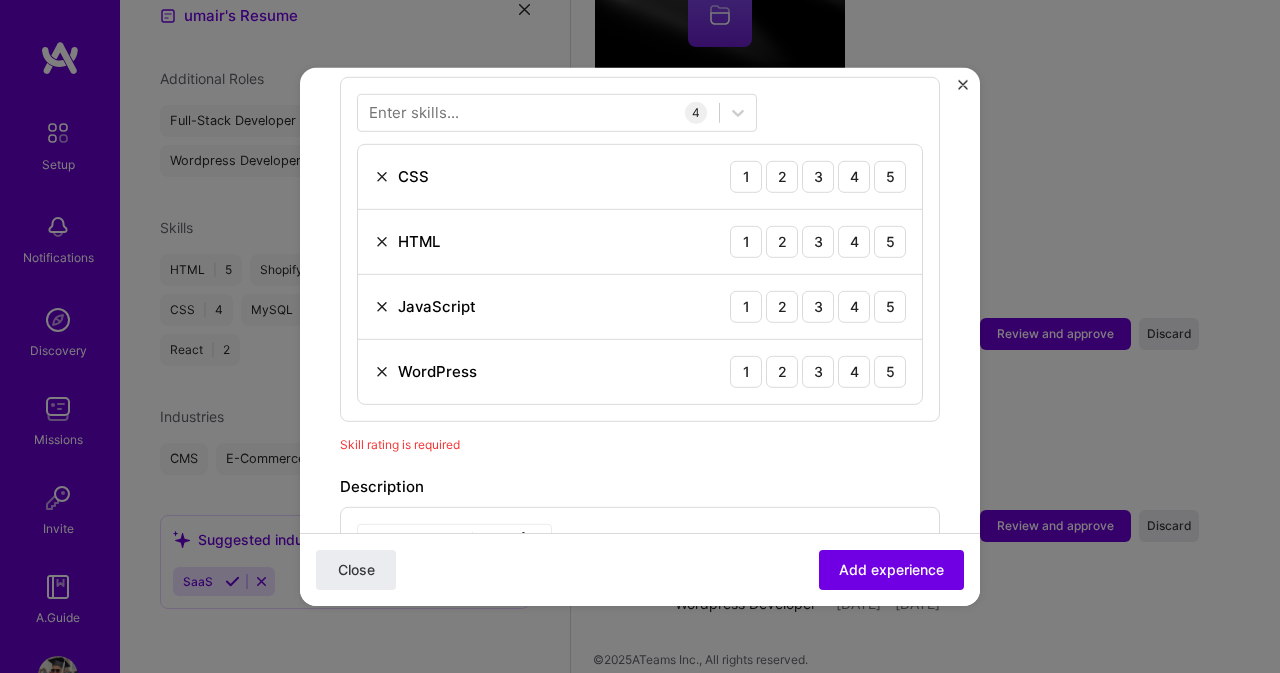 scroll, scrollTop: 692, scrollLeft: 0, axis: vertical 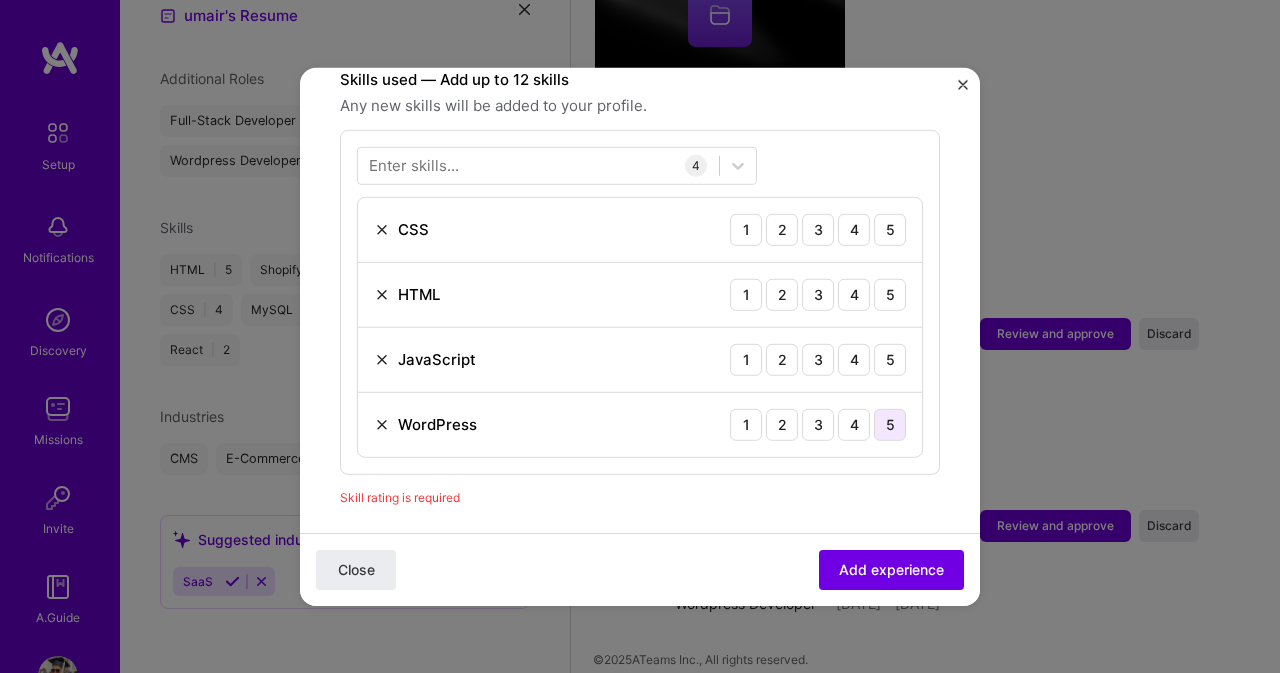 click on "5" at bounding box center [890, 424] 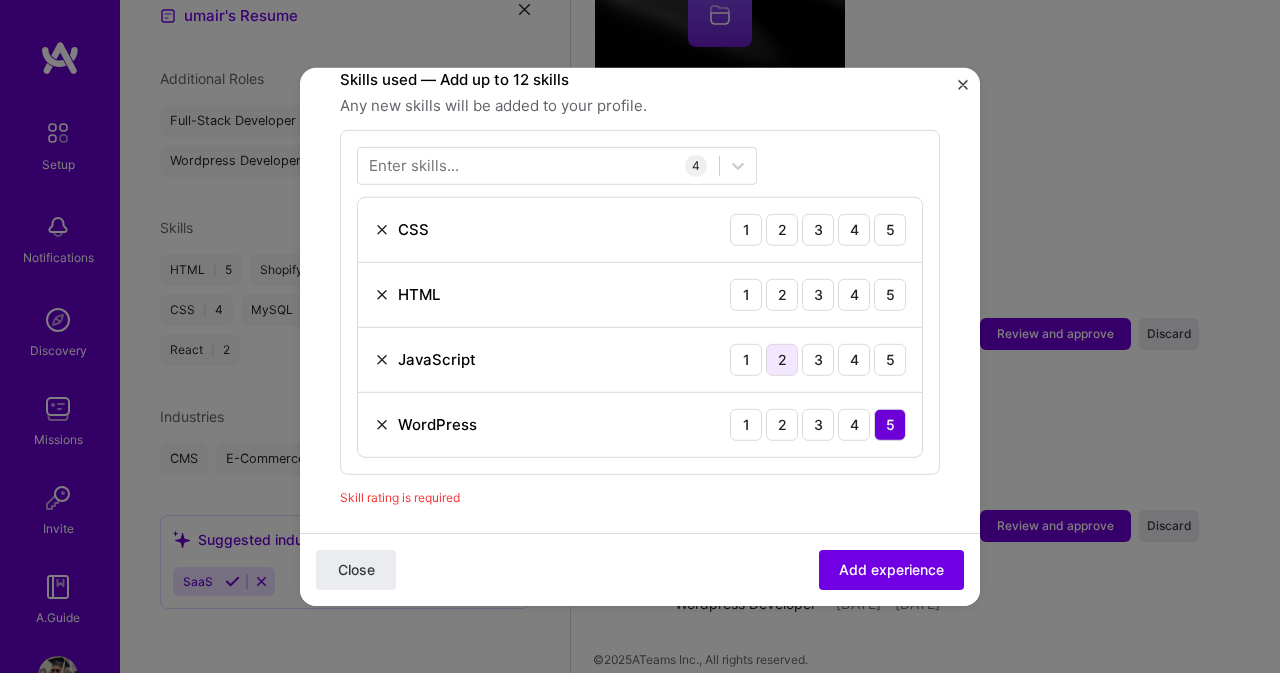 click on "2" at bounding box center (782, 359) 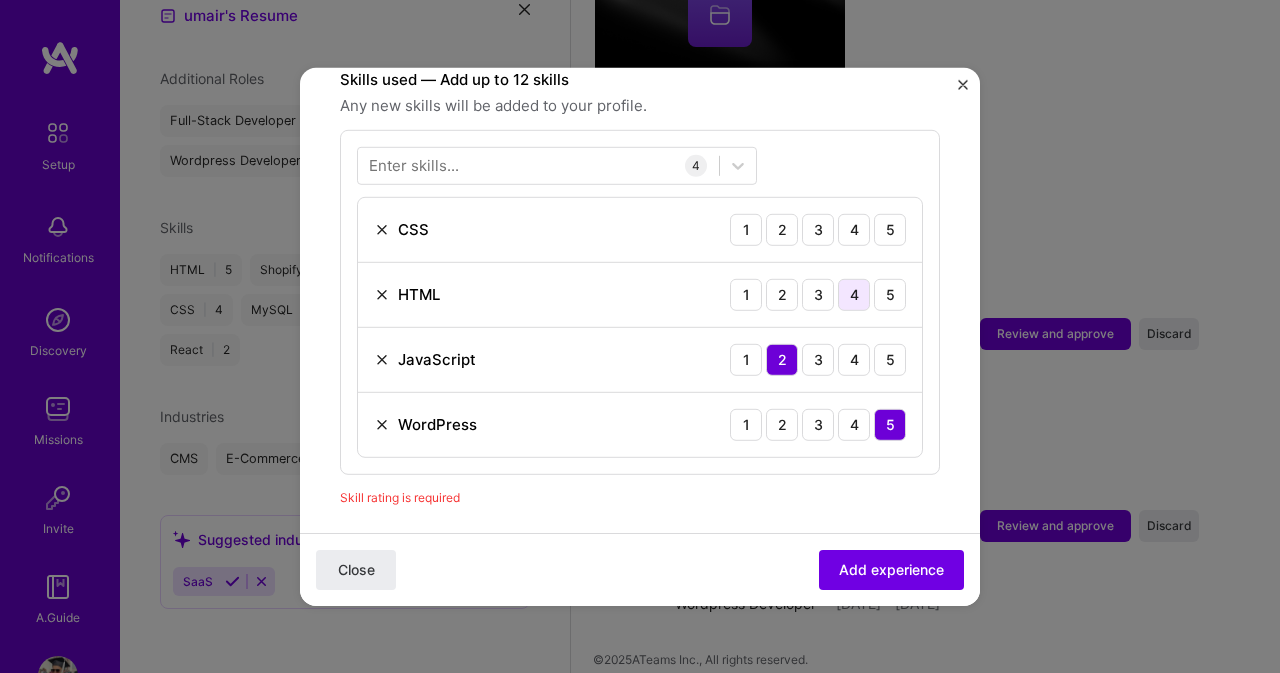 click on "4" at bounding box center [854, 294] 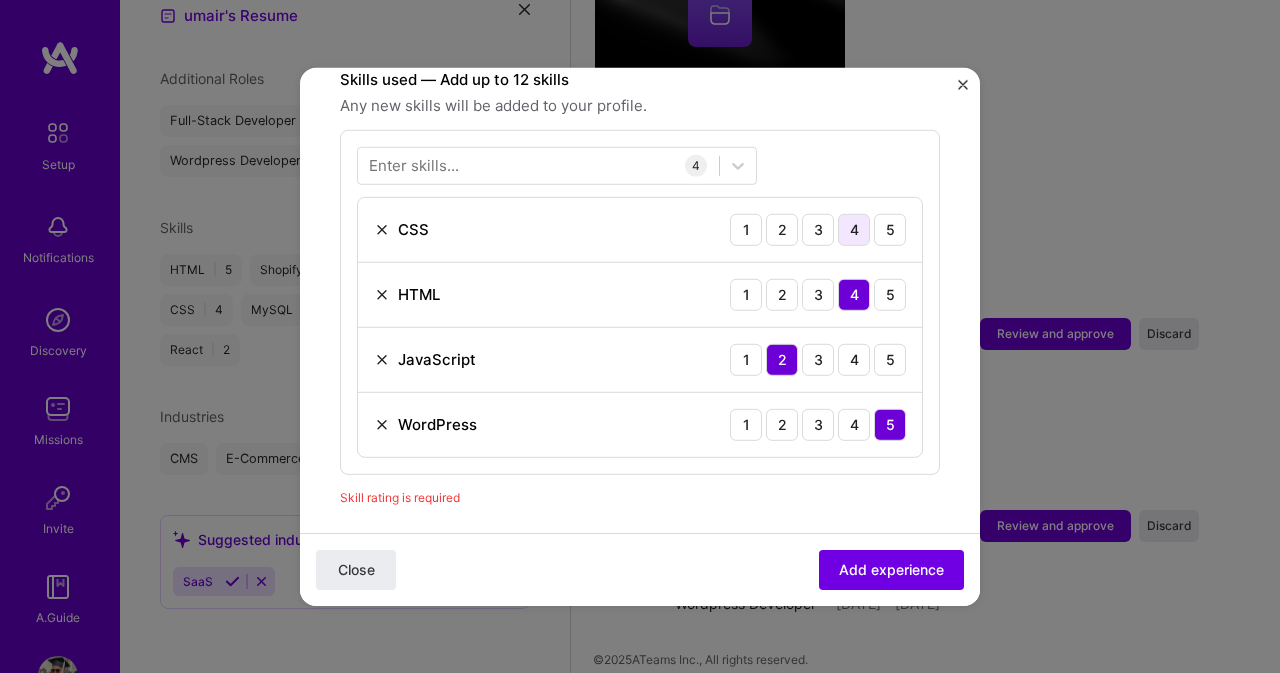 click on "4" at bounding box center (854, 229) 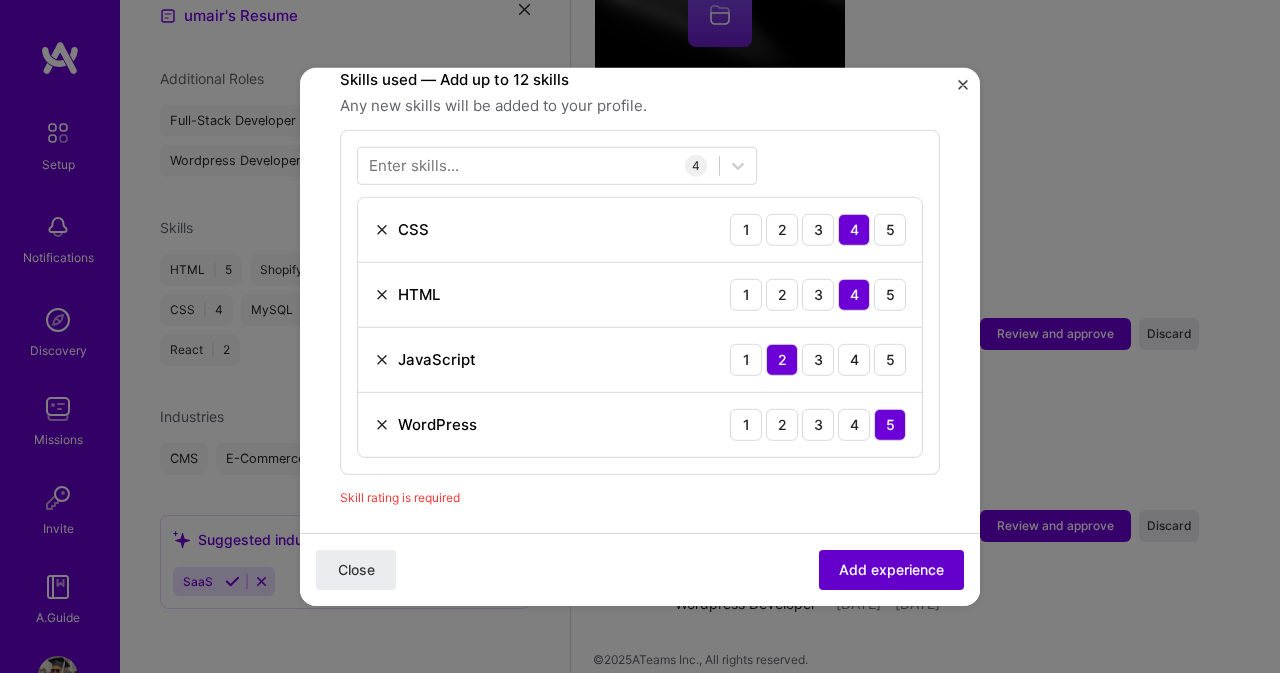 click on "Add experience" at bounding box center [891, 570] 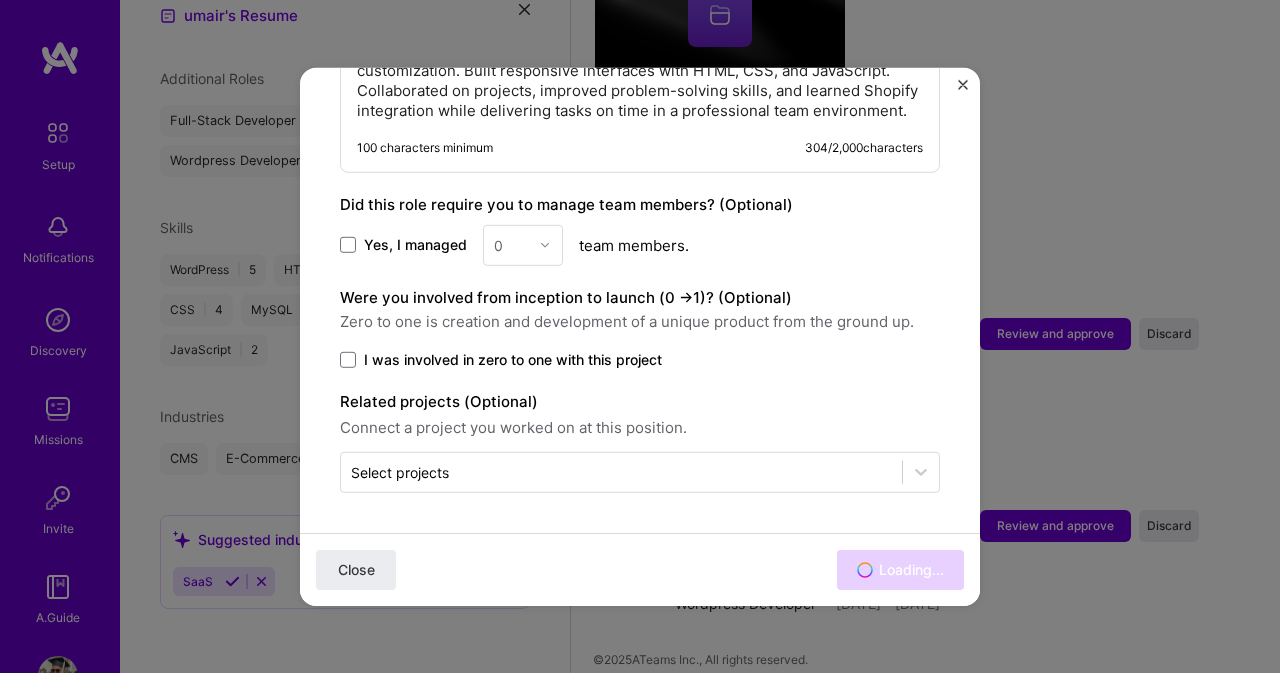 scroll, scrollTop: 1262, scrollLeft: 0, axis: vertical 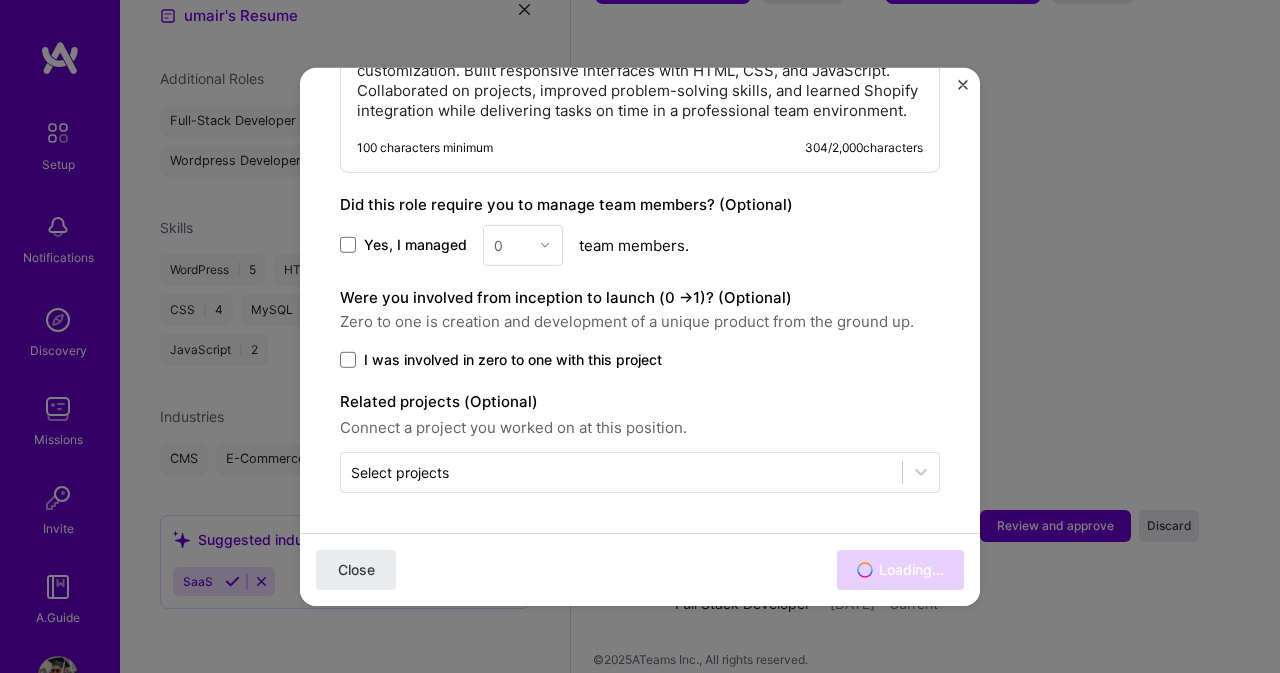 click on "I was involved in zero to one with this project" at bounding box center (513, 359) 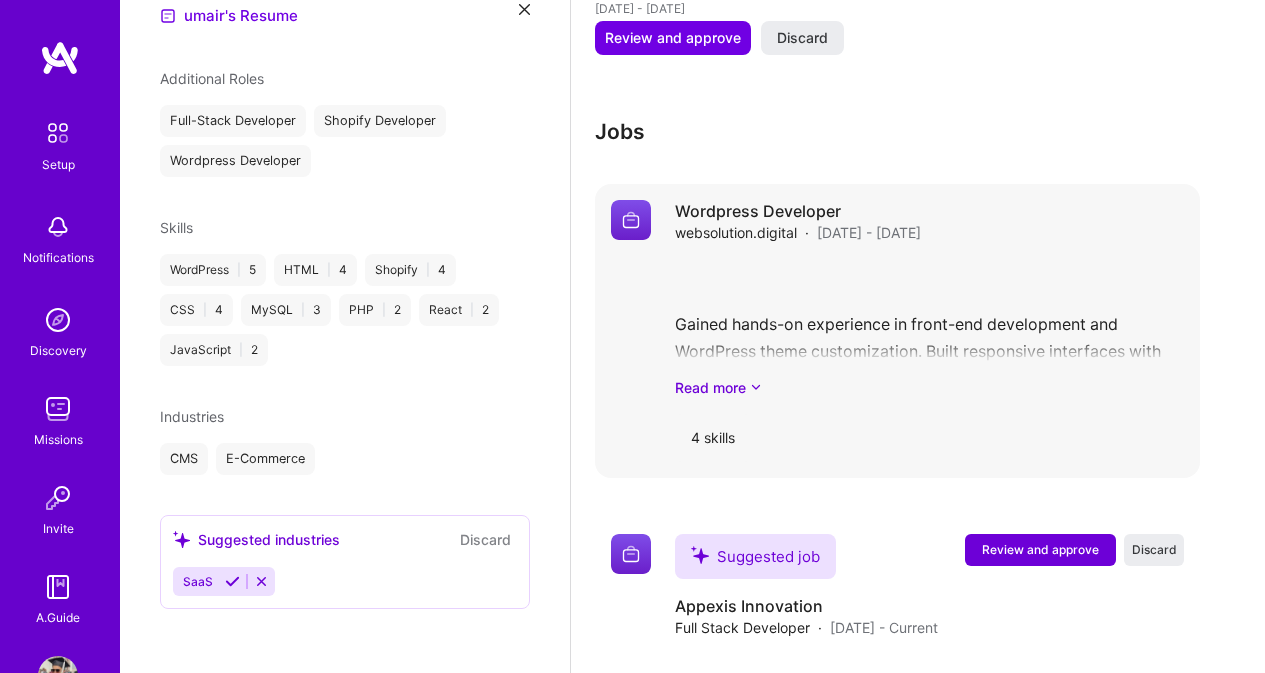 scroll, scrollTop: 2066, scrollLeft: 0, axis: vertical 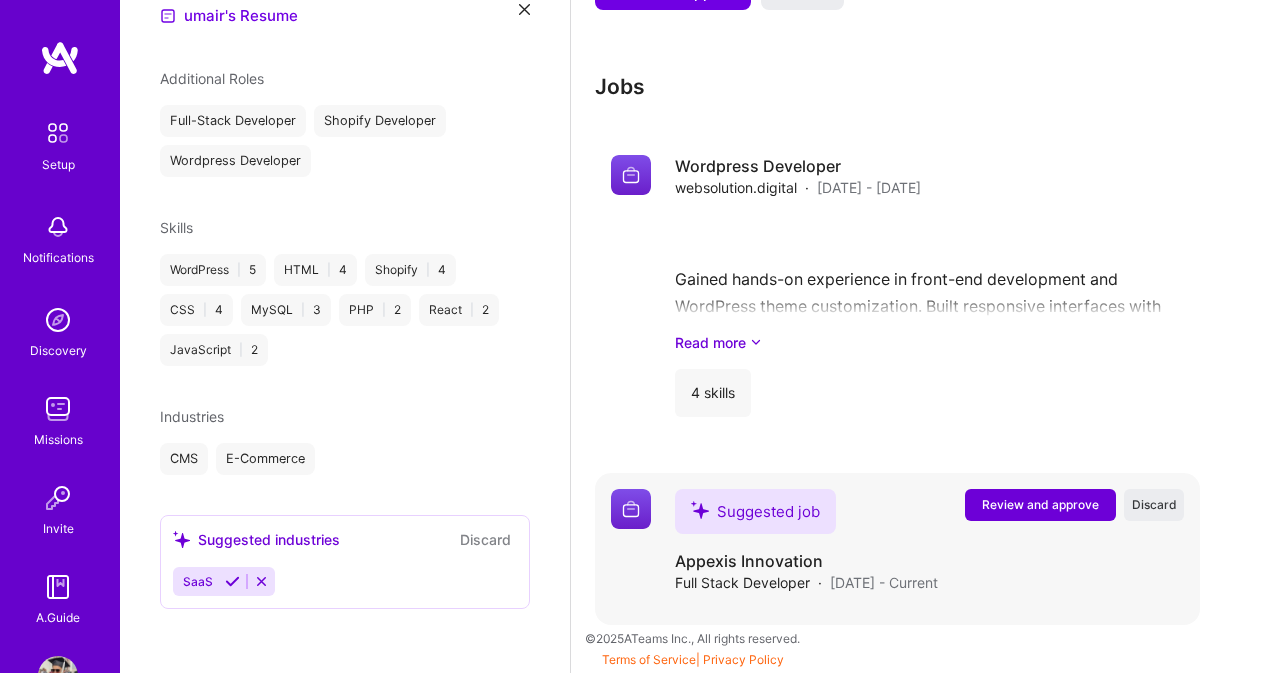 click on "Review and approve" at bounding box center [1040, 504] 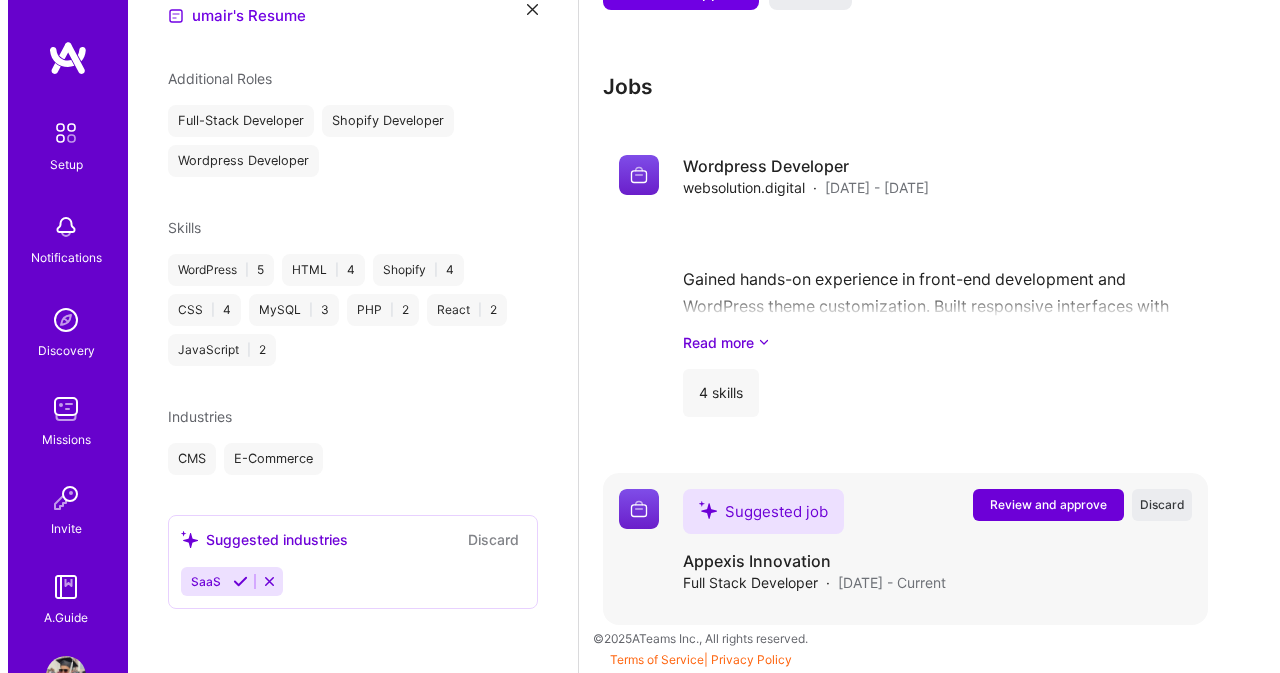 scroll, scrollTop: 2045, scrollLeft: 0, axis: vertical 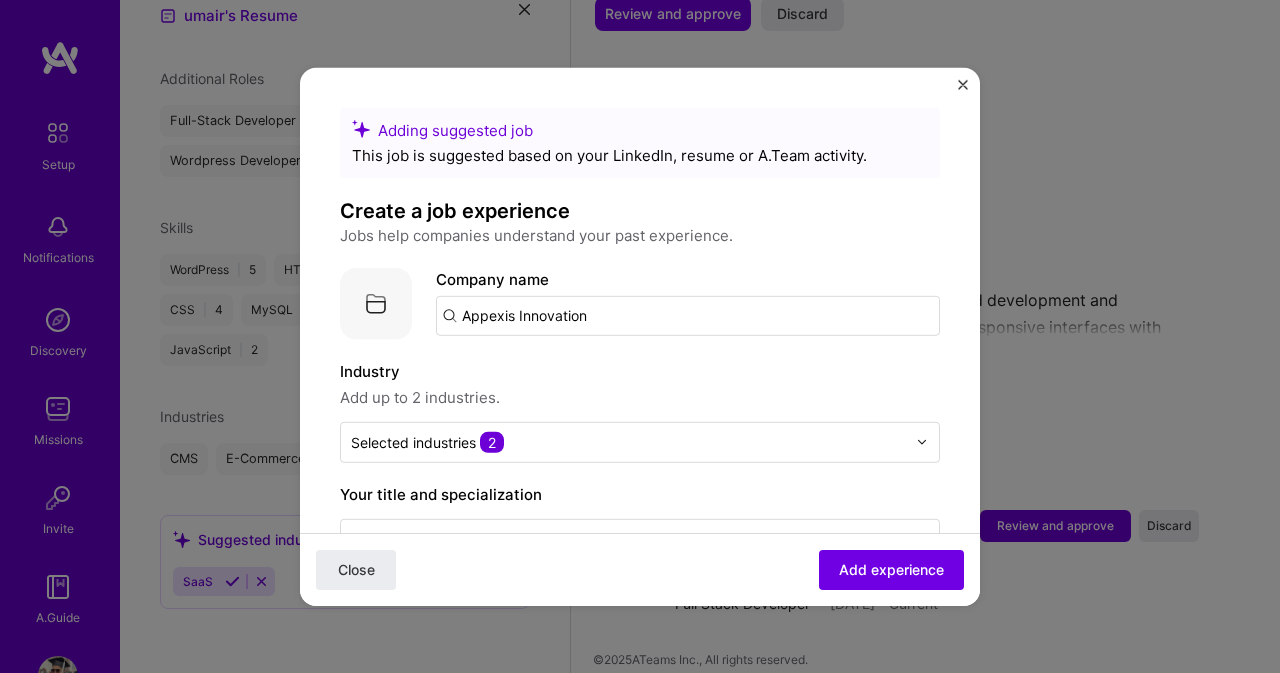 click on "Appexis Innovation" at bounding box center (688, 315) 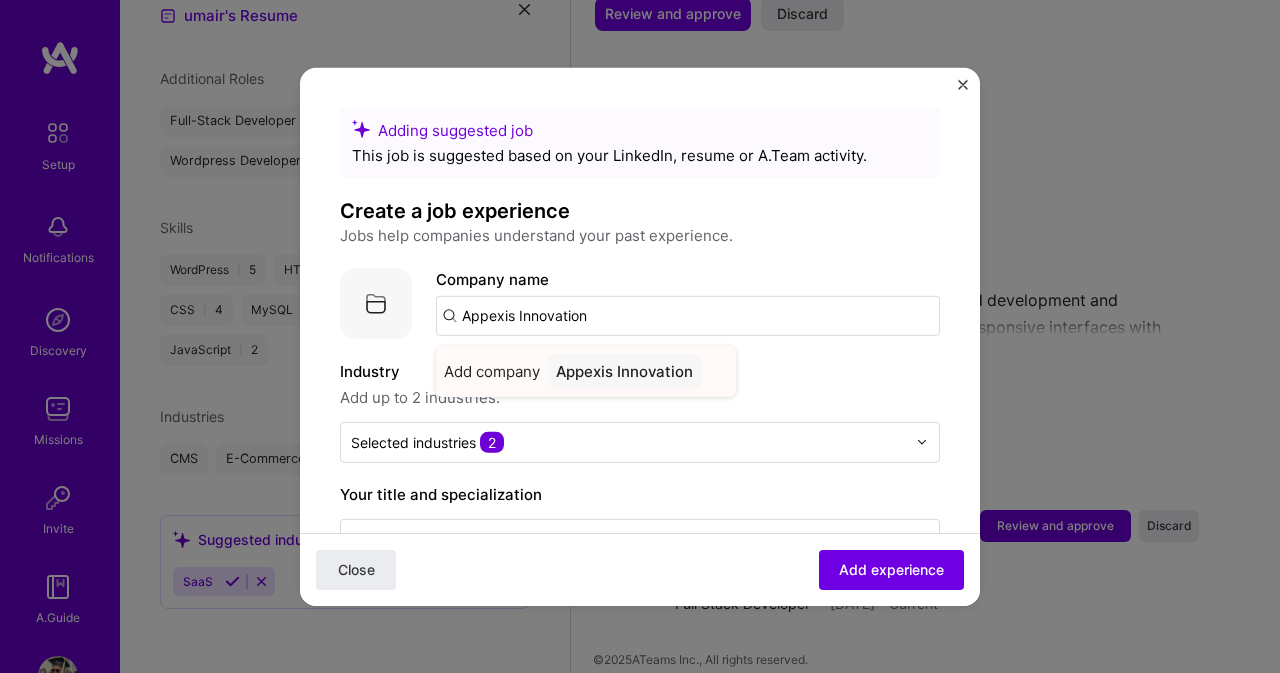 type on "Appexis Innovation" 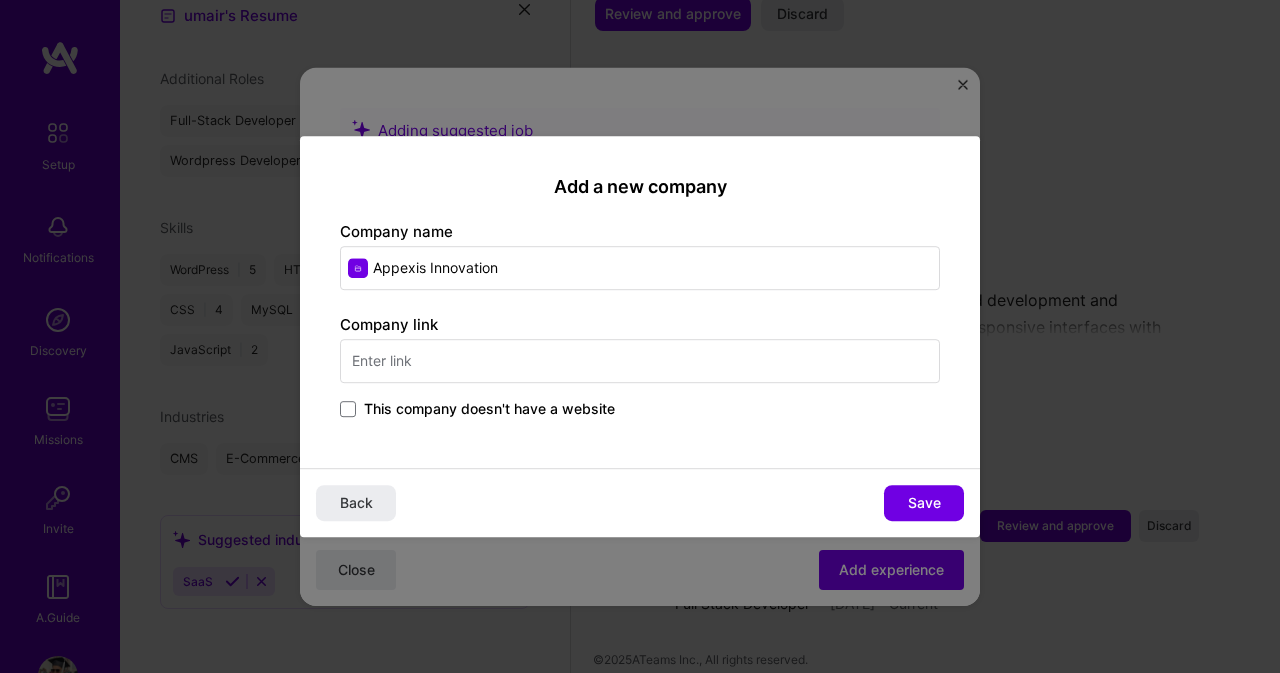 click at bounding box center [640, 361] 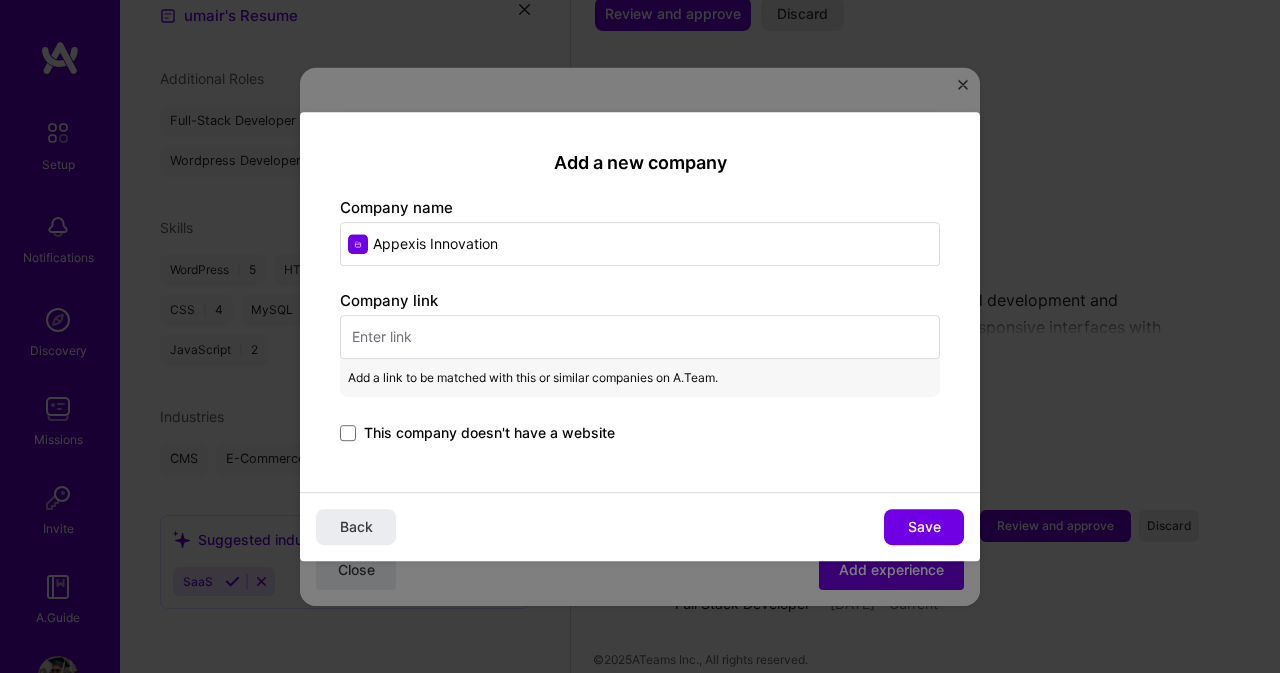 paste on "https://appexisinnovation.com/" 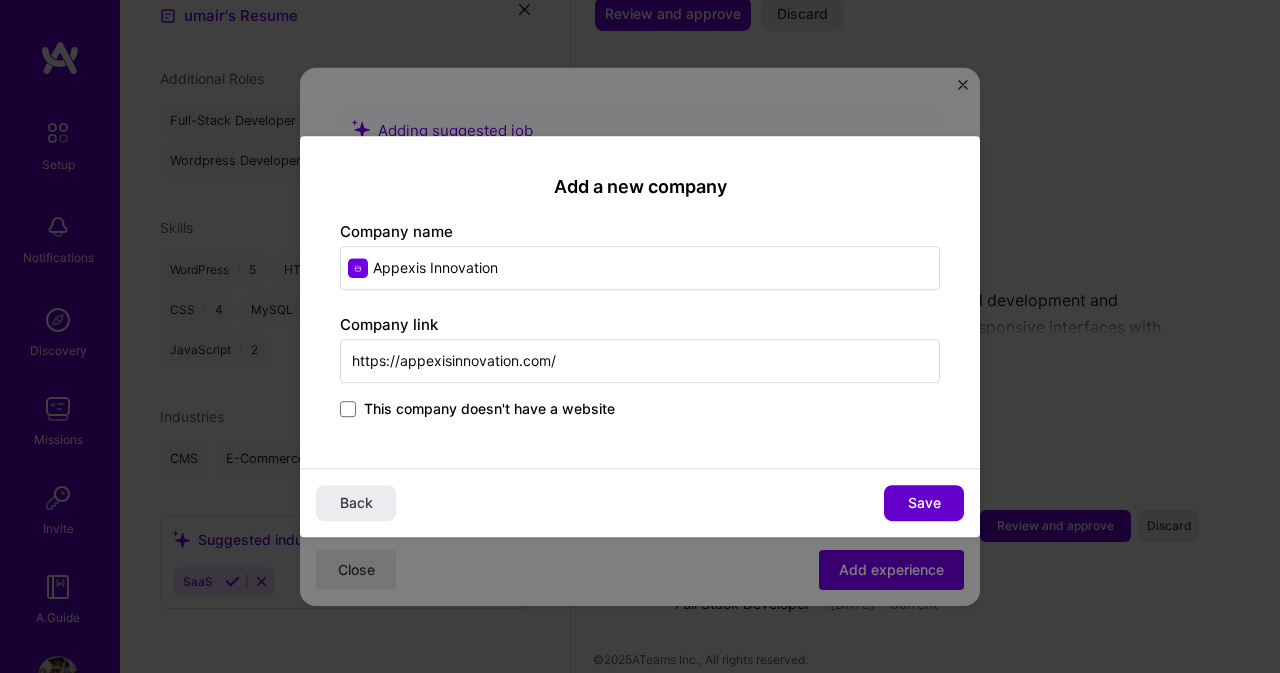 type on "https://appexisinnovation.com/" 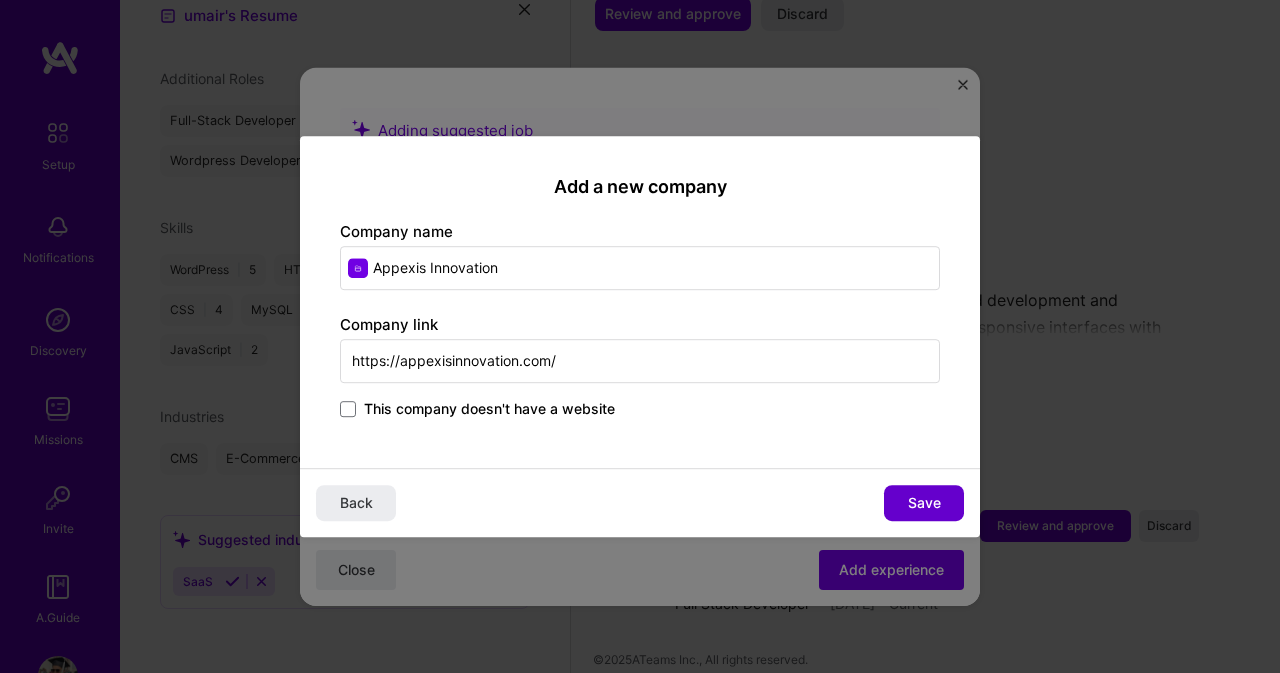 click on "Save" at bounding box center [924, 503] 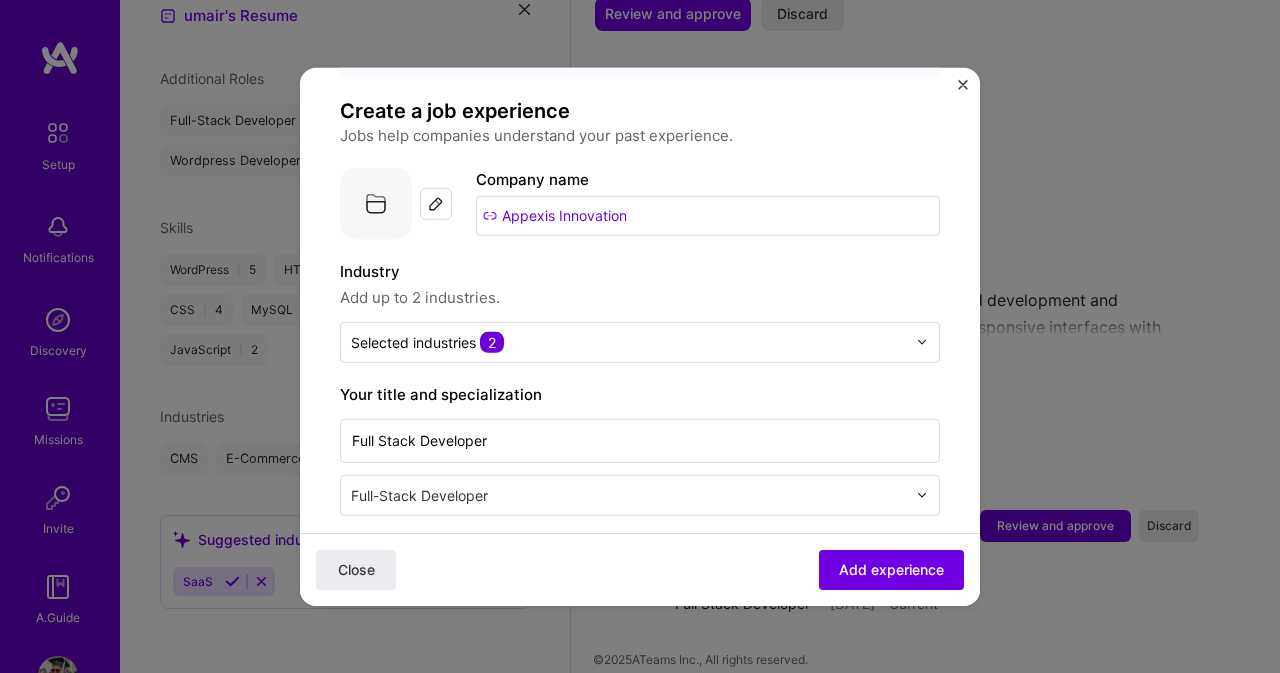 scroll, scrollTop: 200, scrollLeft: 0, axis: vertical 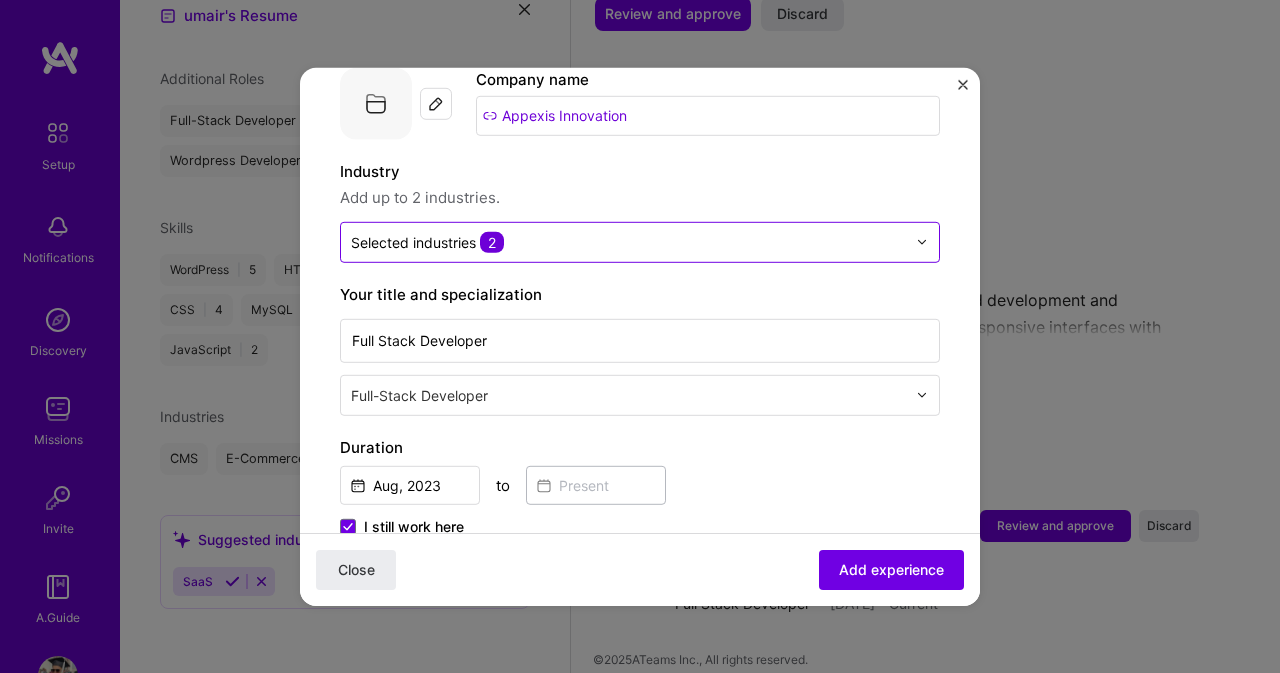 click at bounding box center (628, 241) 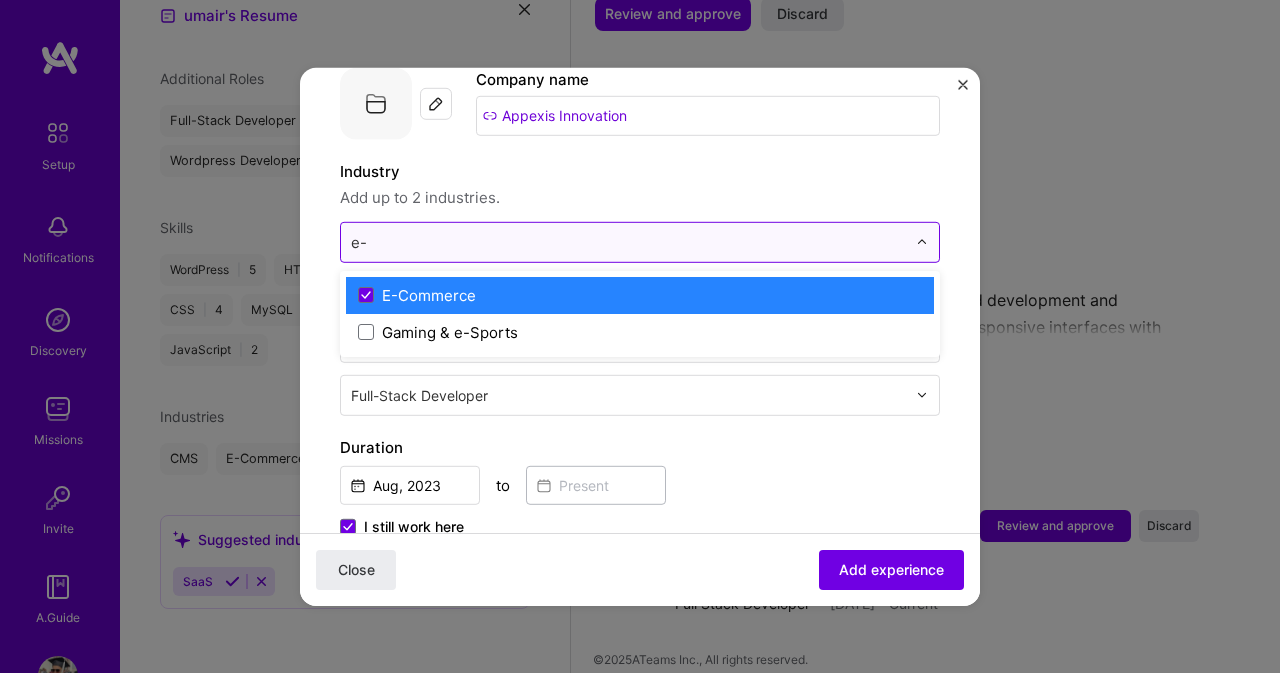 type on "e" 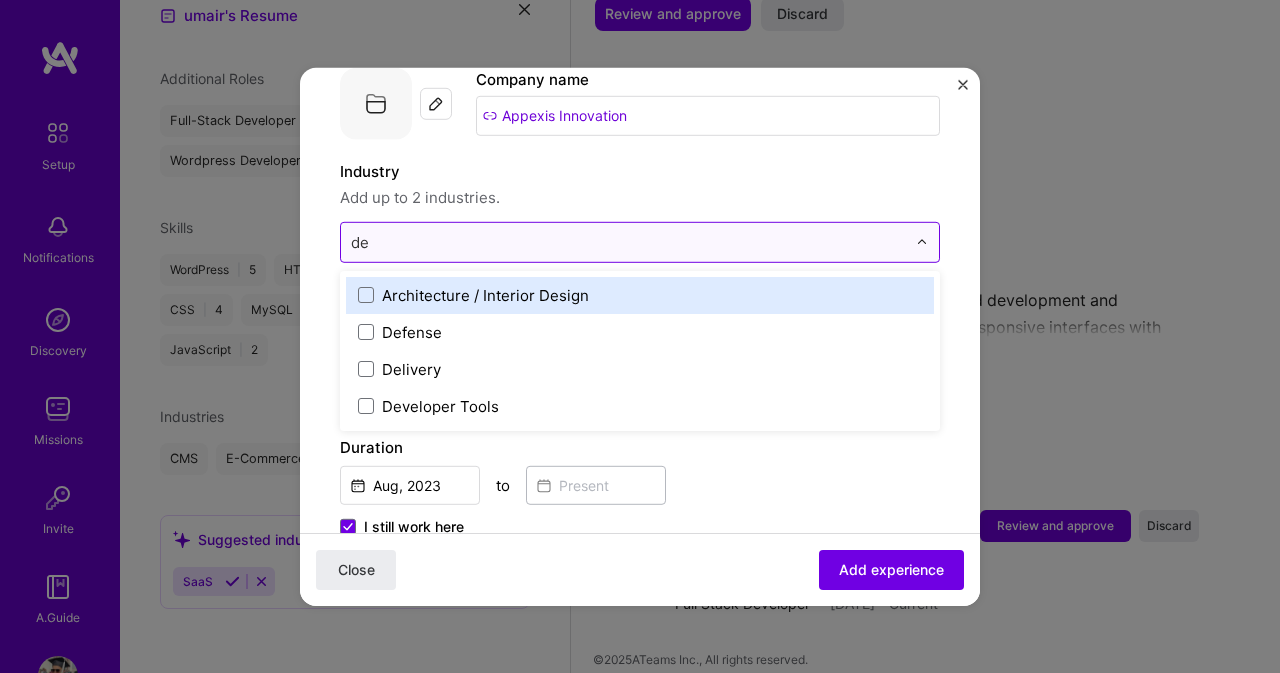type on "d" 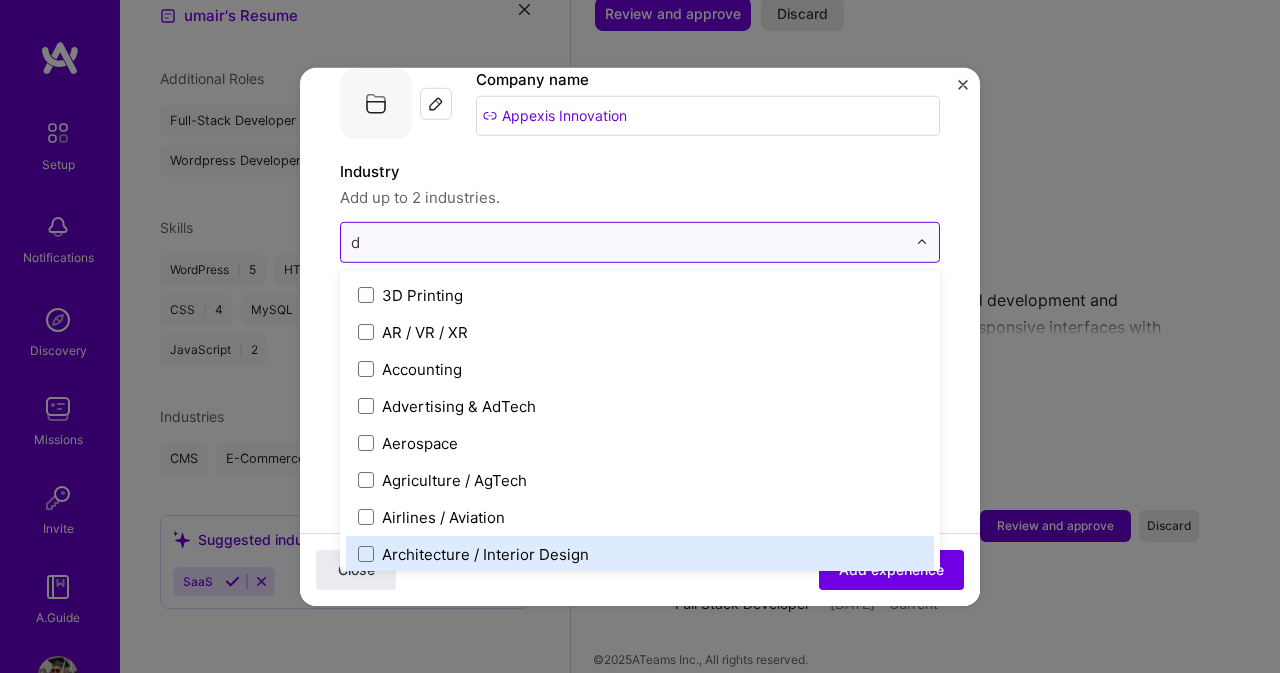type 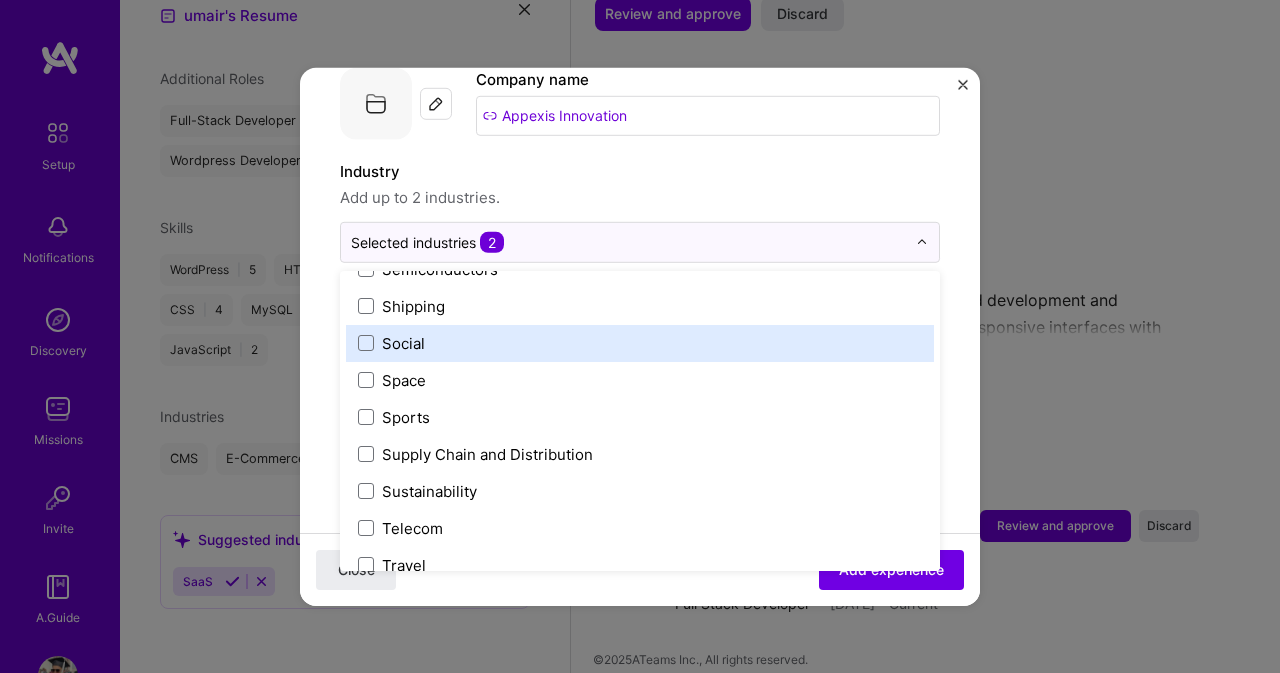 scroll, scrollTop: 4152, scrollLeft: 0, axis: vertical 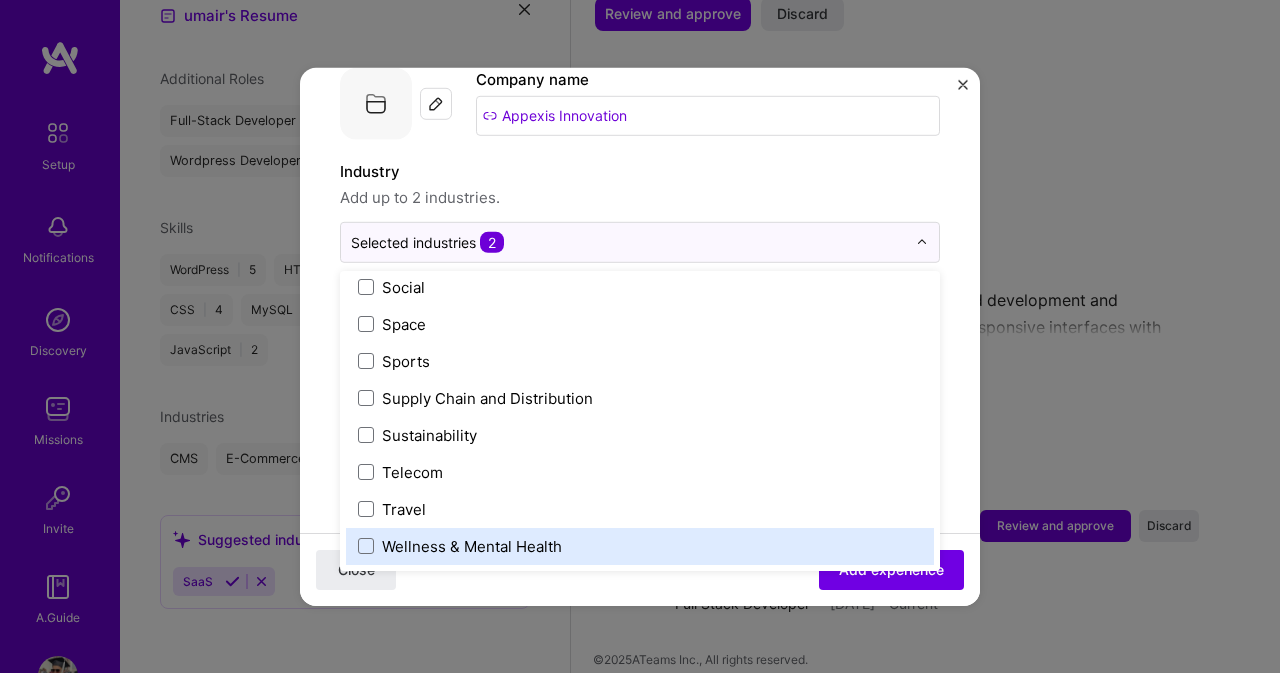 click on "Adding suggested job This job is suggested based on your LinkedIn, resume or A.Team activity. Create a job experience Jobs help companies understand your past experience. Company logo Company name Appexis Innovation
Industry Add up to 2 industries. option Wellness & Mental Health focused, 120 of 120. 120 results available. Use Up and Down to choose options, press Enter to select the currently focused option, press Escape to exit the menu, press Tab to select the option and exit the menu. Selected industries 2 3D Printing AR / VR / XR Accounting Advertising & AdTech Aerospace Agriculture / AgTech Airlines / Aviation Architecture / Interior Design Art & Museums Artifical Intelligence / Machine Learning Arts / Culture Augmented & Virtual Reality (AR/VR) Automotive Automotive & Self Driving Cars Aviation B2B B2B2C B2C BPA / RPA Banking Beauty Big Data BioTech Blockchain CMS CPG CRM Cannabis Charity & Nonprofit Circular Economy CivTech Climate Tech Cloud Services Coaching Community Tech Construction" at bounding box center [640, 745] 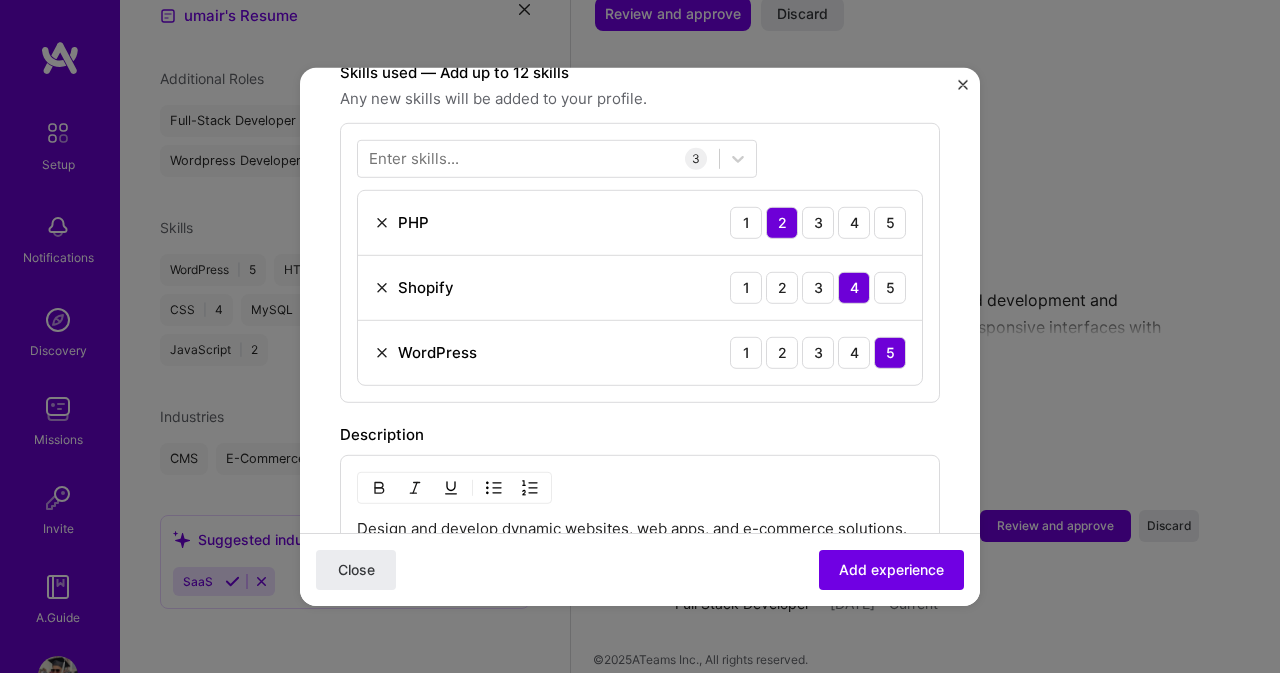 scroll, scrollTop: 600, scrollLeft: 0, axis: vertical 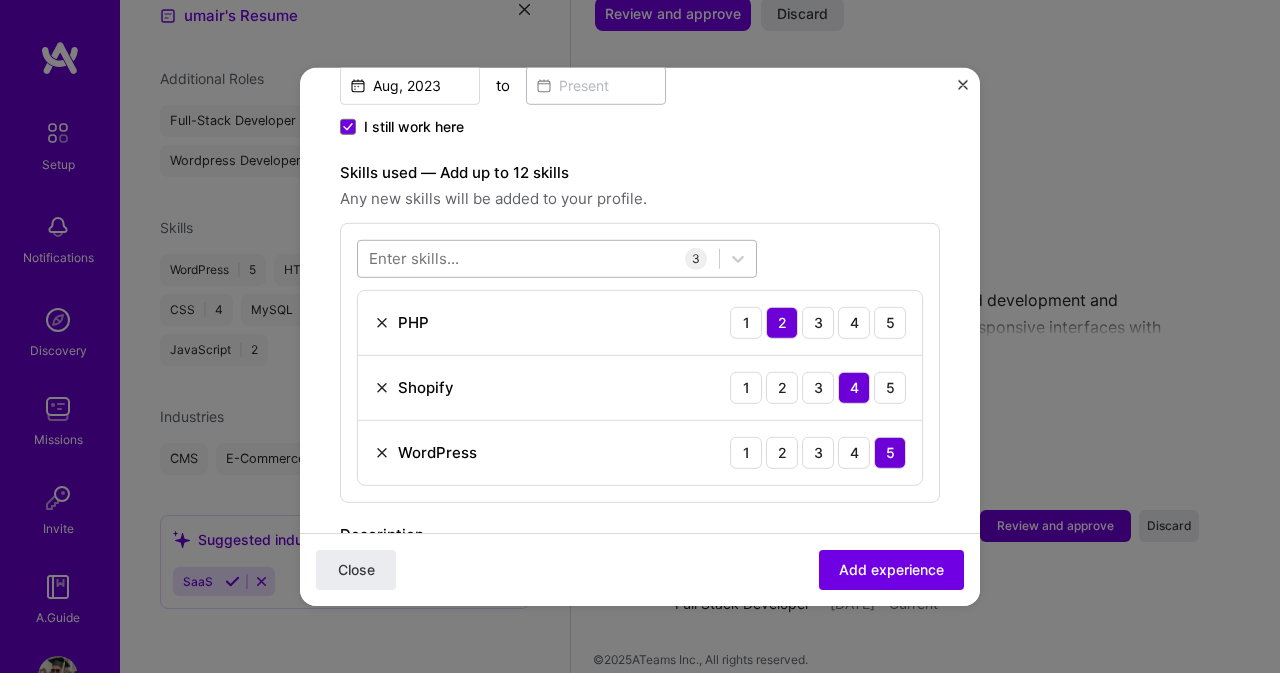 click at bounding box center [538, 258] 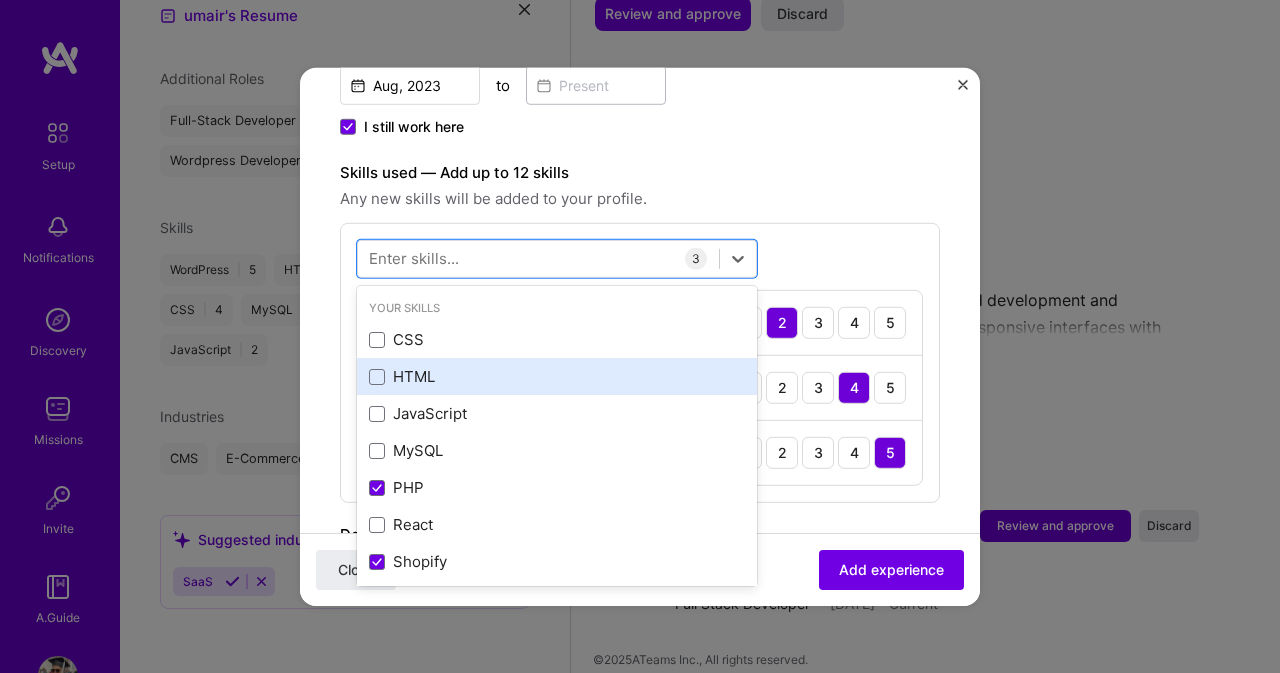 click on "HTML" at bounding box center (557, 376) 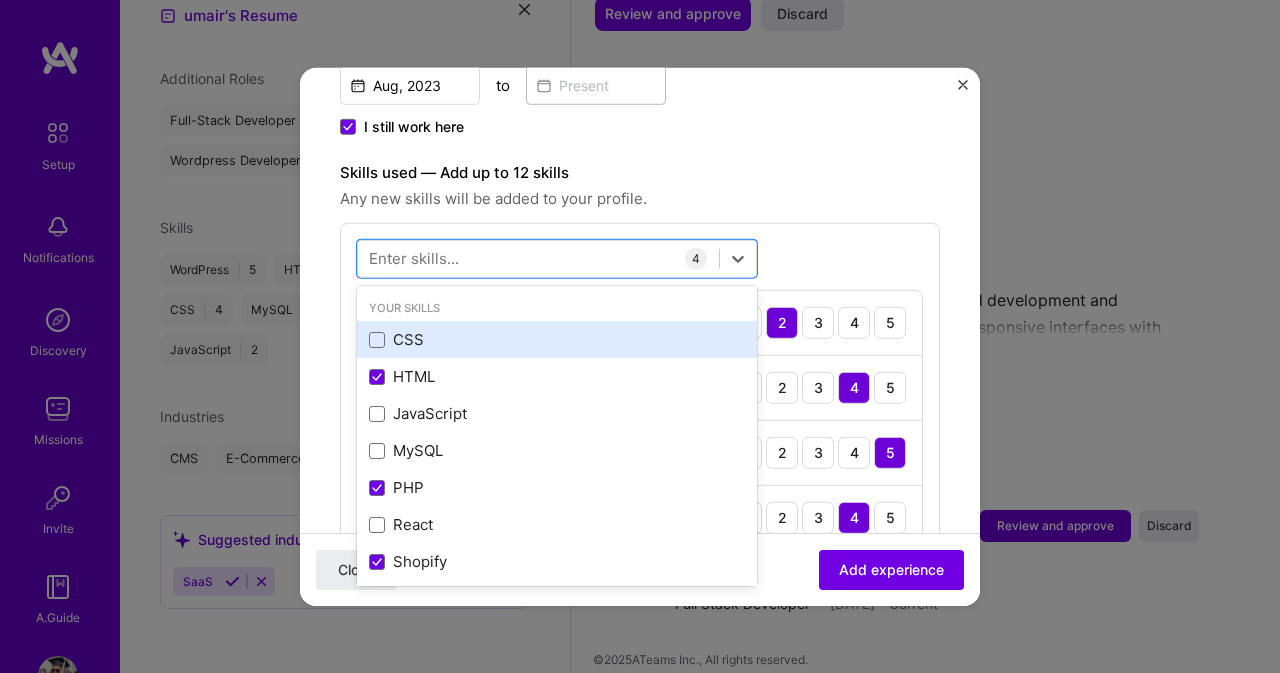 click on "CSS" at bounding box center [557, 339] 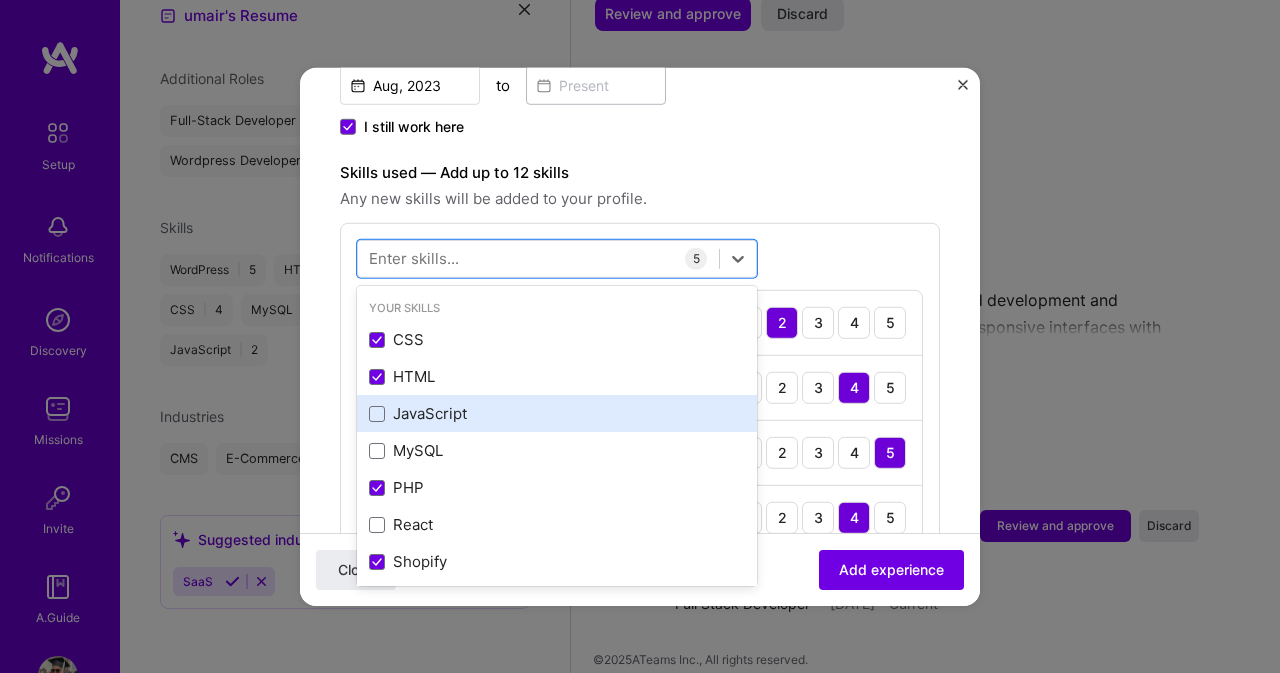 click on "JavaScript" at bounding box center (557, 413) 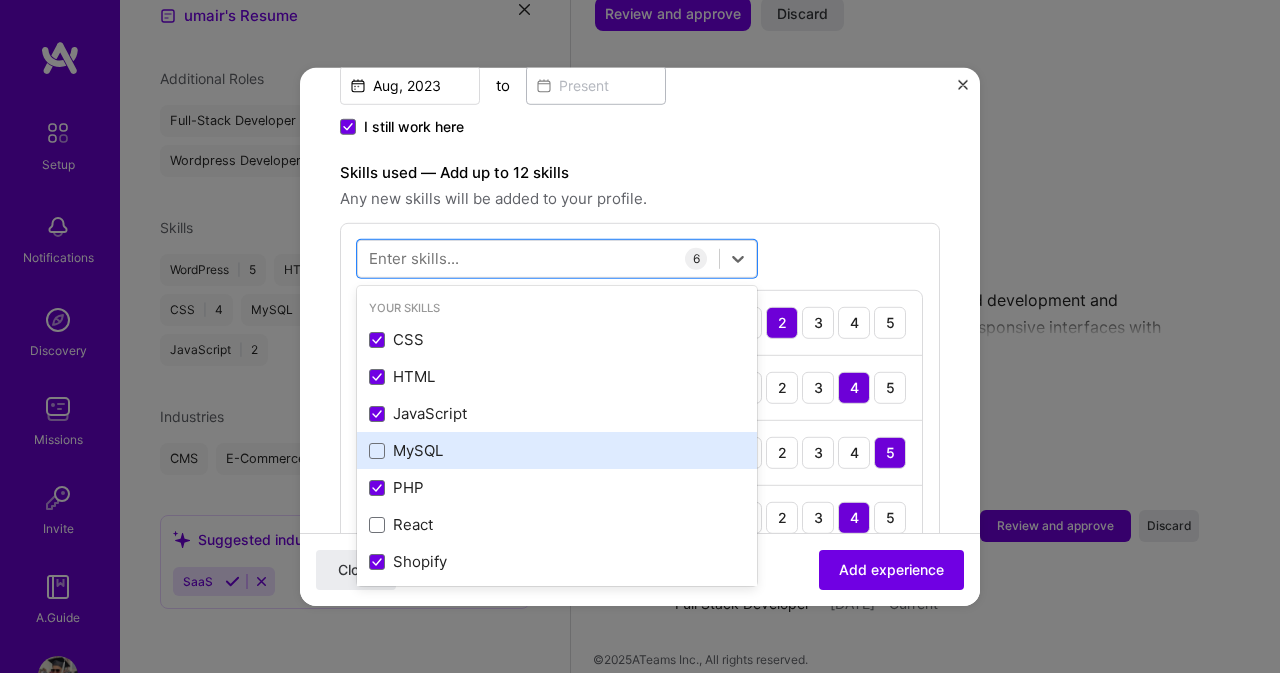 click on "MySQL" at bounding box center (557, 450) 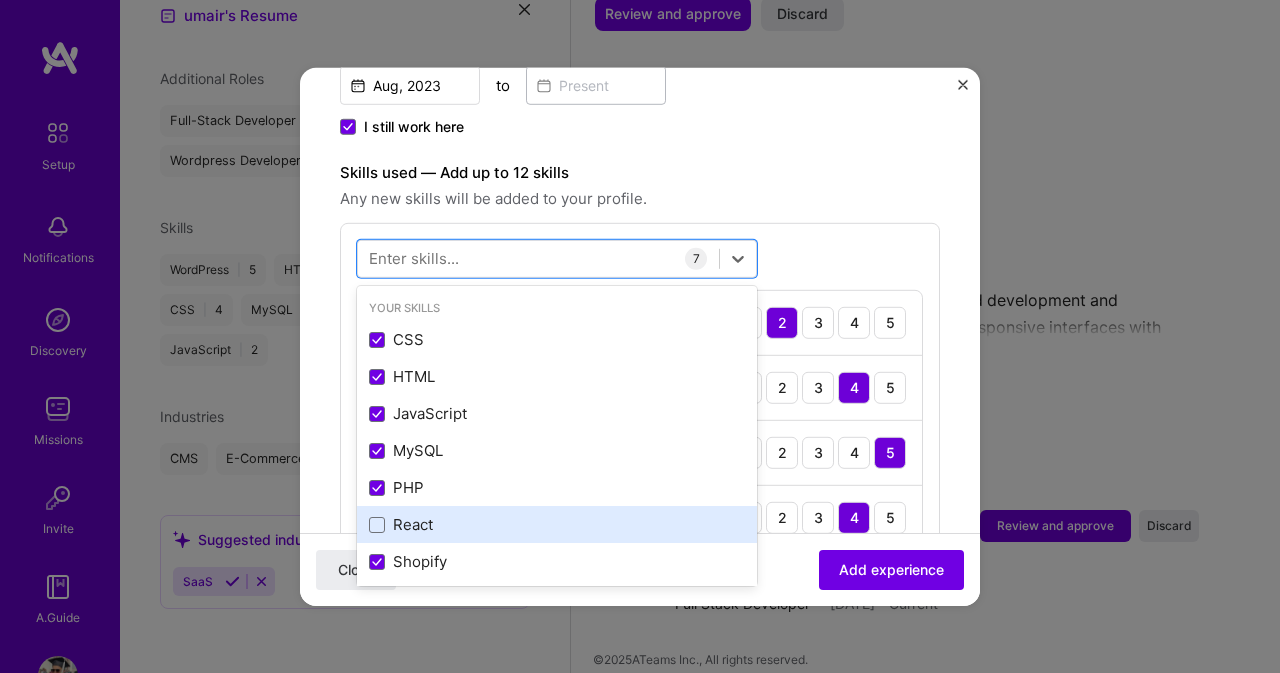 click on "React" at bounding box center [557, 524] 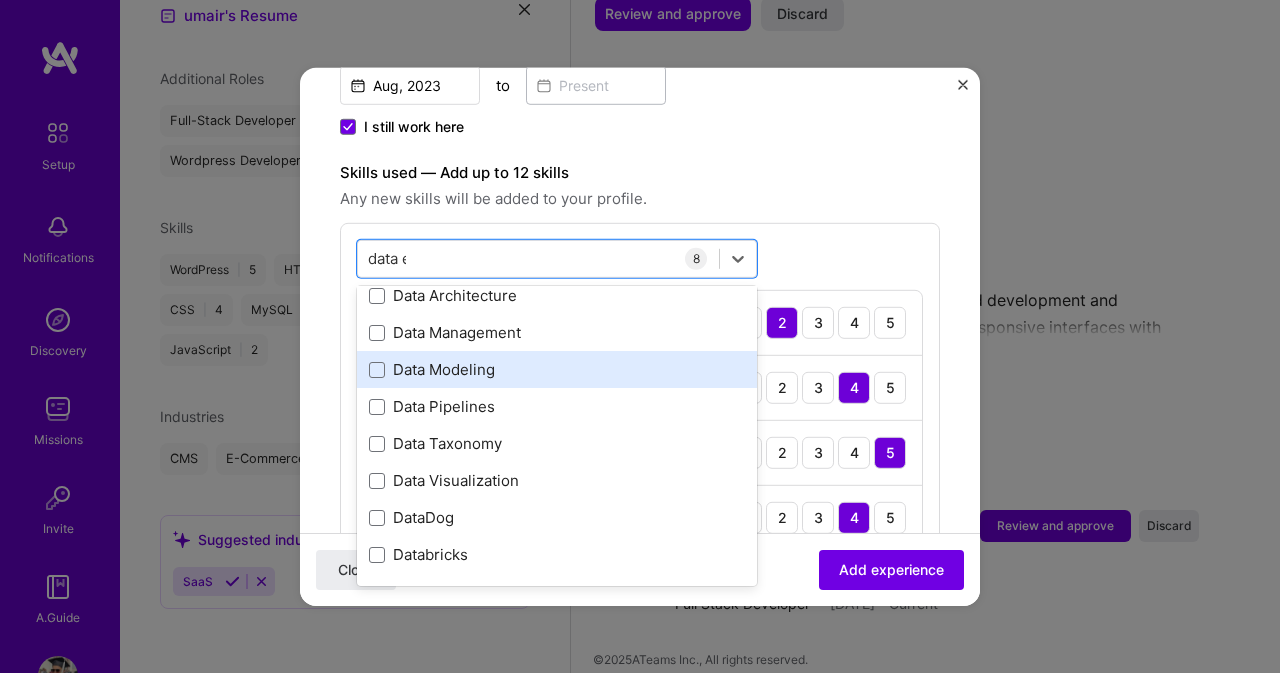 scroll, scrollTop: 0, scrollLeft: 0, axis: both 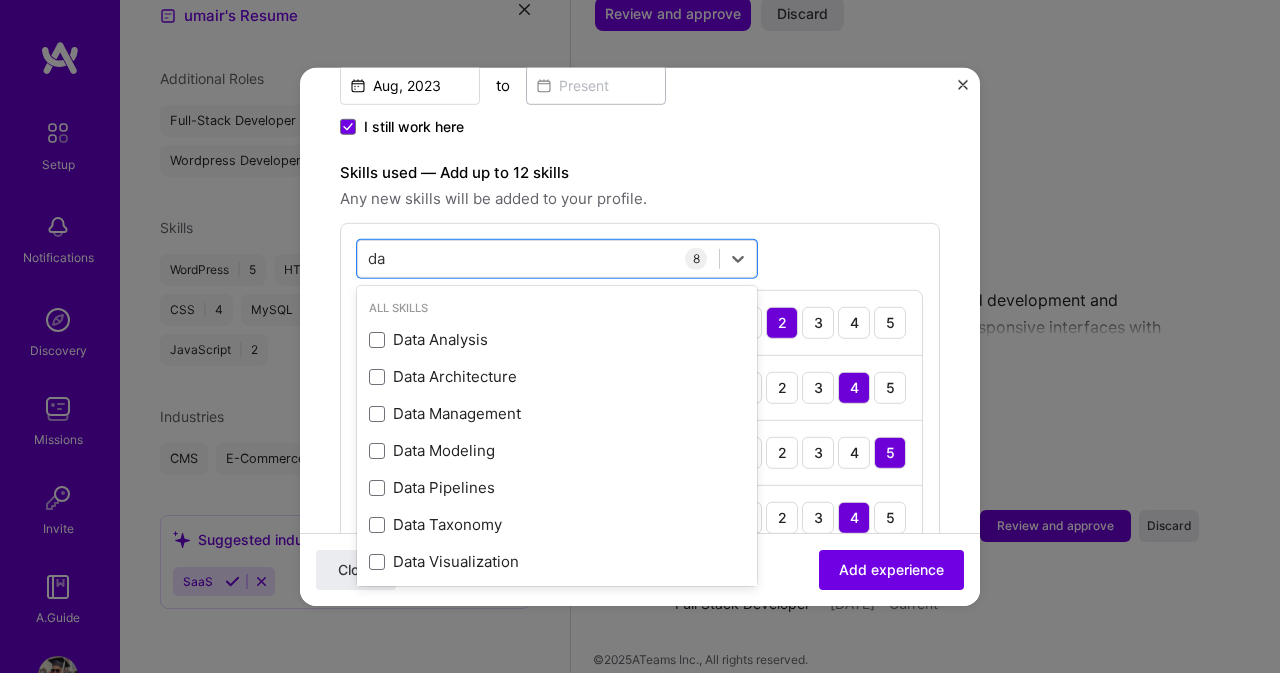 type on "d" 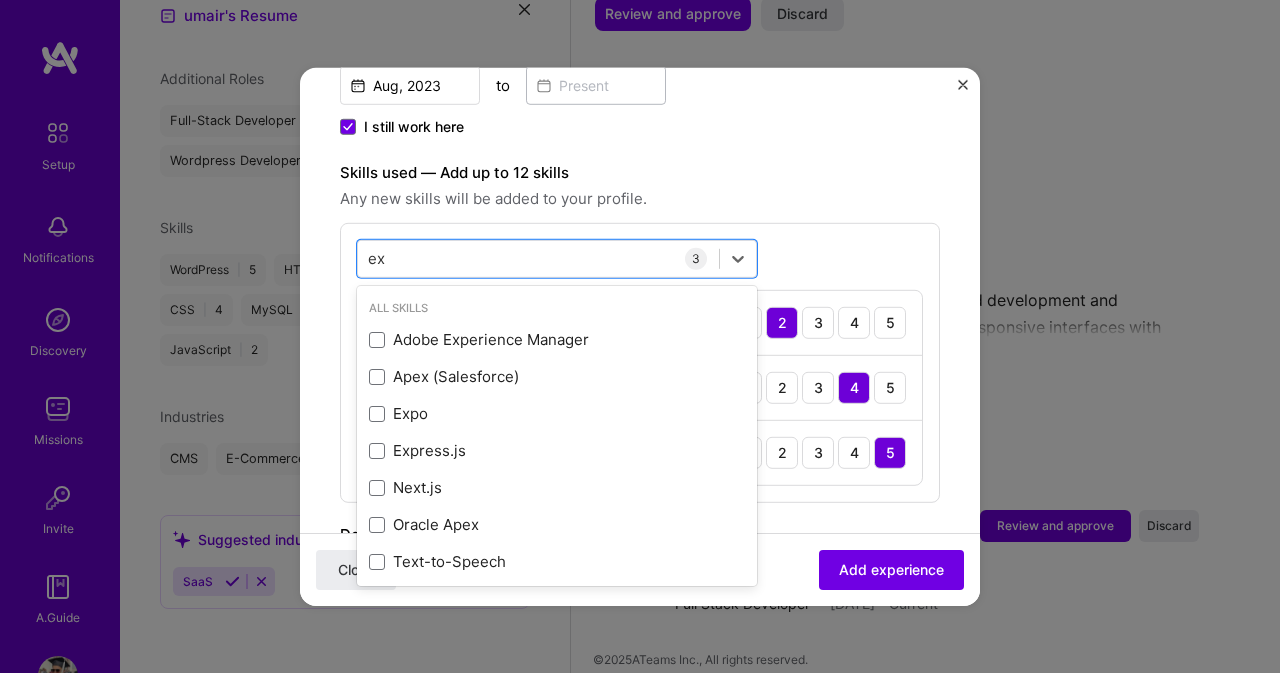type on "e" 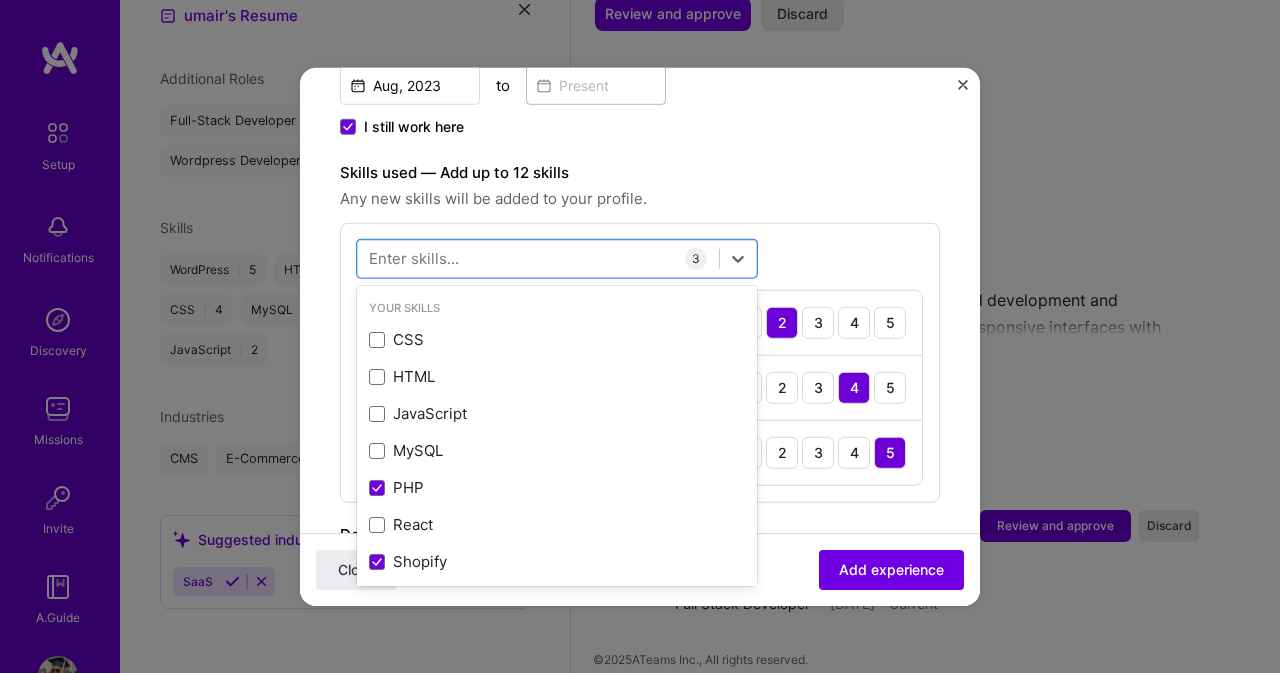click on "CSS" at bounding box center [557, 339] 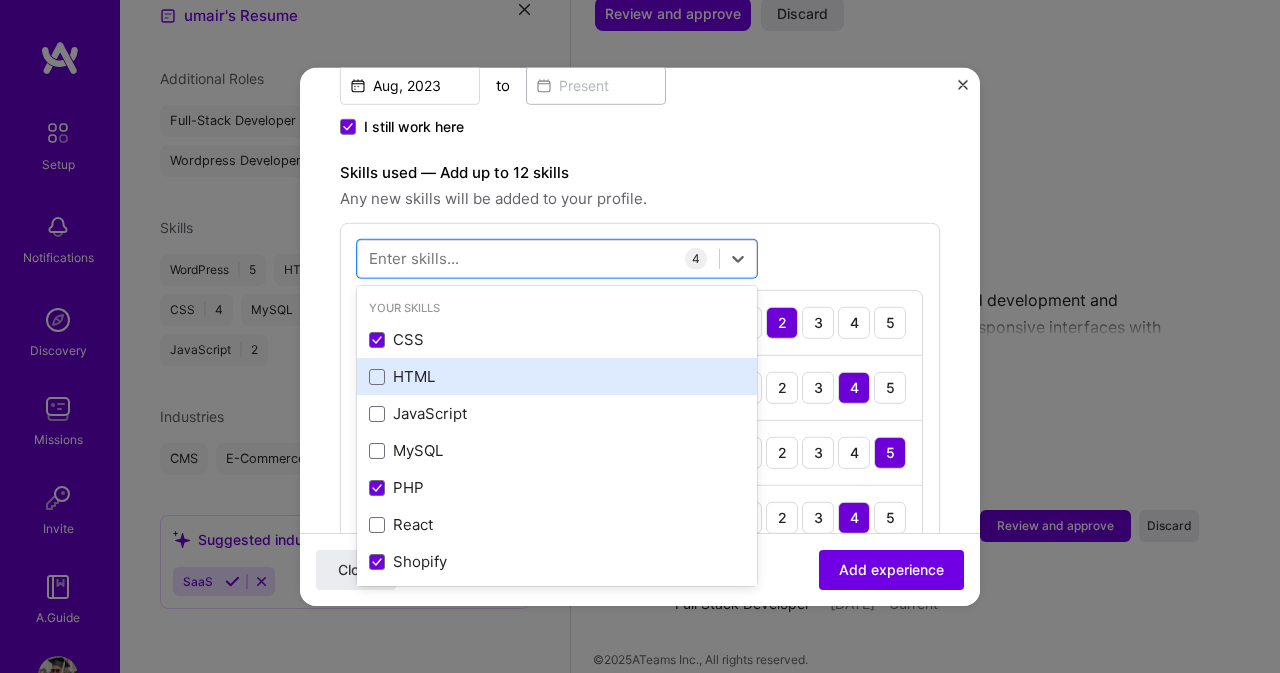 click on "HTML" at bounding box center (557, 376) 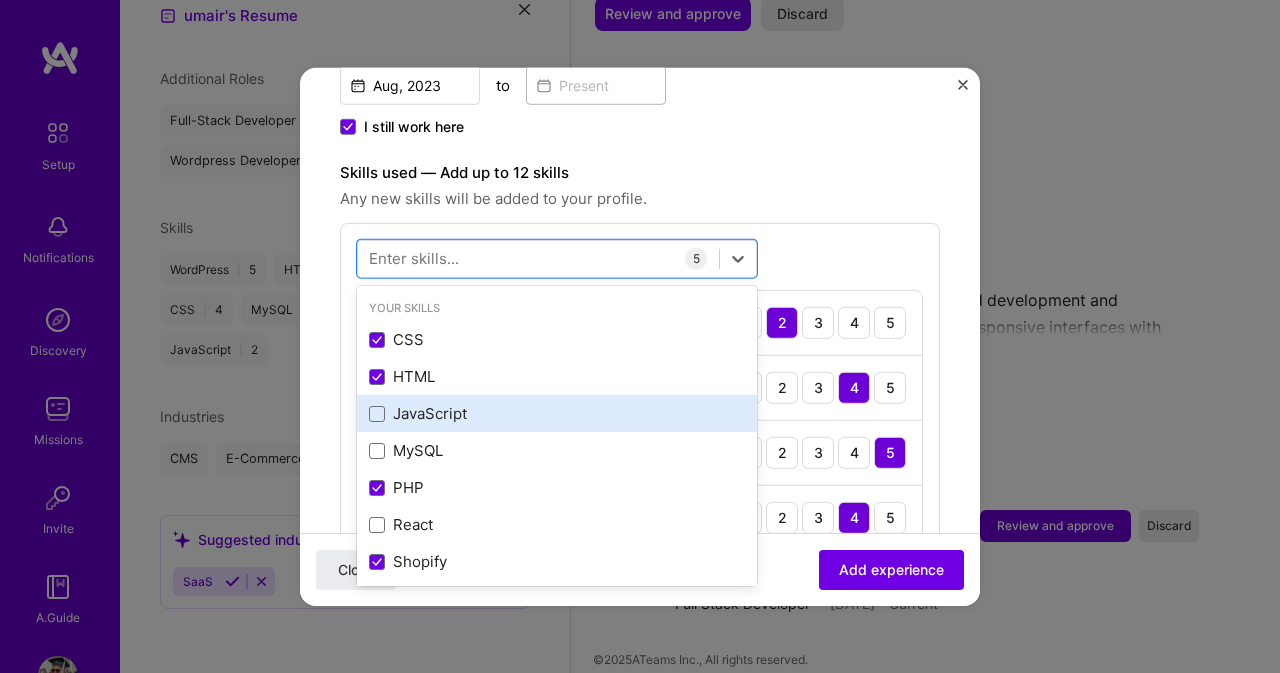 click on "JavaScript" at bounding box center [557, 413] 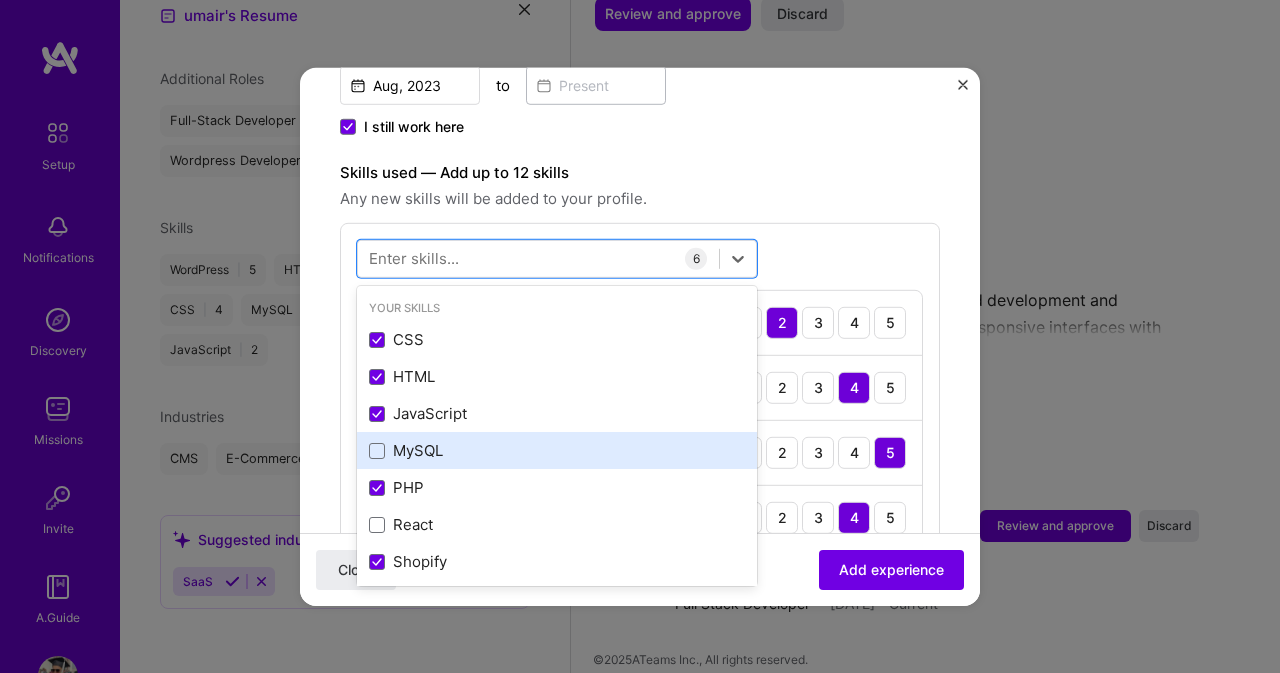 click on "MySQL" at bounding box center (557, 450) 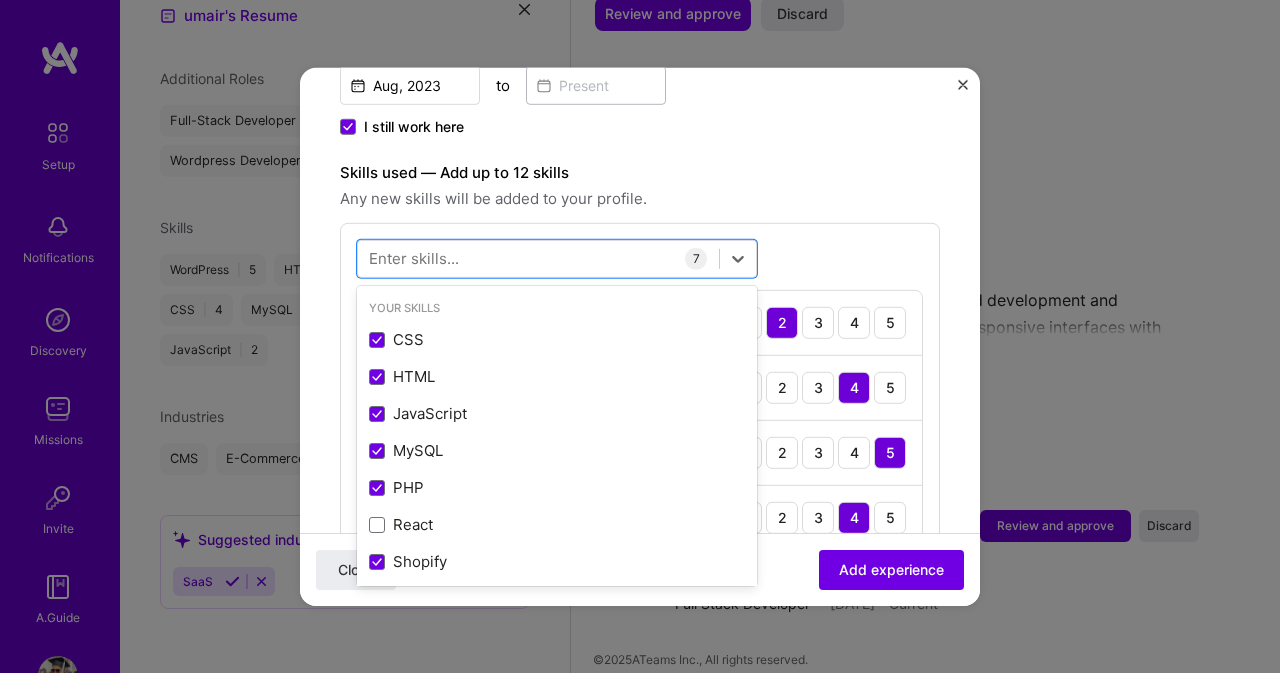 click on "option MySQL, selected. option HTML selected, 0 of 2. 378 results available. Use Up and Down to choose options, press Enter to select the currently focused option, press Escape to exit the menu, press Tab to select the option and exit the menu. Your Skills CSS HTML JavaScript MySQL PHP React Shopify WordPress All Skills .NET 3D Engineering 3D Modeling API Design API Integration APNS ARM ASP.NET AWS AWS Aurora AWS BETA AWS CDK AWS CloudFormation AWS Lambda AWS Neptune AWS RDS Ada Adobe Creative Cloud Adobe Experience Manager Affiliate Marketing Agile Agora Airflow Airtable Algorithm Design Amazon Athena Amplitude Analytics Android Angular Angular.js Ansible Apache Kafka Apex (Salesforce) Apollo App Clip (iOS) ArangoDB Artifactory Artificial Intelligence (AI) Assembly Async.io Aurelia Authentication Automated Testing Azure BLE (Bluetooth) Babylon.js Backbone.js Backlog Prioritization BigQuery Blockchain / Crypto Blog Bloomreach Bootstrap JS Boto3 Brand Strategy C C# C++ CI/CD CMS COBOL CUDA Capacitor Cassandra" at bounding box center (640, 492) 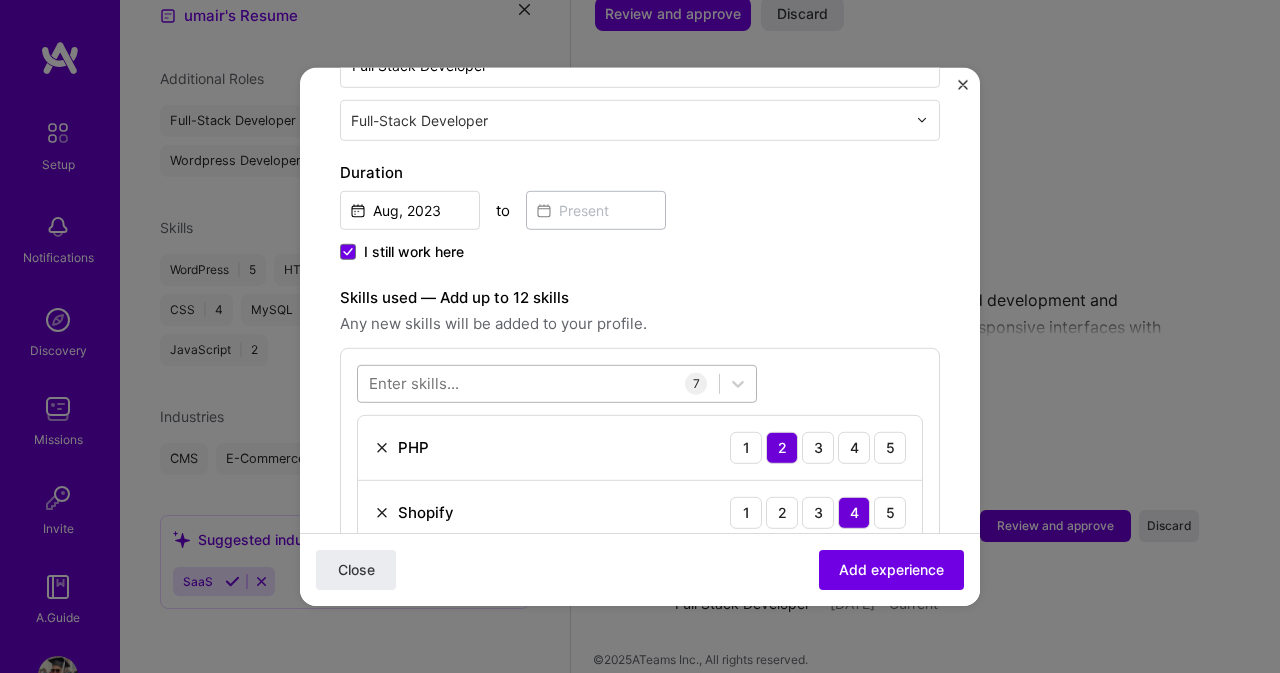 scroll, scrollTop: 500, scrollLeft: 0, axis: vertical 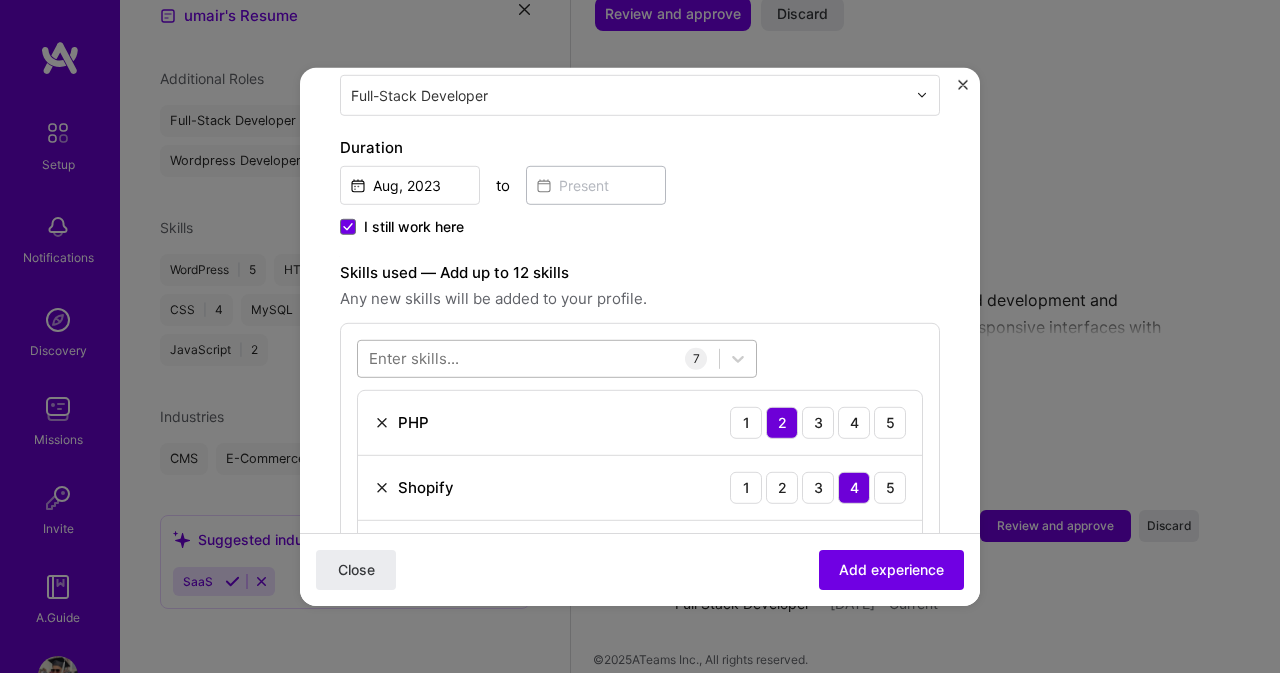 click at bounding box center (538, 358) 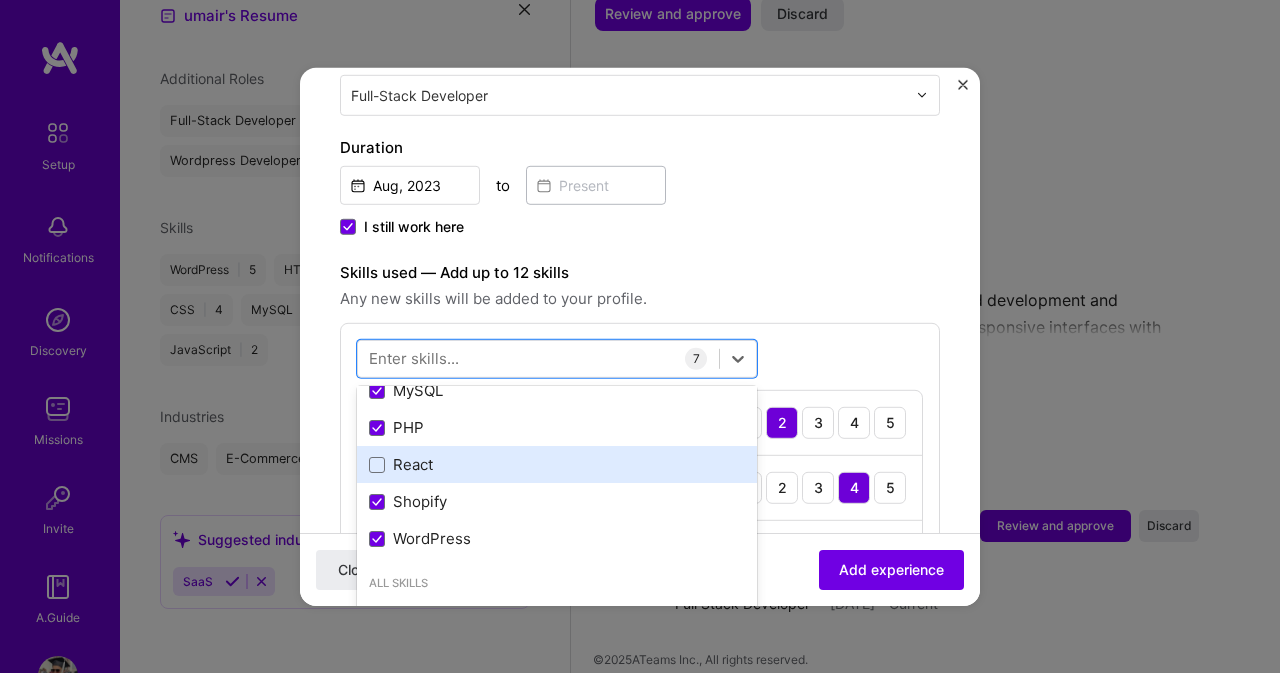scroll, scrollTop: 200, scrollLeft: 0, axis: vertical 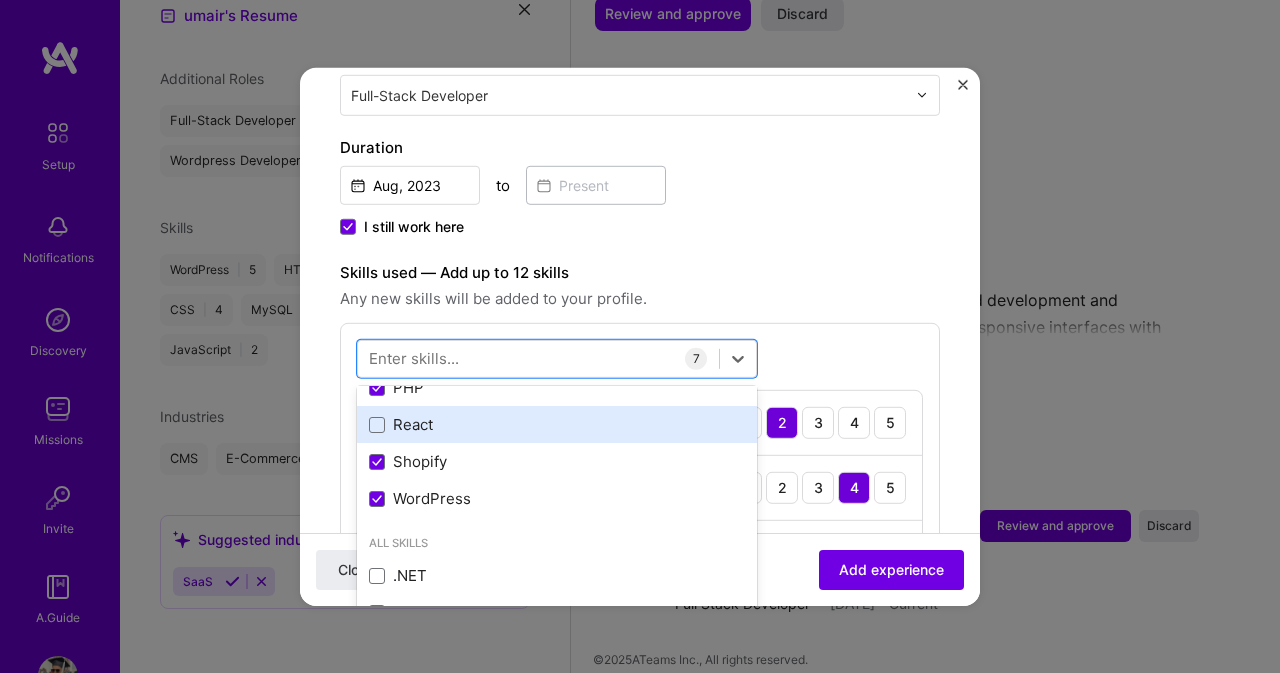 click on "React" at bounding box center [557, 424] 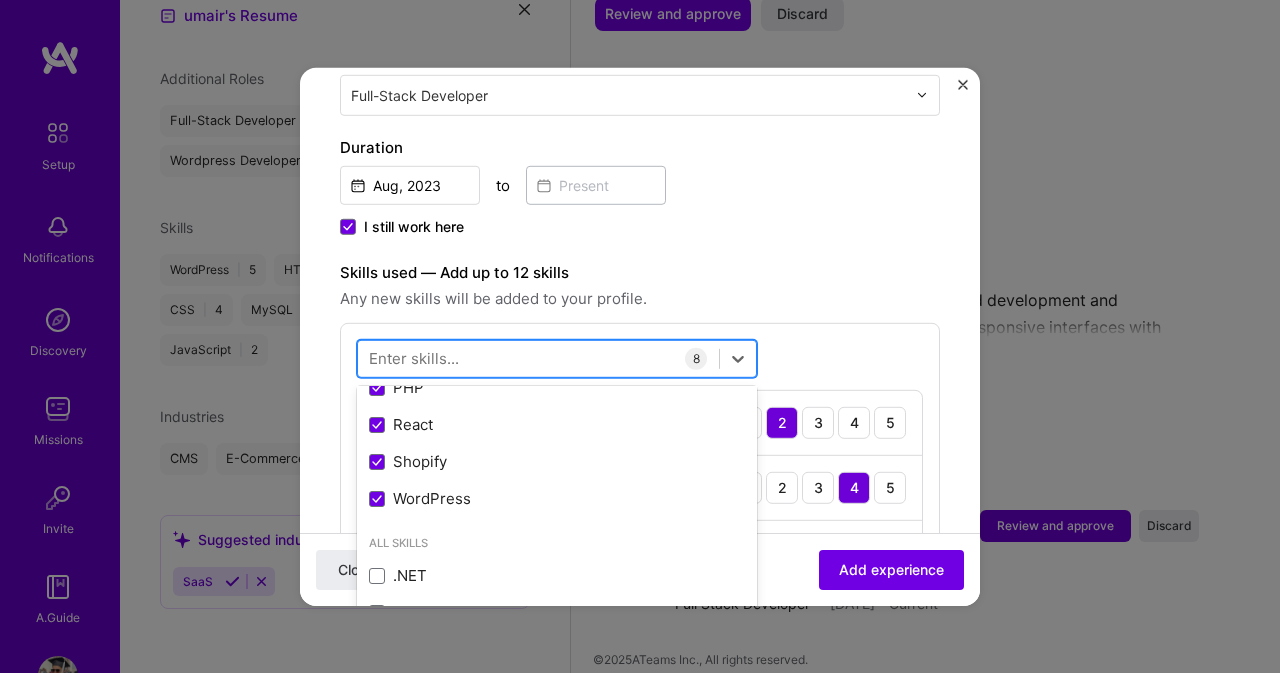 click at bounding box center [538, 358] 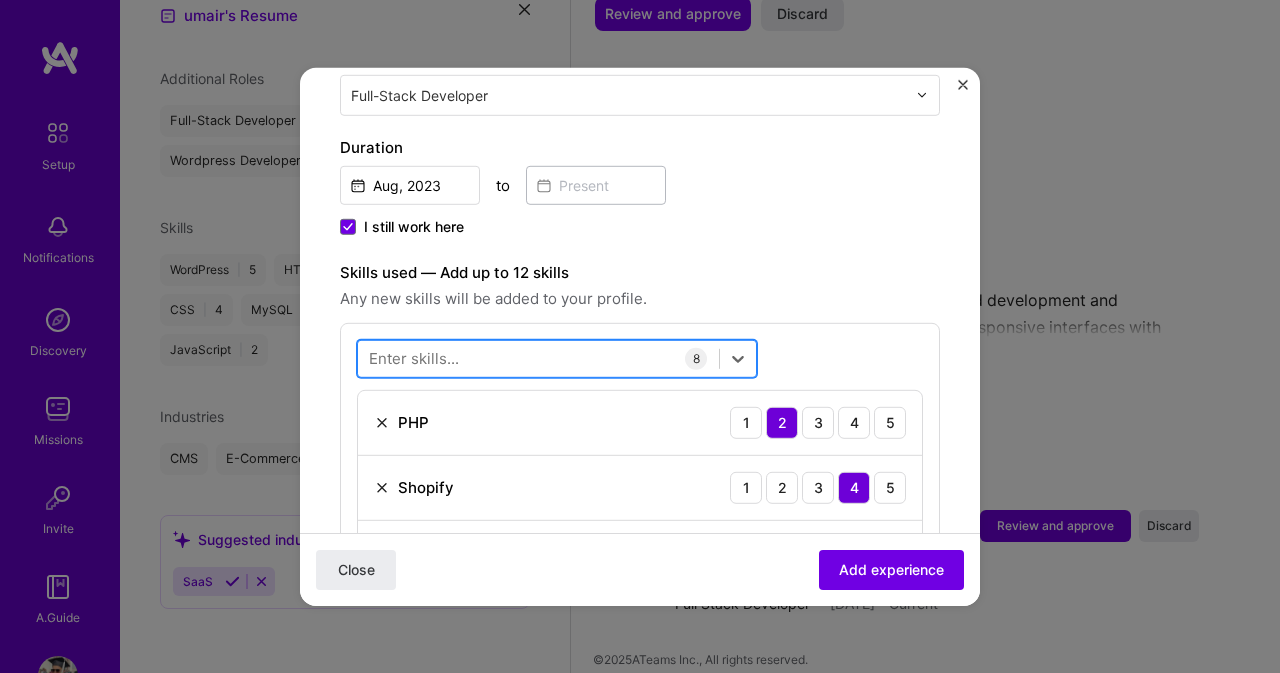 click at bounding box center [538, 358] 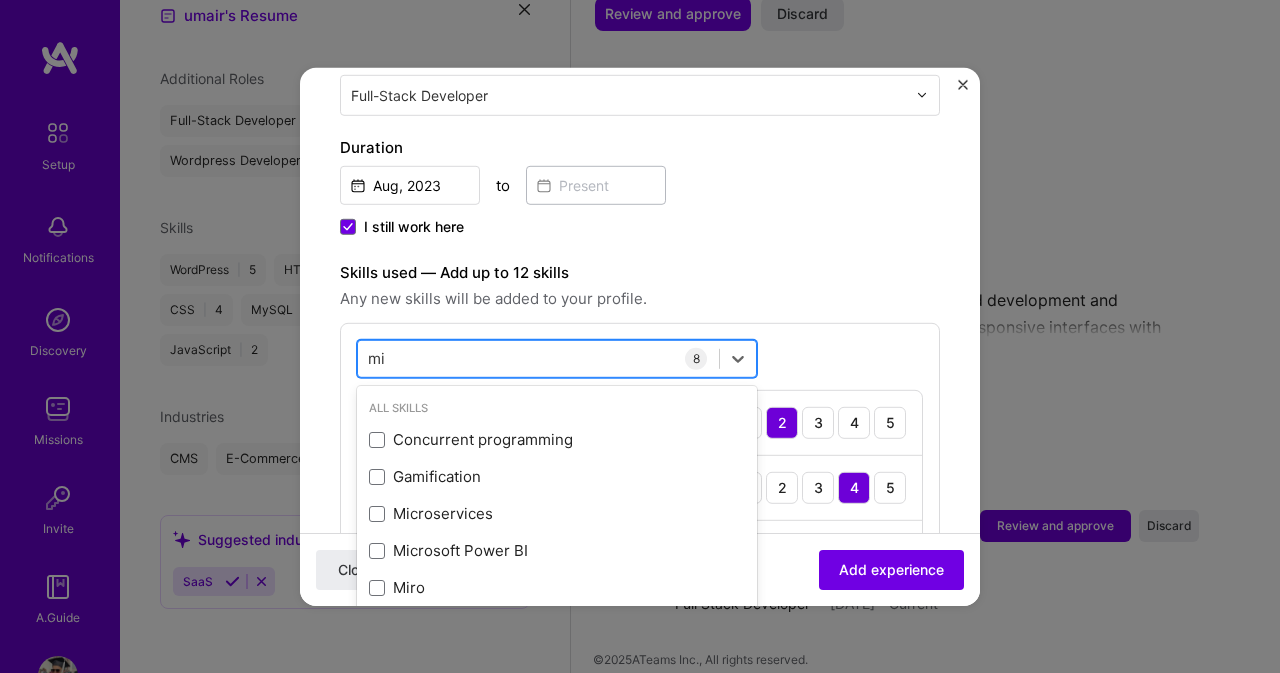 type on "m" 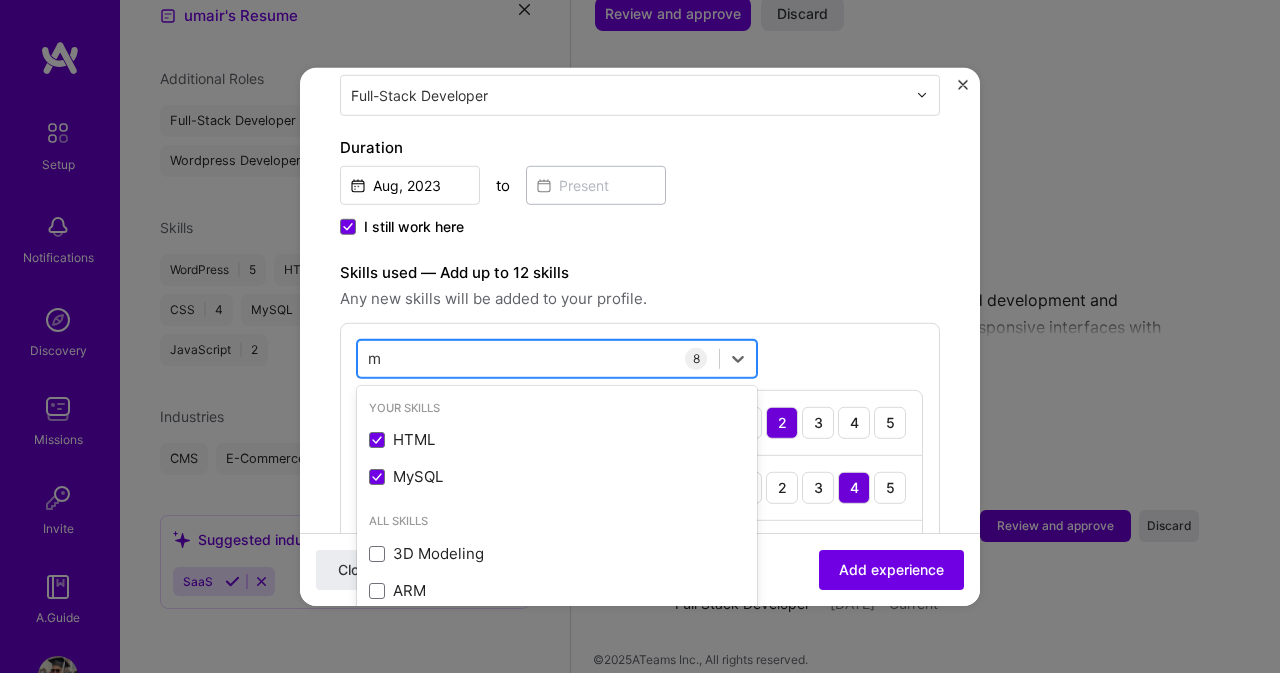 type 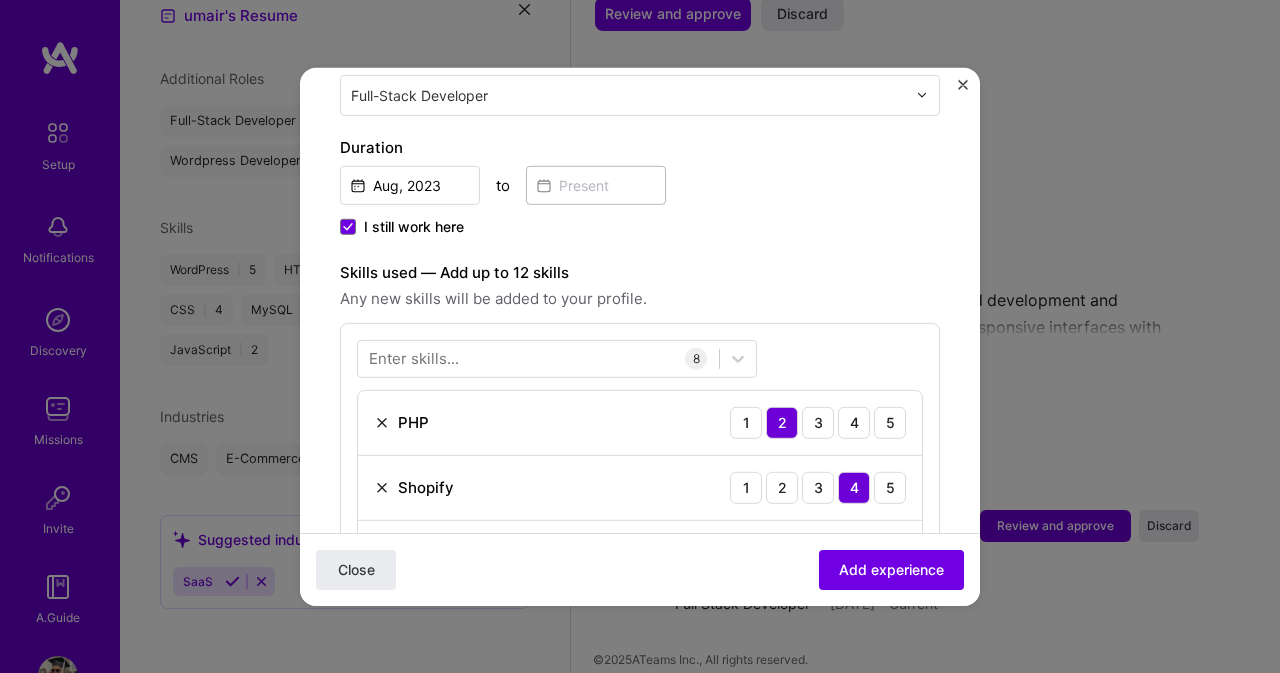 click on "Skills used — Add up to 12 skills" at bounding box center (640, 272) 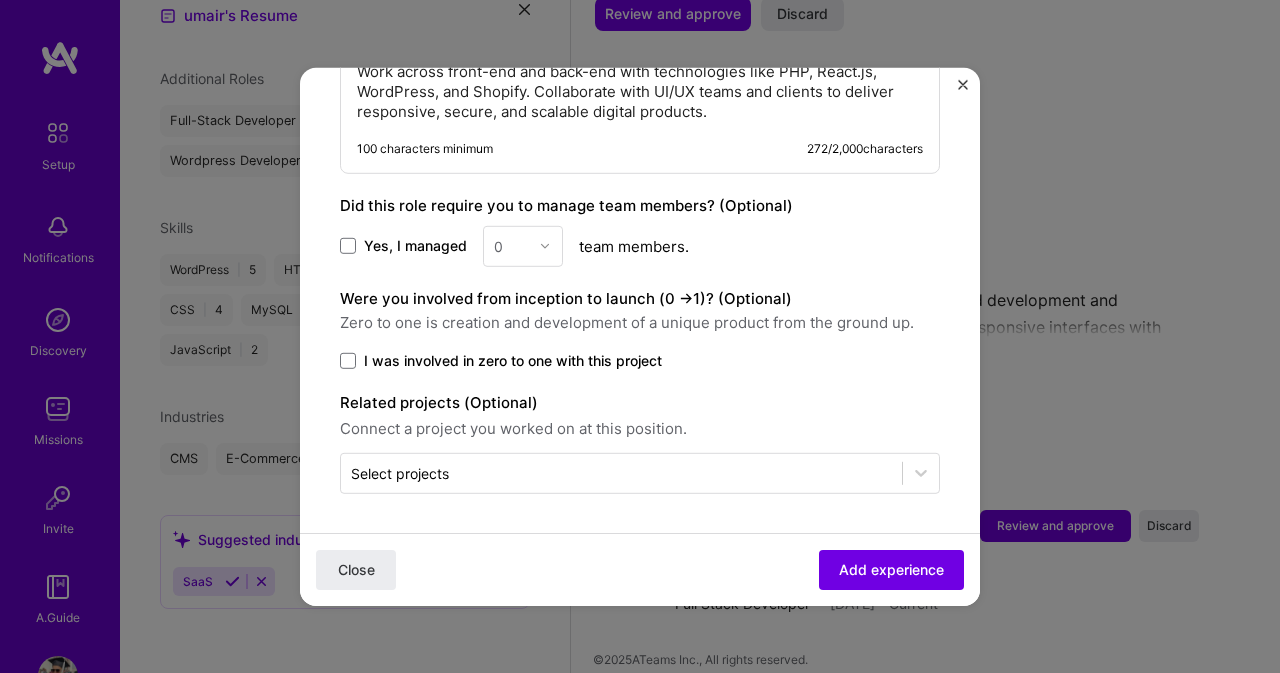 scroll, scrollTop: 1503, scrollLeft: 0, axis: vertical 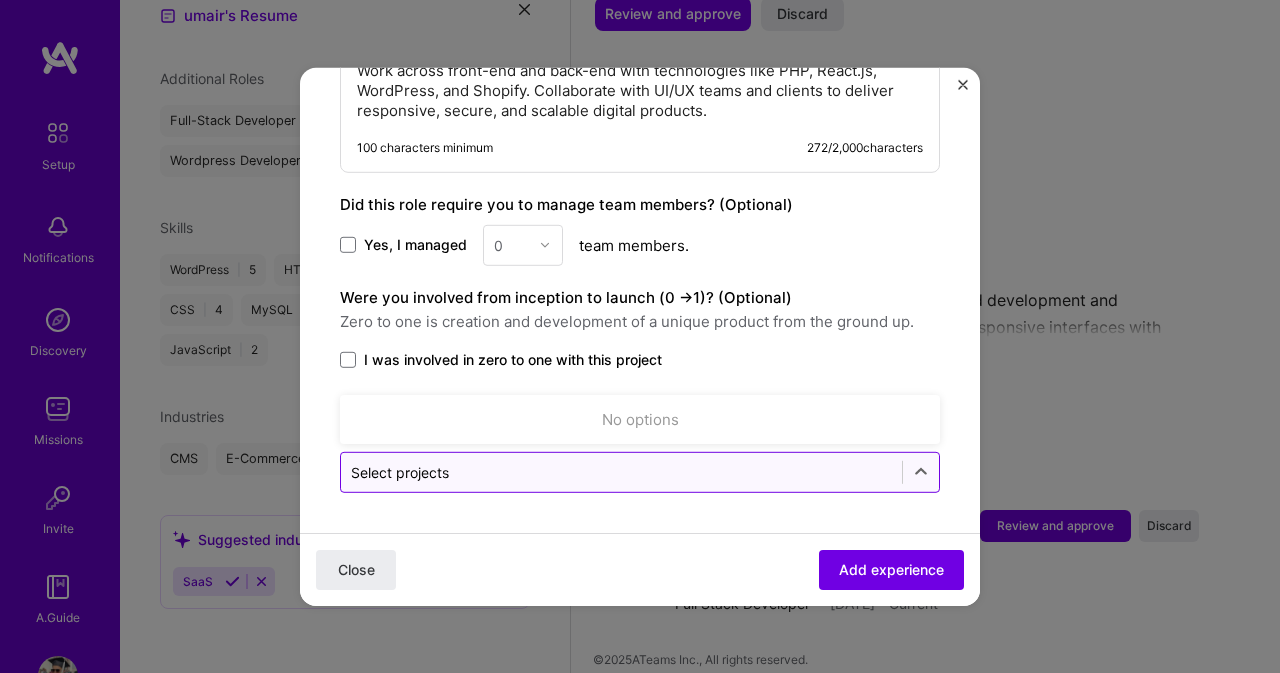 click at bounding box center [621, 471] 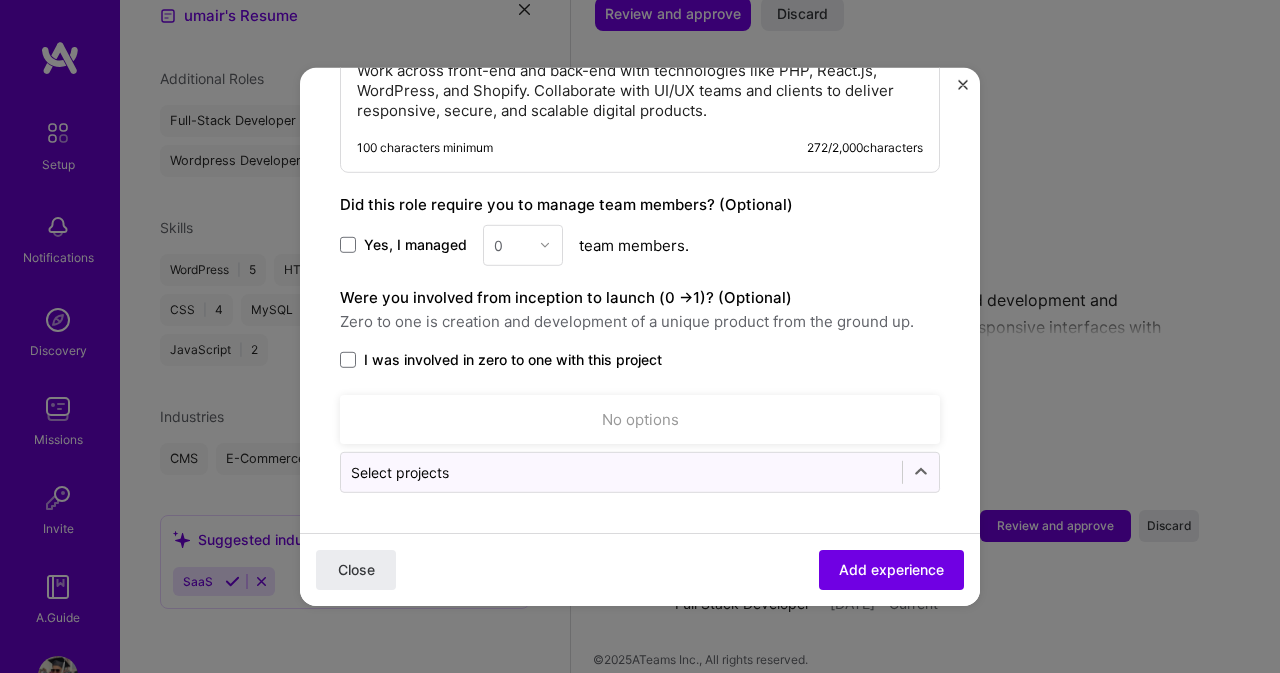 click on "Adding suggested job This job is suggested based on your LinkedIn, resume or A.Team activity. Create a job experience Jobs help companies understand your past experience. Company logo Company name Appexis Innovation
Industry Add up to 2 industries. Selected industries 2 Your title and specialization Full Stack Developer Full-Stack Developer Duration Aug, [YEAR]
to
I still work here Skills used — Add up to 12 skills Any new skills will be added to your profile. Enter skills... 8 PHP 1 2 3 4 5 Shopify 1 2 3 4 5 WordPress 1 2 3 4 5 CSS 1 2 3 4 5 HTML 1 2 3 4 5 JavaScript 1 2 3 4 5 MySQL 1 2 3 4 5 React 1 2 3 4 5 Description Design and develop dynamic websites, web apps, and e-commerce solutions. Work across front-end and back-end with technologies like PHP, React.js, WordPress, and Shopify. Collaborate with UI/UX teams and clients to deliver responsive, secure, and scalable digital products. 100 characters minimum 272 / 2,000  characters 0 >" at bounding box center [640, -452] 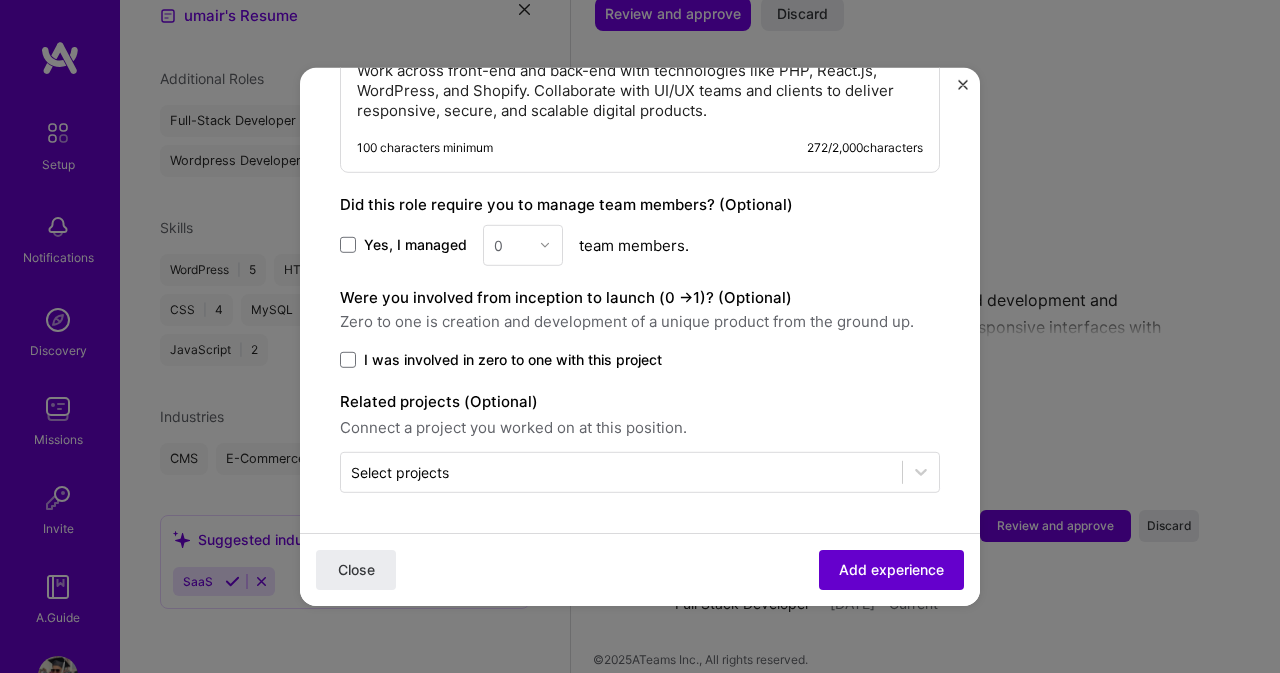 click on "Add experience" at bounding box center (891, 569) 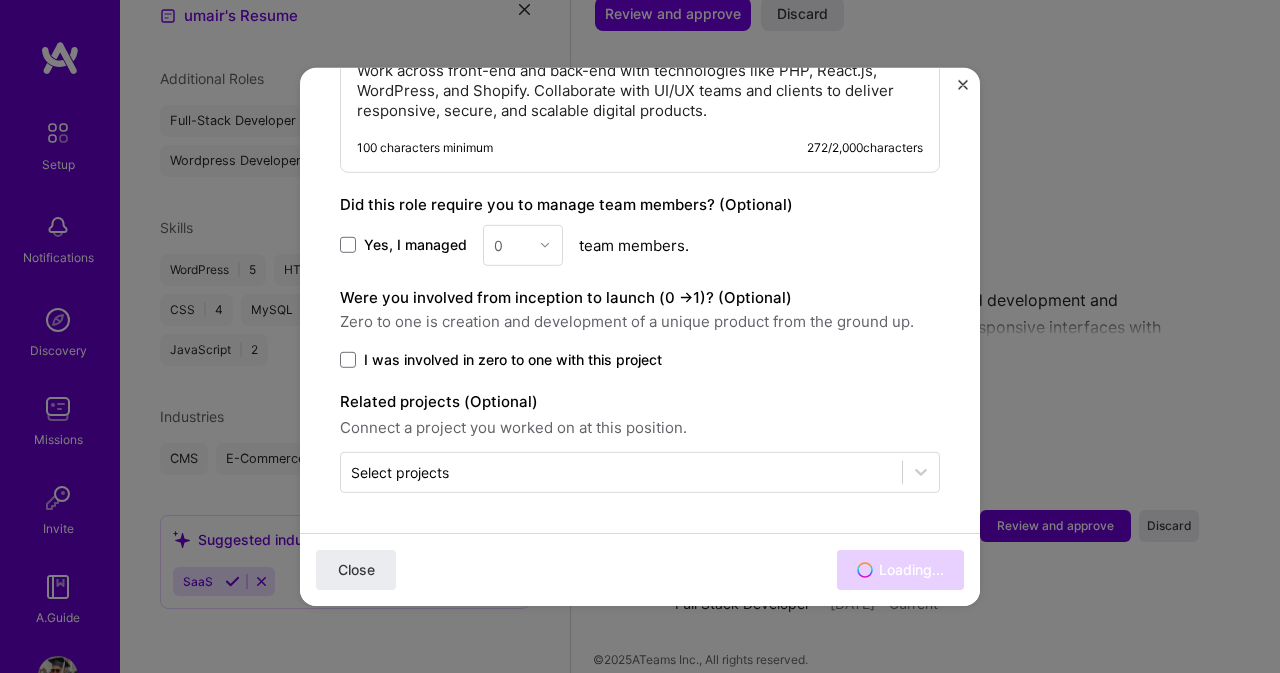 scroll, scrollTop: 1853, scrollLeft: 0, axis: vertical 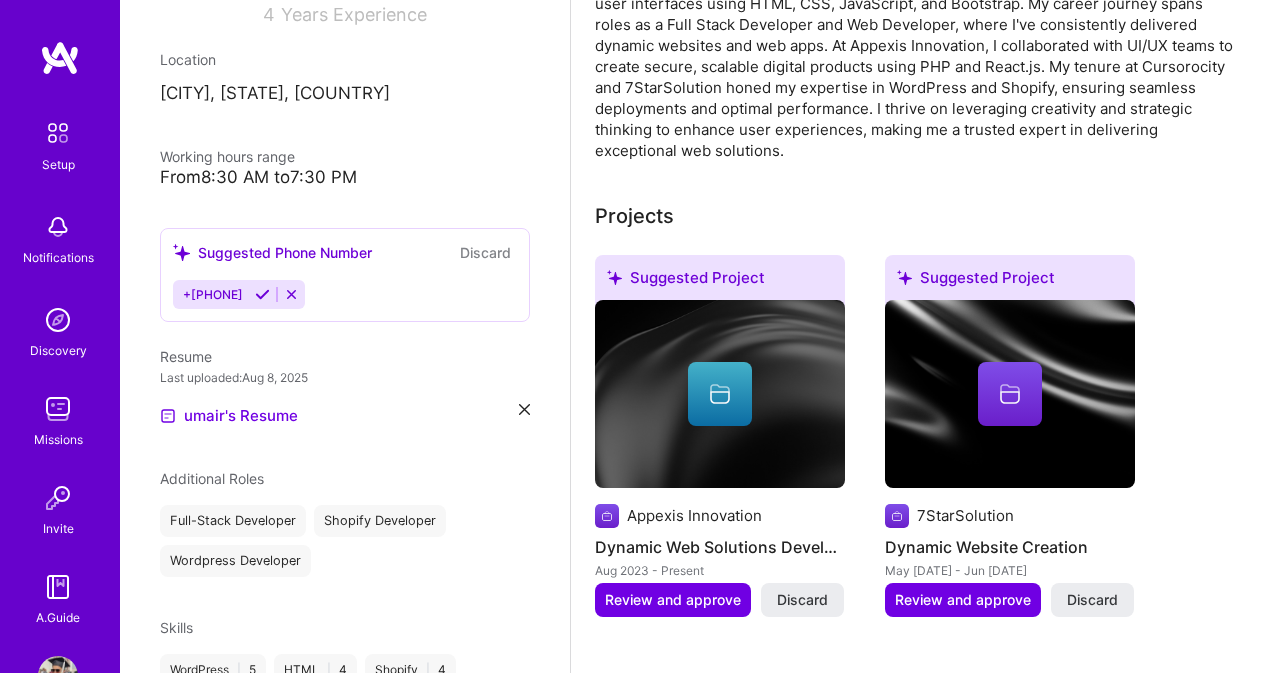 click at bounding box center (262, 294) 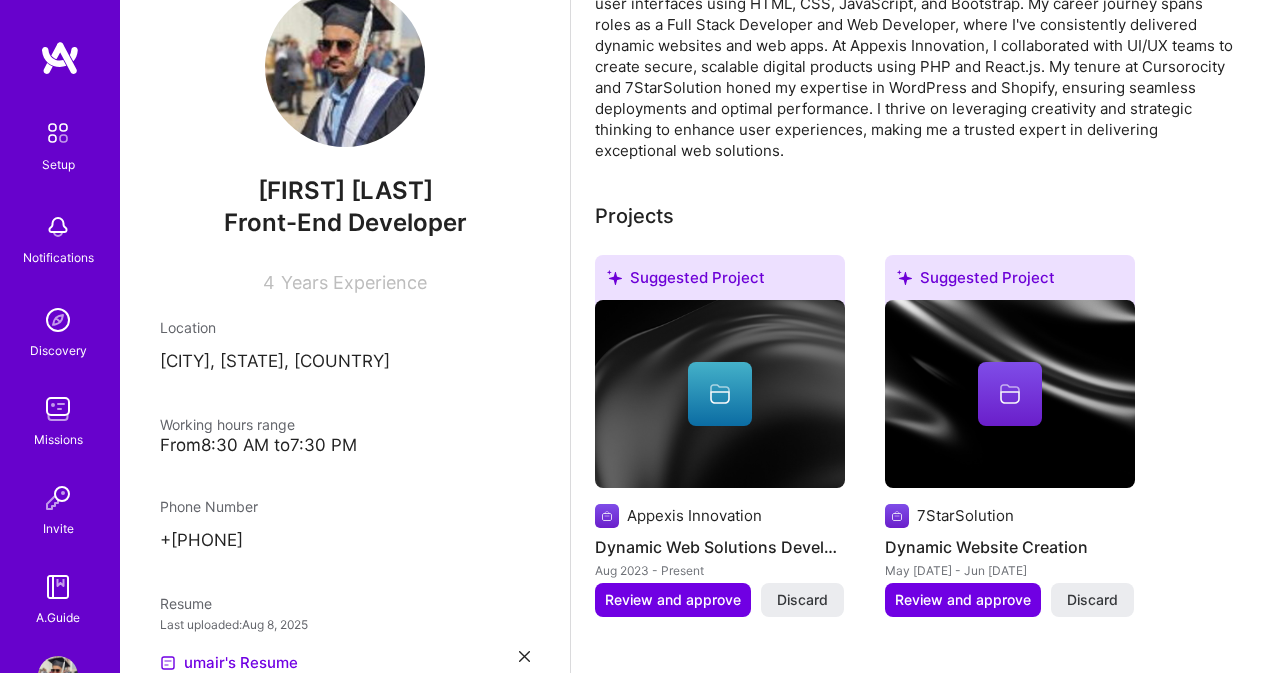 scroll, scrollTop: 0, scrollLeft: 0, axis: both 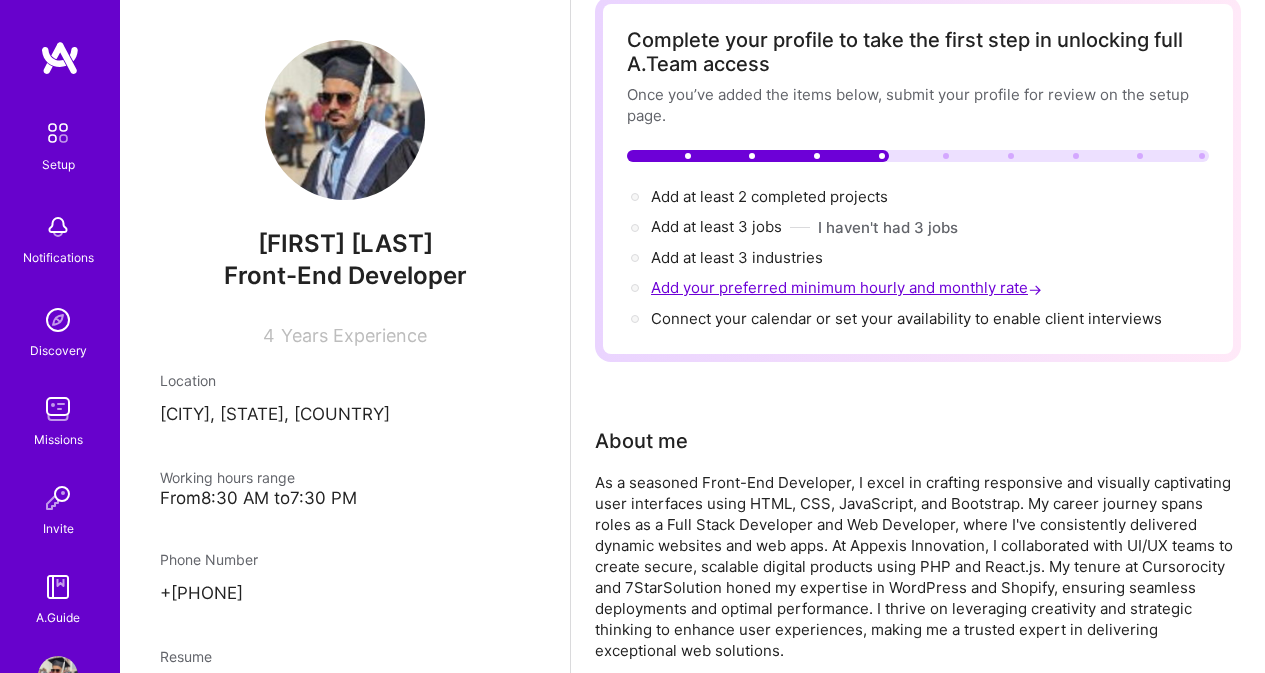 click on "Add your preferred minimum hourly and monthly rate  →" at bounding box center (848, 287) 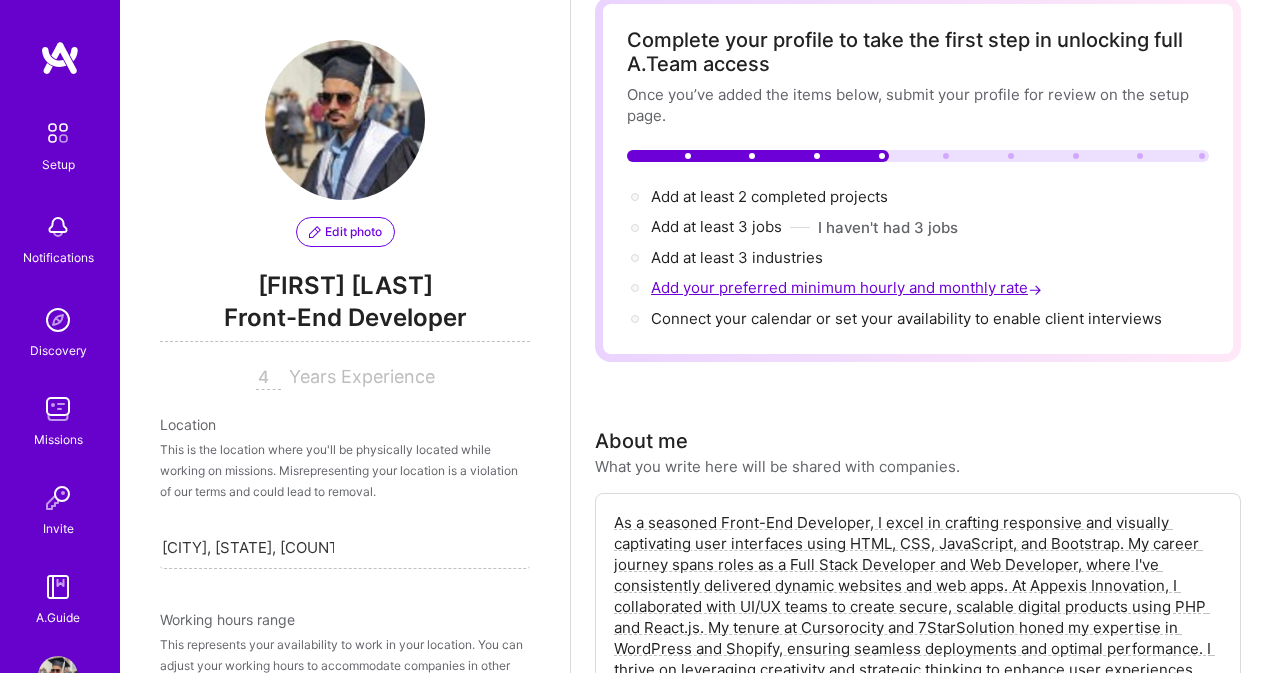 scroll, scrollTop: 835, scrollLeft: 0, axis: vertical 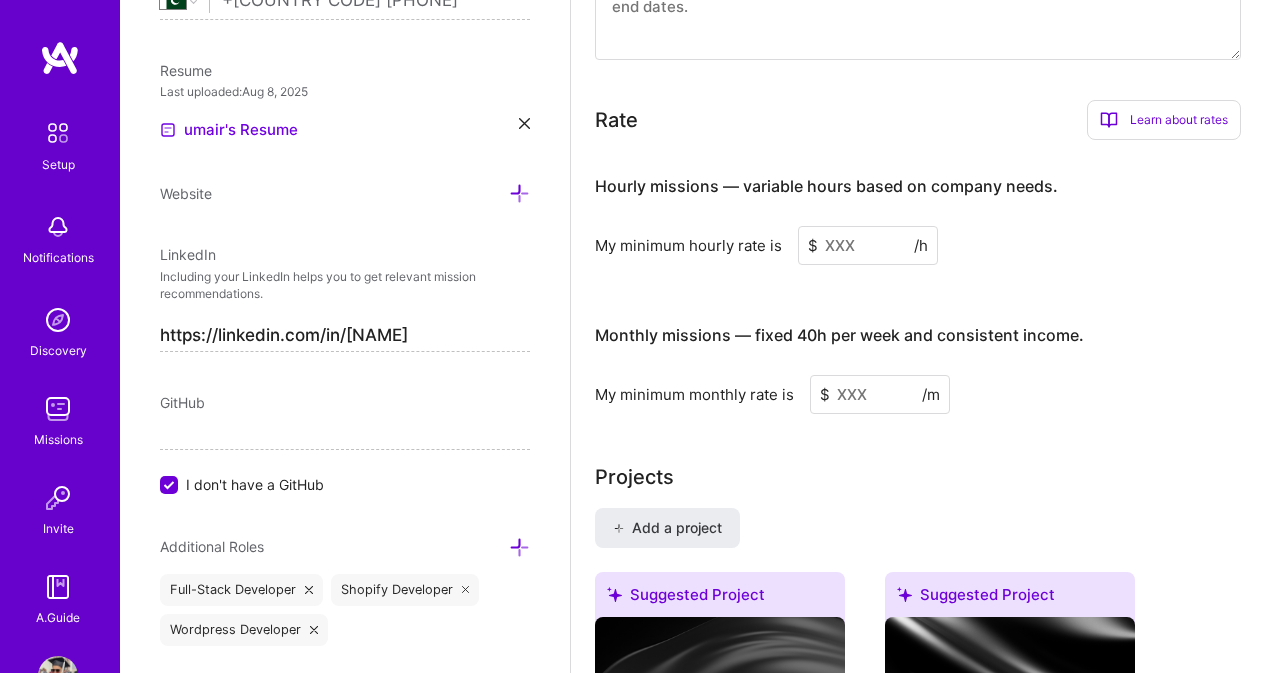 click at bounding box center [868, 245] 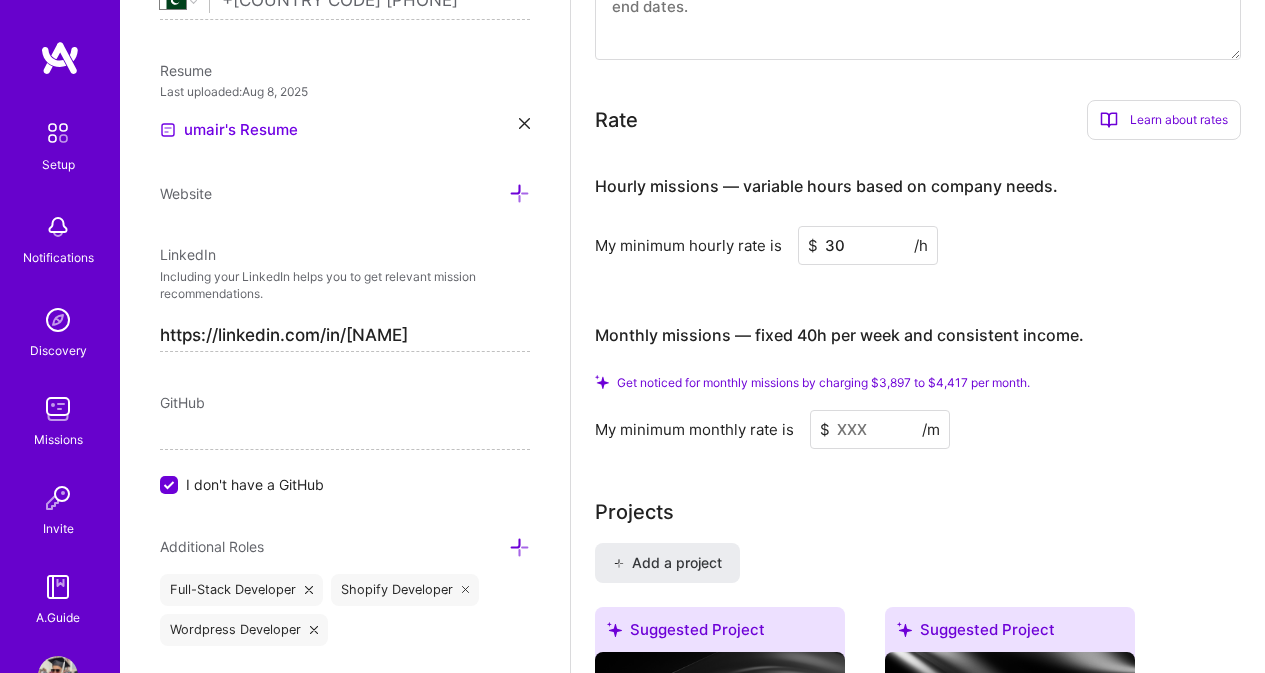 type on "30" 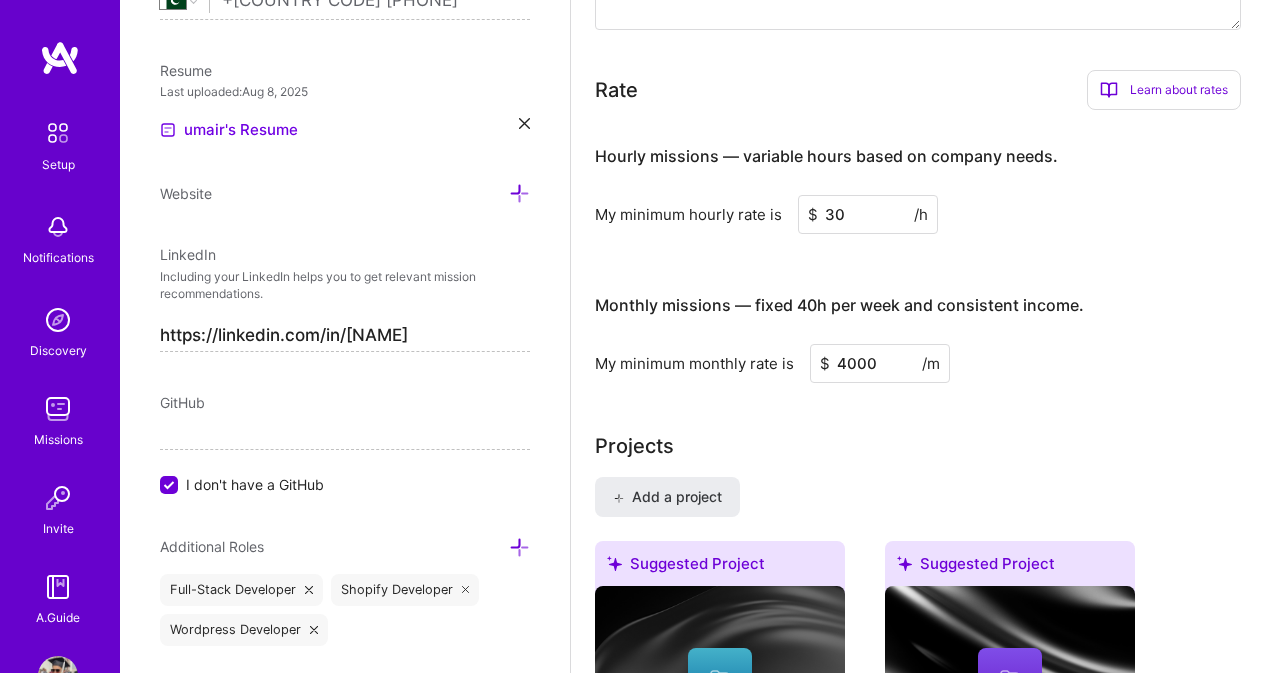 click on "Projects" at bounding box center (918, 446) 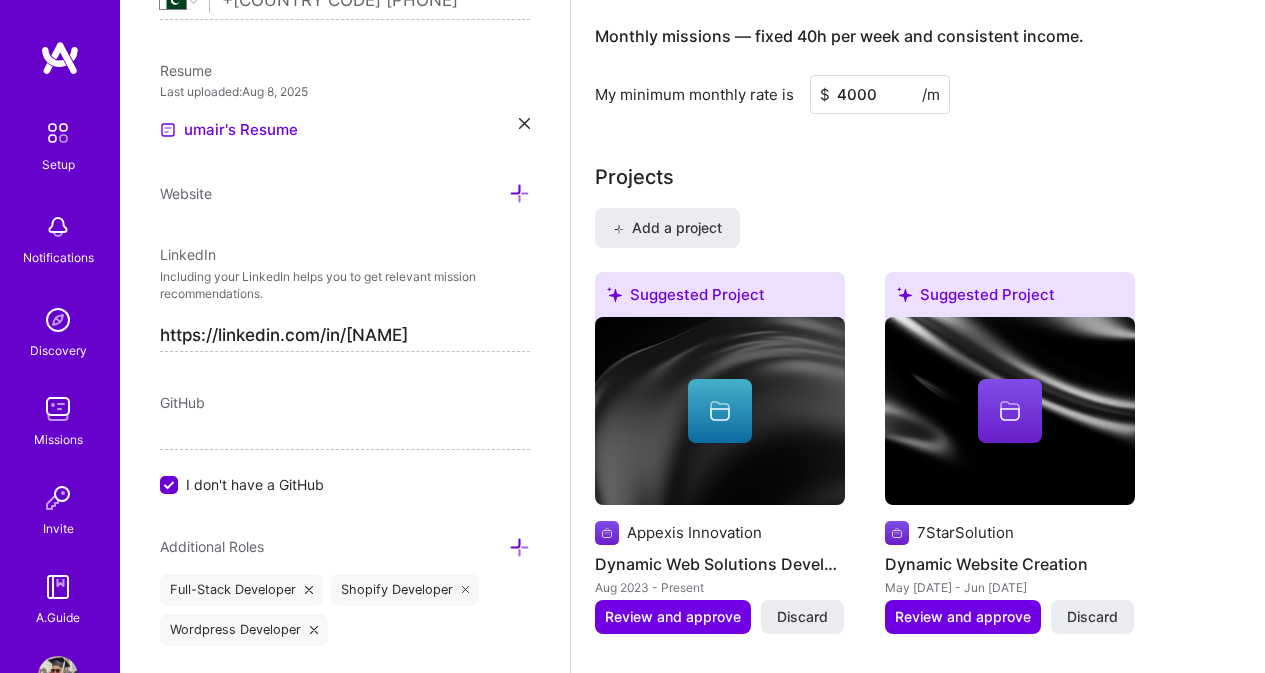 scroll, scrollTop: 1498, scrollLeft: 0, axis: vertical 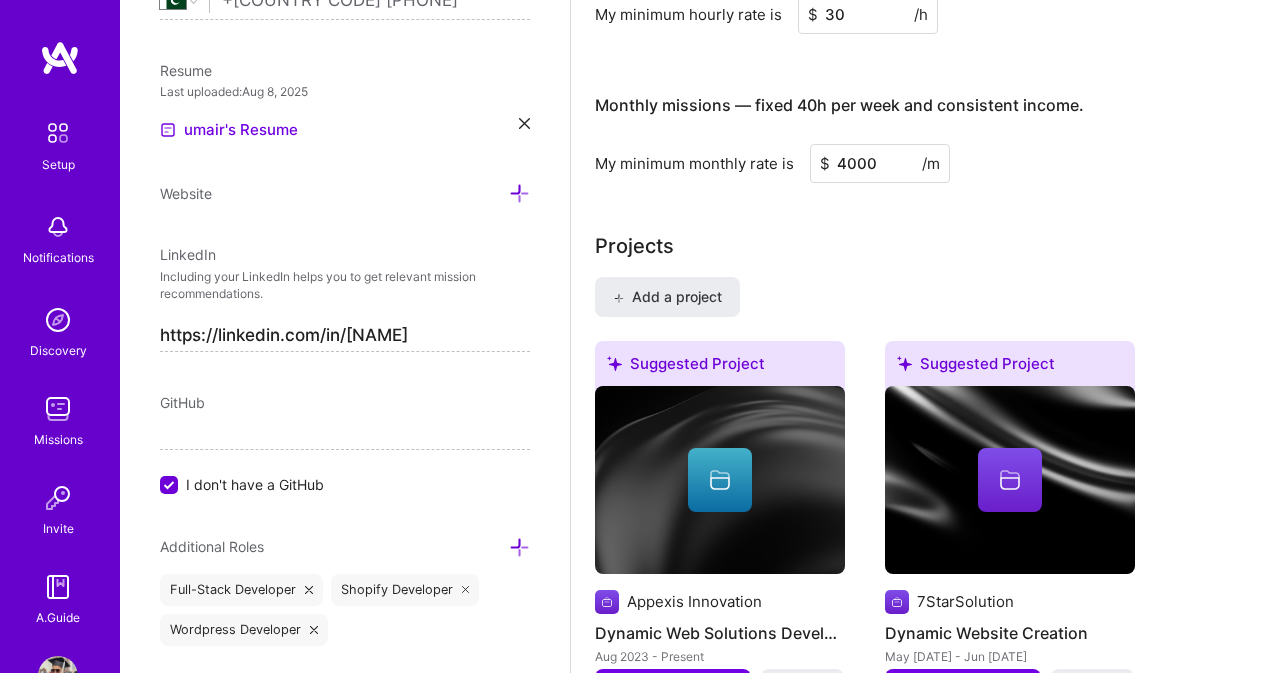 drag, startPoint x: 883, startPoint y: 174, endPoint x: 819, endPoint y: 181, distance: 64.381676 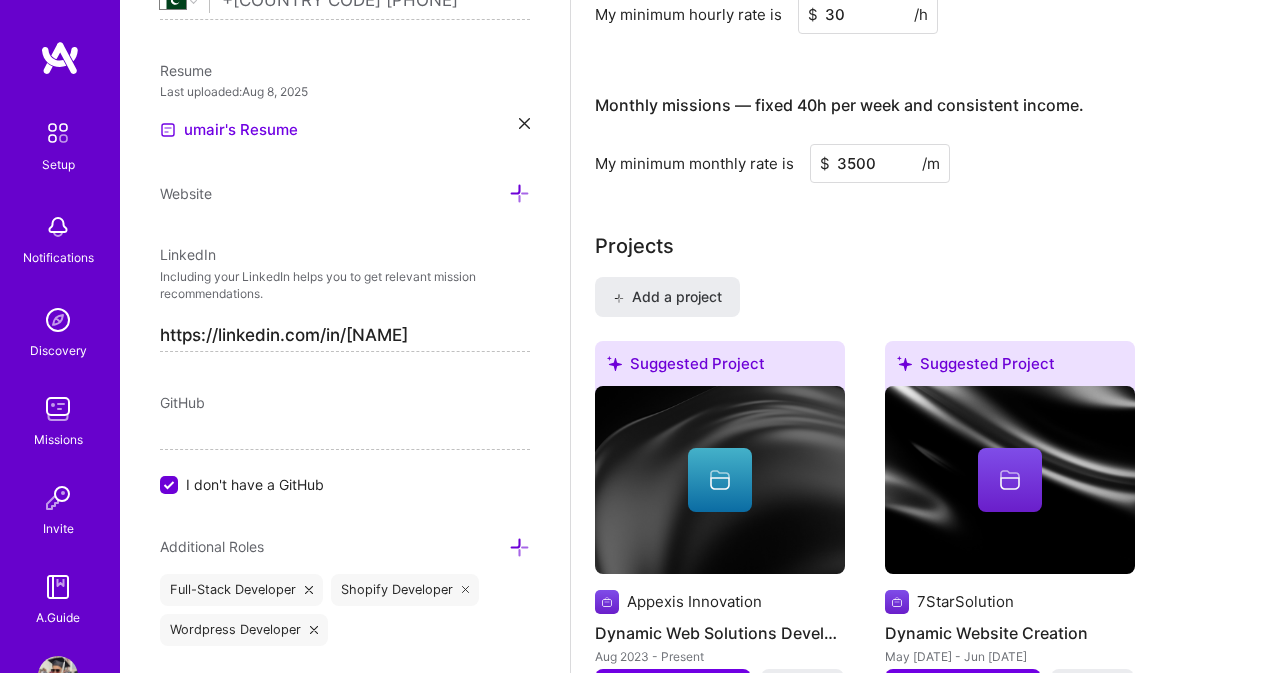 type on "3500" 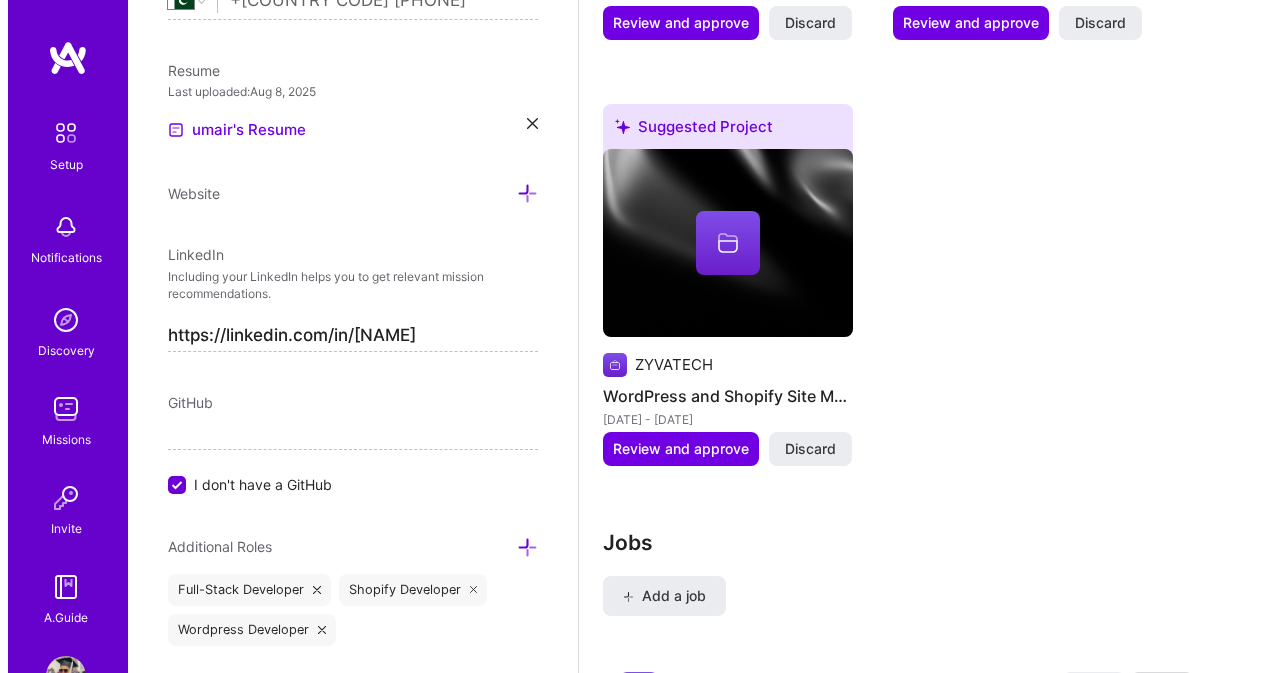 scroll, scrollTop: 2598, scrollLeft: 0, axis: vertical 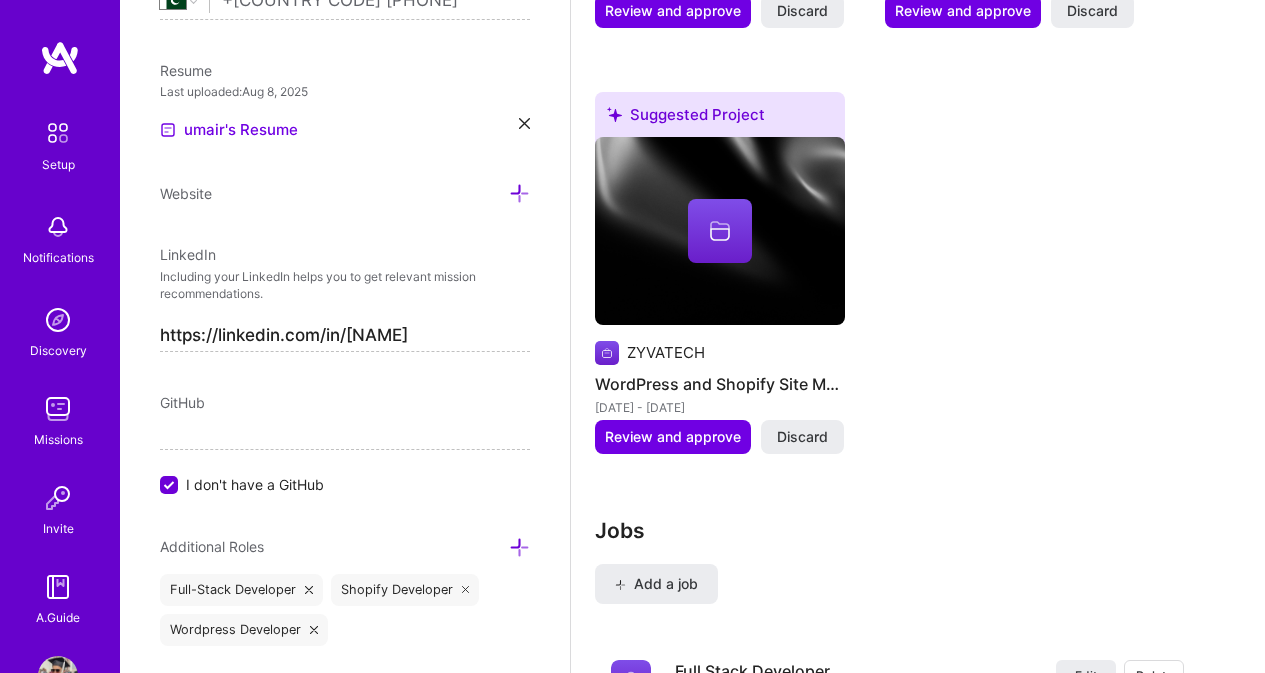 click at bounding box center [720, 231] 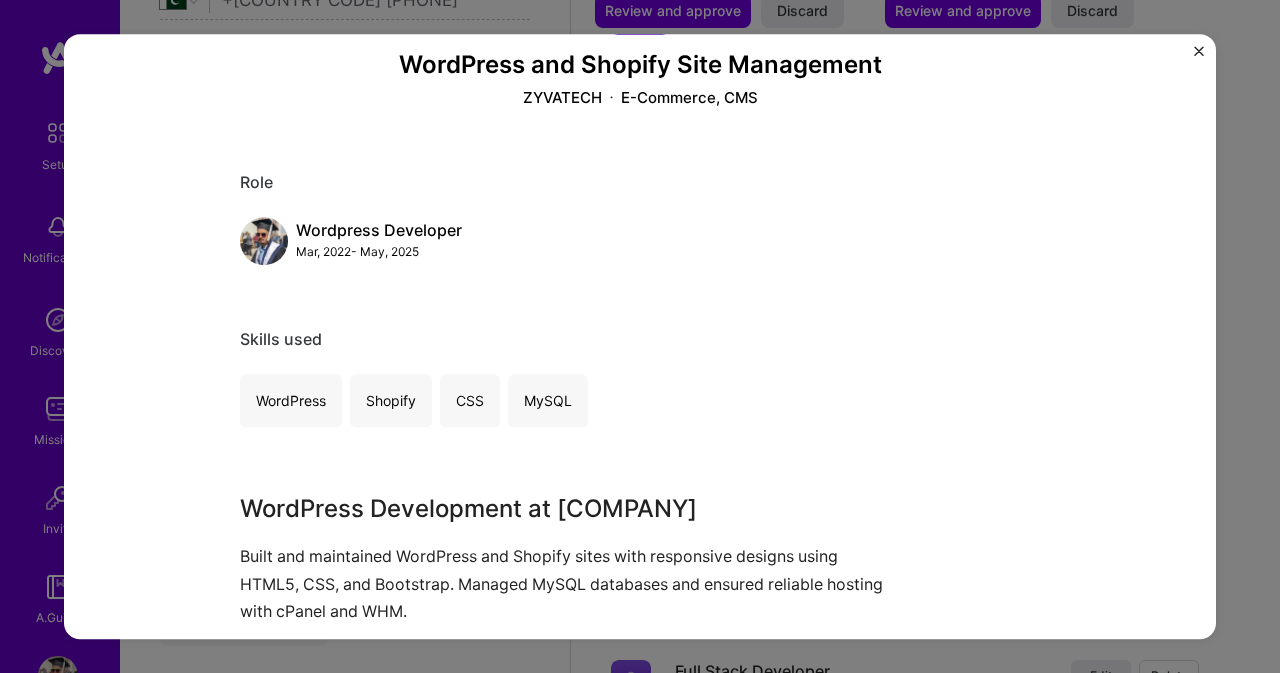 scroll, scrollTop: 0, scrollLeft: 0, axis: both 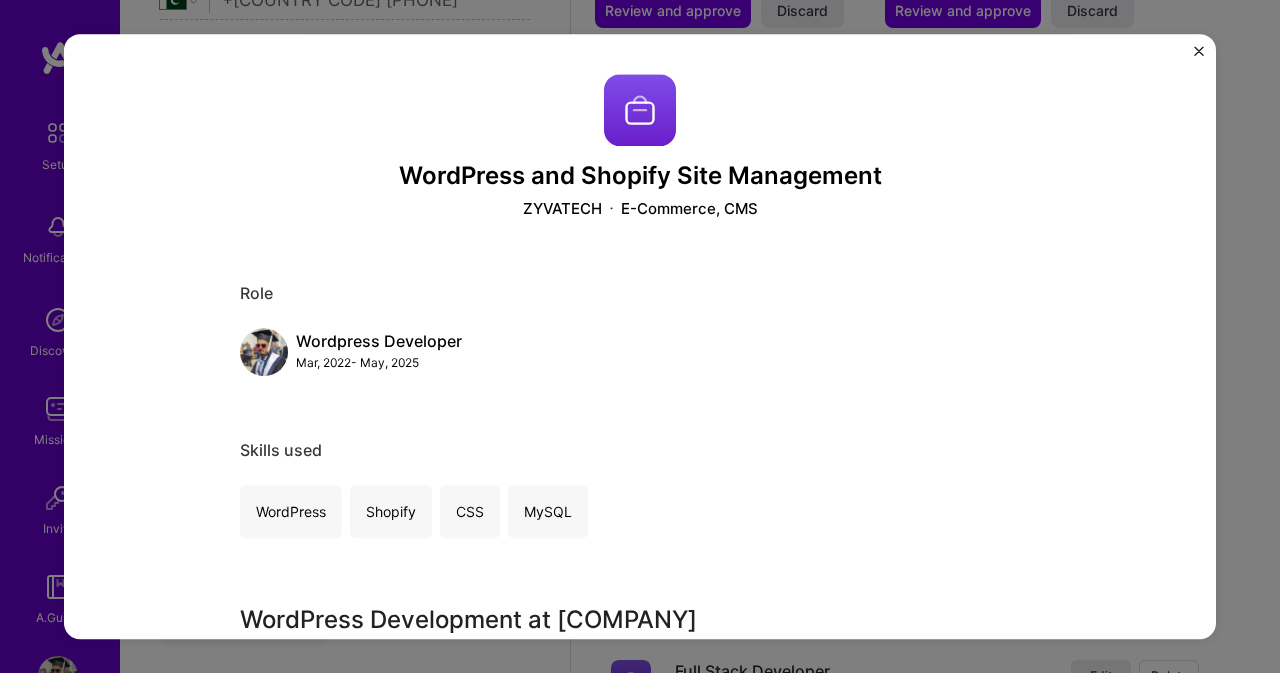 click on "WordPress and Shopify Site Management ZYVATECH E-Commerce, CMS Role Wordpress Developer [MONTH], [YEAR]  -   [MONTH], [YEAR] Skills used WordPress Shopify CSS MySQL WordPress Development at ZYVATECH Built and maintained WordPress and Shopify sites with responsive designs using HTML5, CSS, and Bootstrap. Managed MySQL databases and ensured reliable hosting with cPanel and WHM. Other projects from this builder" at bounding box center (640, 337) 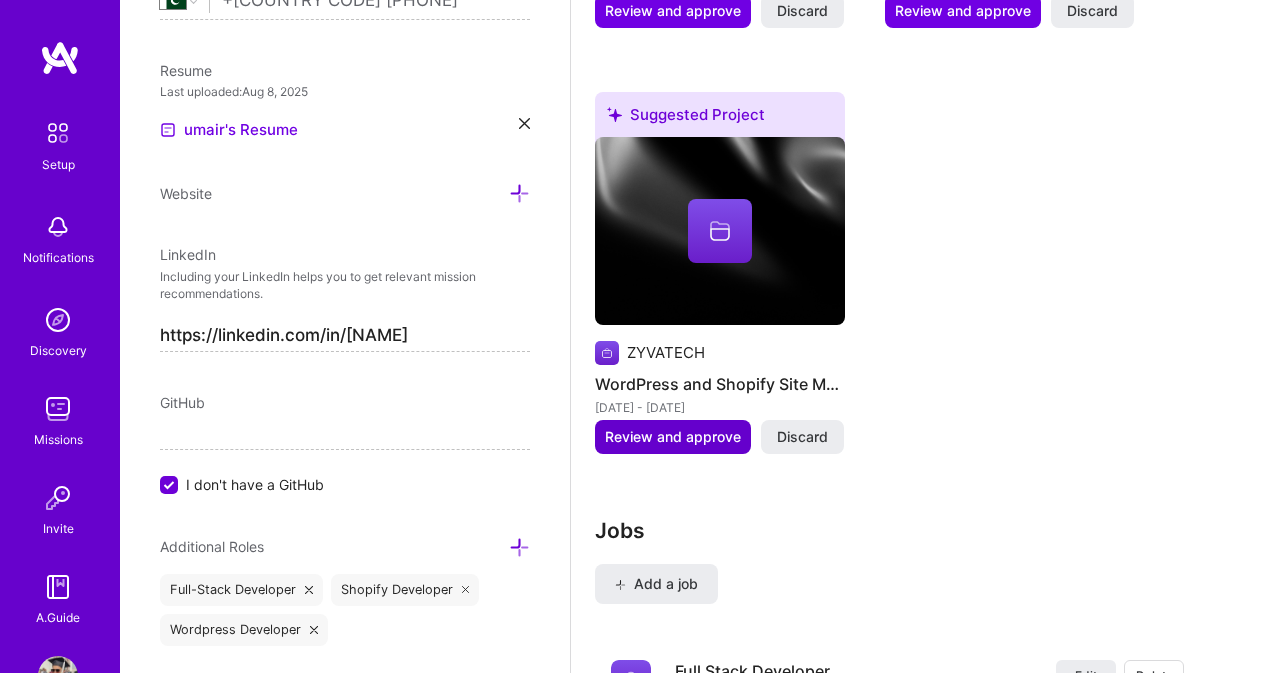click on "Review and approve" at bounding box center (673, 437) 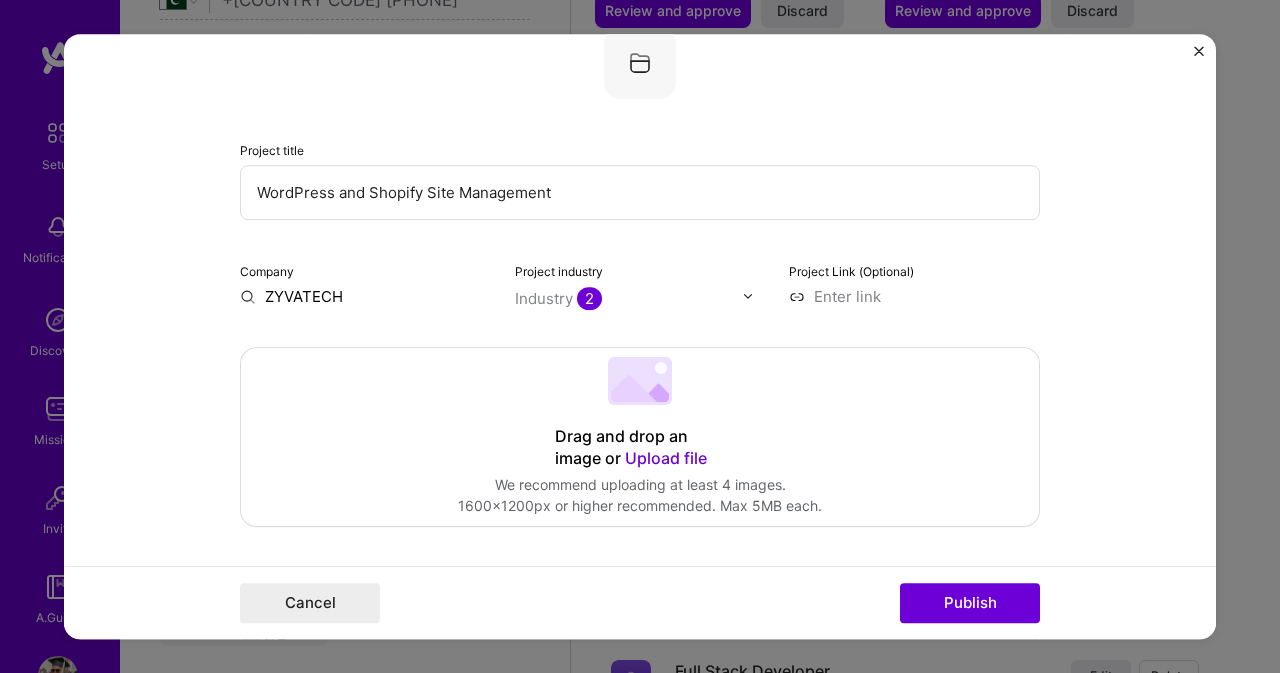 scroll, scrollTop: 200, scrollLeft: 0, axis: vertical 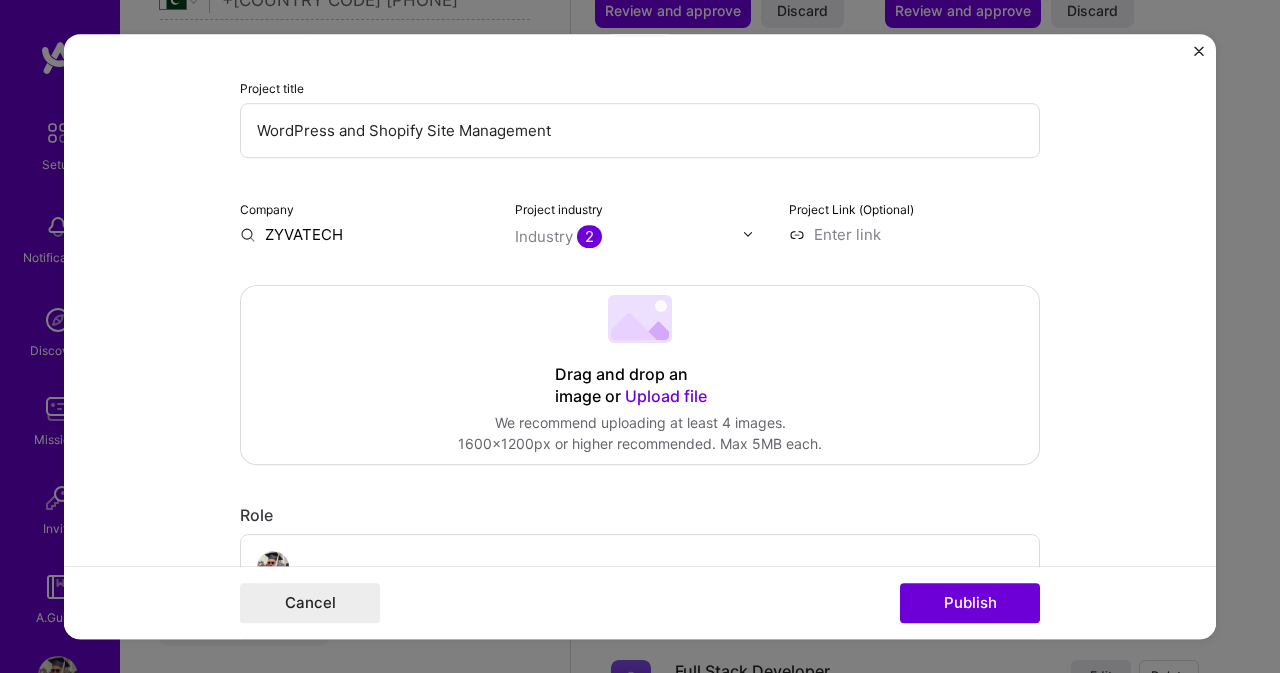 click at bounding box center (748, 234) 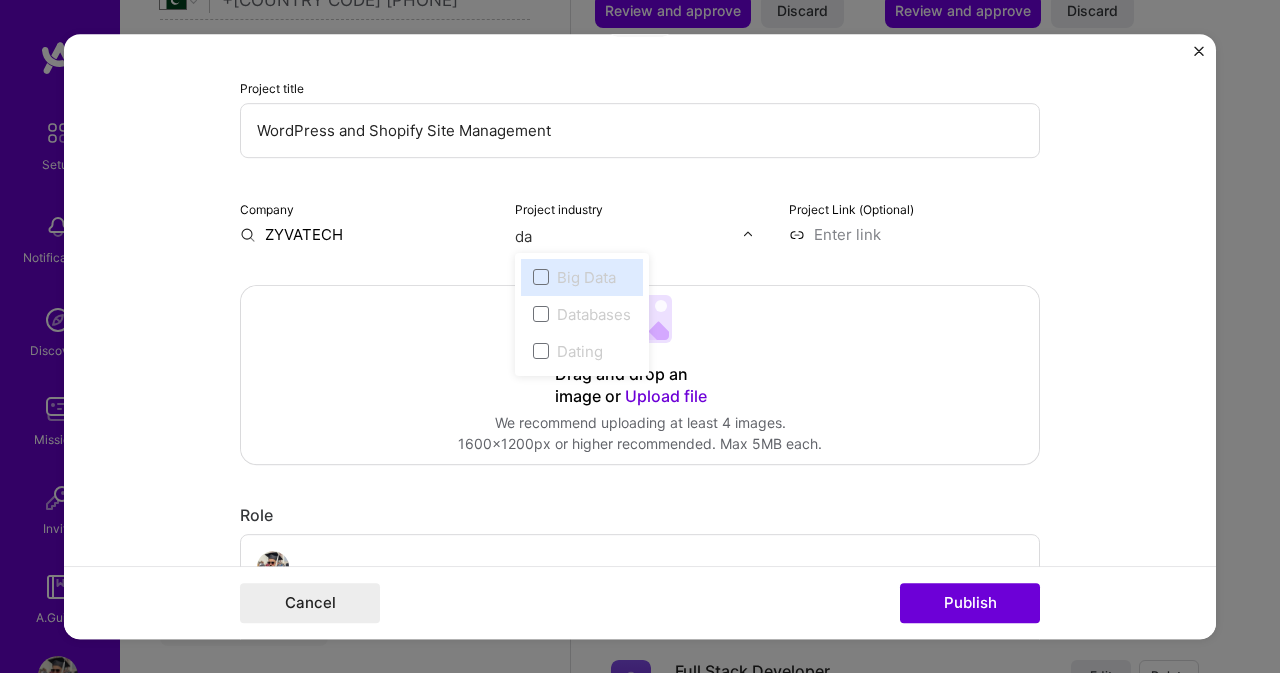 type on "d" 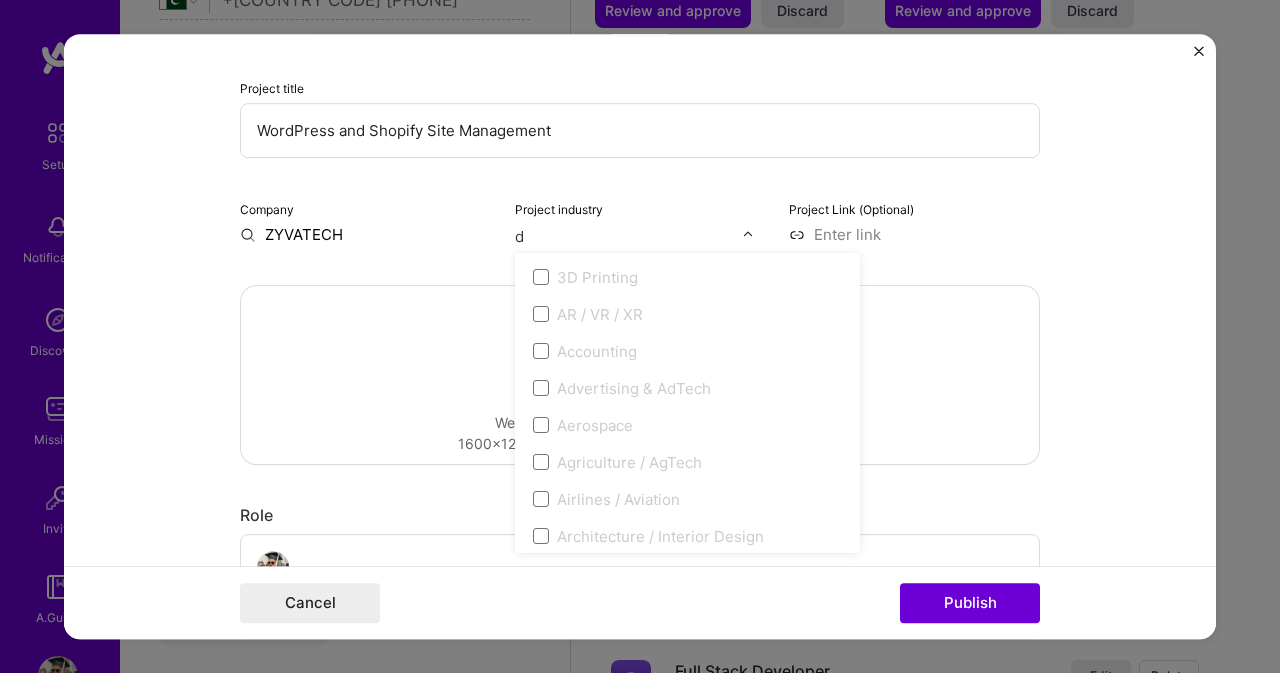 type 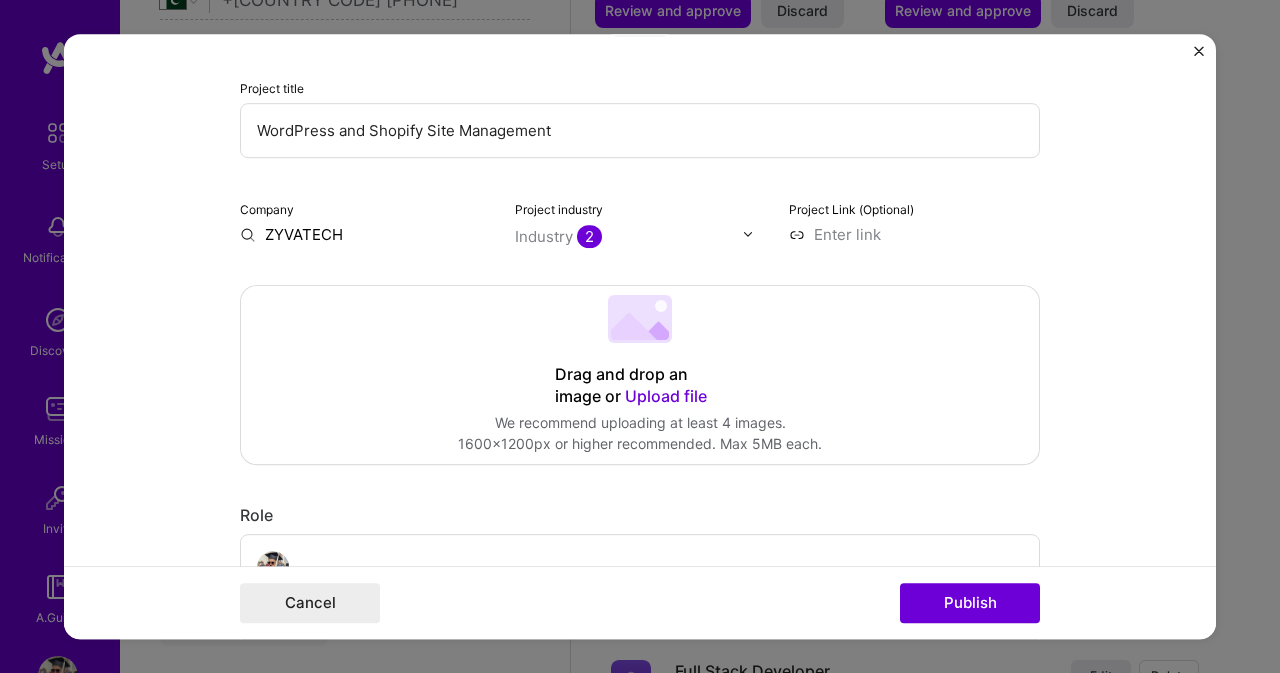 click on "Editing suggested project This project is suggested based on your LinkedIn, resume or A.Team activity. Project title WordPress and Shopify Site Management Company ZYVATECH
Project industry Industry 2 Project Link (Optional)
Drag and drop an image or   Upload file Upload file We recommend uploading at least 4 images. 1600x1200px or higher recommended. Max 5MB each. Role Wordpress Developer Wordpress Developer Mar, [DATE]
to May, [DATE]
I’m still working on this project Skills used — Add up to 12 skills Any new skills will be added to your profile. Enter skills... 5 Bootstrap JS 1 2 3 4 5 CSS 1 2 3 4 5 MySQL 1 2 3 4 5 Shopify 1 2 3 4 5 WordPress 1 2 3 4 5 Did this role require you to manage team members? (Optional) Yes, I managed — team members. Were you involved from inception to launch (0  ->  1)? (Optional) I was involved in zero to one with this project Add metrics (Optional)   /" at bounding box center [640, 1080] 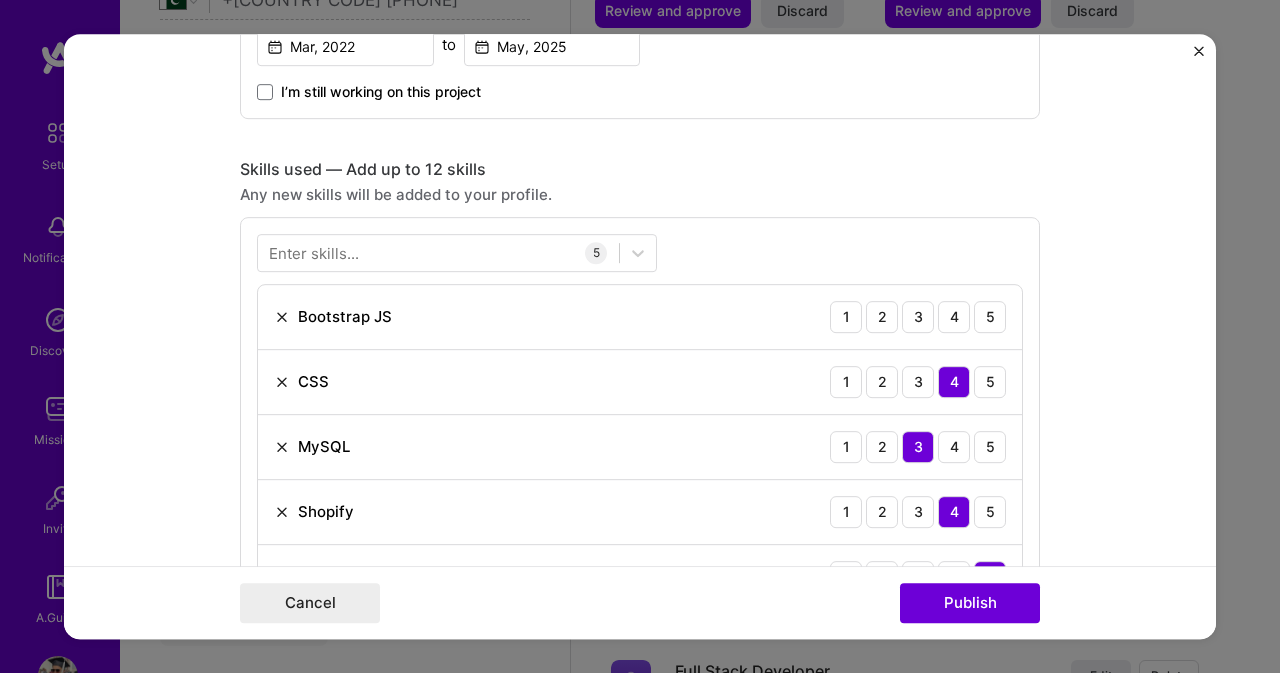 scroll, scrollTop: 900, scrollLeft: 0, axis: vertical 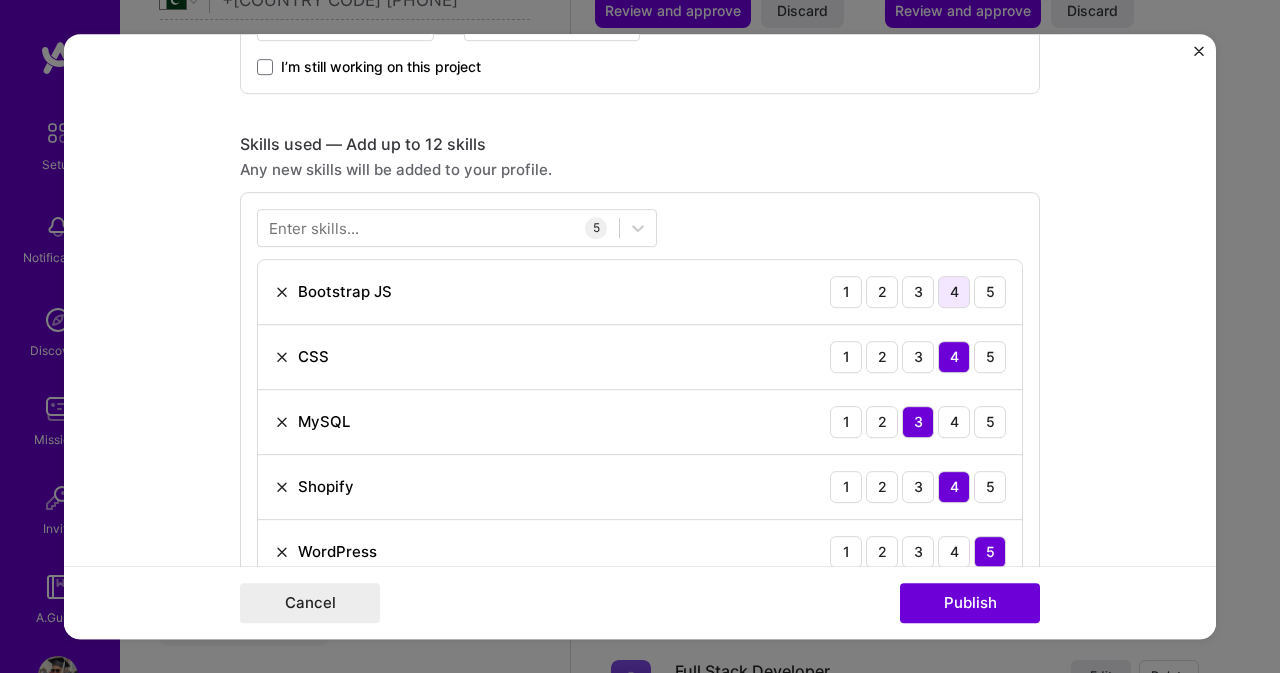 click on "4" at bounding box center [954, 292] 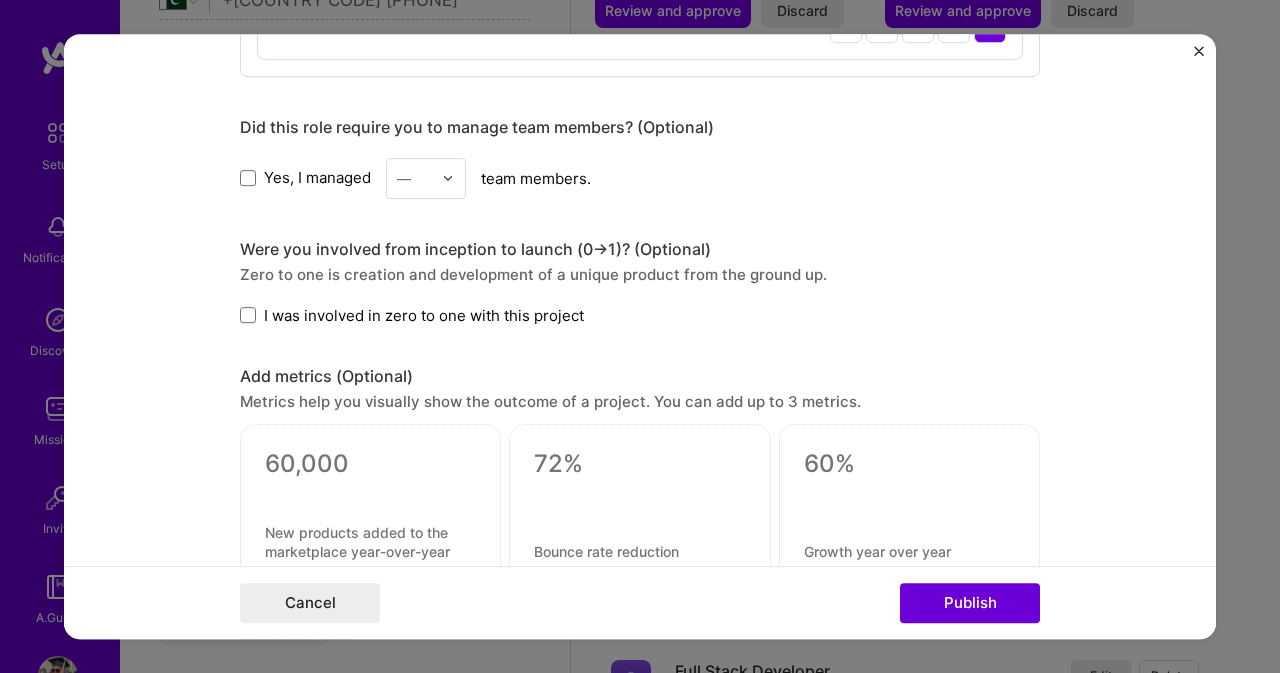 scroll, scrollTop: 1500, scrollLeft: 0, axis: vertical 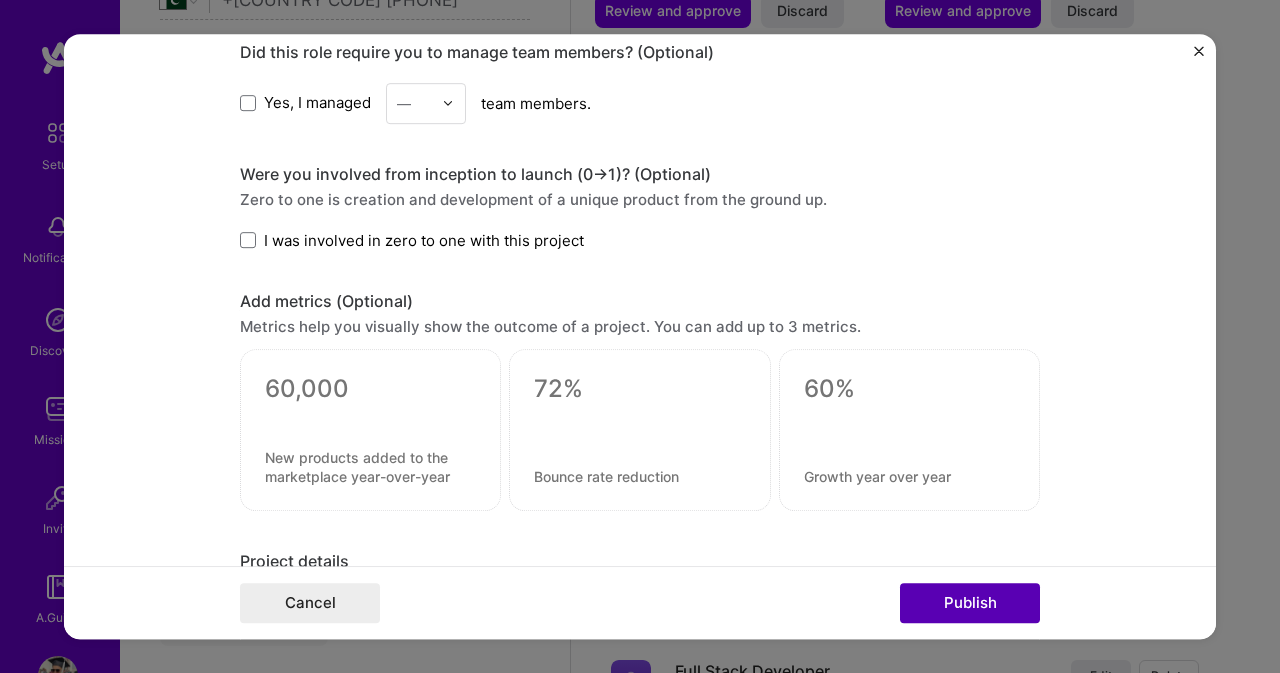 click on "Publish" at bounding box center [970, 603] 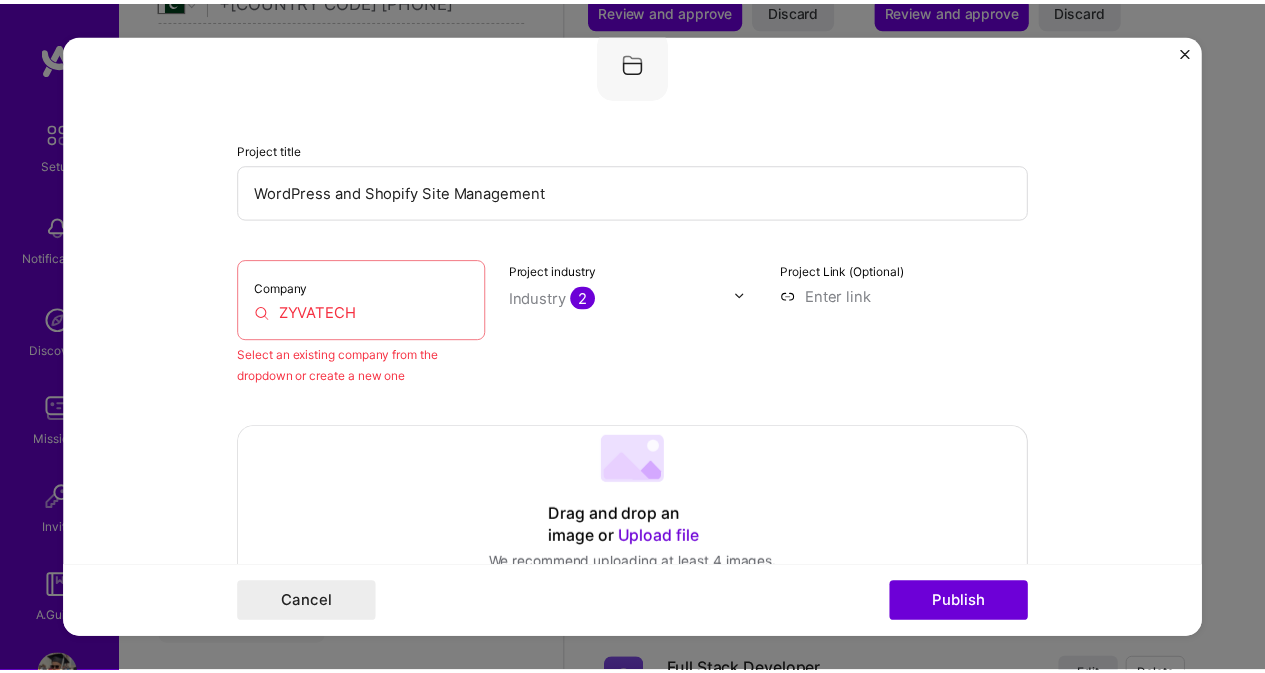 scroll, scrollTop: 131, scrollLeft: 0, axis: vertical 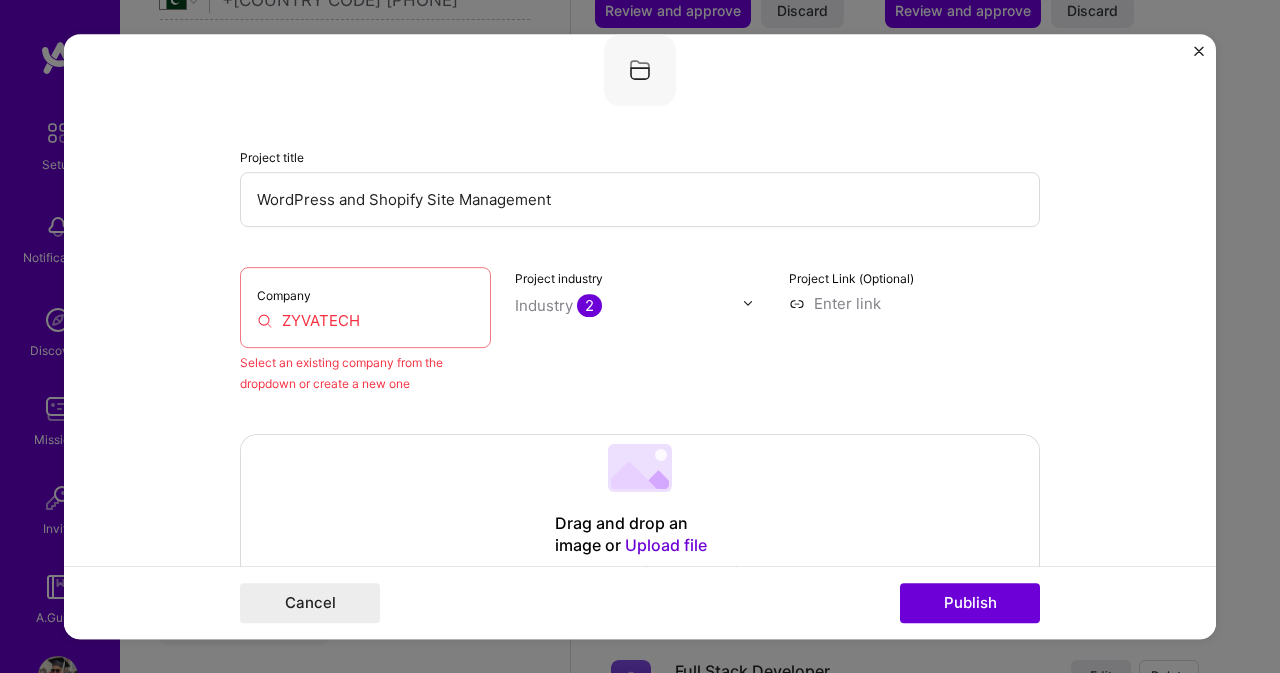 click on "ZYVATECH" at bounding box center (365, 320) 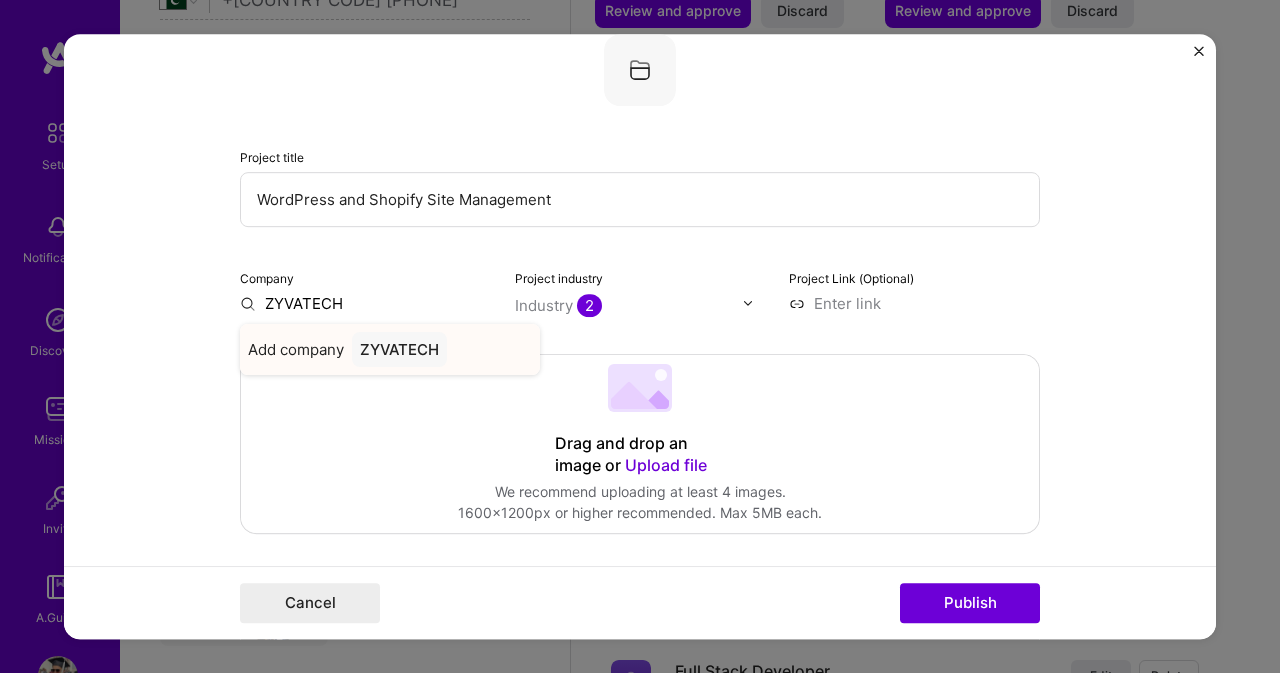 type on "ZYVATECH" 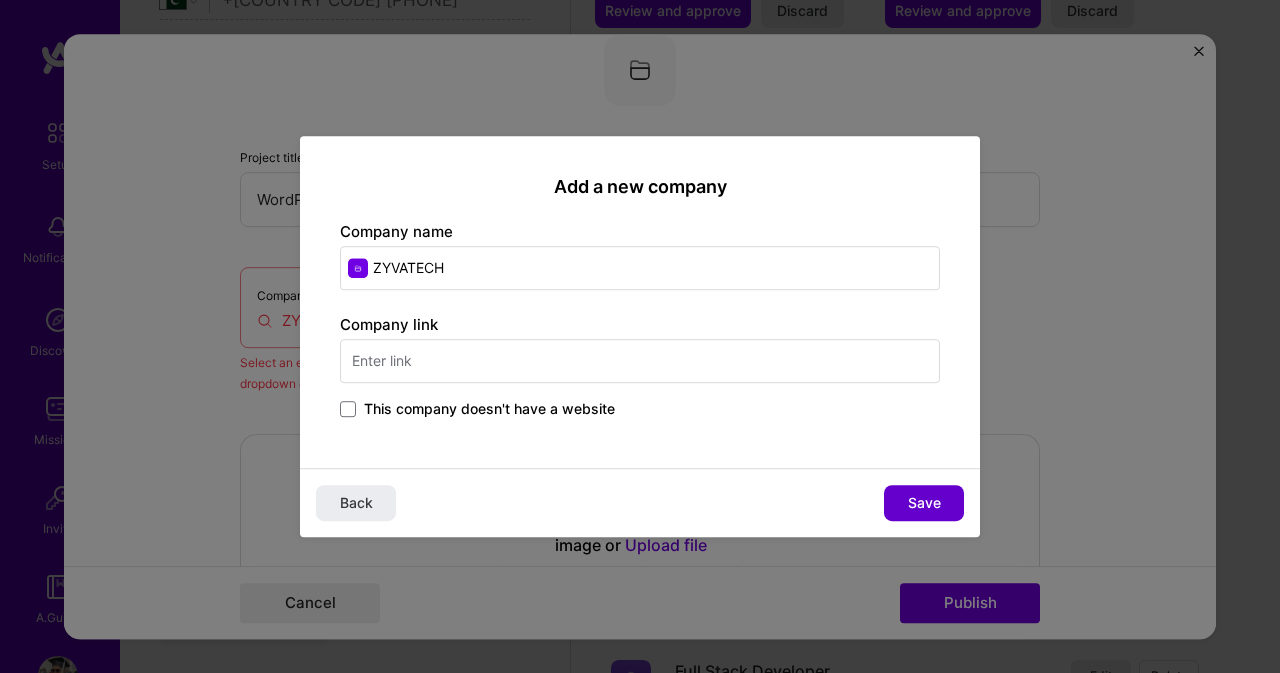 type on "ZYVATECH" 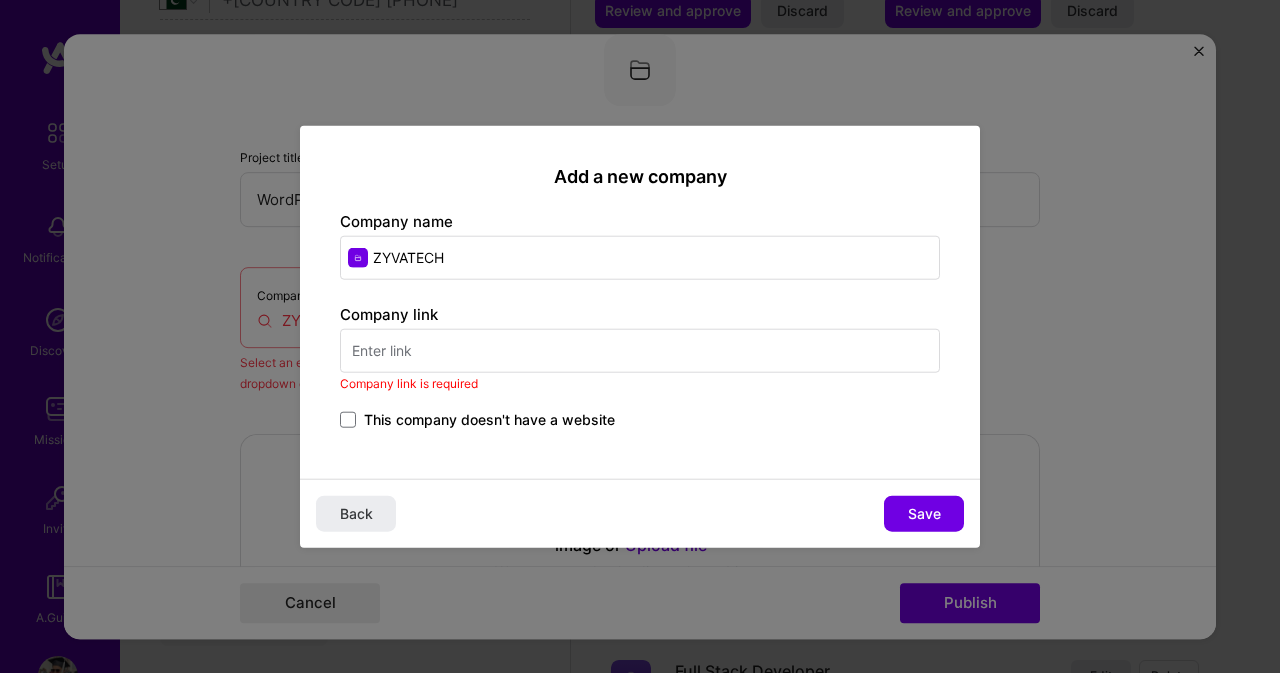 click on "This company doesn't have a website" at bounding box center (489, 420) 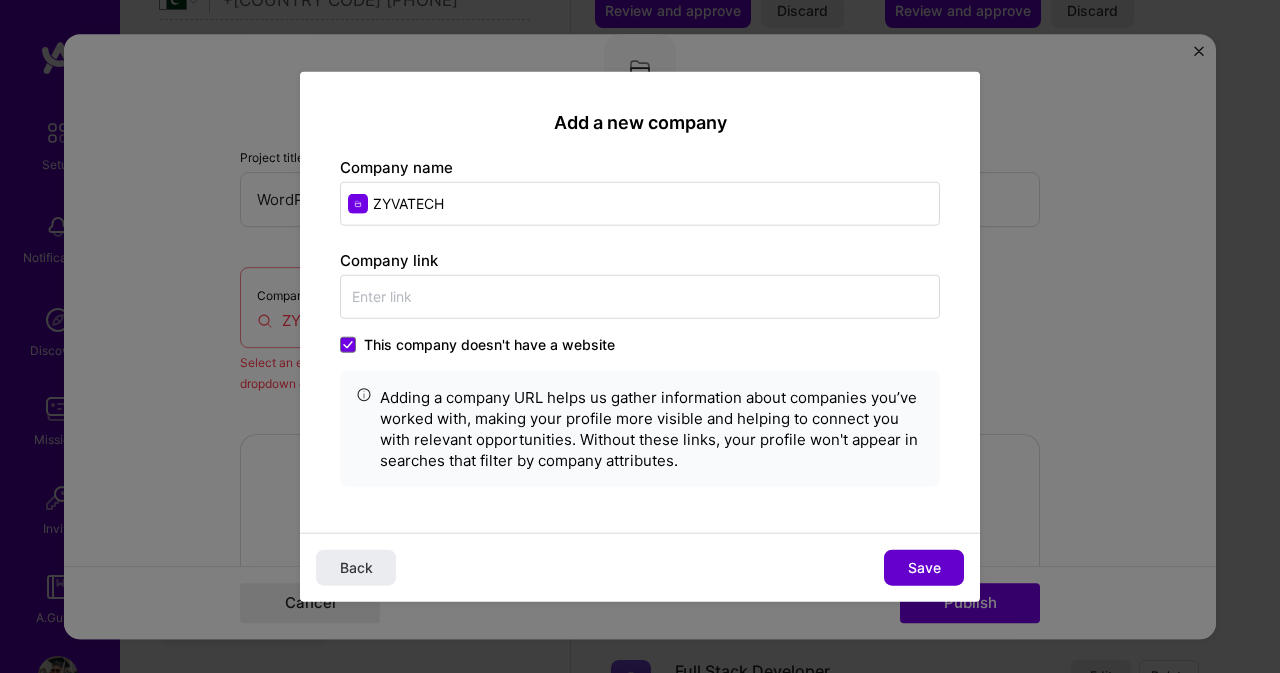click on "Save" at bounding box center (924, 568) 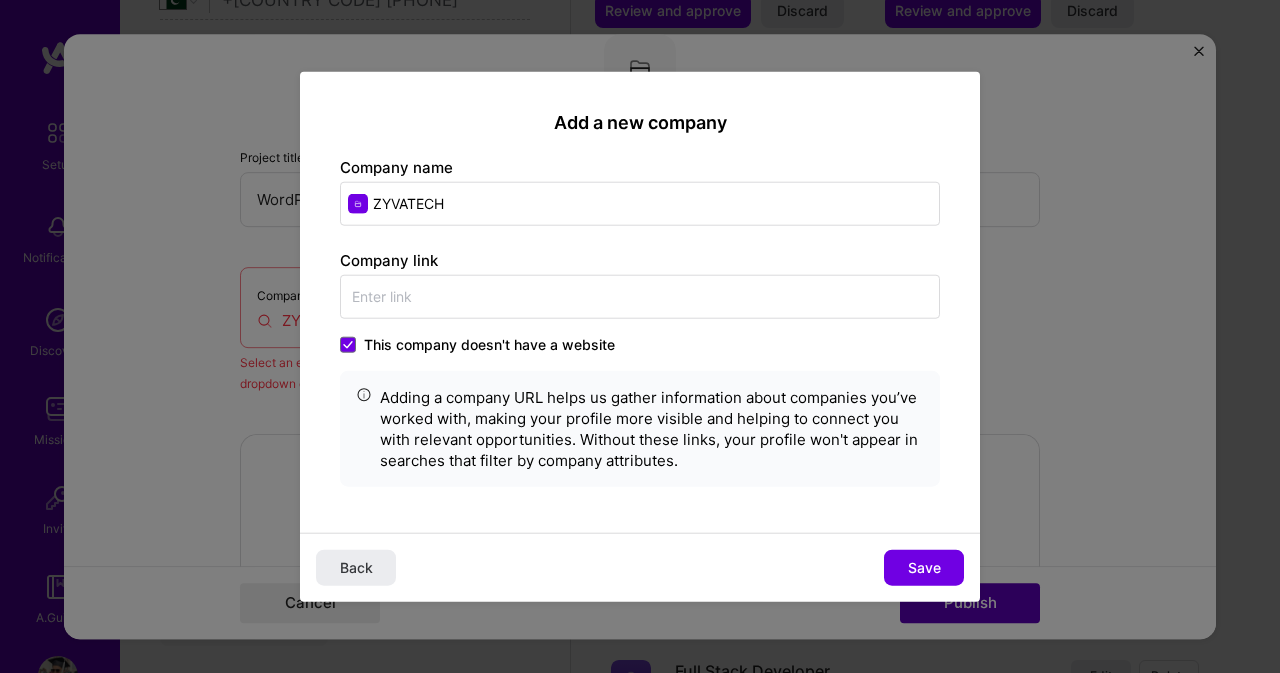 type on "ZYVATECH" 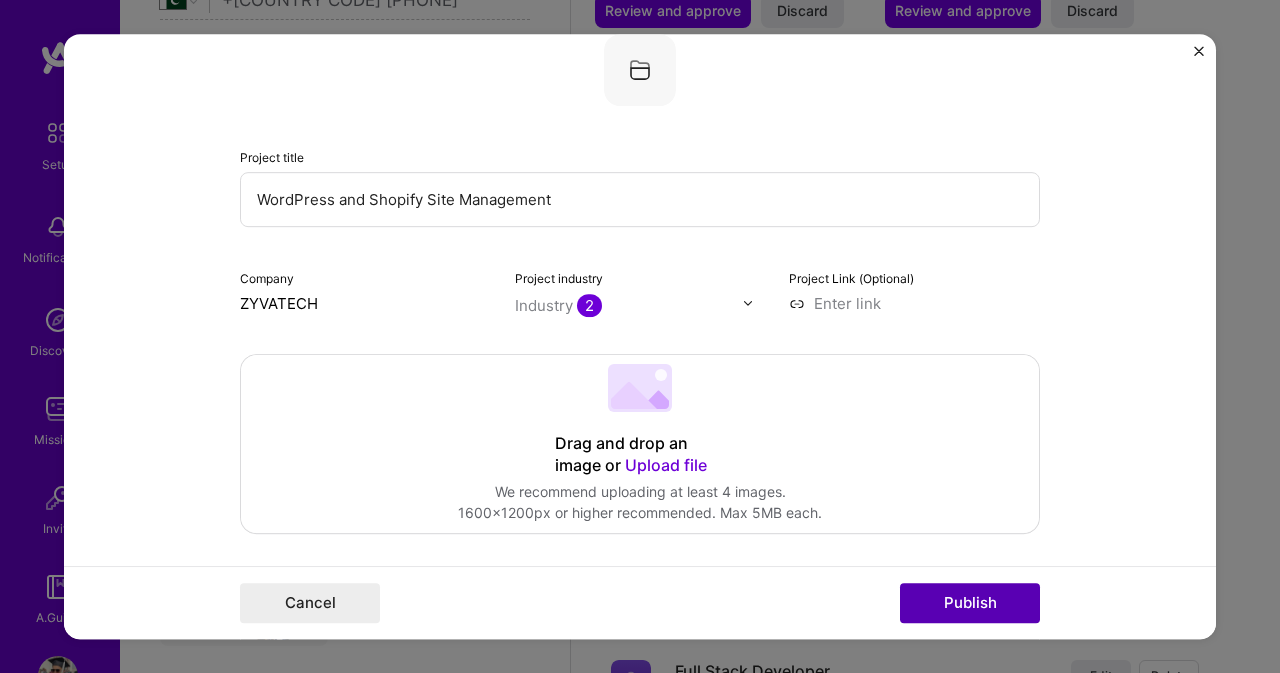 click on "Publish" at bounding box center (970, 603) 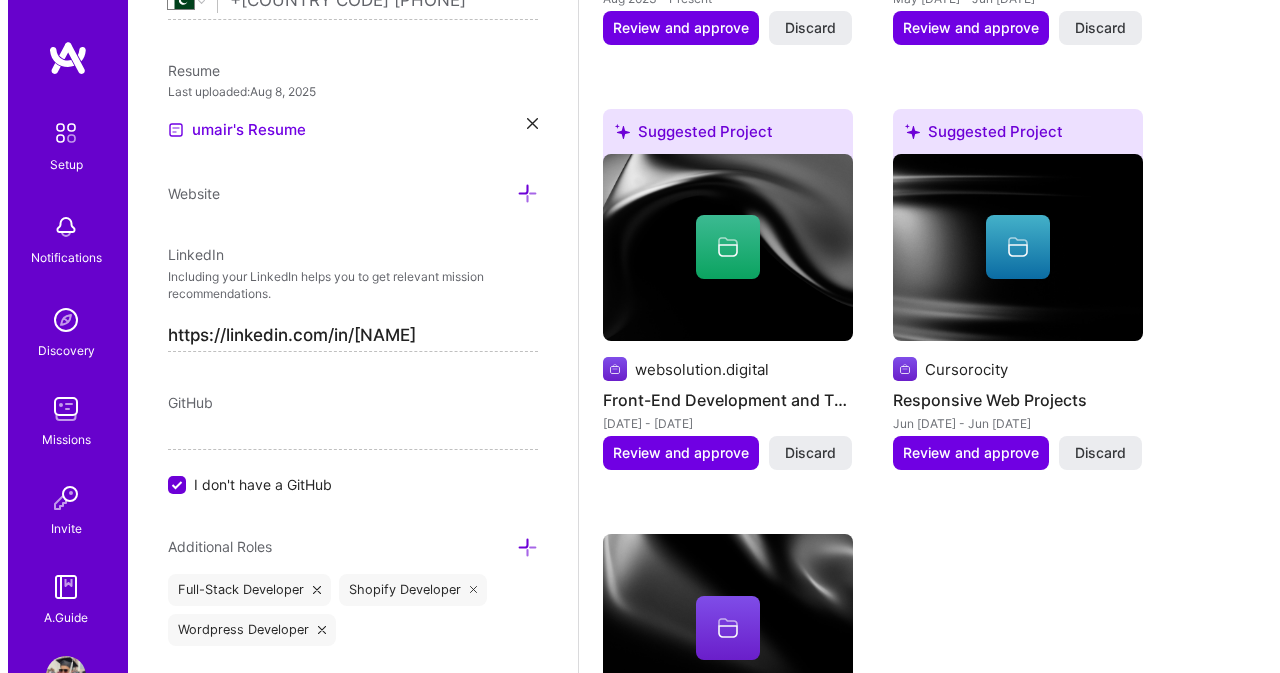 scroll, scrollTop: 2098, scrollLeft: 0, axis: vertical 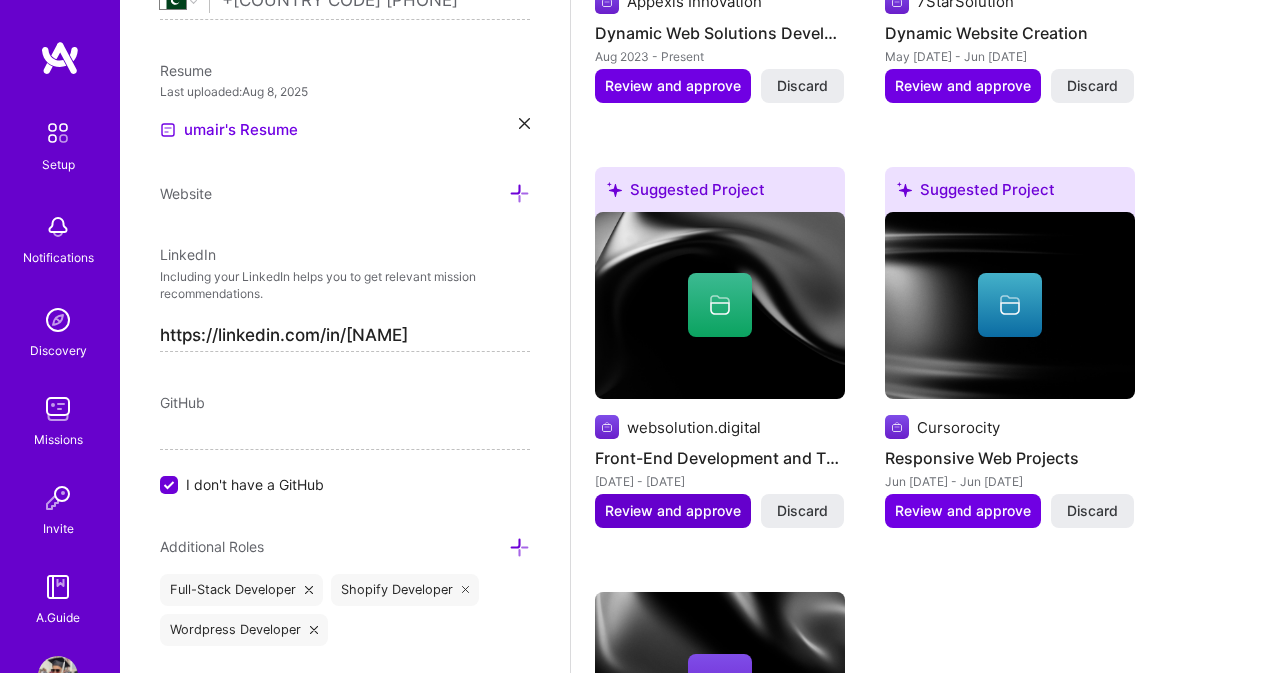 click on "Review and approve" at bounding box center [673, 511] 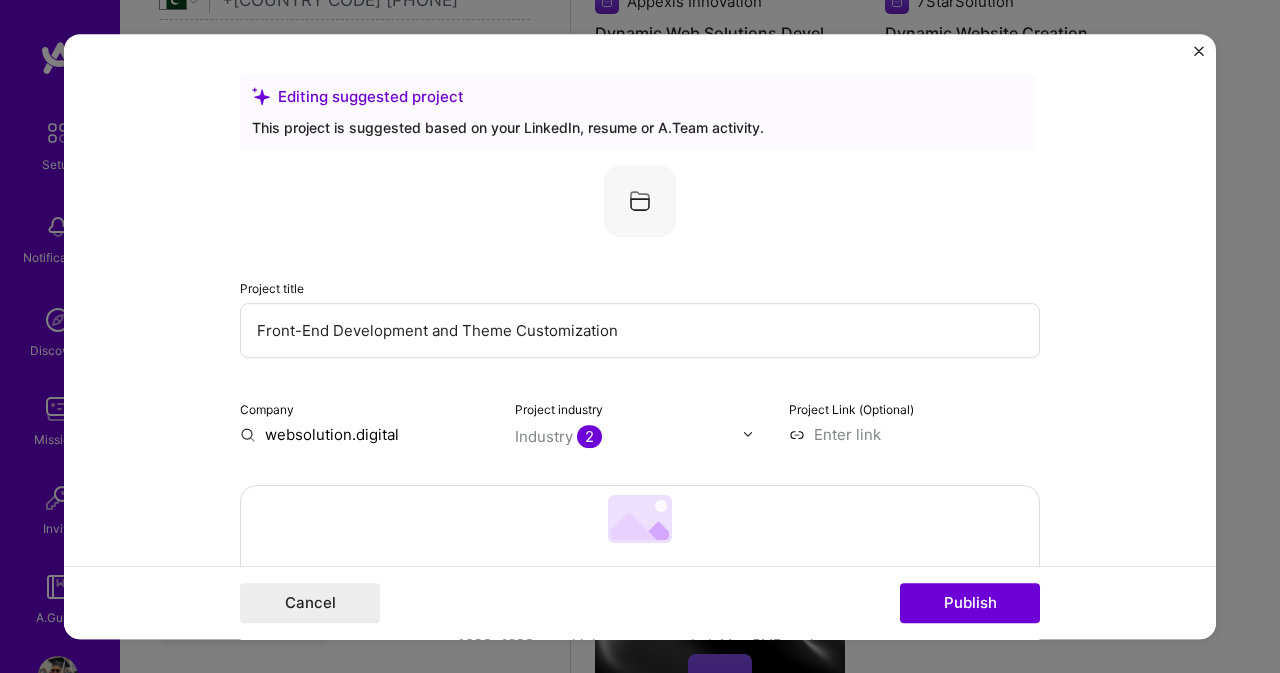 click on "websolution.digital" at bounding box center (365, 434) 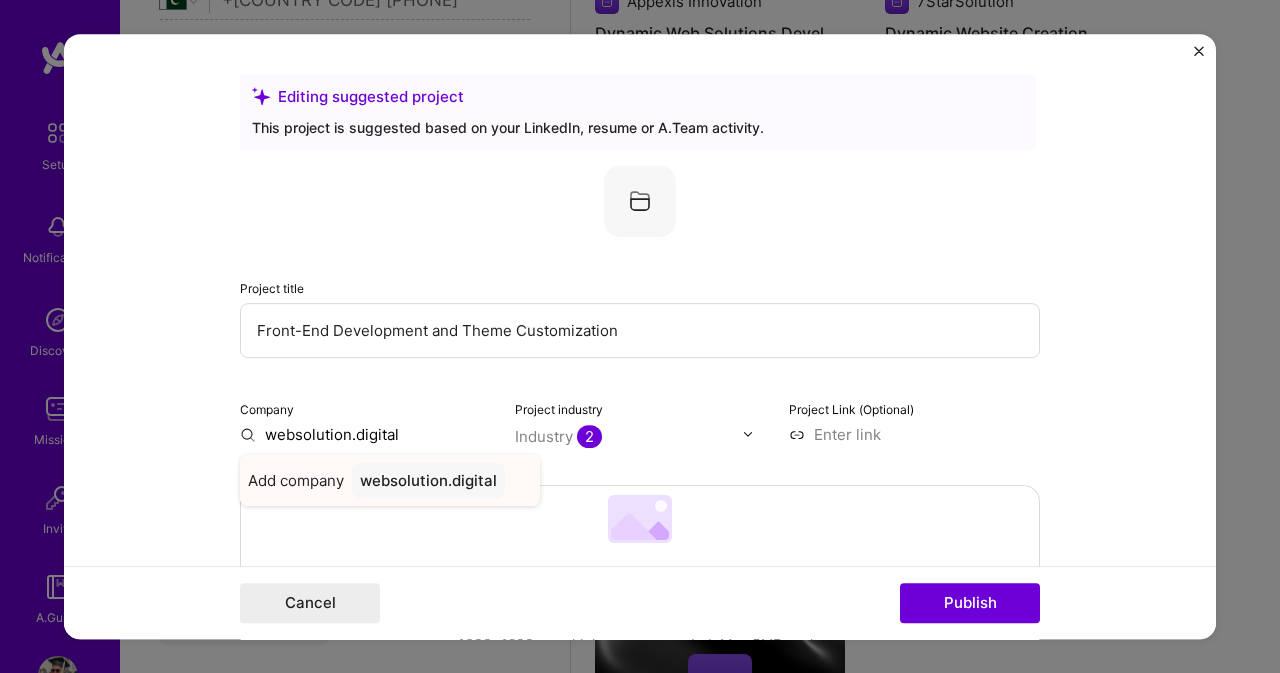 type on "websolution.digital" 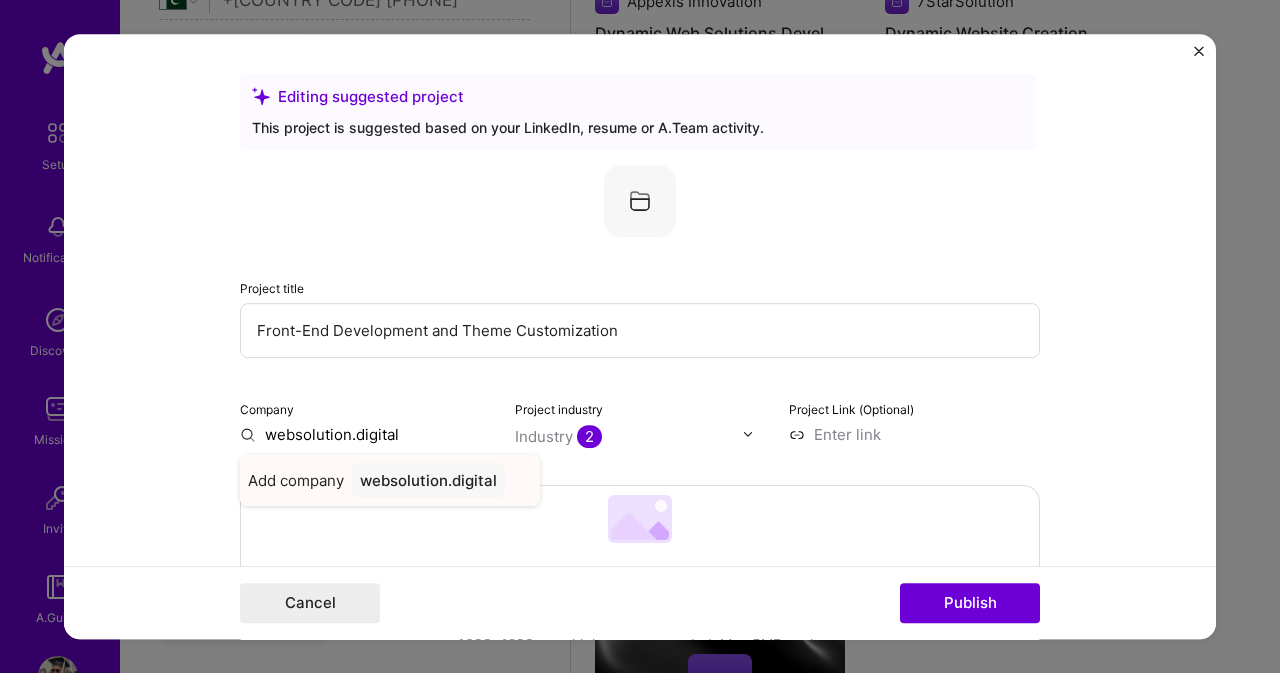click on "websolution.digital" at bounding box center (428, 480) 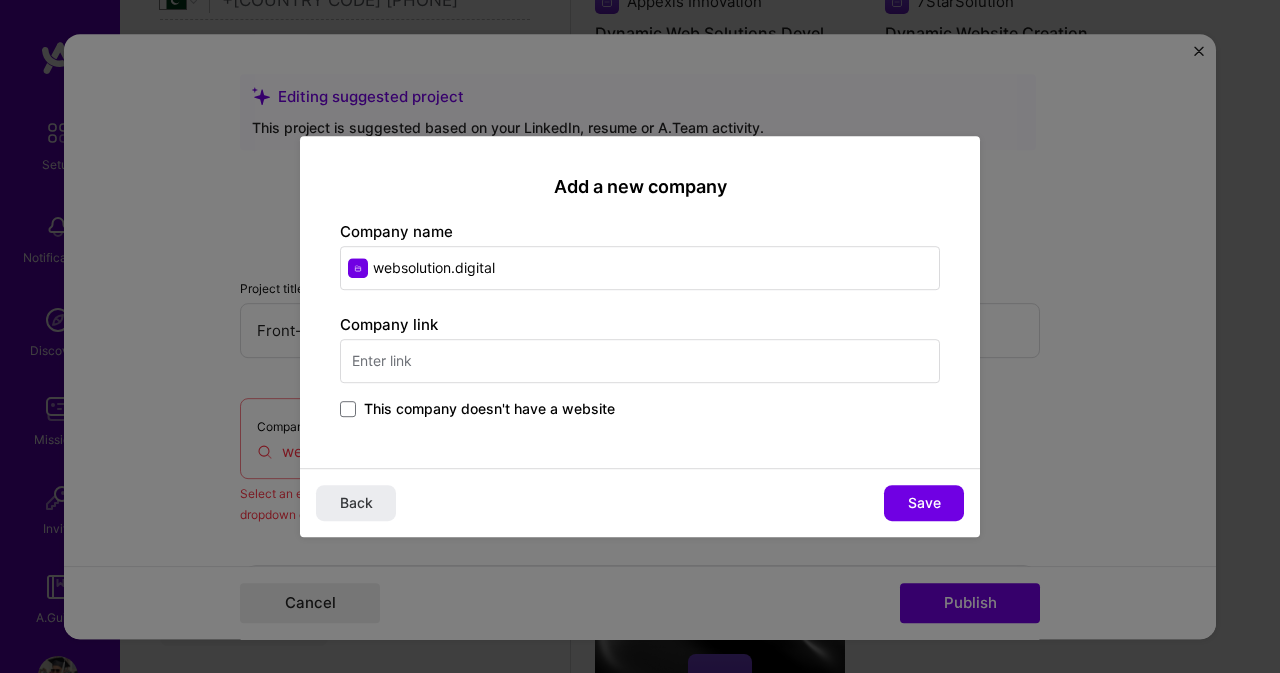 click on "This company doesn't have a website" at bounding box center [489, 409] 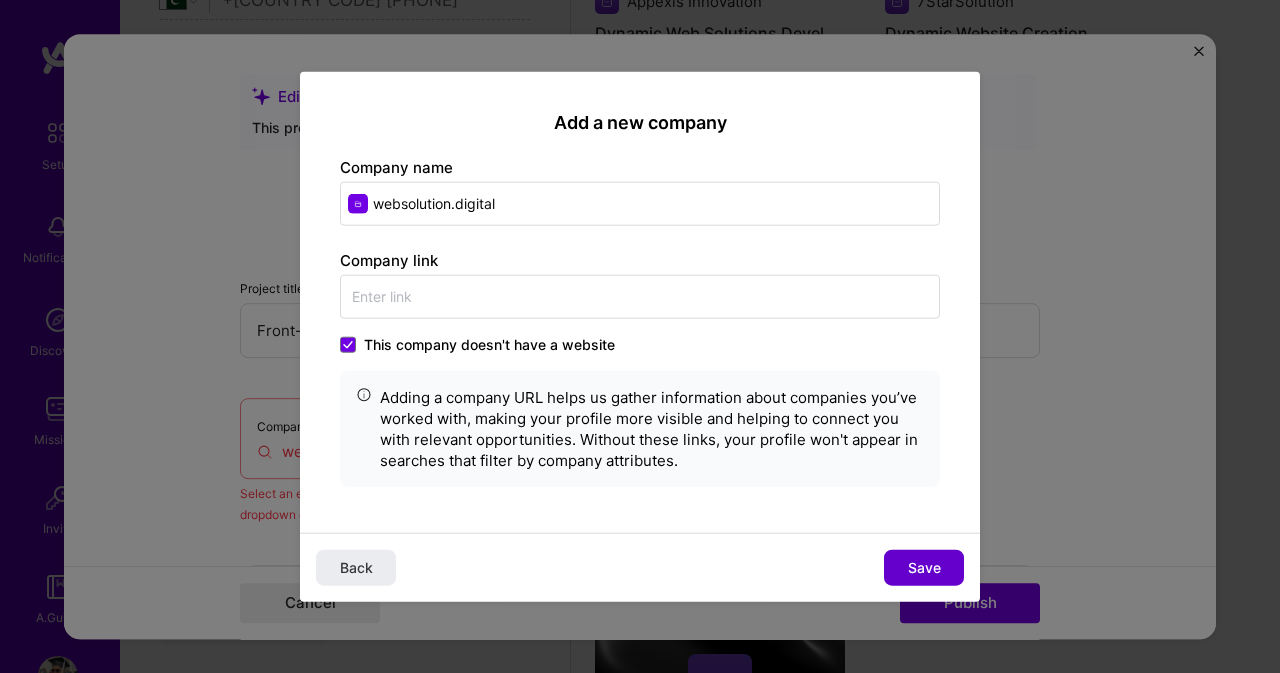 click on "Save" at bounding box center (924, 568) 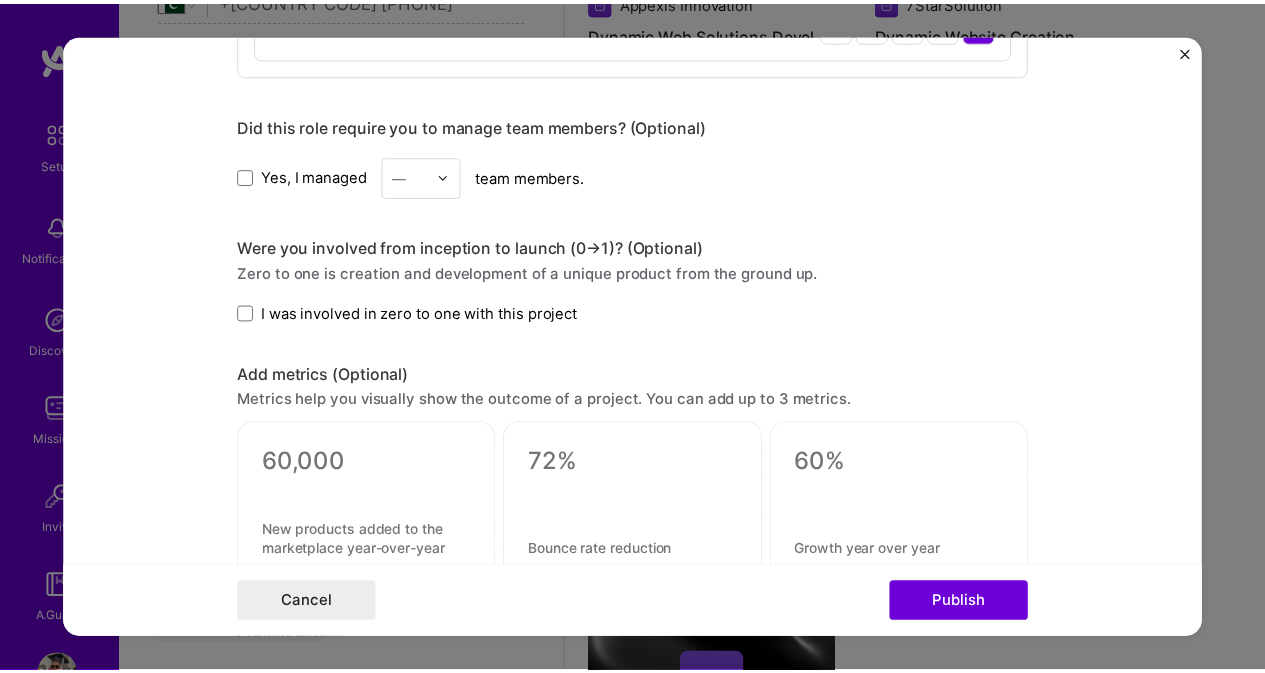scroll, scrollTop: 1377, scrollLeft: 0, axis: vertical 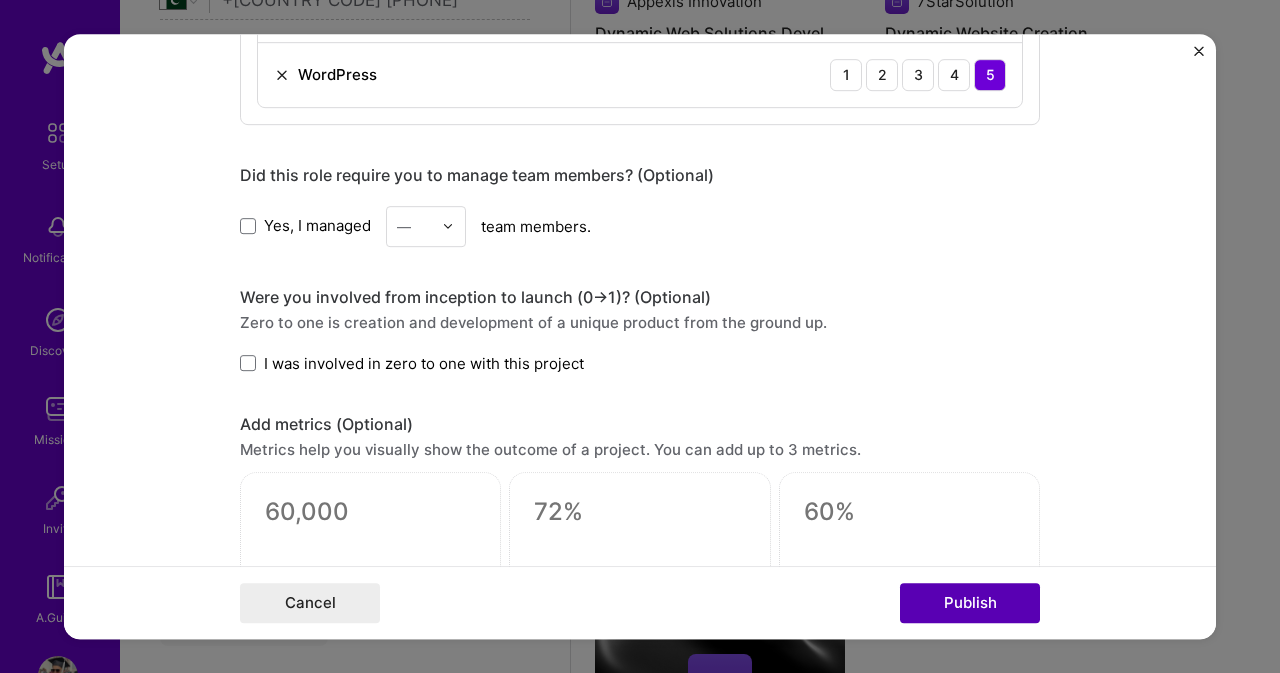 click on "Publish" at bounding box center [970, 603] 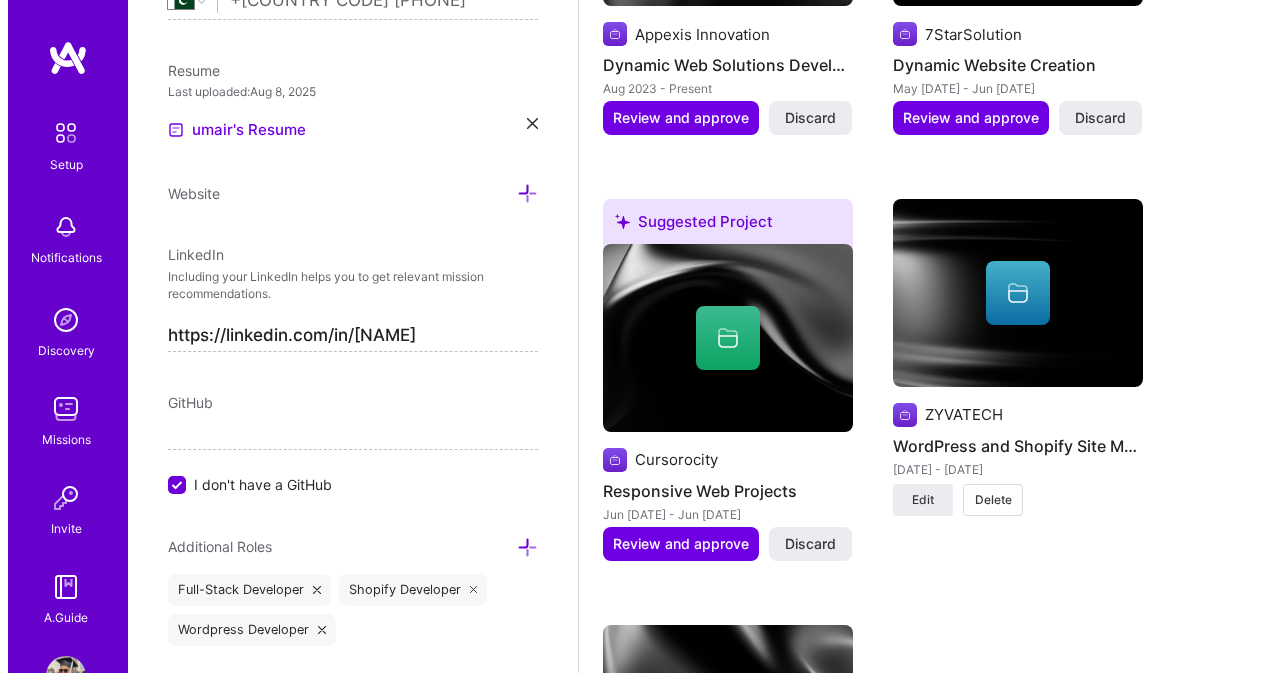 scroll, scrollTop: 2098, scrollLeft: 0, axis: vertical 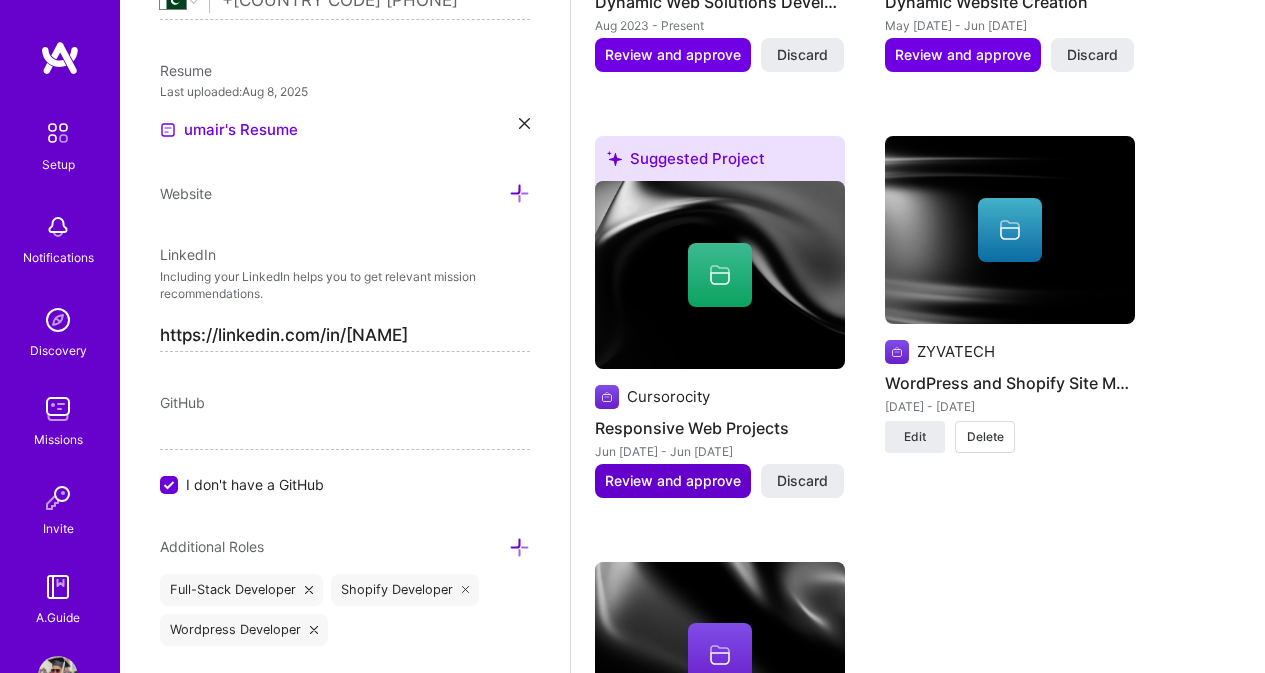 click on "Review and approve" at bounding box center (673, 481) 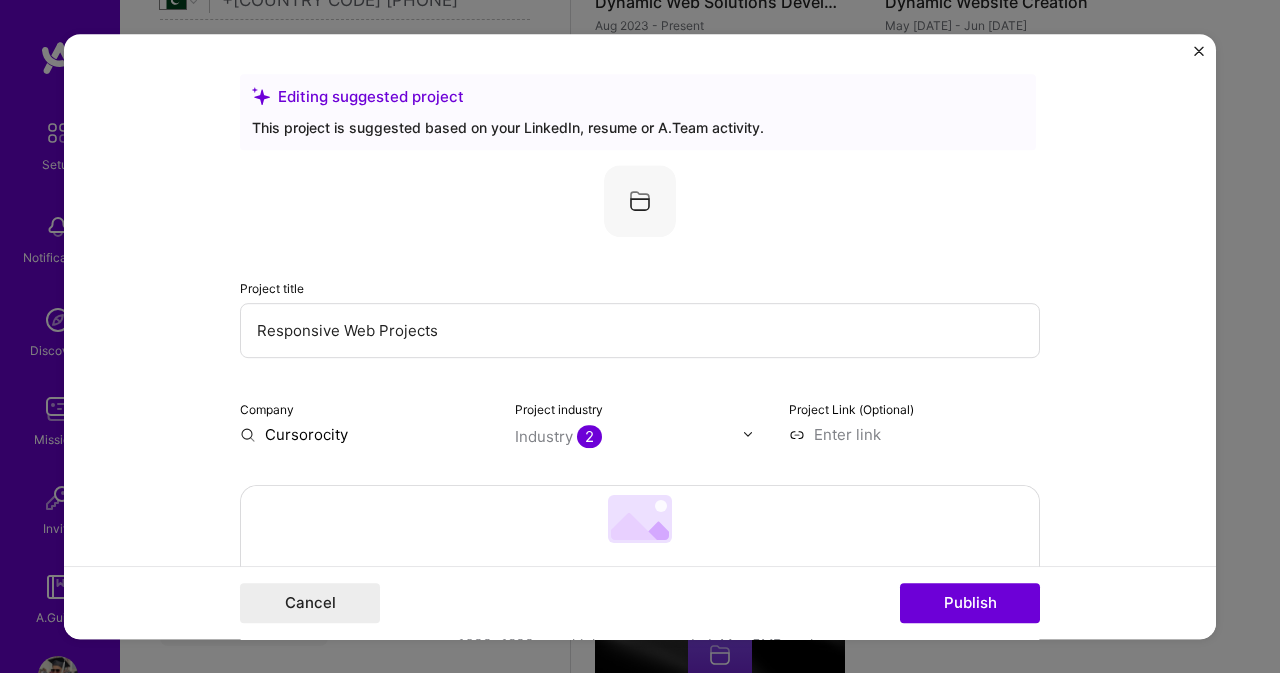 click on "Responsive Web Projects" at bounding box center [640, 330] 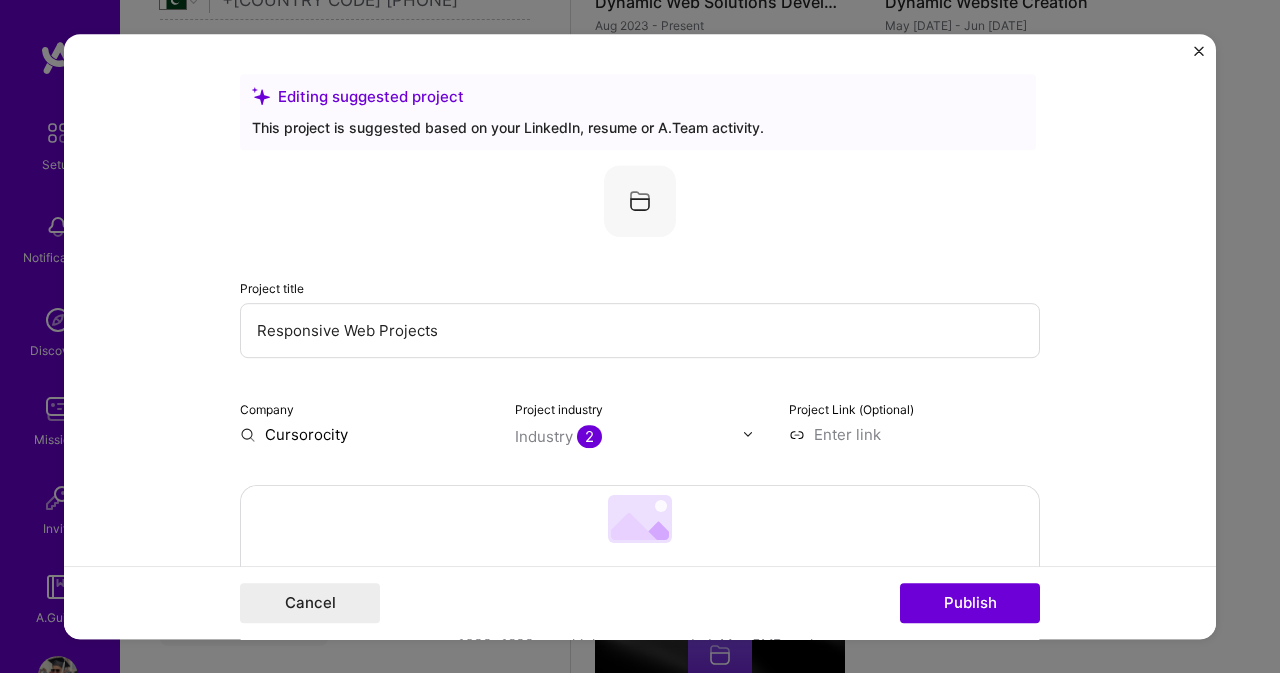drag, startPoint x: 334, startPoint y: 331, endPoint x: 244, endPoint y: 341, distance: 90.55385 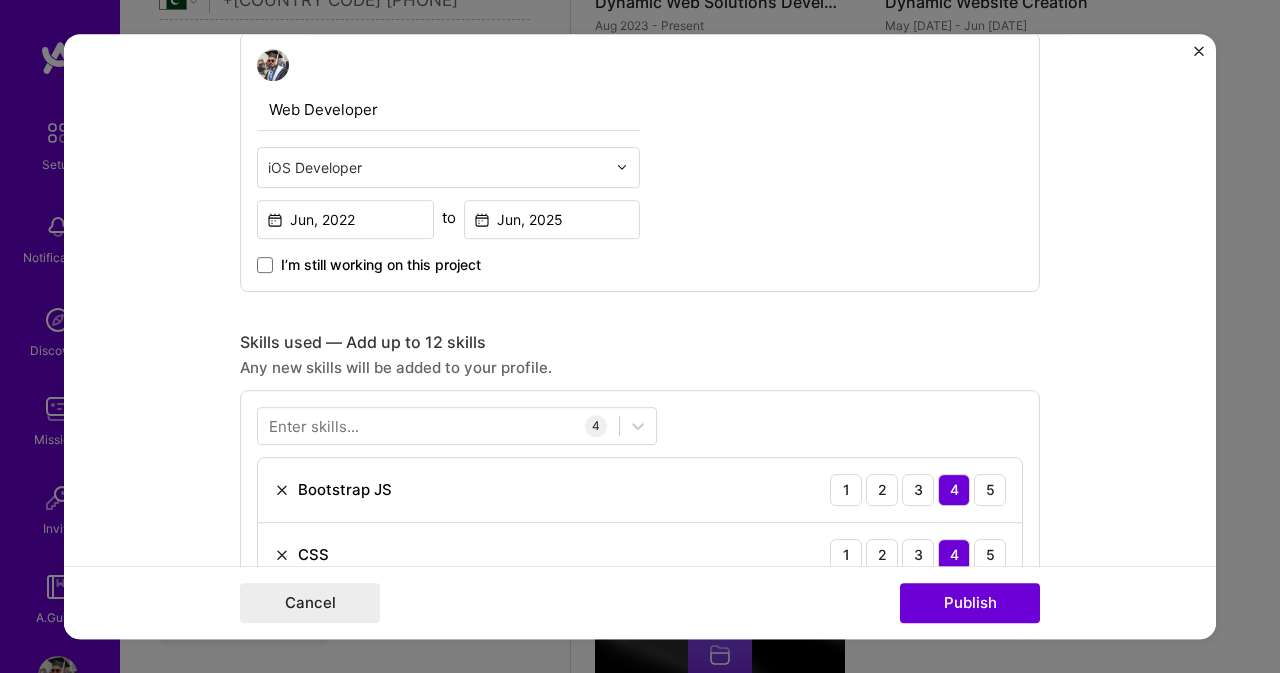 scroll, scrollTop: 600, scrollLeft: 0, axis: vertical 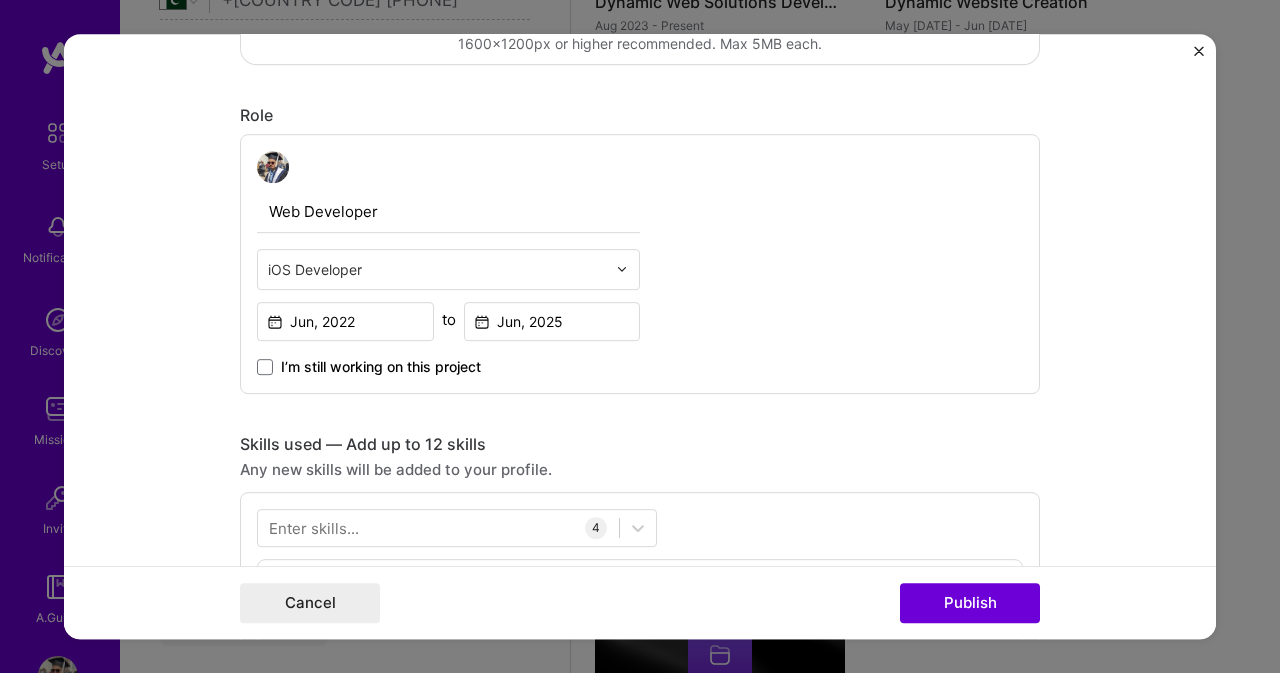 type on "Web Projects" 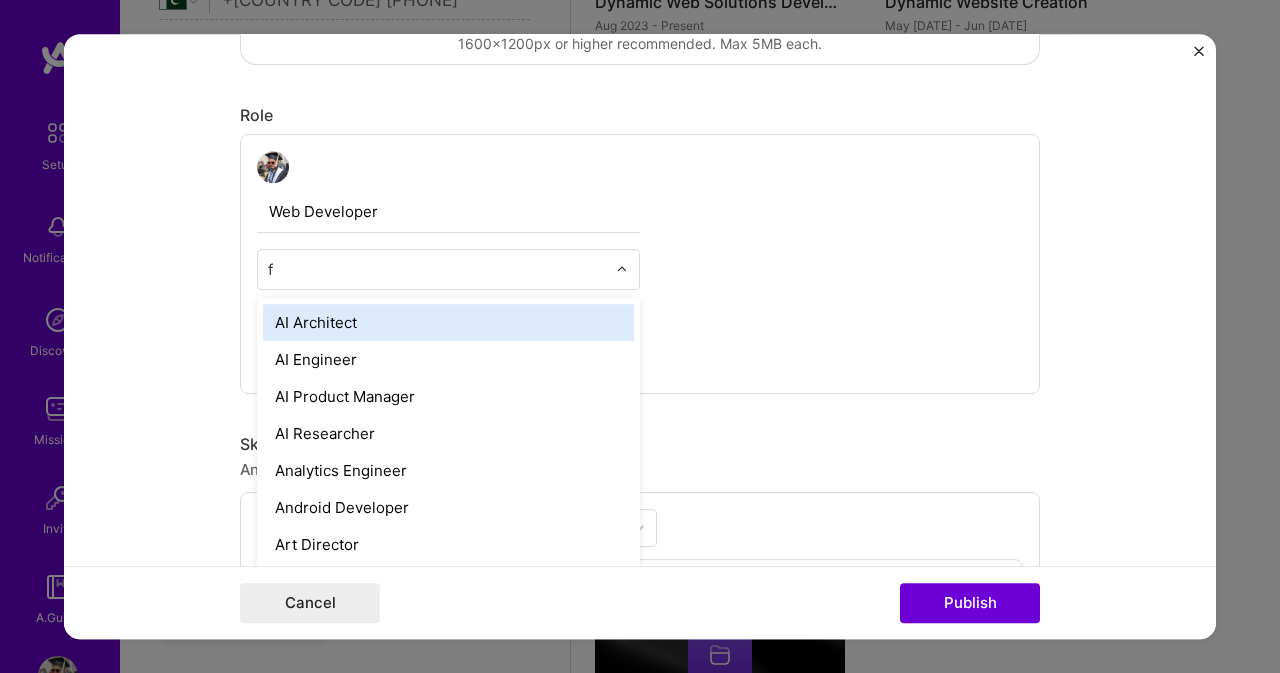 type on "fr" 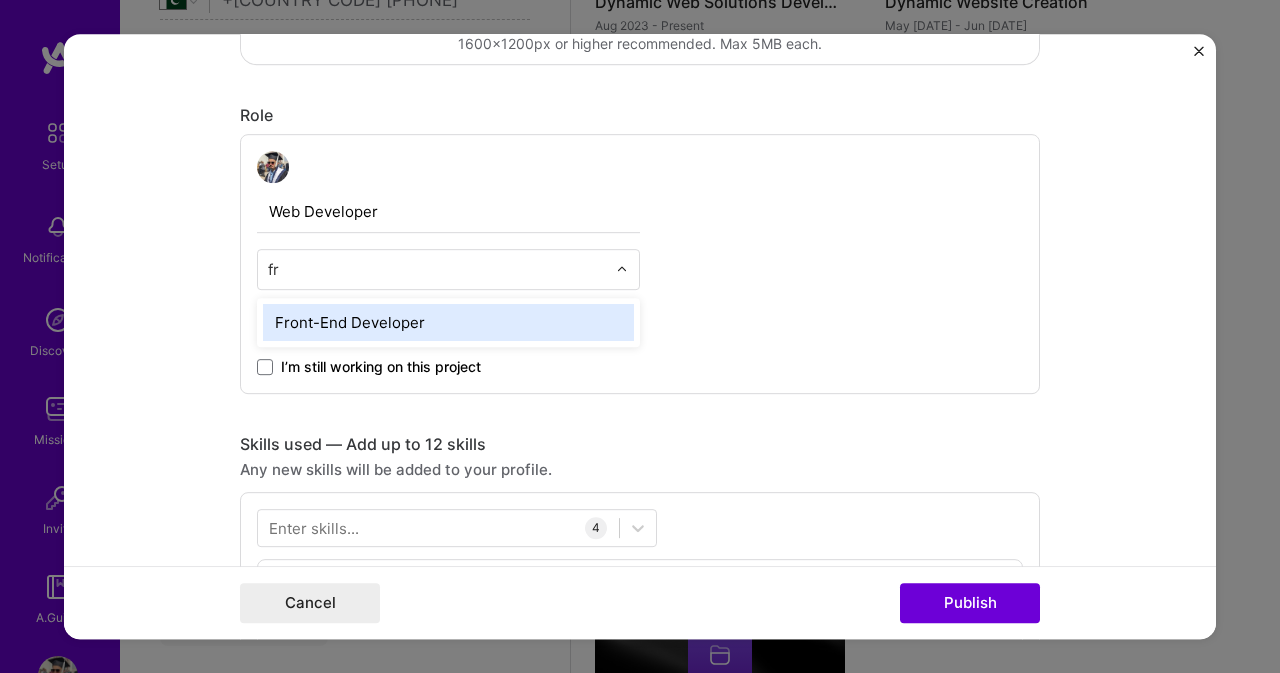 click on "Front-End Developer" at bounding box center (448, 322) 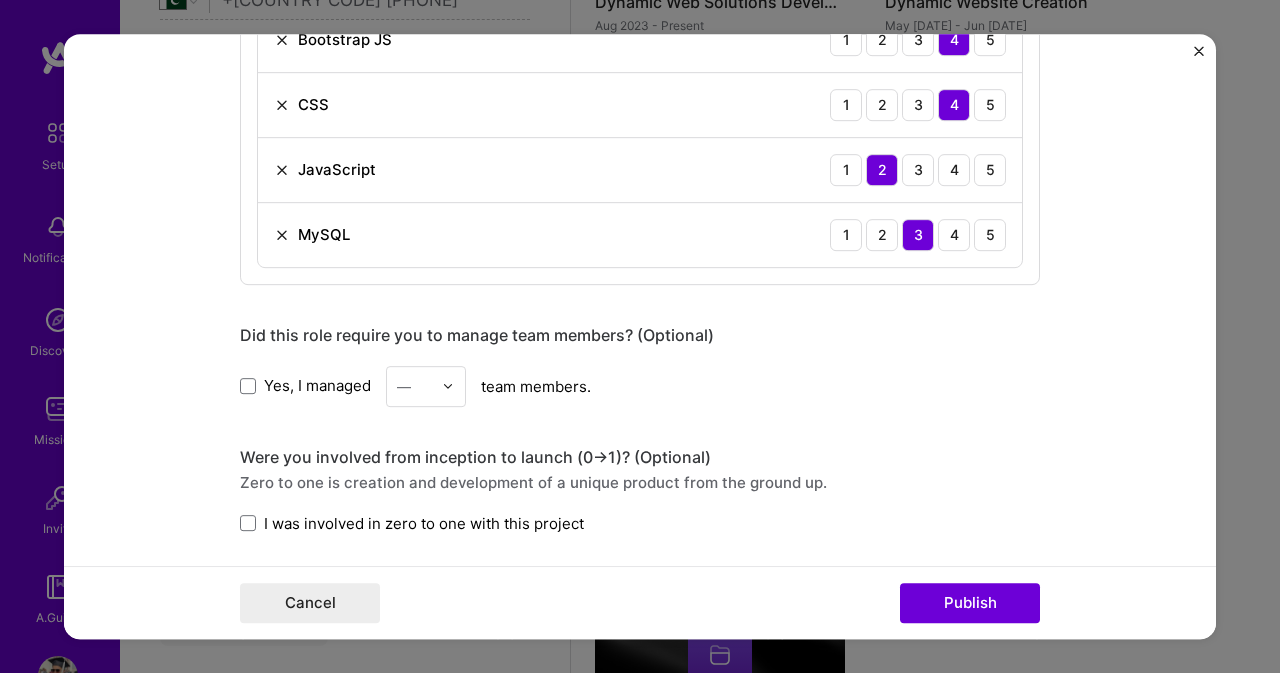 scroll, scrollTop: 1200, scrollLeft: 0, axis: vertical 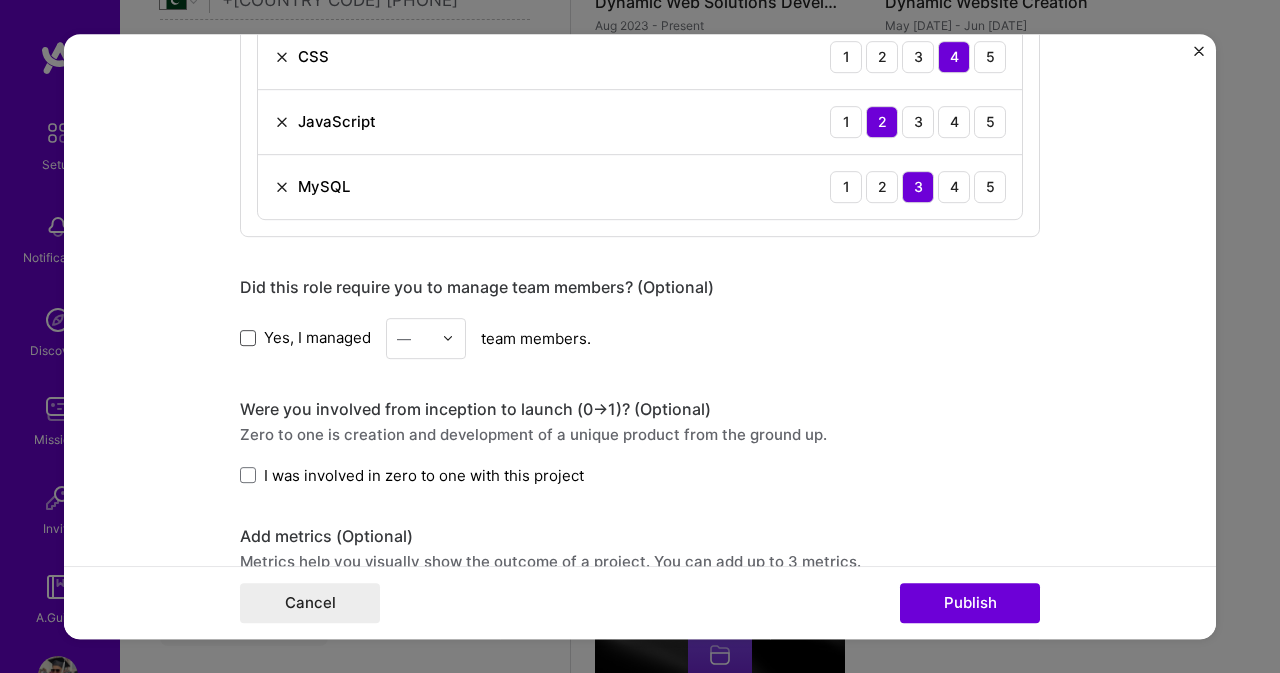 click at bounding box center [248, 338] 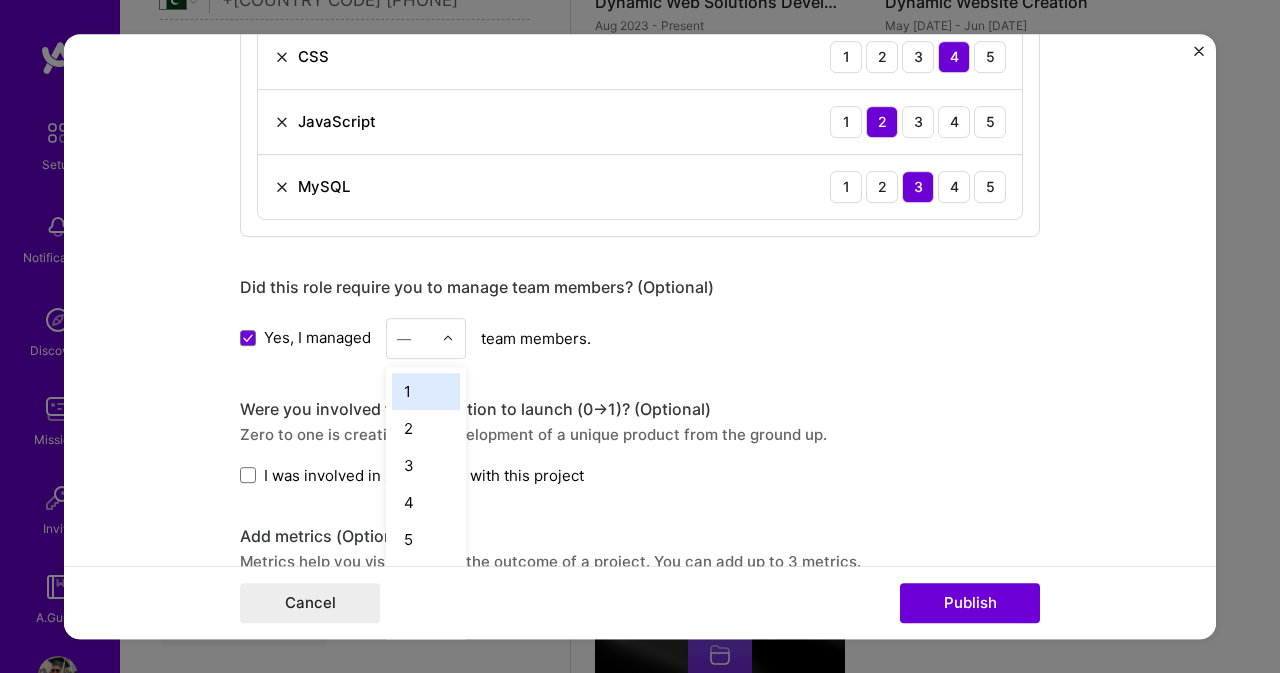 click at bounding box center (448, 338) 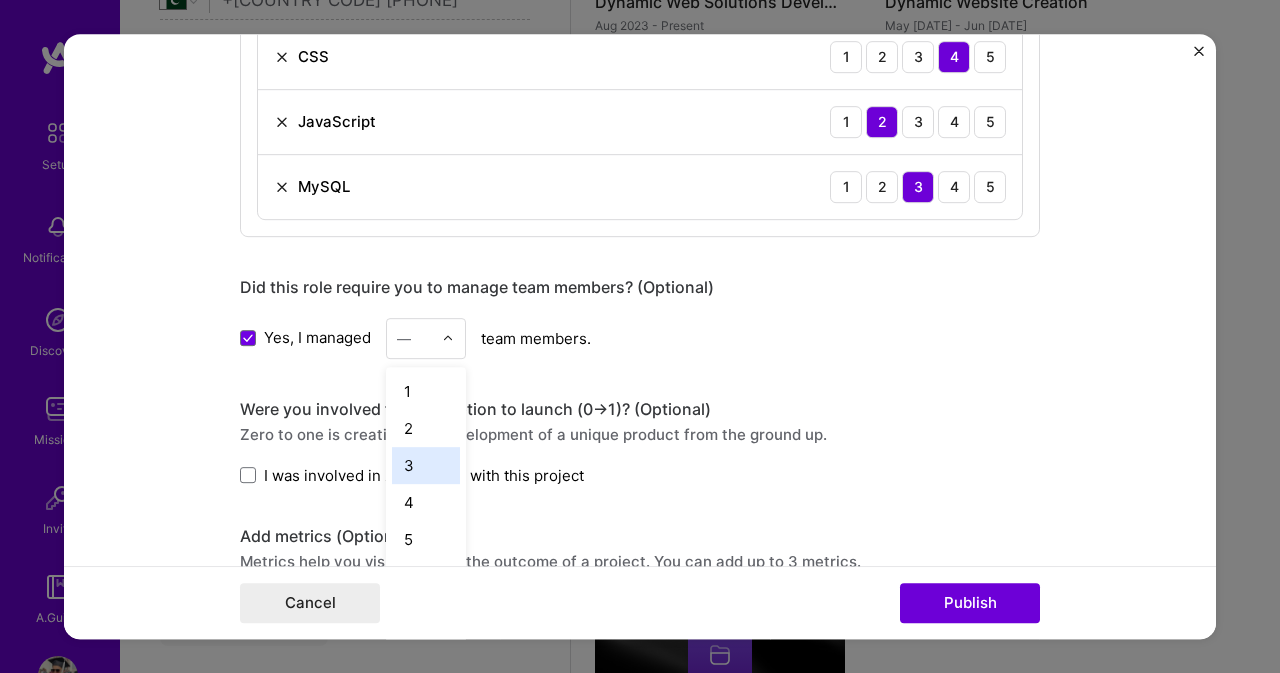 click on "3" at bounding box center (426, 465) 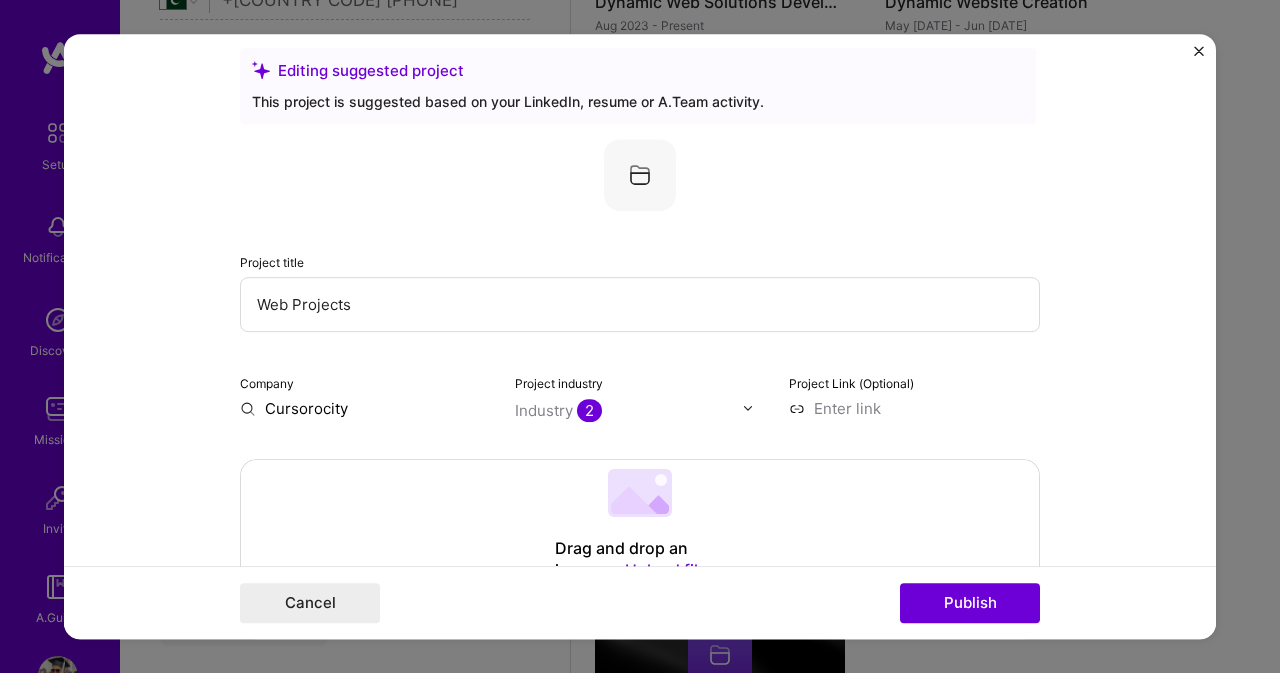 scroll, scrollTop: 0, scrollLeft: 0, axis: both 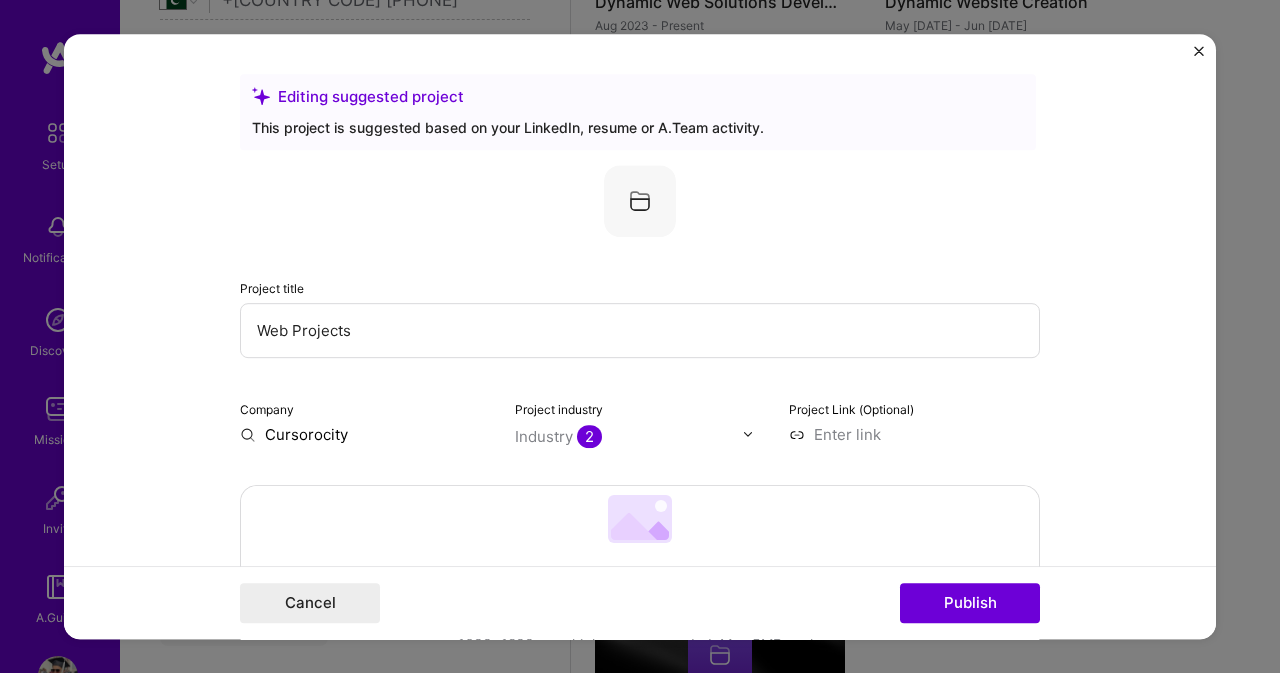 click on "Cursorocity" at bounding box center [365, 434] 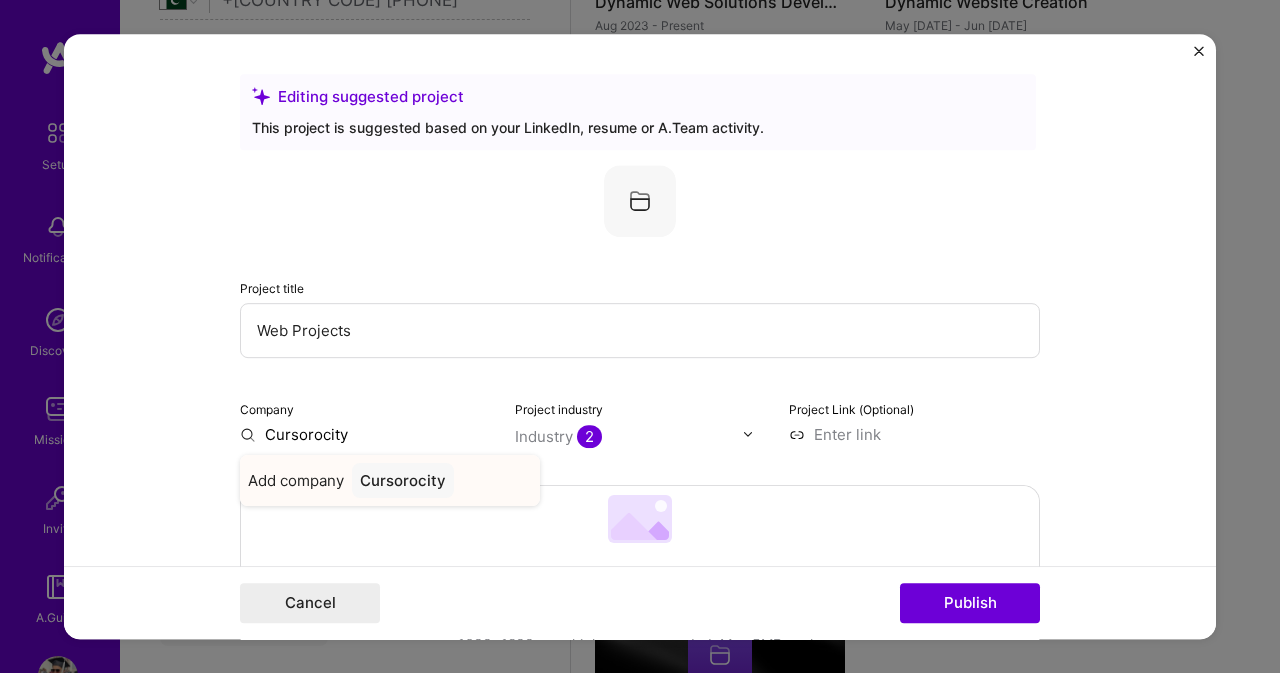 type on "Cursorocity" 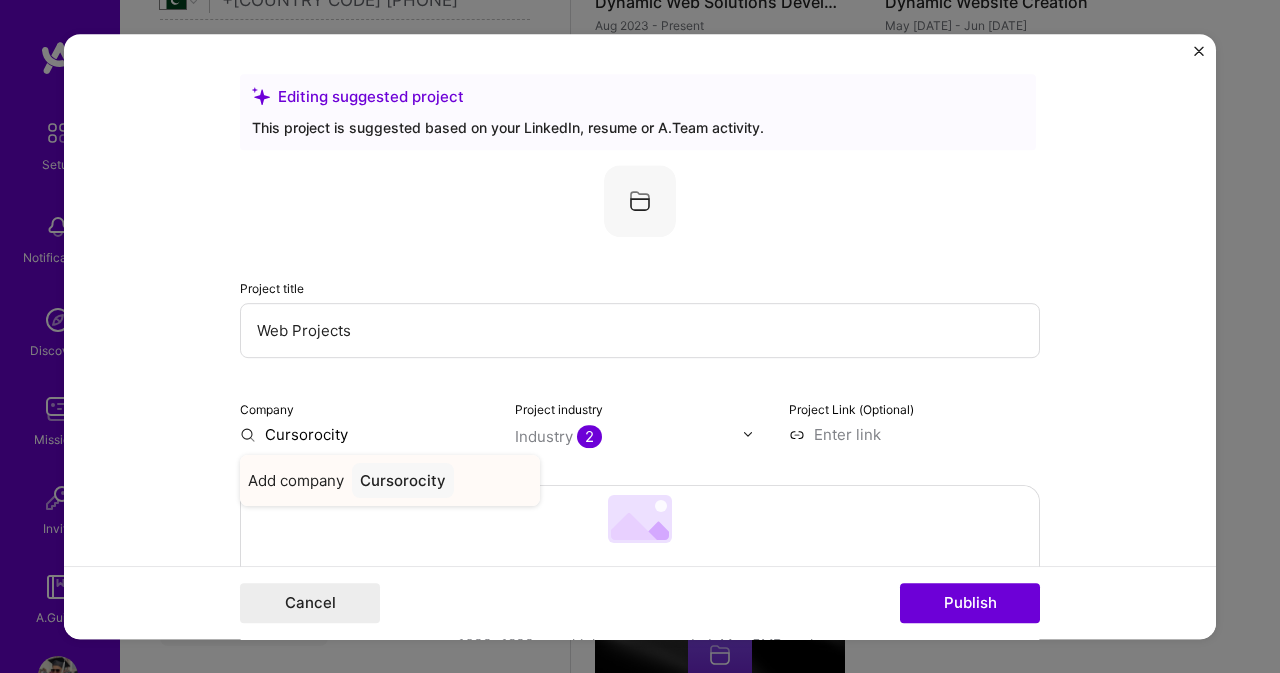 click on "Cursorocity" at bounding box center [403, 480] 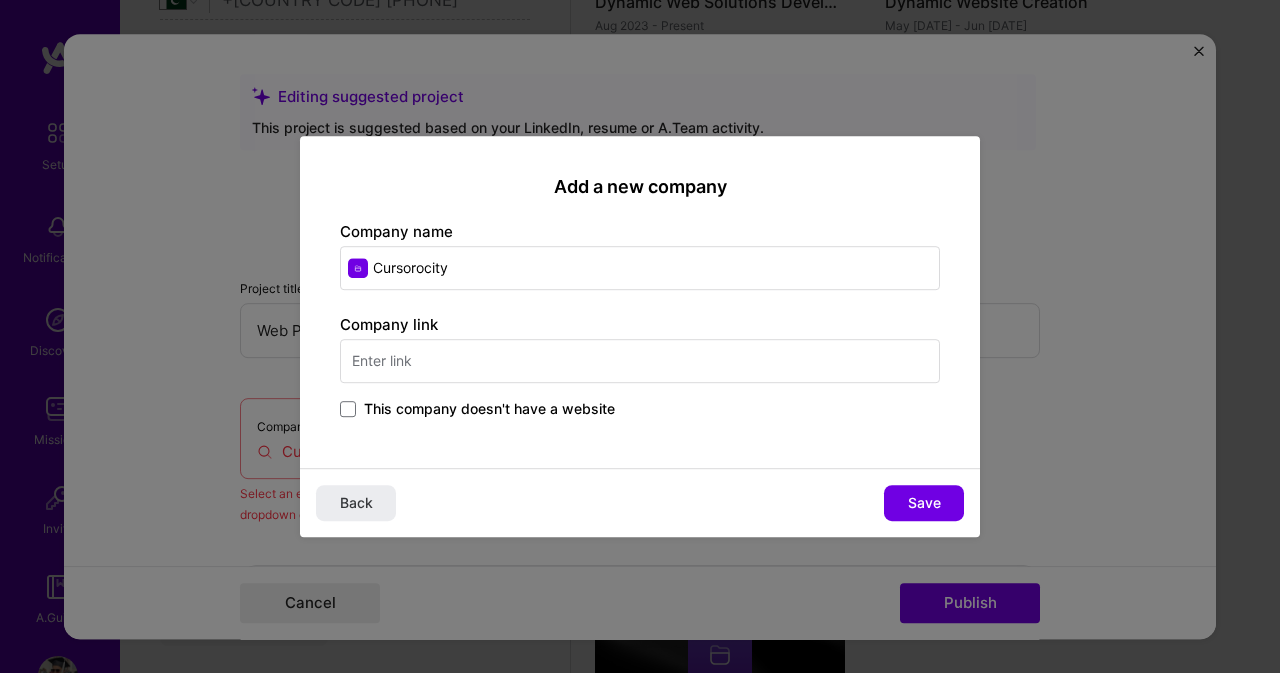 click on "This company doesn't have a website" at bounding box center (489, 409) 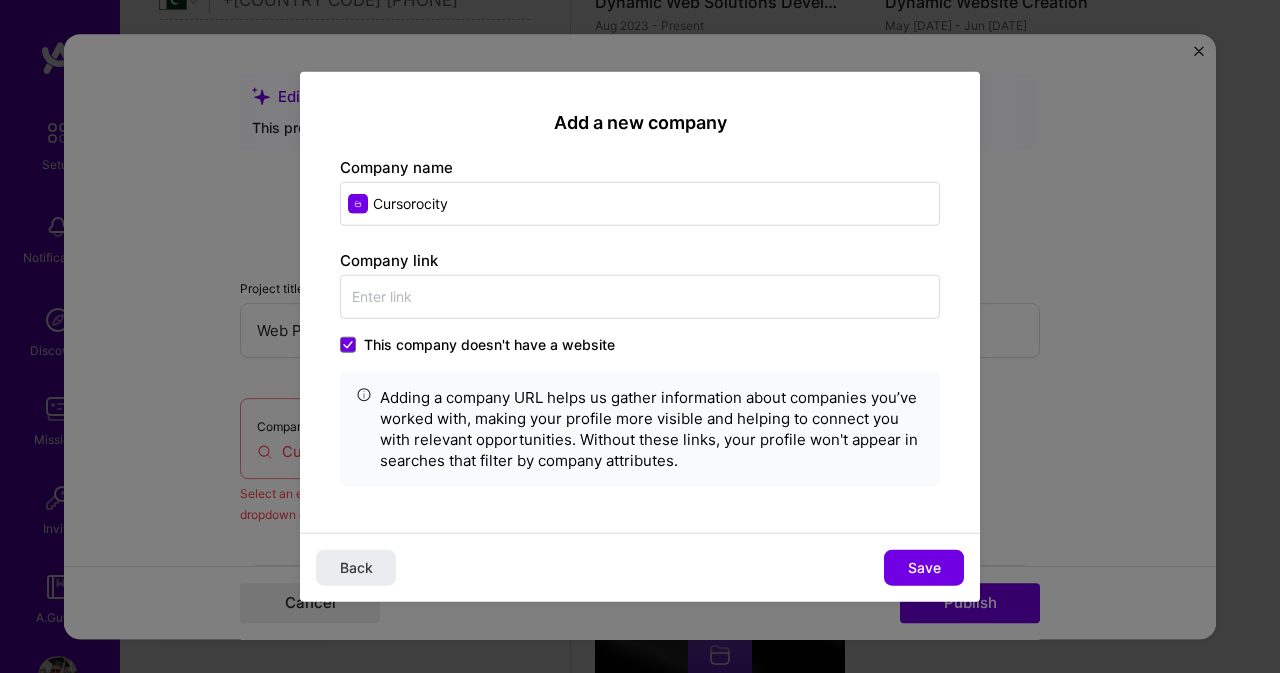 click on "This company doesn't have a website" at bounding box center [489, 345] 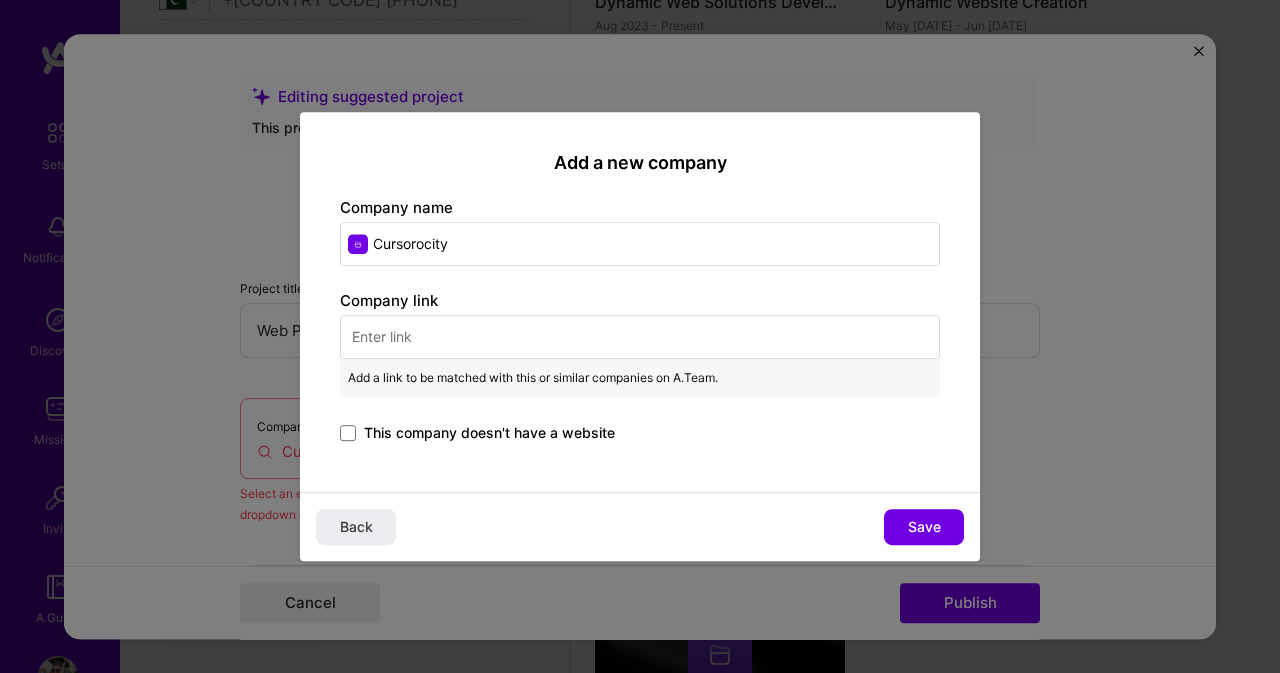 click on "Cursorocity" at bounding box center [640, 244] 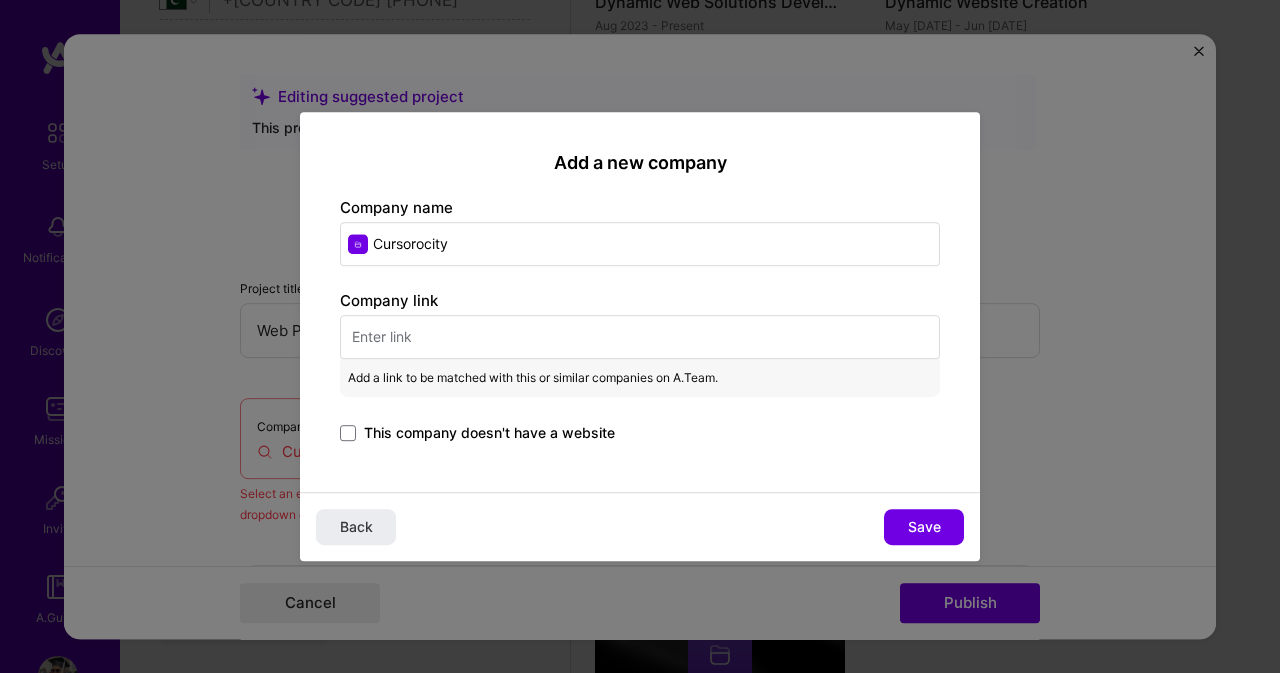 type on "Cursorocity" 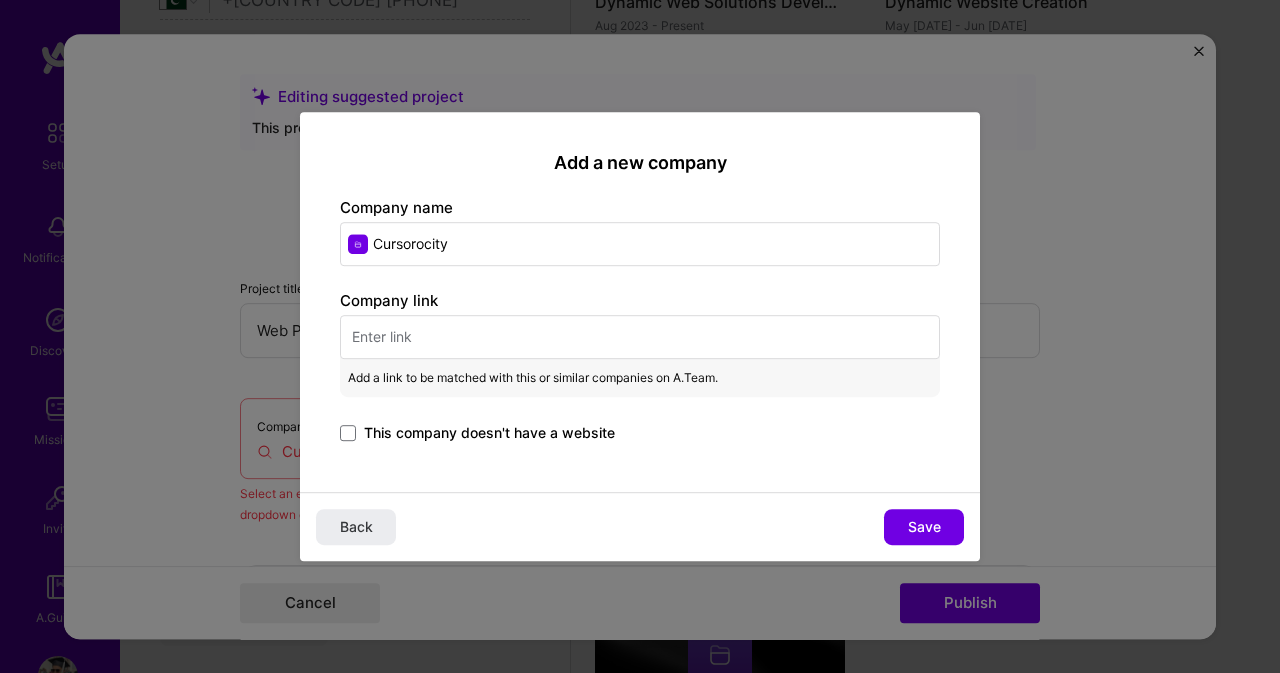 click at bounding box center [640, 337] 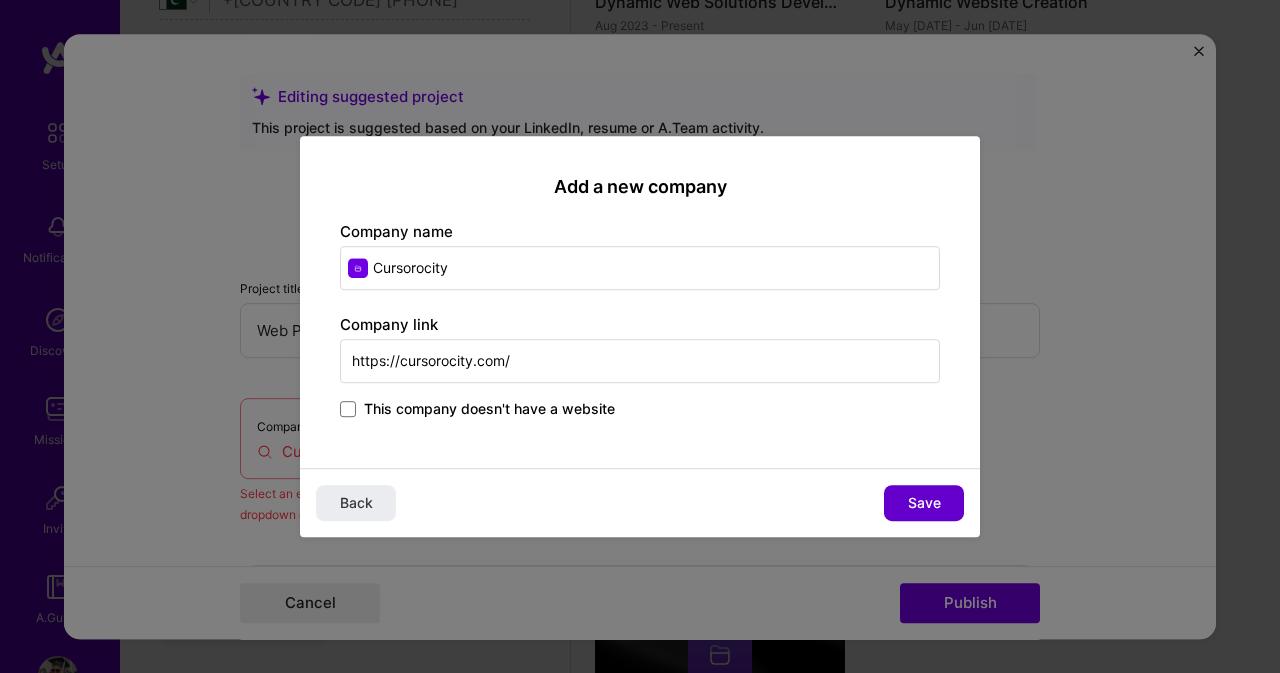 type on "https://cursorocity.com/" 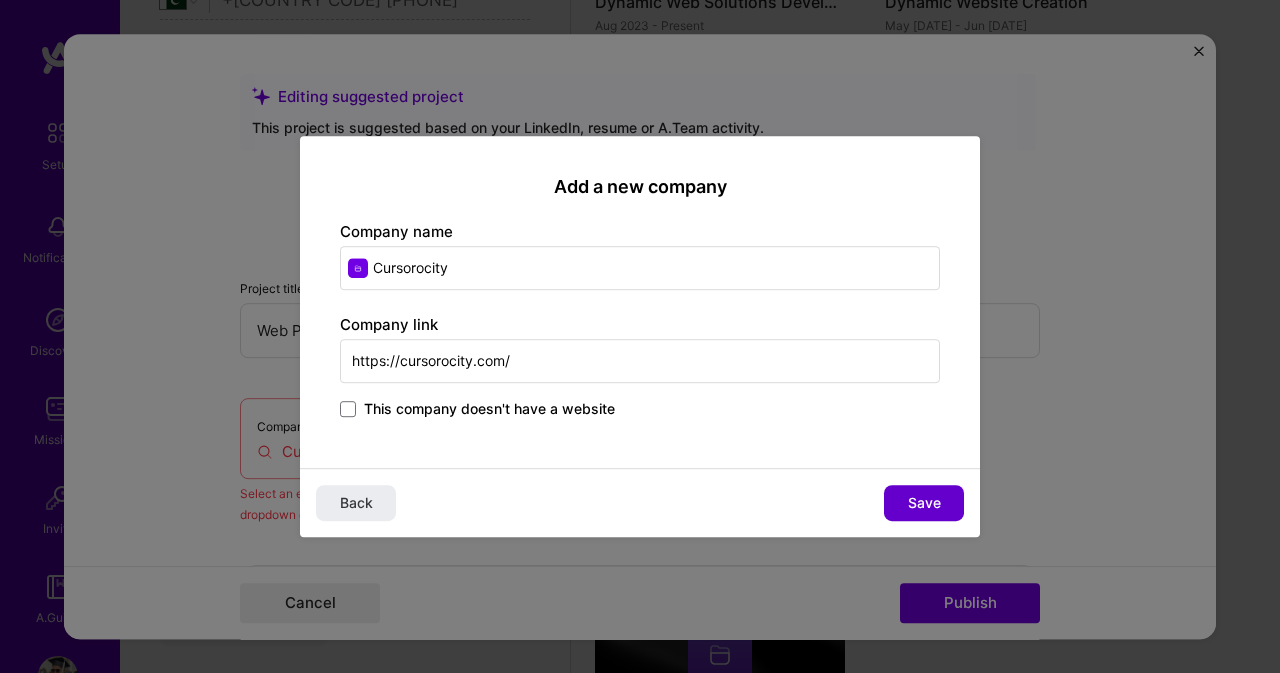 click on "Save" at bounding box center [924, 503] 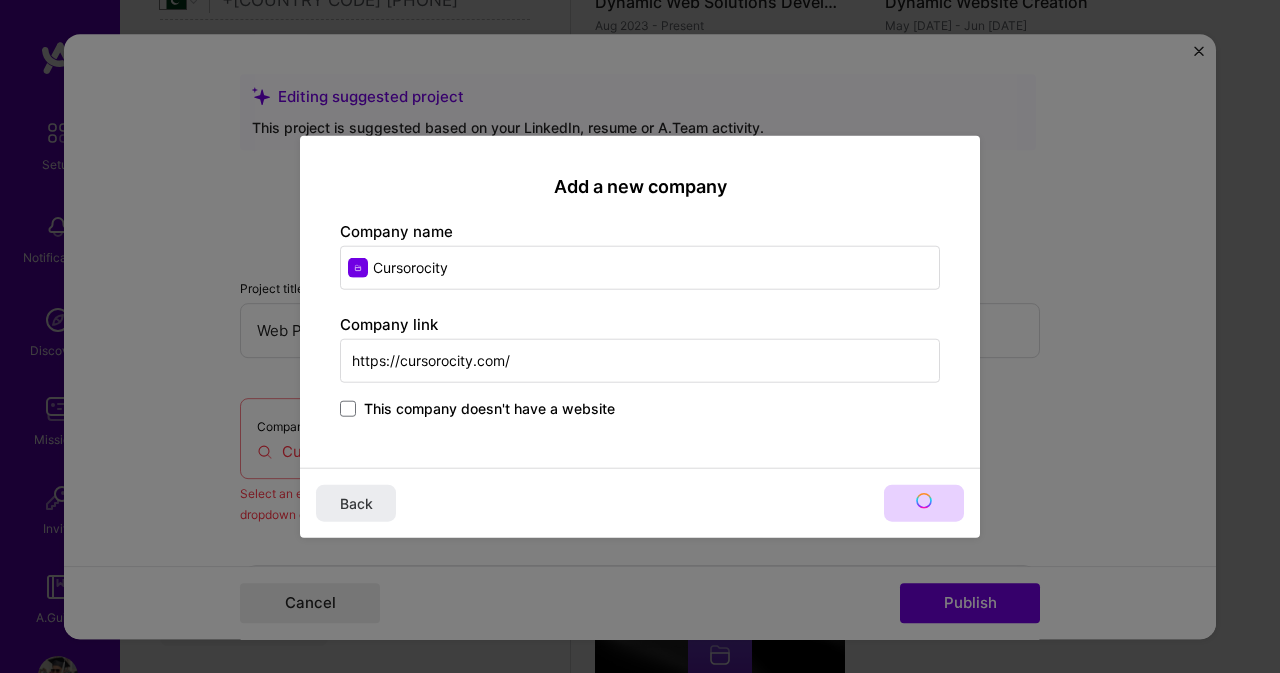 type on "Cursorocity" 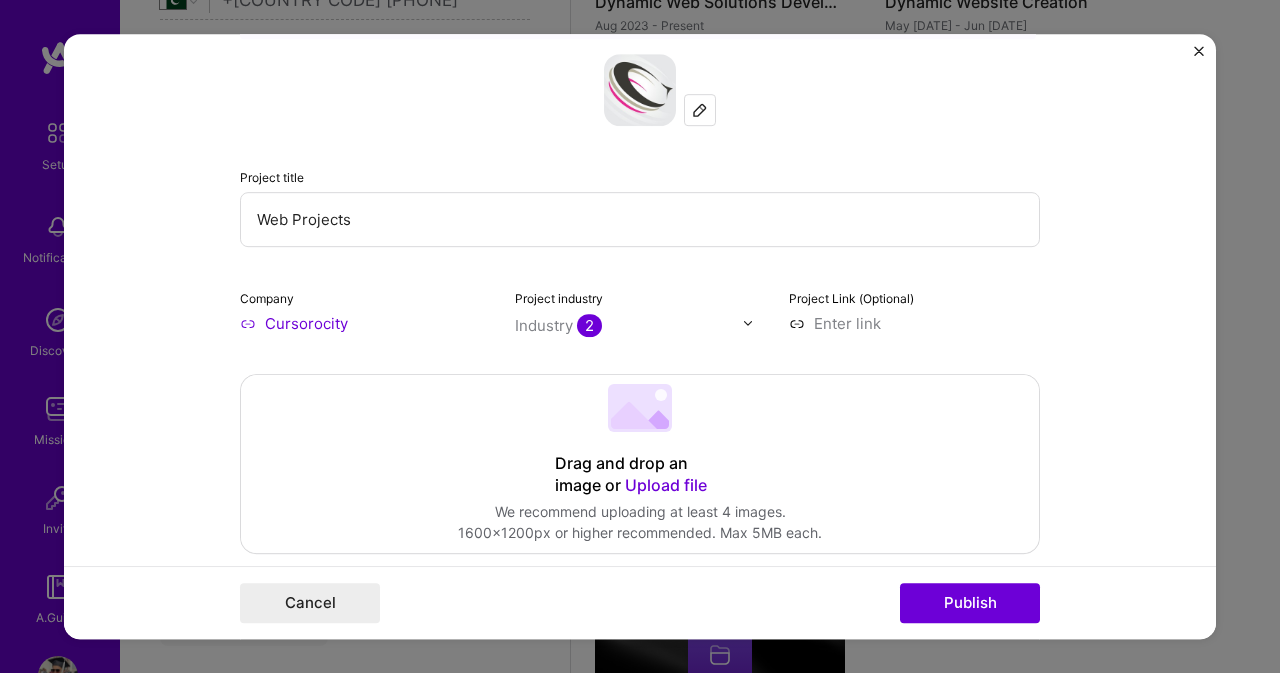 scroll, scrollTop: 200, scrollLeft: 0, axis: vertical 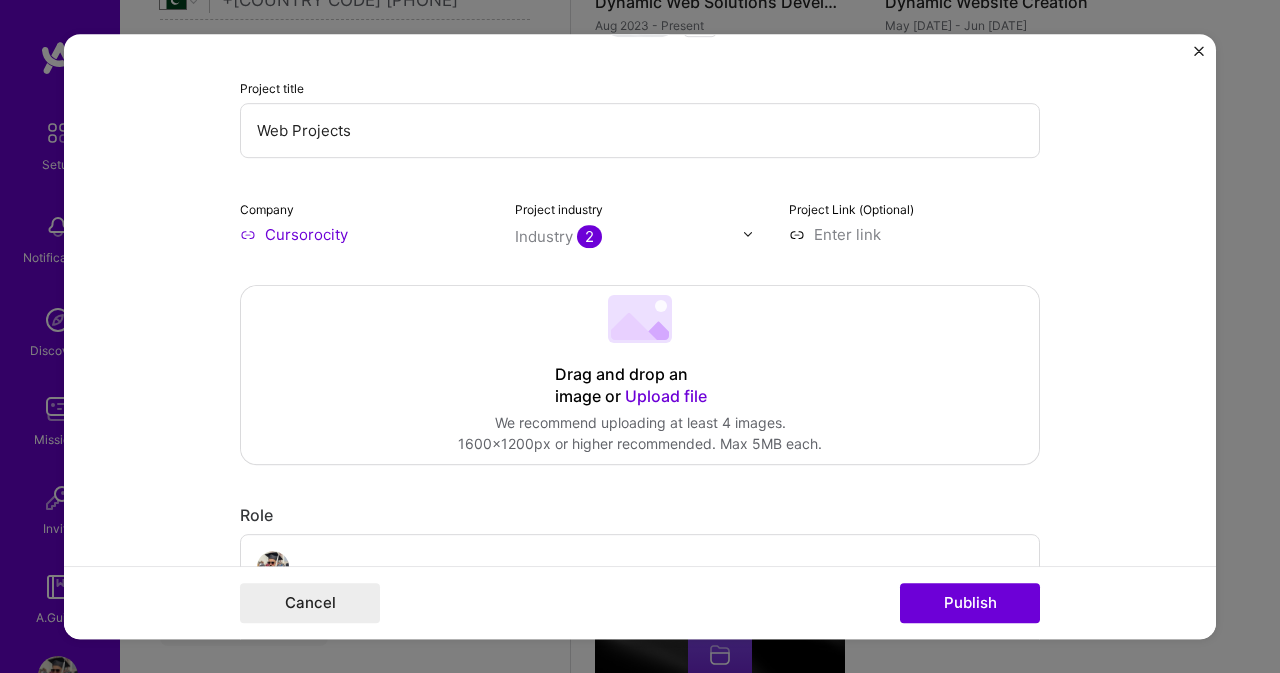 click at bounding box center (748, 234) 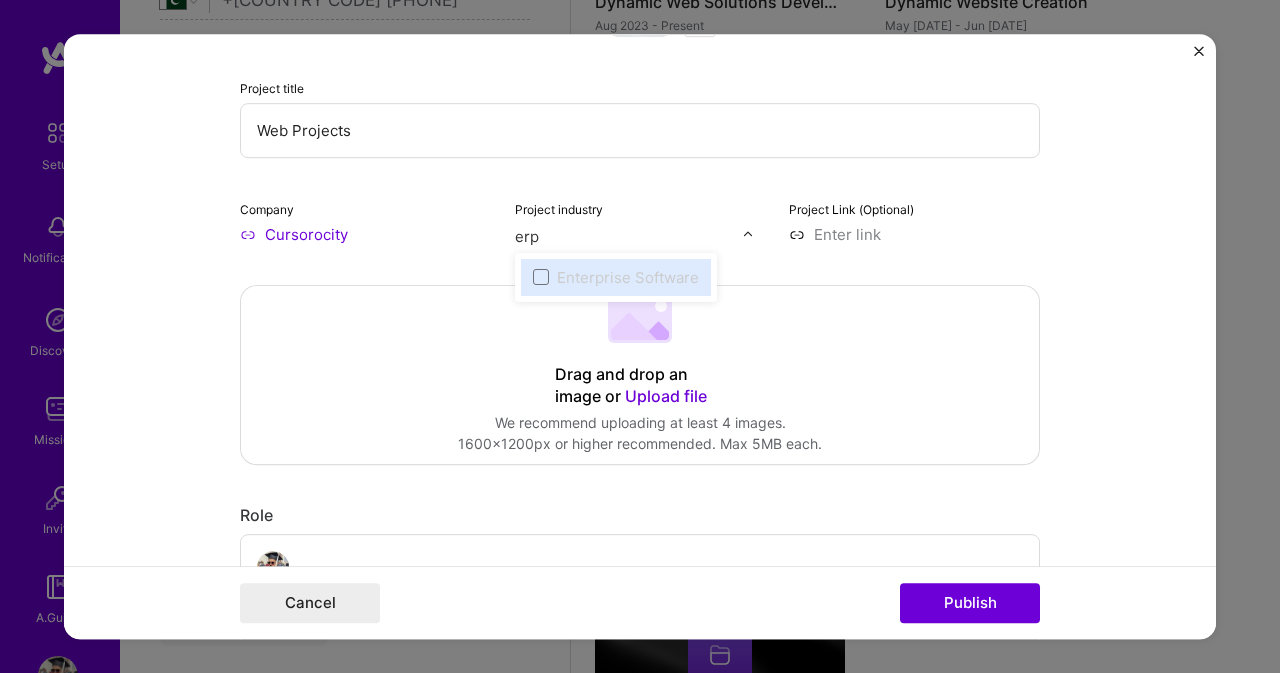 click on "Enterprise Software" at bounding box center (616, 277) 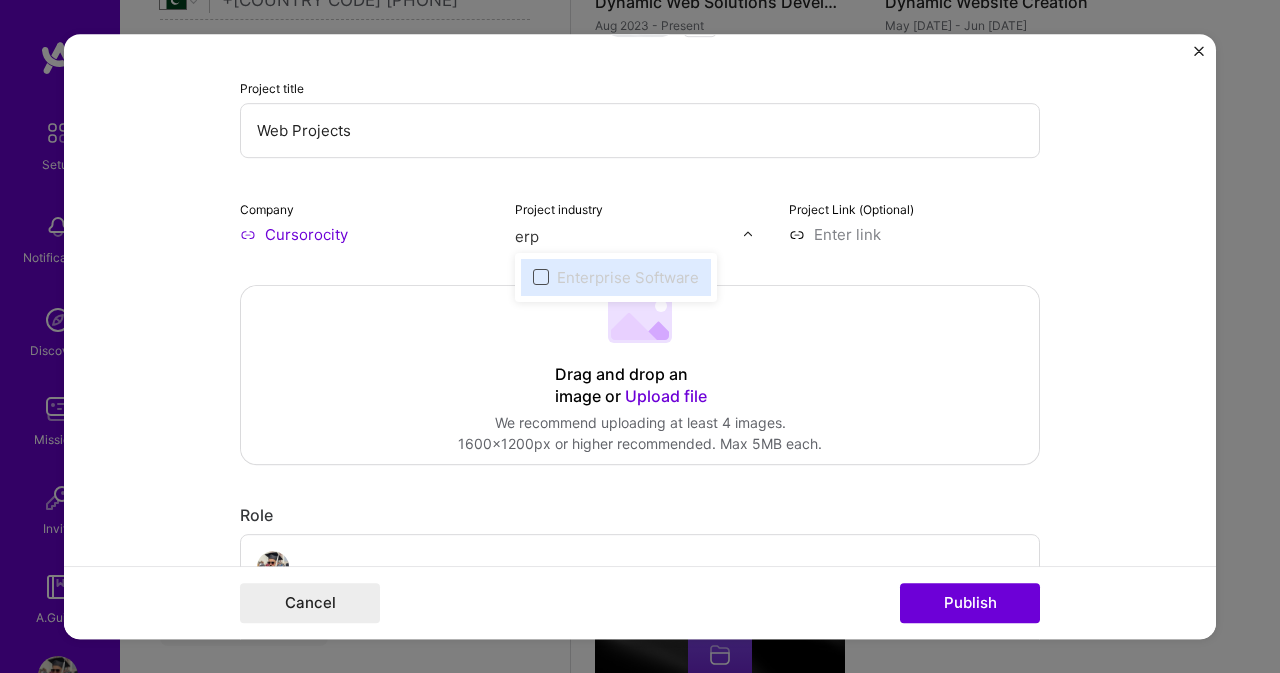click at bounding box center (541, 277) 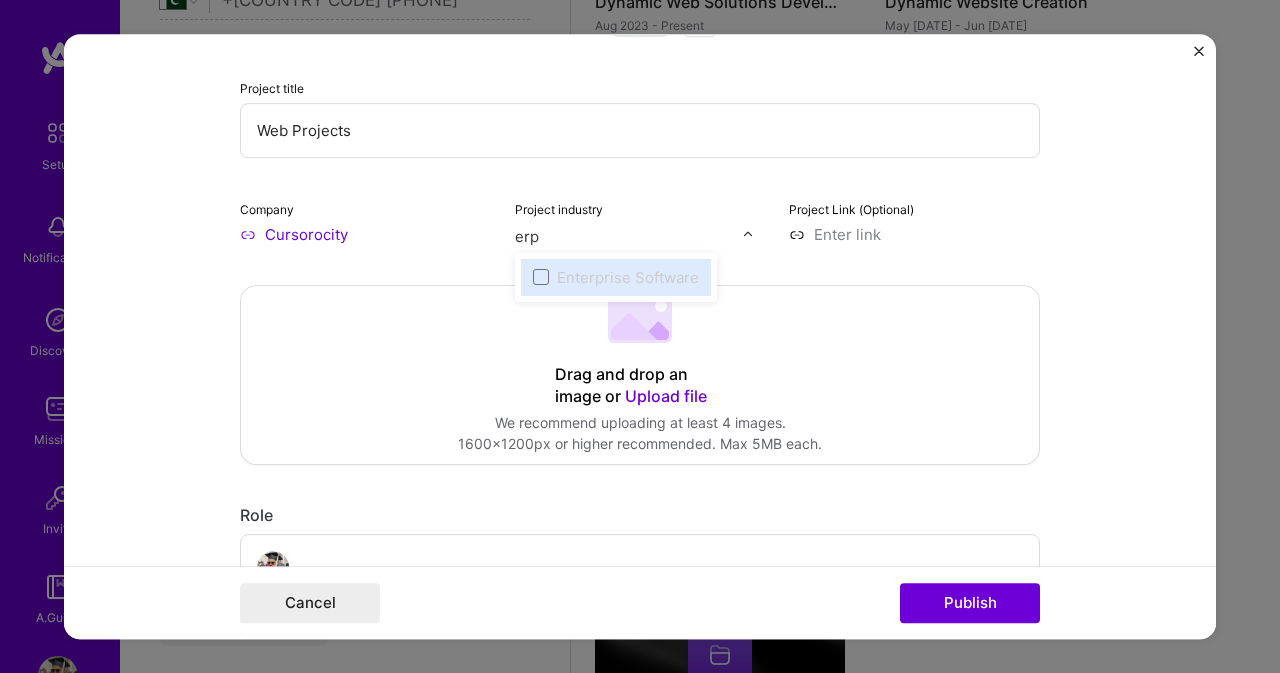 type on "erp" 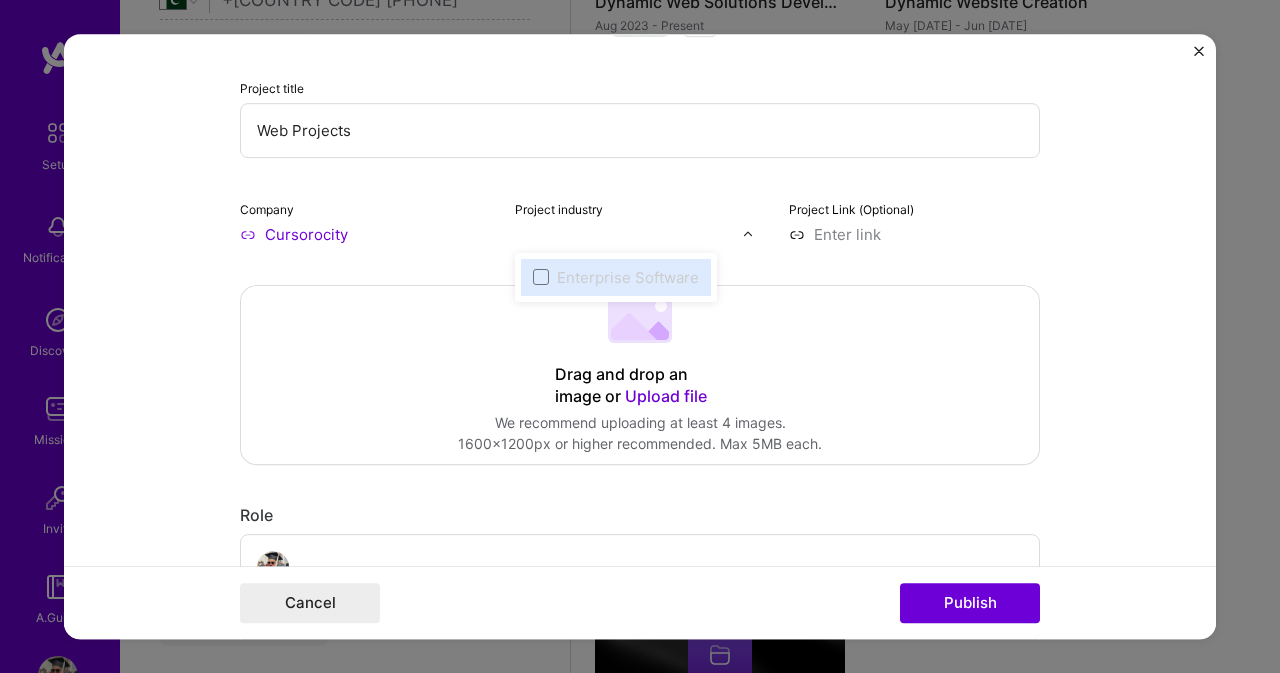 click on "Editing suggested project This project is suggested based on your LinkedIn, resume or A.Team activity. Project title Web Projects Company Cursorocity
Project industry option Enterprise Software focused disabled, 53 of 120. 1 result available for search term erp. Use Up and Down to choose options, press Escape to exit the menu, press Tab to select the option and exit the menu. Enterprise Software Project Link (Optional)
Drag and drop an image or   Upload file Upload file We recommend uploading at least 4 images. 1600x1200px or higher recommended. Max 5MB each. Role Web Developer Front-End Developer [MONTH], [YEAR]
to [MONTH], [YEAR]
I’m still working on this project Skills used — Add up to 12 skills Any new skills will be added to your profile. Enter skills... 4 Bootstrap JS 1 2 3 4 5 CSS 1 2 3 4 5 JavaScript 1 2 3 4 5 MySQL 1 2 3 4 5 Yes, I managed 3 team members. ->  1)? (Optional)   276 /" at bounding box center [640, 1057] 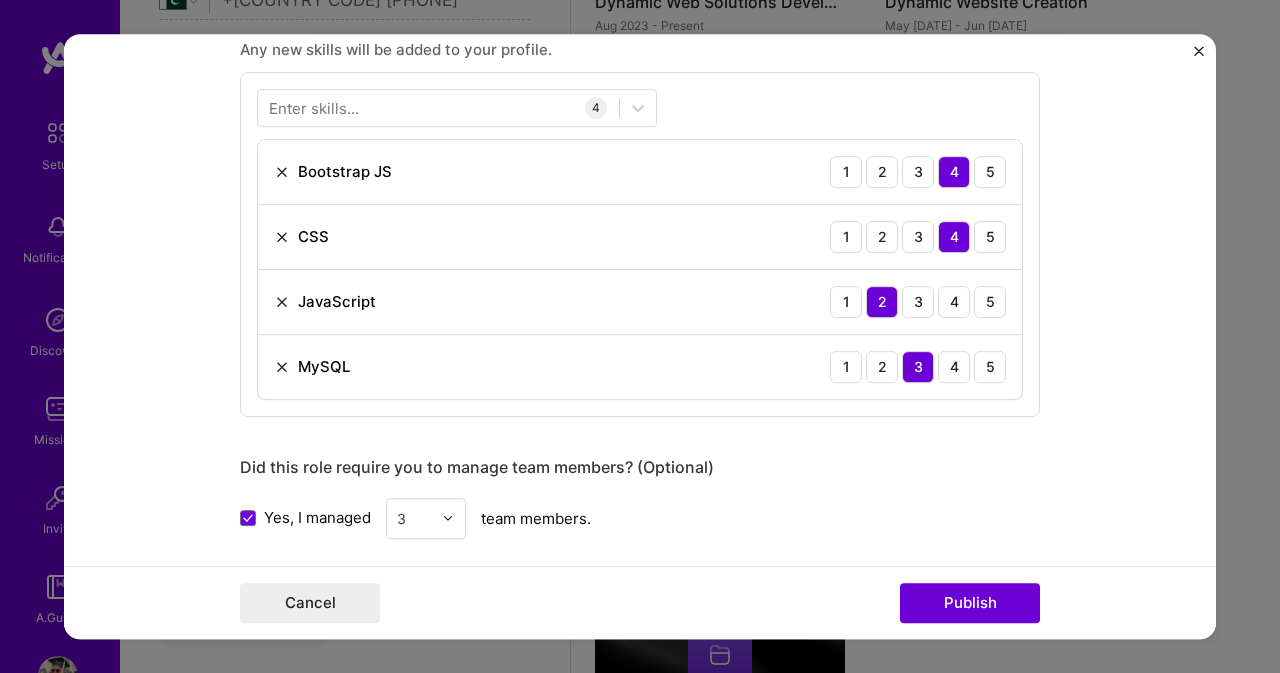 scroll, scrollTop: 1000, scrollLeft: 0, axis: vertical 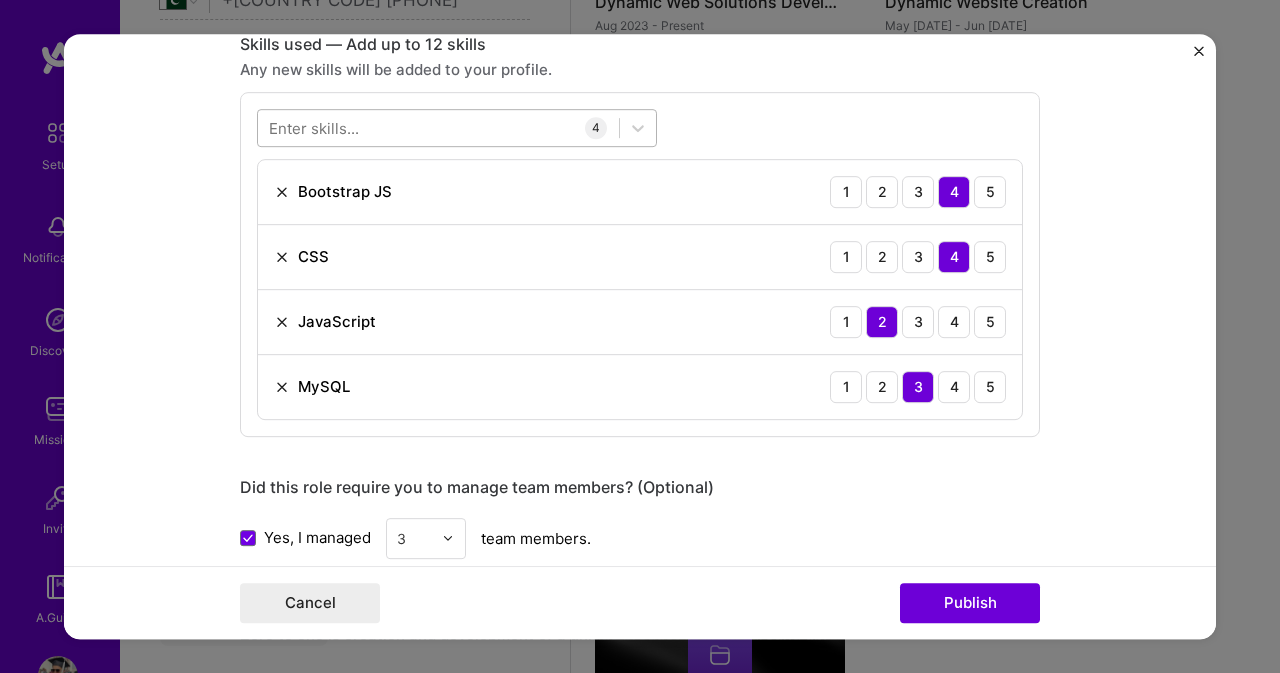 click at bounding box center [438, 127] 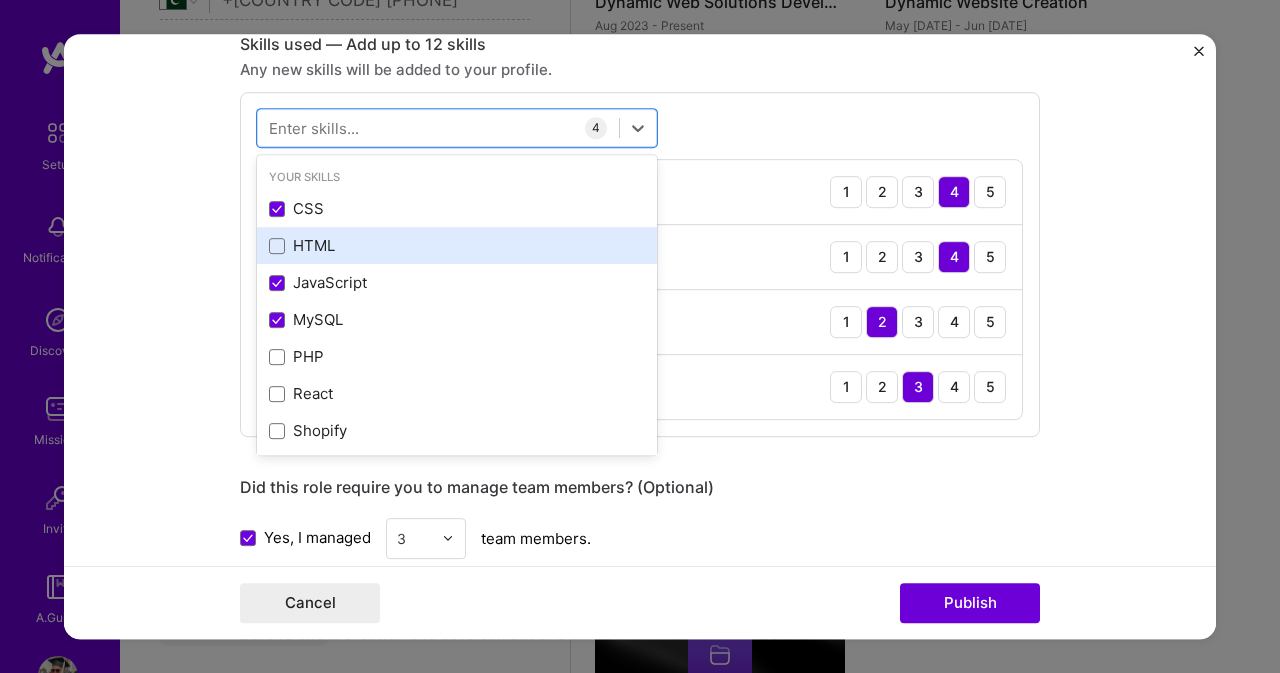 click on "HTML" at bounding box center (457, 245) 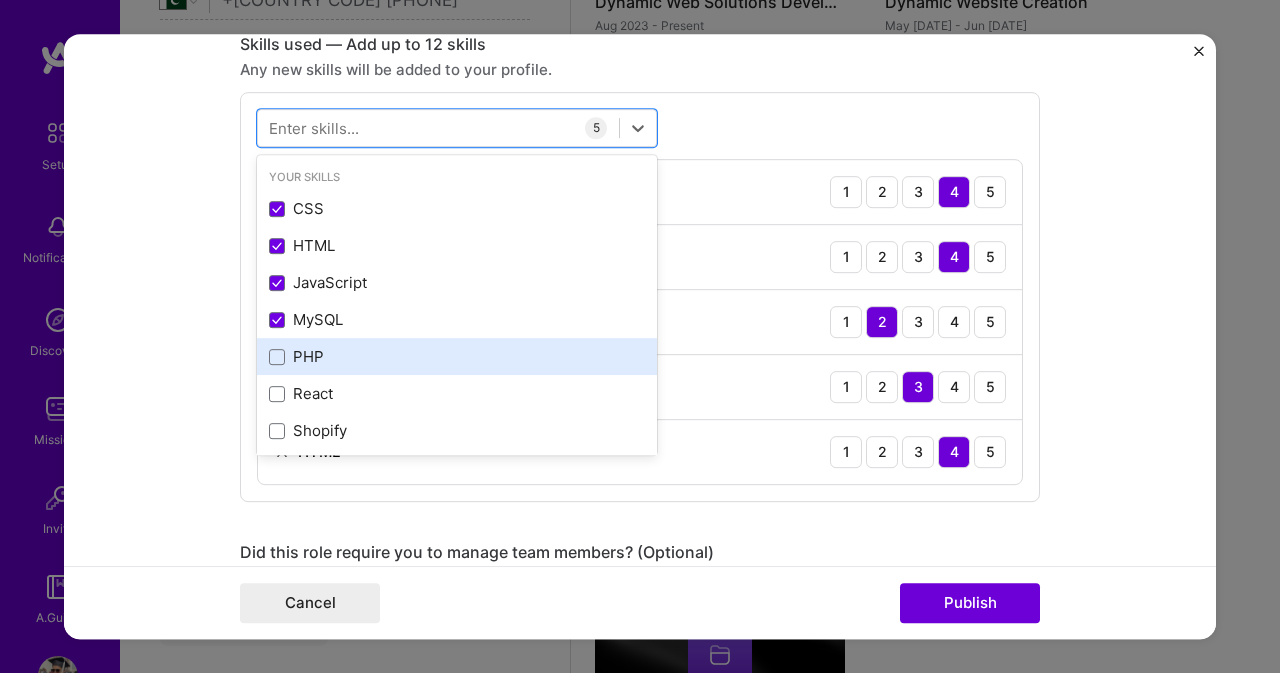 click on "PHP" at bounding box center [457, 356] 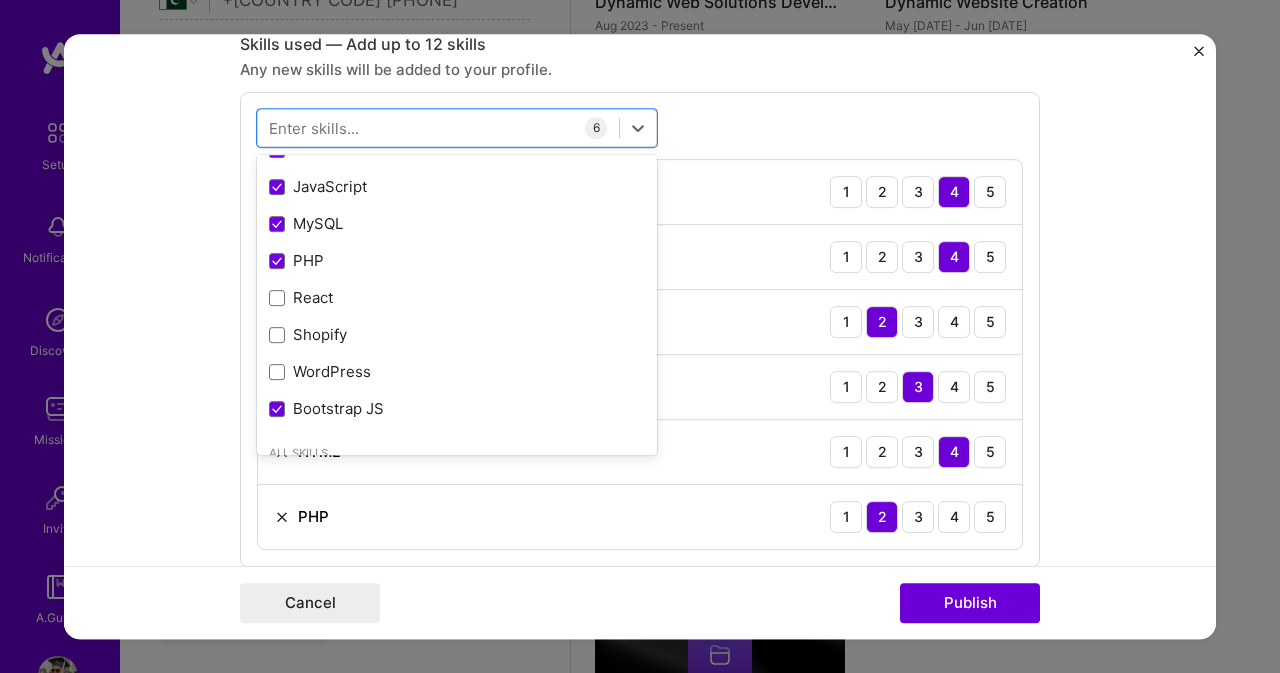 scroll, scrollTop: 200, scrollLeft: 0, axis: vertical 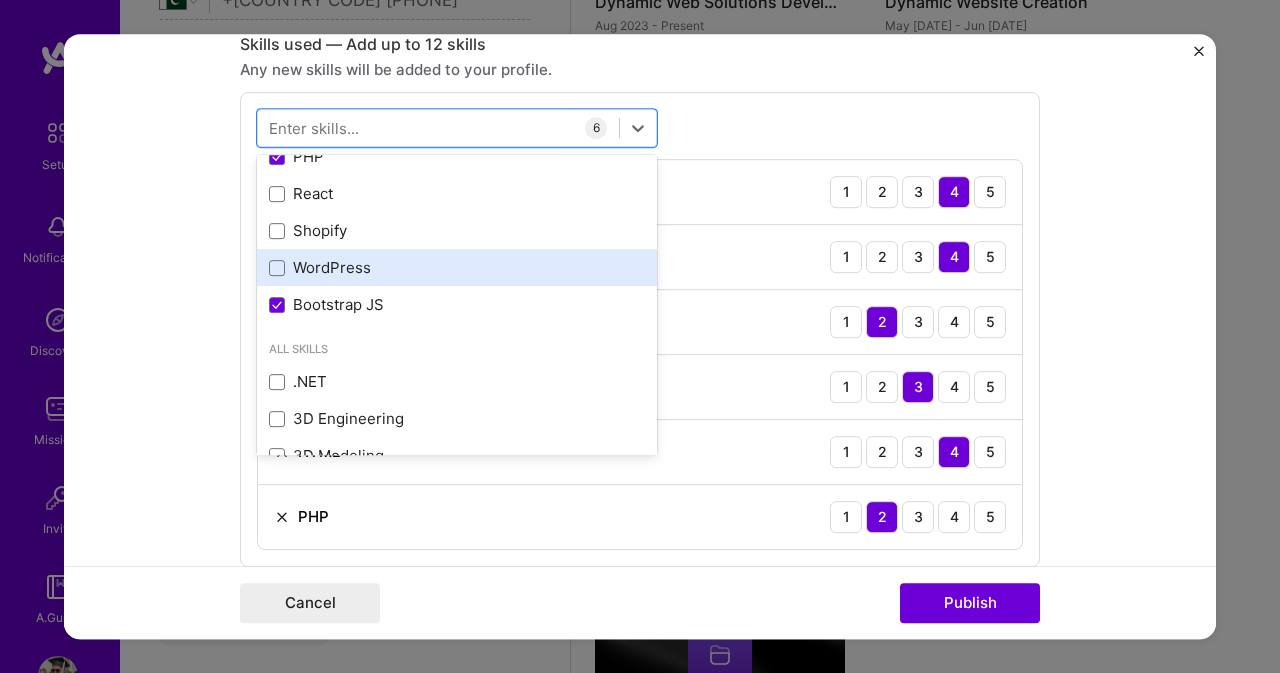 click on "WordPress" at bounding box center (457, 267) 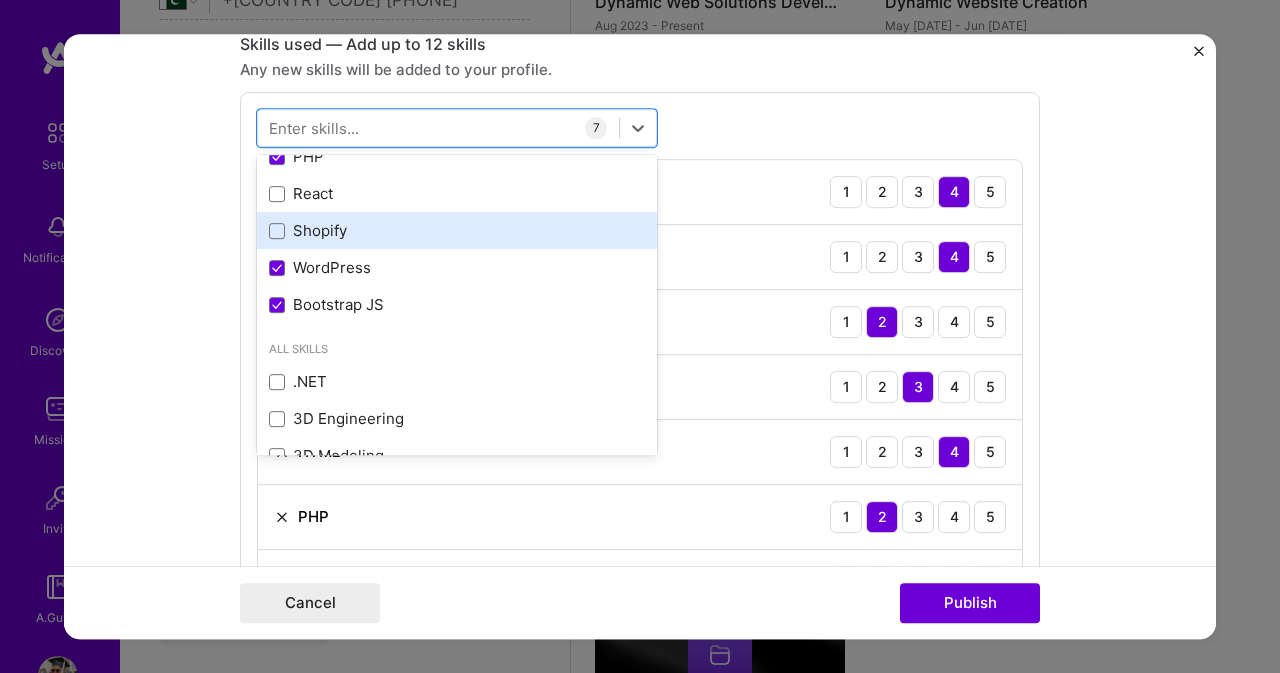 click on "Shopify" at bounding box center (457, 230) 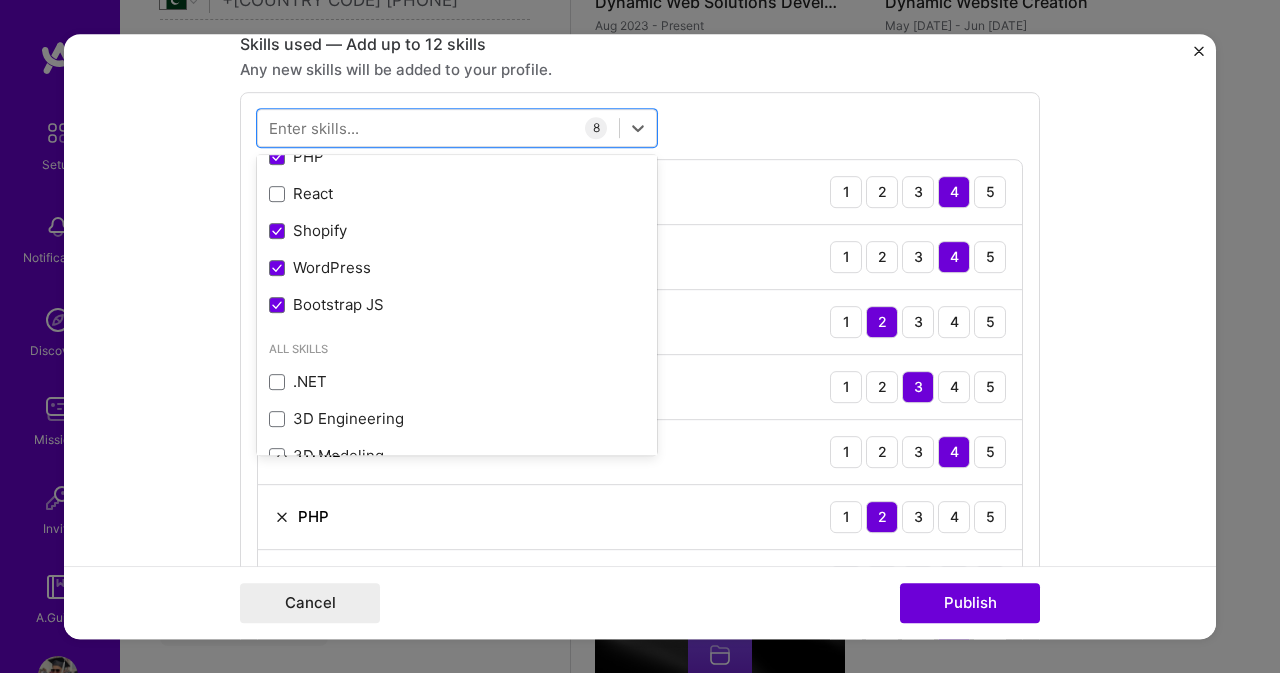 click on "option Shopify, selected. option Shopify selected, 0 of 2. 378 results available. Use Up and Down to choose options, press Enter to select the currently focused option, press Escape to exit the menu, press Tab to select the option and exit the menu. Your Skills CSS HTML JavaScript MySQL PHP React Shopify WordPress Bootstrap JS All Skills .NET 3D Engineering 3D Modeling API Design API Integration APNS ARM ASP.NET AWS AWS Aurora AWS BETA AWS CDK AWS CloudFormation AWS Lambda AWS Neptune AWS RDS Ada Adobe Creative Cloud Adobe Experience Manager Affiliate Marketing Agile Agora Airflow Airtable Algorithm Design Amazon Athena Amplitude Analytics Android Angular Angular.js Ansible Apache Kafka Apex (Salesforce) Apollo App Clip (iOS) ArangoDB Artifactory Artificial Intelligence (AI) Assembly Async.io Aurelia Authentication Automated Testing Azure BLE (Bluetooth) Babylon.js Backbone.js Backlog Prioritization BigQuery Blockchain / Crypto Blog Bloomreach Boto3 Brand Strategy C C# C++ CI/CD CMS COBOL CUDA Capacitor D3.js" at bounding box center (640, 394) 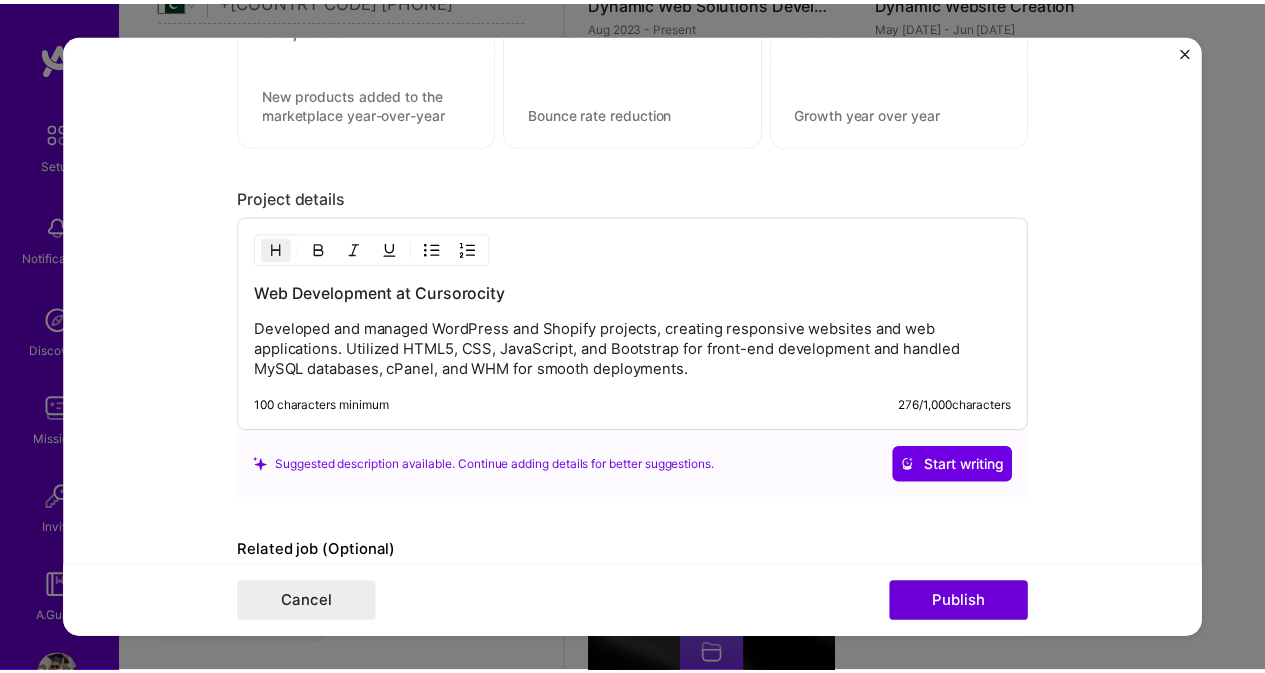scroll, scrollTop: 2171, scrollLeft: 0, axis: vertical 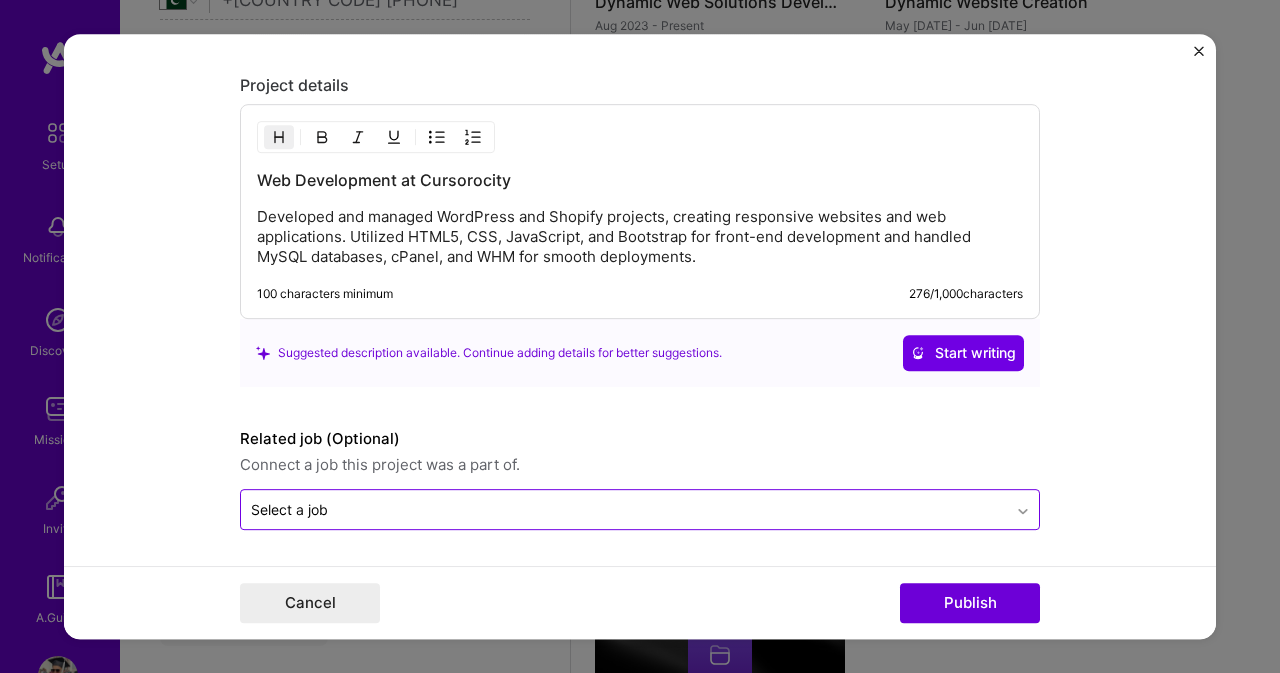click 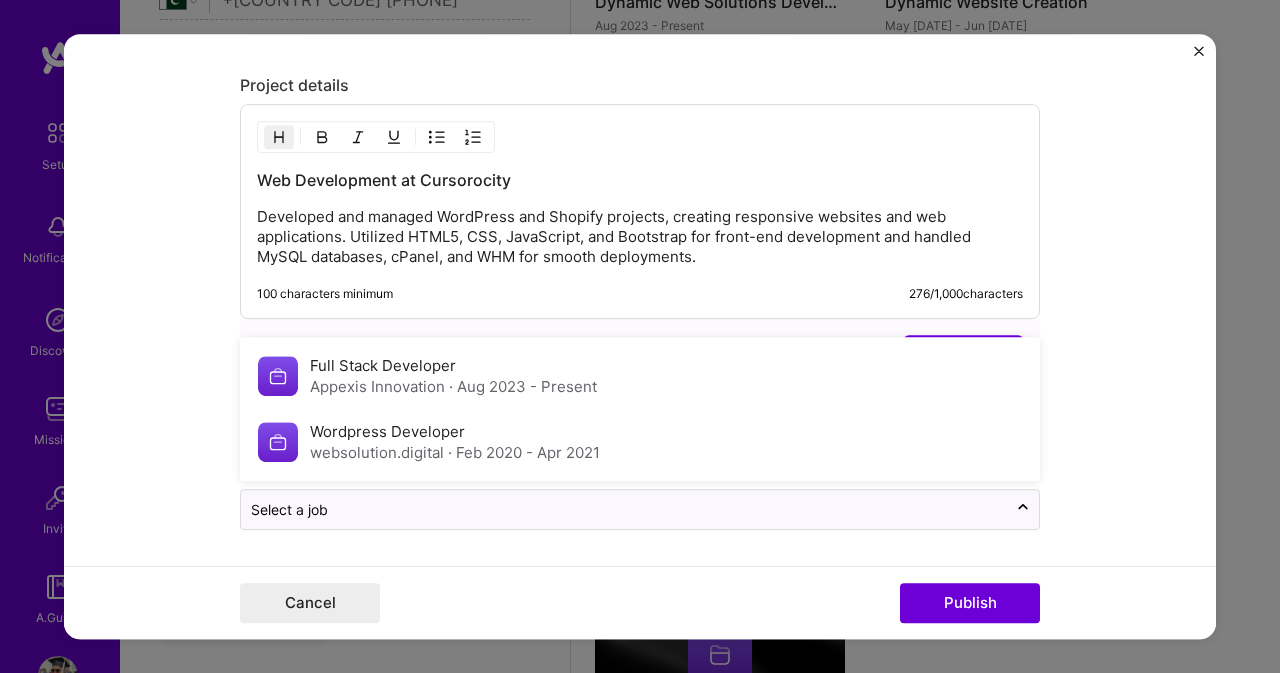 click on "Editing suggested project This project is suggested based on your LinkedIn, resume or A.Team activity. Project title Web Projects Company Cursorocity
Project industry Industry 2 Project Link (Optional)
Drag and drop an image or   Upload file Upload file We recommend uploading at least 4 images. 1600x1200px or higher recommended. Max 5MB each. Role Web Developer Front-End Developer Jun, [DATE]
to Jun, [DATE]
I’m still working on this project Skills used — Add up to 12 skills Any new skills will be added to your profile. Enter skills... 8 Bootstrap JS 1 2 3 4 5 CSS 1 2 3 4 5 JavaScript 1 2 3 4 5 MySQL 1 2 3 4 5 HTML 1 2 3 4 5 PHP 1 2 3 4 5 WordPress 1 2 3 4 5 Shopify 1 2 3 4 5 Did this role require you to manage team members? (Optional) Yes, I managed 3 team members. Were you involved from inception to launch (0  -&gt;  1)? (Optional) I was involved in zero to one with this project   276" at bounding box center (640, 337) 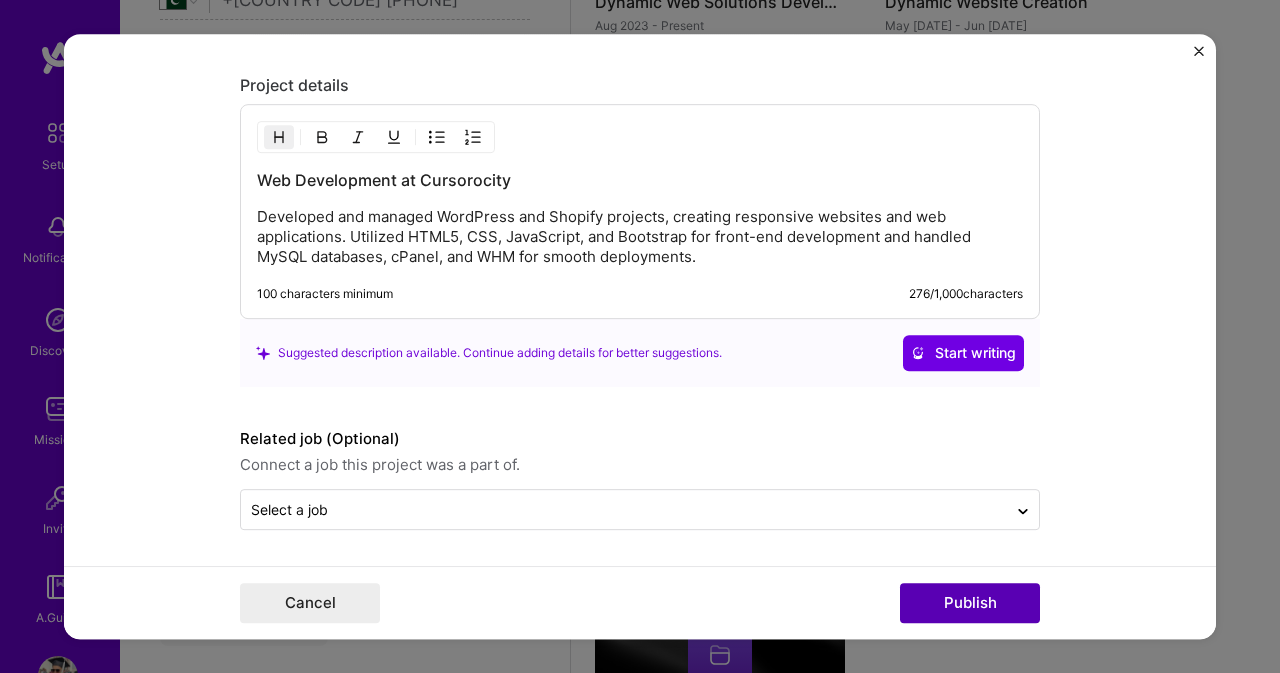click on "Publish" at bounding box center (970, 603) 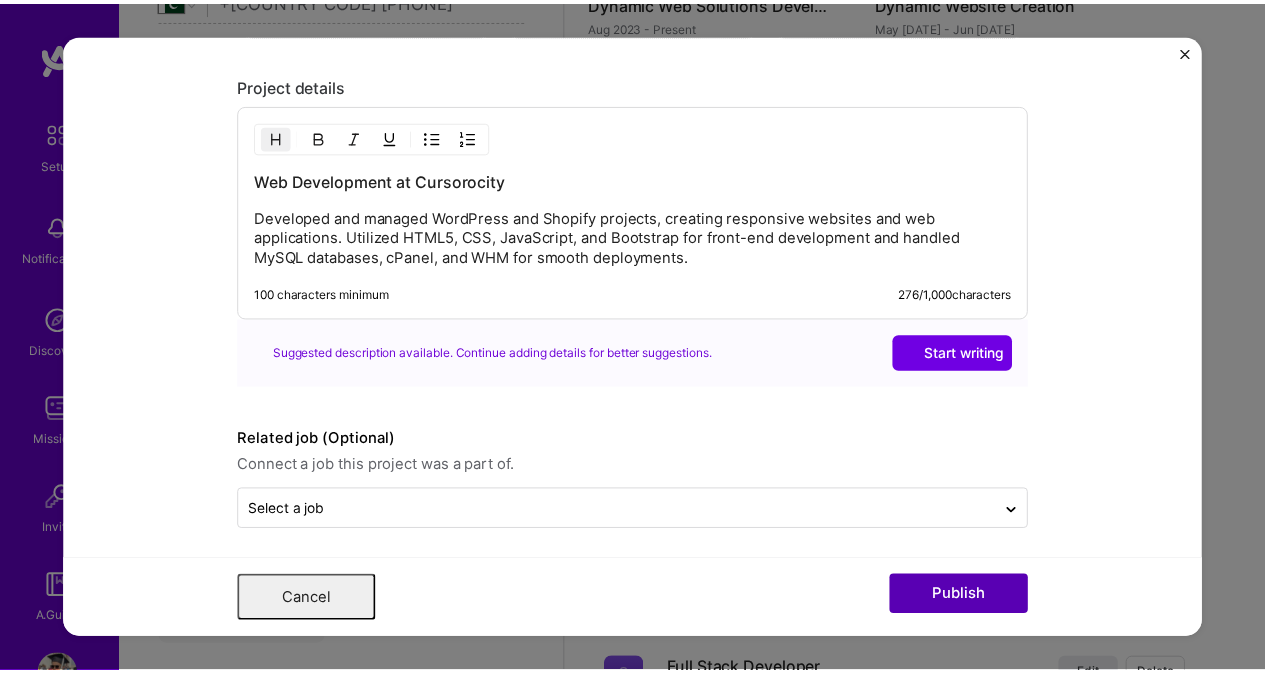 scroll, scrollTop: 0, scrollLeft: 0, axis: both 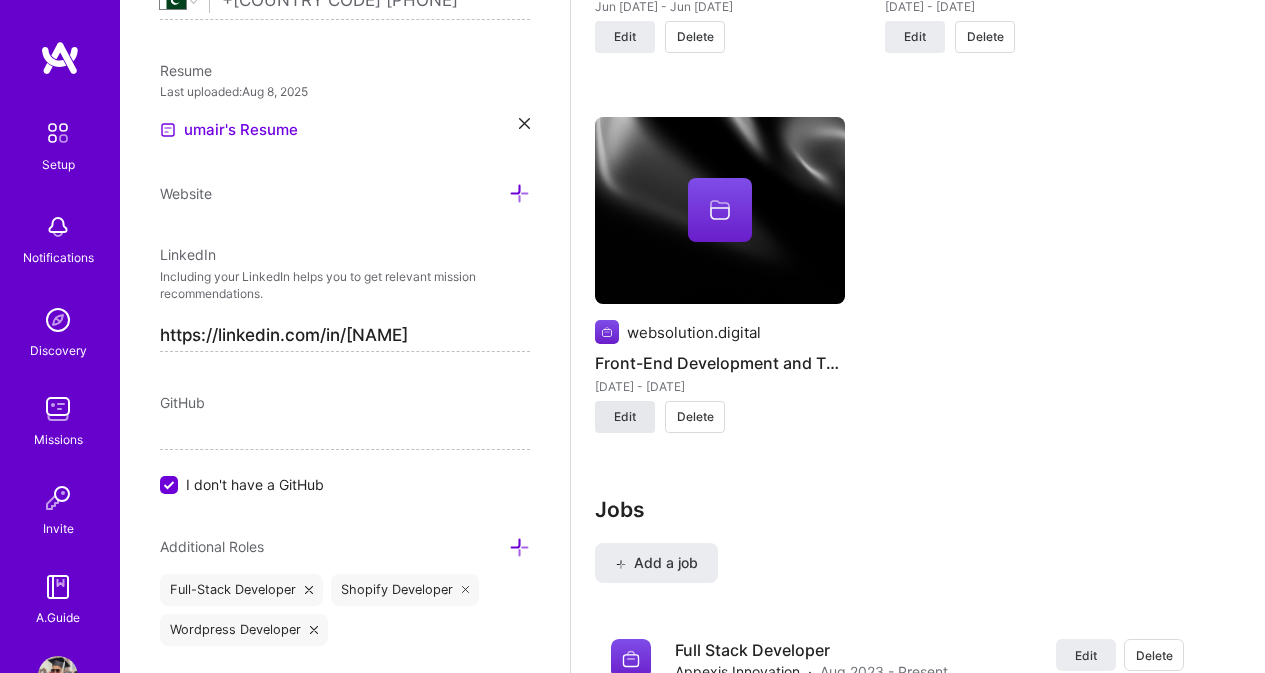 click on "Edit" at bounding box center [625, 417] 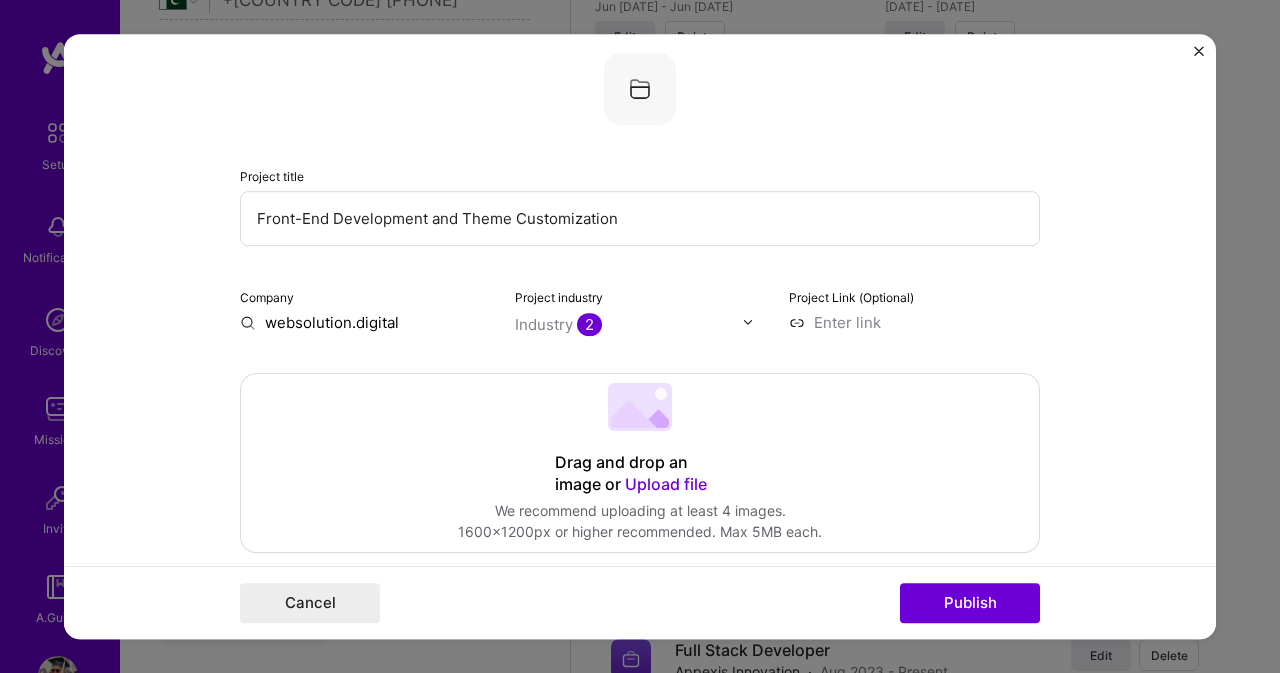 scroll, scrollTop: 0, scrollLeft: 0, axis: both 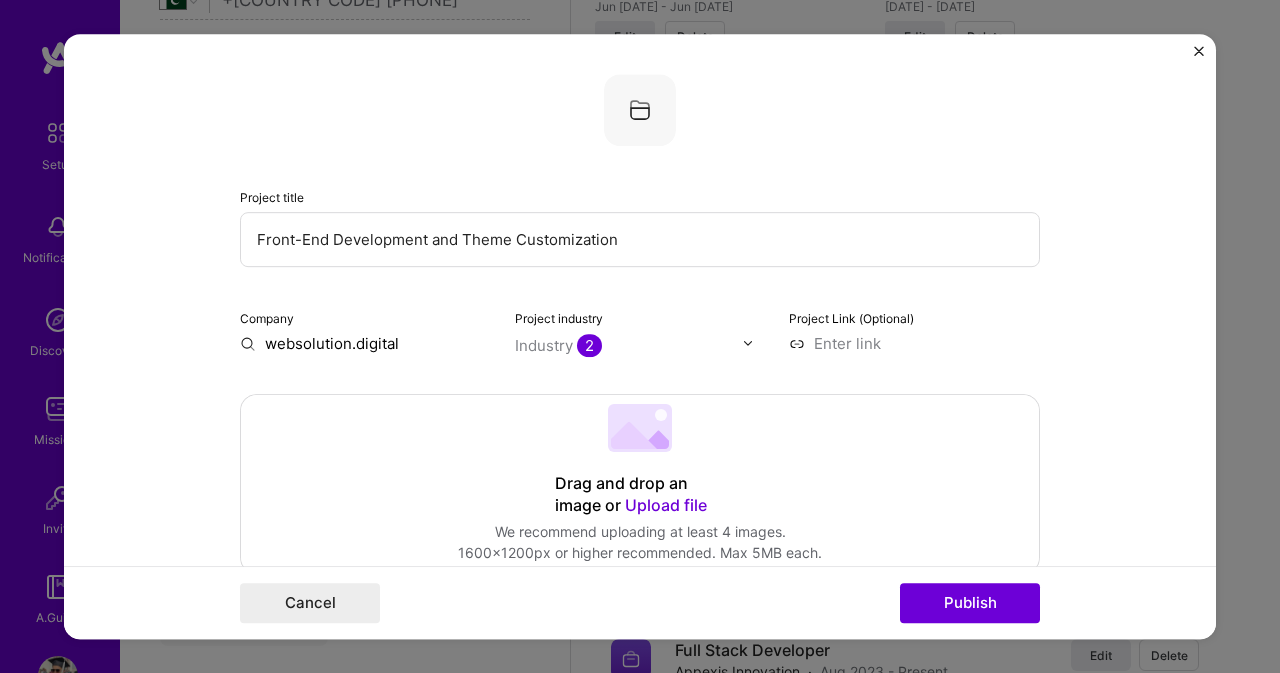 drag, startPoint x: 636, startPoint y: 243, endPoint x: 241, endPoint y: 263, distance: 395.506 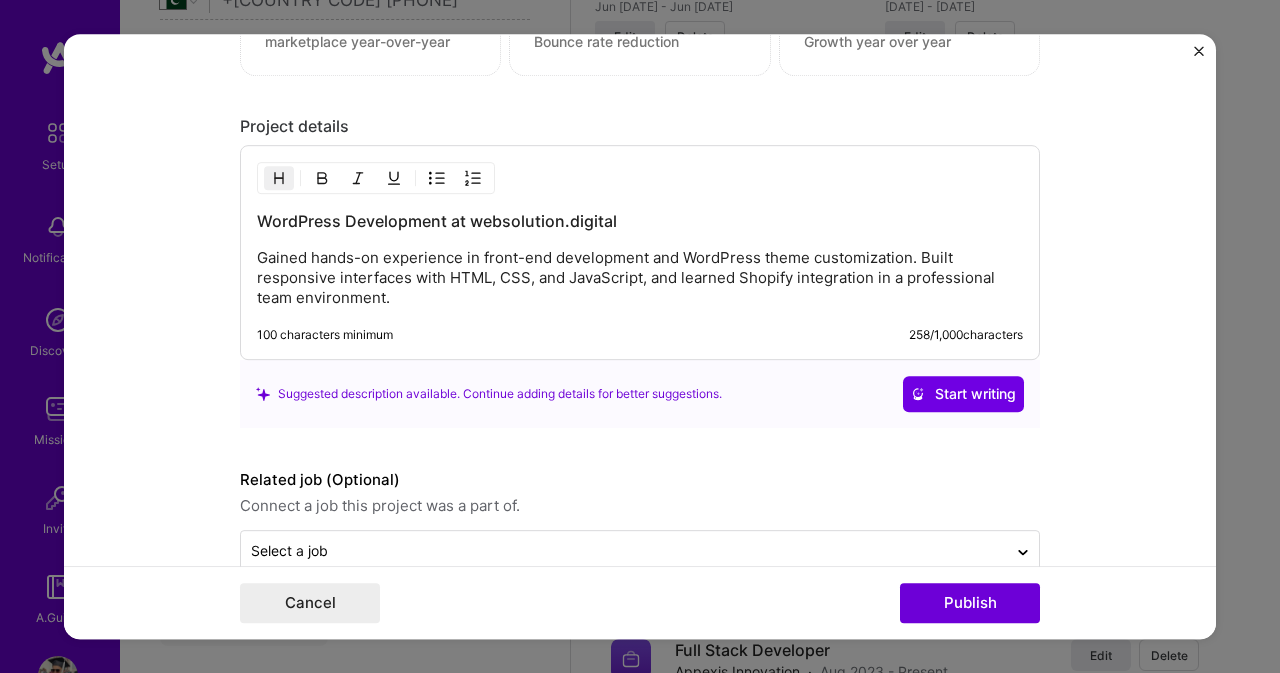 scroll, scrollTop: 1885, scrollLeft: 0, axis: vertical 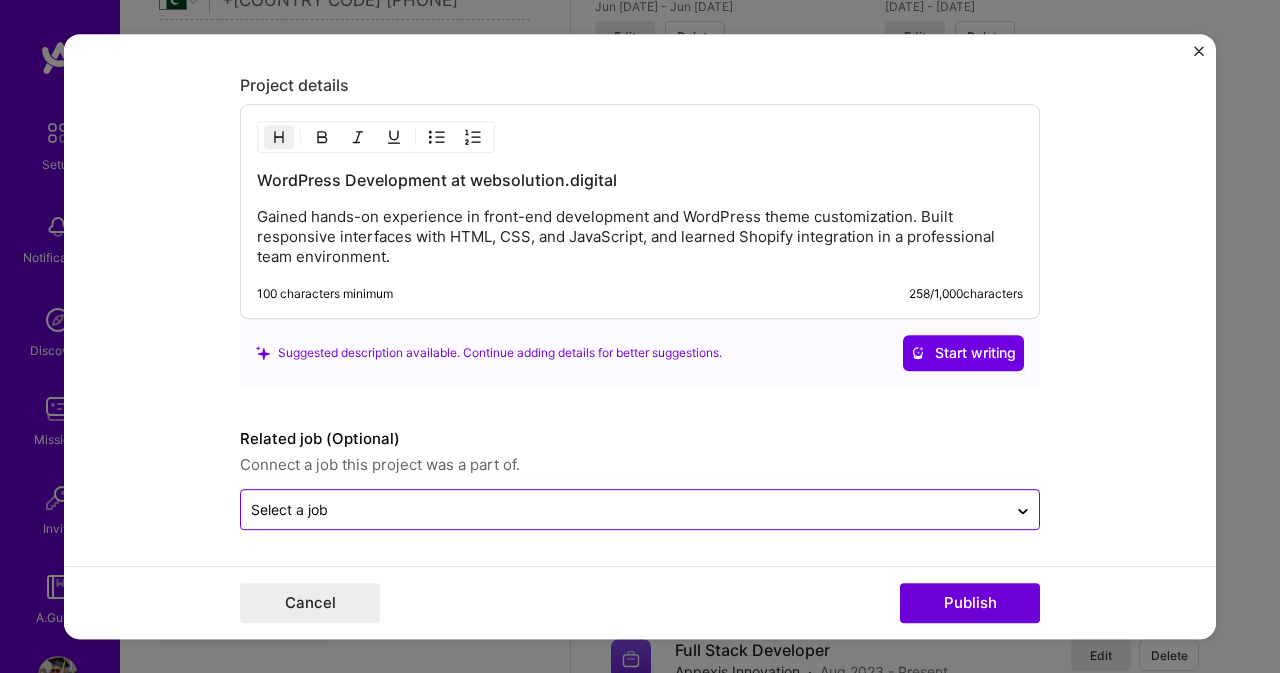 type on "Wordpress Developer" 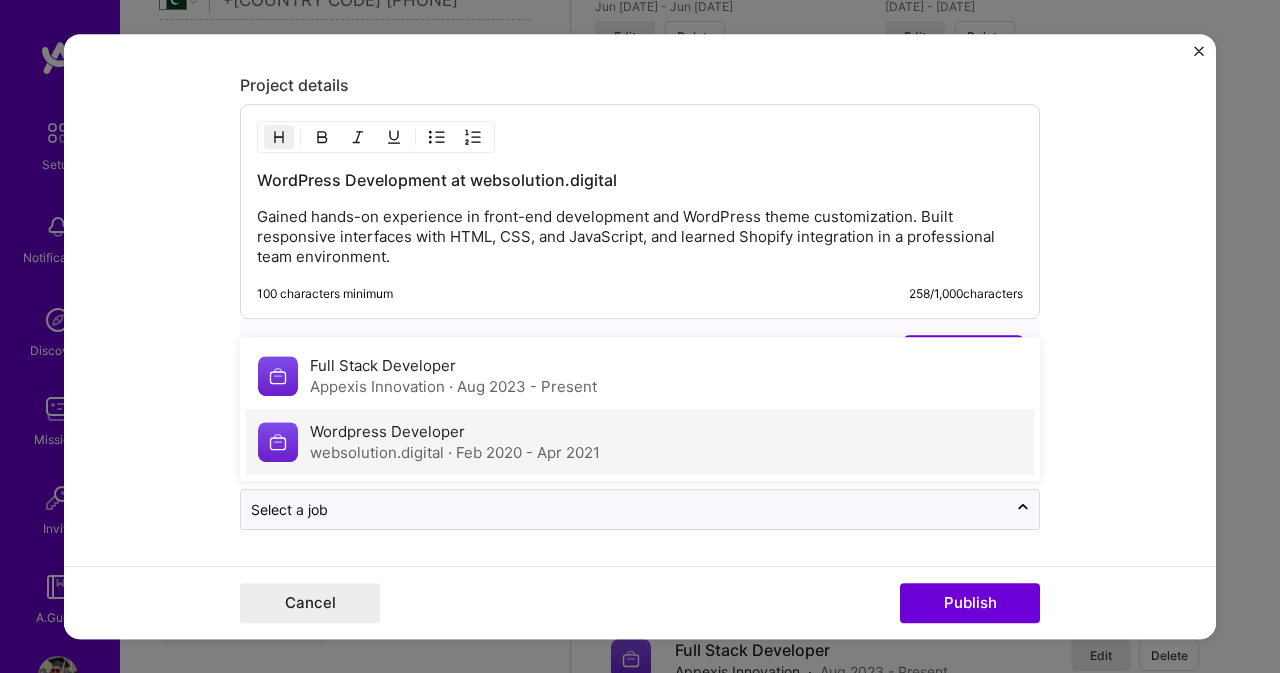 click on "Wordpress Developer websolution.digital   ·   Feb [YEAR]   -   Apr [YEAR]" at bounding box center (640, 442) 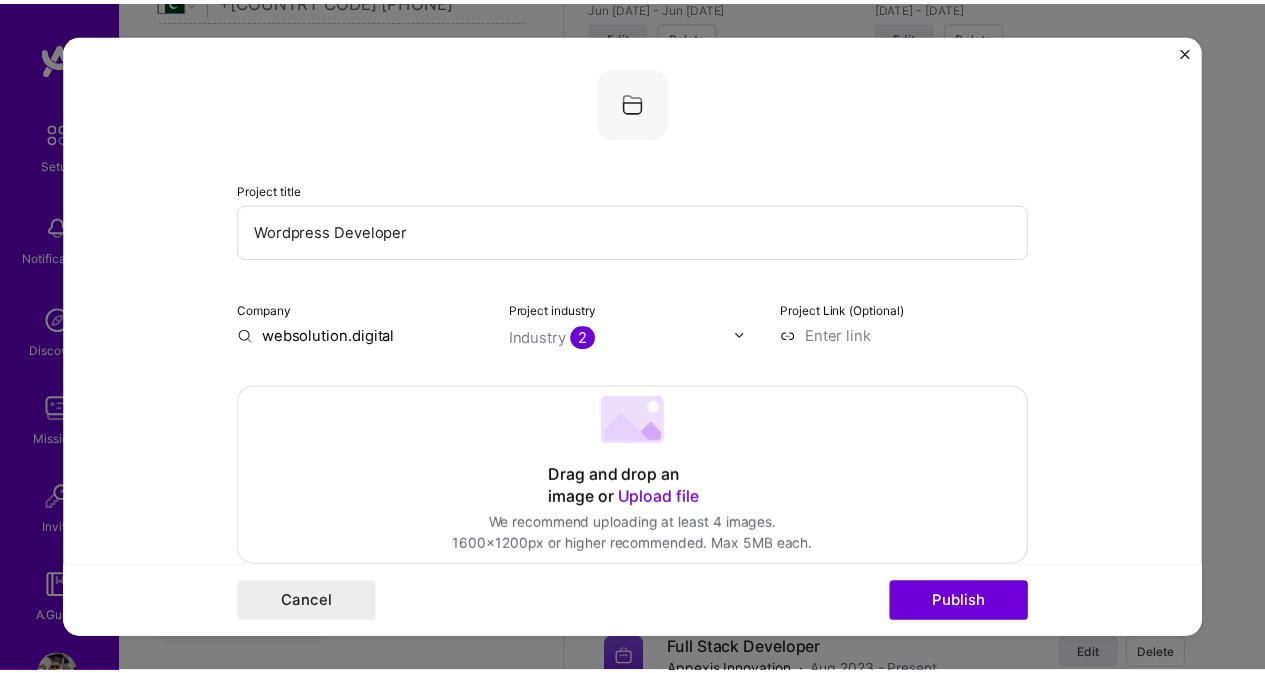 scroll, scrollTop: 0, scrollLeft: 0, axis: both 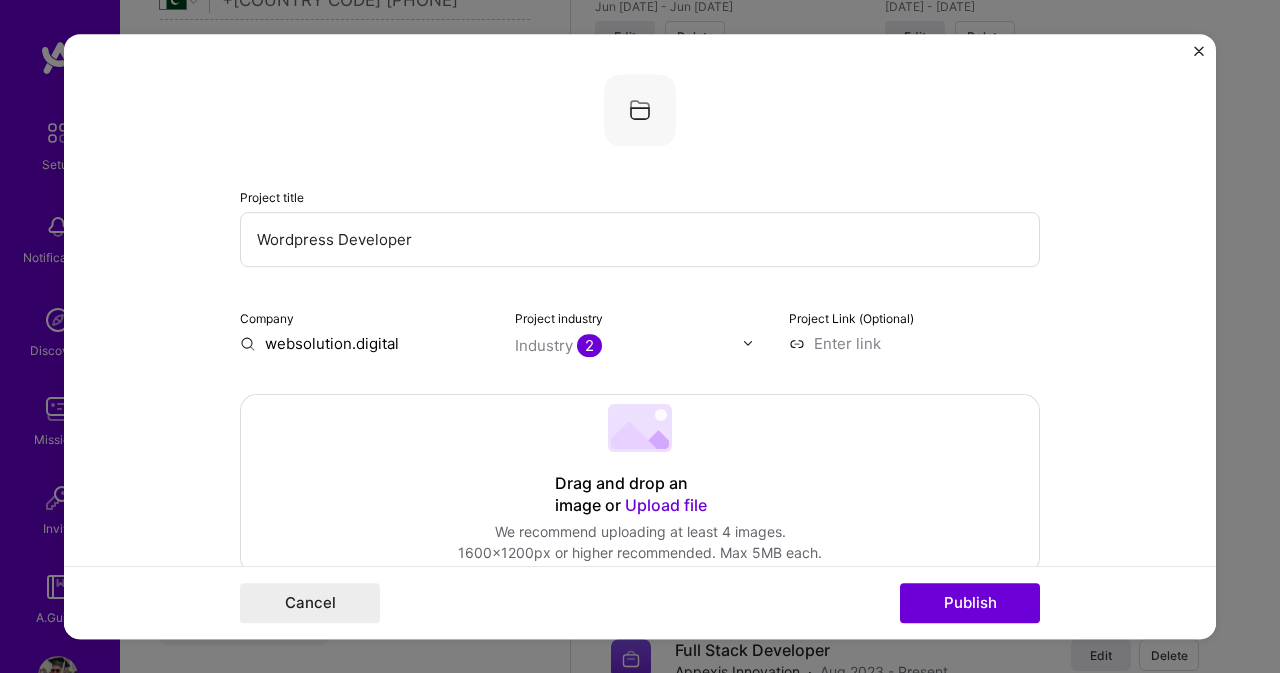 click on "Wordpress Developer" at bounding box center (640, 239) 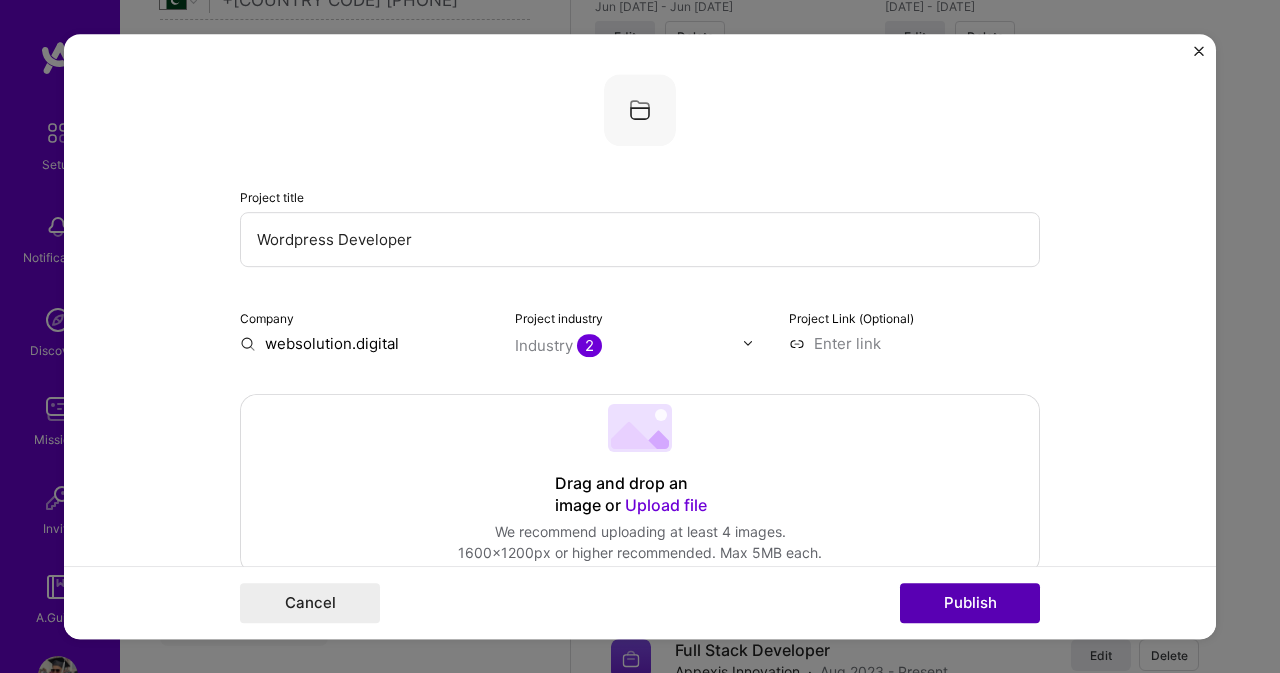 click on "Publish" at bounding box center [970, 603] 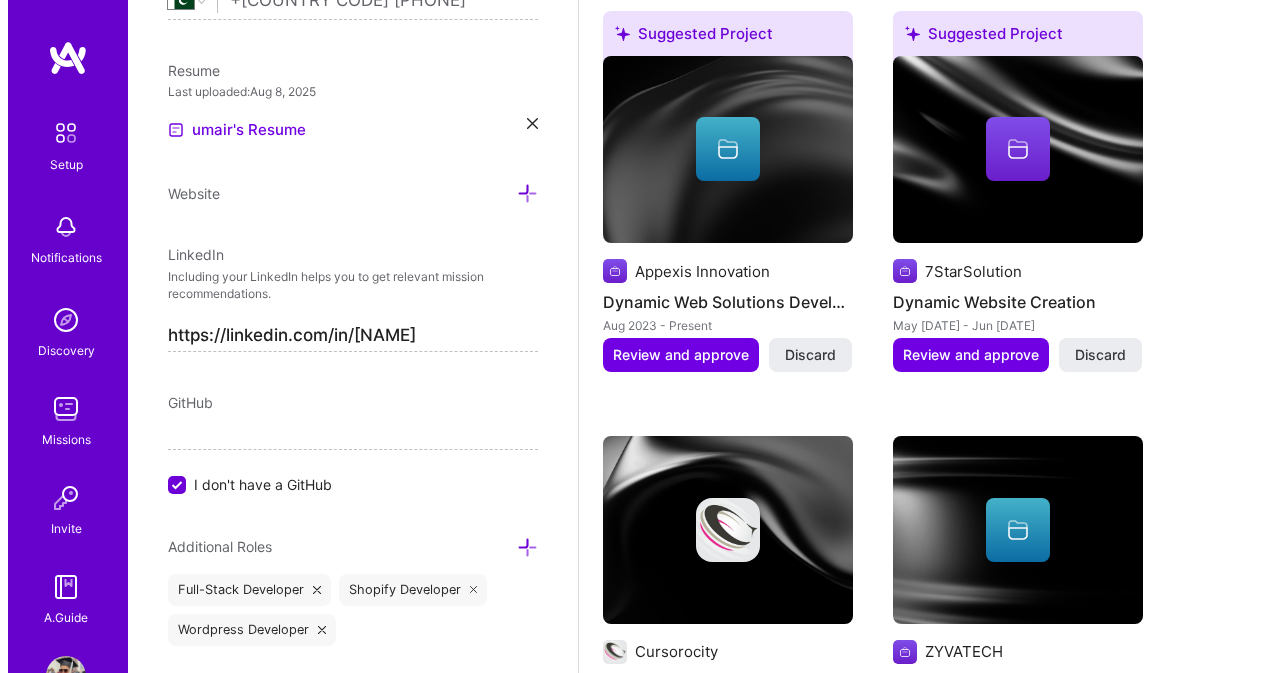 scroll, scrollTop: 1698, scrollLeft: 0, axis: vertical 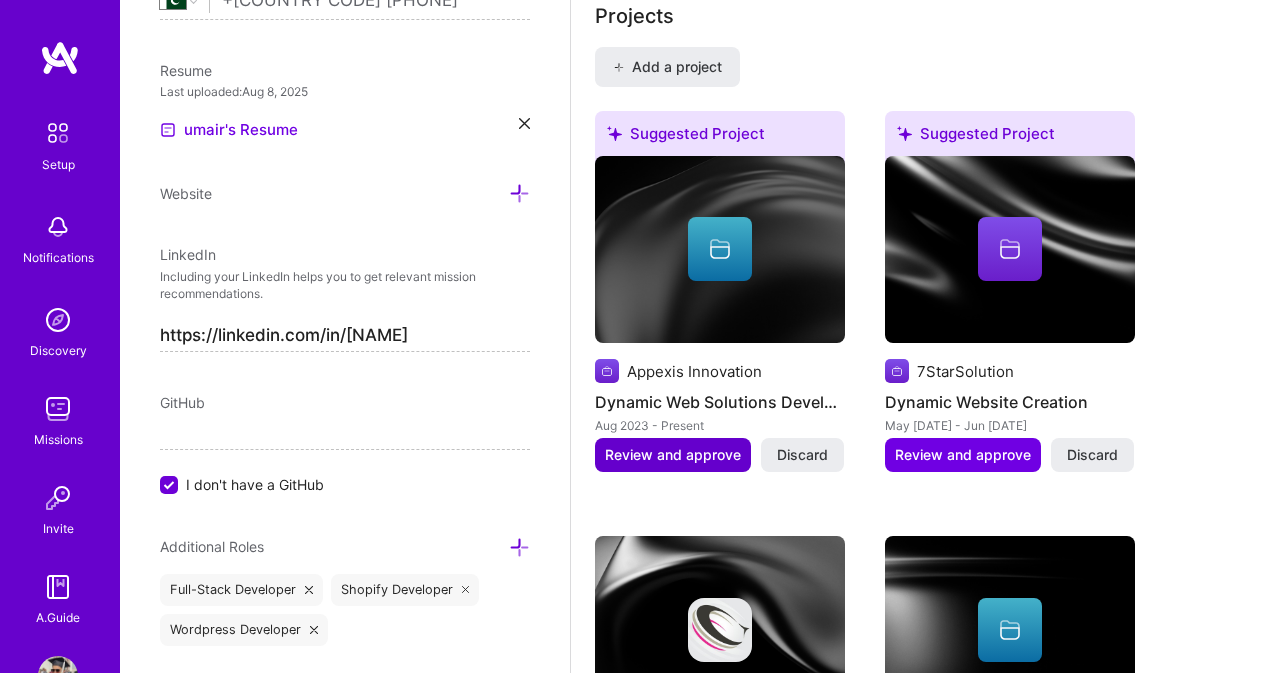 click on "Review and approve" at bounding box center (673, 455) 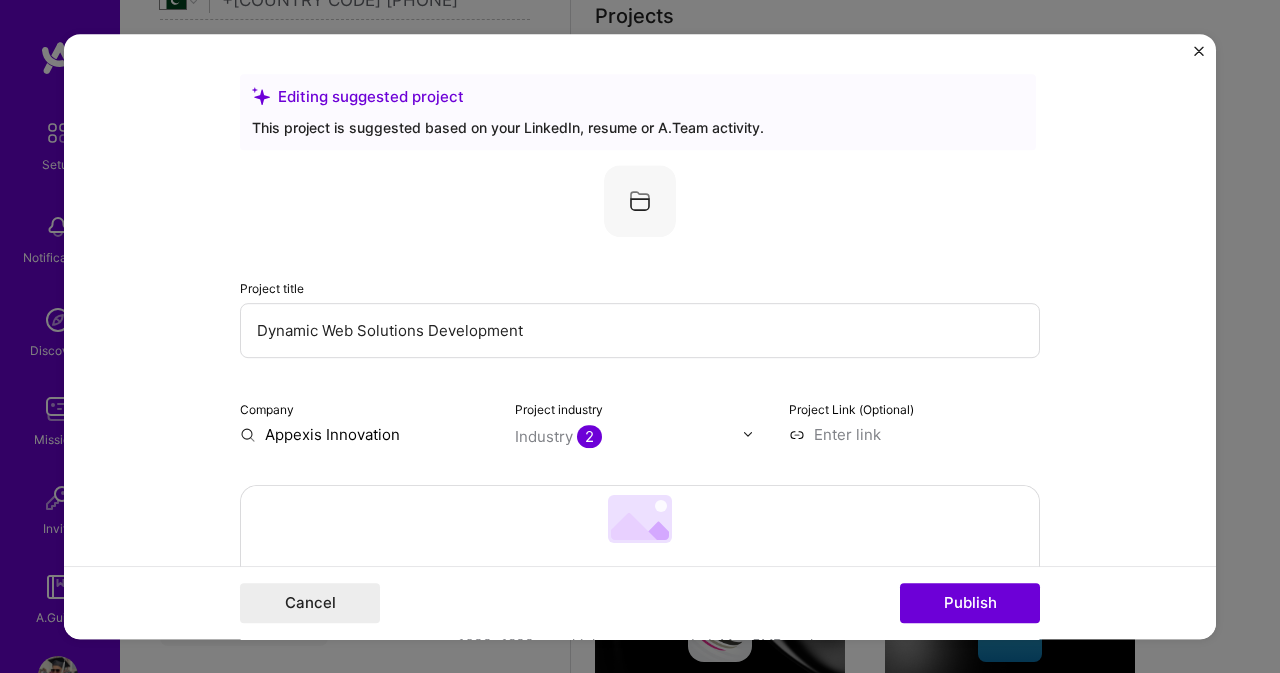 drag, startPoint x: 521, startPoint y: 332, endPoint x: 230, endPoint y: 318, distance: 291.33658 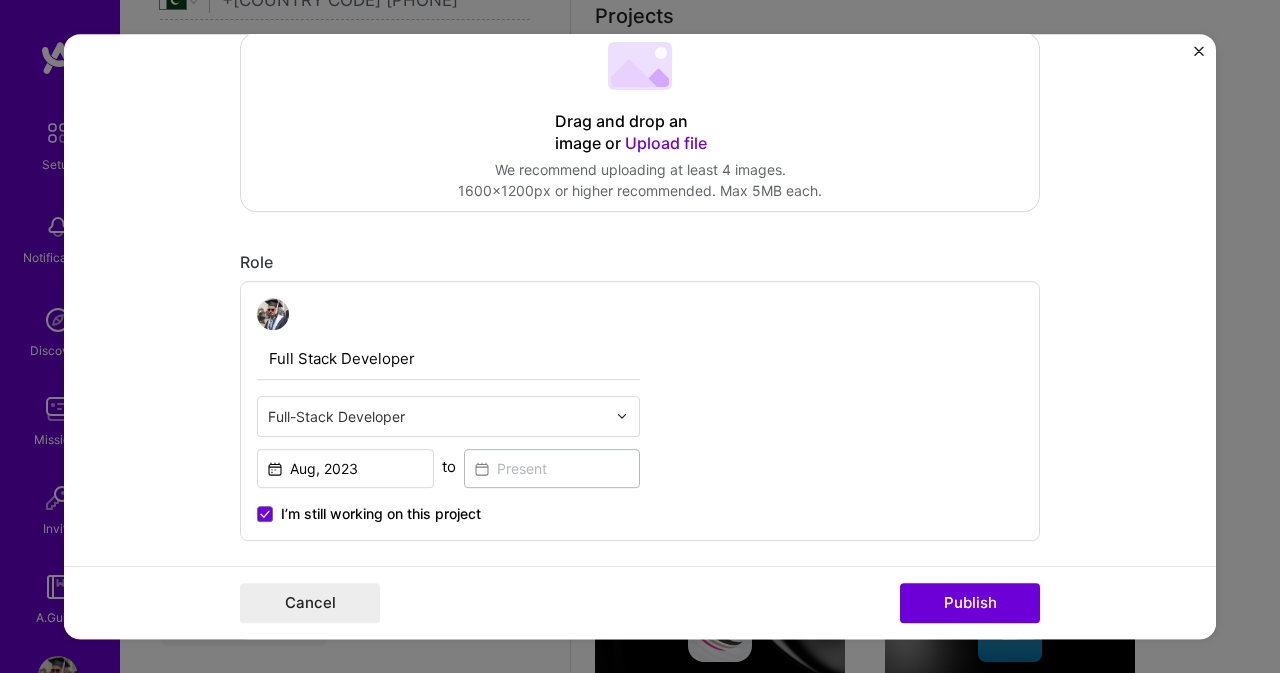 scroll, scrollTop: 400, scrollLeft: 0, axis: vertical 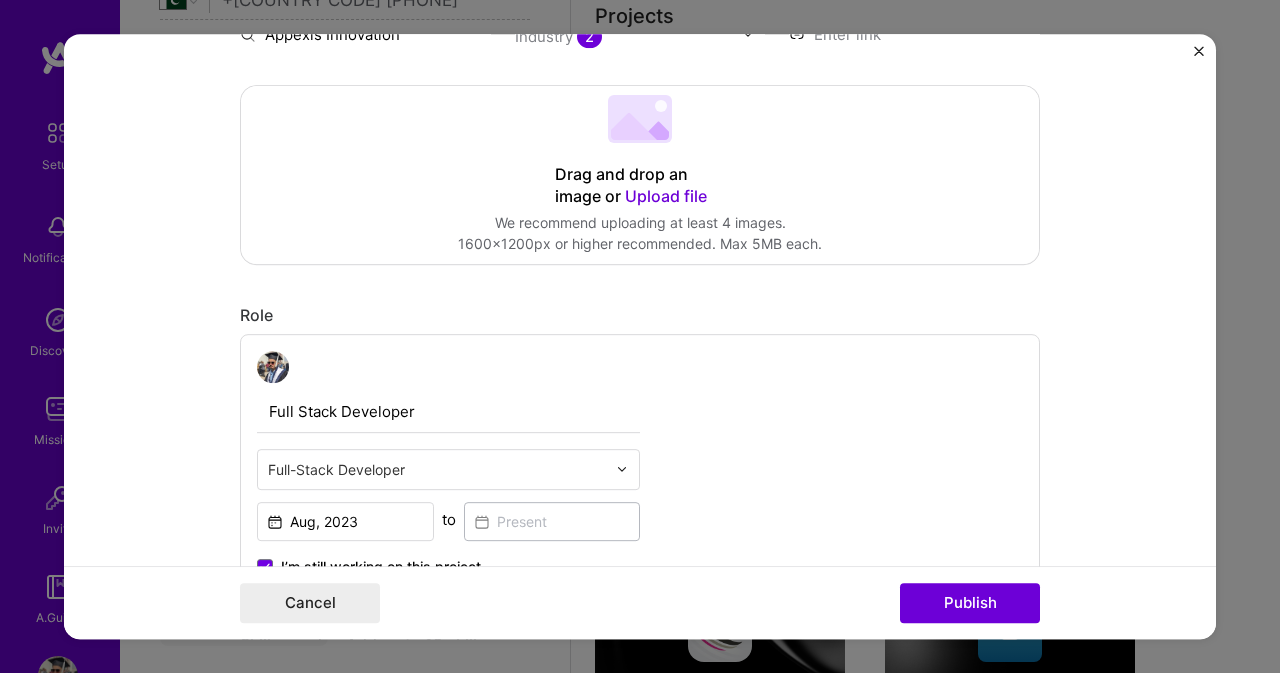 type on "Web Developer" 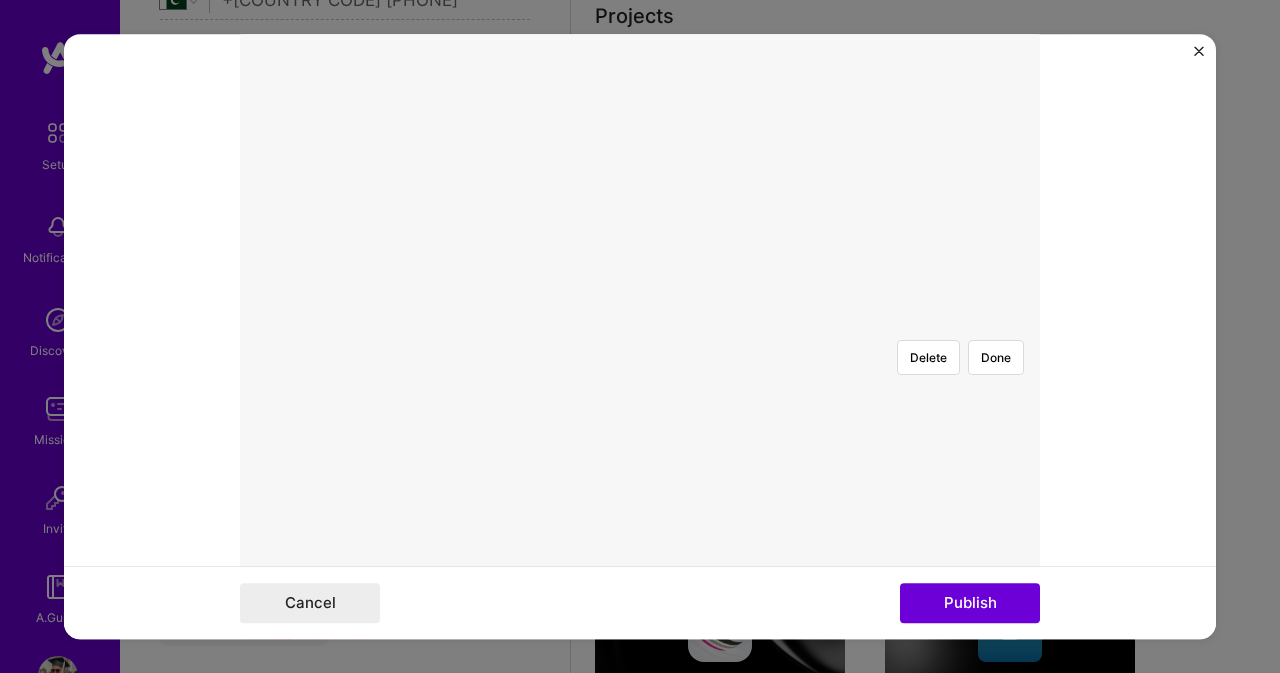 scroll, scrollTop: 400, scrollLeft: 0, axis: vertical 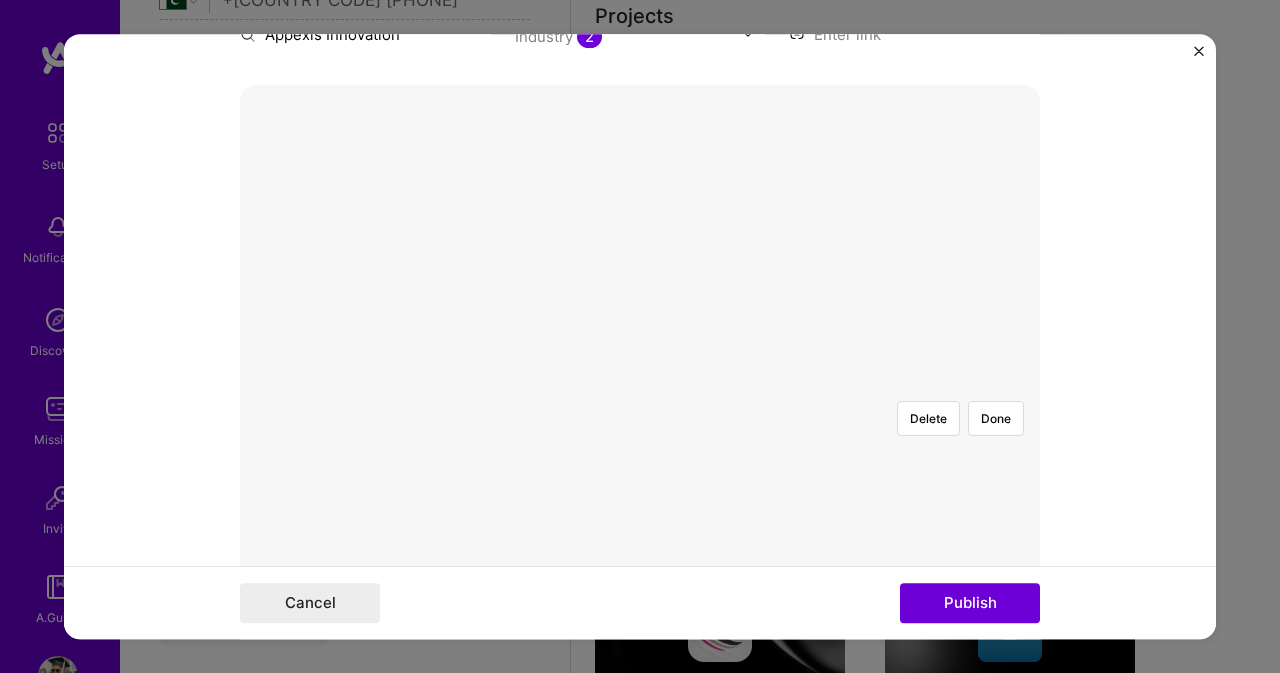 click at bounding box center [890, 630] 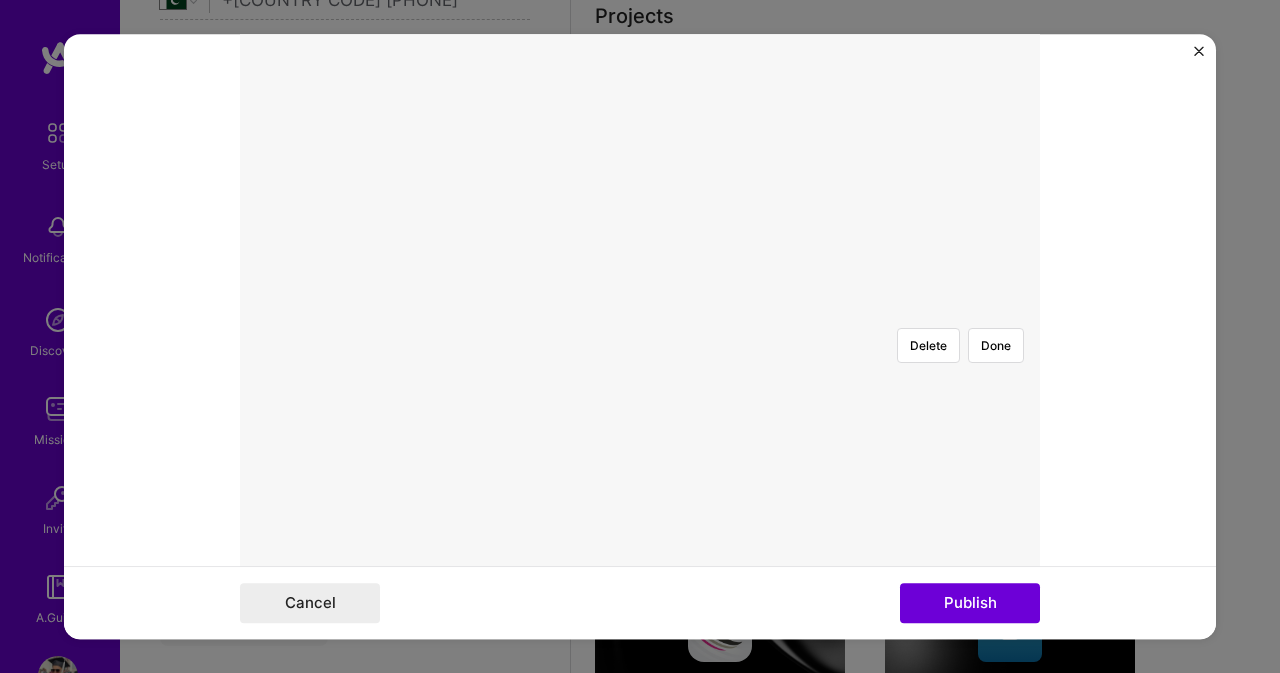 scroll, scrollTop: 500, scrollLeft: 0, axis: vertical 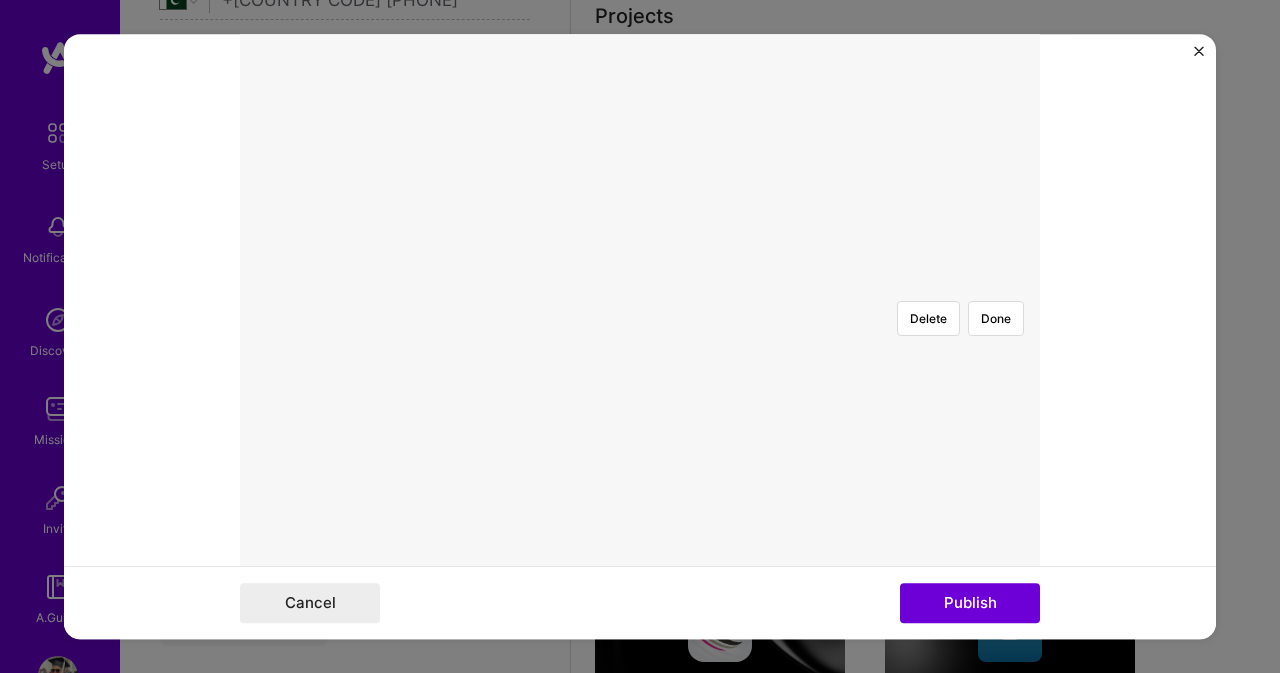 click at bounding box center [890, 540] 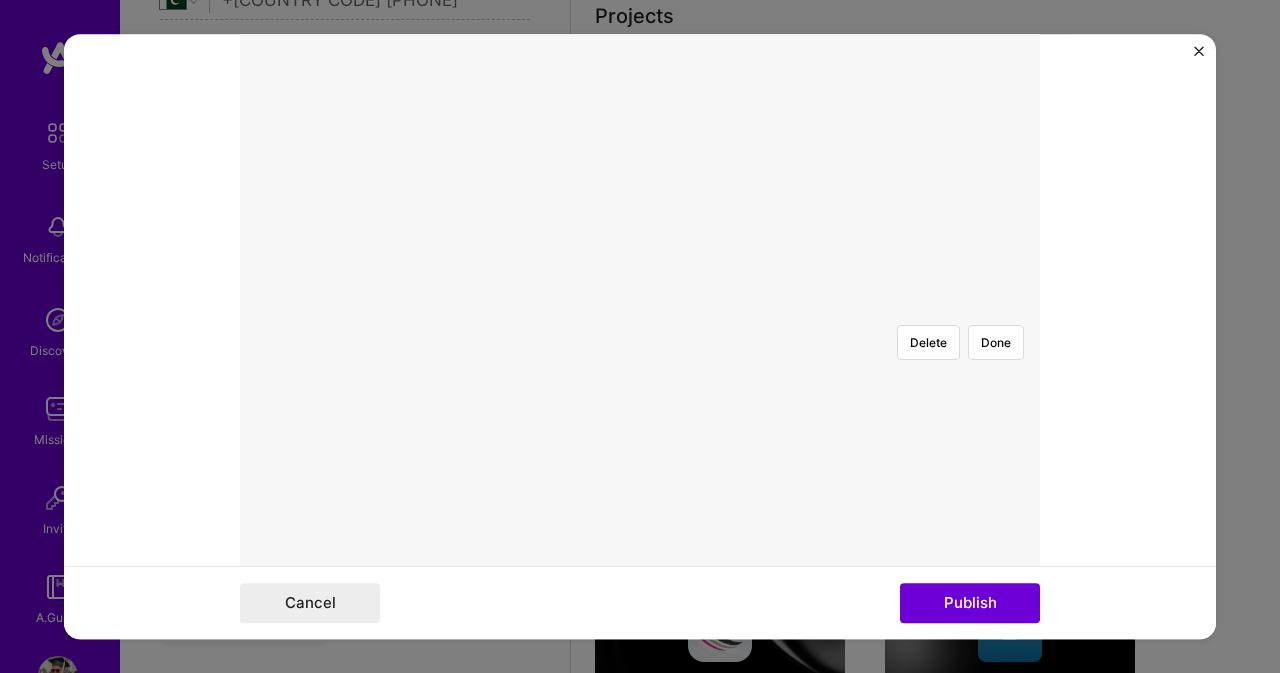 scroll, scrollTop: 400, scrollLeft: 0, axis: vertical 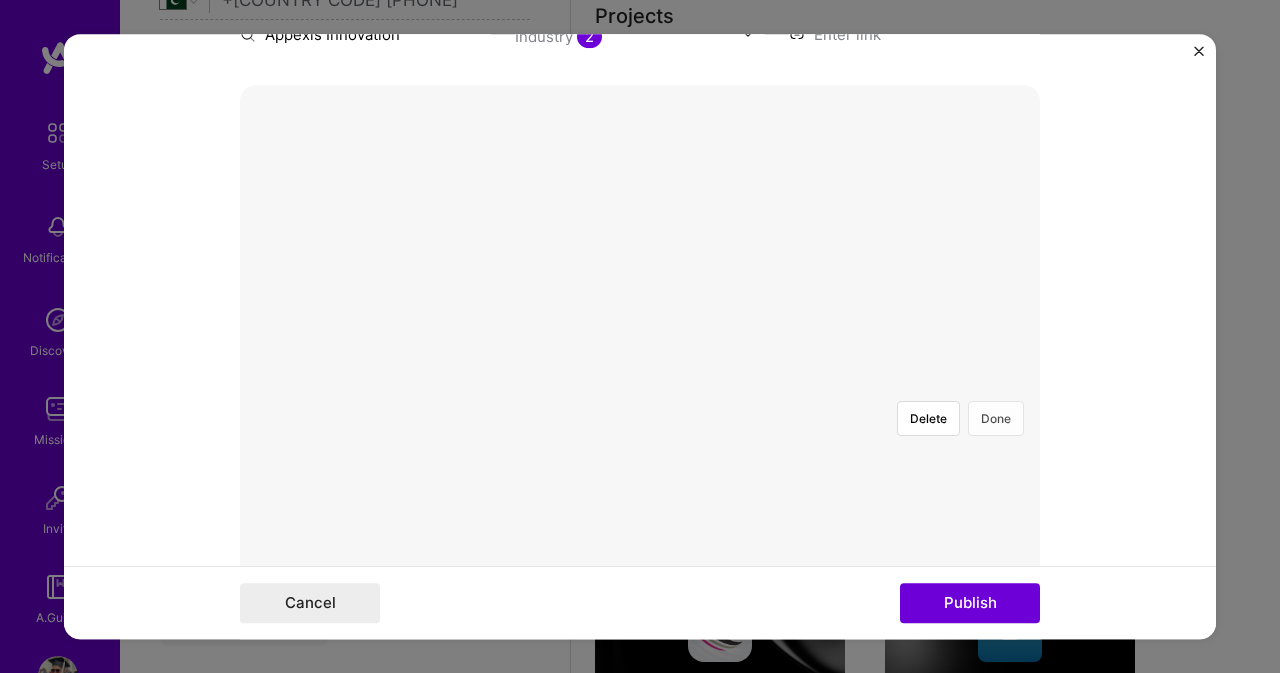 click on "Done" at bounding box center (996, 418) 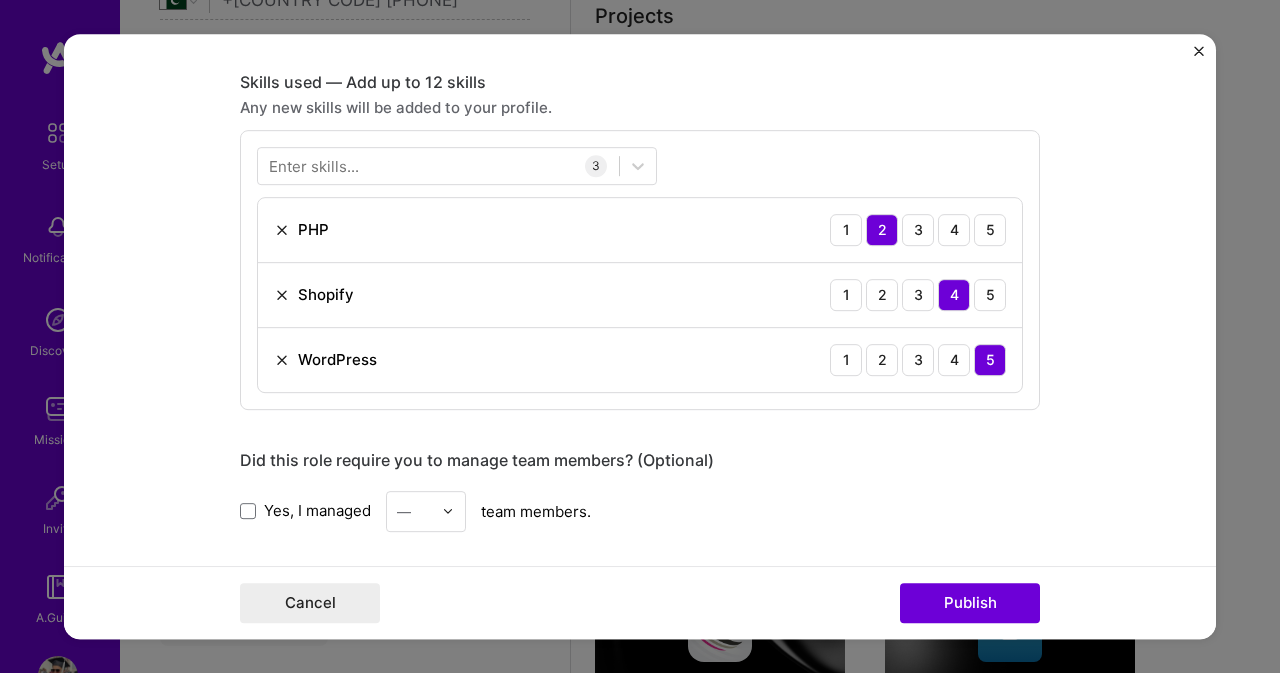 scroll, scrollTop: 1400, scrollLeft: 0, axis: vertical 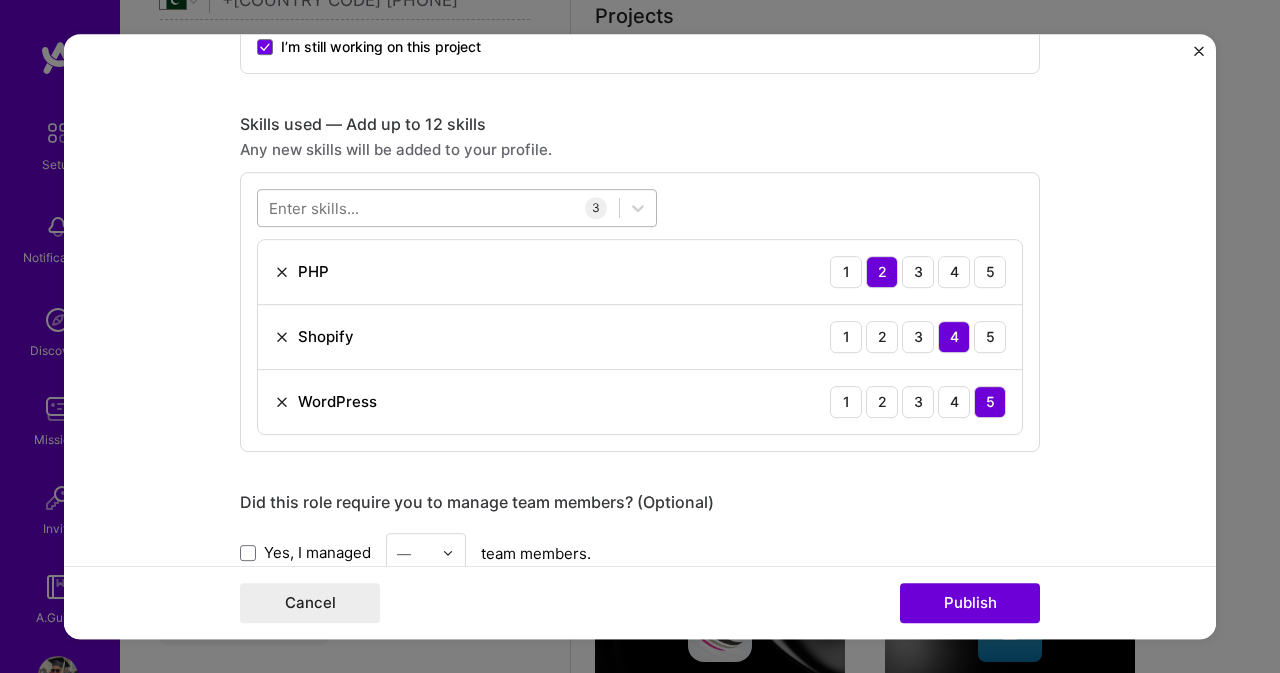 click at bounding box center [438, 207] 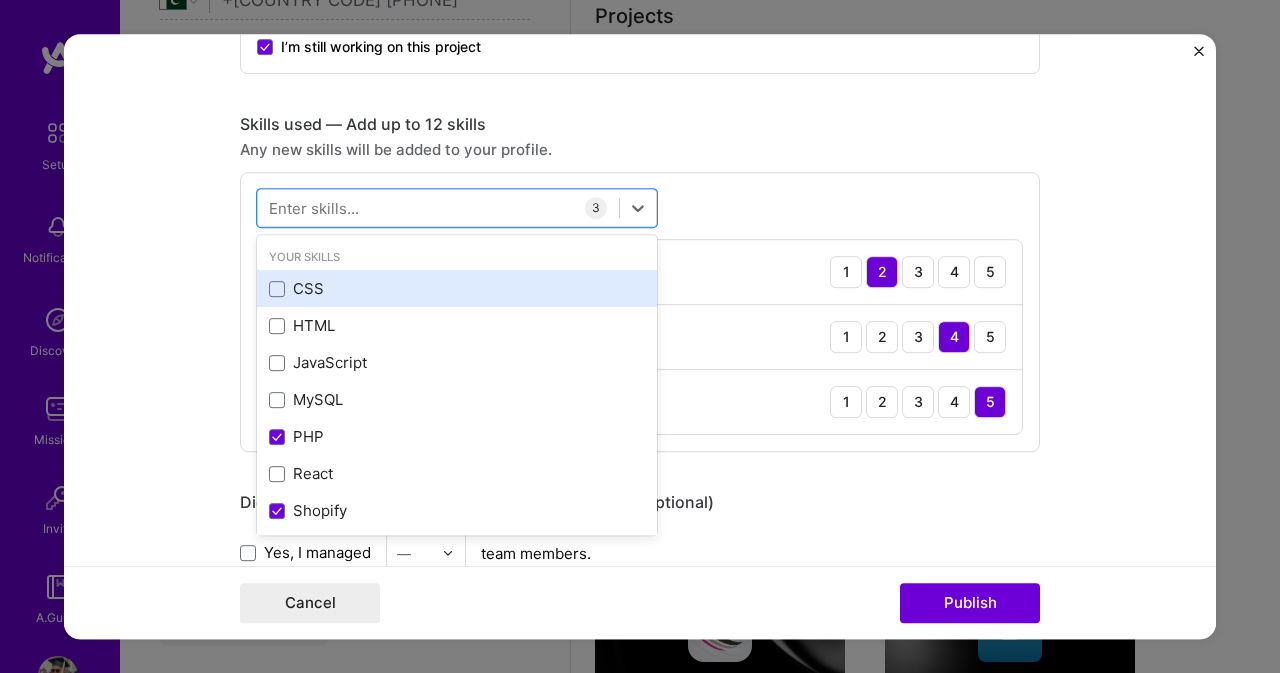 click on "CSS" at bounding box center [457, 288] 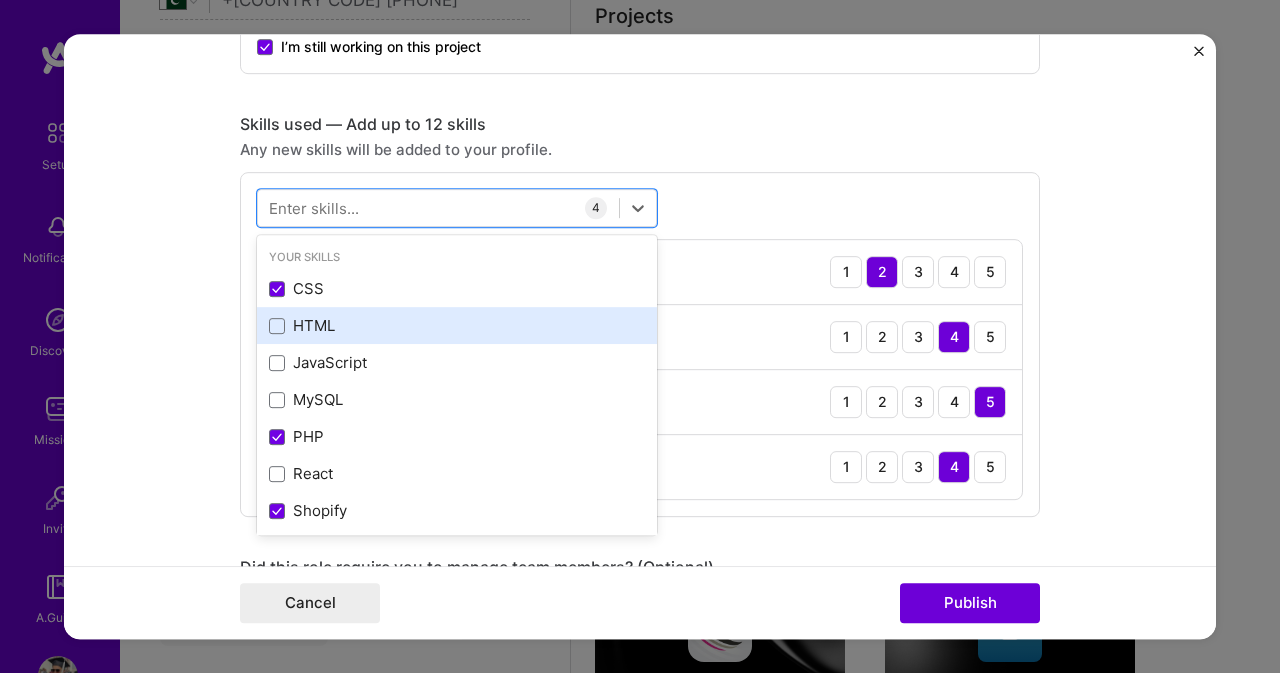 click on "HTML" at bounding box center [457, 325] 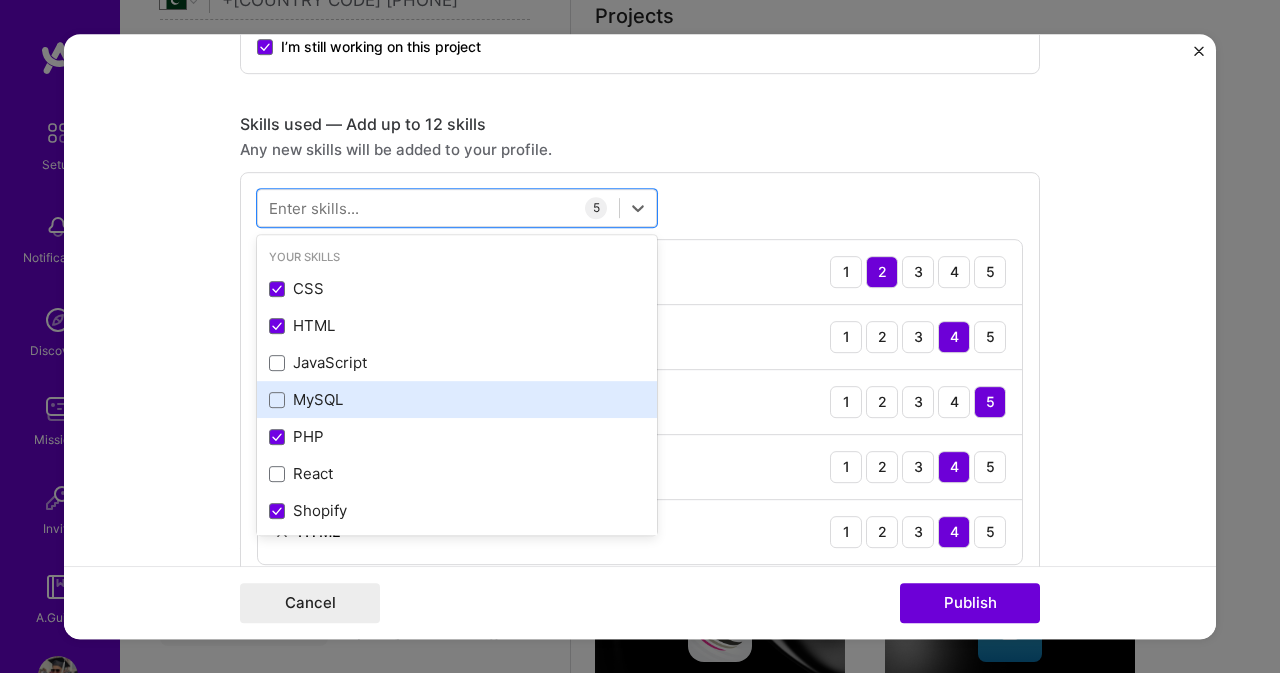 click on "JavaScript" at bounding box center (457, 362) 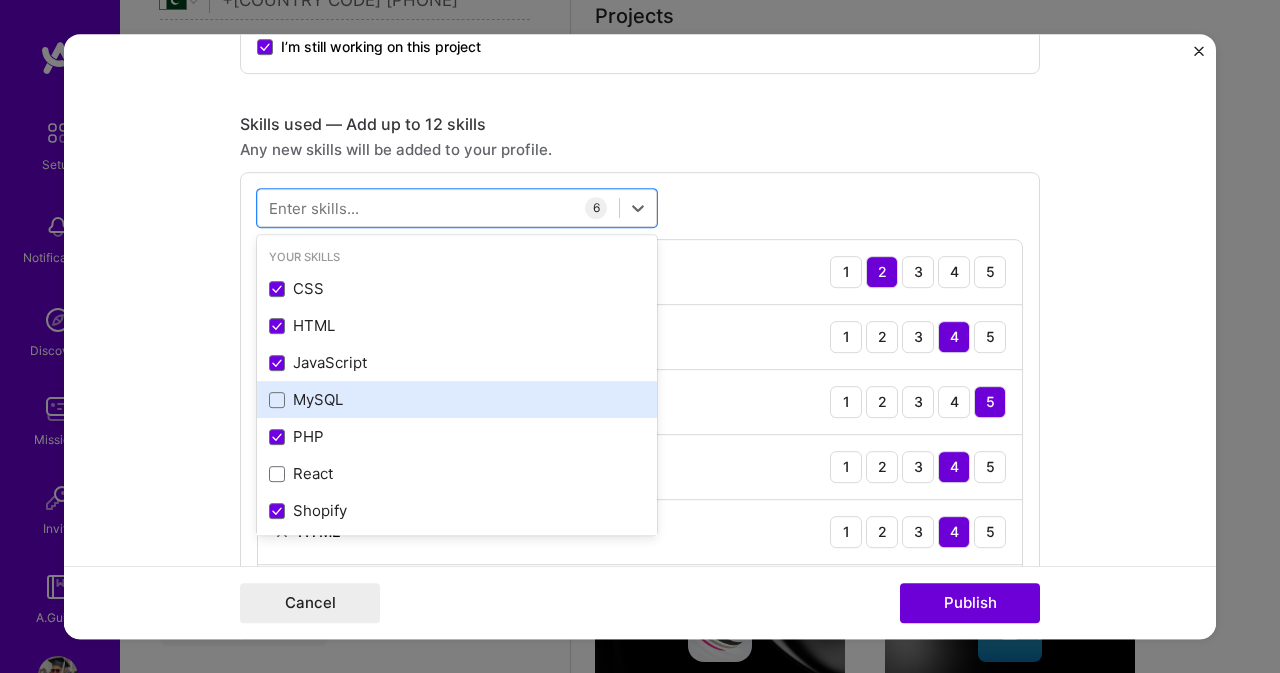 click on "MySQL" at bounding box center (457, 399) 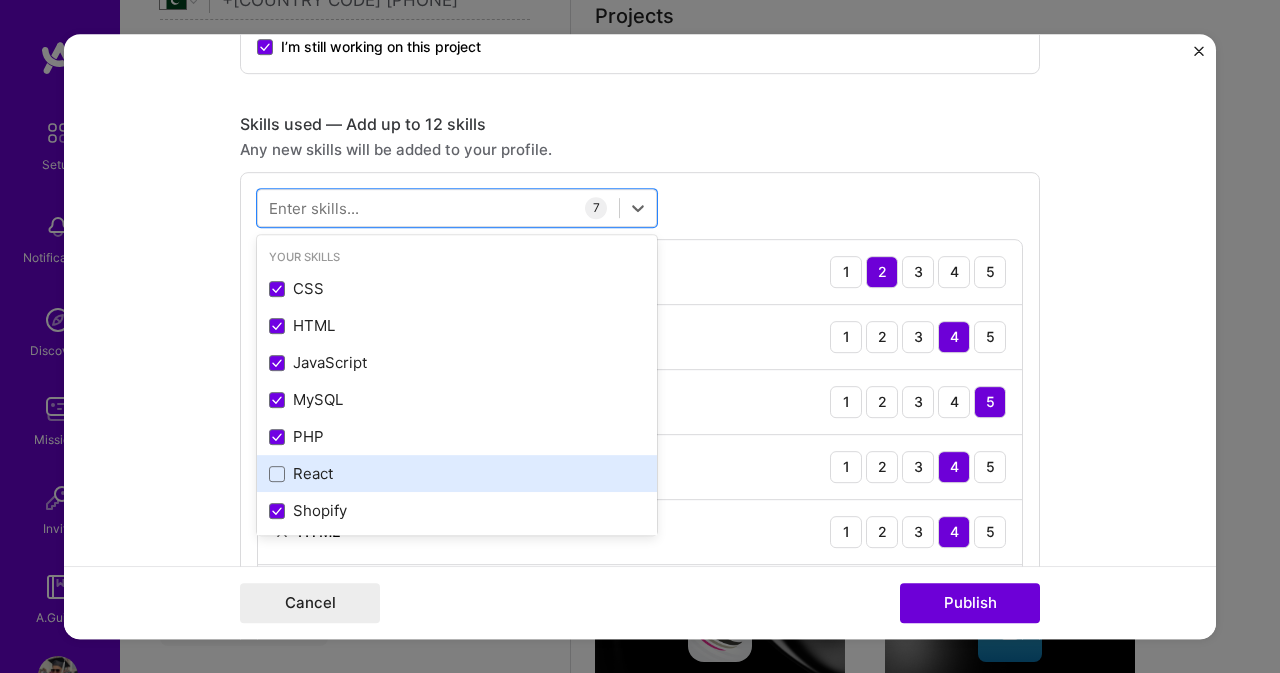 click on "React" at bounding box center [457, 473] 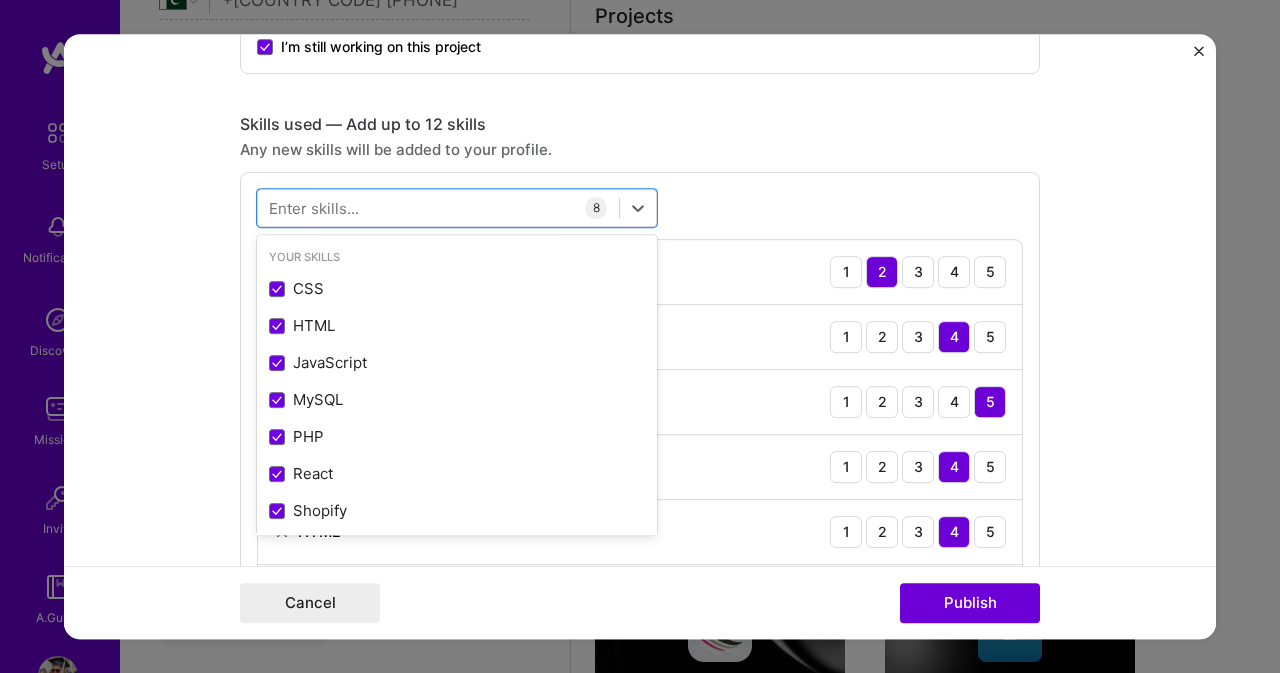 scroll, scrollTop: 200, scrollLeft: 0, axis: vertical 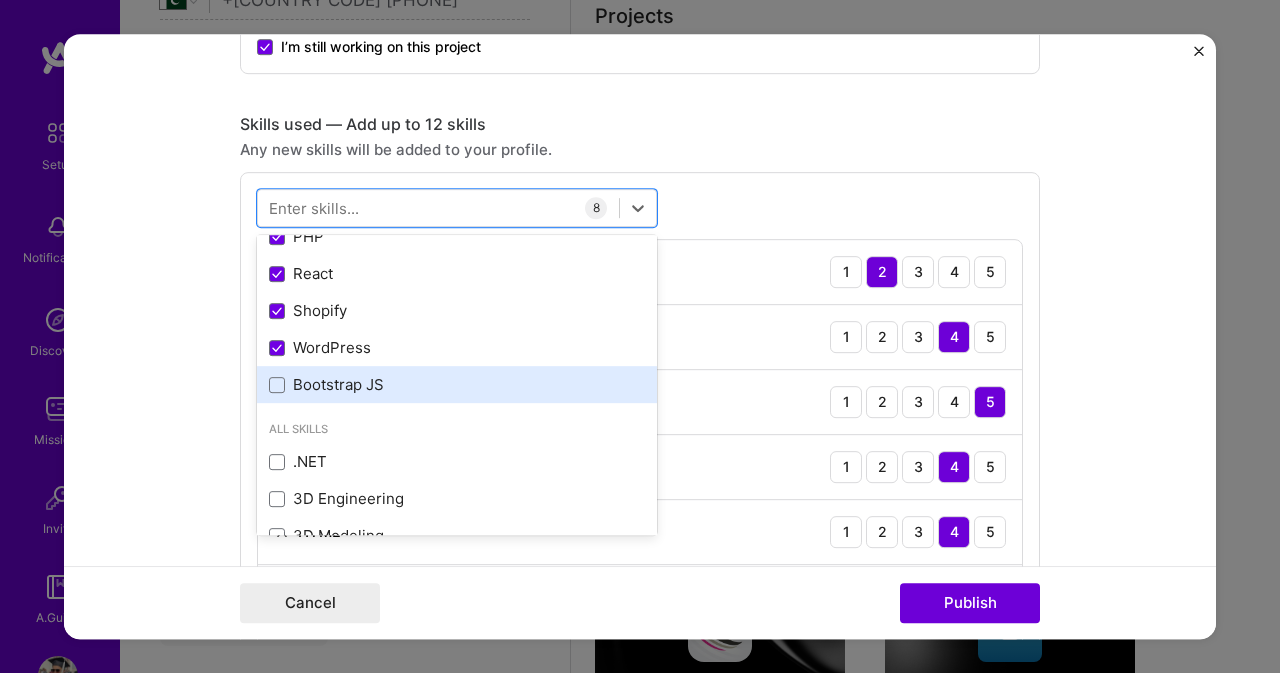 click on "Bootstrap JS" at bounding box center (457, 384) 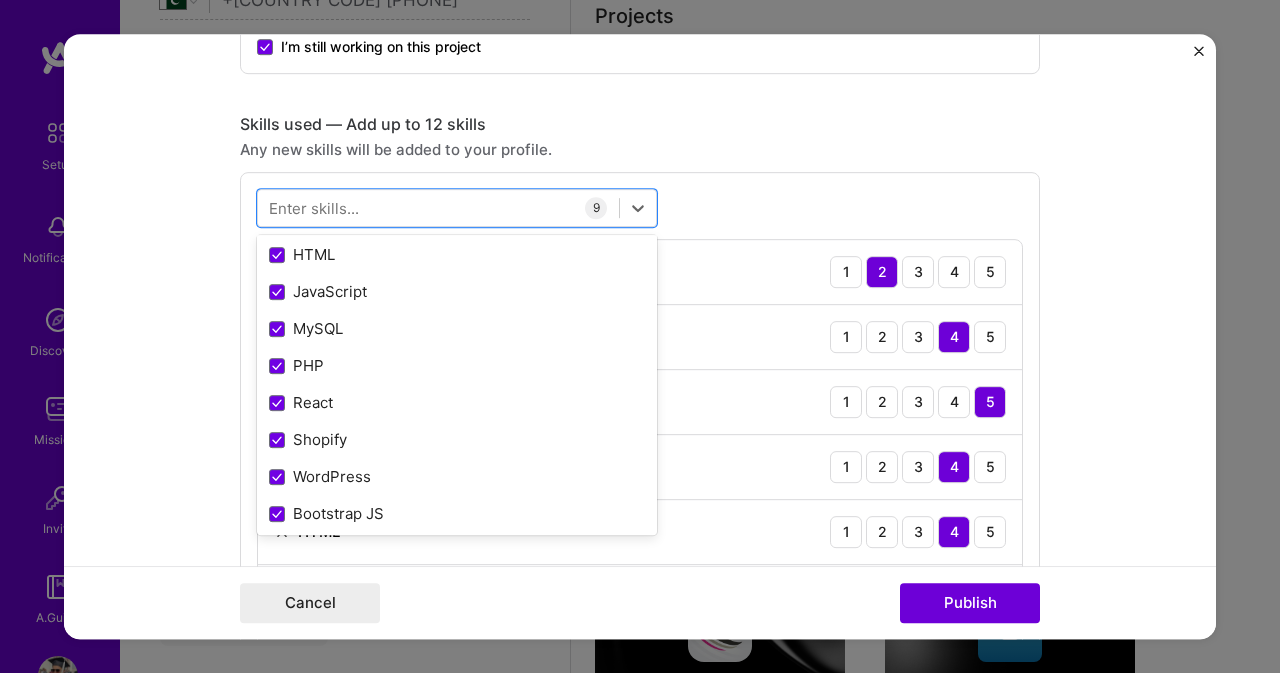 scroll, scrollTop: 0, scrollLeft: 0, axis: both 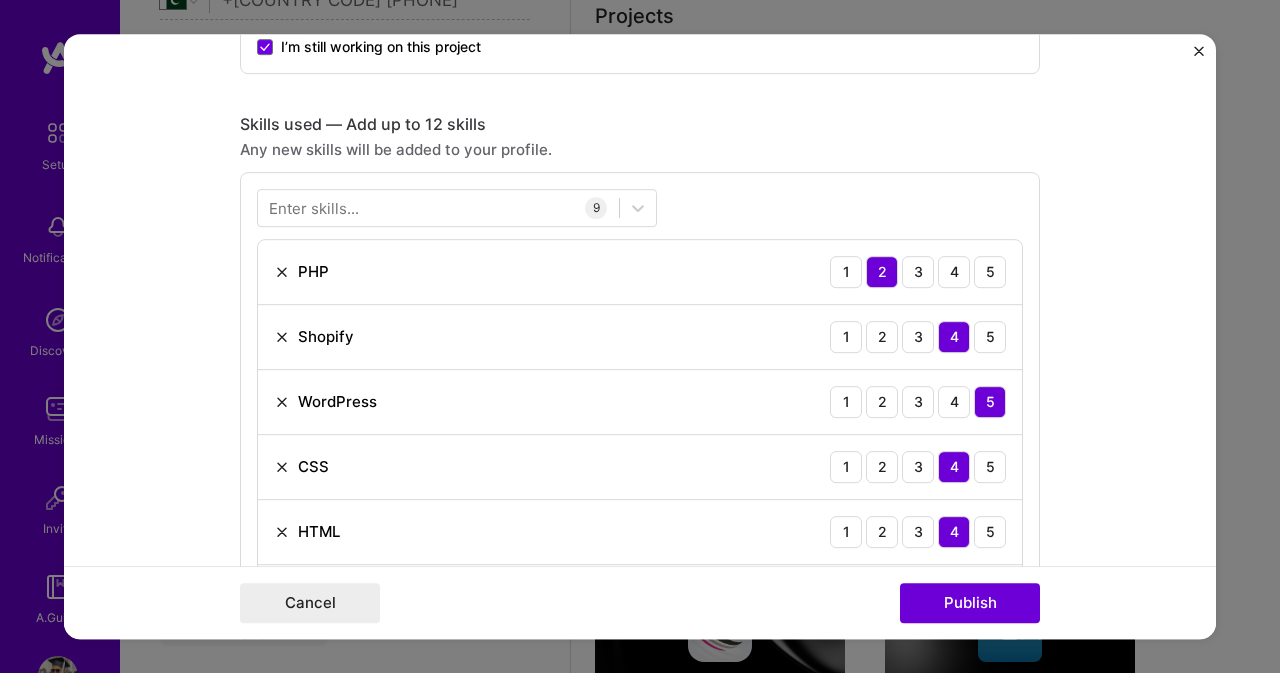 click on "Enter skills... 9 PHP 1 2 3 4 5 Shopify 1 2 3 4 5 WordPress 1 2 3 4 5 CSS 1 2 3 4 5 HTML 1 2 3 4 5 JavaScript 1 2 3 4 5 MySQL 1 2 3 4 5 React 1 2 3 4 5 Bootstrap JS 1 2 3 4 5" at bounding box center [640, 507] 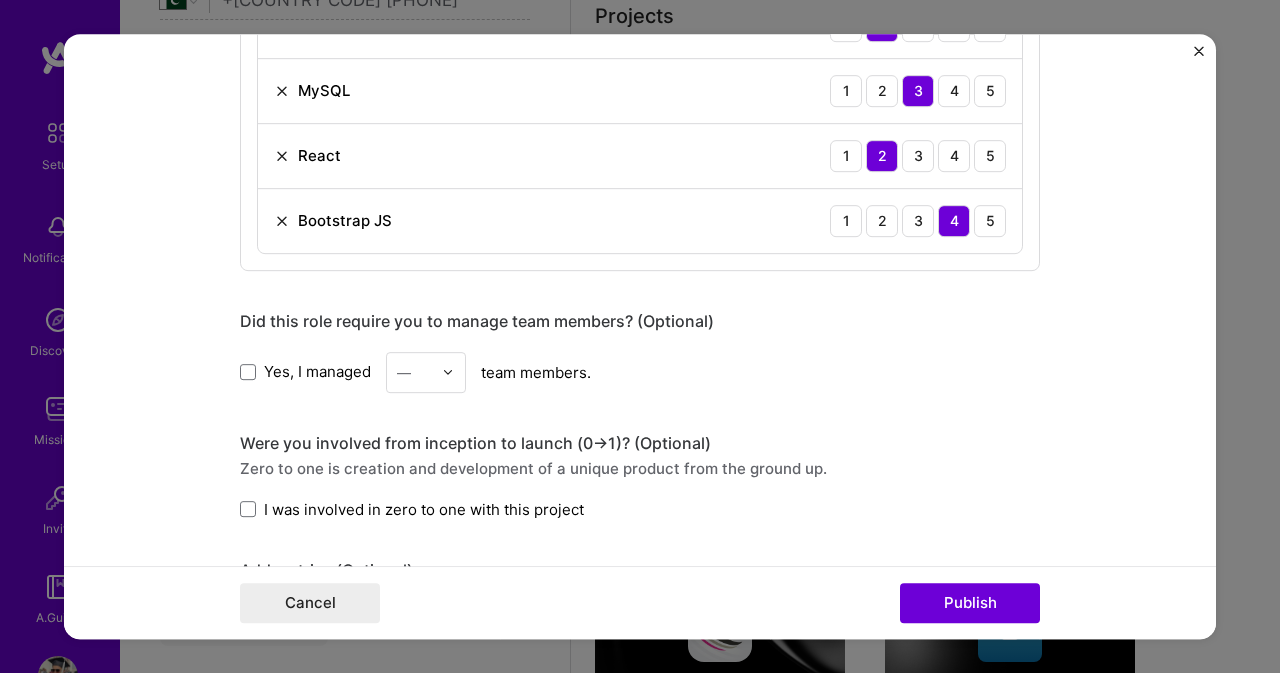scroll, scrollTop: 2000, scrollLeft: 0, axis: vertical 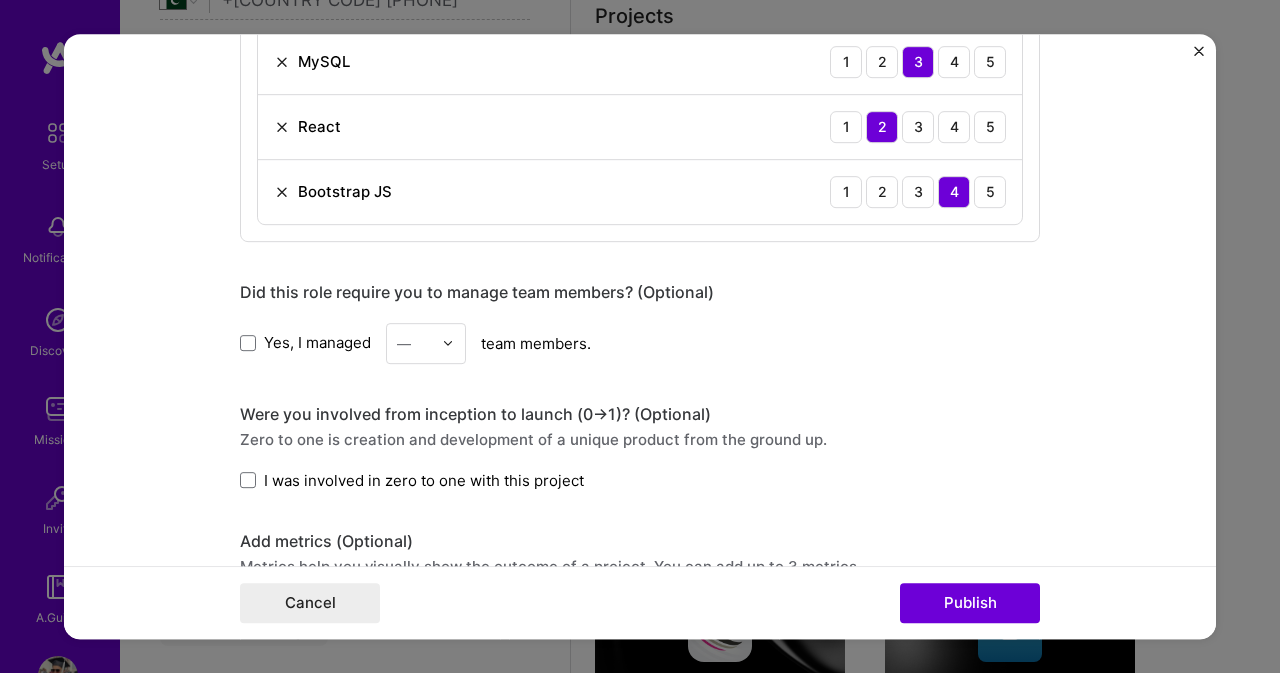 click on "Yes, I managed" at bounding box center (305, 342) 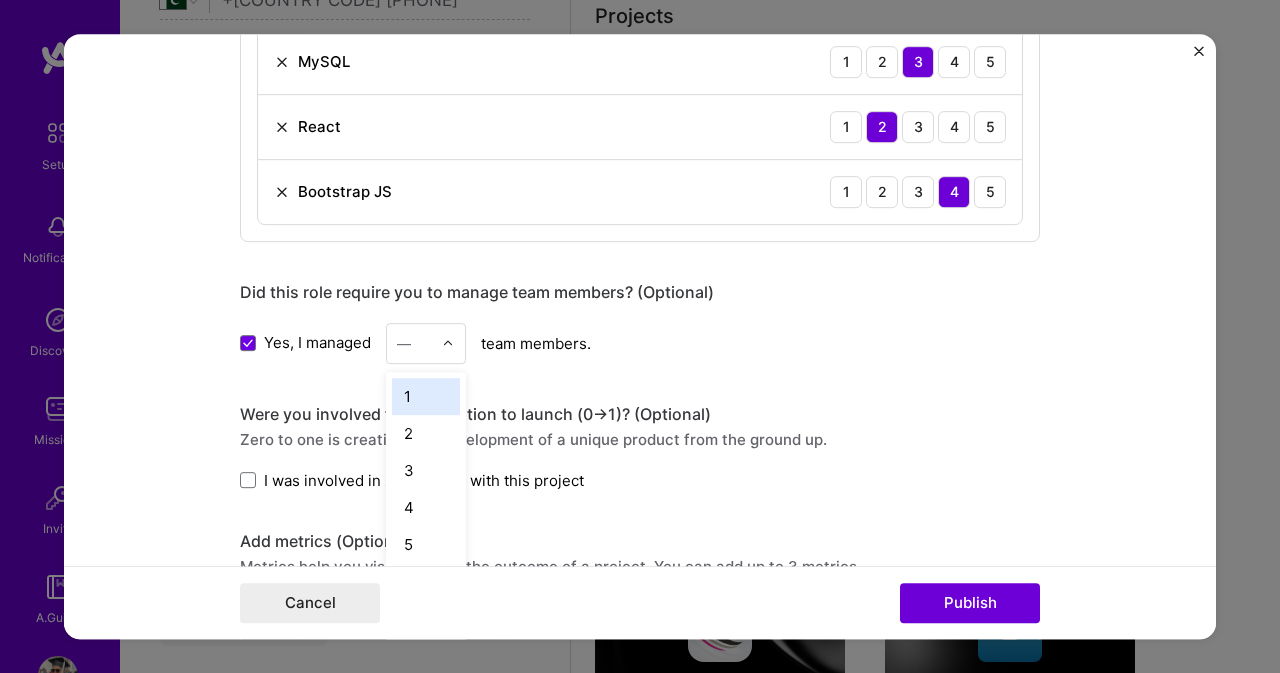 click at bounding box center (453, 343) 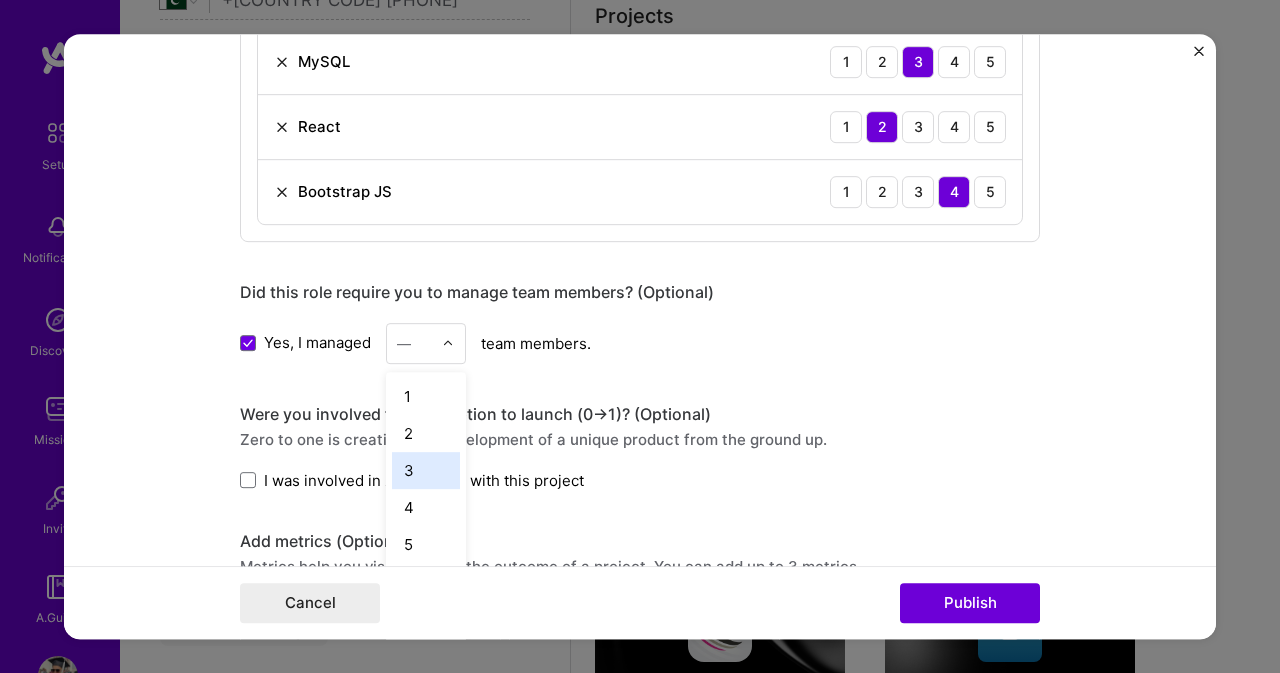 click on "3" at bounding box center [426, 470] 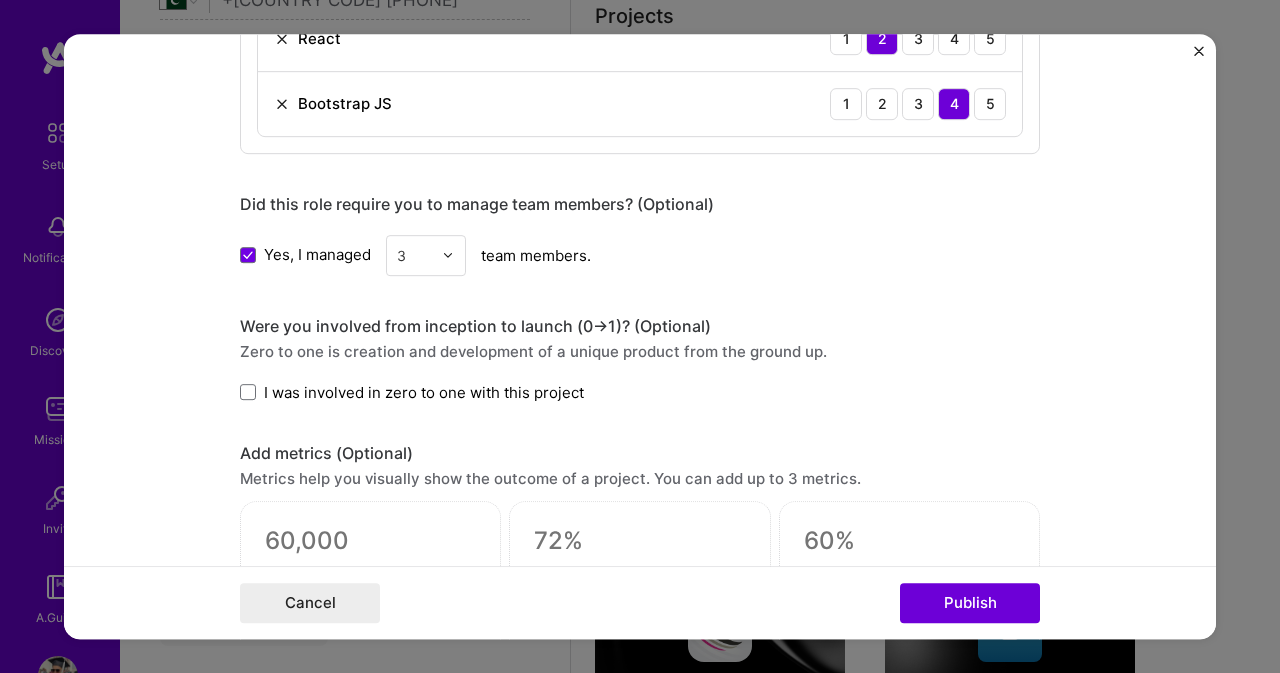 scroll, scrollTop: 2100, scrollLeft: 0, axis: vertical 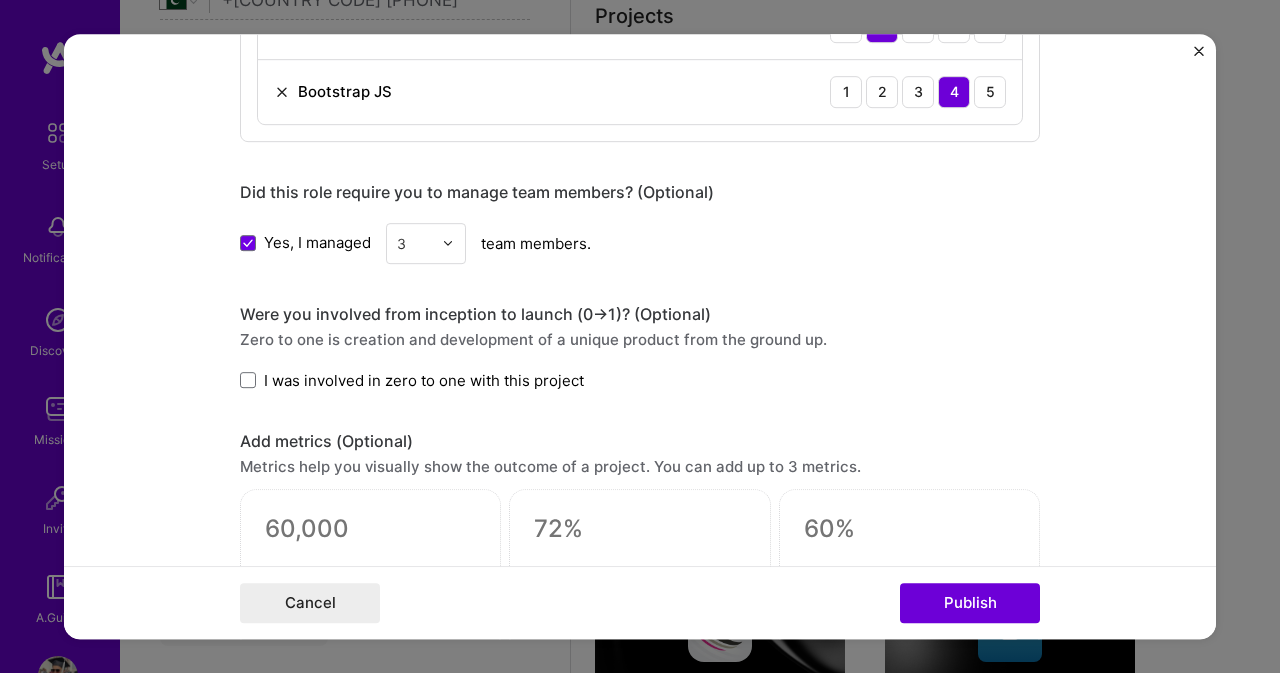 click on "I was involved in zero to one with this project" at bounding box center (424, 380) 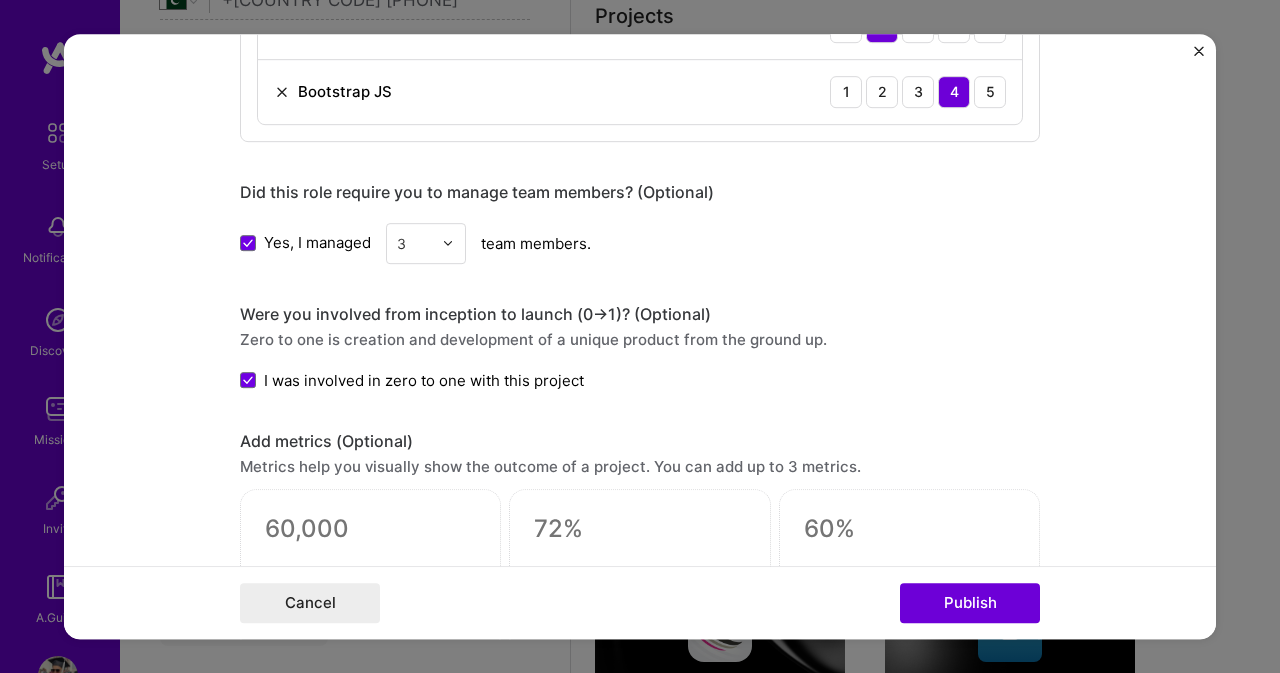 click on "Editing suggested project This project is suggested based on your LinkedIn, resume or A.Team activity. Project title Web Developer Company Appexis Innovation
Project industry Industry 2 Project Link (Optional)
Add New Image Remove Image Role Full Stack Developer Full-Stack Developer Aug, 2023
to
I’m still working on this project Skills used — Add up to 12 skills Any new skills will be added to your profile. Enter skills... 9 PHP 1 2 3 4 5 Shopify 1 2 3 4 5 WordPress 1 2 3 4 5 CSS 1 2 3 4 5 HTML 1 2 3 4 5 JavaScript 1 2 3 4 5 MySQL 1 2 3 4 5 React 1 2 3 4 5 Bootstrap JS 1 2 3 4 5 Did this role require you to manage team members? (Optional) Yes, I managed 3 team members. Were you involved from inception to launch (0  ->  1)? (Optional) Zero to one is creation and development of a unique product from the ground up. I was involved in zero to one with this project Add metrics (Optional) Project details   268 / 1,000" at bounding box center (640, -440) 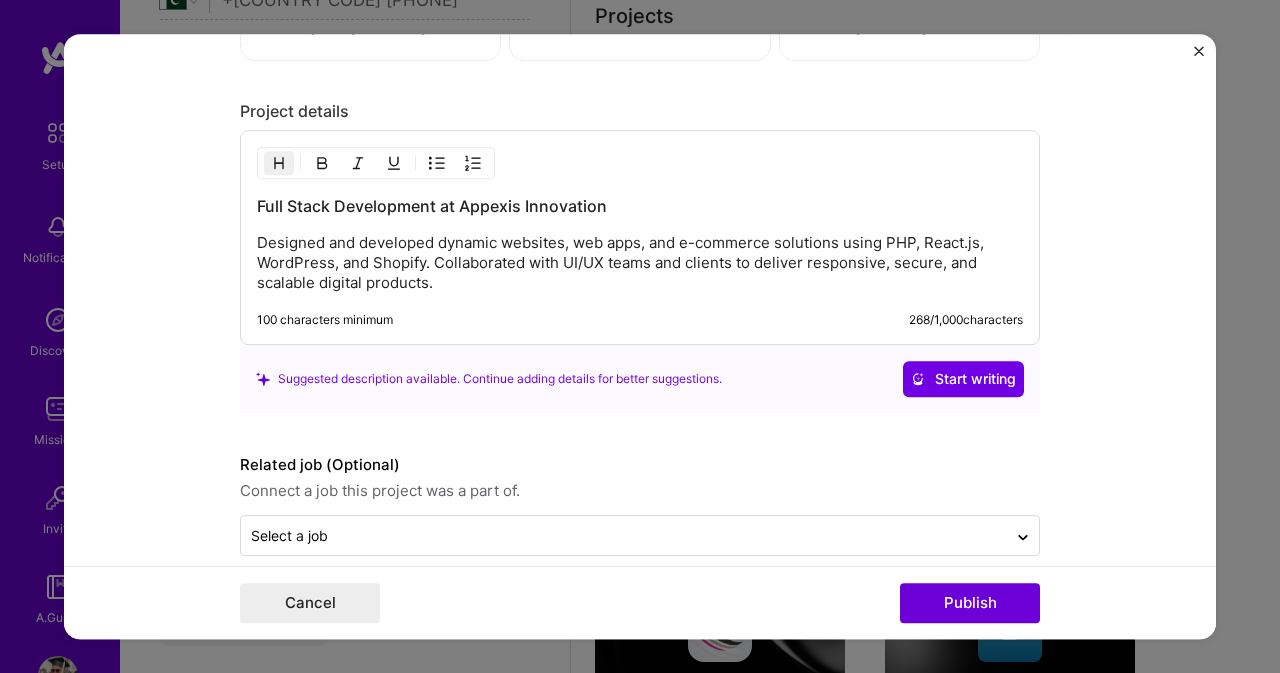 scroll, scrollTop: 2716, scrollLeft: 0, axis: vertical 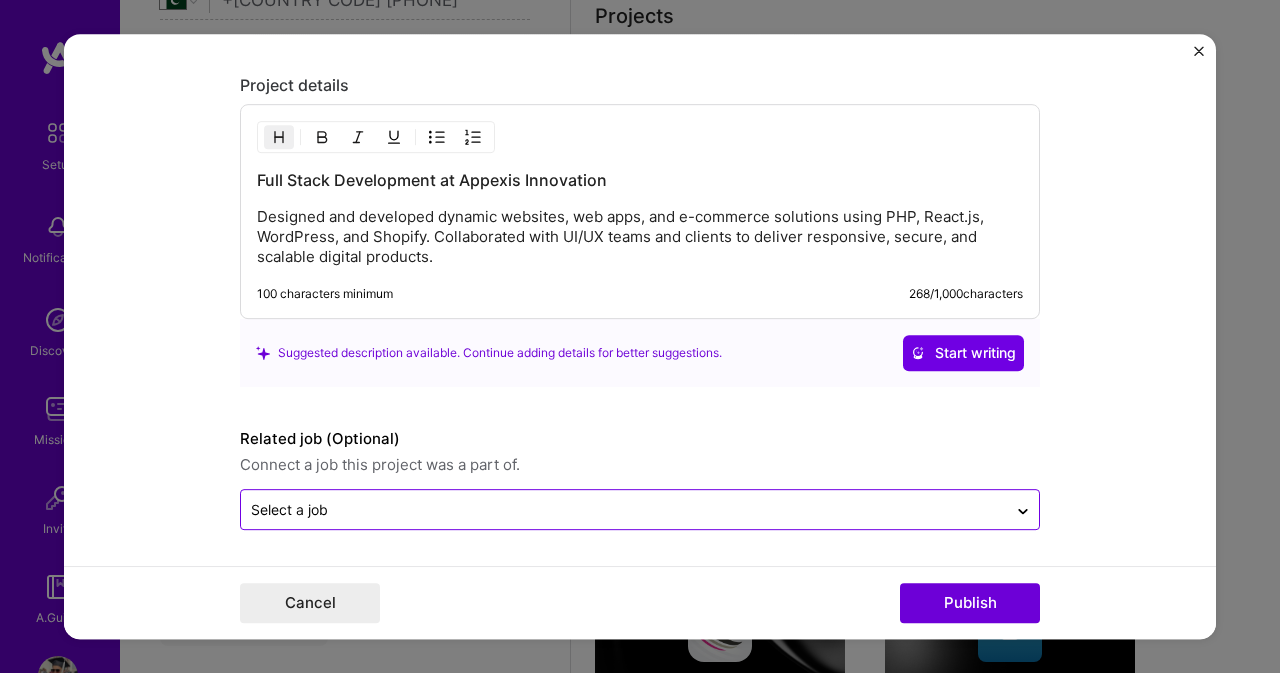 click at bounding box center (624, 509) 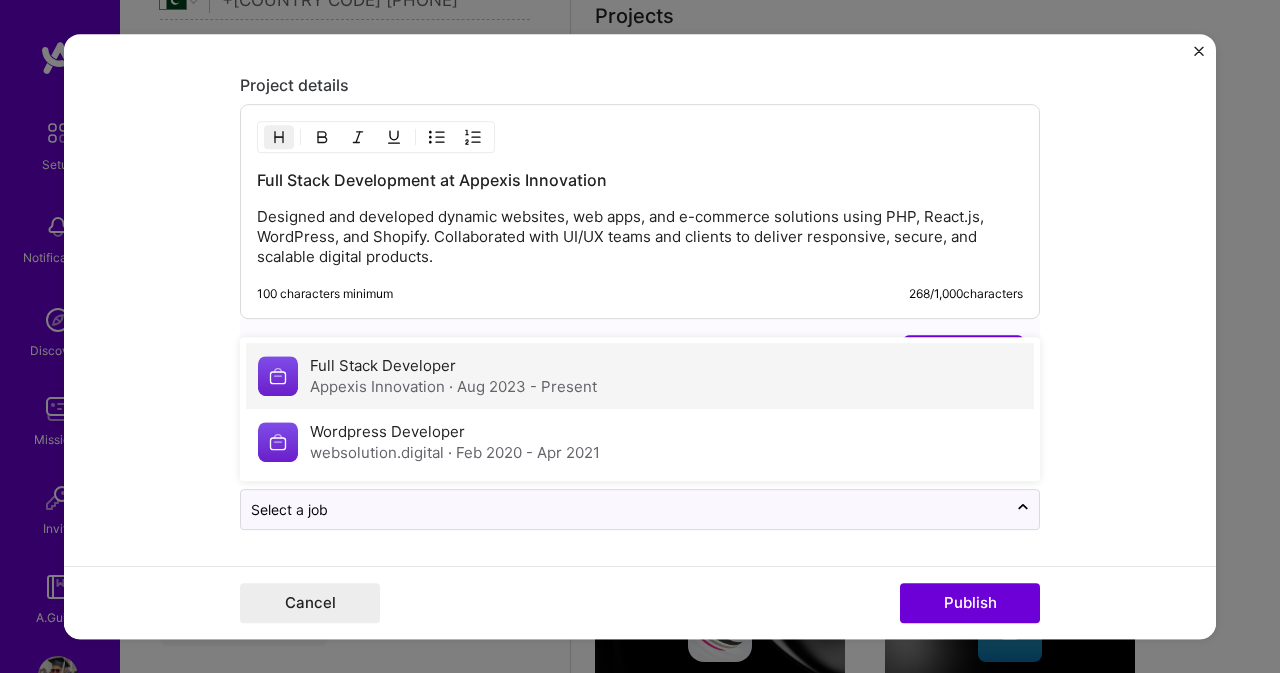 click on "Full Stack Developer Appexis Innovation   ·   Aug [YEAR]   -   Present" at bounding box center (640, 376) 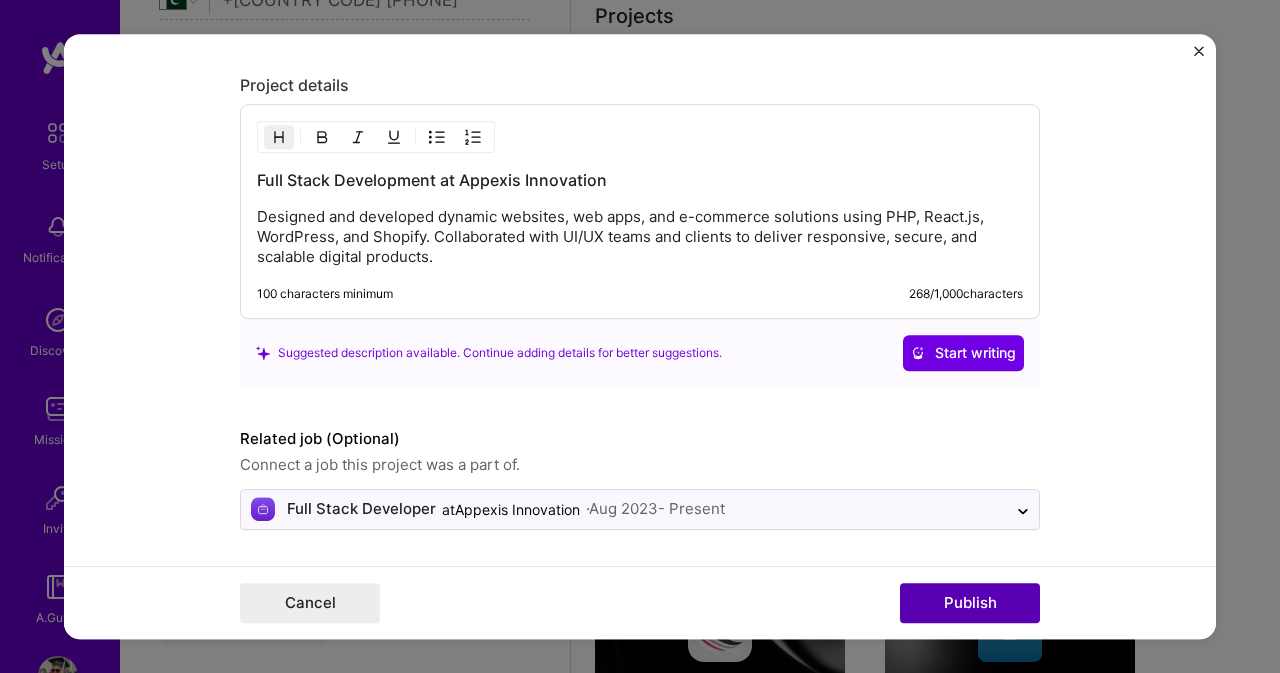 click on "Publish" at bounding box center [970, 603] 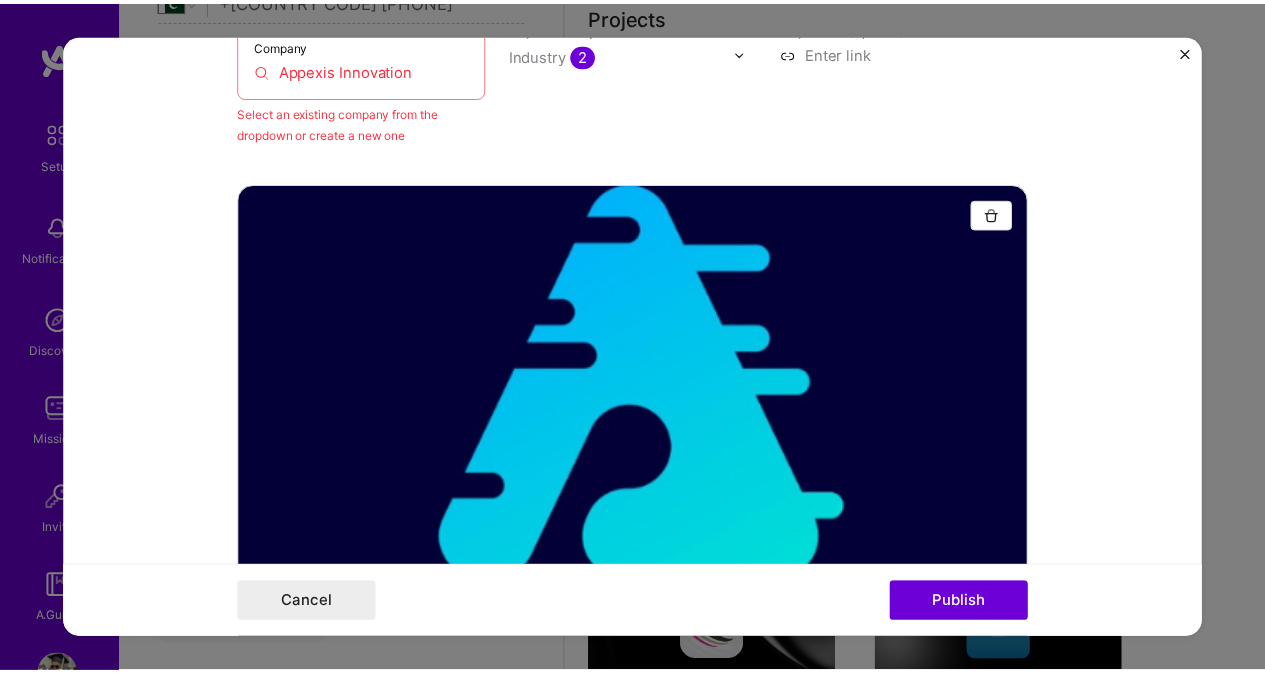 scroll, scrollTop: 131, scrollLeft: 0, axis: vertical 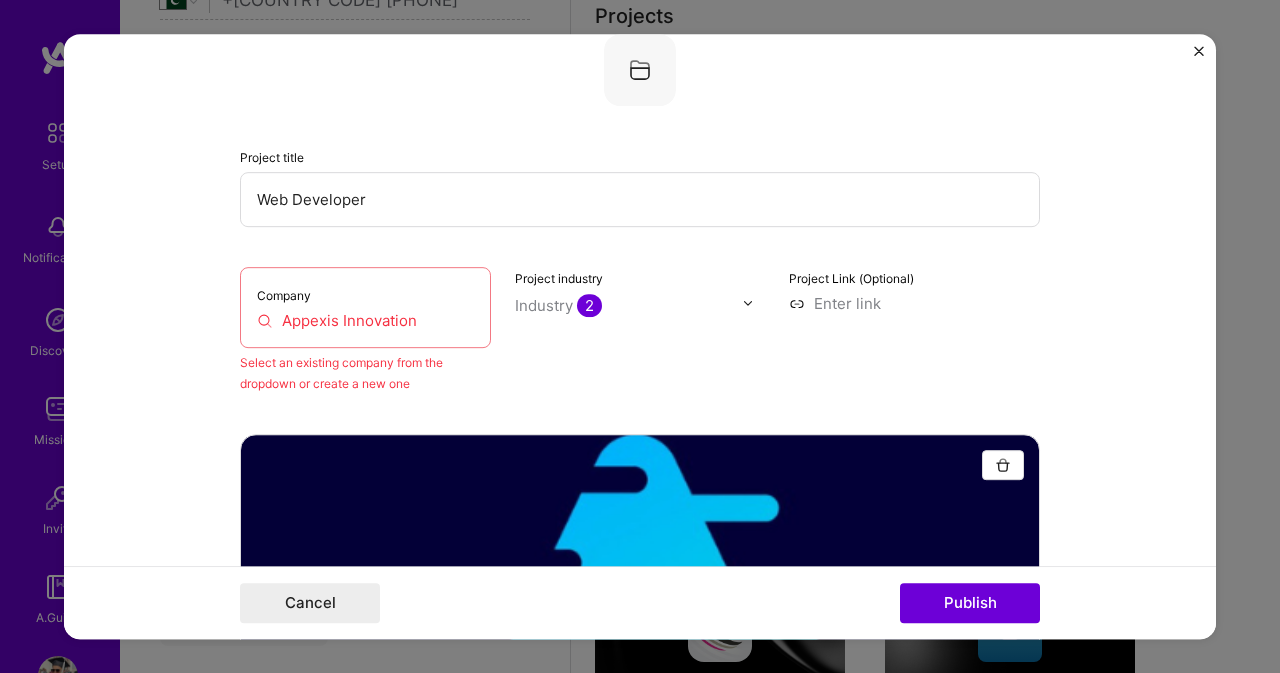 click on "Appexis Innovation" at bounding box center (365, 320) 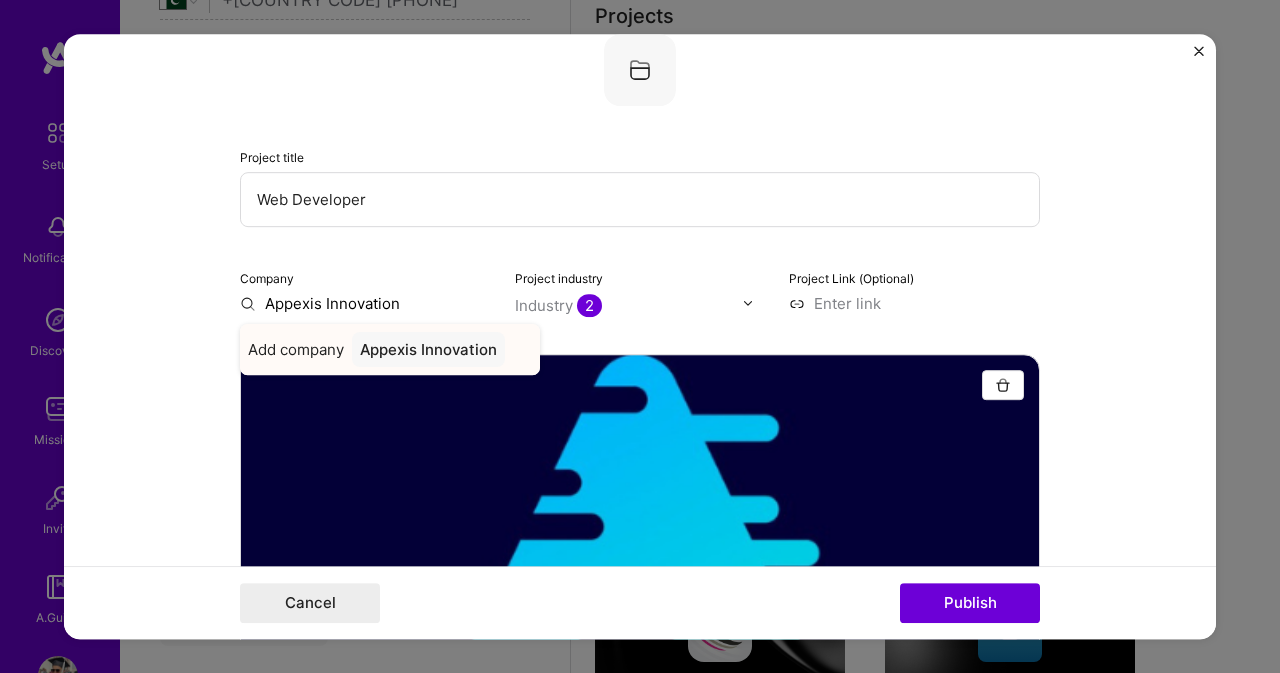 type on "Appexis Innovation" 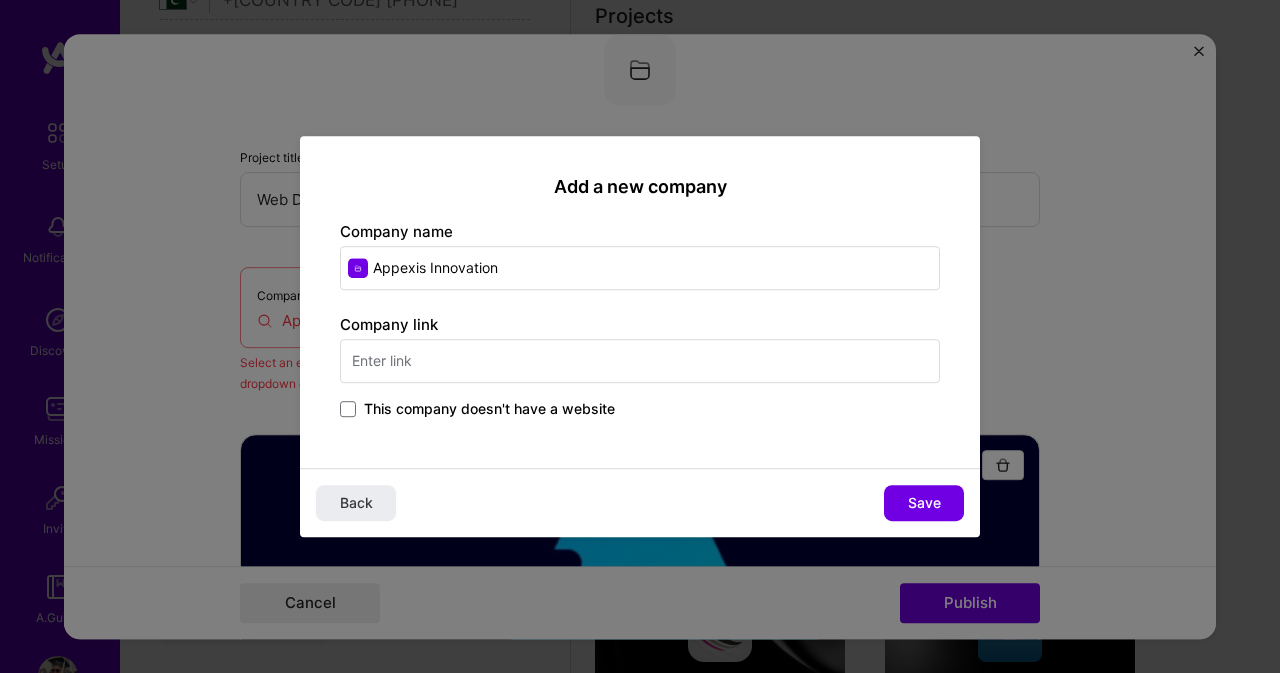click at bounding box center [640, 361] 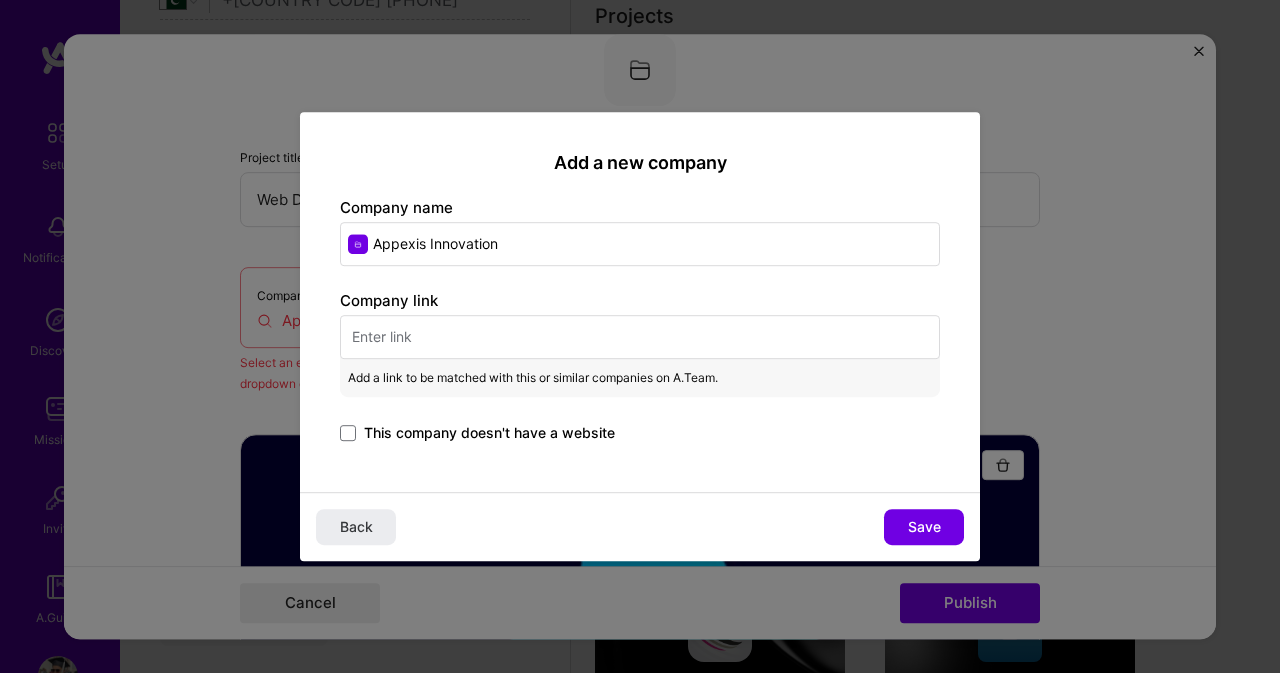 paste on "https://appexisinnovation.com/" 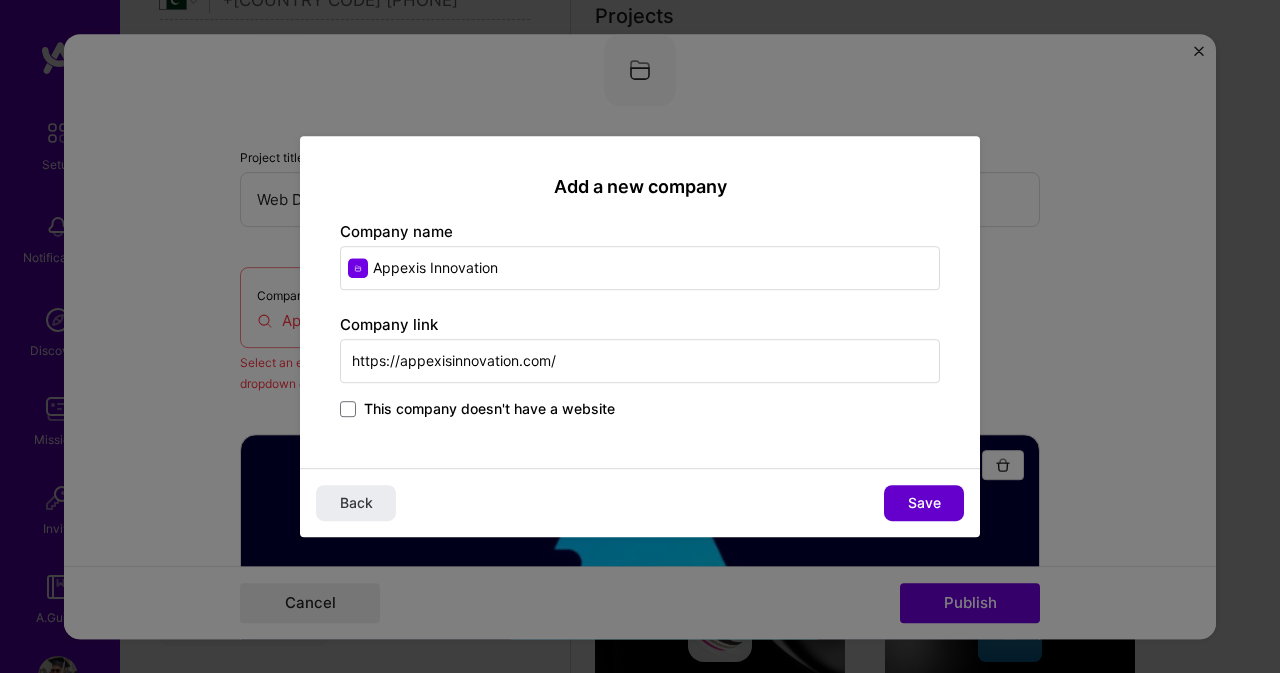 type on "https://appexisinnovation.com/" 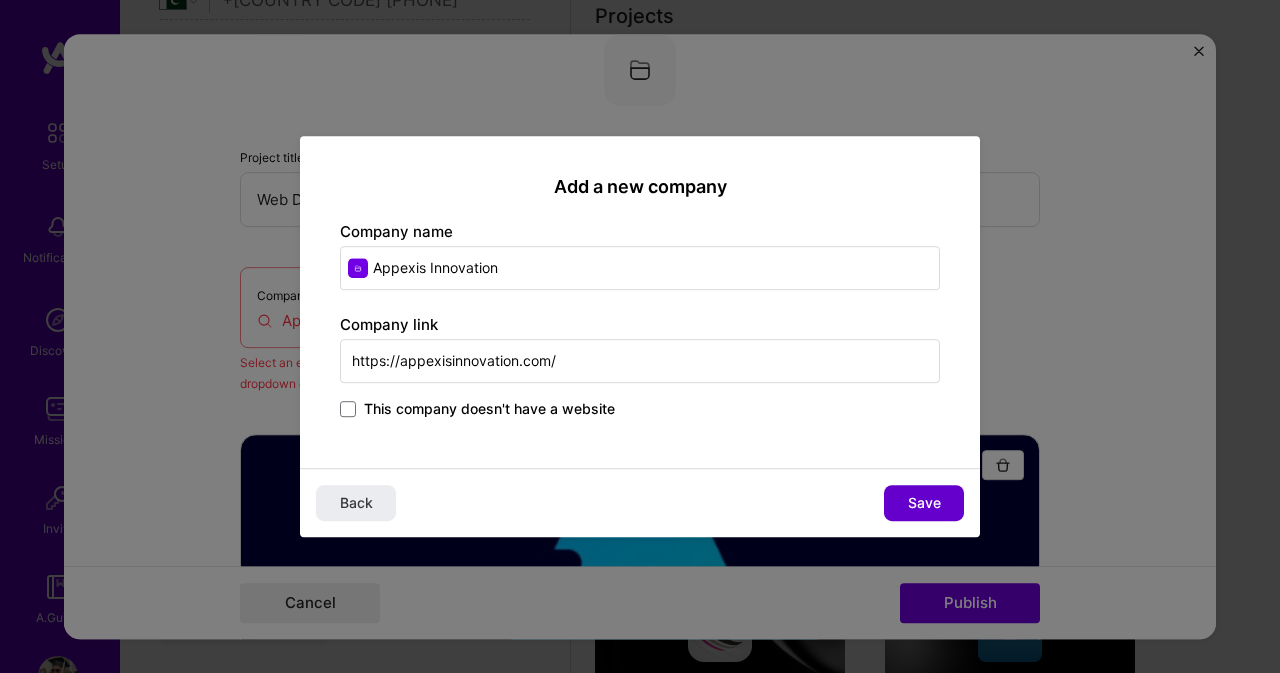 click on "Save" at bounding box center [924, 503] 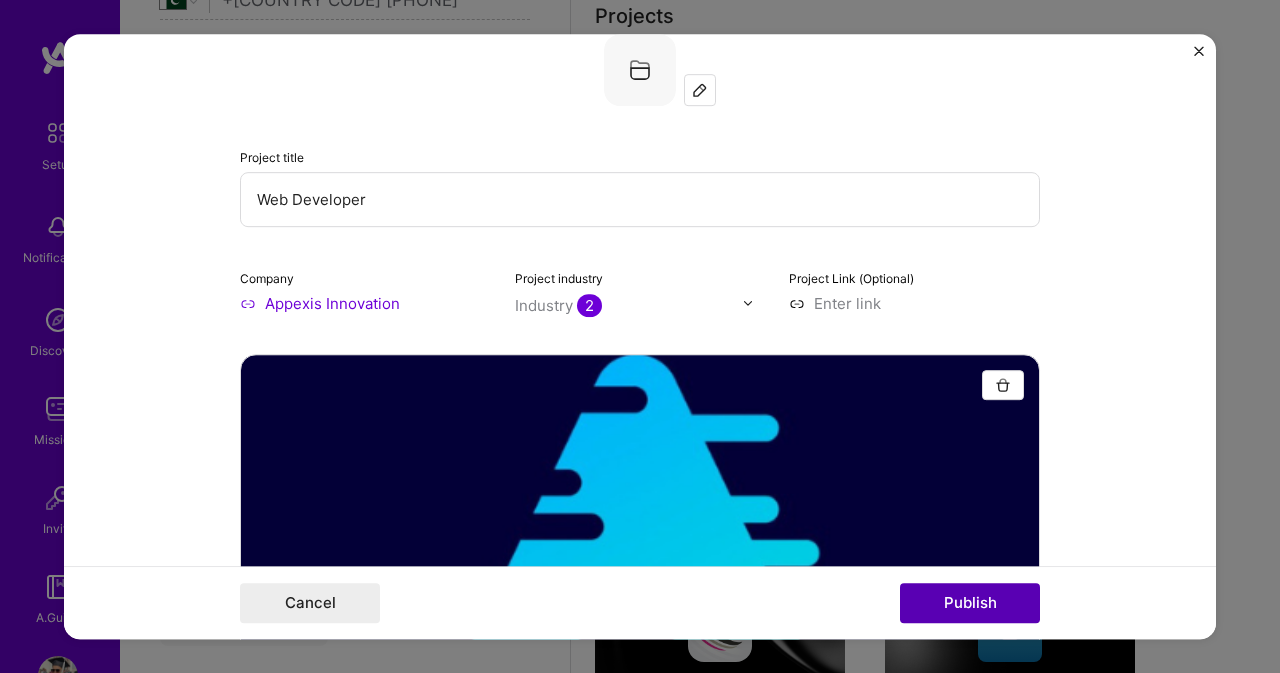 click on "Publish" at bounding box center [970, 603] 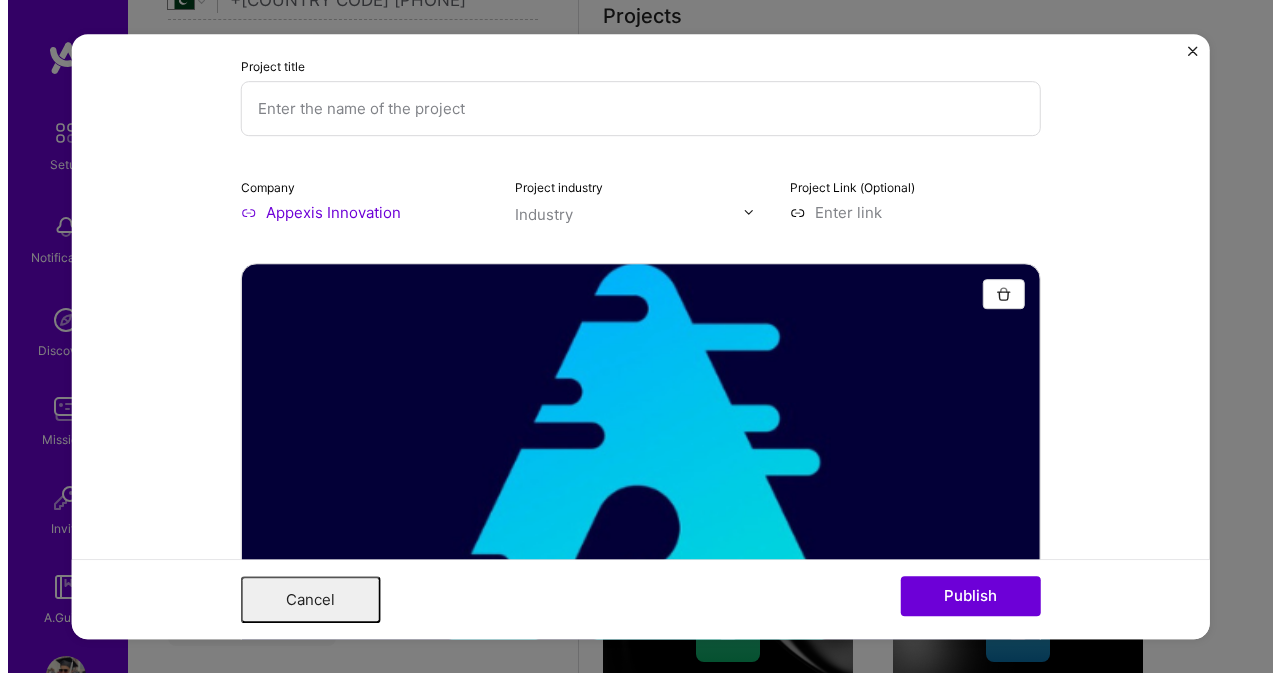 scroll, scrollTop: 0, scrollLeft: 0, axis: both 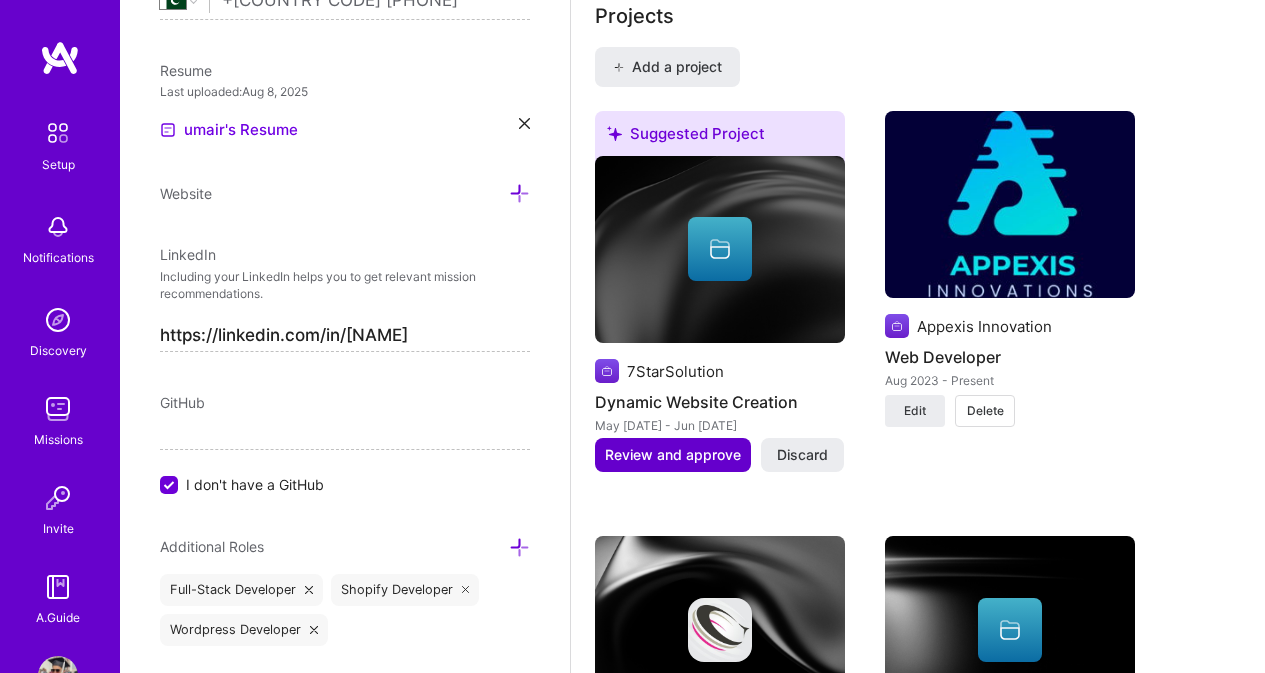 click on "Review and approve" at bounding box center [673, 455] 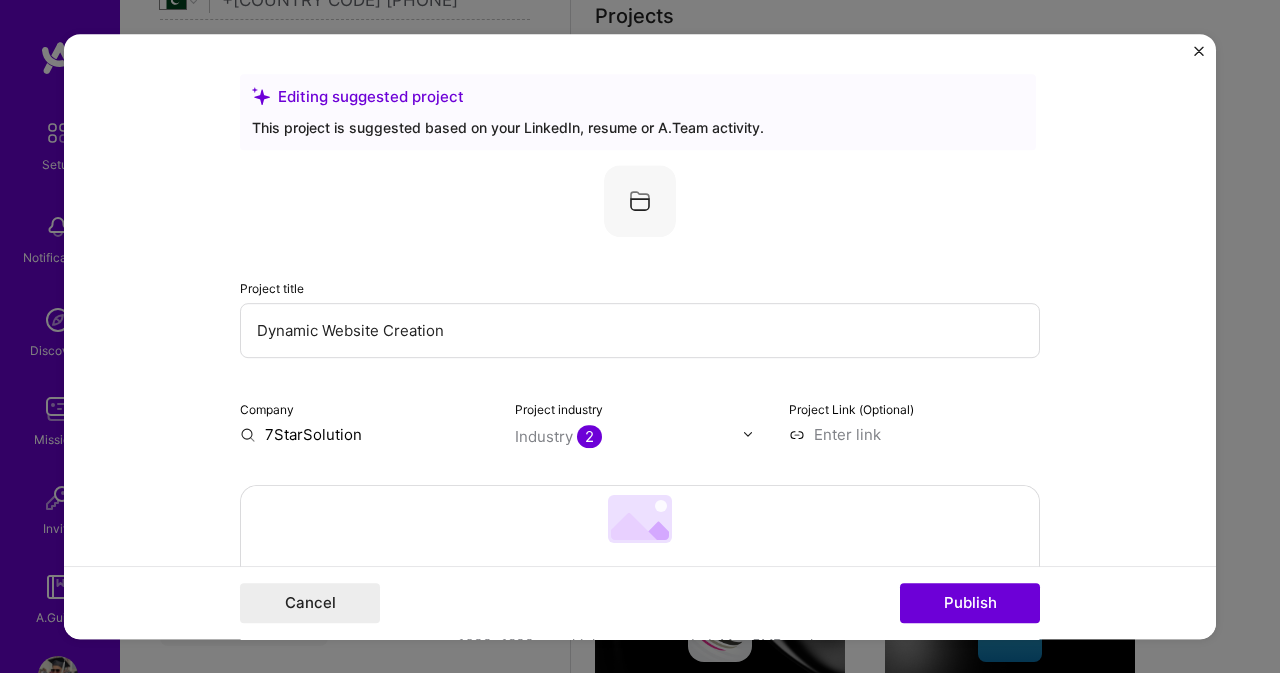 click on "Dynamic Website Creation" at bounding box center (640, 330) 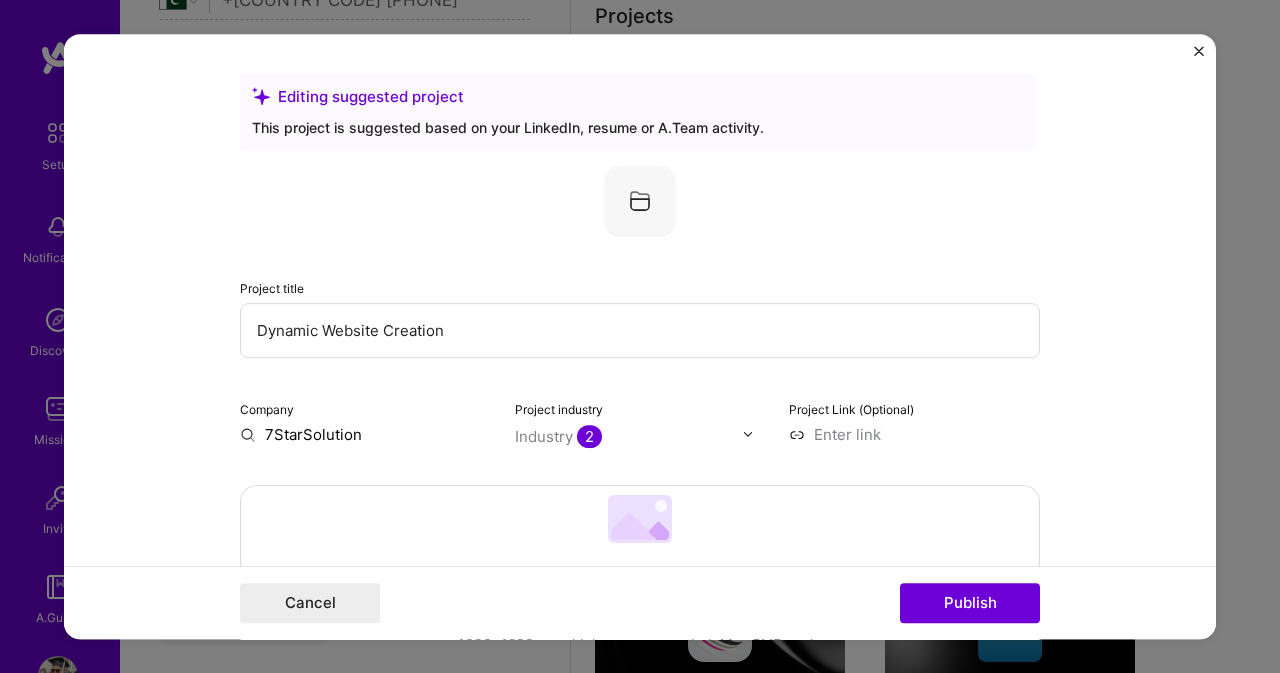 click on "Dynamic Website Creation" at bounding box center [640, 330] 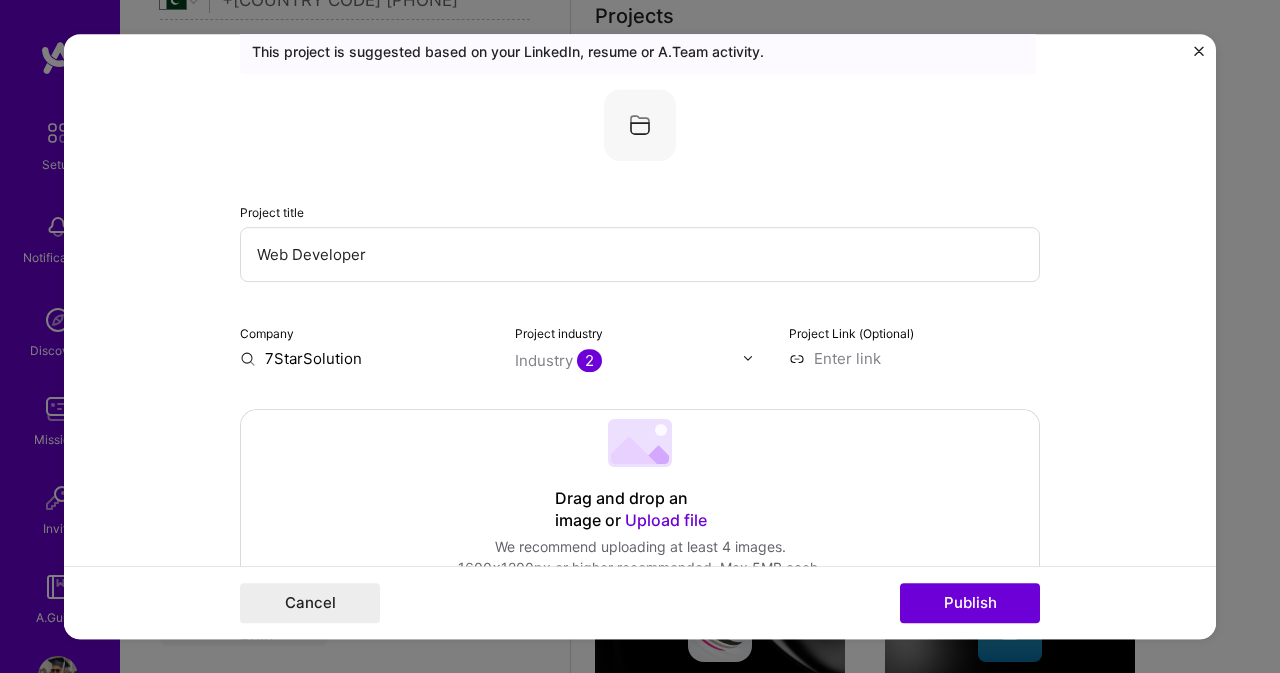 scroll, scrollTop: 100, scrollLeft: 0, axis: vertical 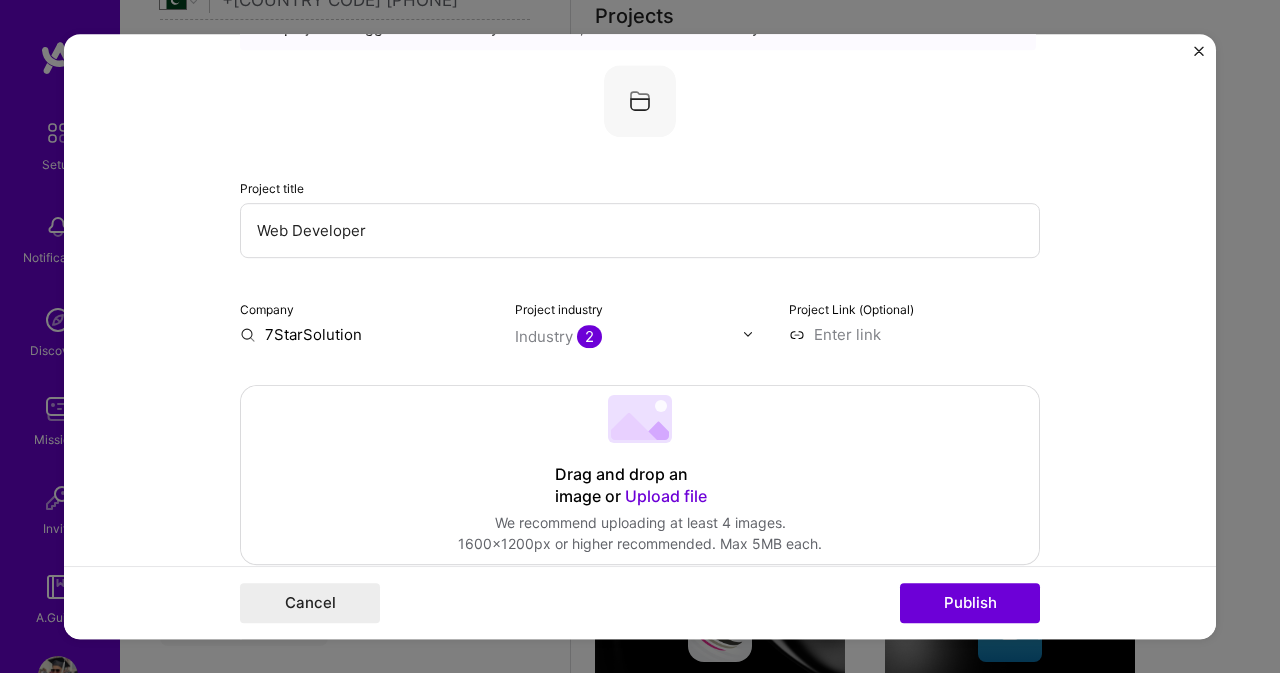 type on "Web Developer" 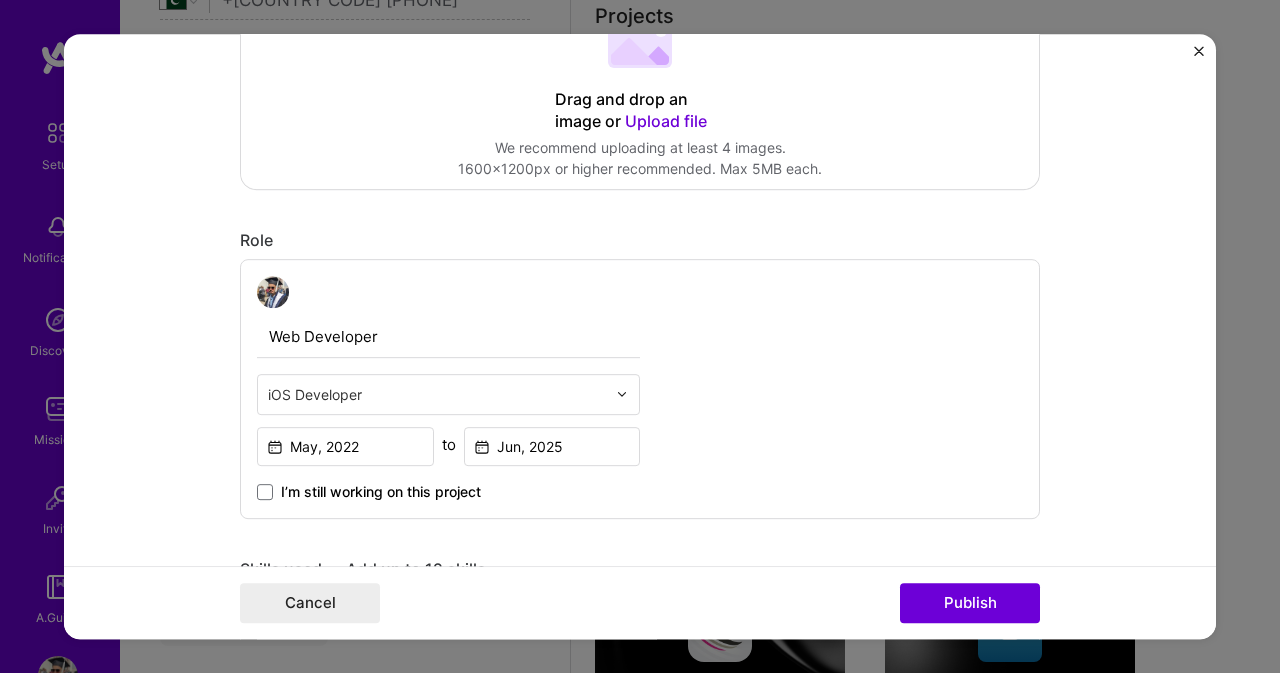 scroll, scrollTop: 500, scrollLeft: 0, axis: vertical 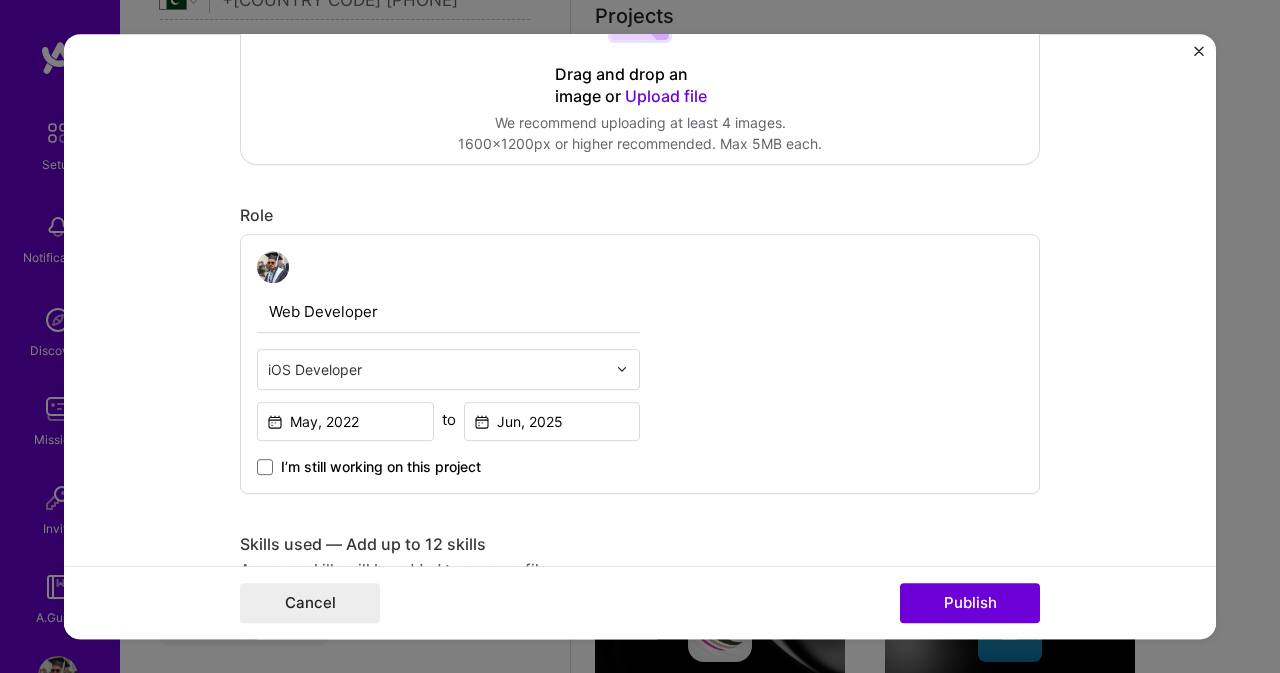 click at bounding box center (622, 369) 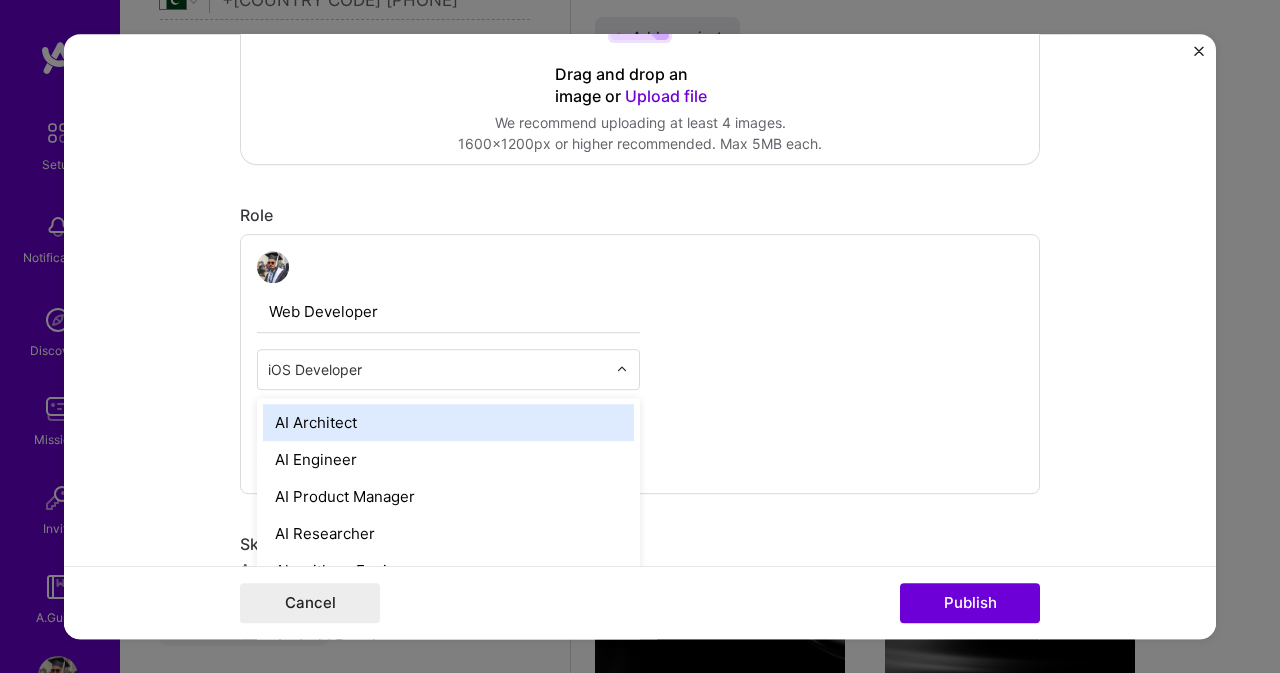 scroll, scrollTop: 1731, scrollLeft: 0, axis: vertical 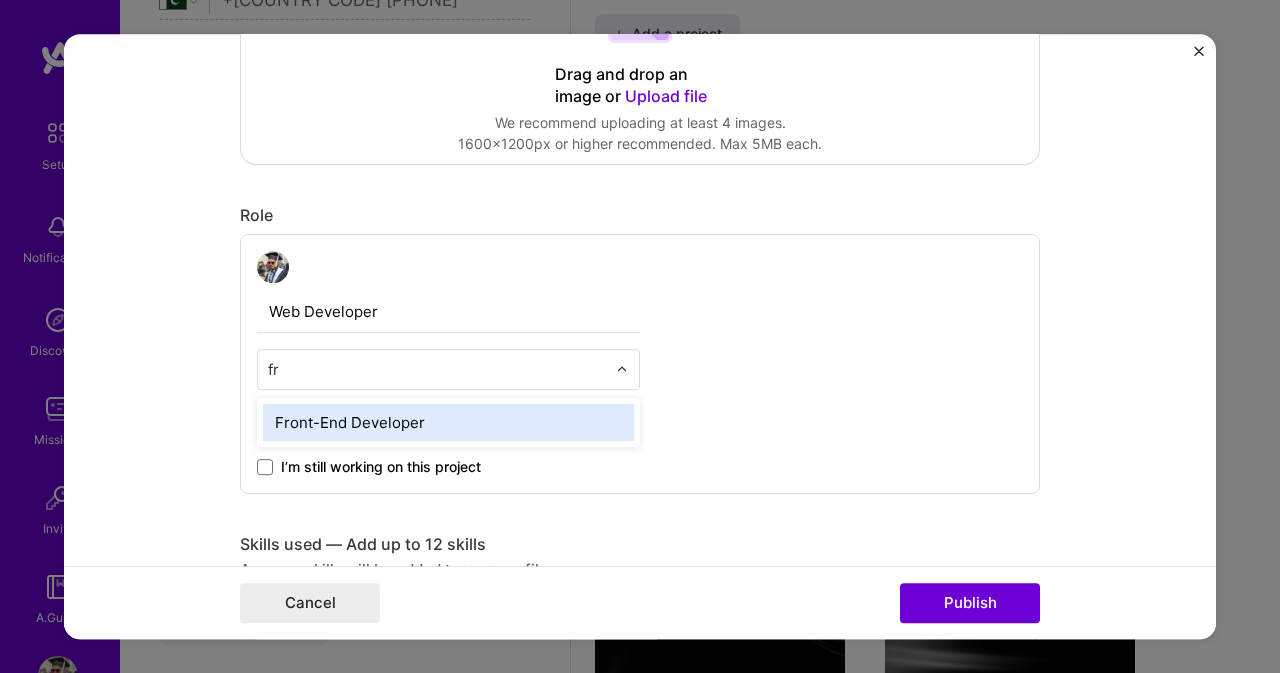 type on "fro" 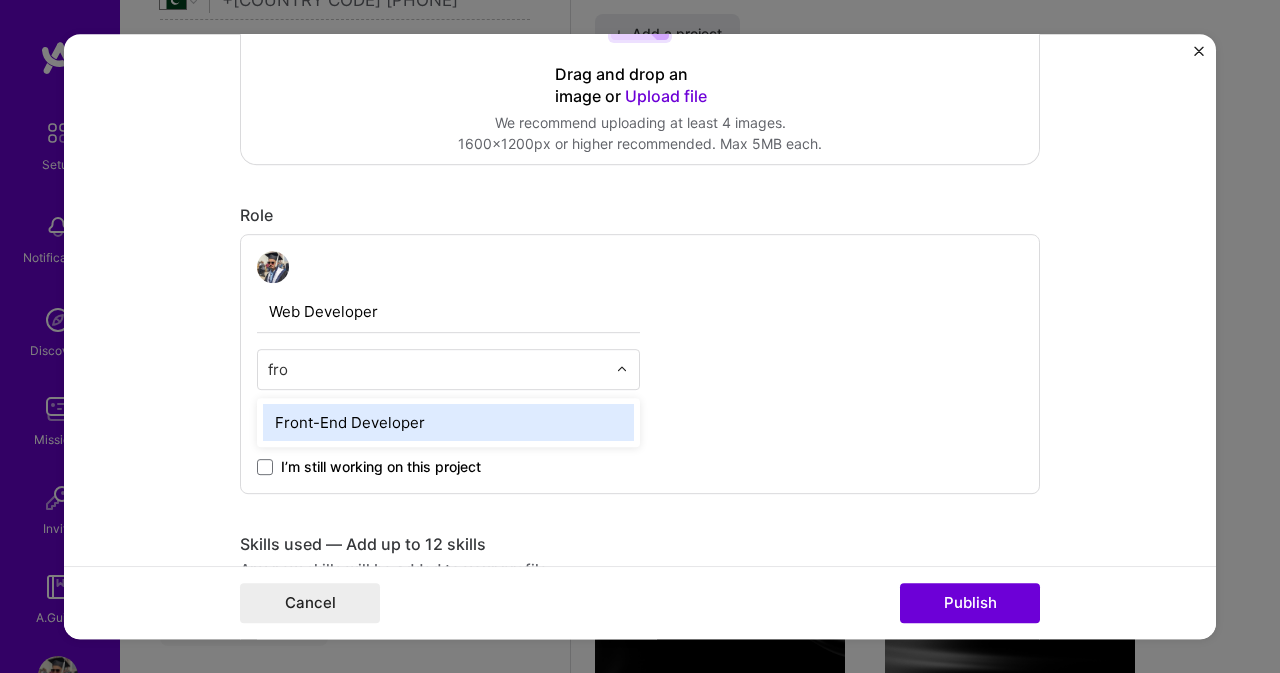 click on "Front-End Developer" at bounding box center [448, 422] 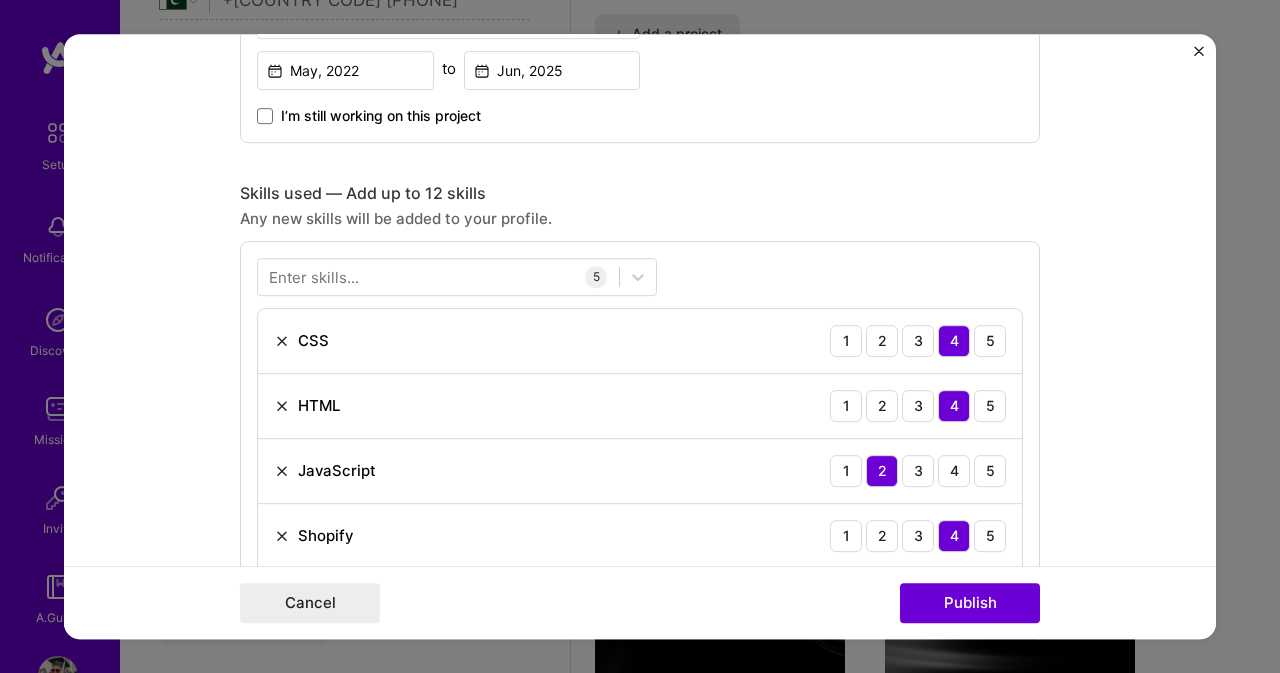 scroll, scrollTop: 900, scrollLeft: 0, axis: vertical 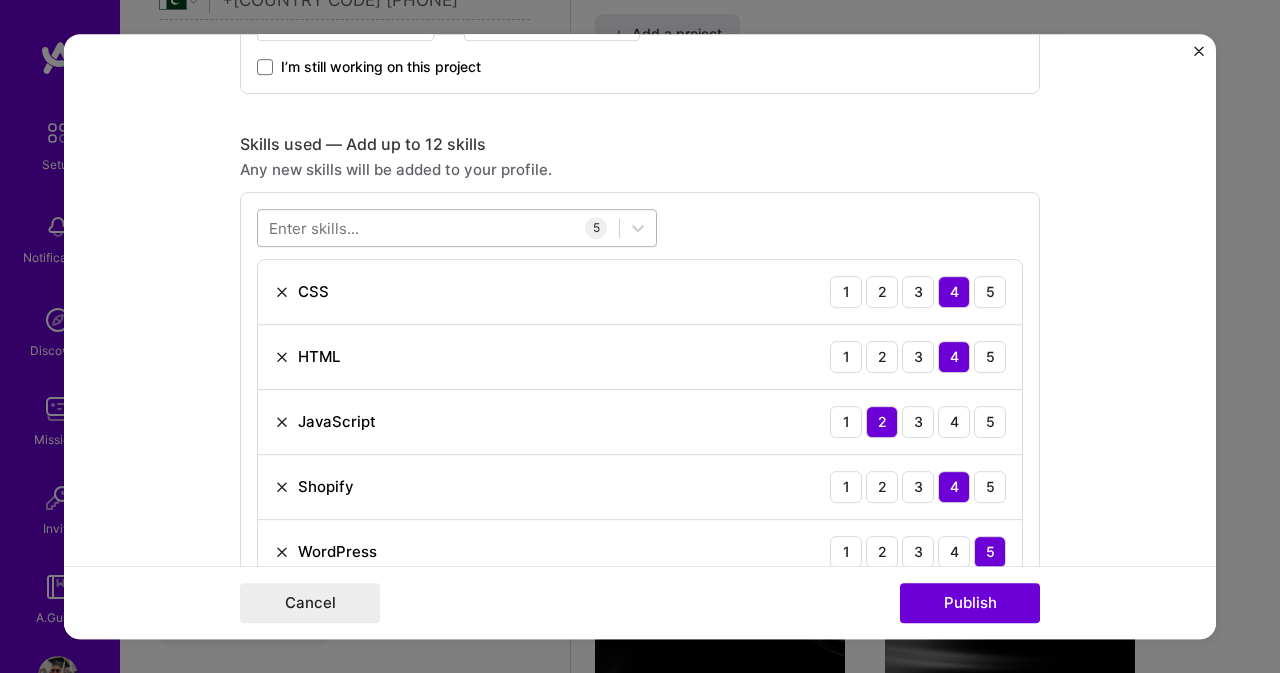 click at bounding box center [438, 227] 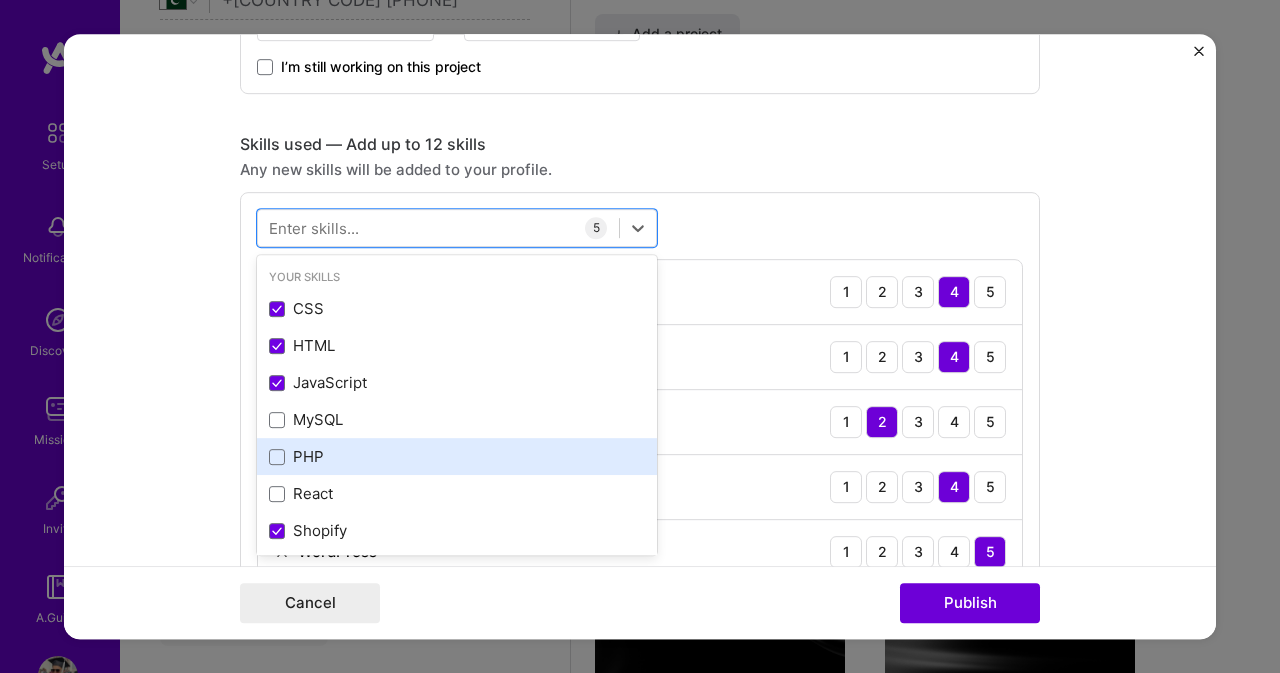click on "PHP" at bounding box center [457, 456] 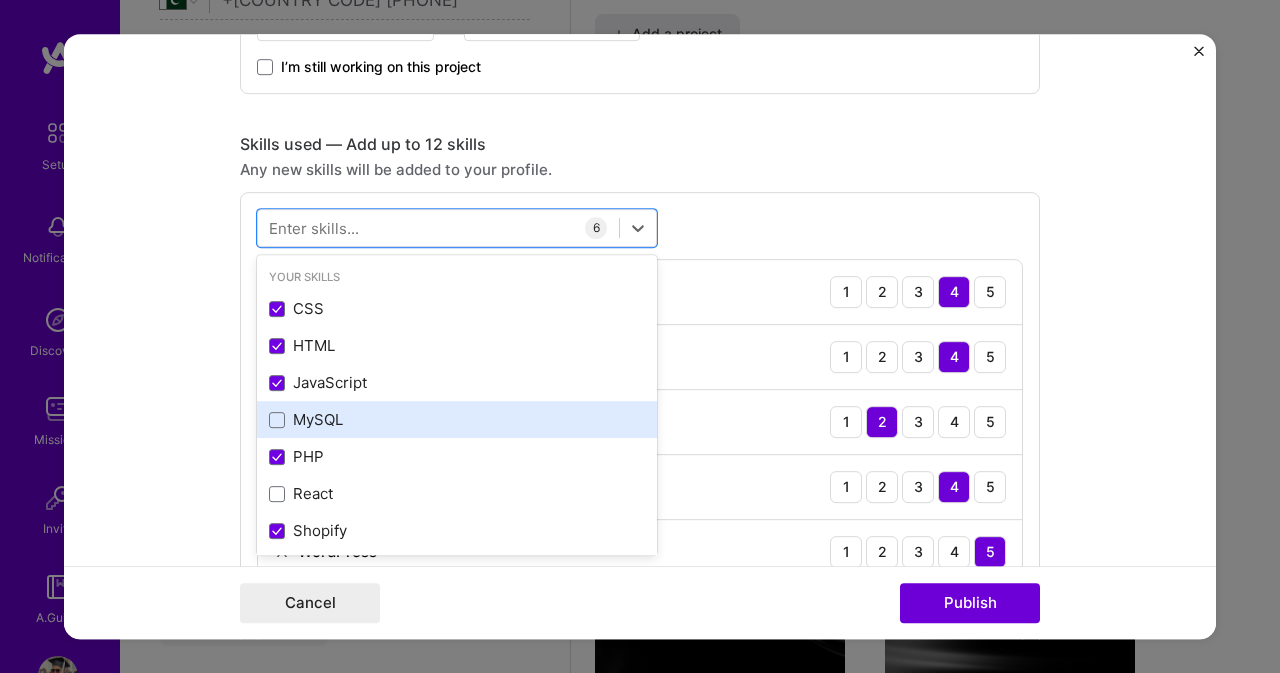 click on "MySQL" at bounding box center (457, 419) 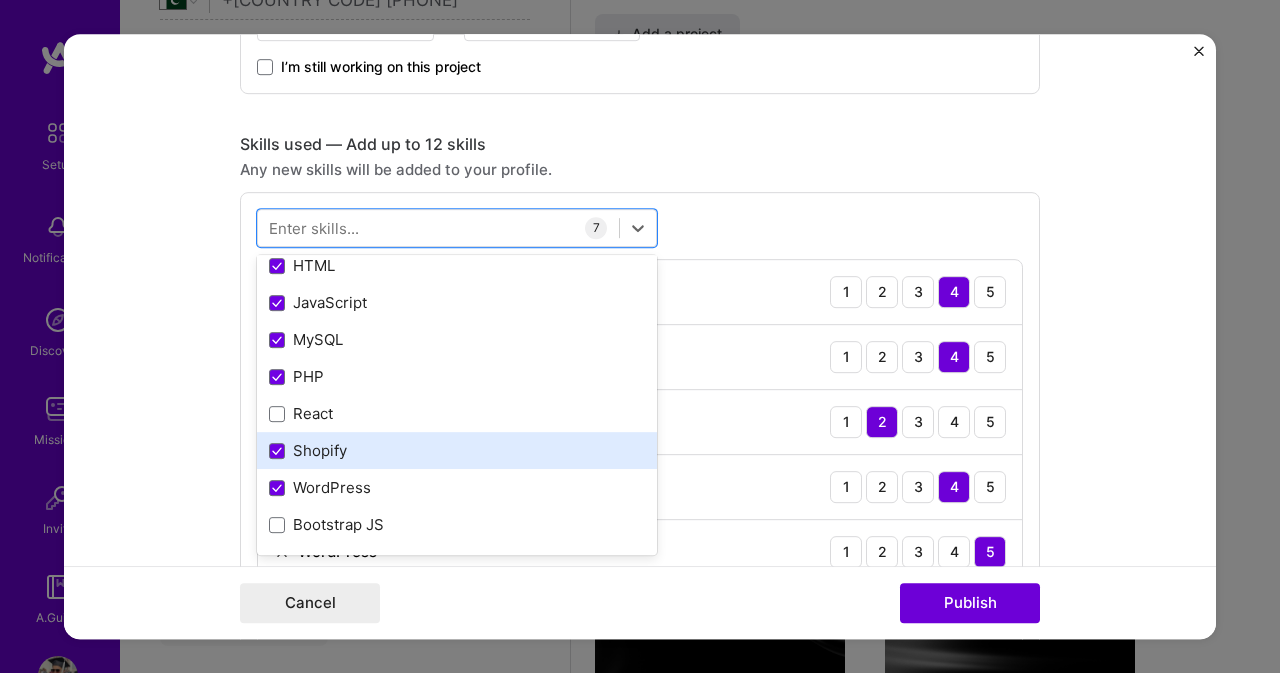scroll, scrollTop: 100, scrollLeft: 0, axis: vertical 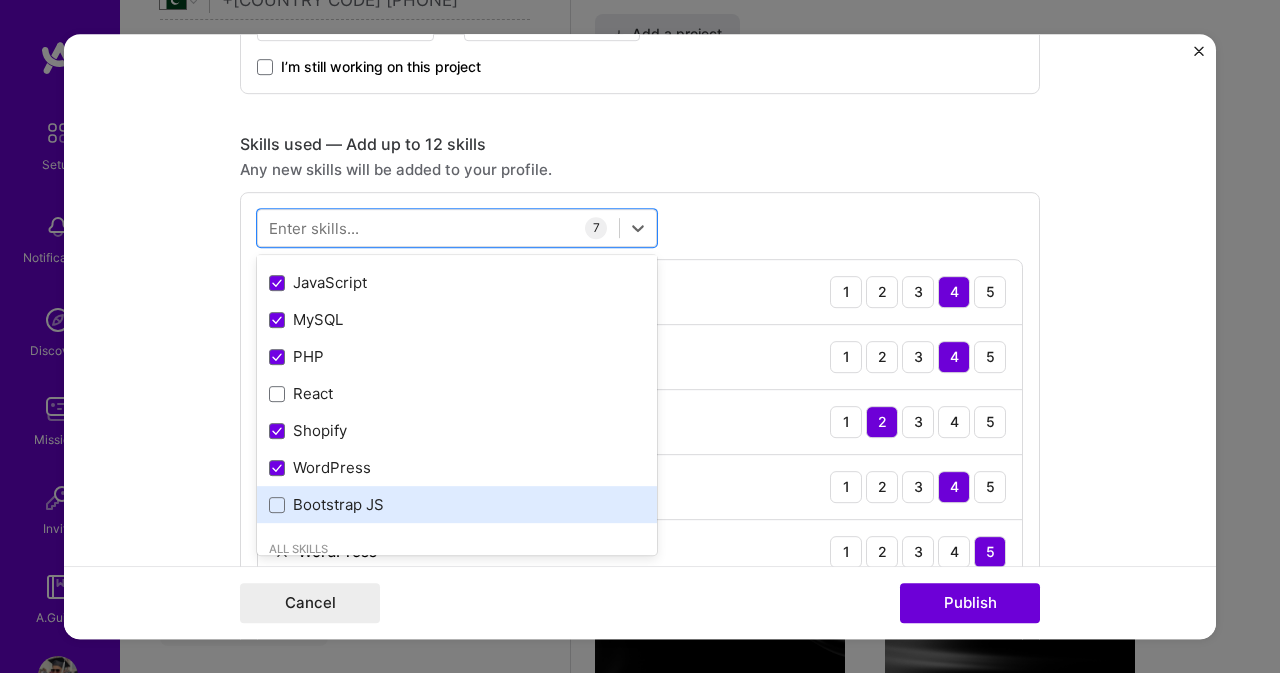 click on "Bootstrap JS" at bounding box center [457, 504] 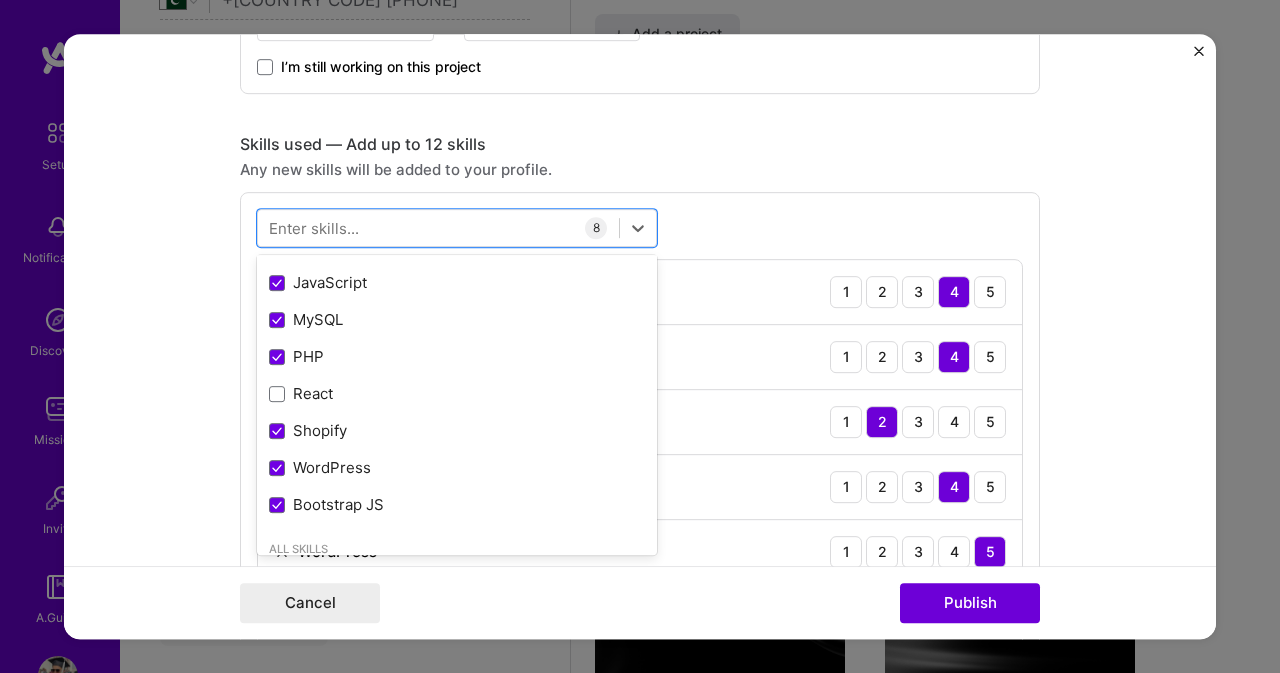 scroll, scrollTop: 200, scrollLeft: 0, axis: vertical 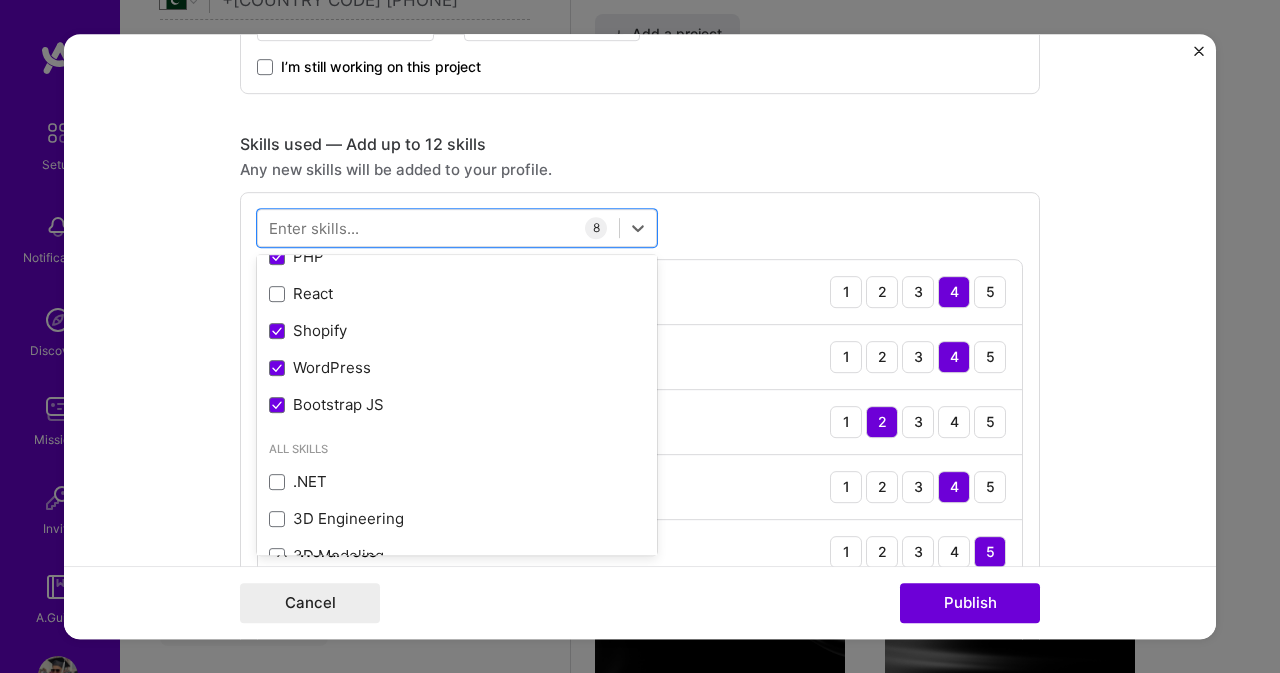 click on "option Bootstrap JS, selected. option WordPress focused, 0 of 2. 378 results available. Use Up and Down to choose options, press Enter to select the currently focused option, press Escape to exit the menu, press Tab to select the option and exit the menu. Your Skills CSS HTML JavaScript MySQL PHP React Shopify WordPress Bootstrap JS All Skills .NET 3D Engineering 3D Modeling API Design API Integration APNS ARM ASP.NET AWS AWS Aurora AWS BETA AWS CDK AWS CloudFormation AWS Lambda AWS Neptune AWS RDS Ada Adobe Creative Cloud Adobe Experience Manager Affiliate Marketing Agile Agora Airflow Airtable Algorithm Design Amazon Athena Amplitude Analytics Android Angular Angular.js Ansible Apache Kafka Apex (Salesforce) Apollo App Clip (iOS) ArangoDB Artifactory Artificial Intelligence (AI) Assembly Async.io Aurelia Authentication Automated Testing Azure BLE (Bluetooth) Babylon.js Backbone.js Backlog Prioritization BigQuery Blockchain / Crypto Blog Bloomreach Boto3 Brand Strategy C C# C++ CI/CD CMS COBOL CUDA Capacitor" at bounding box center (640, 494) 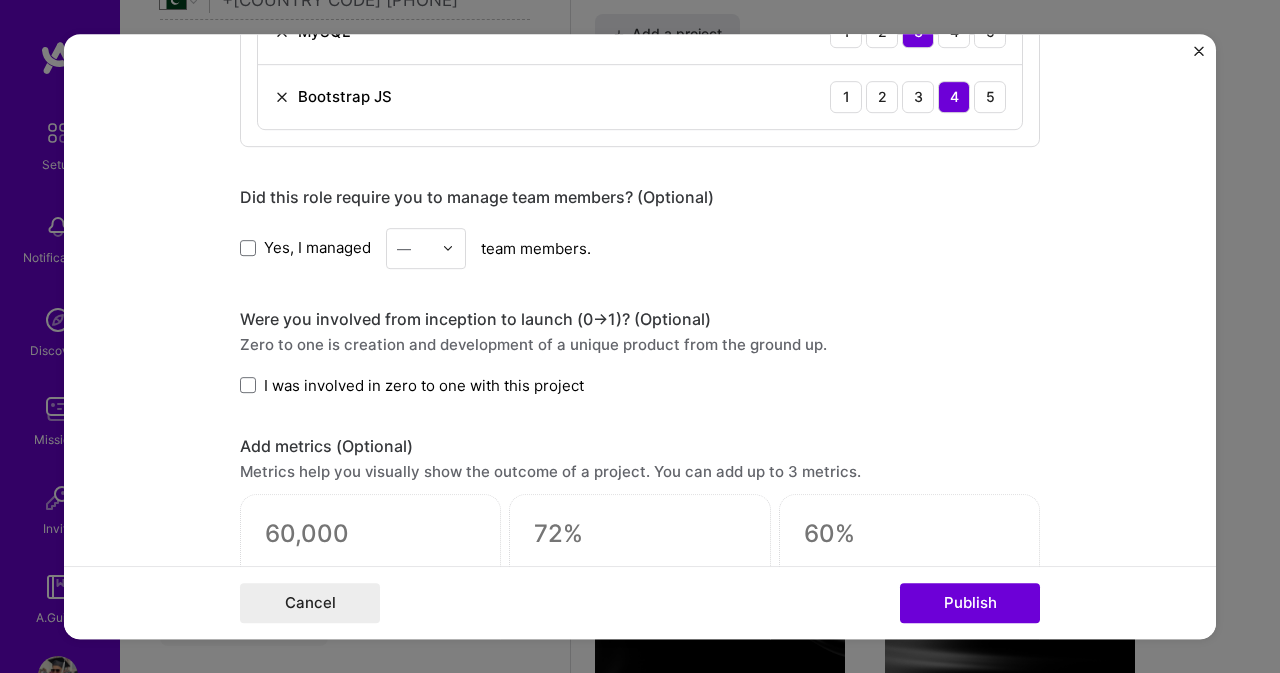 scroll, scrollTop: 1600, scrollLeft: 0, axis: vertical 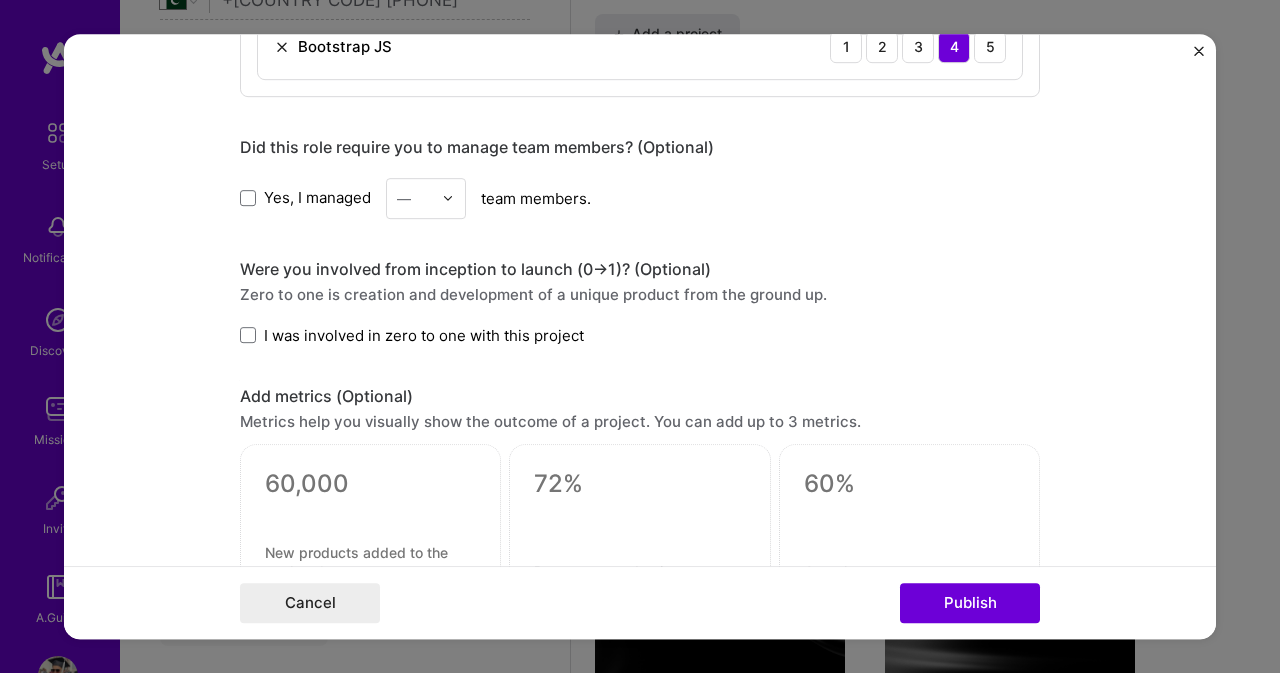 click on "Yes, I managed" at bounding box center [317, 197] 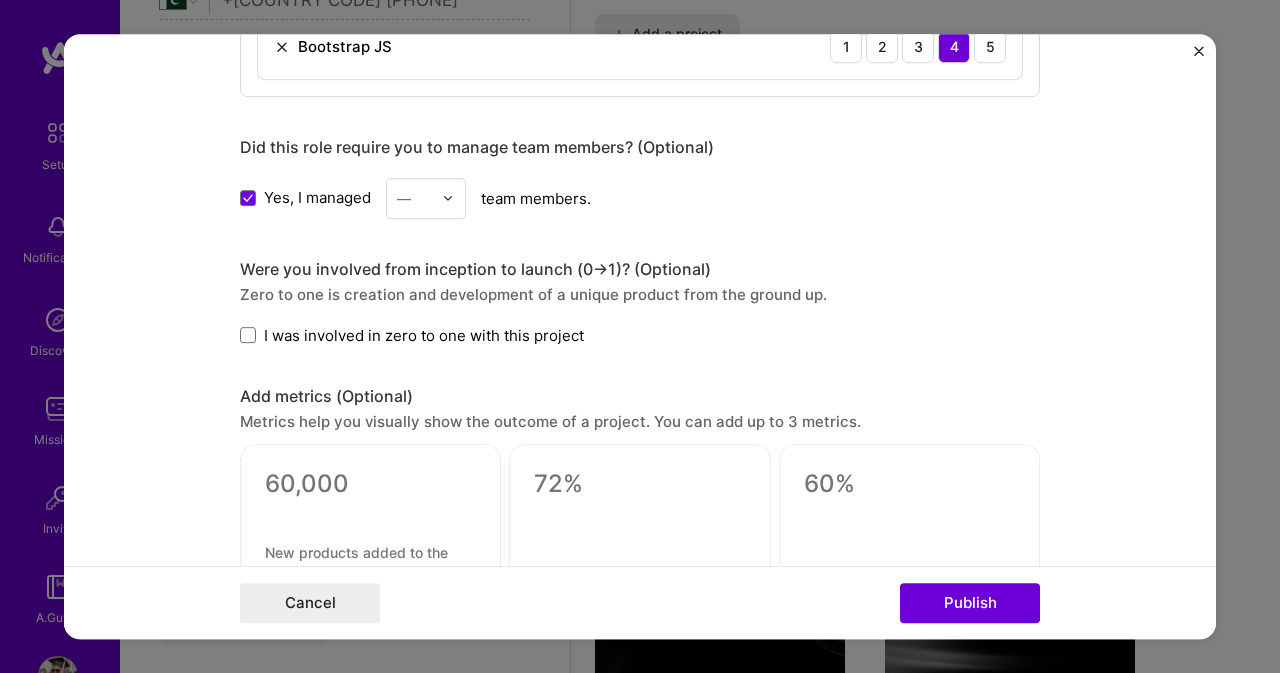 click at bounding box center (448, 198) 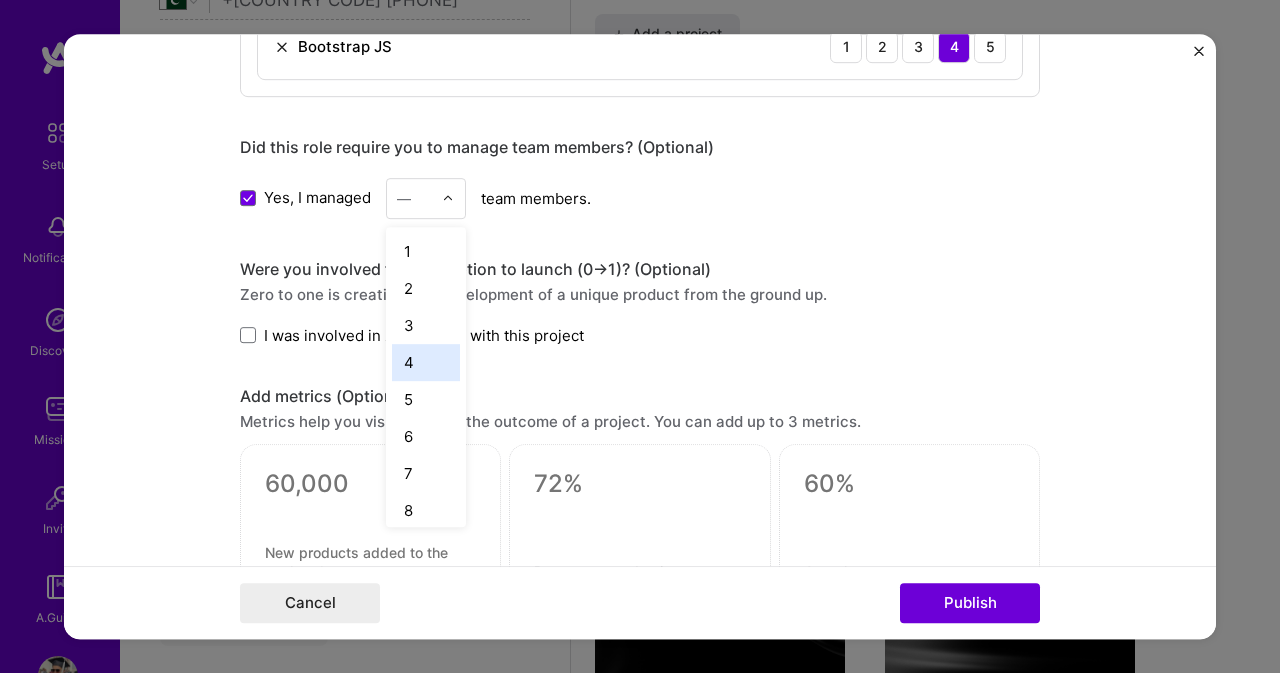 click on "4" at bounding box center (426, 362) 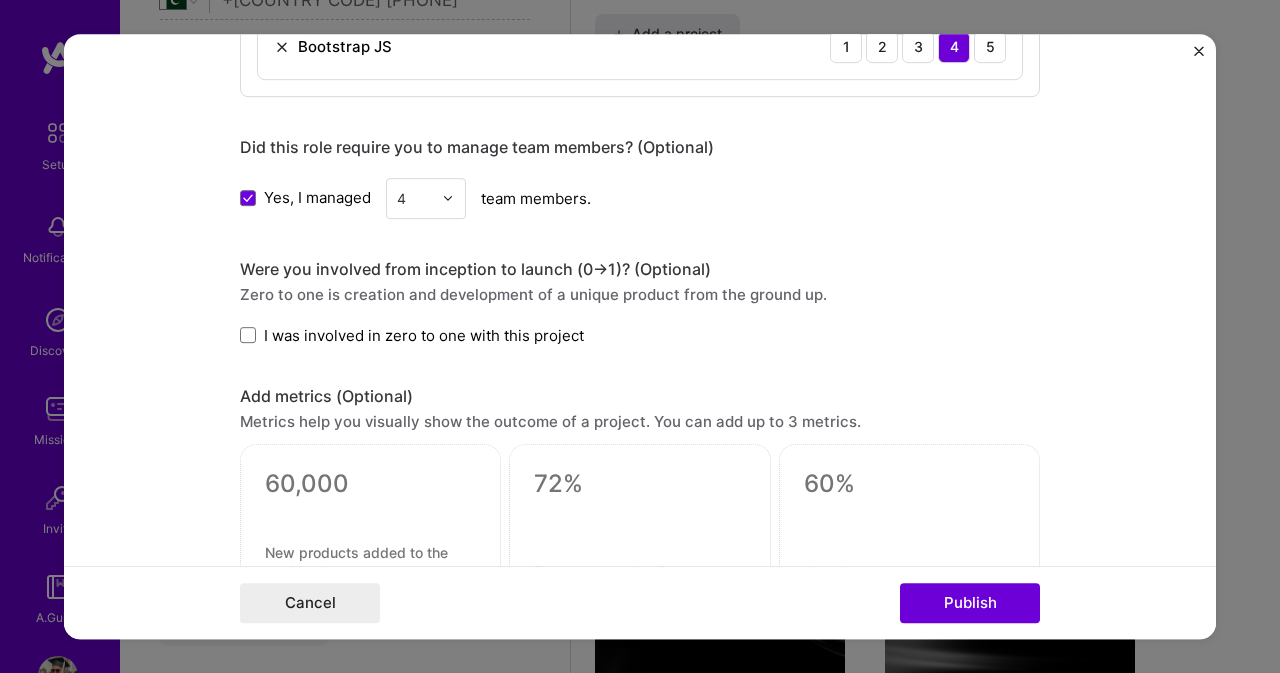 scroll, scrollTop: 1800, scrollLeft: 0, axis: vertical 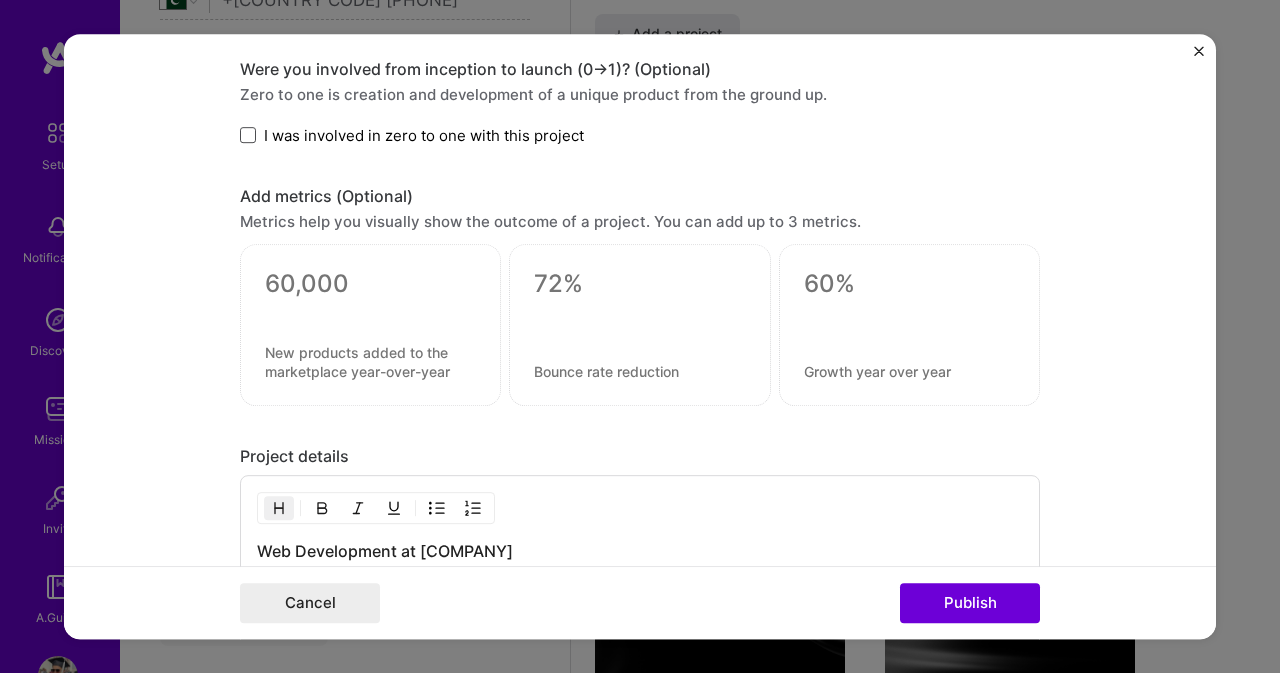click at bounding box center (248, 135) 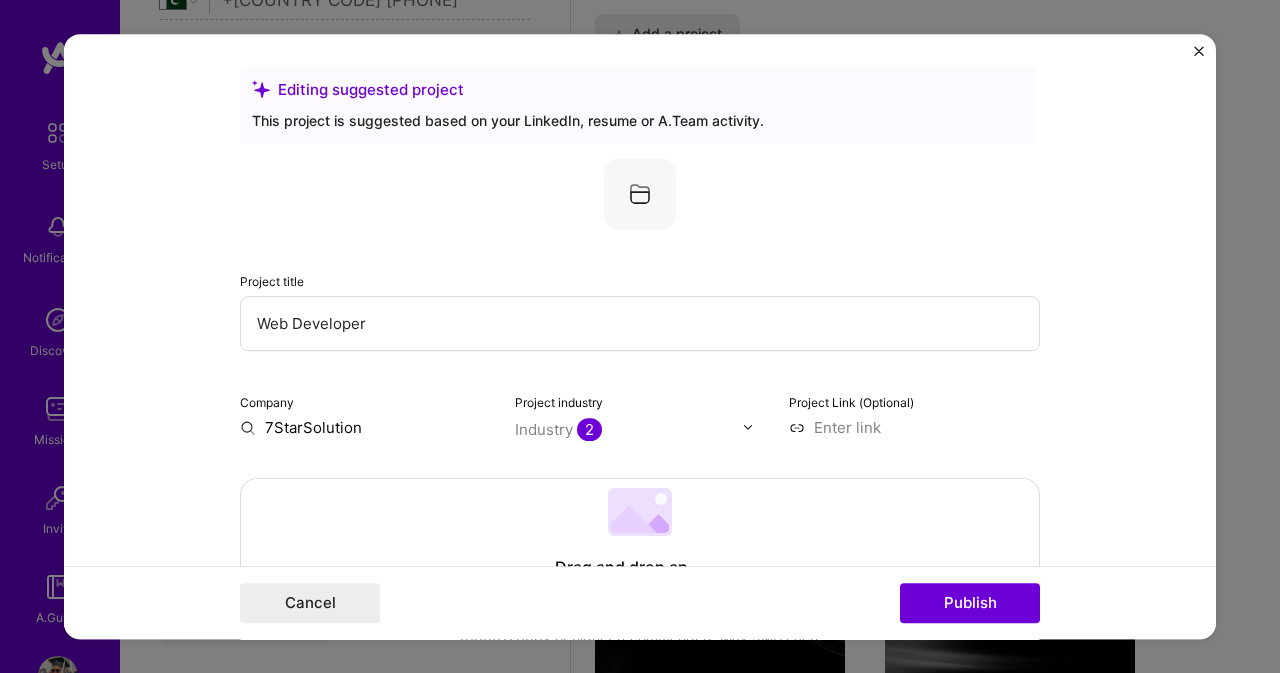 scroll, scrollTop: 0, scrollLeft: 0, axis: both 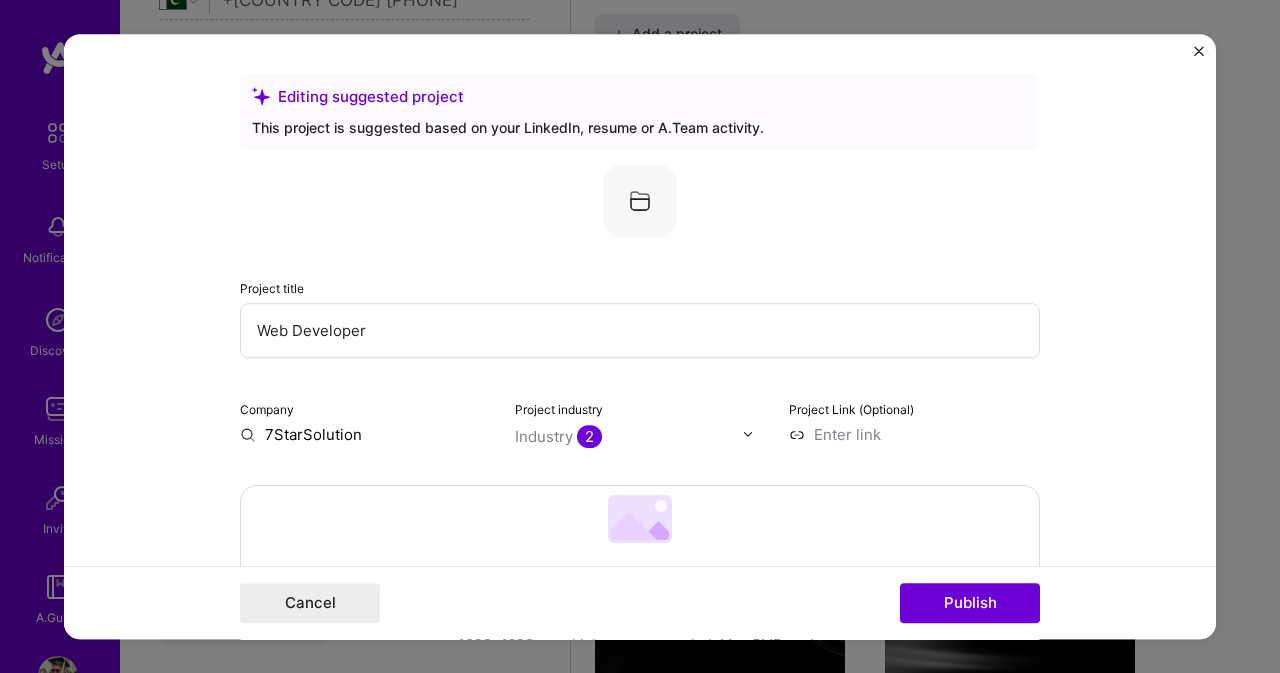 click on "7StarSolution" at bounding box center (365, 434) 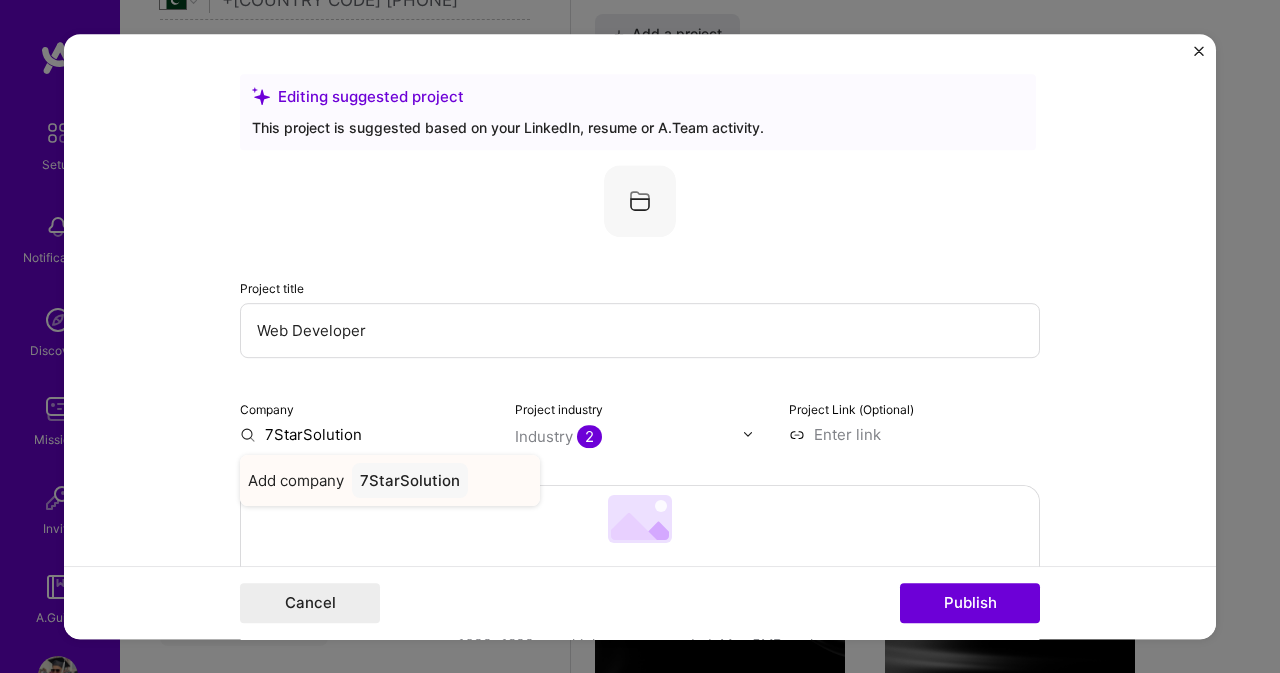 type on "7StarSolution" 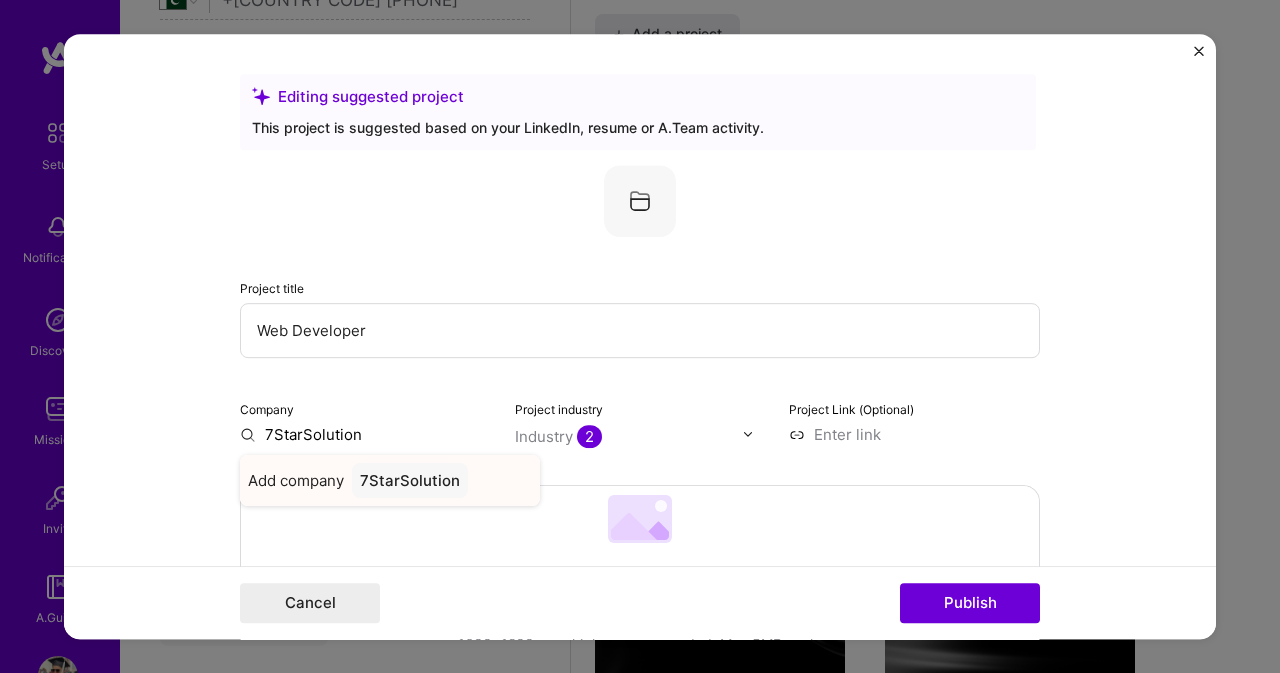 click on "7StarSolution" at bounding box center (410, 480) 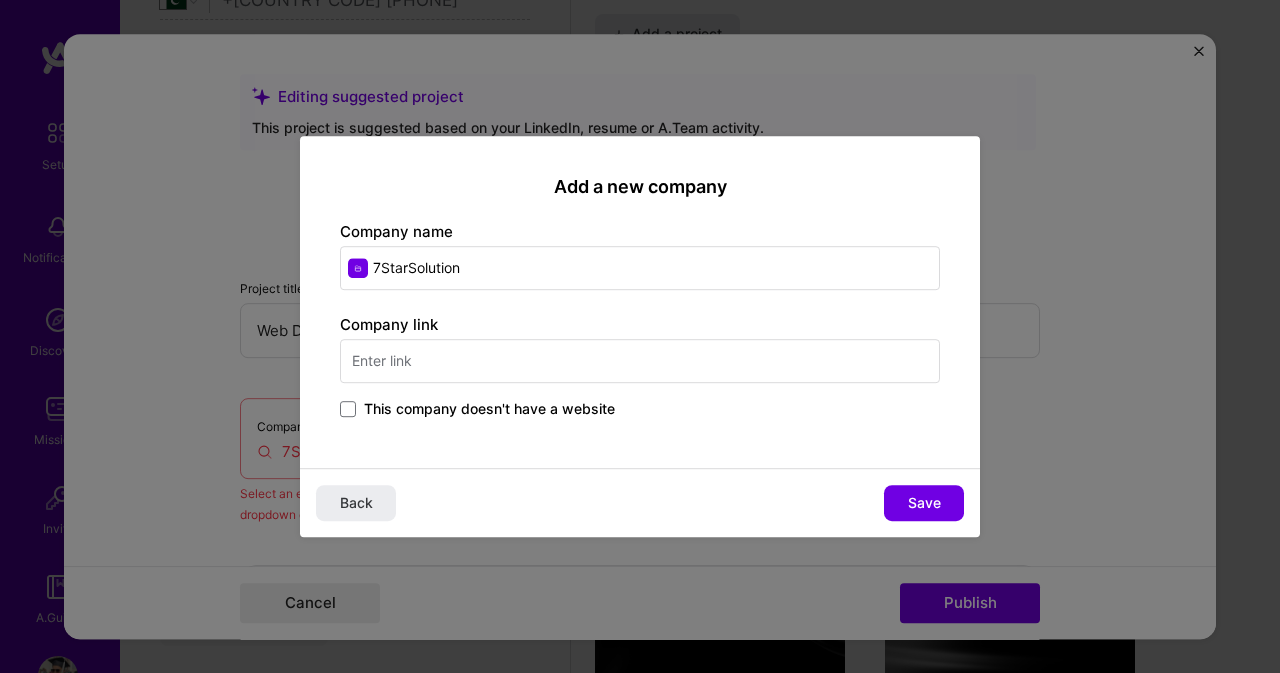 click at bounding box center [640, 361] 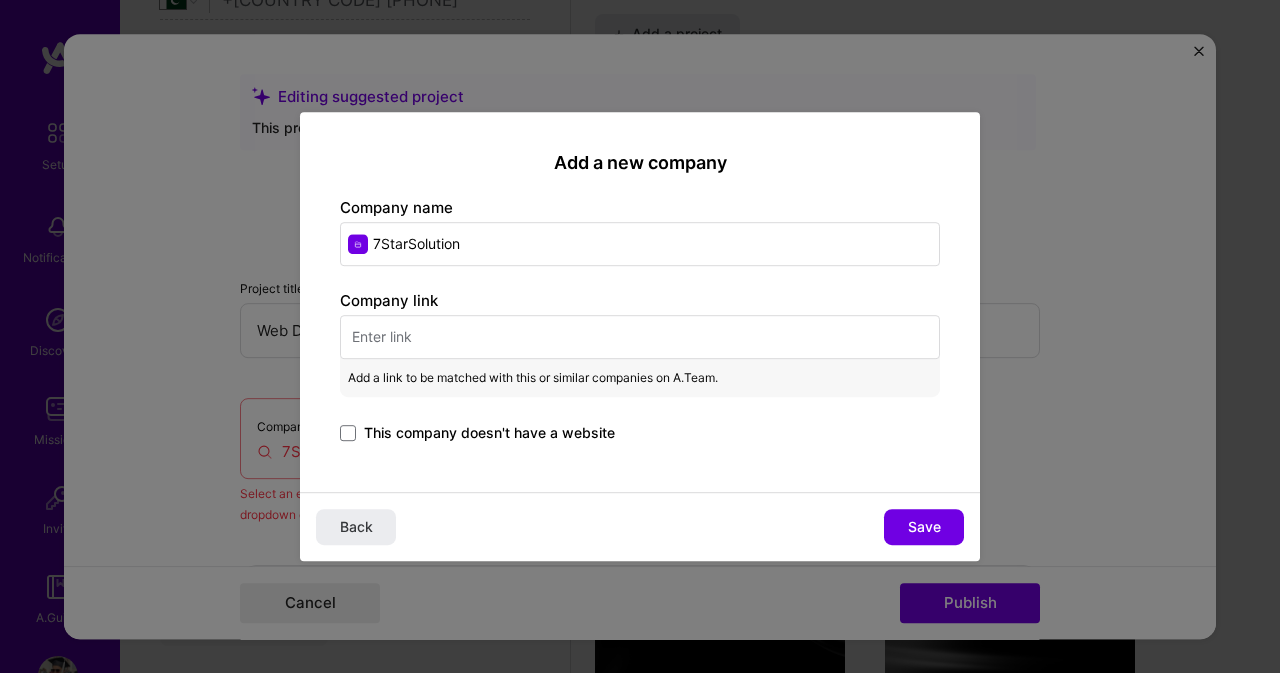 paste on "https://[WEBSITE]/" 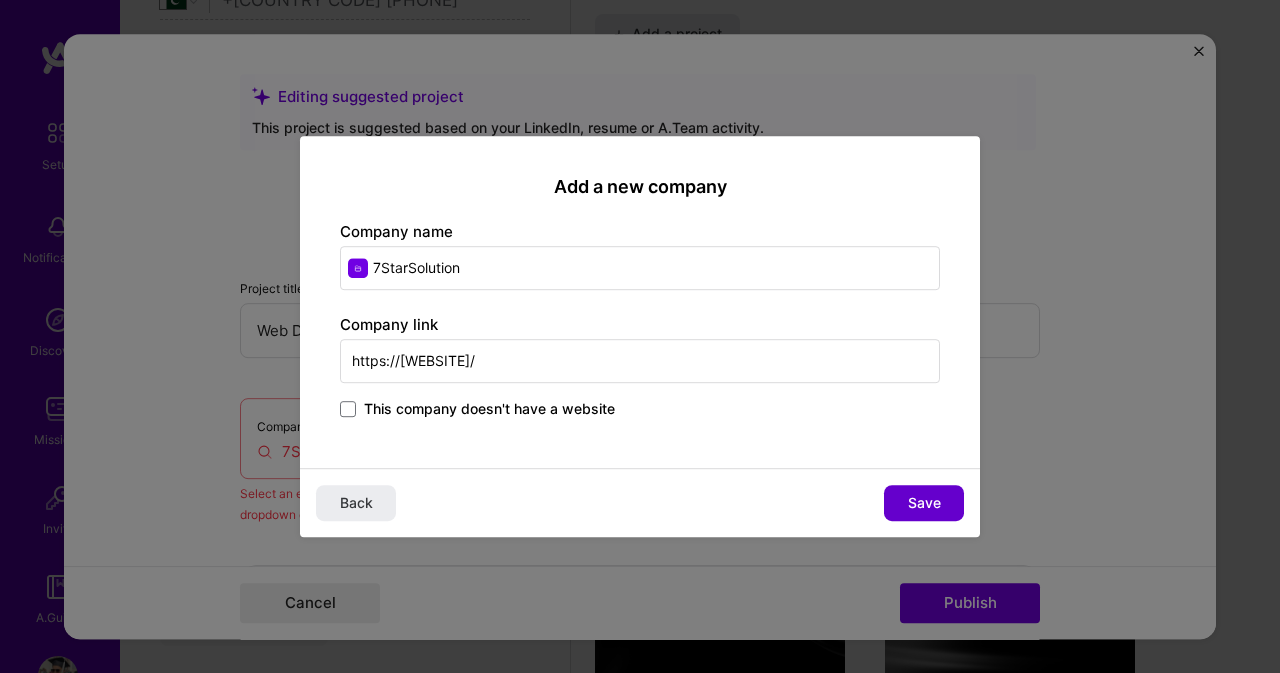 type on "https://[WEBSITE]/" 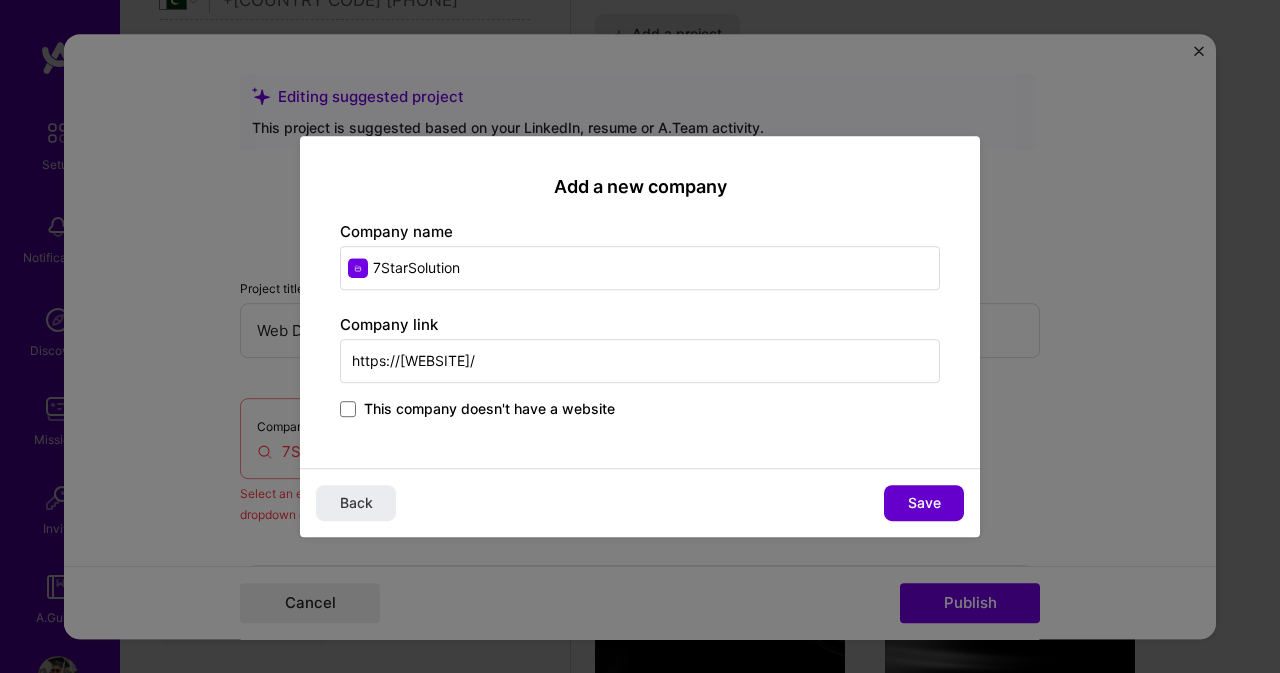 click on "Save" at bounding box center [924, 503] 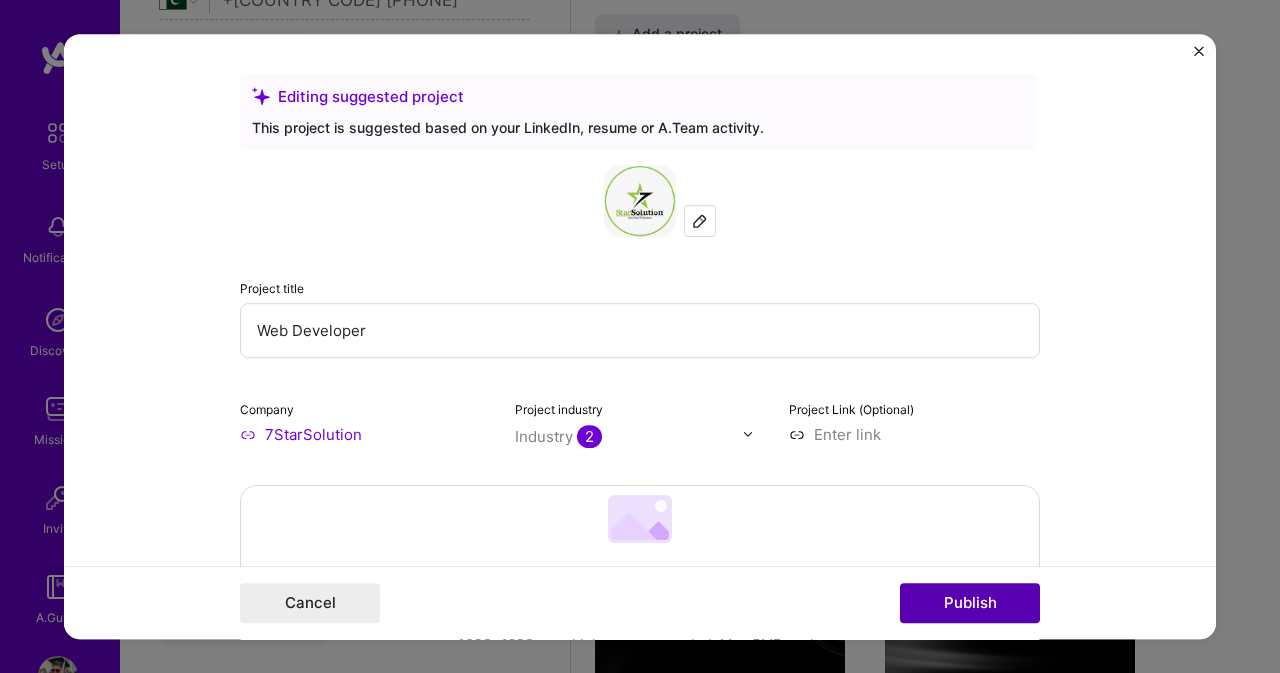 click on "Publish" at bounding box center [970, 603] 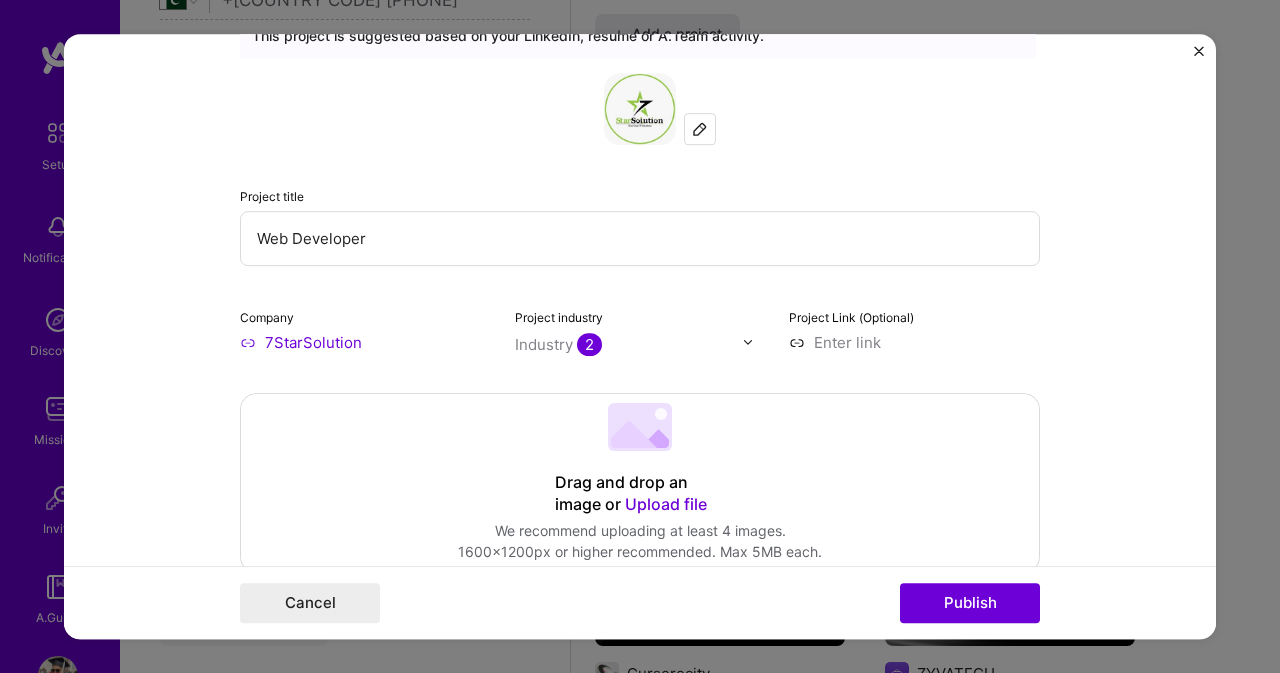 type 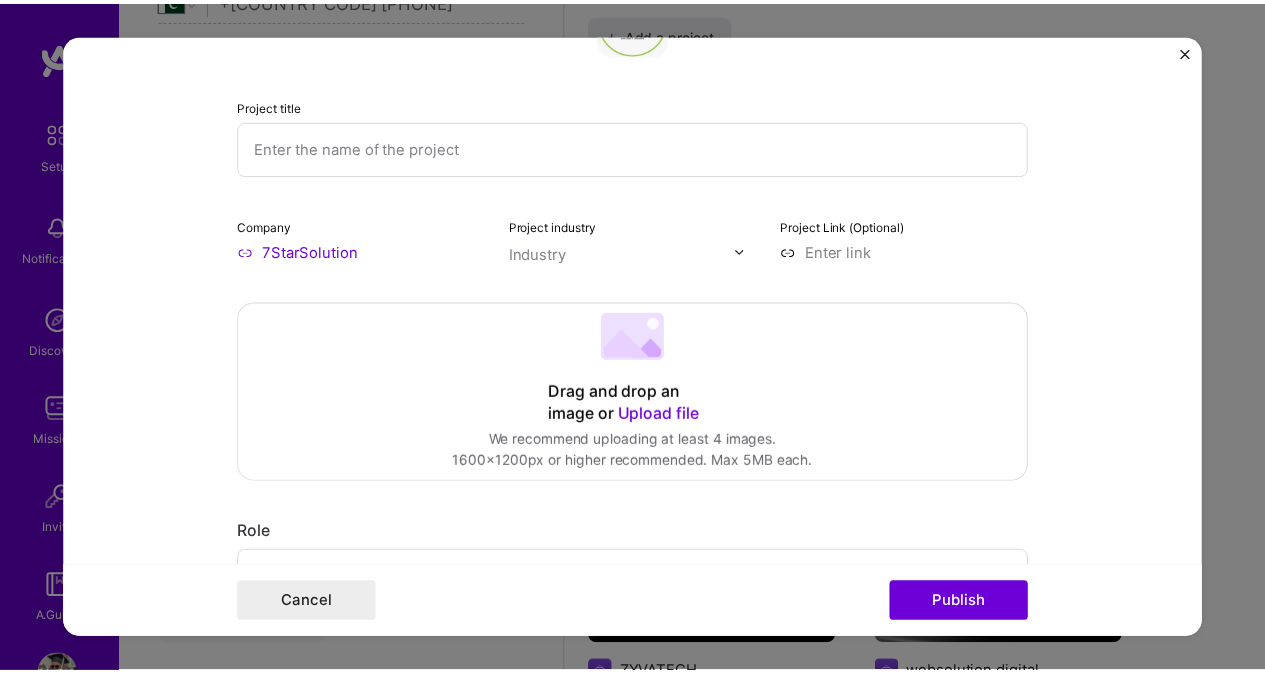 scroll, scrollTop: 109, scrollLeft: 0, axis: vertical 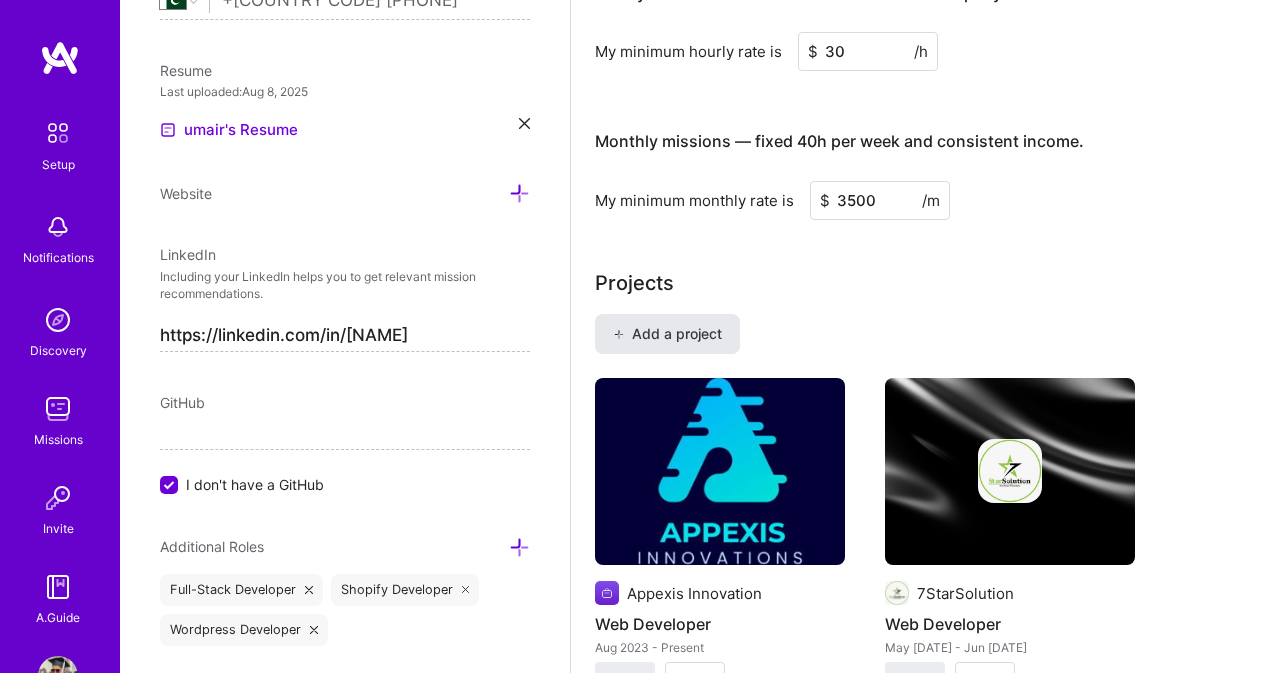 click on "Add a project" at bounding box center (667, 334) 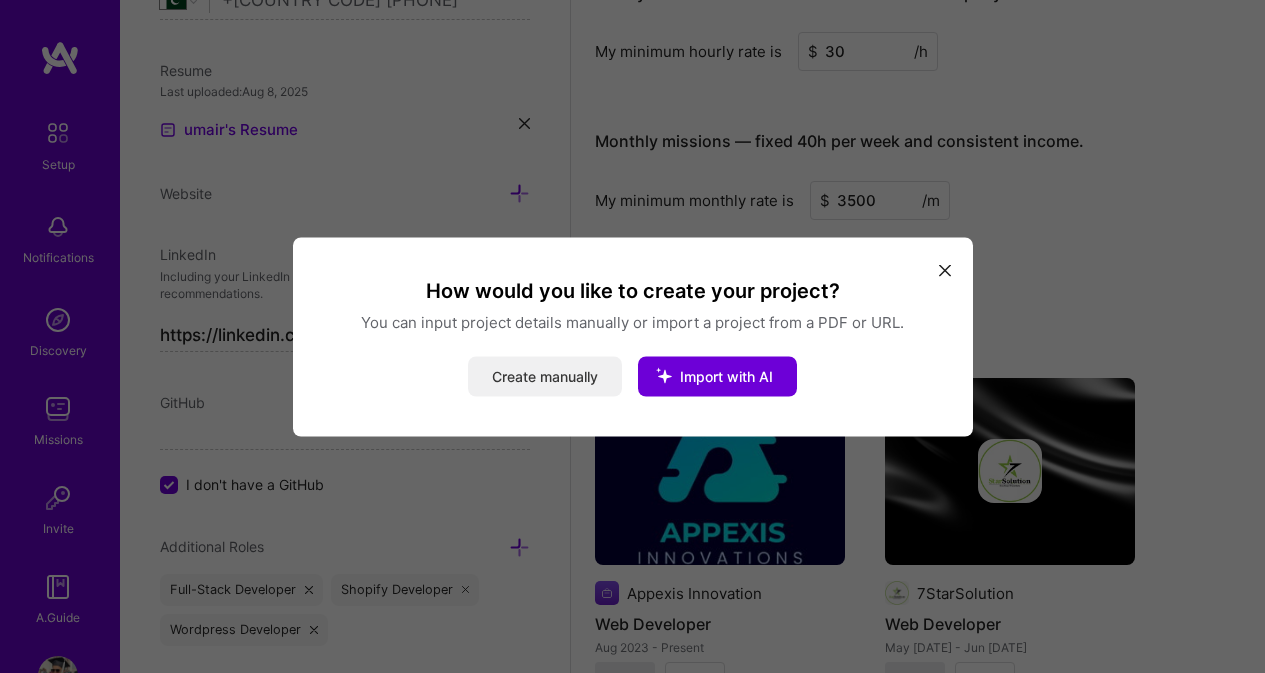 click on "Create manually" at bounding box center [545, 376] 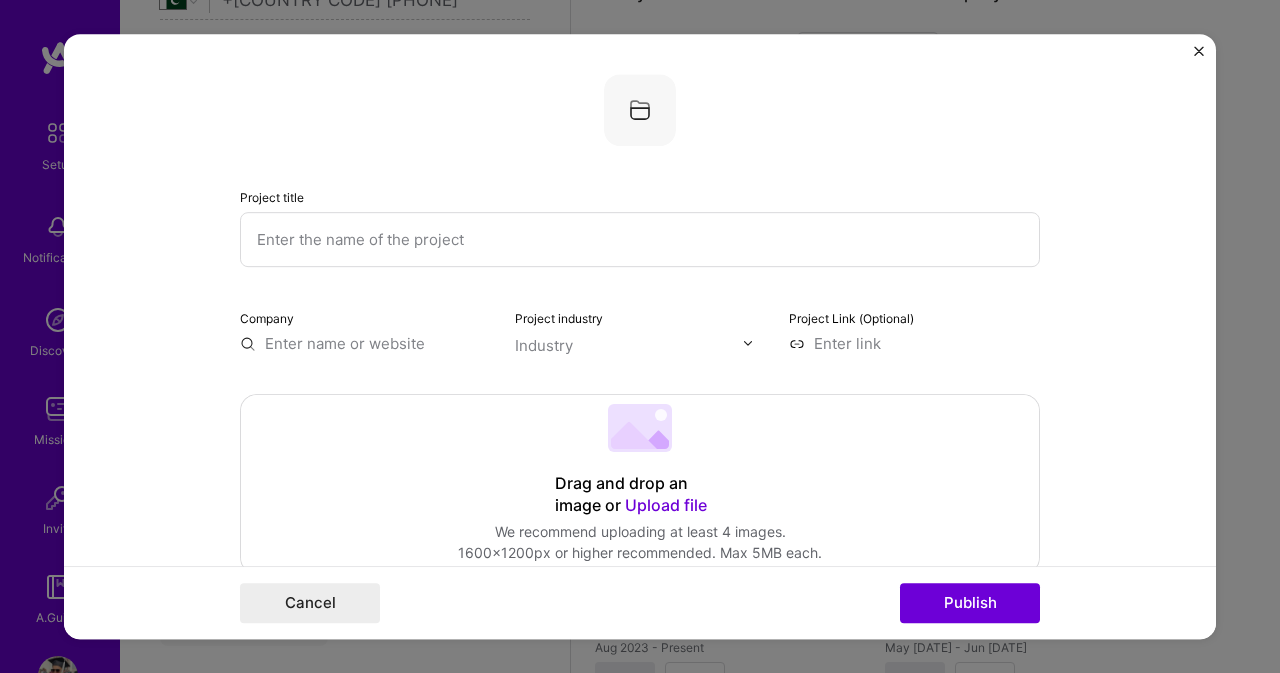 click at bounding box center [640, 239] 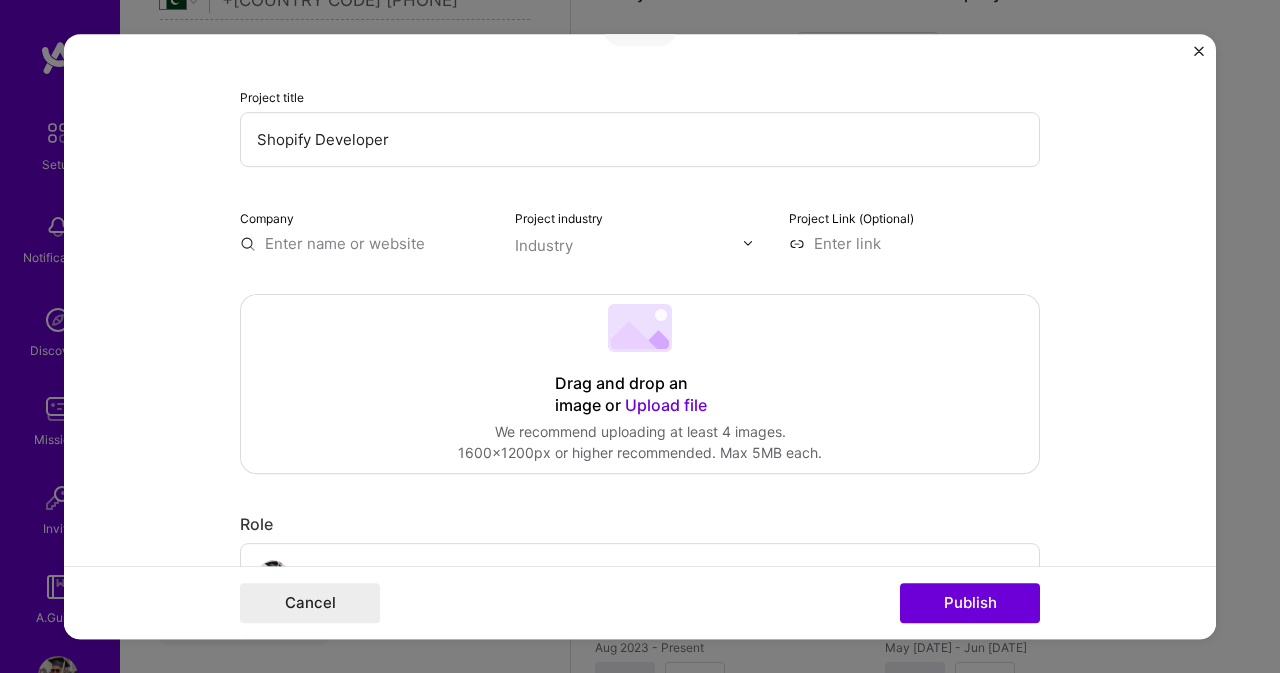 scroll, scrollTop: 200, scrollLeft: 0, axis: vertical 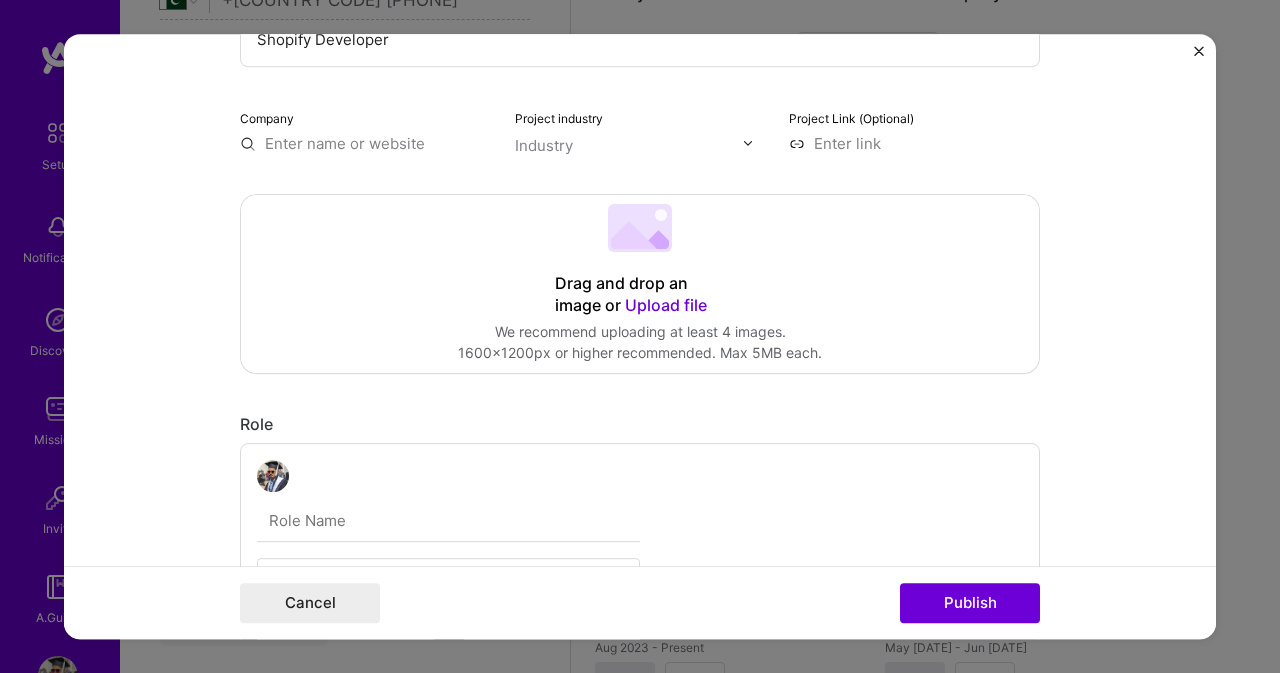 type on "Shopify Developer" 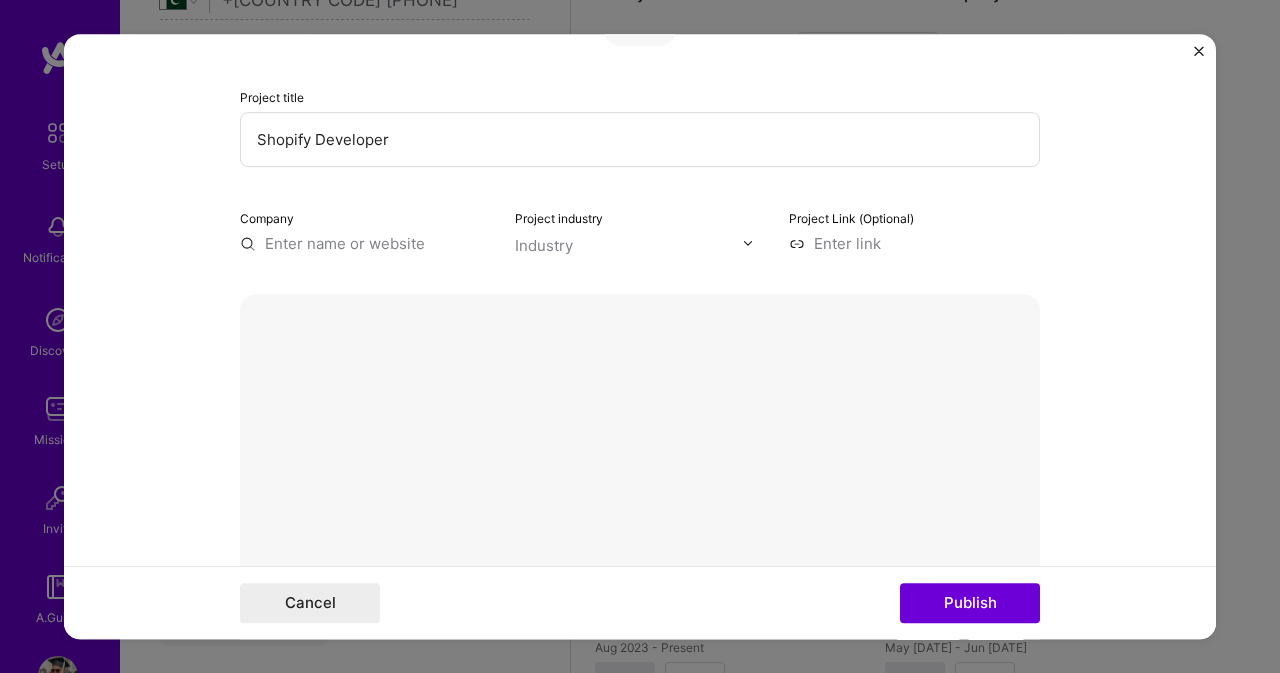 scroll, scrollTop: 200, scrollLeft: 0, axis: vertical 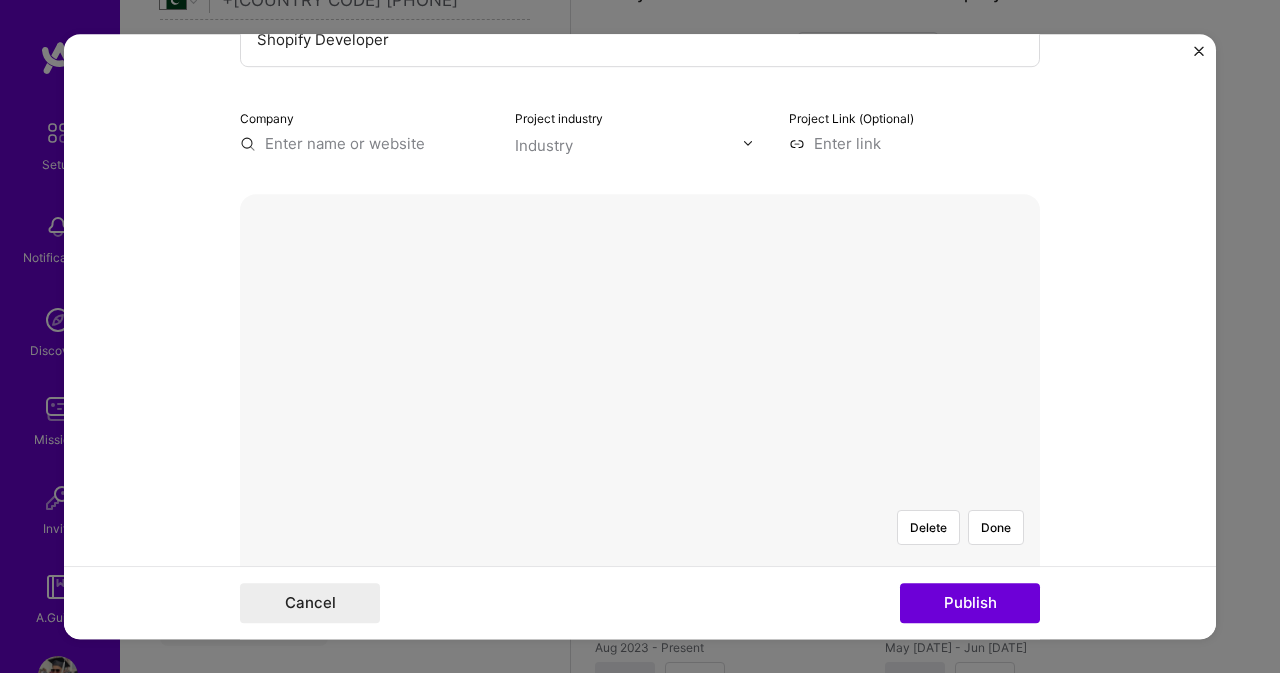click at bounding box center [727, 559] 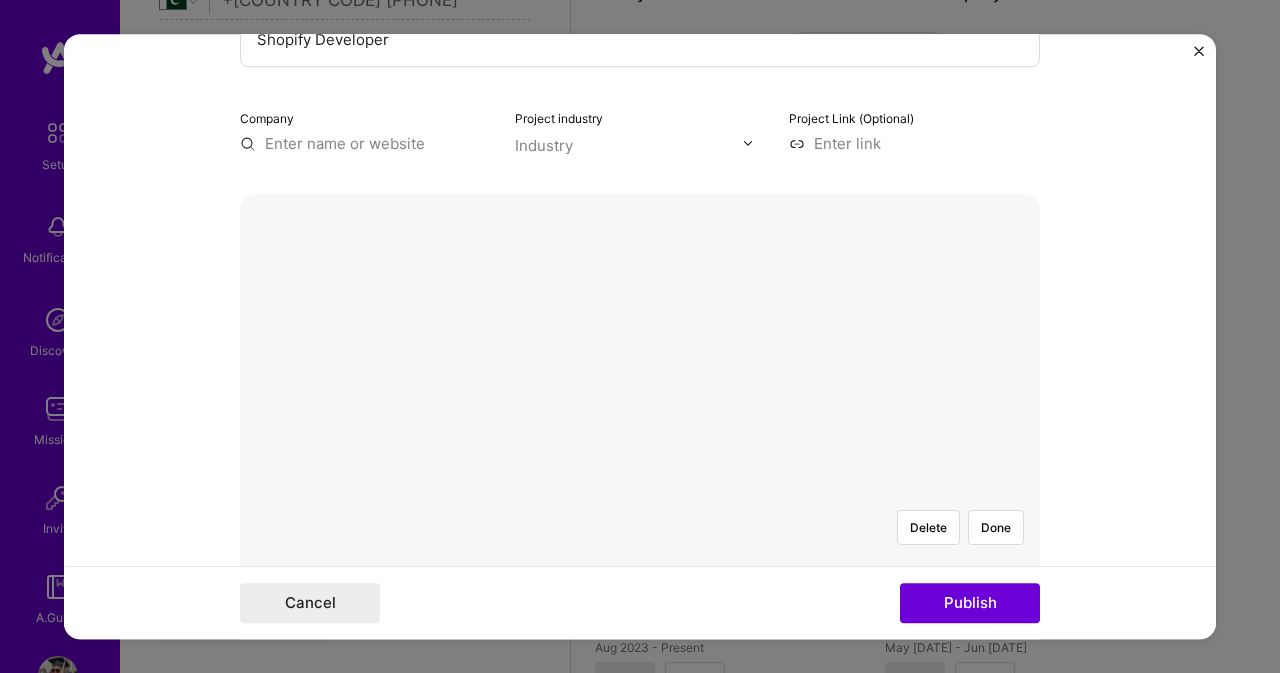 click on "Delete Done" at bounding box center (640, 494) 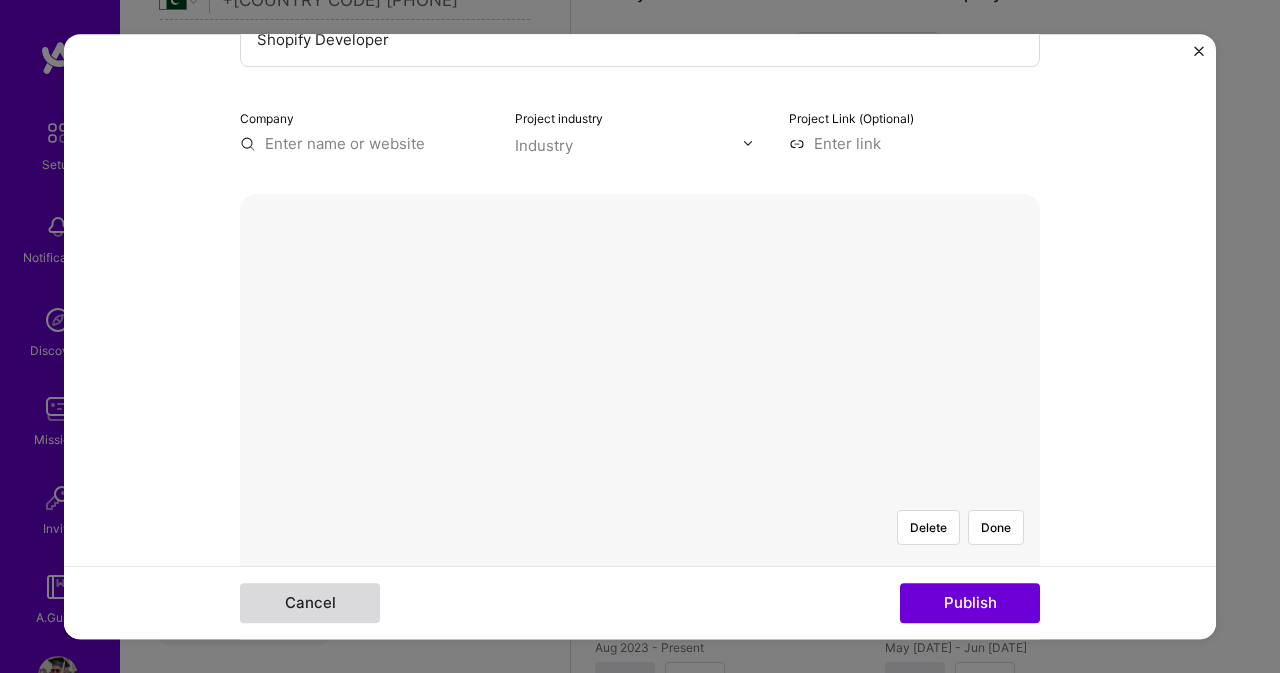 click on "Cancel" at bounding box center (310, 603) 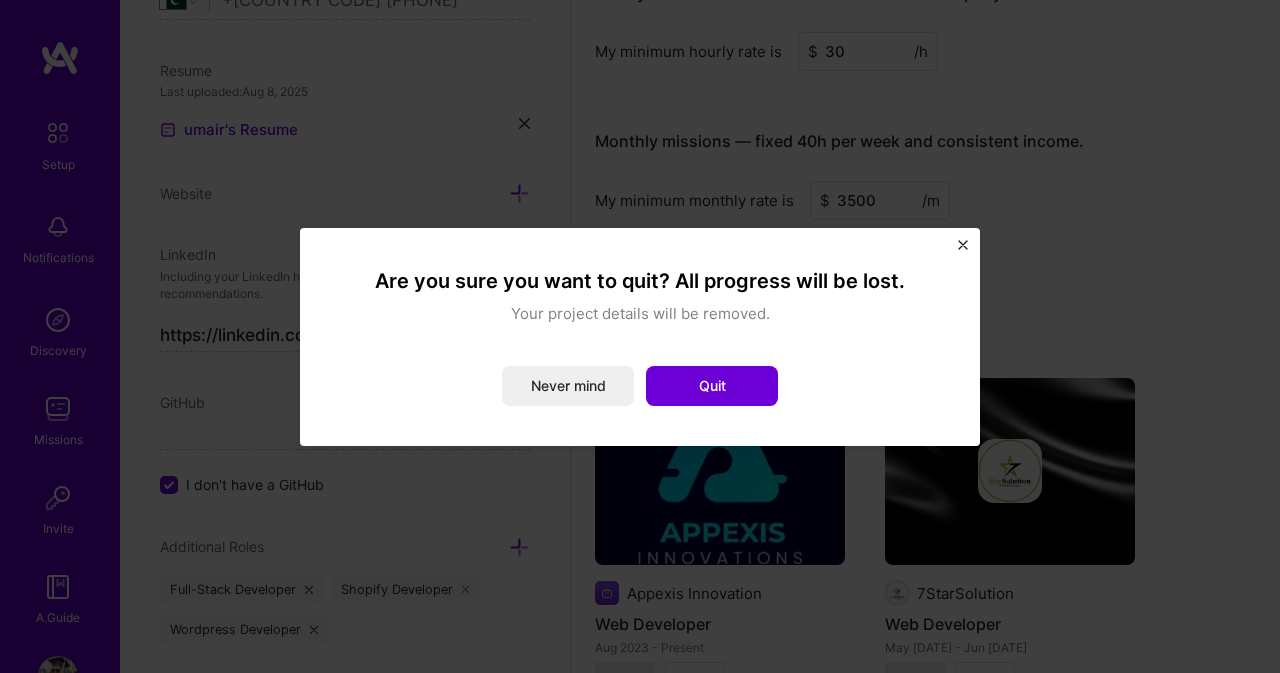 click at bounding box center (963, 245) 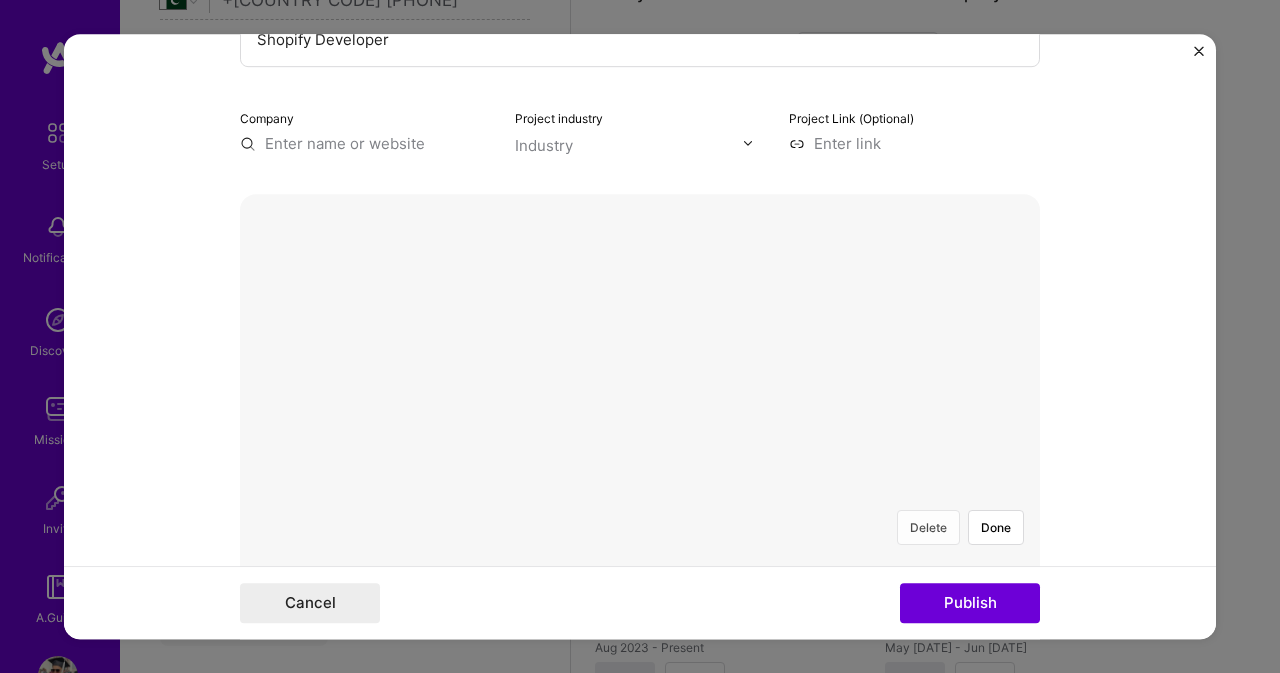 click on "Delete" at bounding box center [928, 527] 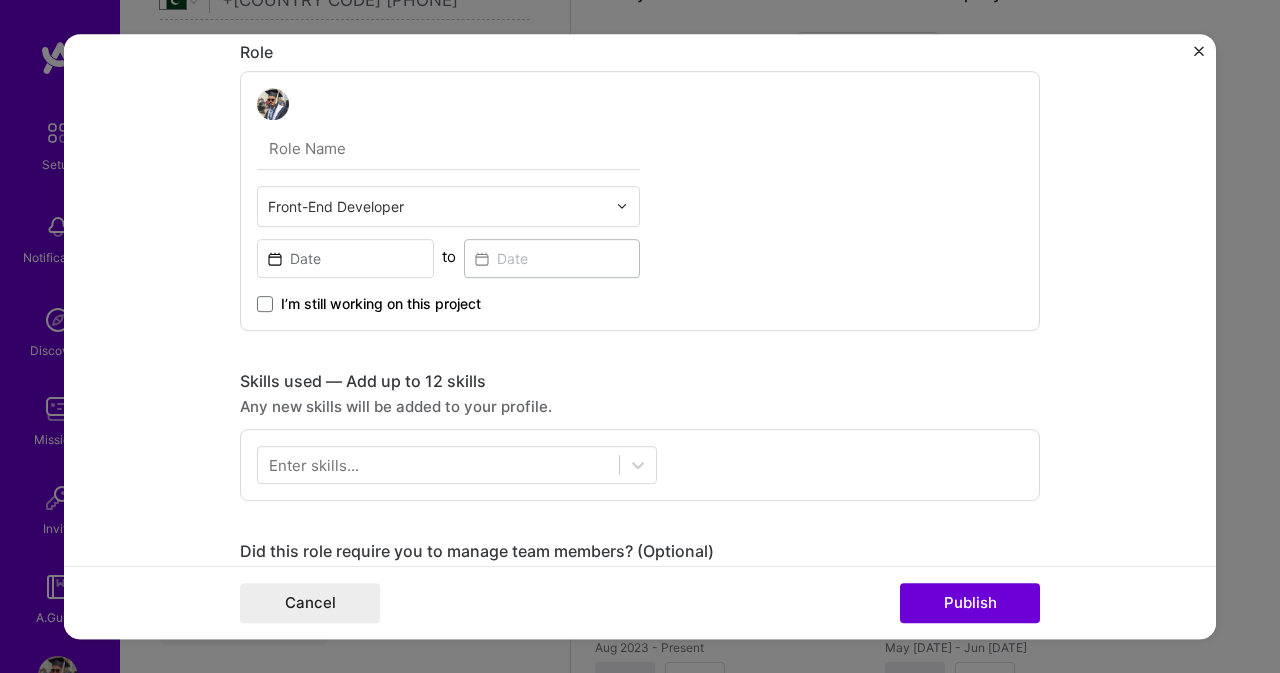 scroll, scrollTop: 600, scrollLeft: 0, axis: vertical 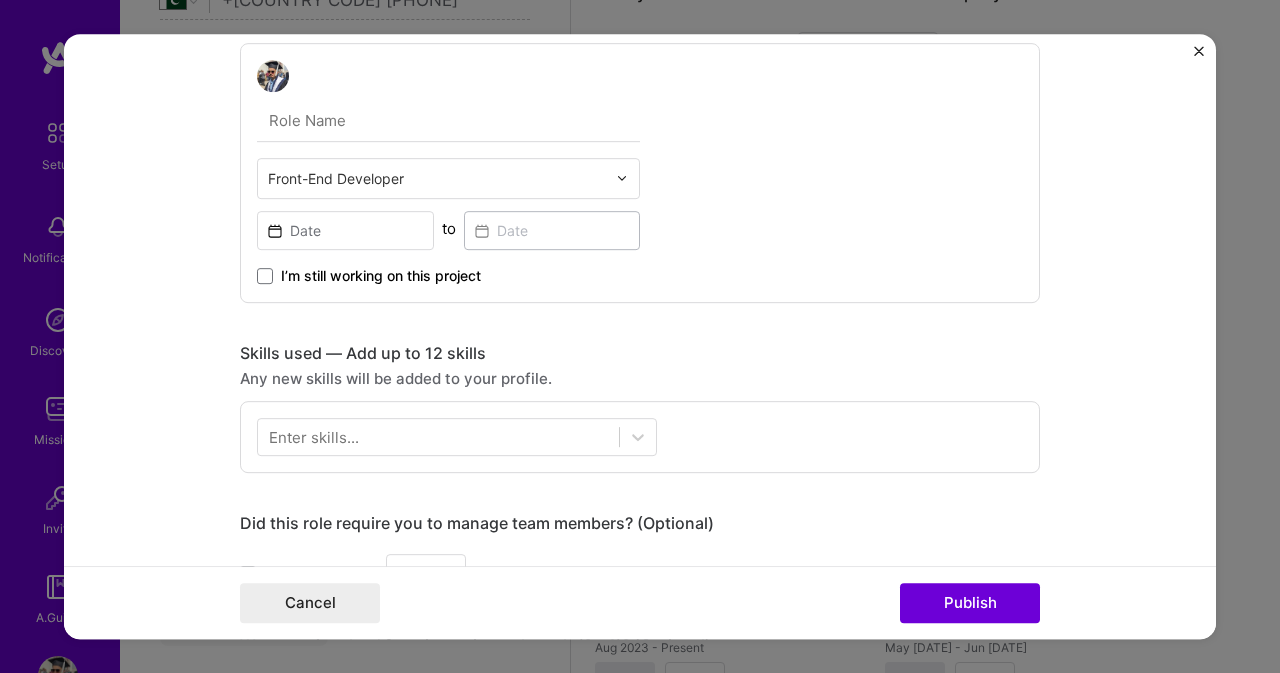 click at bounding box center (622, 178) 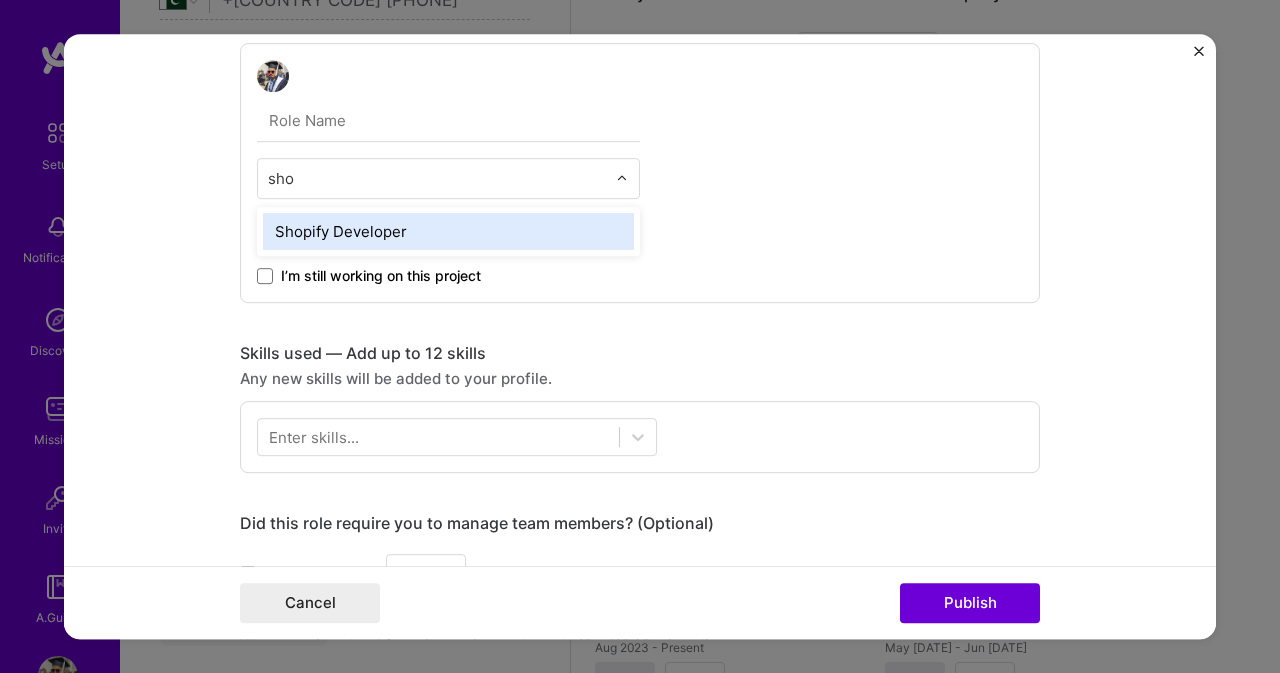 type on "shop" 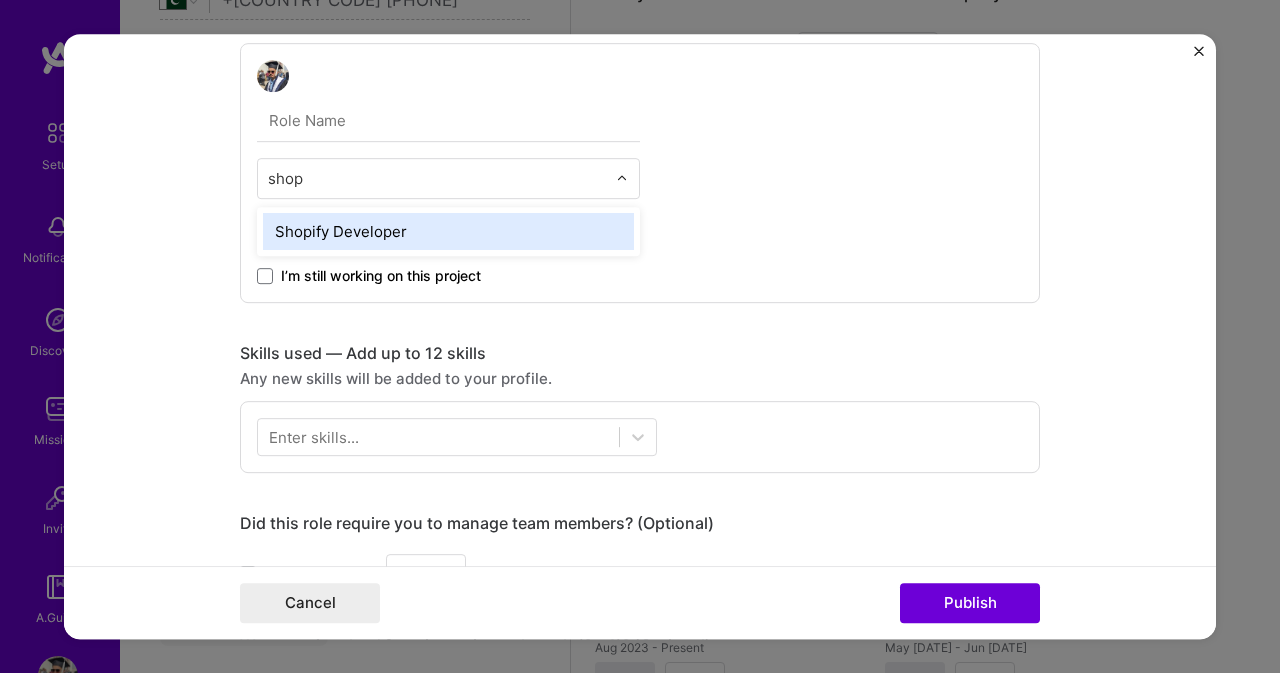 click on "Shopify Developer" at bounding box center (448, 231) 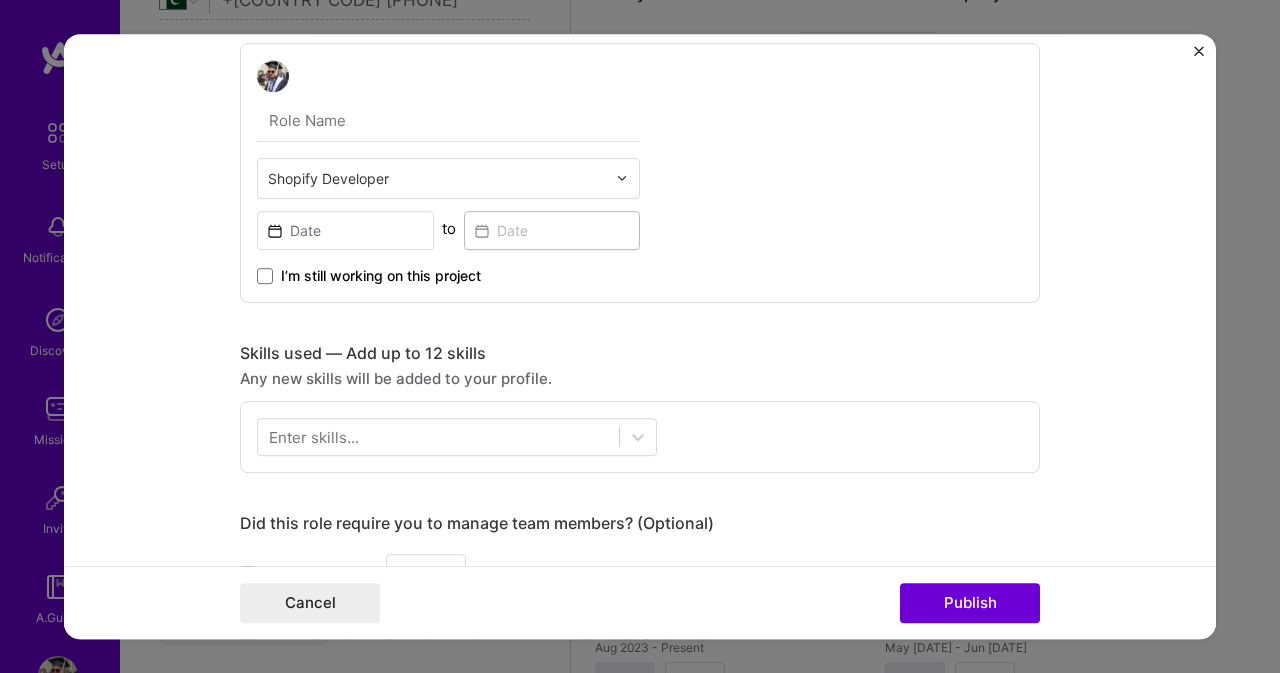 click on "I’m still working on this project" at bounding box center (381, 276) 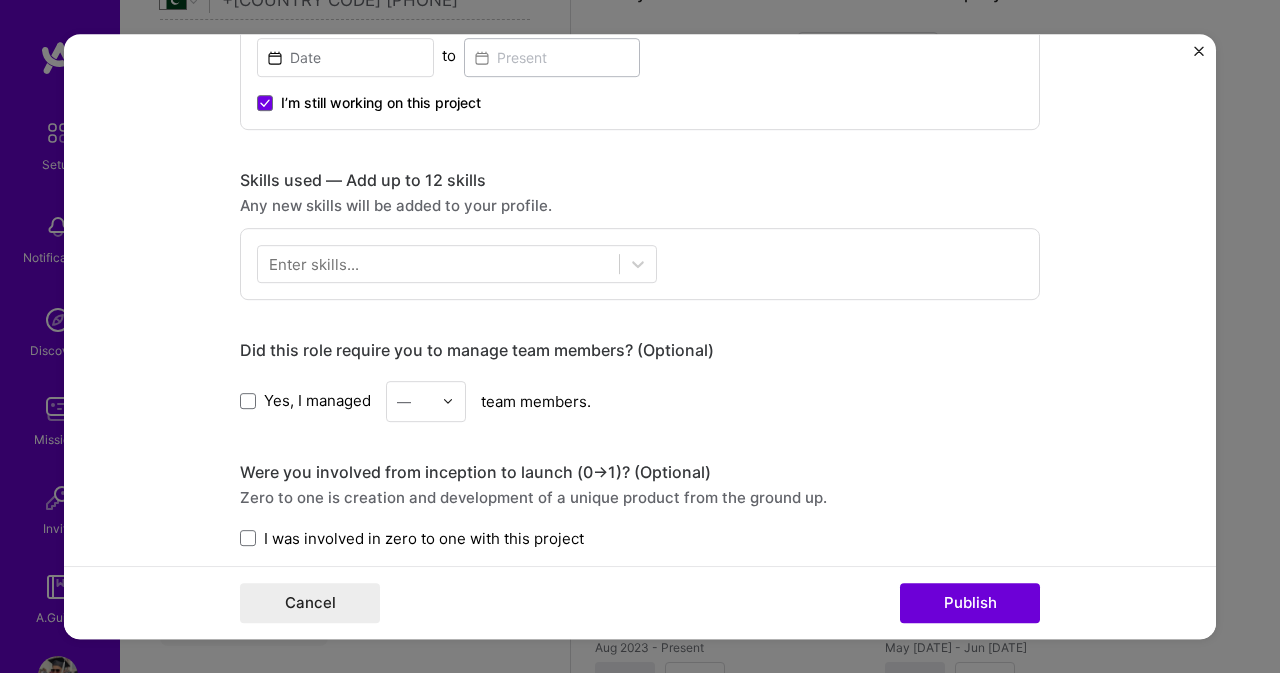 scroll, scrollTop: 800, scrollLeft: 0, axis: vertical 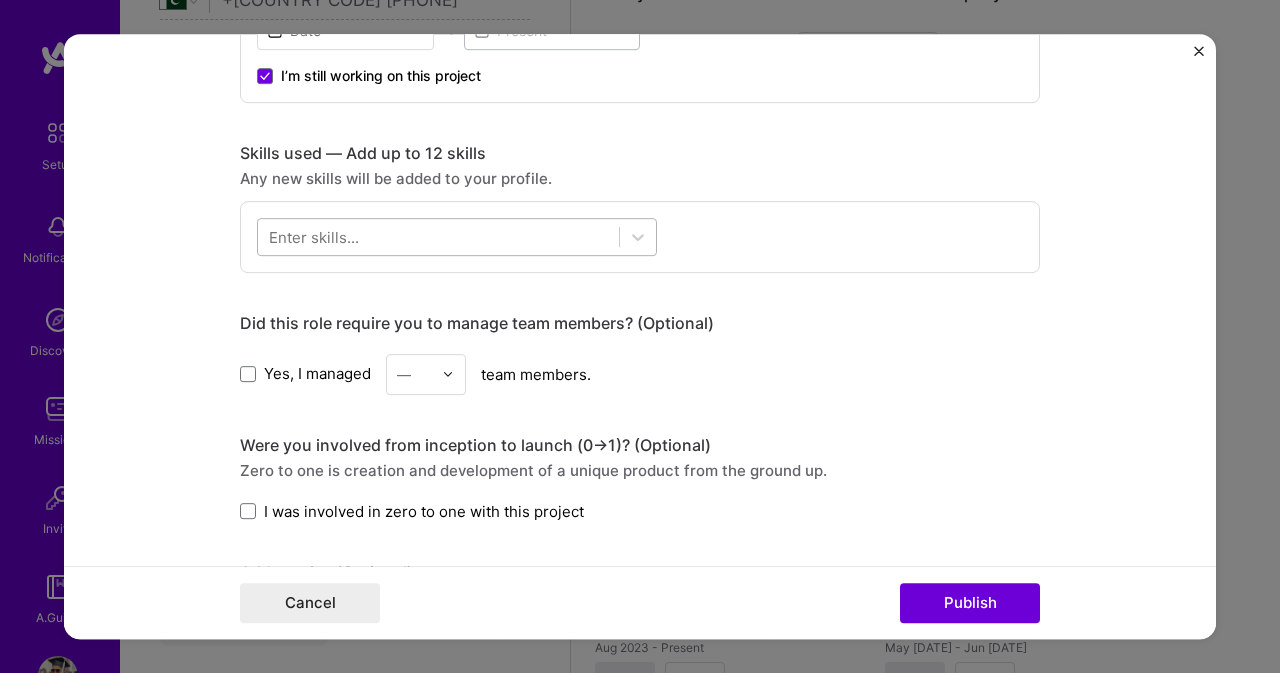 click at bounding box center [438, 236] 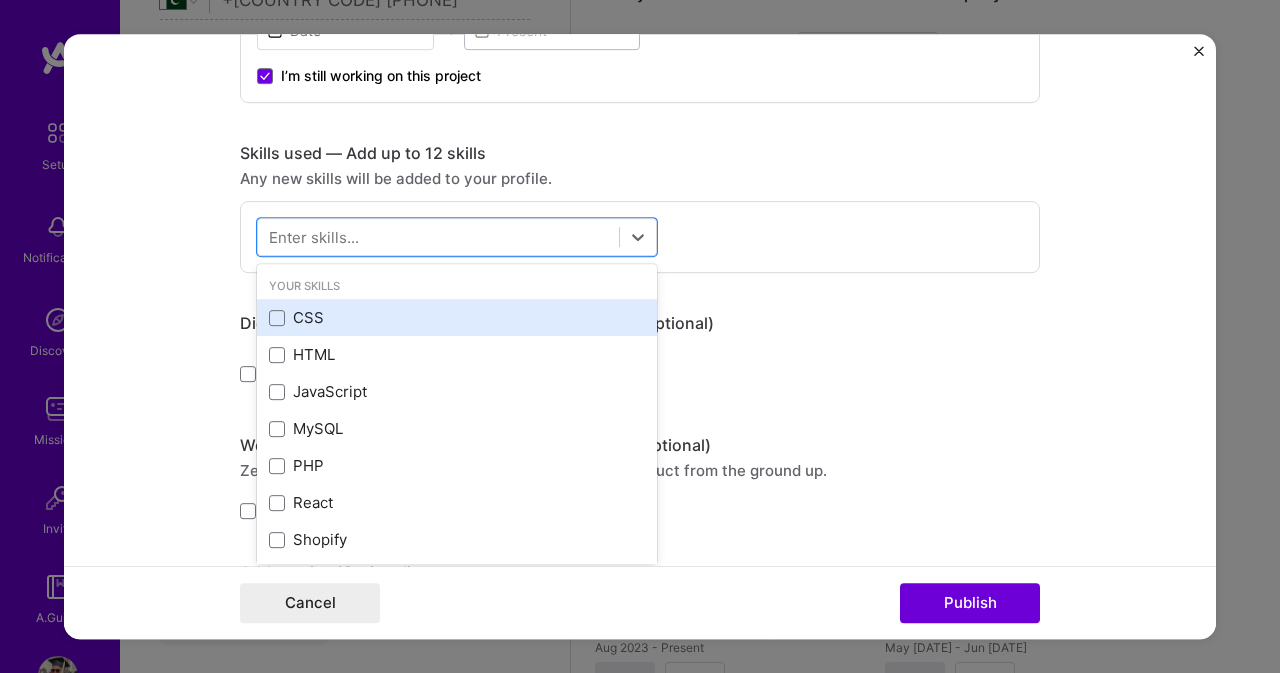 click on "CSS" at bounding box center (457, 317) 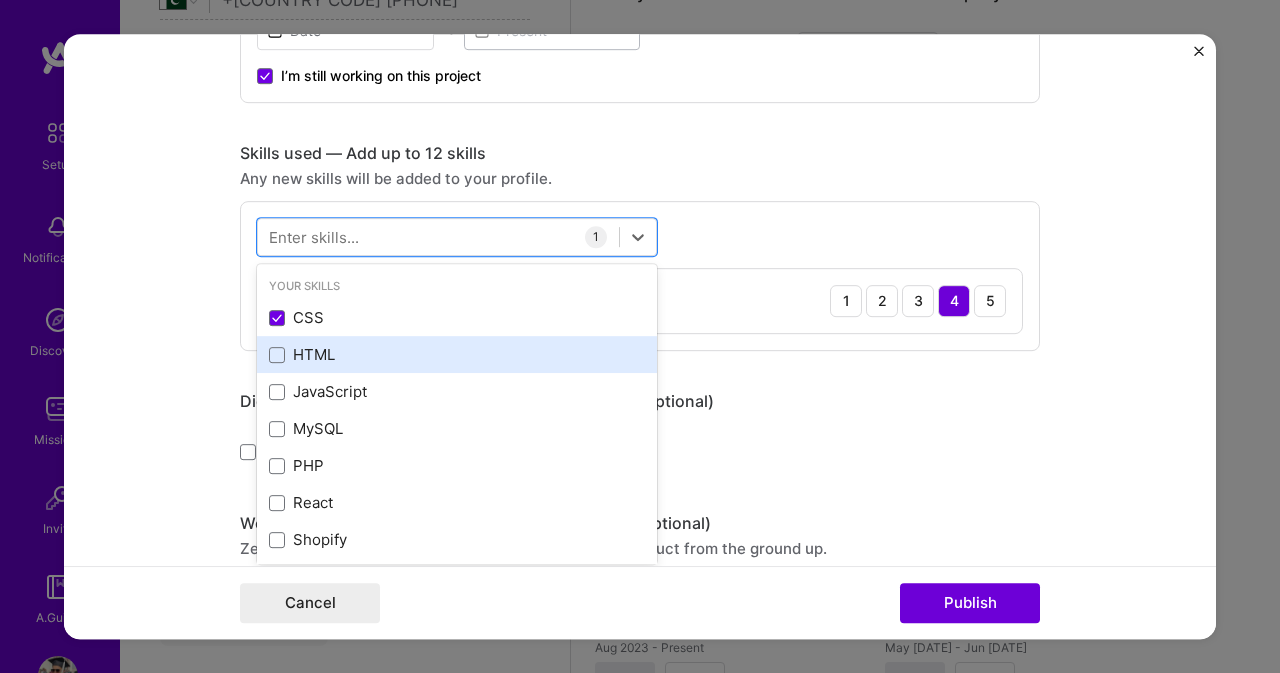 click on "HTML" at bounding box center (457, 354) 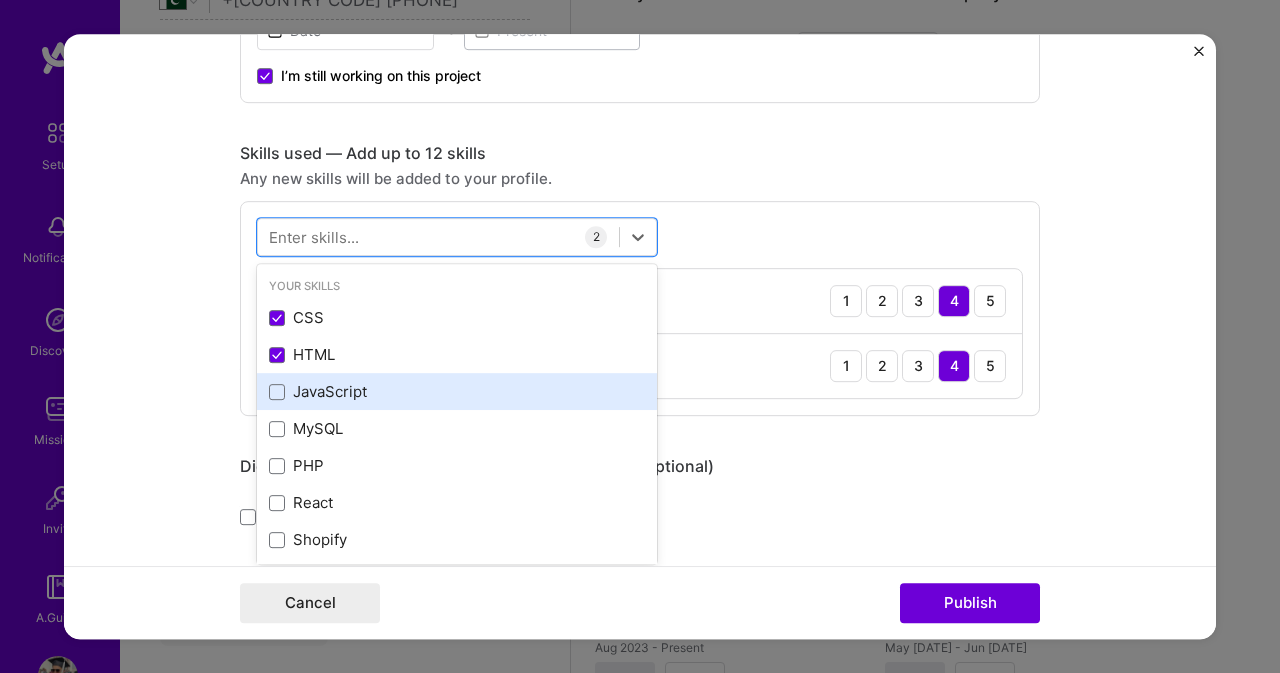click on "JavaScript" at bounding box center (457, 391) 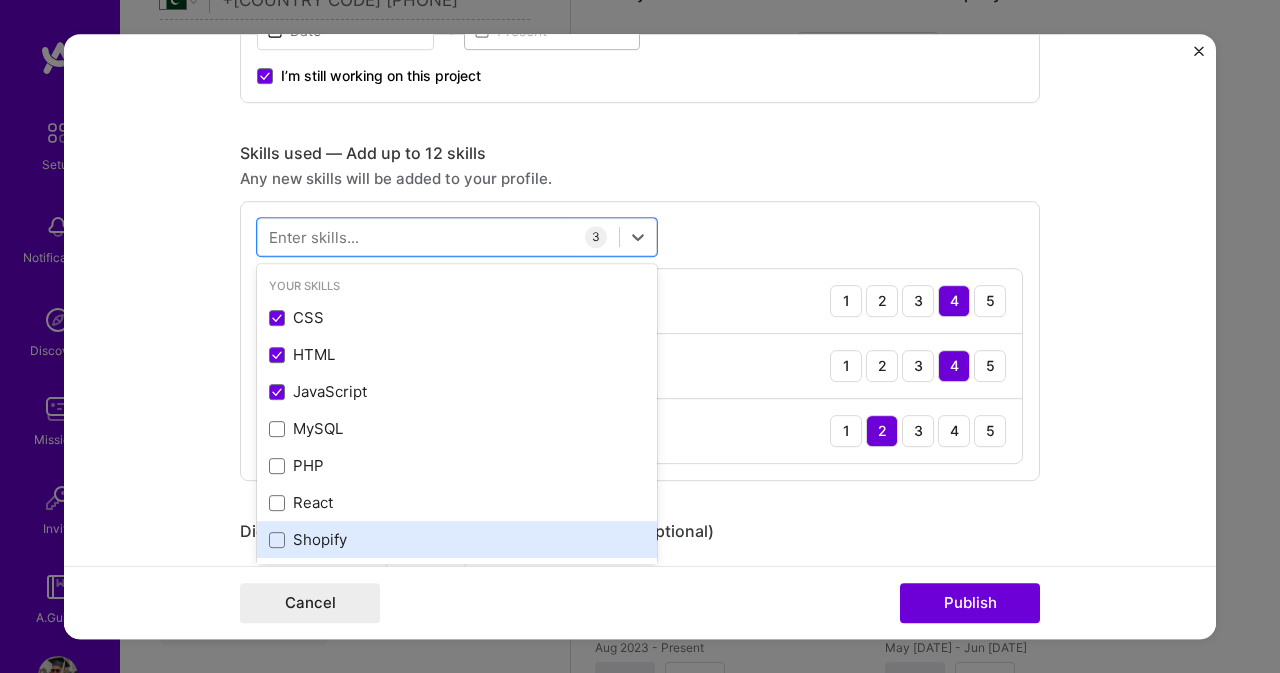 click on "Shopify" at bounding box center [457, 539] 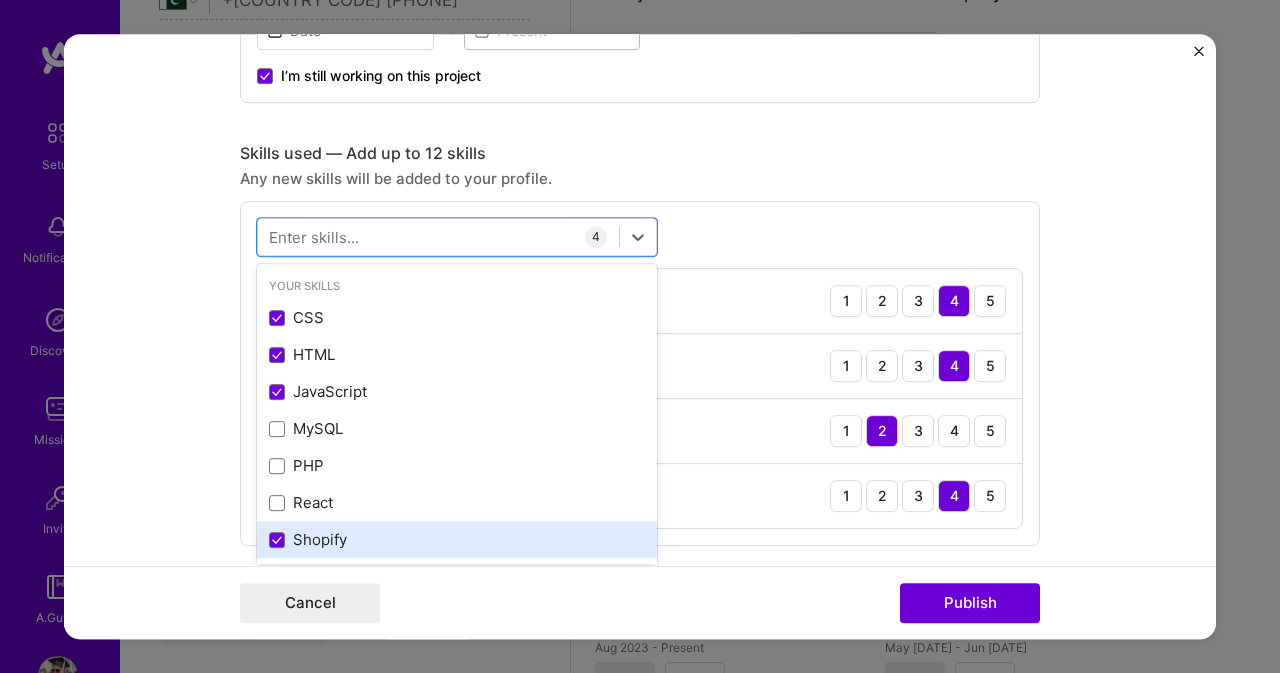 scroll, scrollTop: 100, scrollLeft: 0, axis: vertical 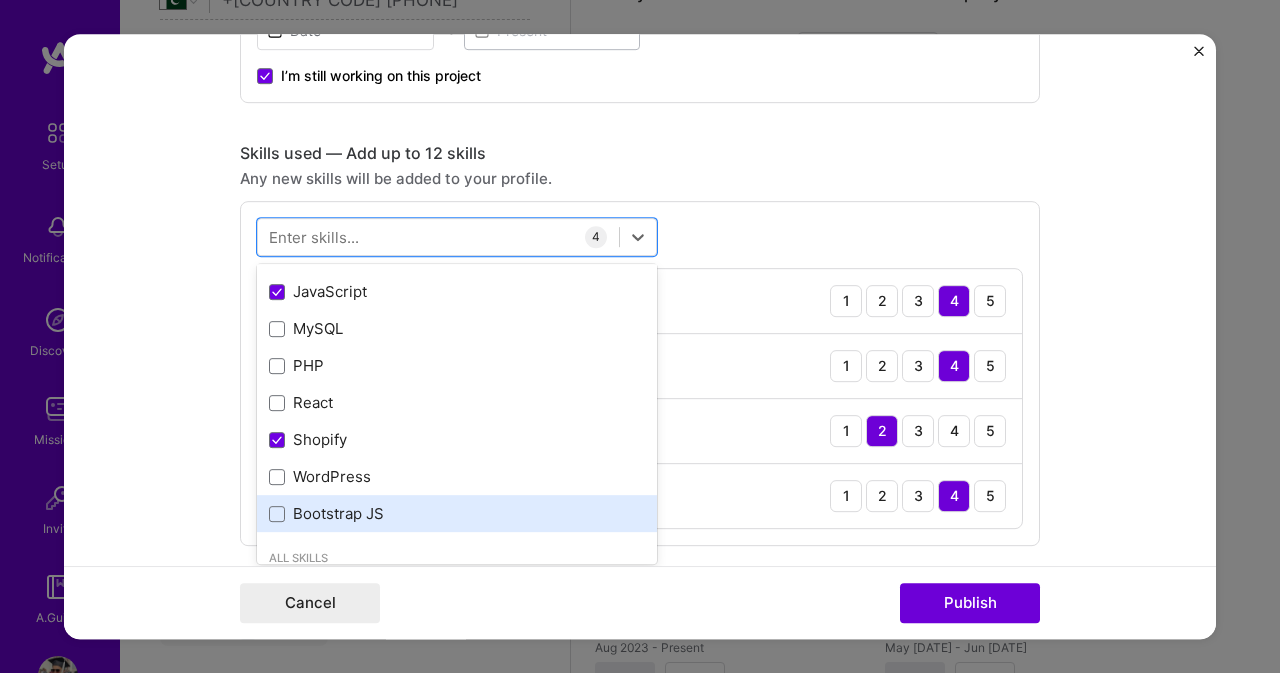 click on "Bootstrap JS" at bounding box center (457, 513) 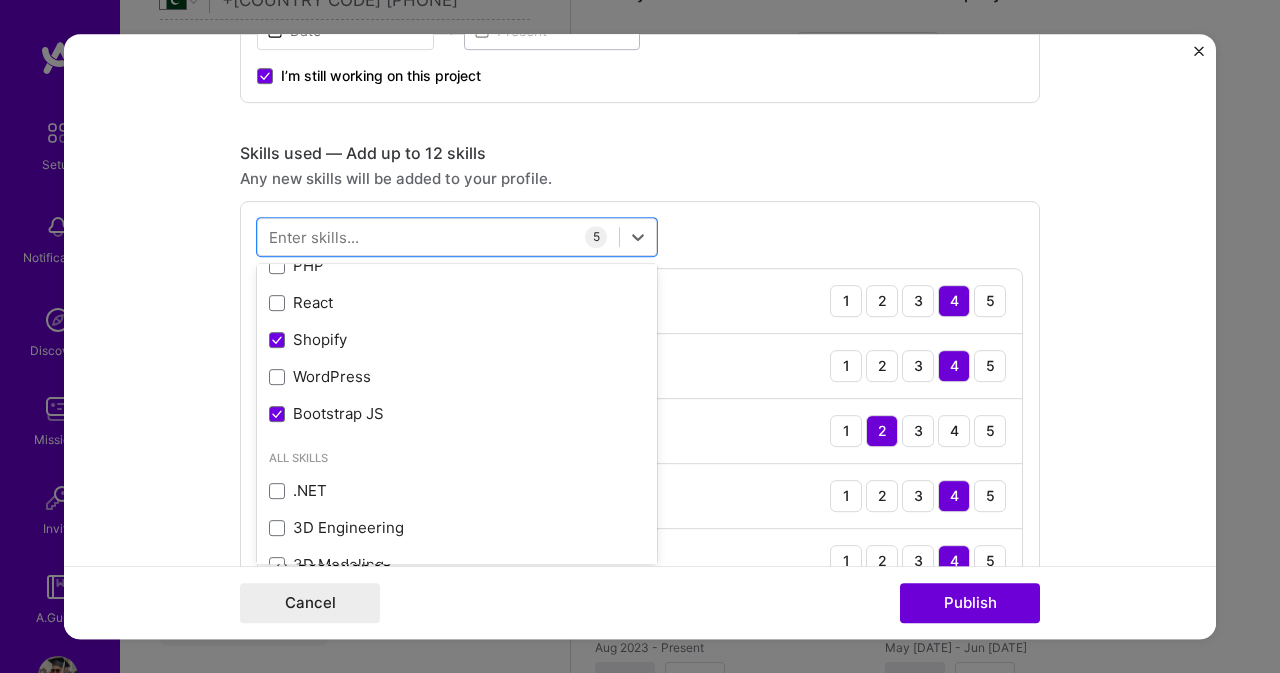 scroll, scrollTop: 0, scrollLeft: 0, axis: both 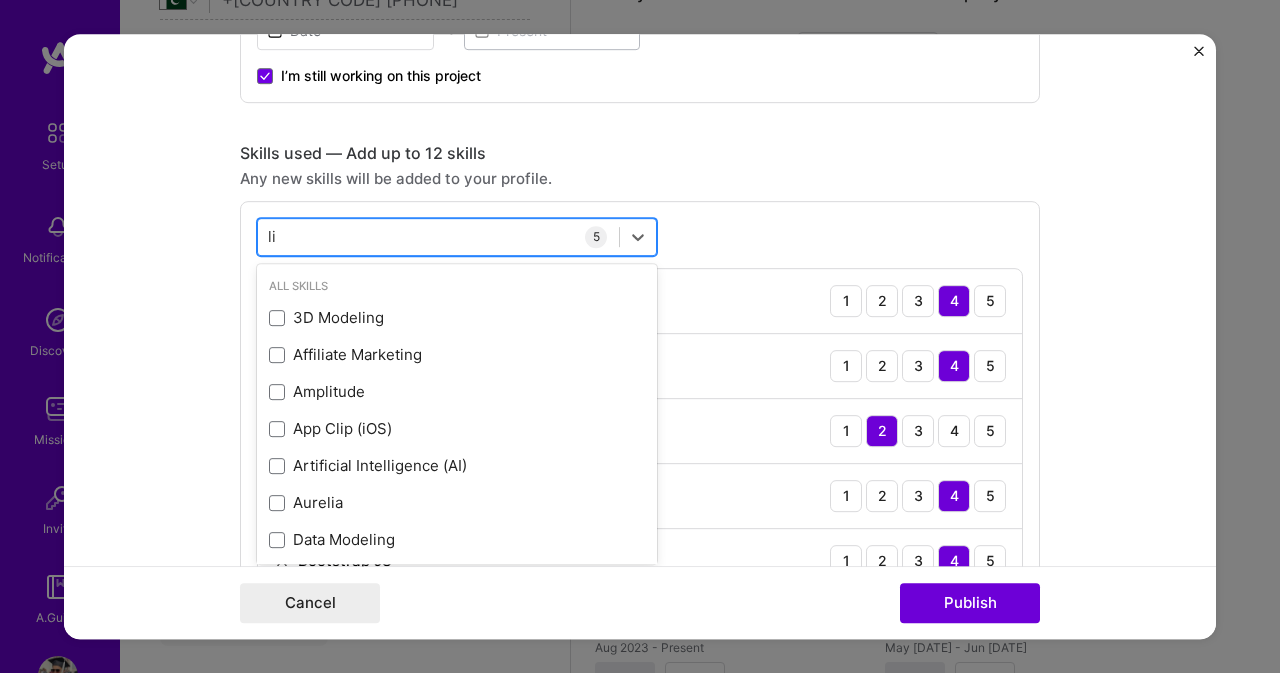 type on "l" 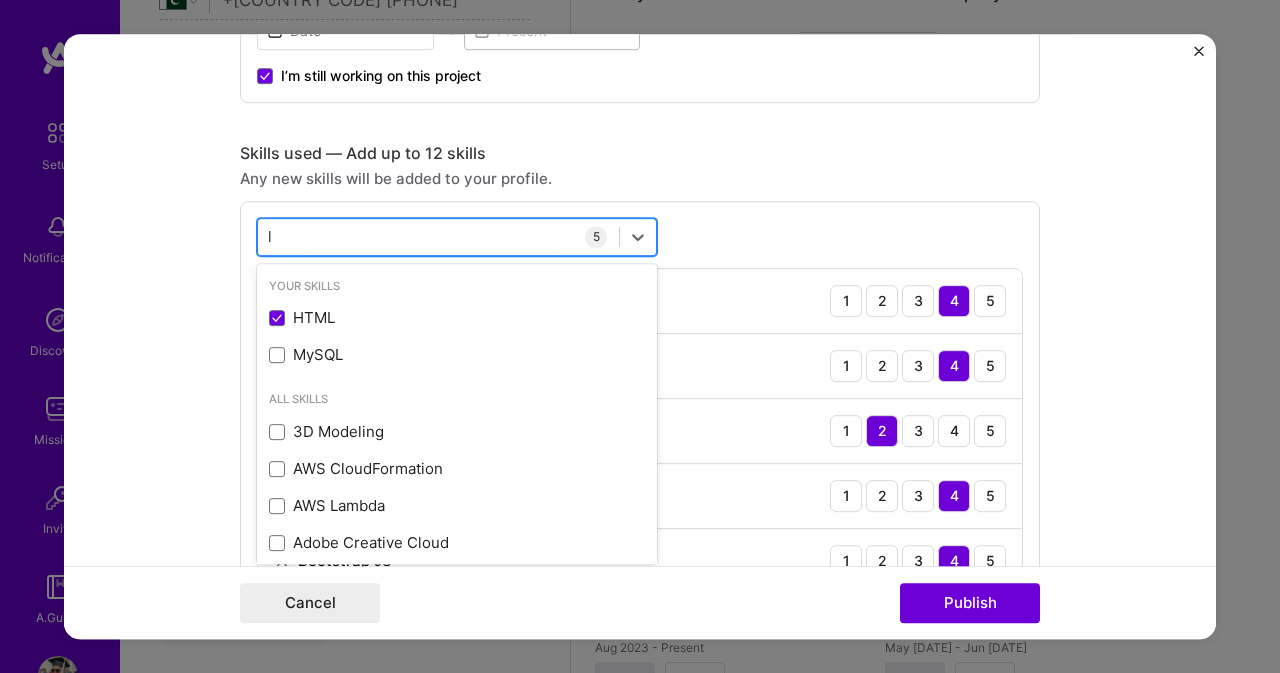 type 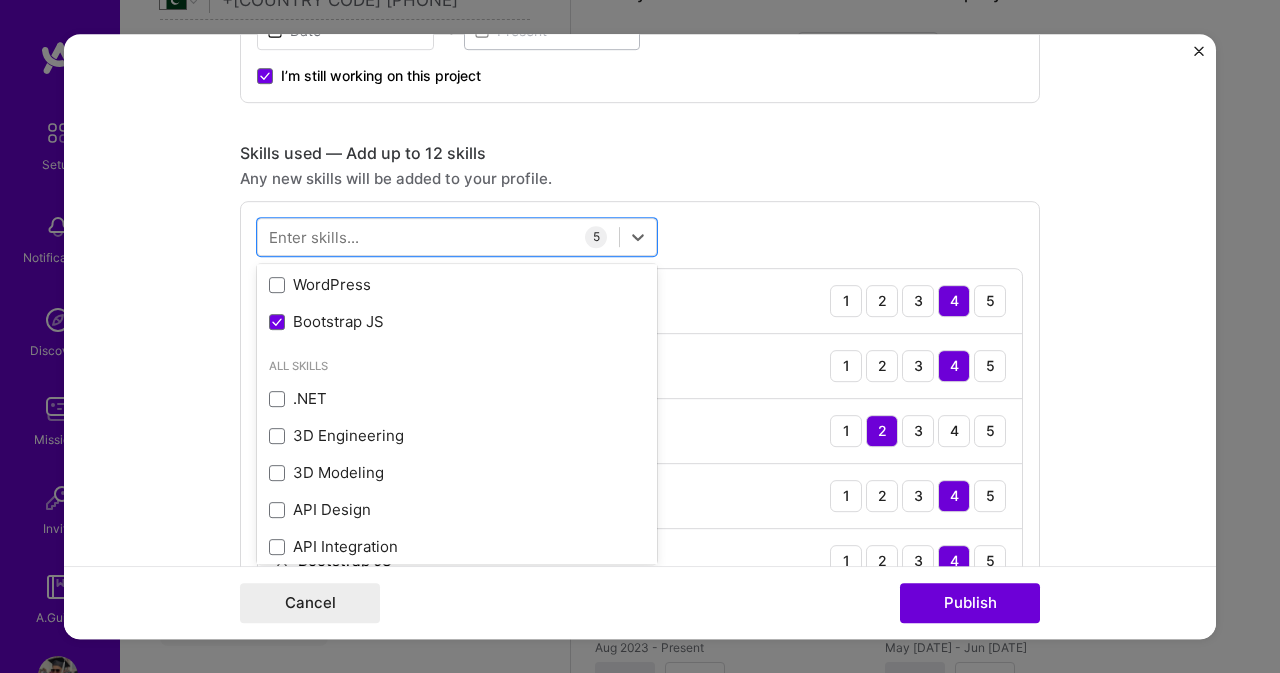 scroll, scrollTop: 300, scrollLeft: 0, axis: vertical 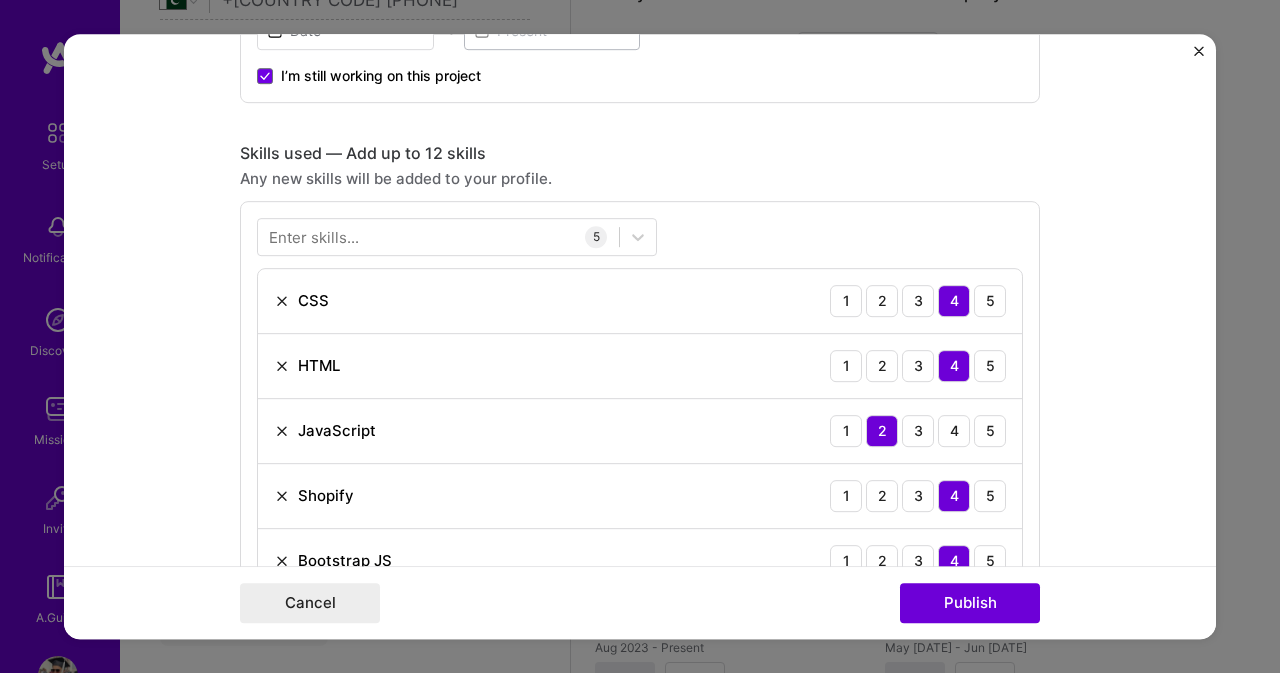 click on "Skills used — Add up to 12 skills" at bounding box center (640, 153) 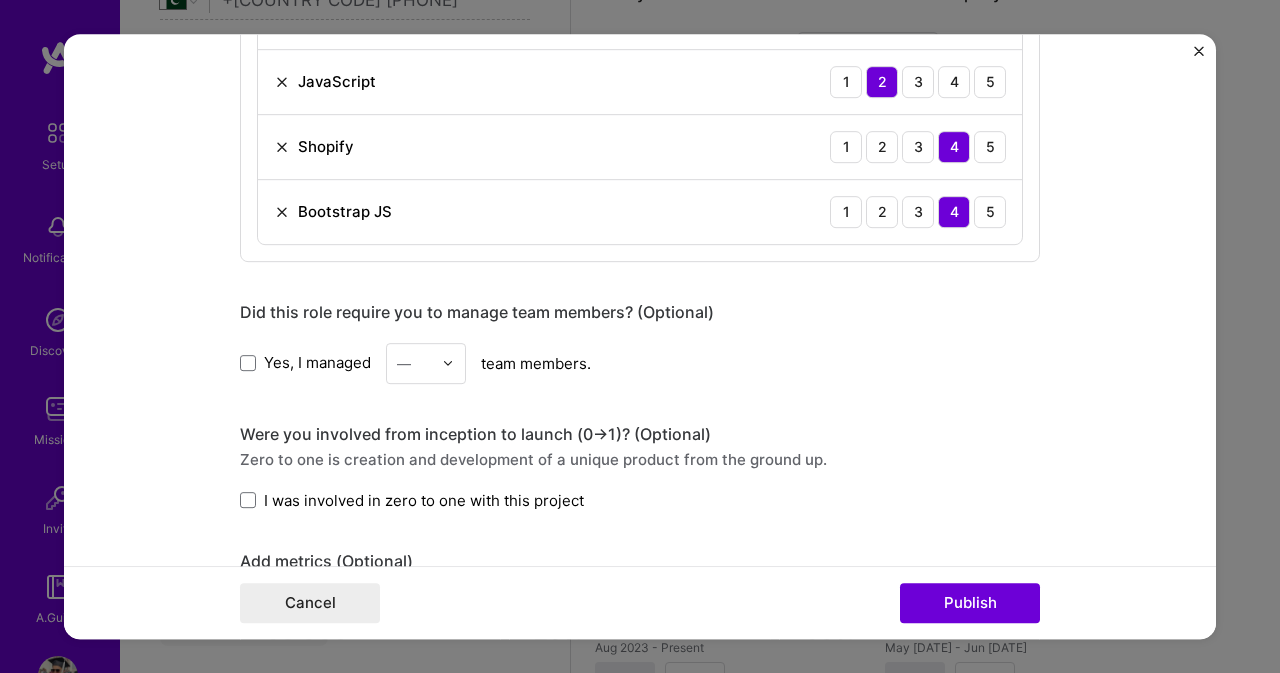 scroll, scrollTop: 1200, scrollLeft: 0, axis: vertical 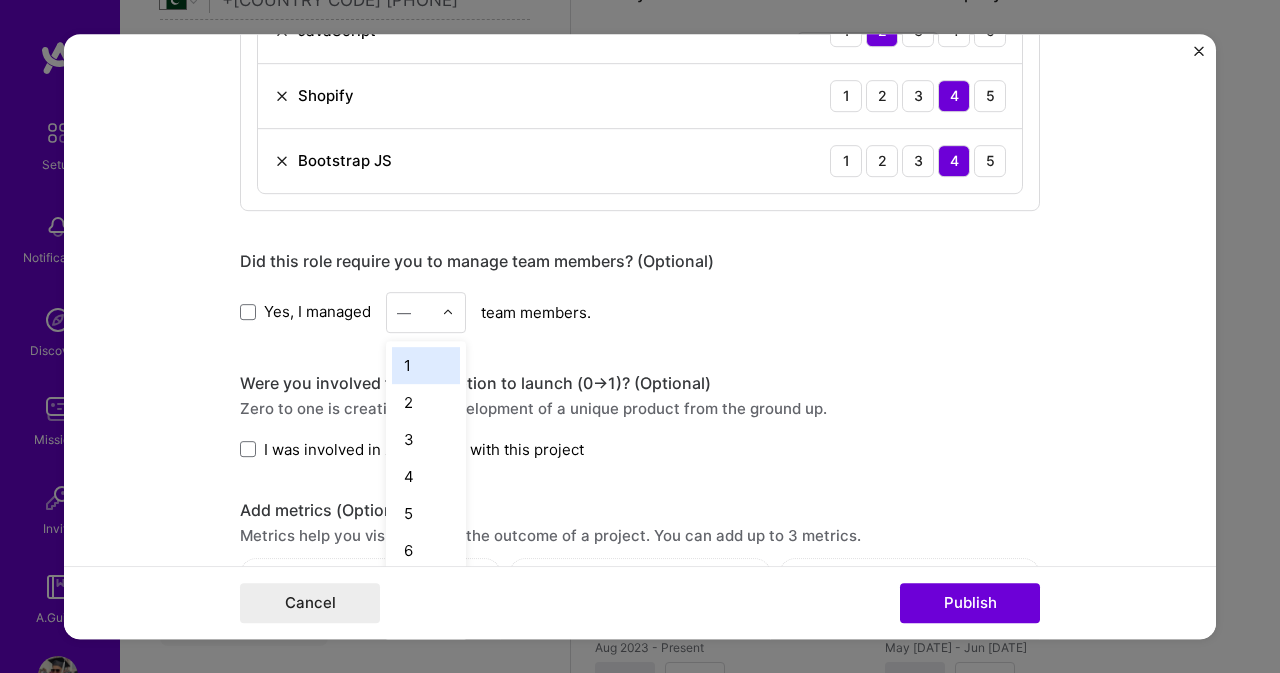 click at bounding box center [414, 312] 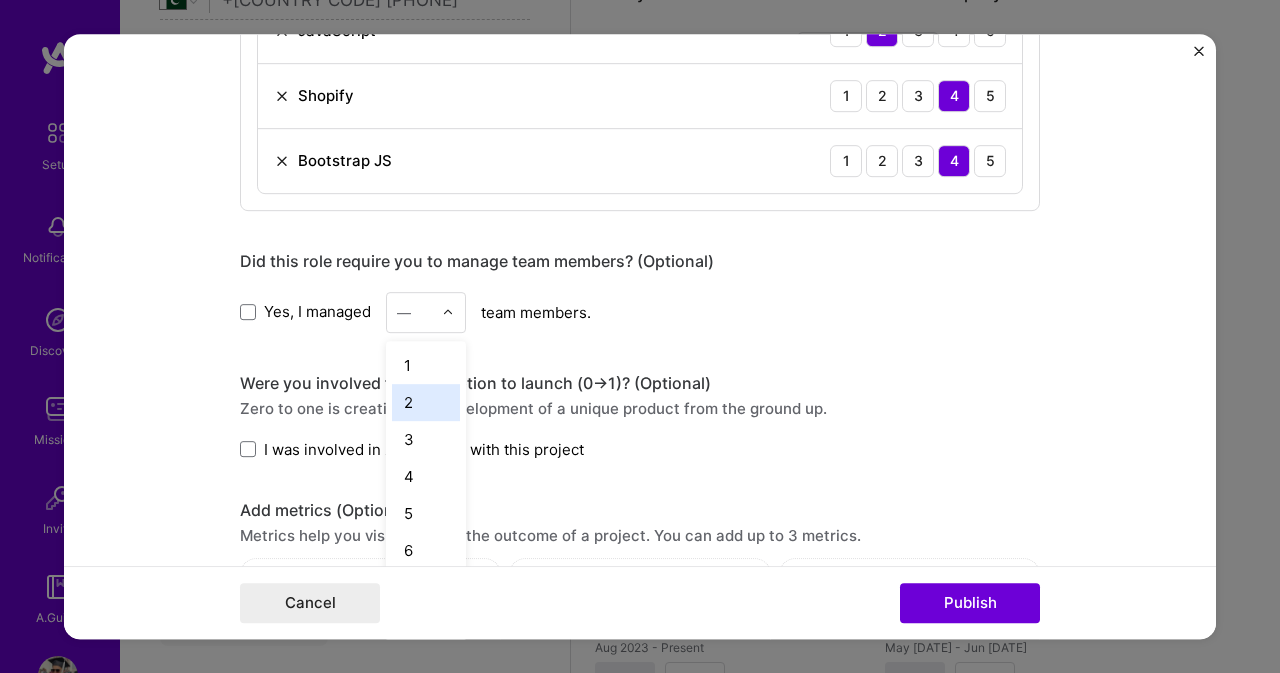 click on "2" at bounding box center [426, 402] 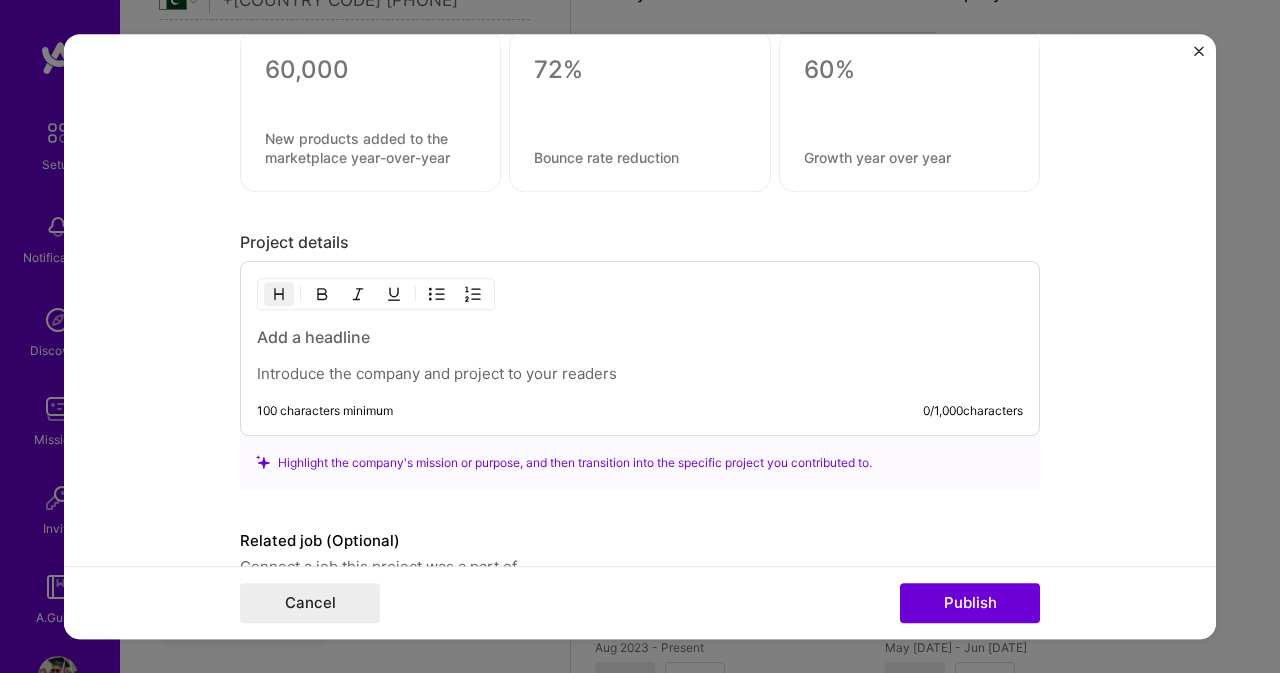 scroll, scrollTop: 1830, scrollLeft: 0, axis: vertical 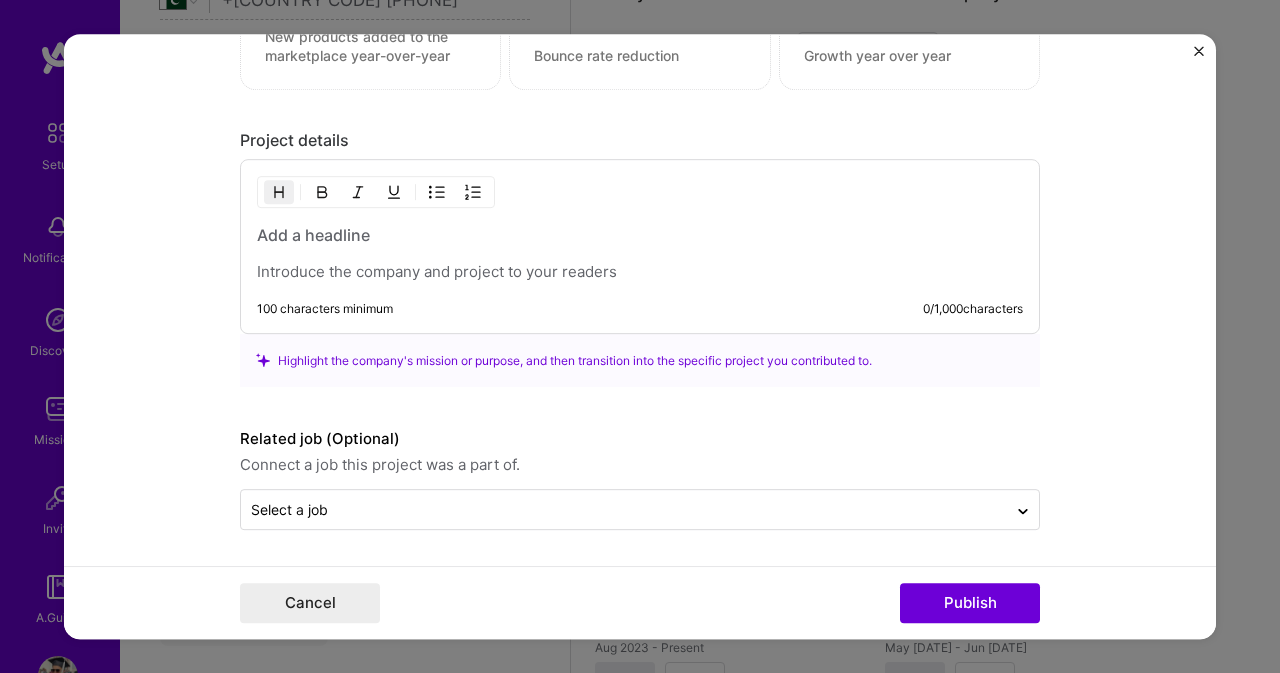 click at bounding box center (640, 272) 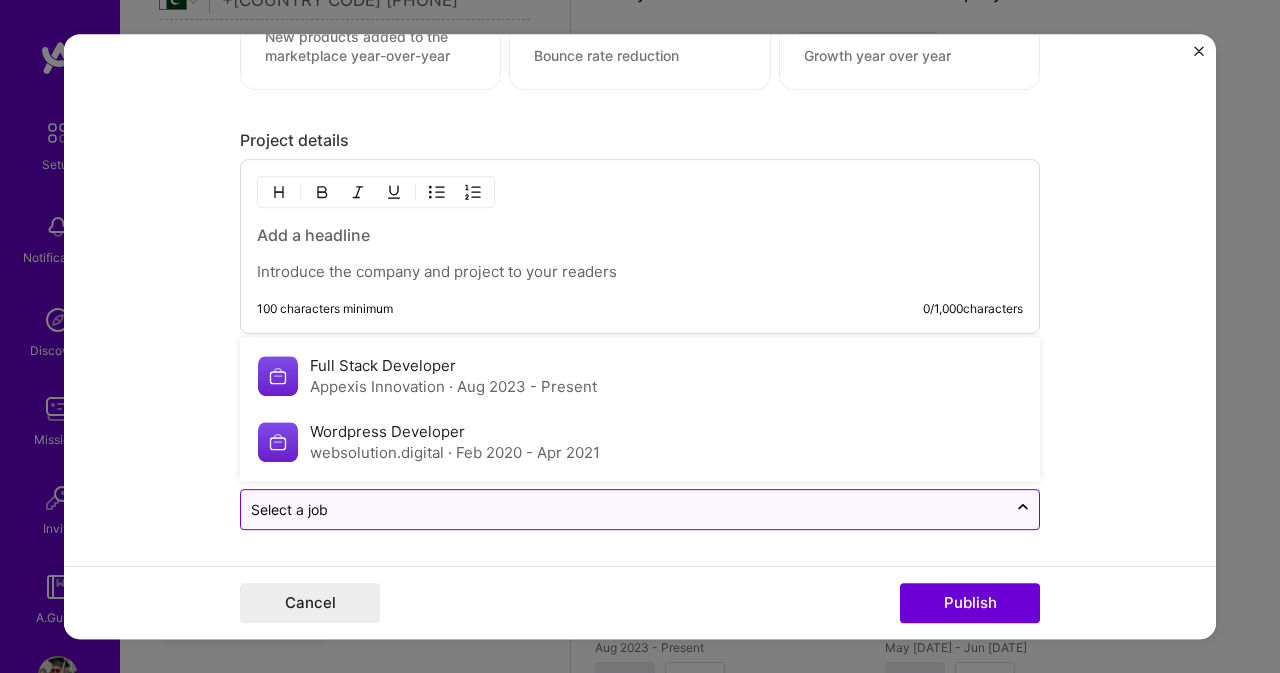click at bounding box center [624, 509] 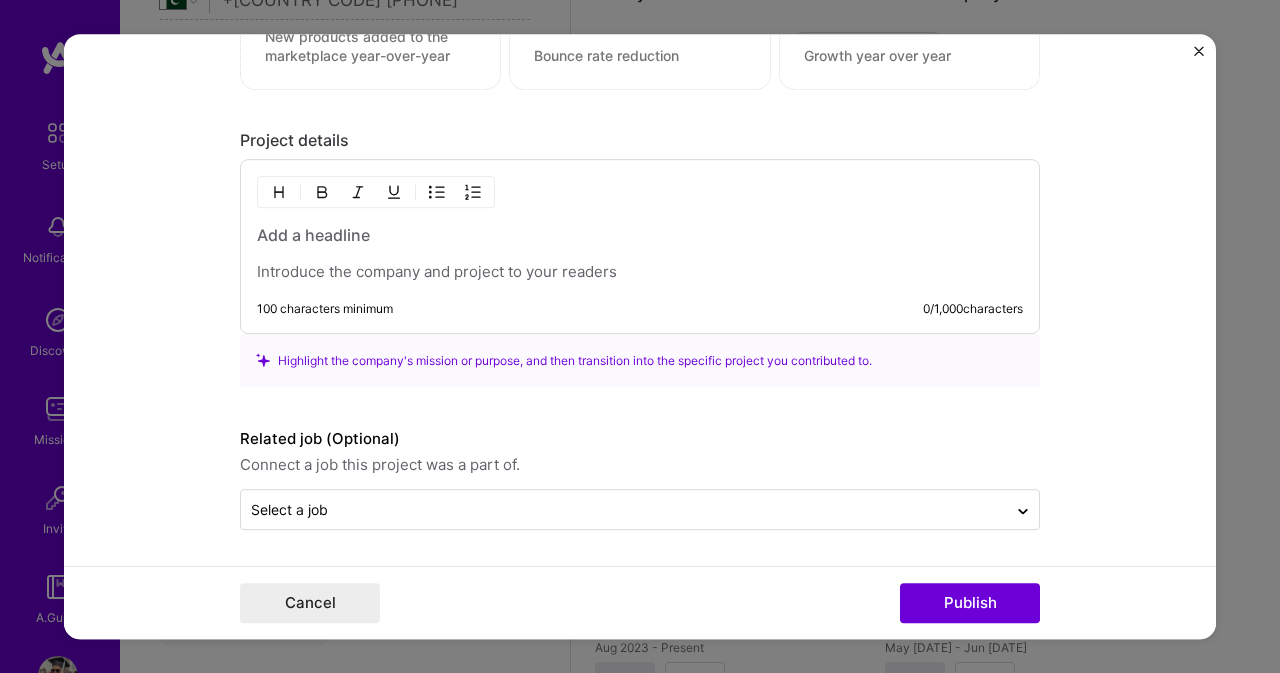 click on "Project title Shopify Developer Company
Project industry Industry Project Link (Optional)
Drag and drop an image or   Upload file Upload file We recommend uploading at least 4 images. 1600x1200px or higher recommended. Max 5MB each. Role Shopify Developer
to
I’m still working on this project Skills used — Add up to 12 skills Any new skills will be added to your profile. Enter skills... 5 CSS 1 2 3 4 5 HTML 1 2 3 4 5 JavaScript 1 2 3 4 5 Shopify 1 2 3 4 5 Bootstrap JS 1 2 3 4 5 Did this role require you to manage team members? (Optional) Yes, I managed 2 team members. Were you involved from inception to launch (0  ->  1)? (Optional) Zero to one is creation and development of a unique product from the ground up. I was involved in zero to one with this project Add metrics (Optional) Metrics help you visually show the outcome of a project. You can add up to 3 metrics. Project details   100 characters minimum 0 / 1,000  characters Related job (Optional) Select a job" at bounding box center (640, 337) 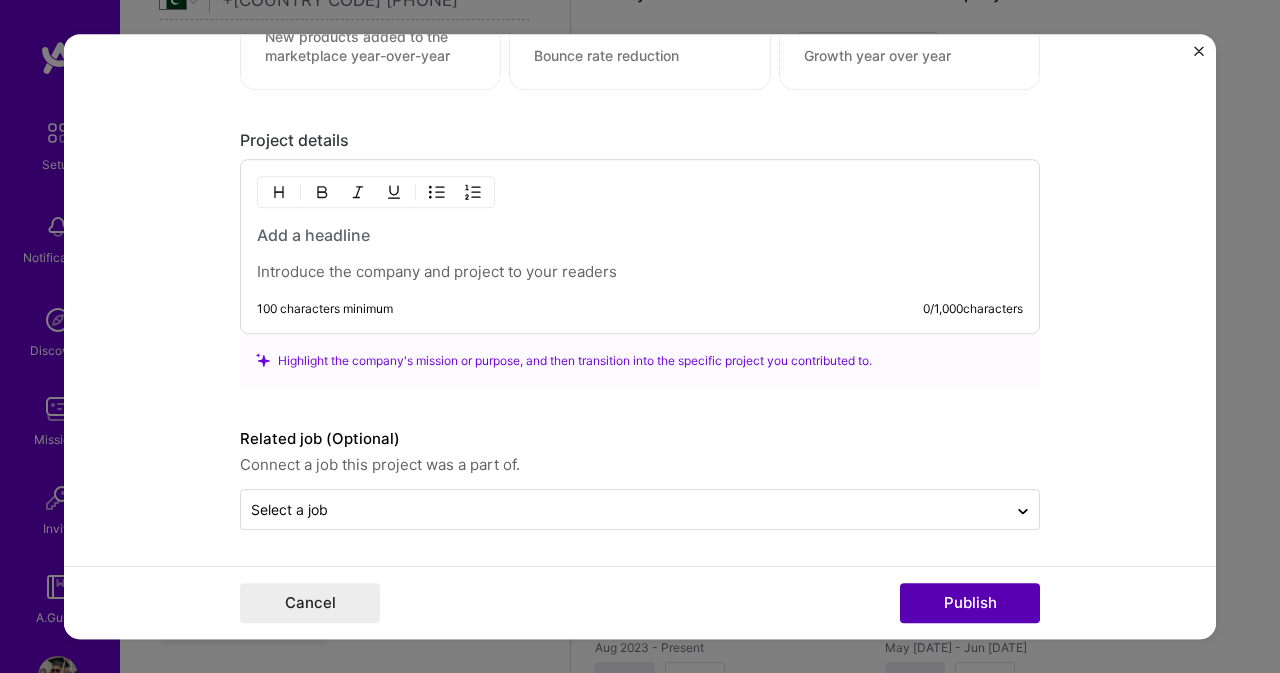 click on "Publish" at bounding box center [970, 603] 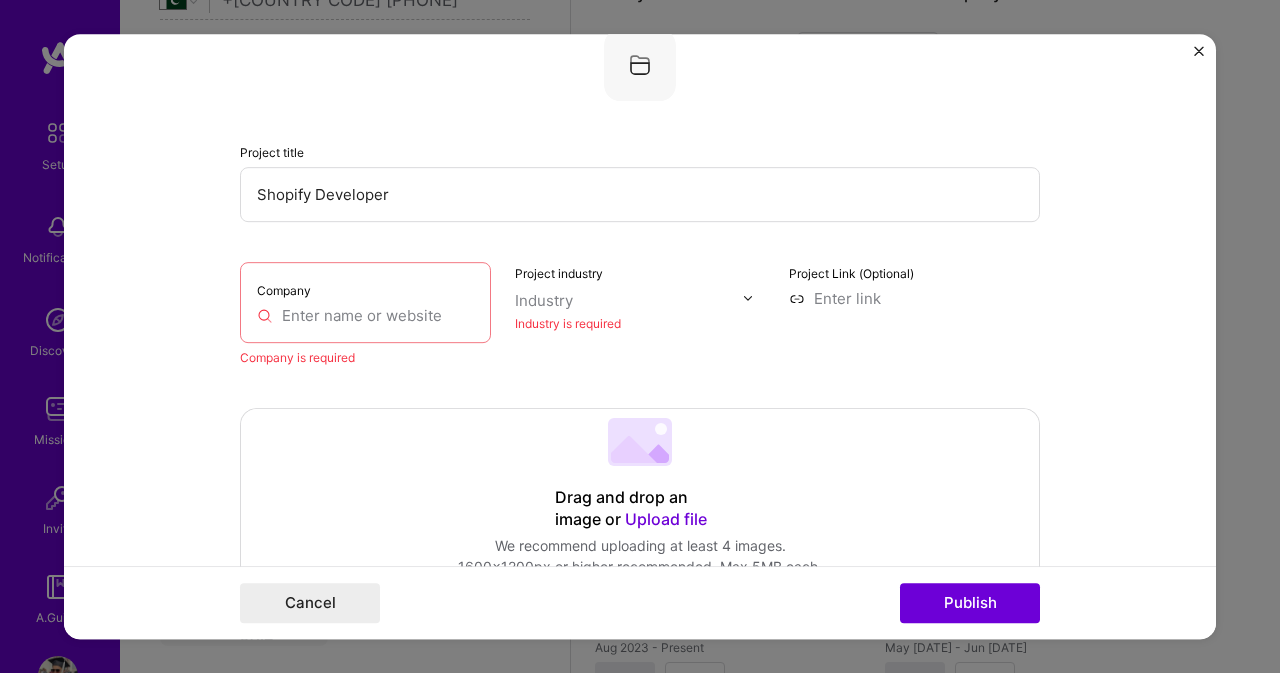 scroll, scrollTop: 40, scrollLeft: 0, axis: vertical 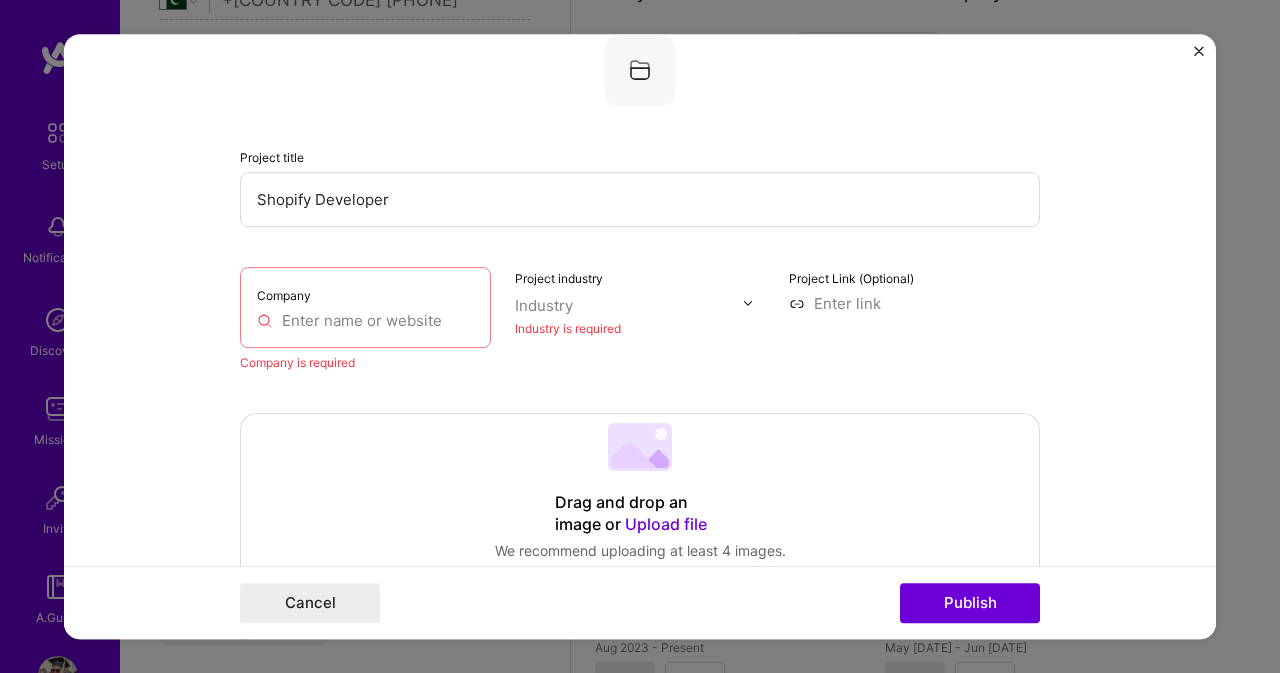 click at bounding box center (365, 320) 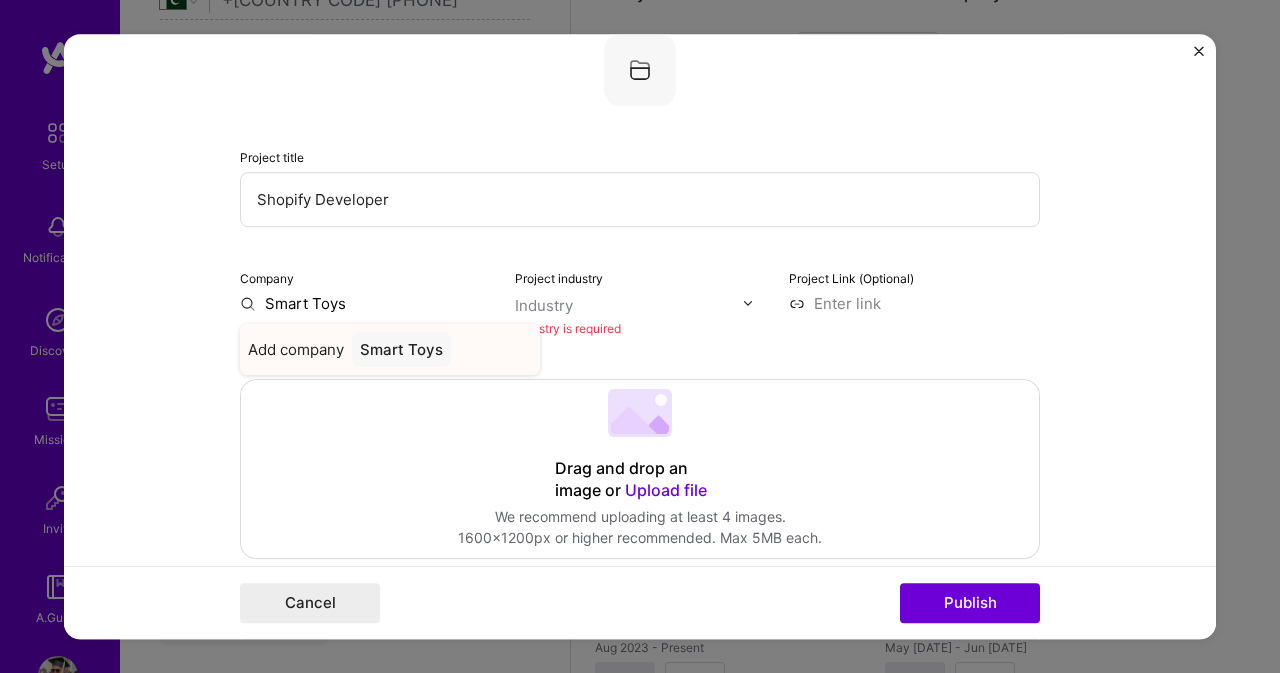 type on "Smart Toys" 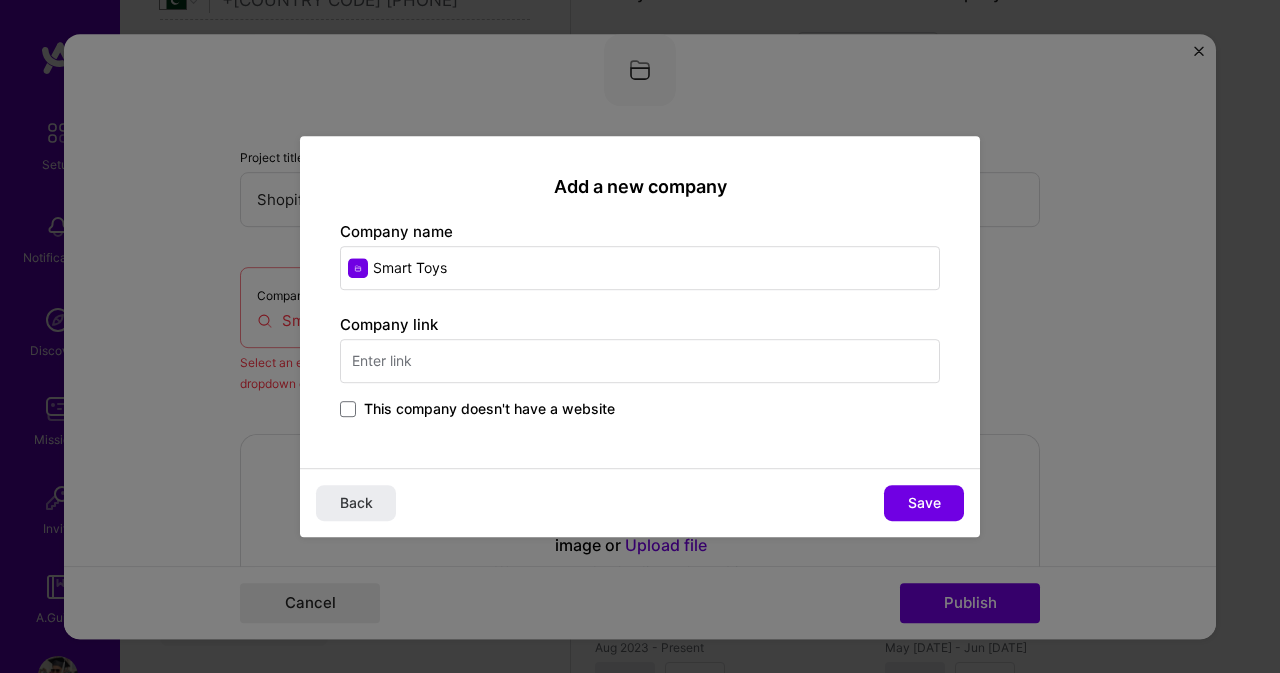 click at bounding box center (640, 361) 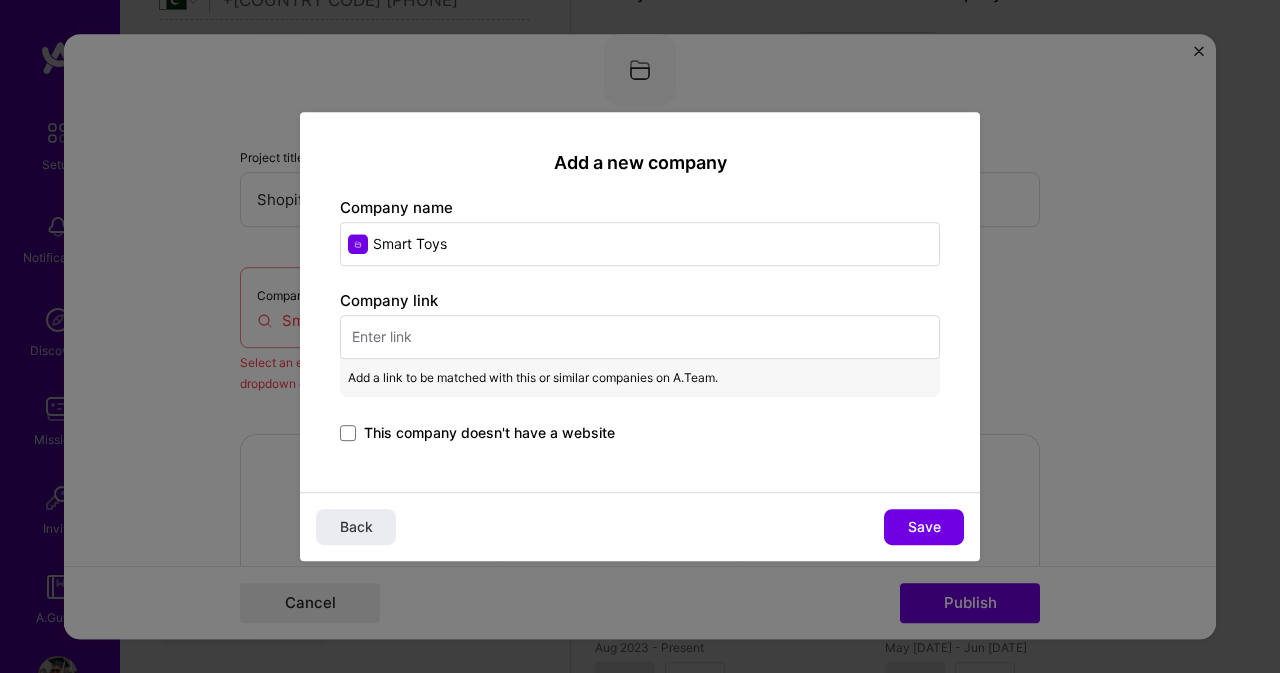 paste on "https://[WEBSITE]/" 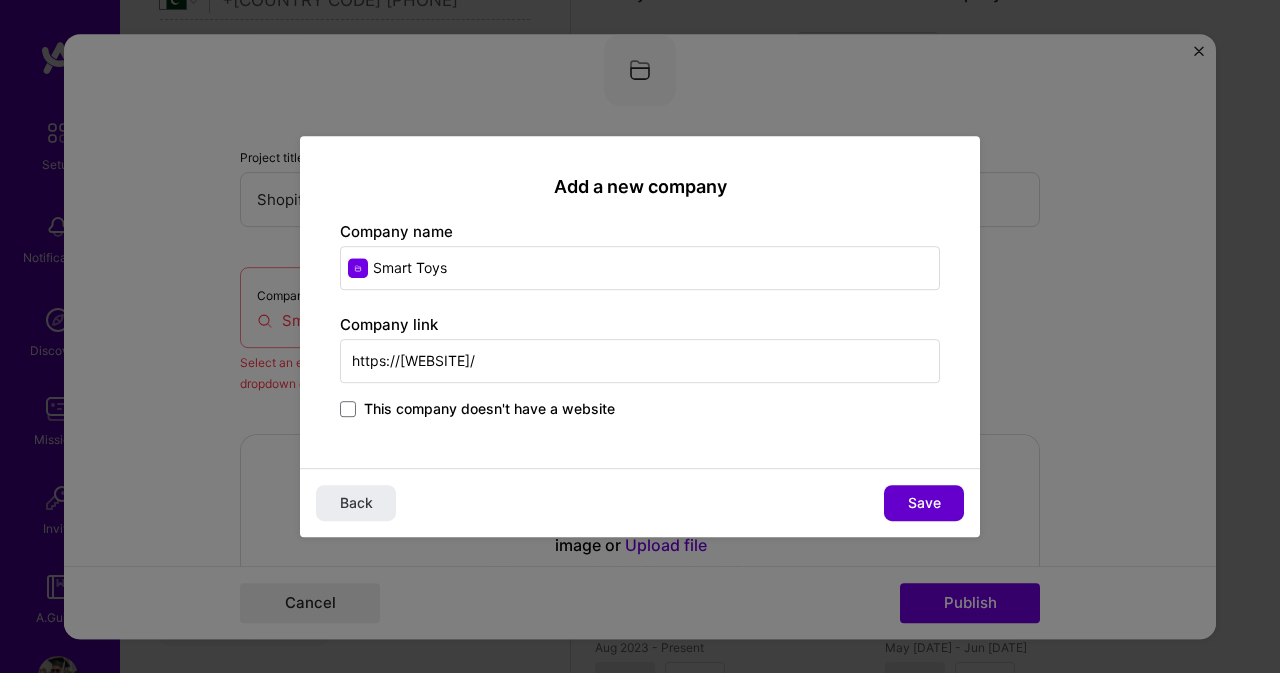 type on "https://[WEBSITE]/" 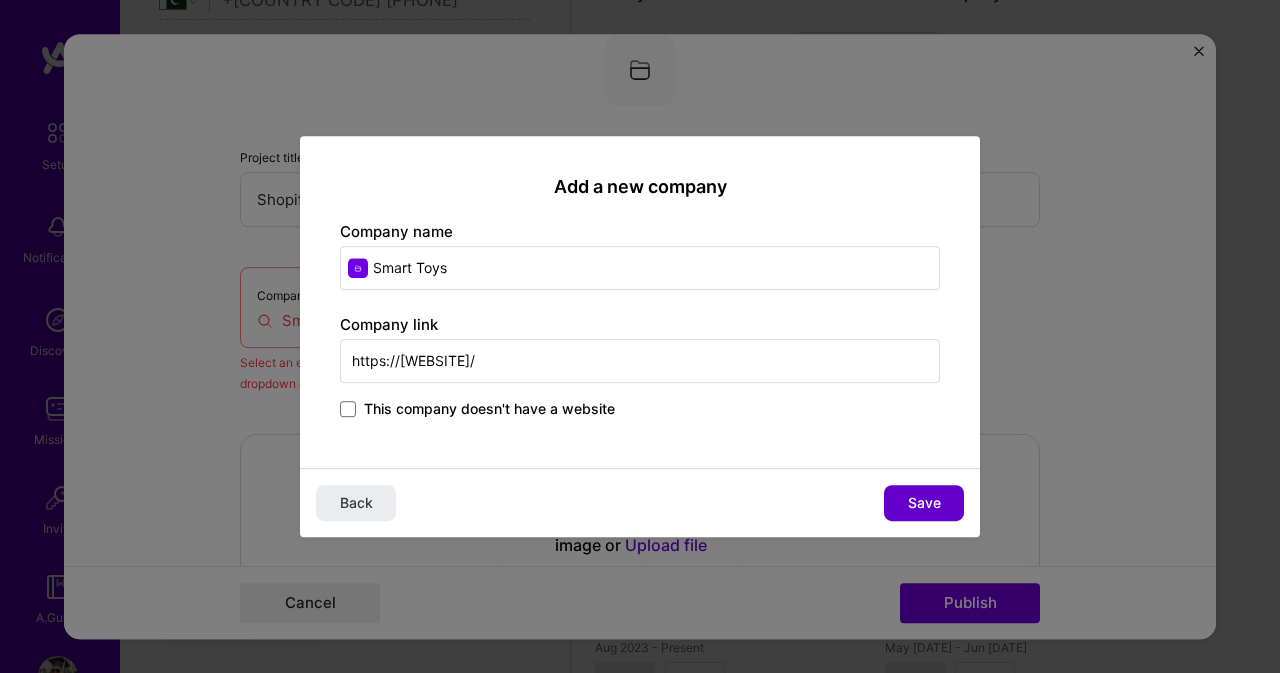 click on "Save" at bounding box center (924, 503) 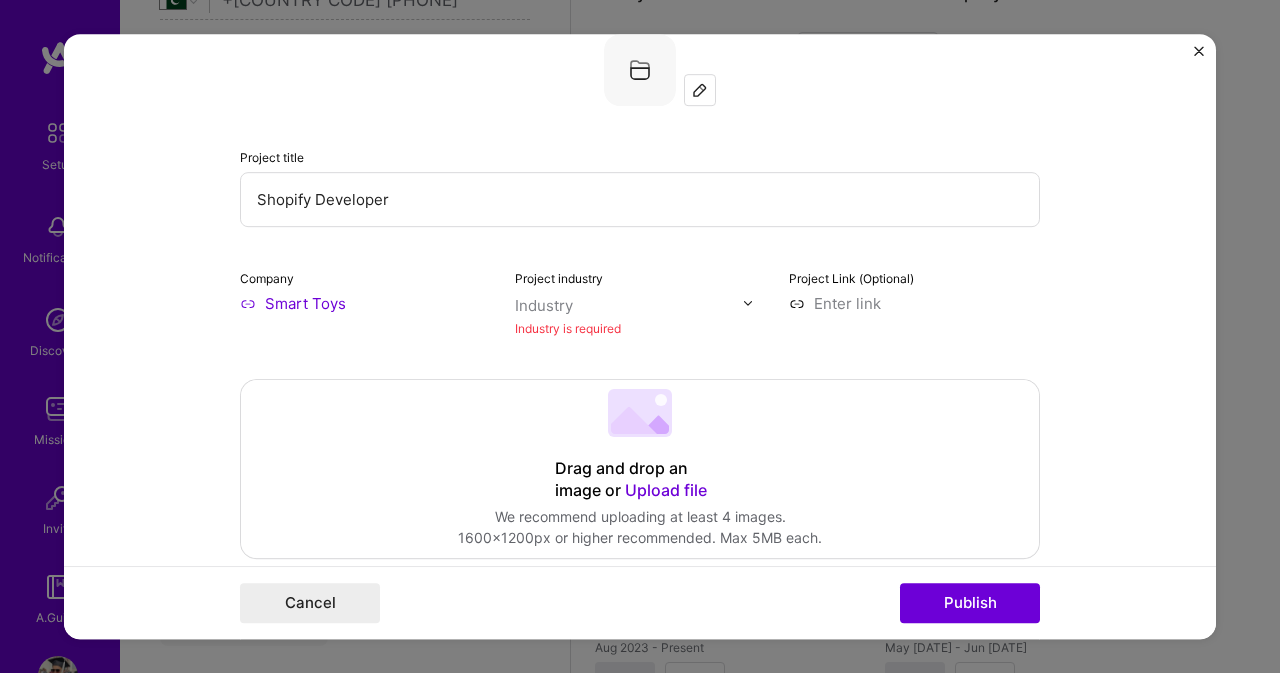 click at bounding box center (629, 305) 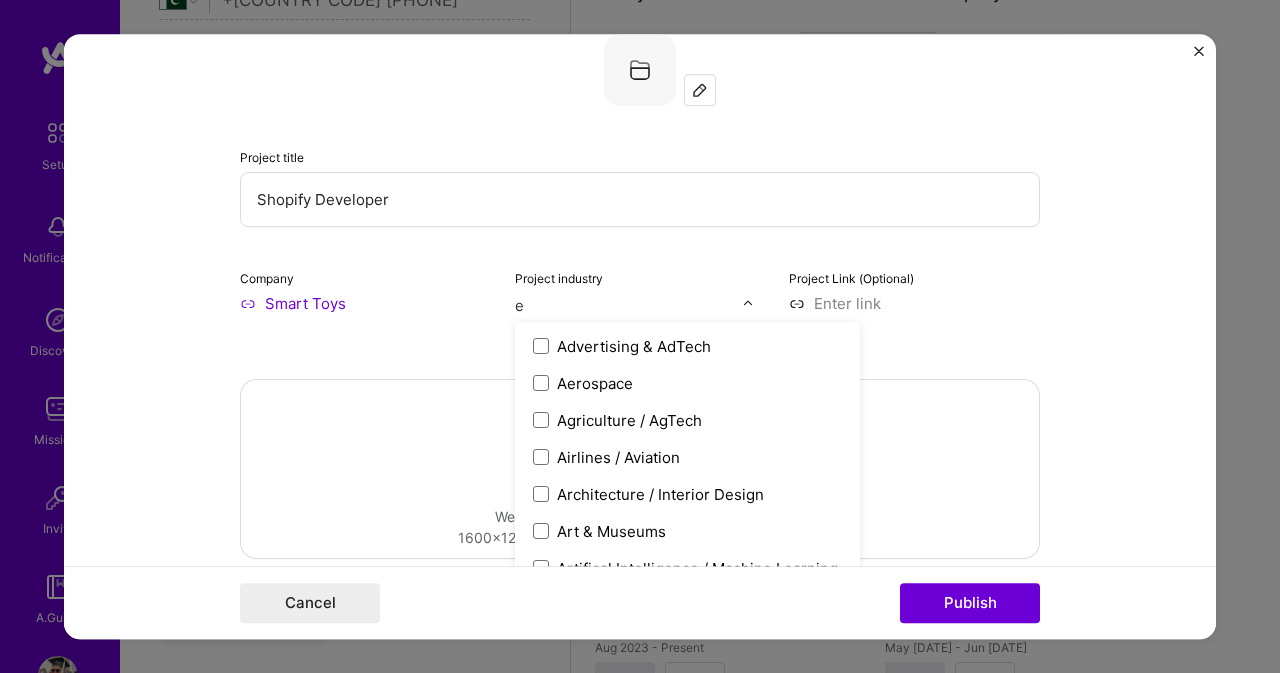 type on "e-" 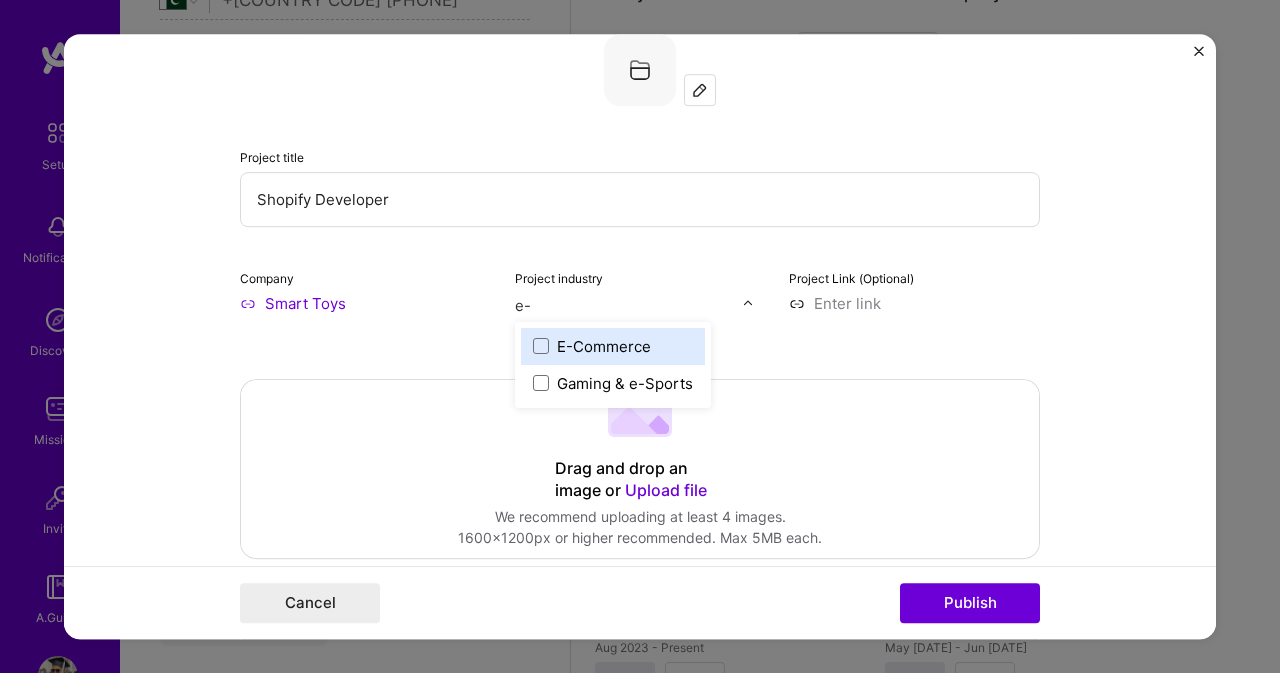 click on "E-Commerce" at bounding box center (613, 346) 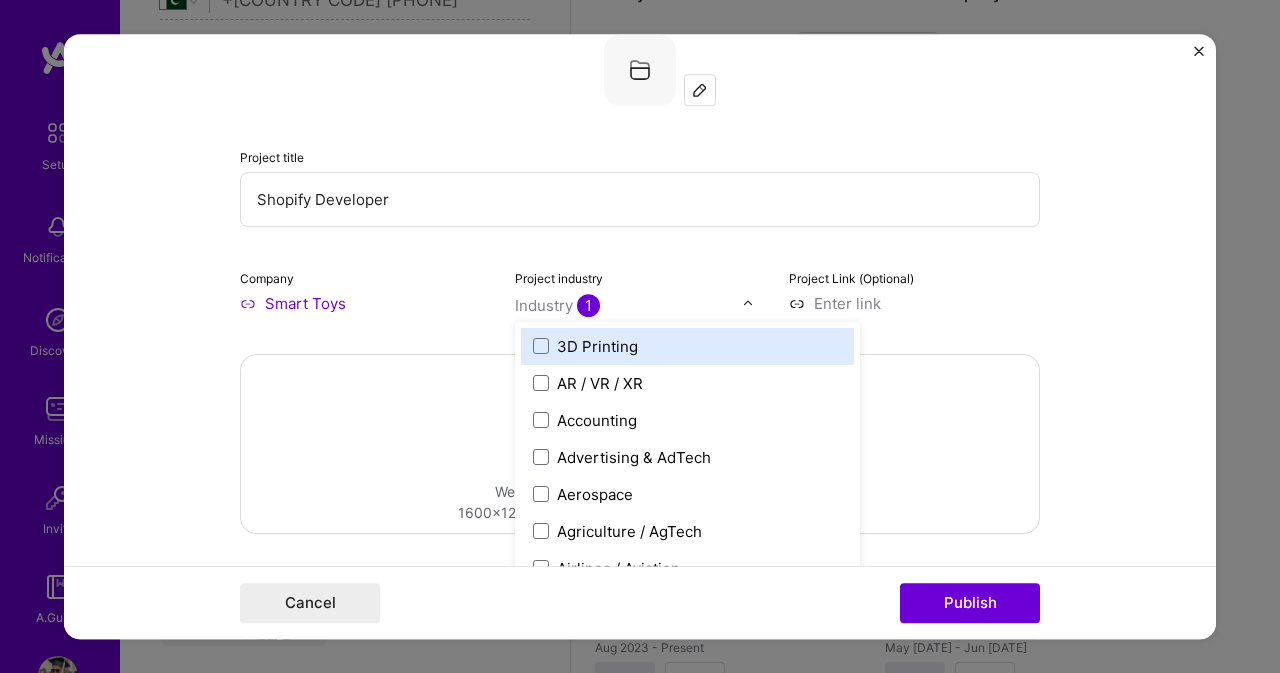 click at bounding box center (629, 305) 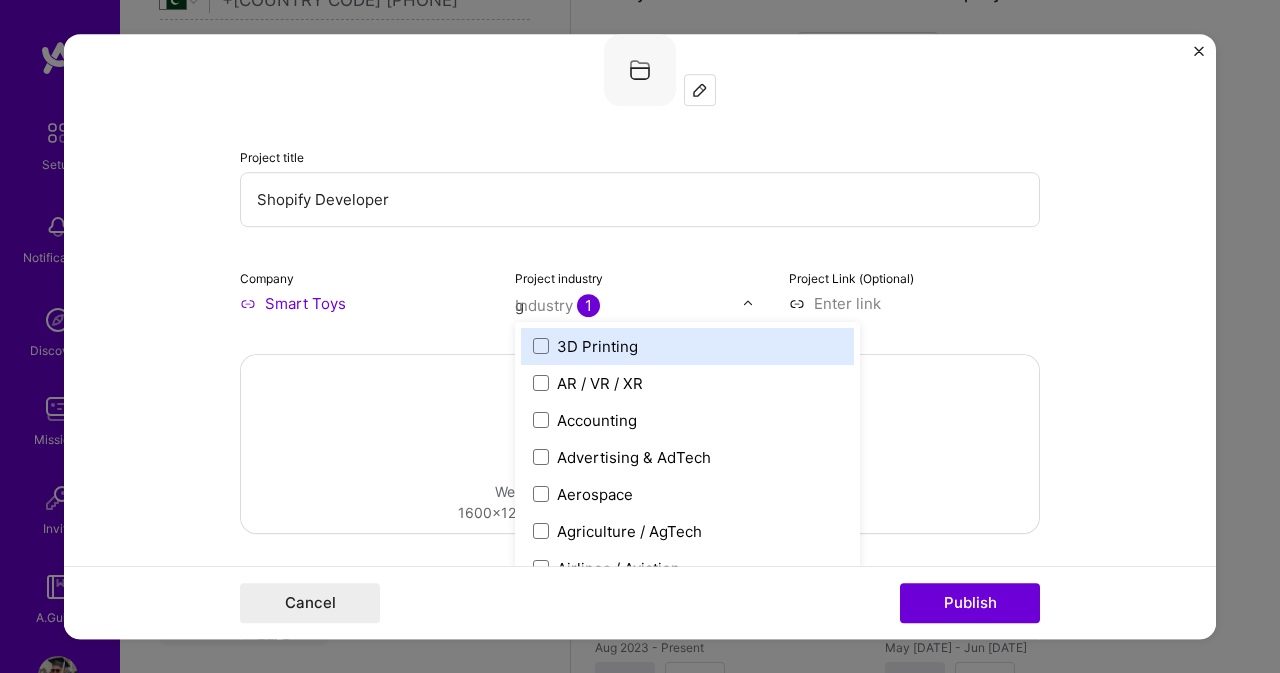 type on "ga" 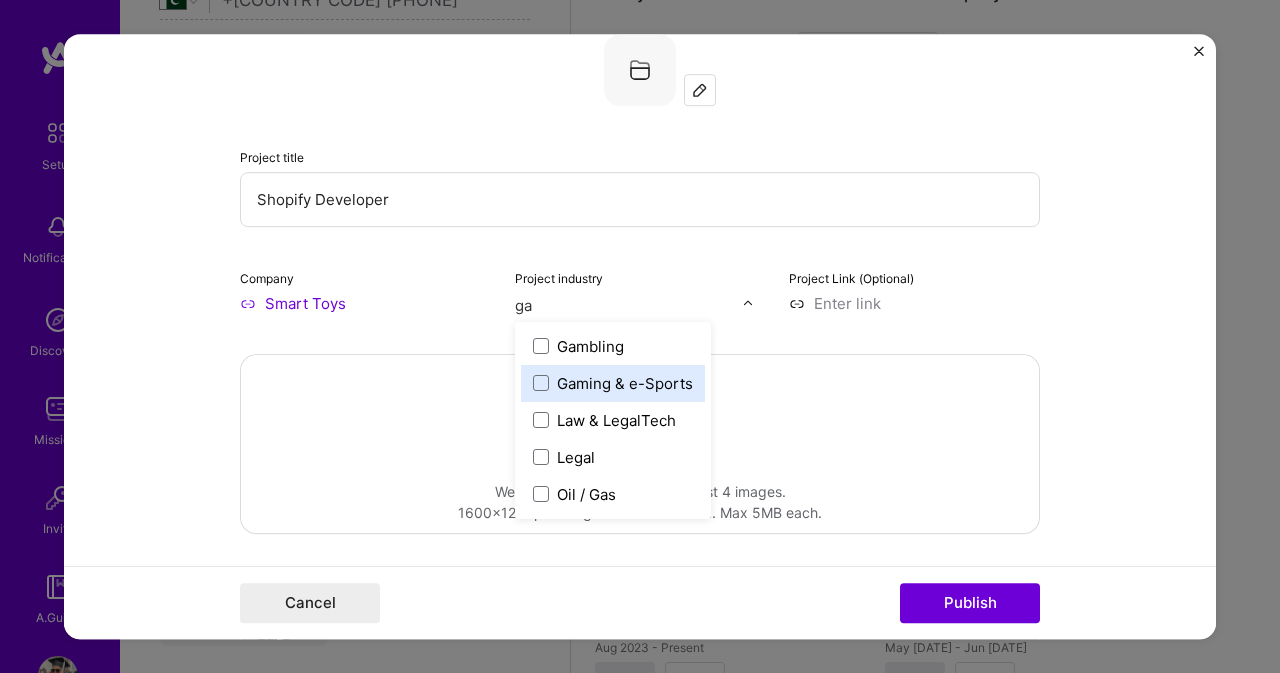 click on "Gaming & e-Sports" at bounding box center (625, 383) 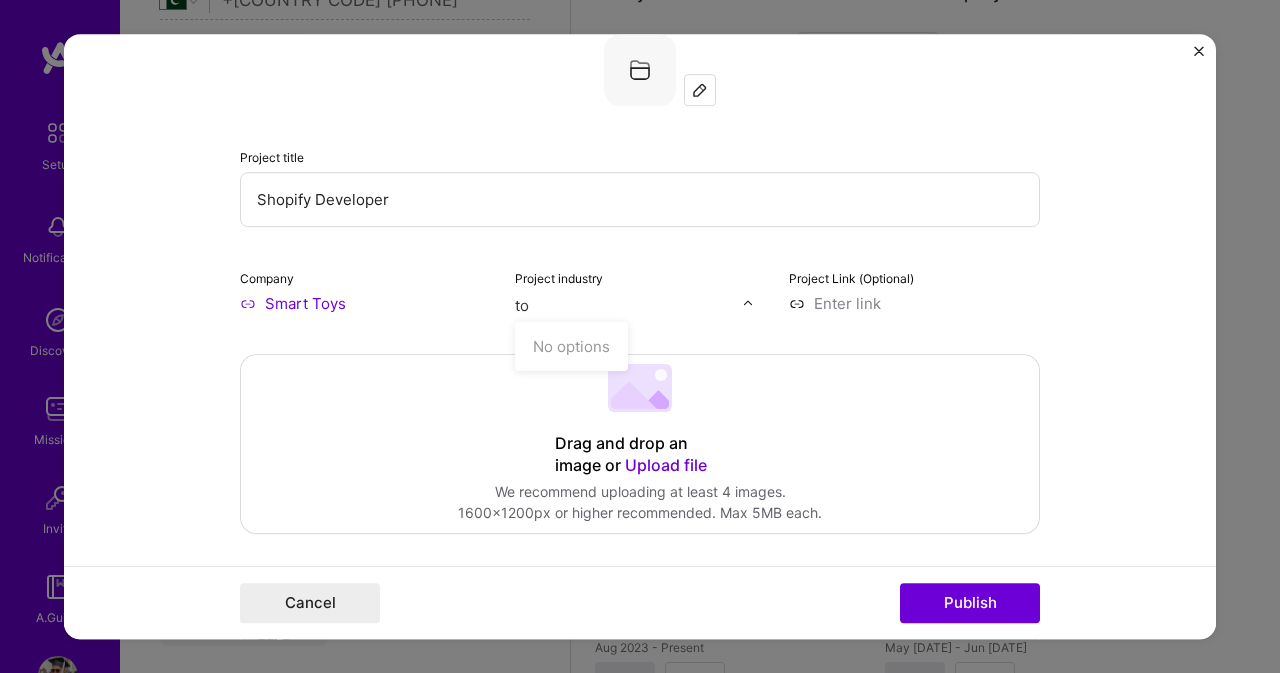 type on "t" 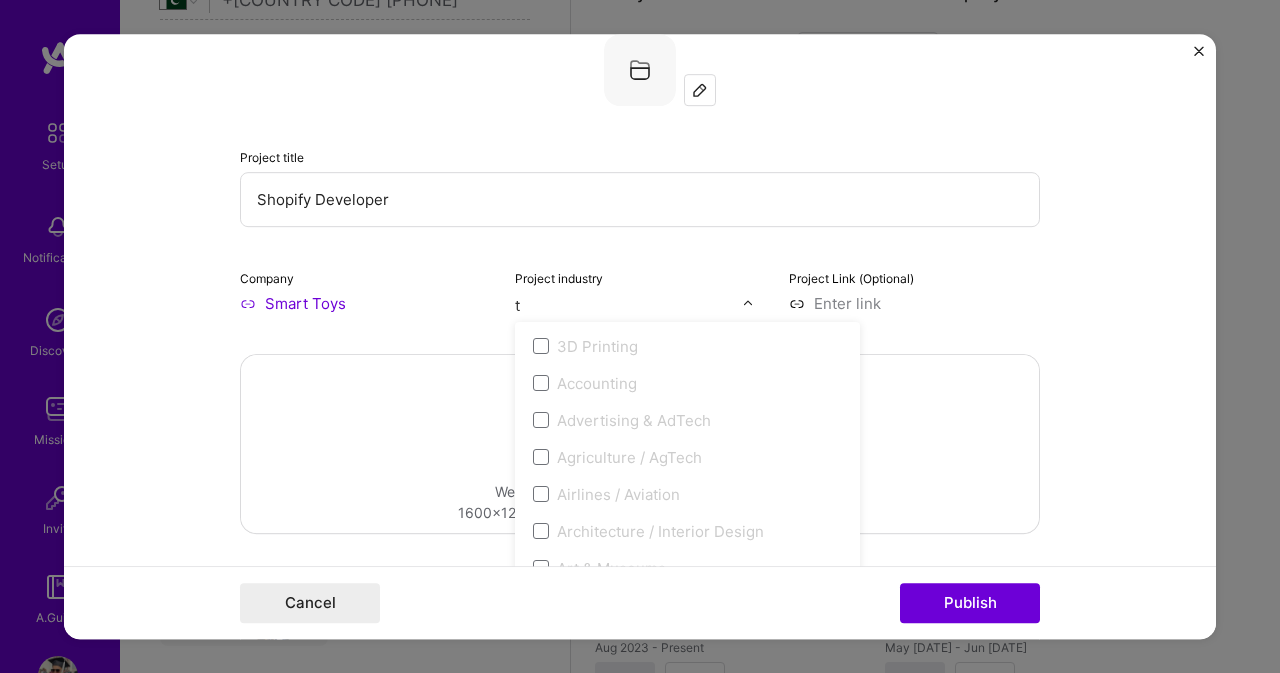 type 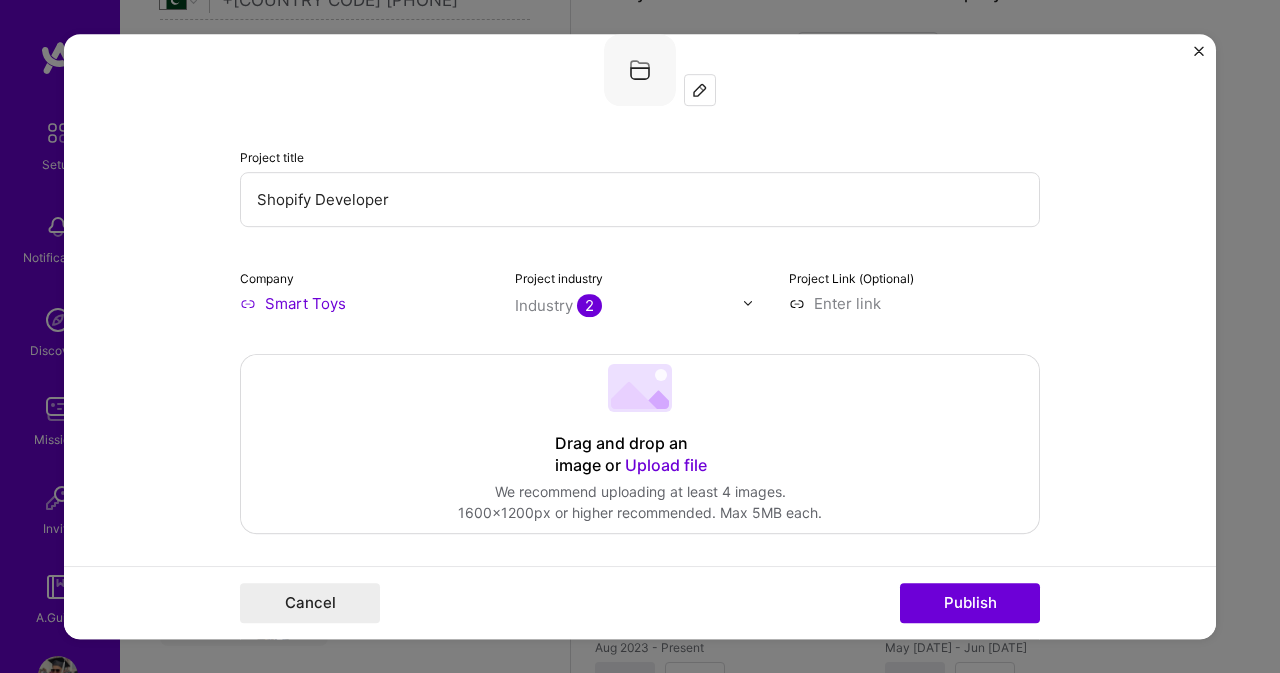 click on "Project title Shopify Developer Company Smart Toys
Project industry Industry 2 Project Link (Optional)
Drag and drop an image or   Upload file Upload file We recommend uploading at least 4 images. 1600x1200px or higher recommended. Max 5MB each. Role Shopify Developer
to
I’m still working on this project Start date is required Skills used — Add up to 12 skills Any new skills will be added to your profile. Enter skills... 5 CSS 1 2 3 4 5 HTML 1 2 3 4 5 JavaScript 1 2 3 4 5 Shopify 1 2 3 4 5 Bootstrap JS 1 2 3 4 5 Did this role require you to manage team members? (Optional) Yes, I managed 2 team members. Were you involved from inception to launch (0  ->  1)? (Optional) Zero to one is creation and development of a unique product from the ground up. I was involved in zero to one with this project Add metrics (Optional) Metrics help you visually show the outcome of a project. You can add up to 3 metrics. Project details   100 characters minimum 0 / 1,000  characters" at bounding box center [640, 337] 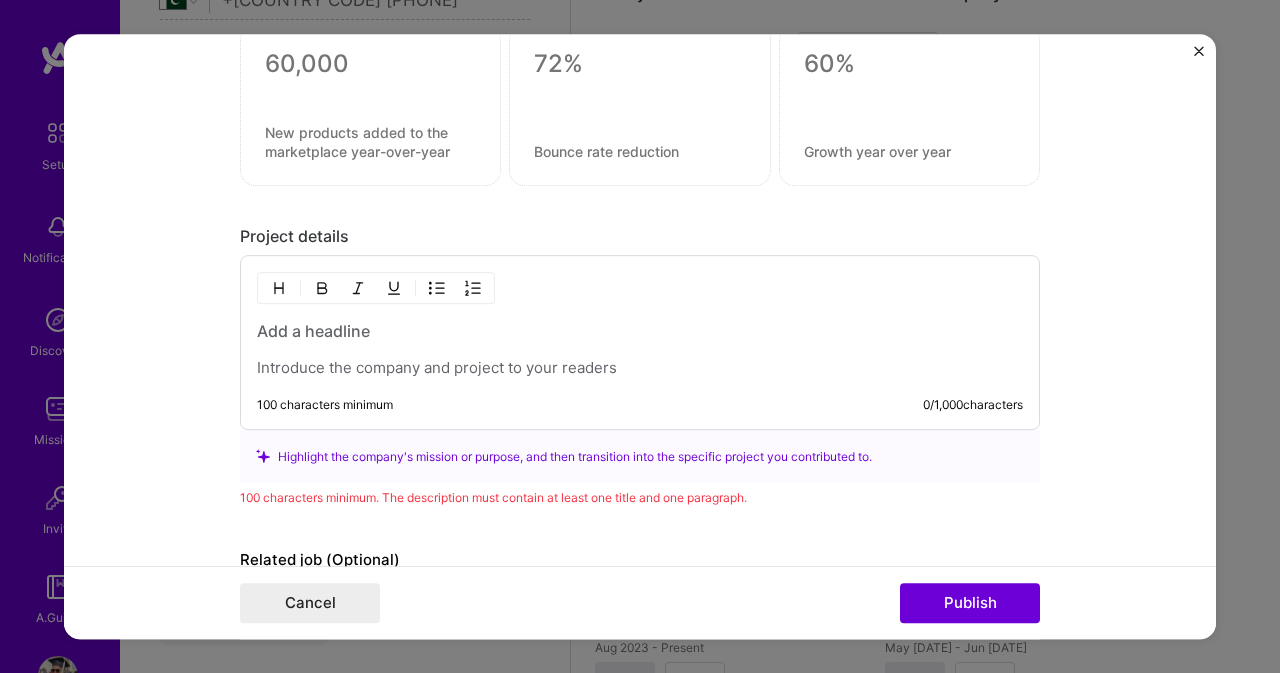 scroll, scrollTop: 1764, scrollLeft: 0, axis: vertical 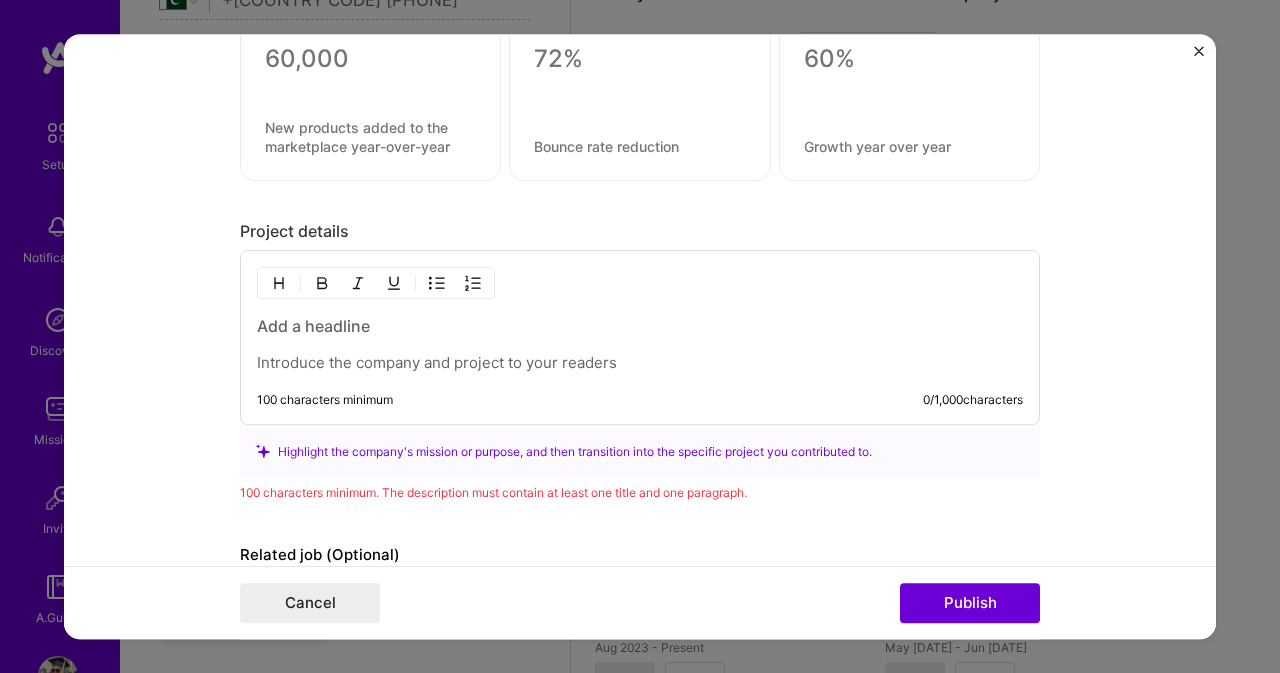 click at bounding box center [640, 344] 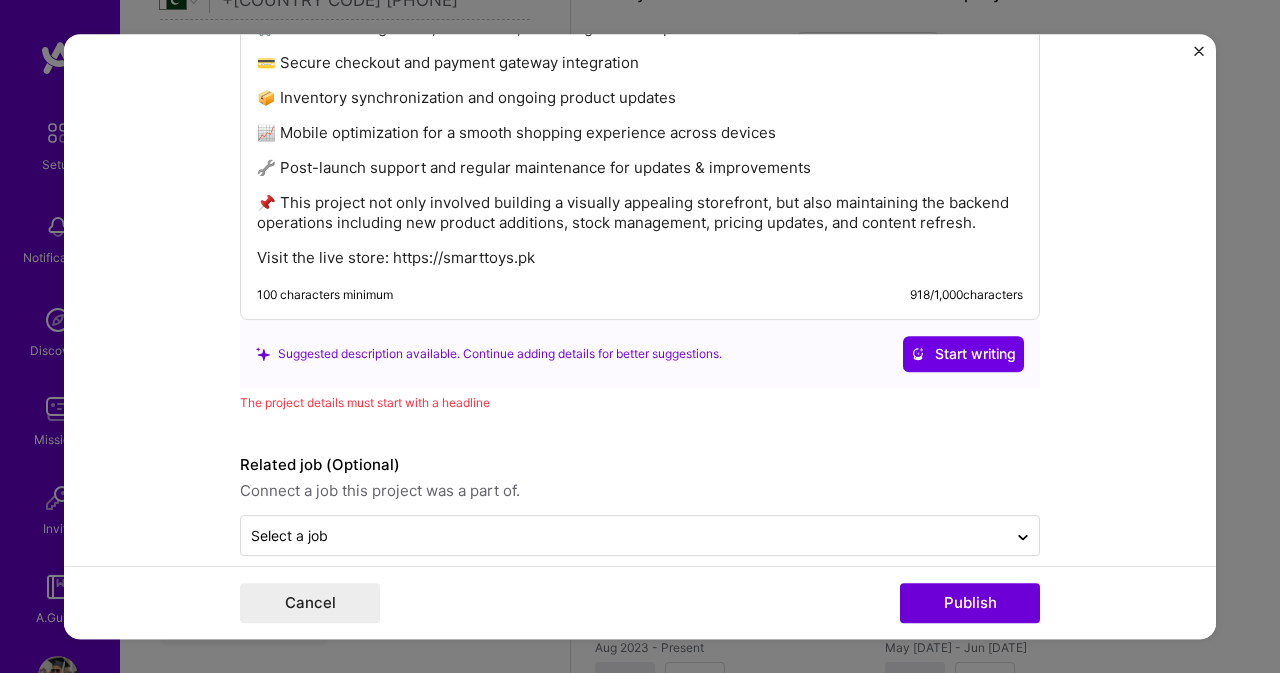 scroll, scrollTop: 2250, scrollLeft: 0, axis: vertical 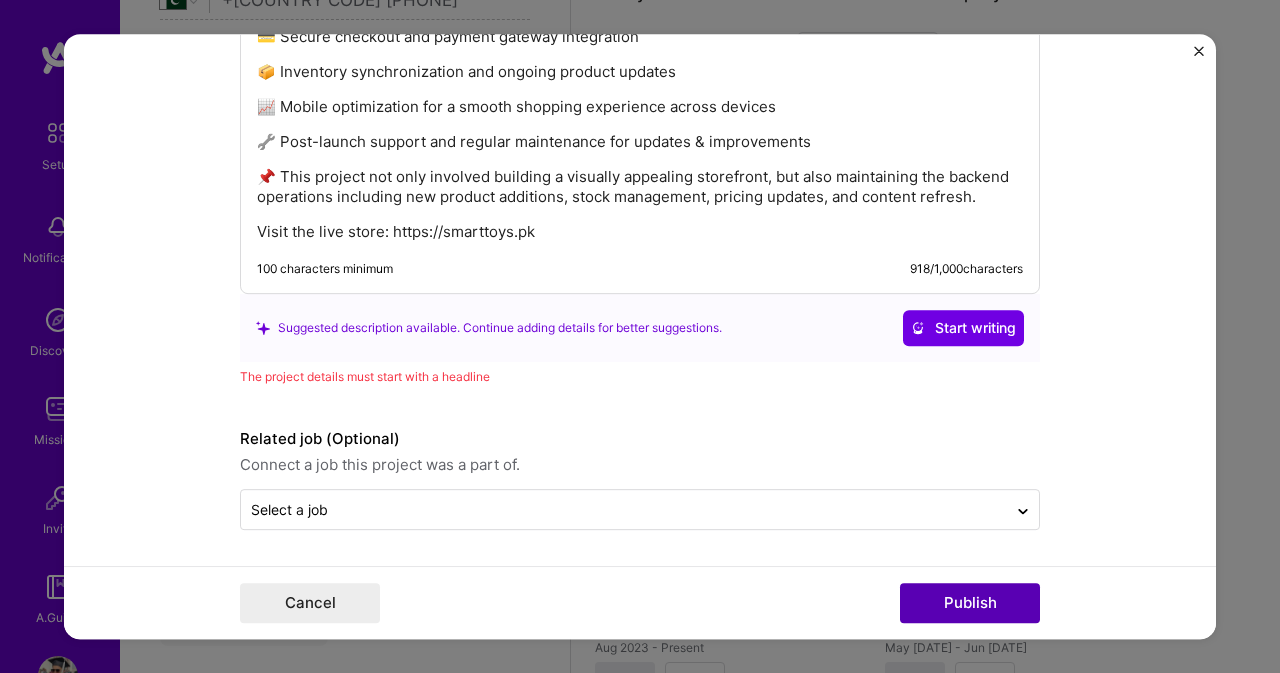 click on "Publish" at bounding box center [970, 603] 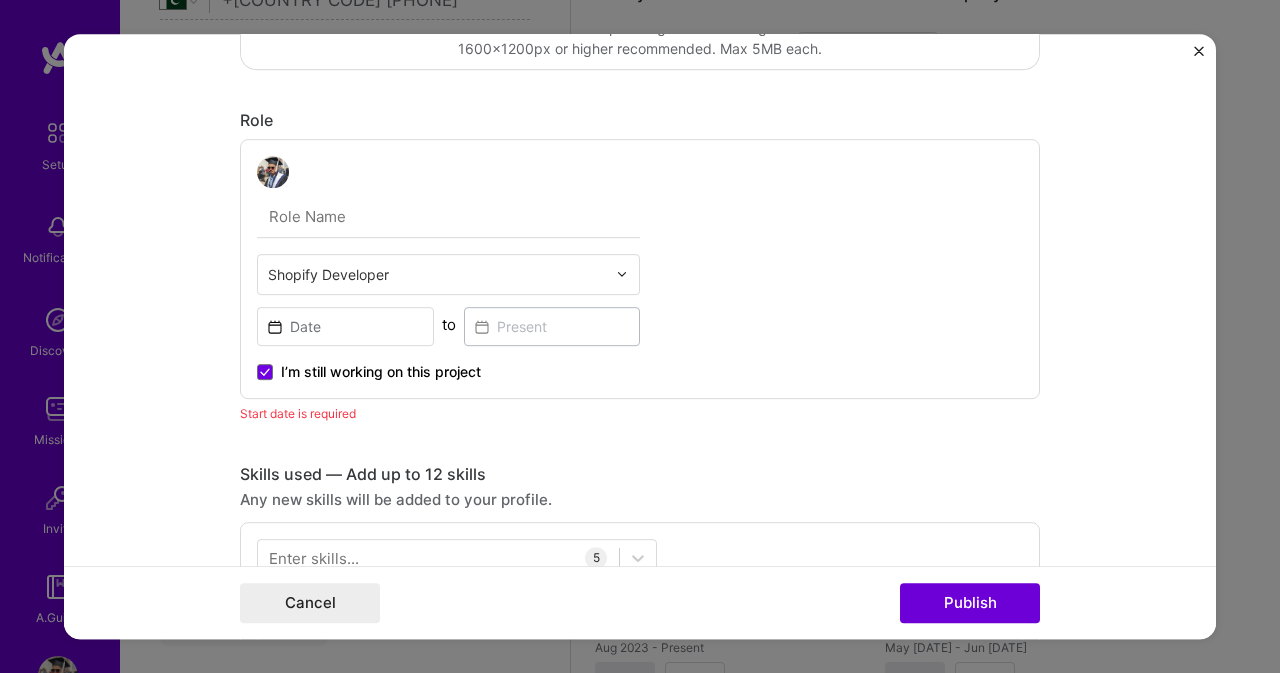 scroll, scrollTop: 480, scrollLeft: 0, axis: vertical 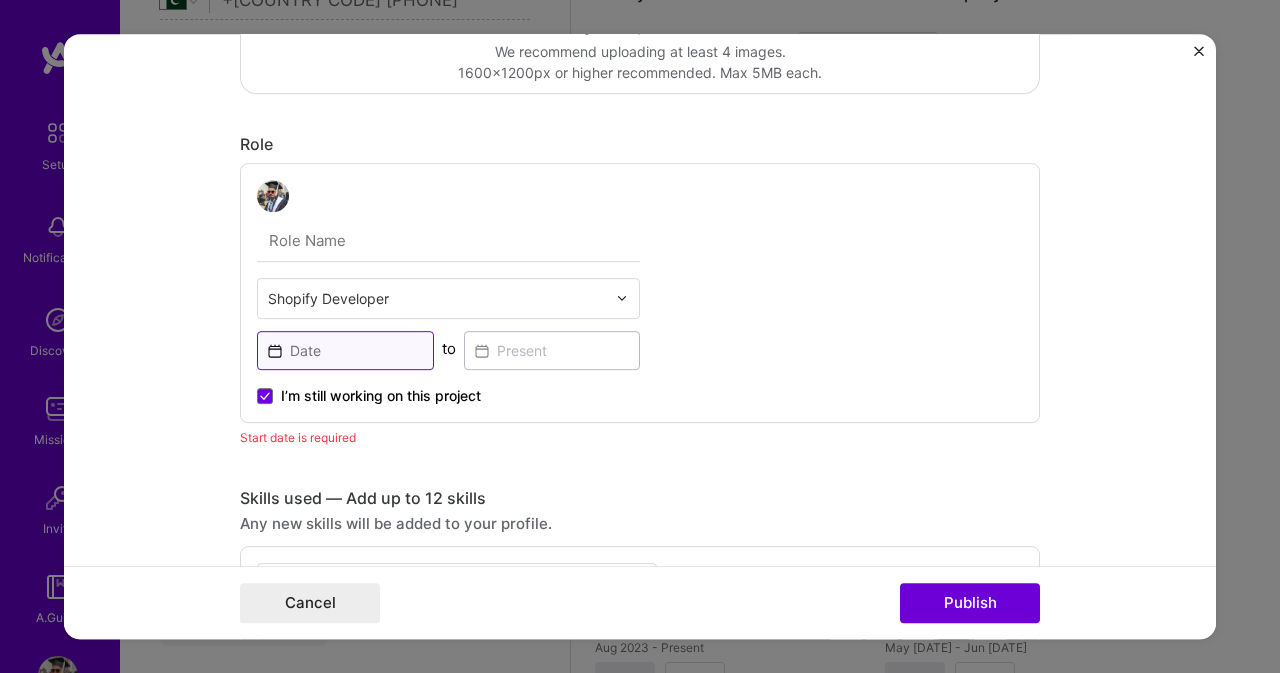 click at bounding box center (345, 350) 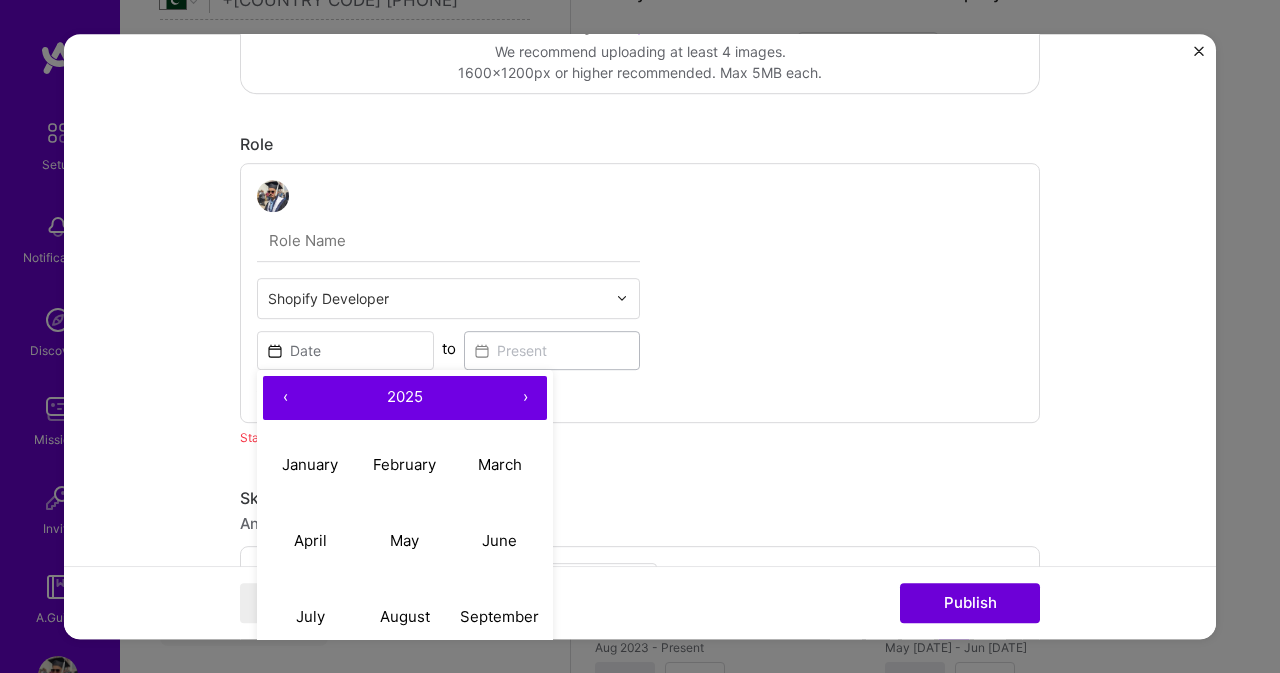click on "‹" at bounding box center (285, 398) 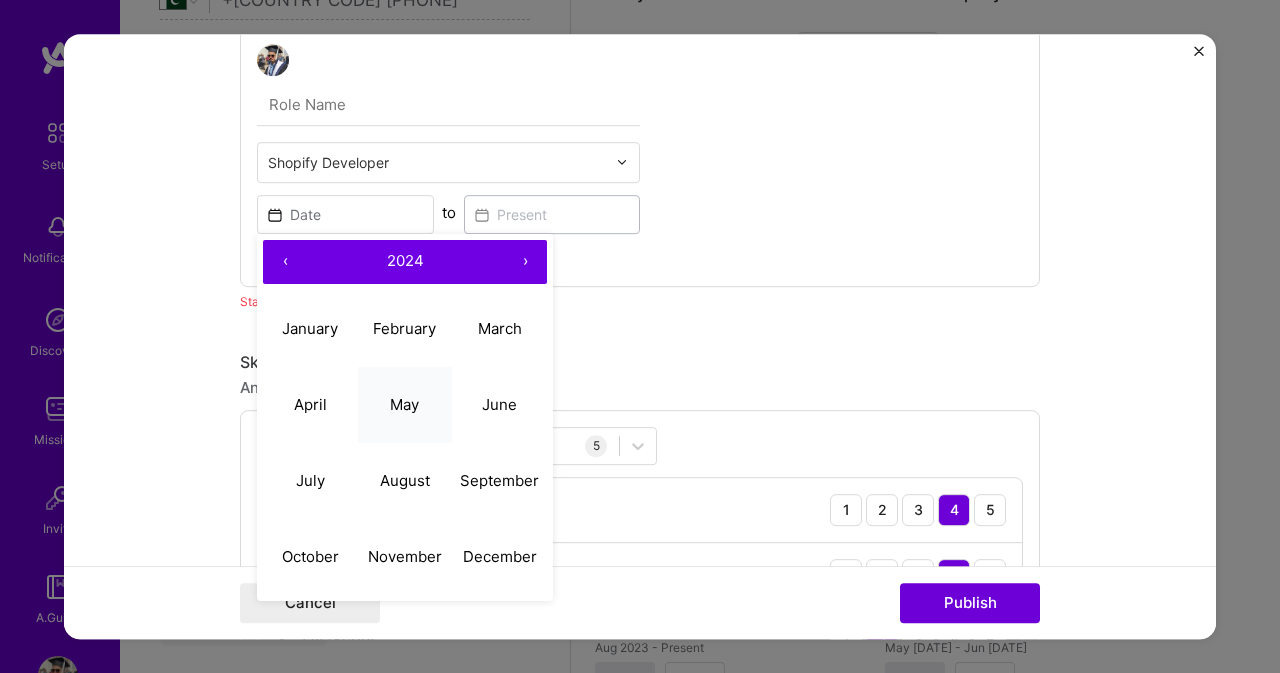 scroll, scrollTop: 680, scrollLeft: 0, axis: vertical 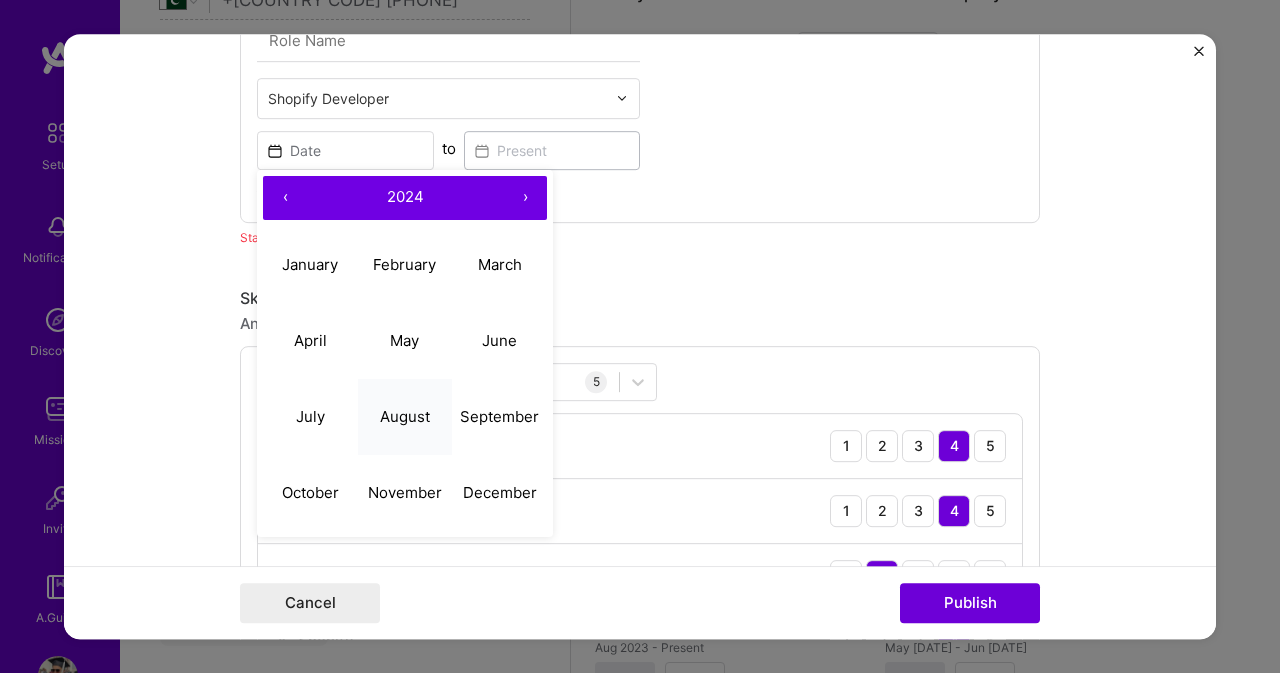 click on "August" at bounding box center (405, 417) 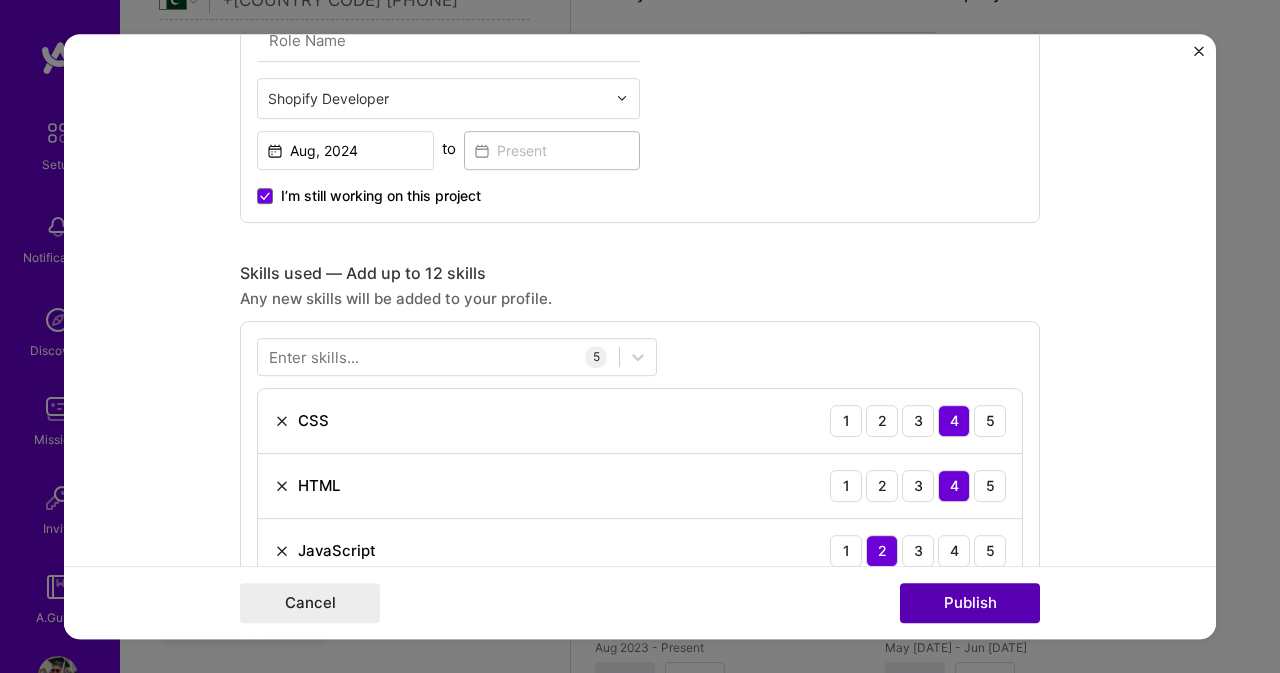 click on "Publish" at bounding box center [970, 603] 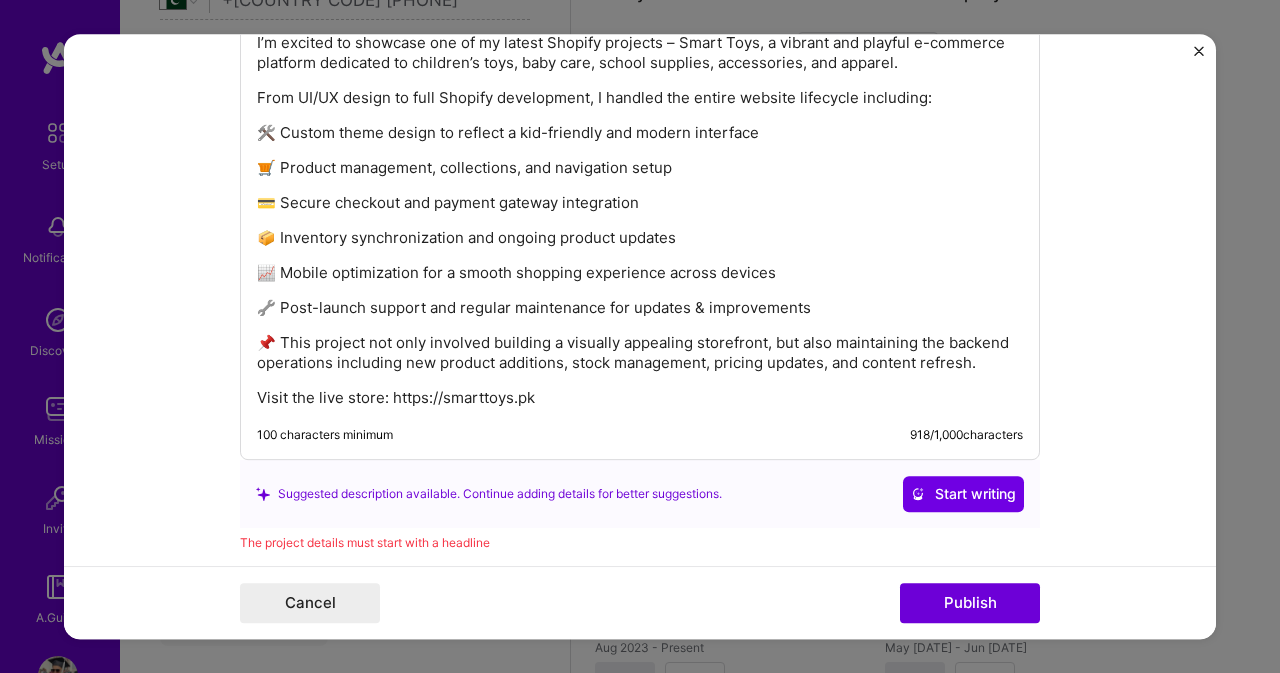 scroll, scrollTop: 1826, scrollLeft: 0, axis: vertical 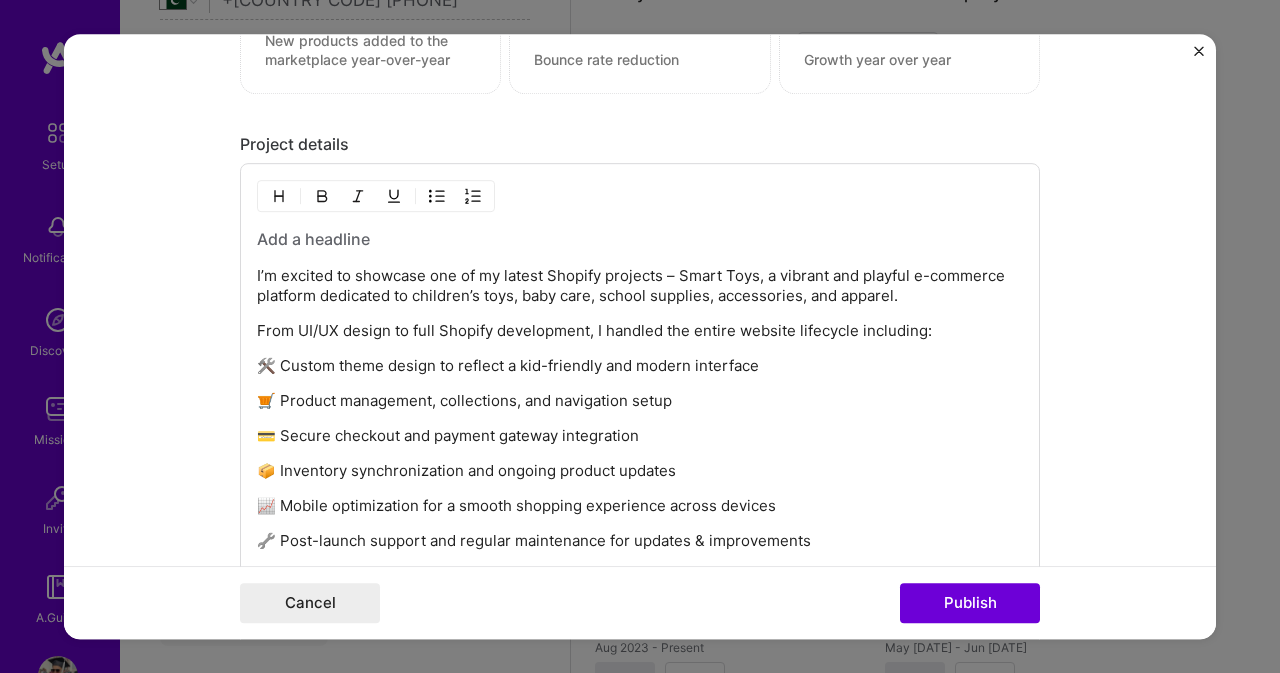 click at bounding box center [640, 239] 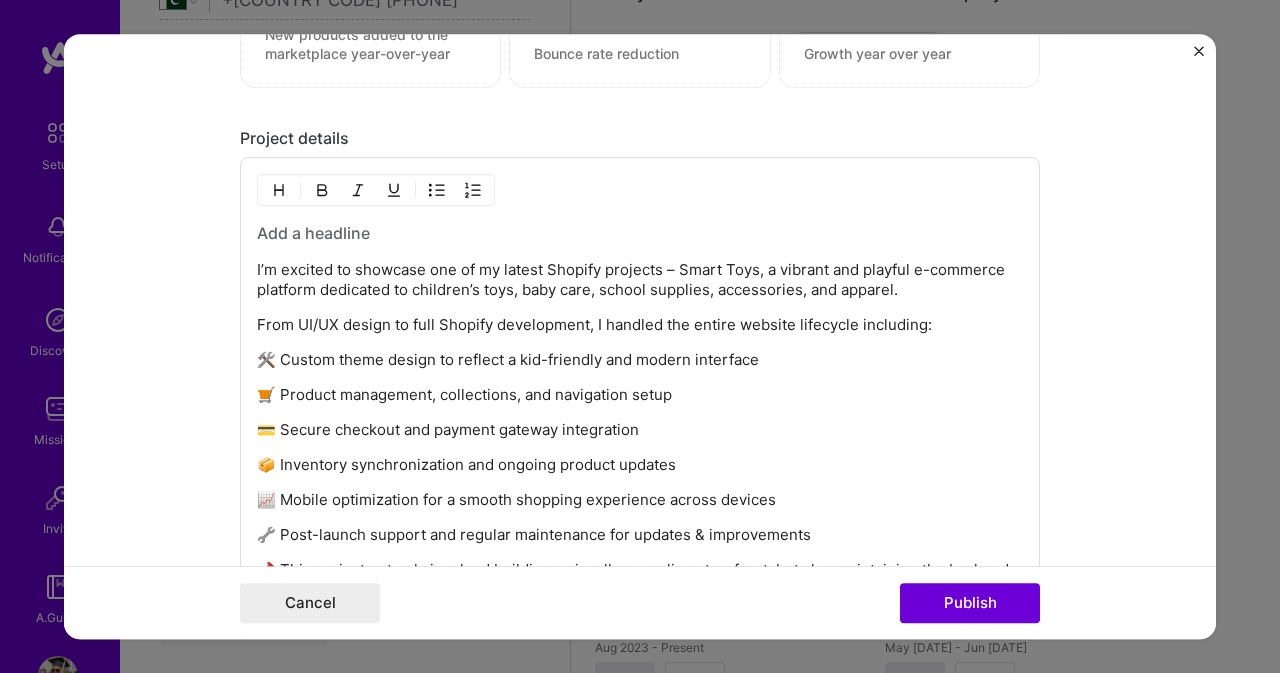 click at bounding box center [640, 233] 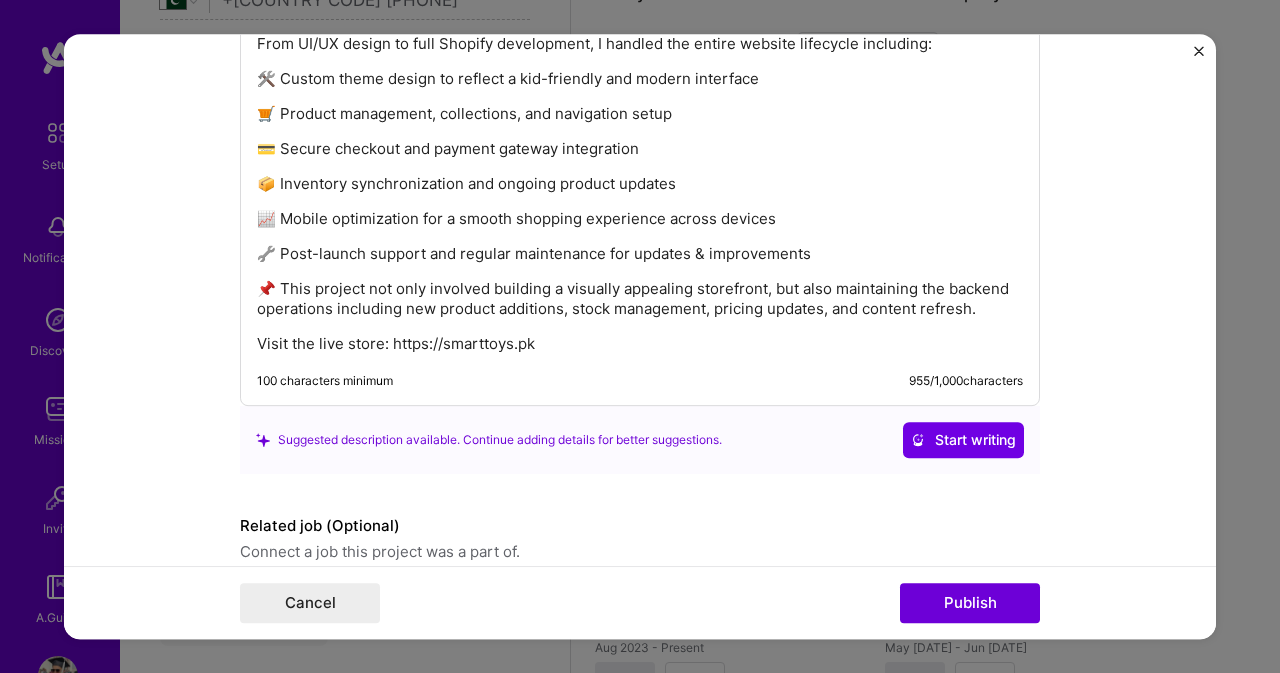 scroll, scrollTop: 2200, scrollLeft: 0, axis: vertical 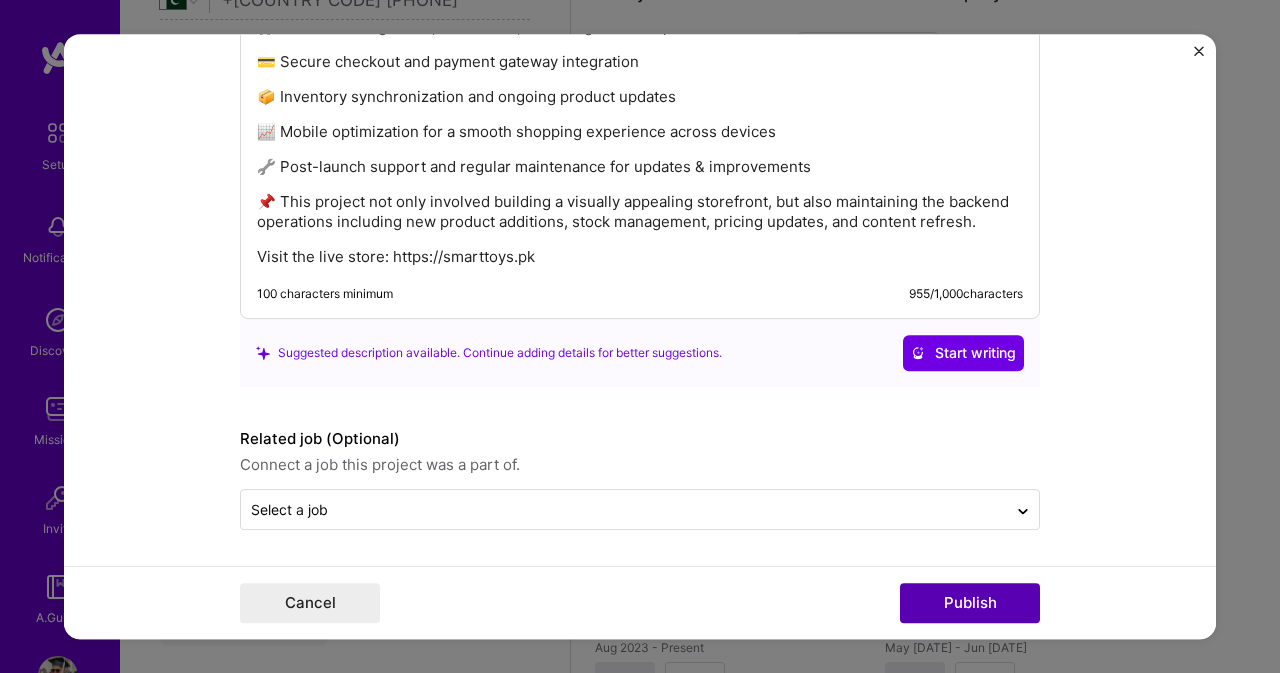 click on "Publish" at bounding box center (970, 603) 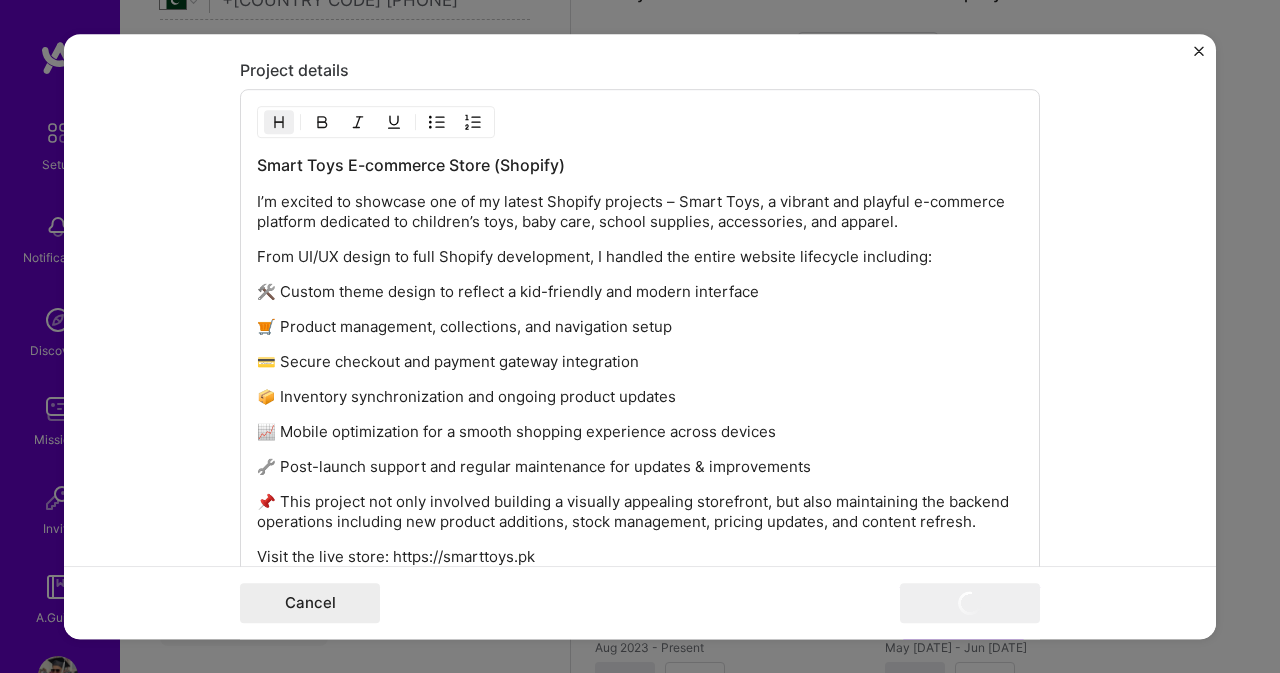 scroll, scrollTop: 1800, scrollLeft: 0, axis: vertical 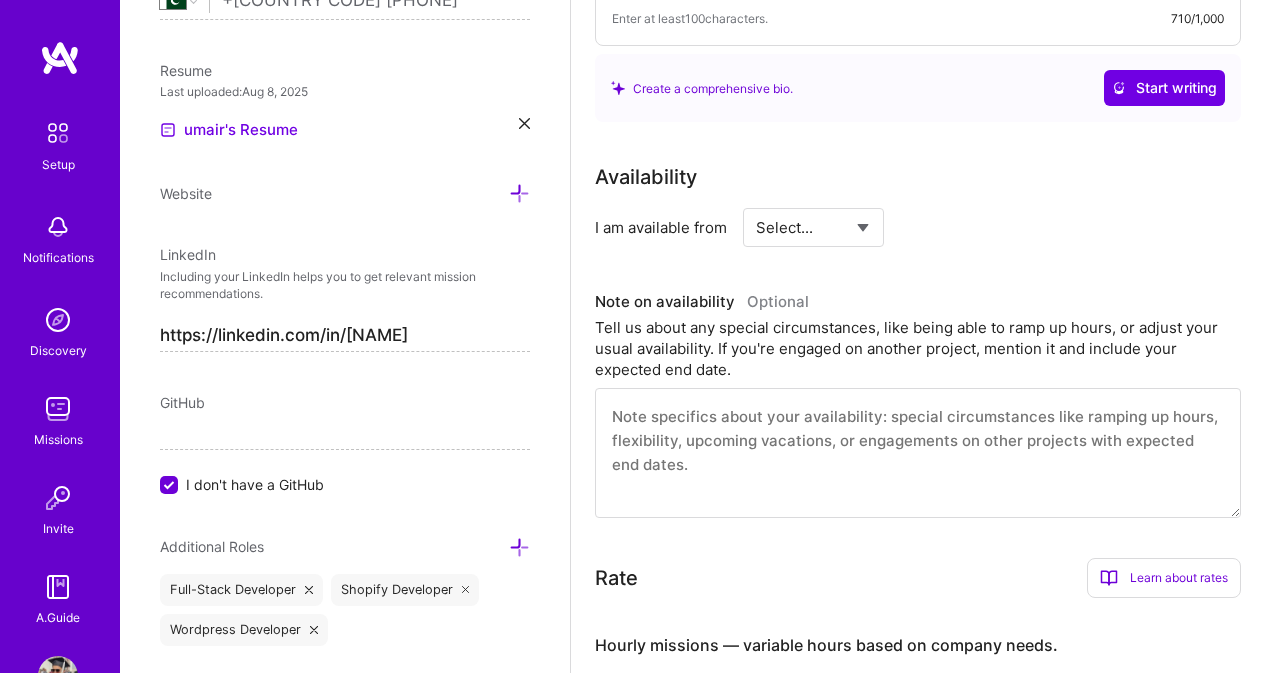 click on "Select... Right Now Future Date Not Available" at bounding box center [813, 227] 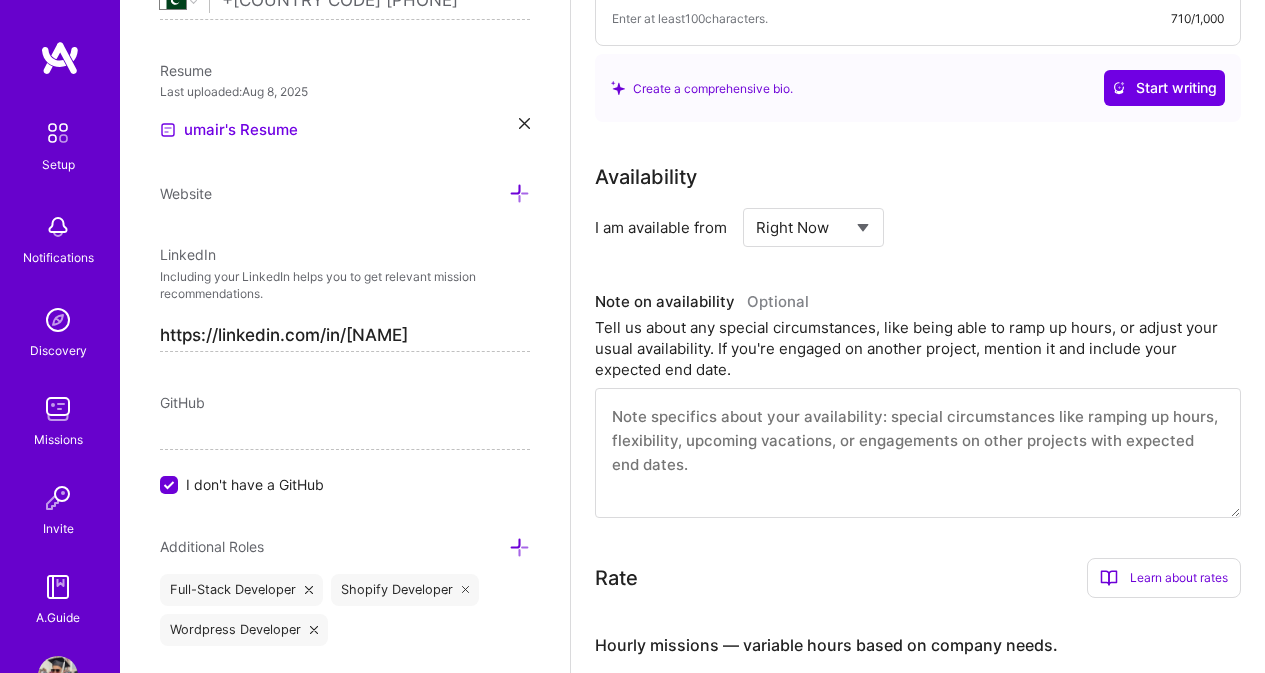 click on "Select... Right Now Future Date Not Available" at bounding box center [813, 227] 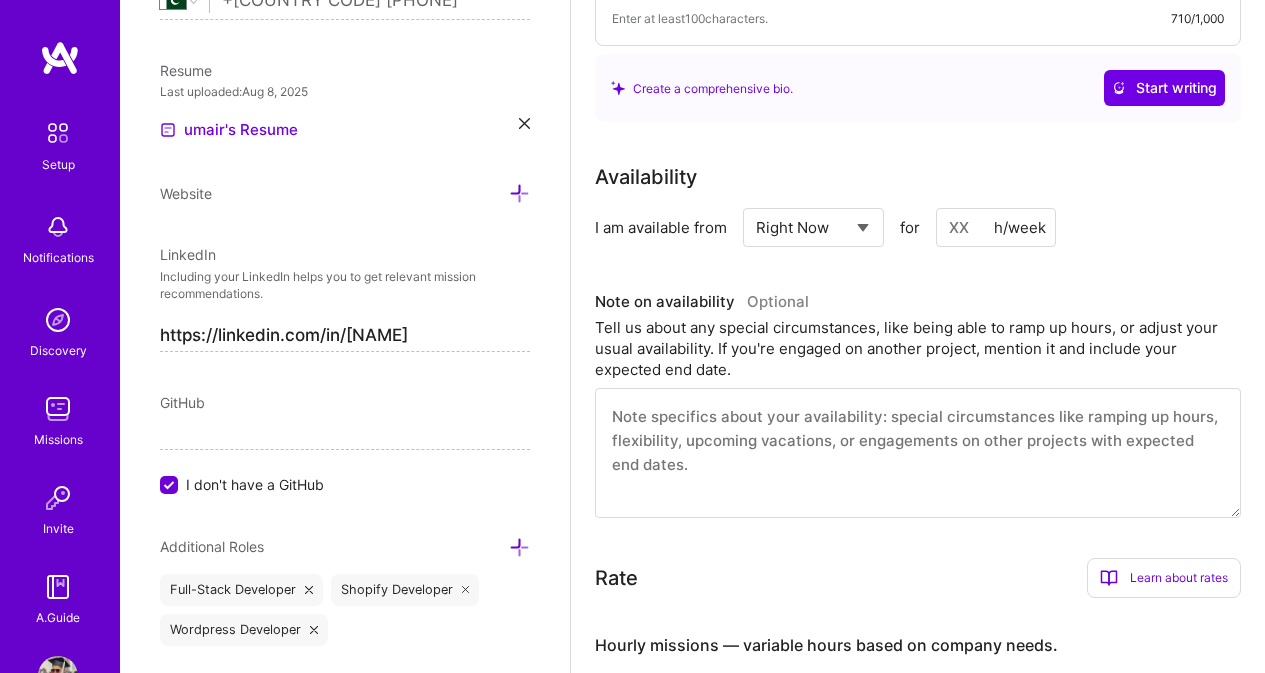 click at bounding box center [996, 227] 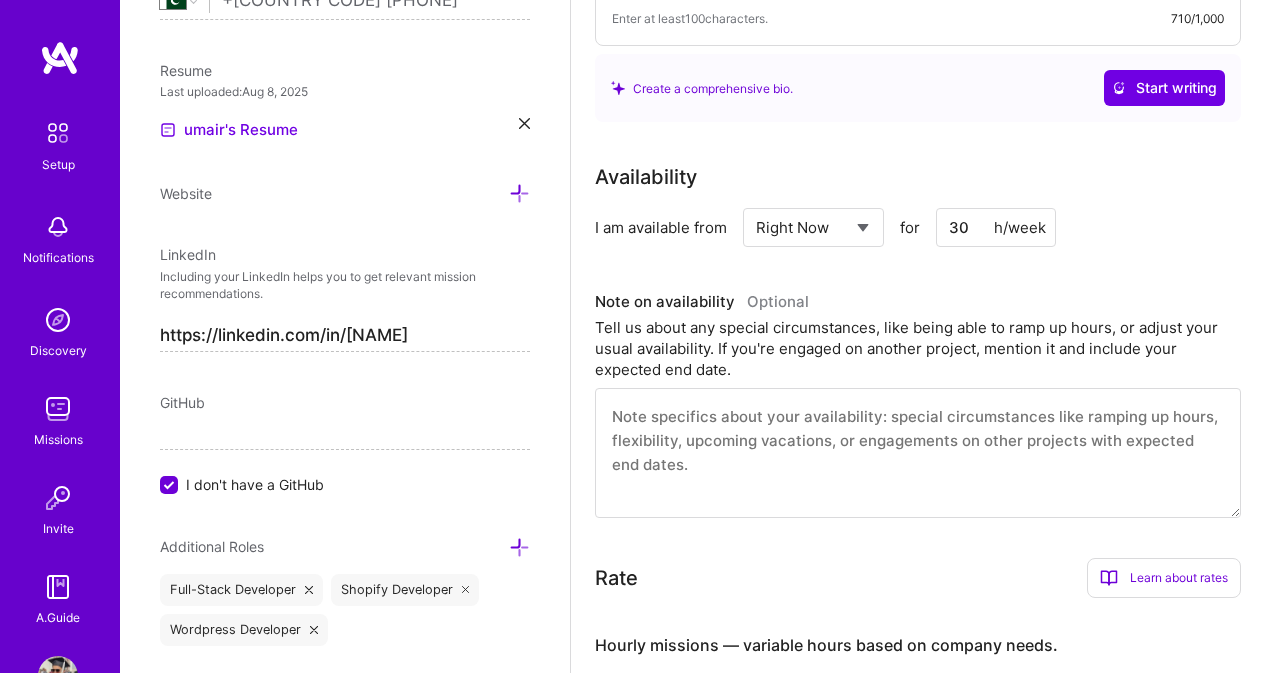 type on "3" 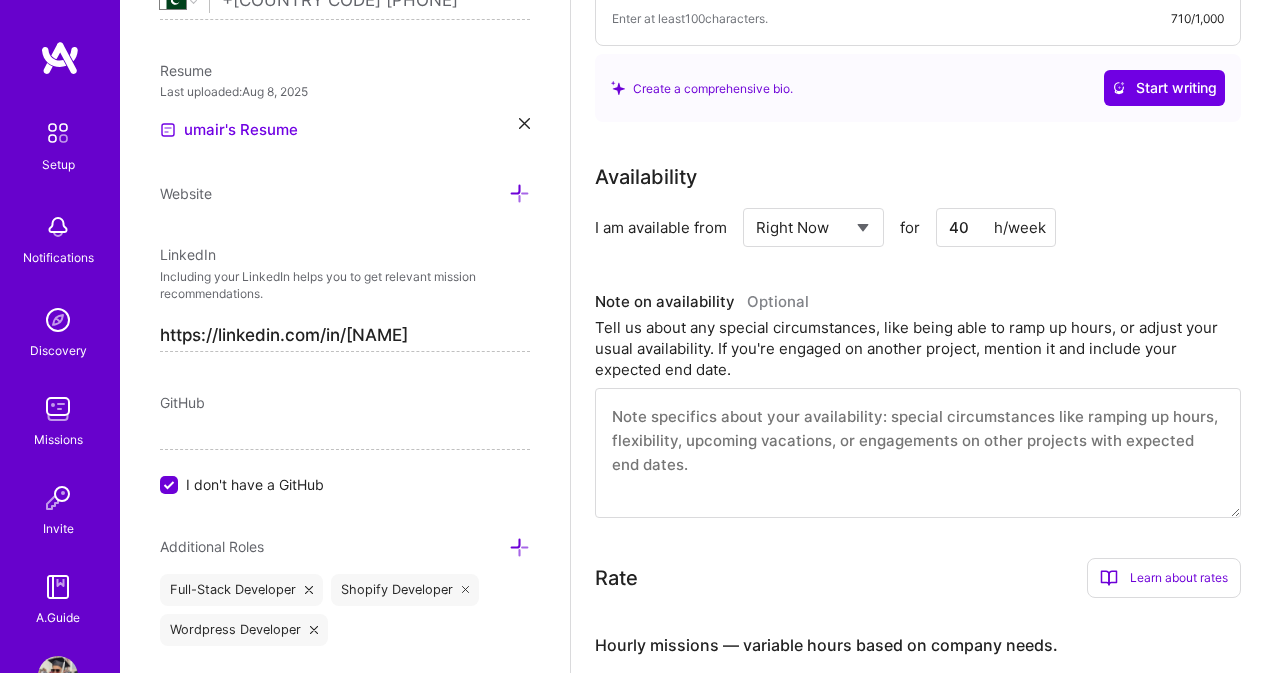 type on "40" 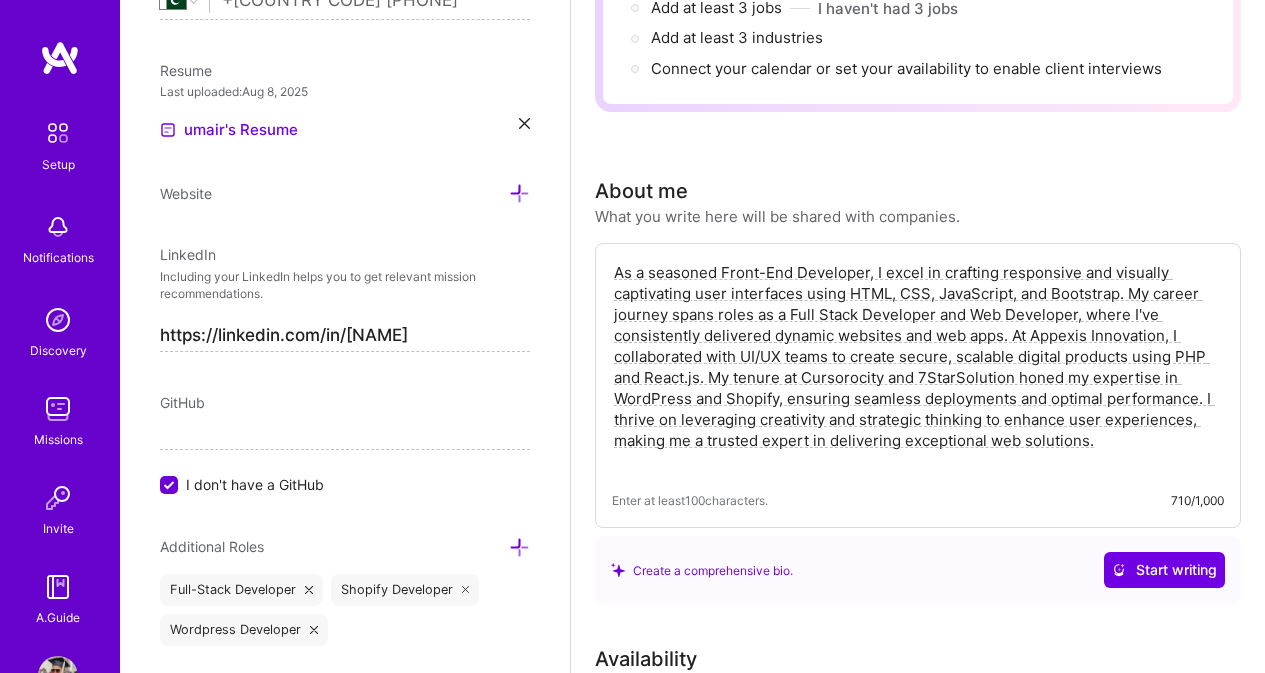 scroll, scrollTop: 79, scrollLeft: 0, axis: vertical 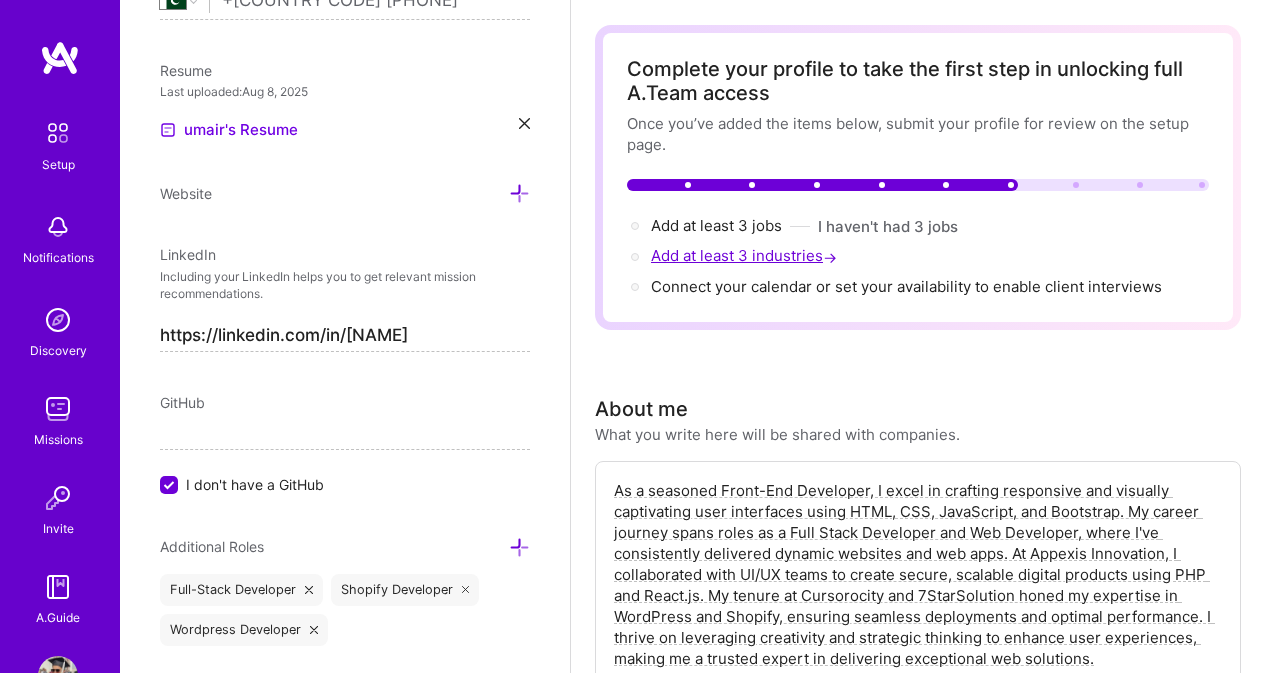 click on "Add at least 3 industries  →" at bounding box center (746, 255) 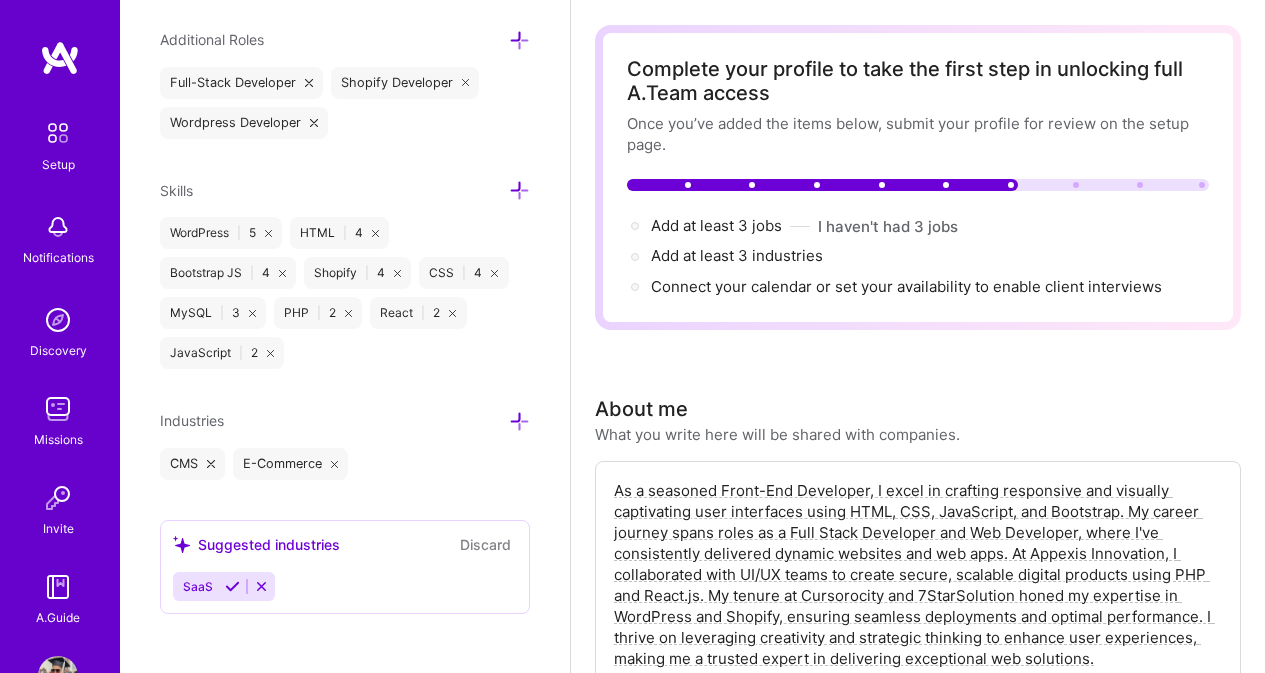 scroll, scrollTop: 1347, scrollLeft: 0, axis: vertical 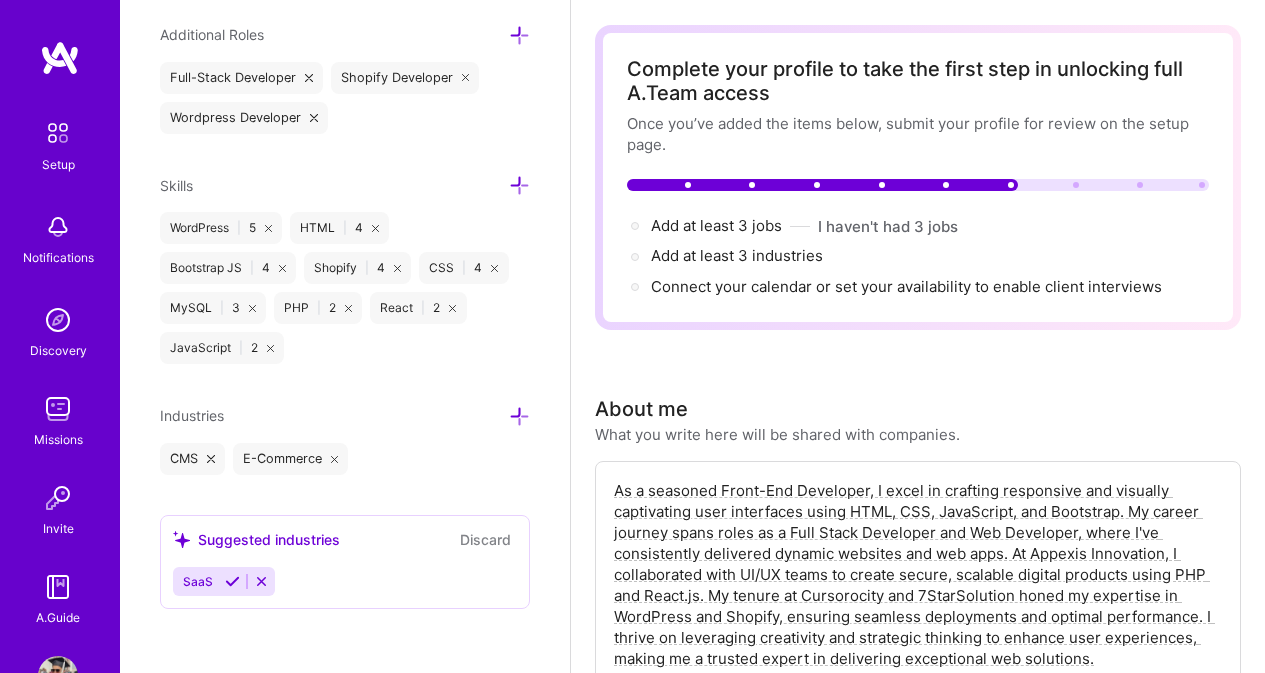 click on "Suggested industries Discard SaaS" at bounding box center (345, 562) 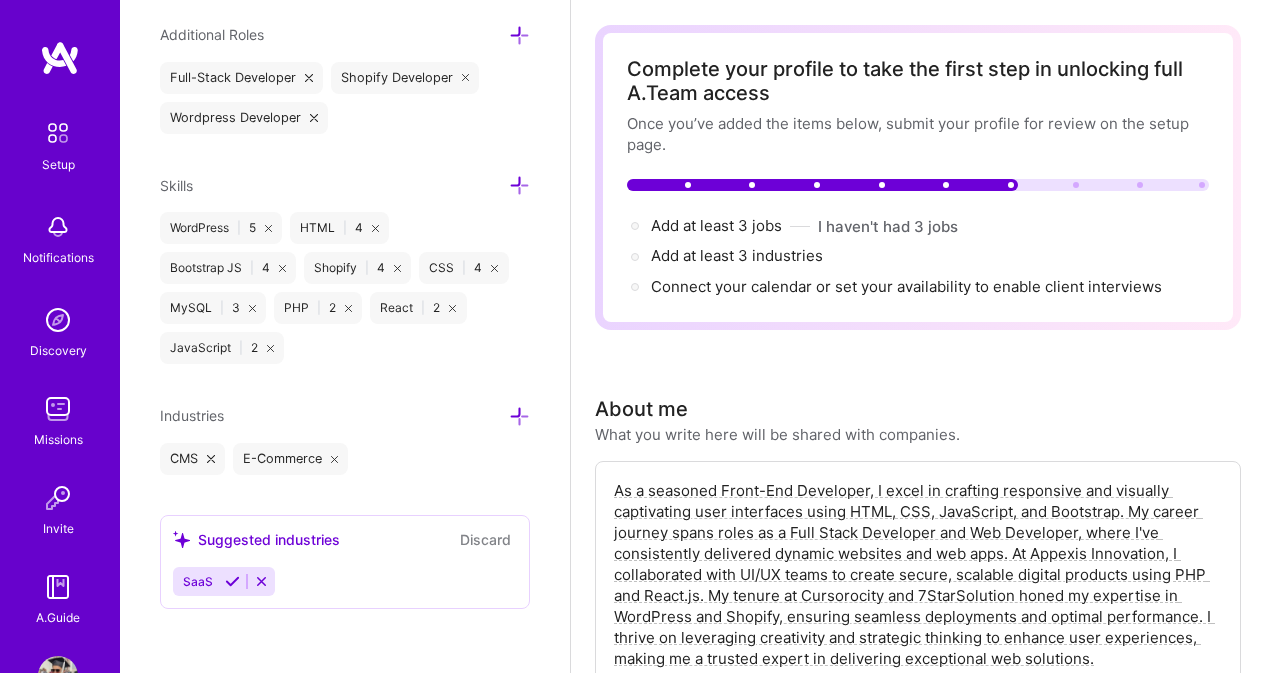 click at bounding box center [261, 581] 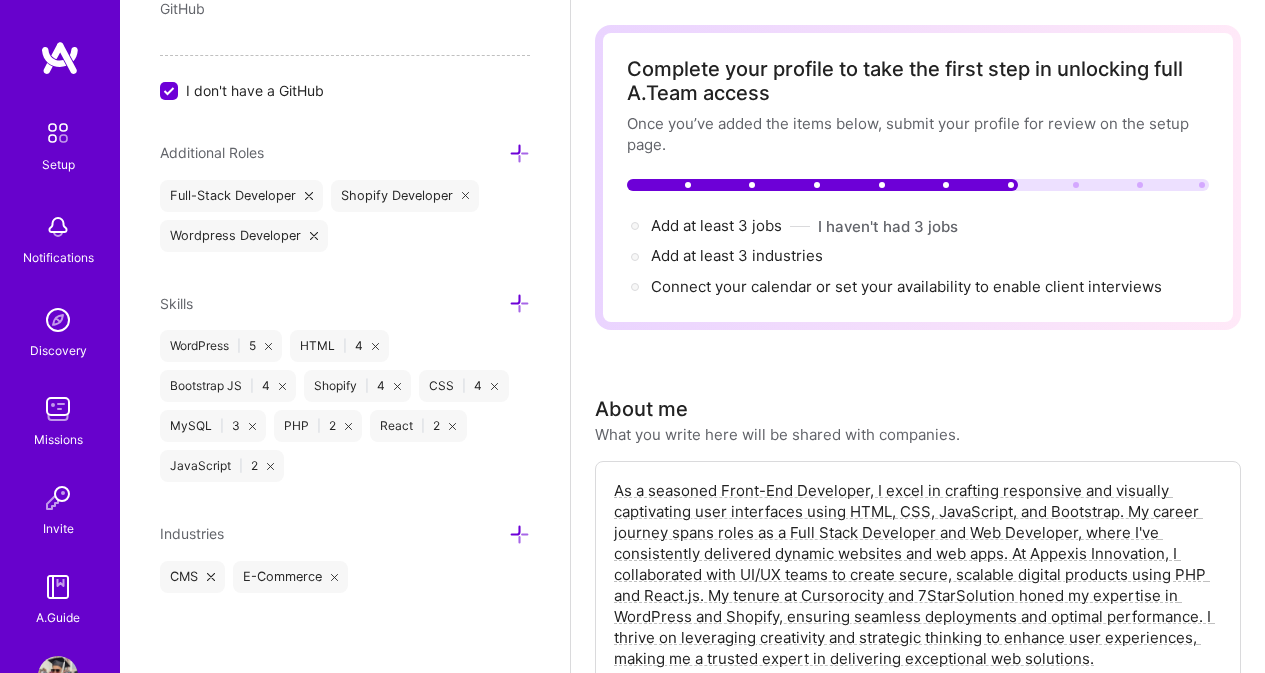 scroll, scrollTop: 1229, scrollLeft: 0, axis: vertical 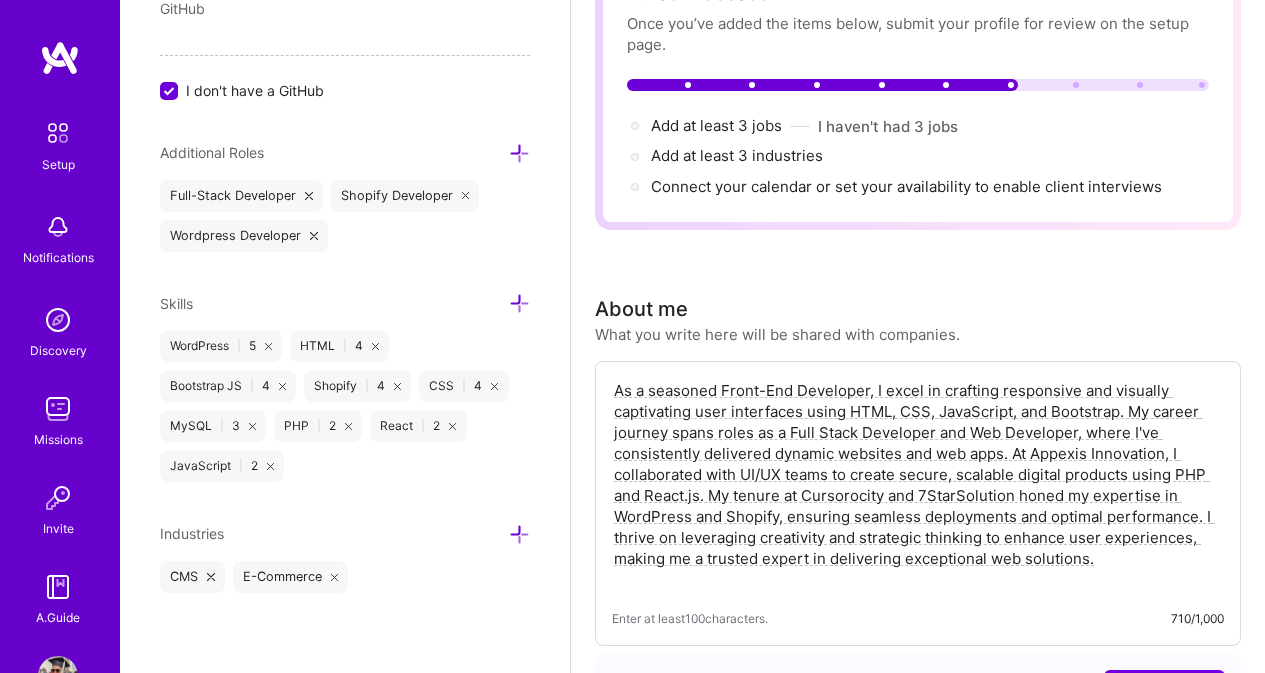 click at bounding box center (519, 534) 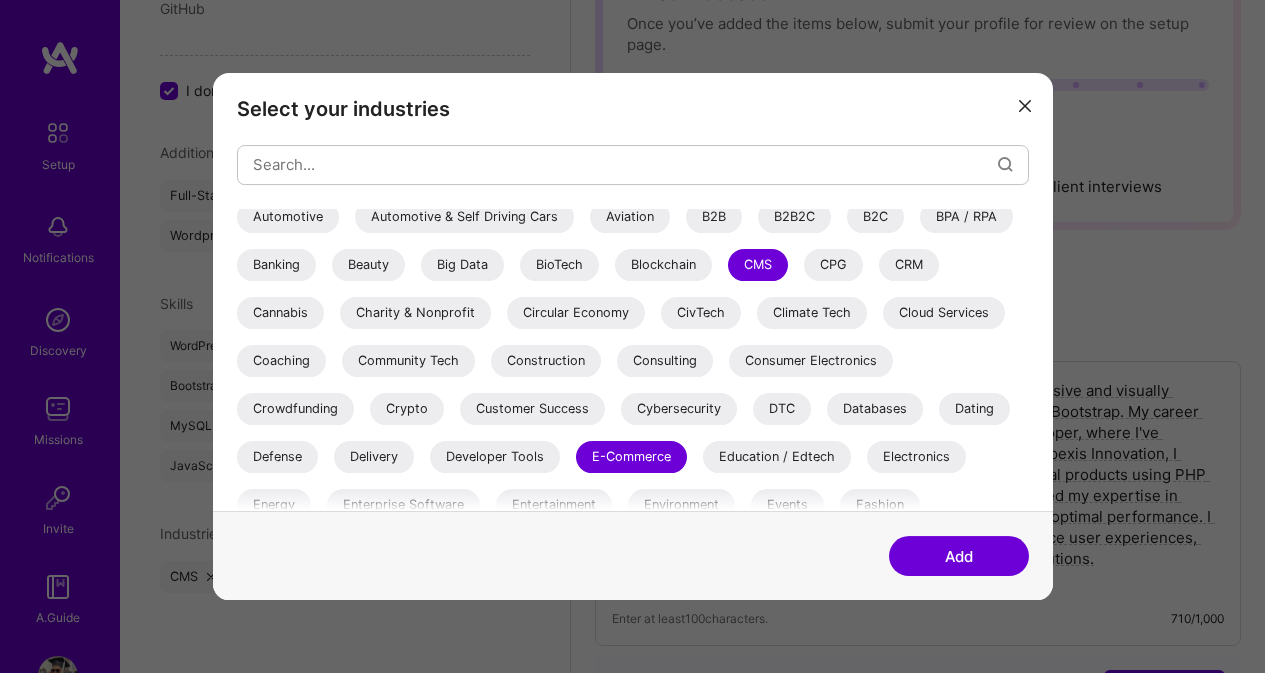 scroll, scrollTop: 166, scrollLeft: 0, axis: vertical 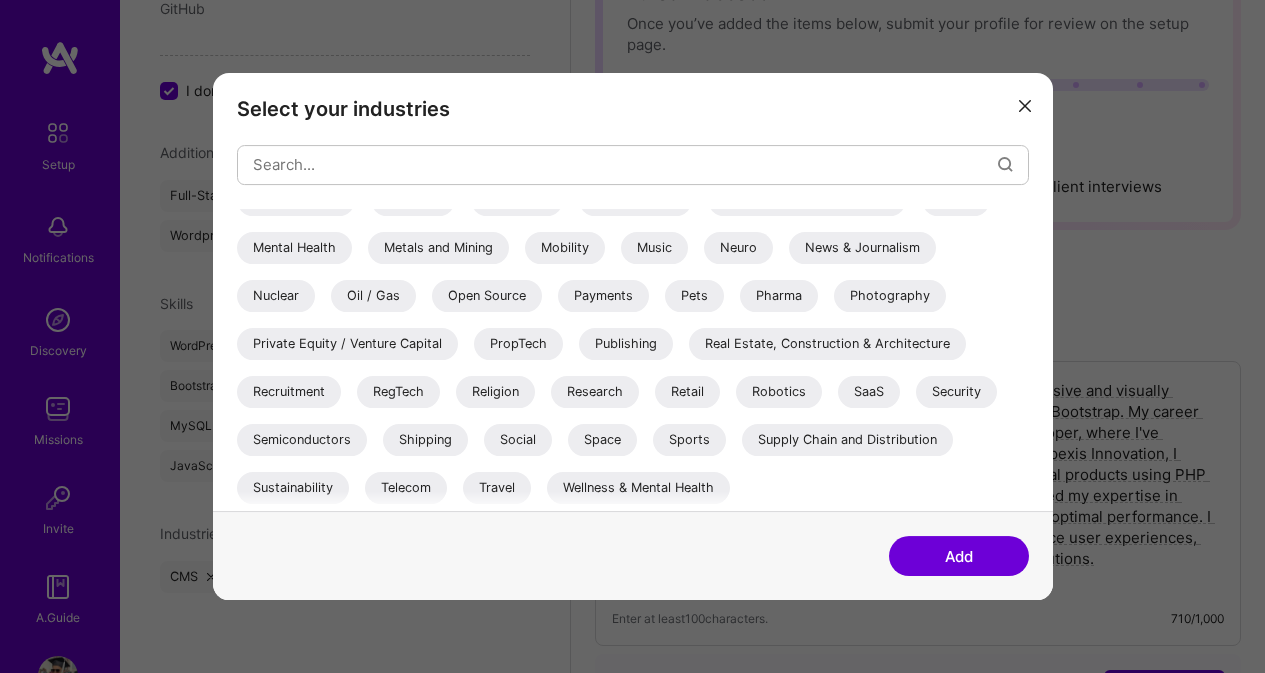click on "SaaS" at bounding box center [869, 392] 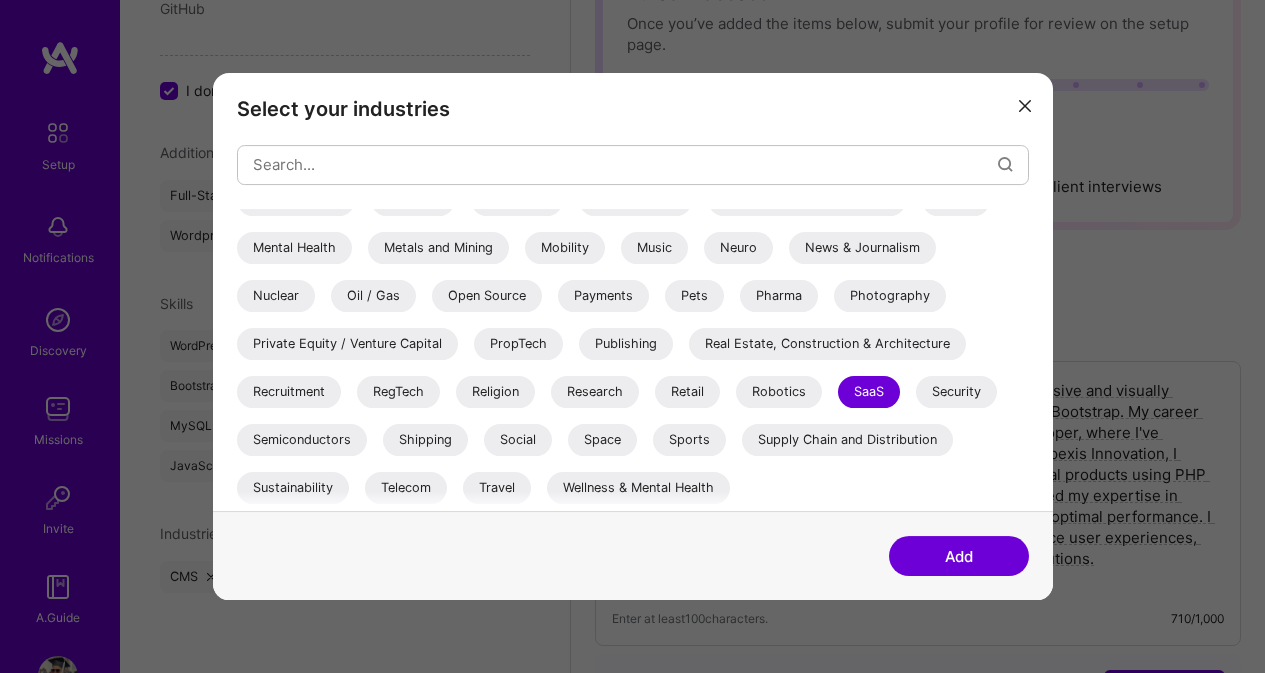 click on "Add" at bounding box center [959, 556] 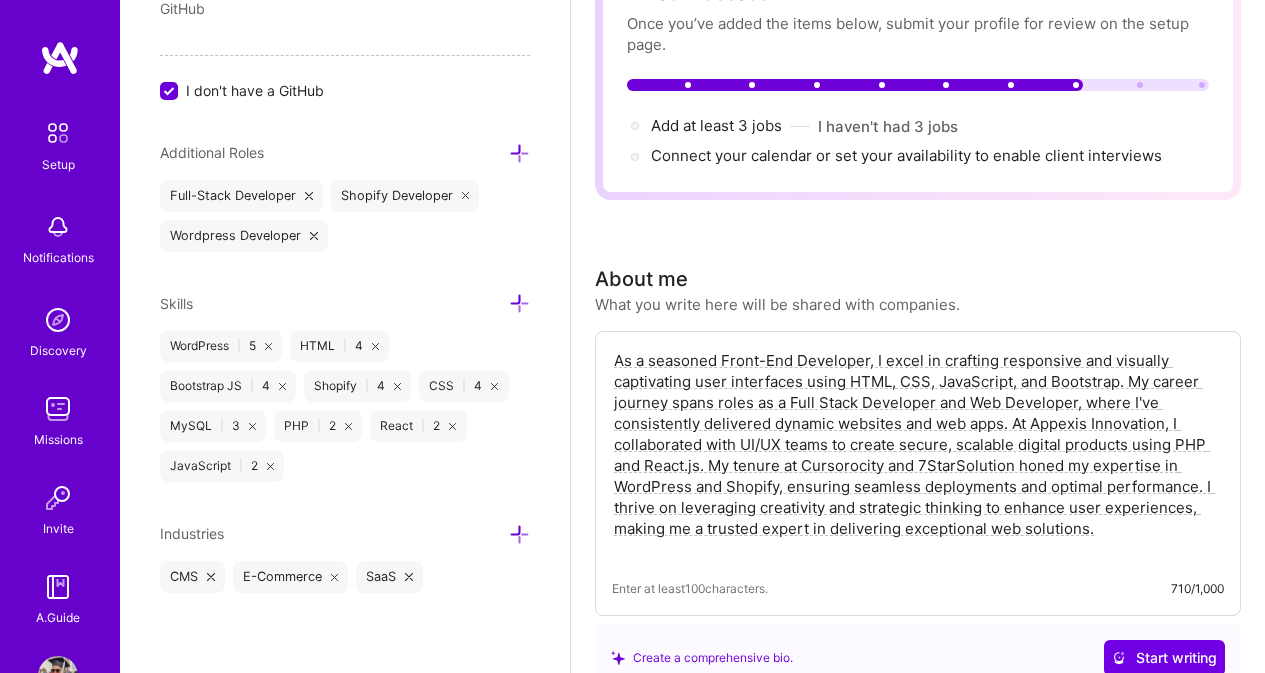 click at bounding box center [519, 534] 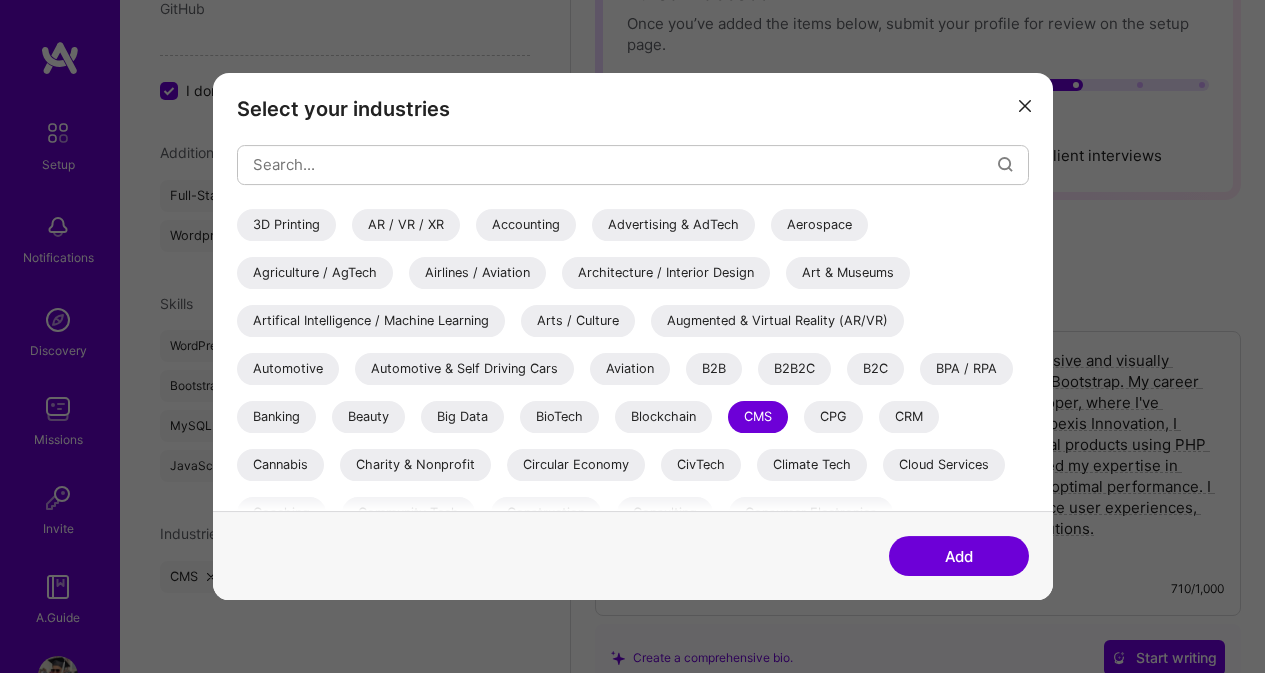 drag, startPoint x: 1034, startPoint y: 259, endPoint x: 1032, endPoint y: 280, distance: 21.095022 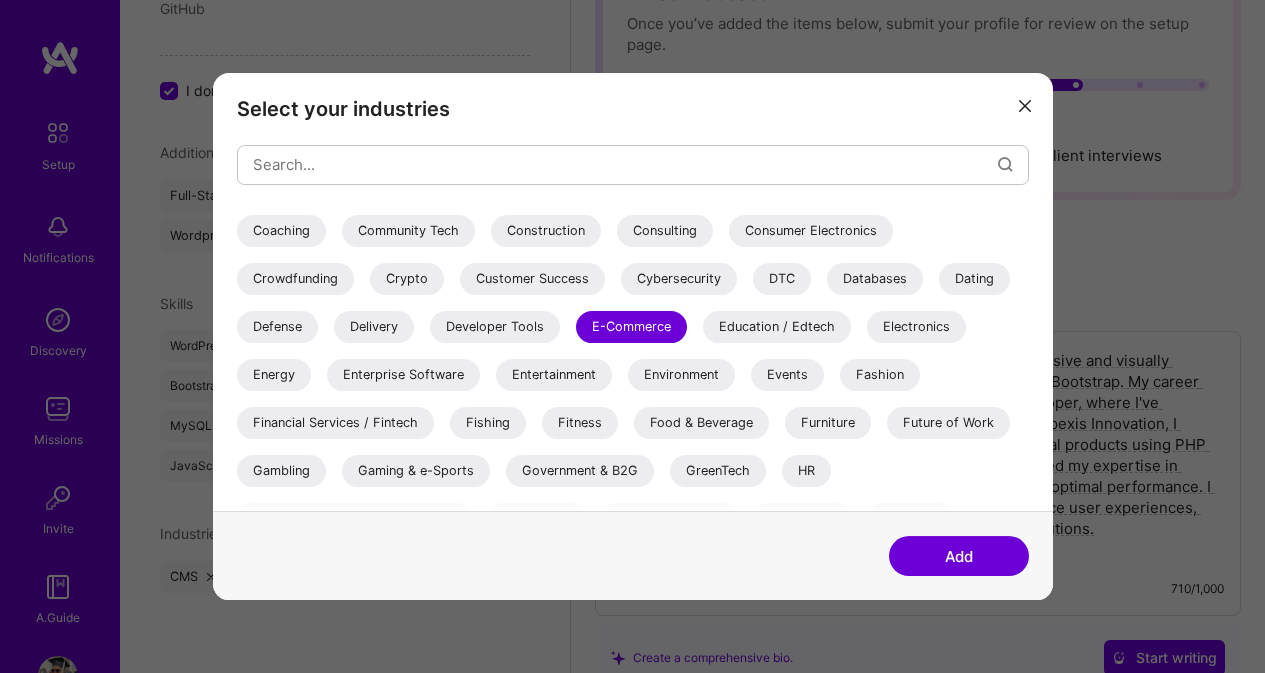 scroll, scrollTop: 285, scrollLeft: 0, axis: vertical 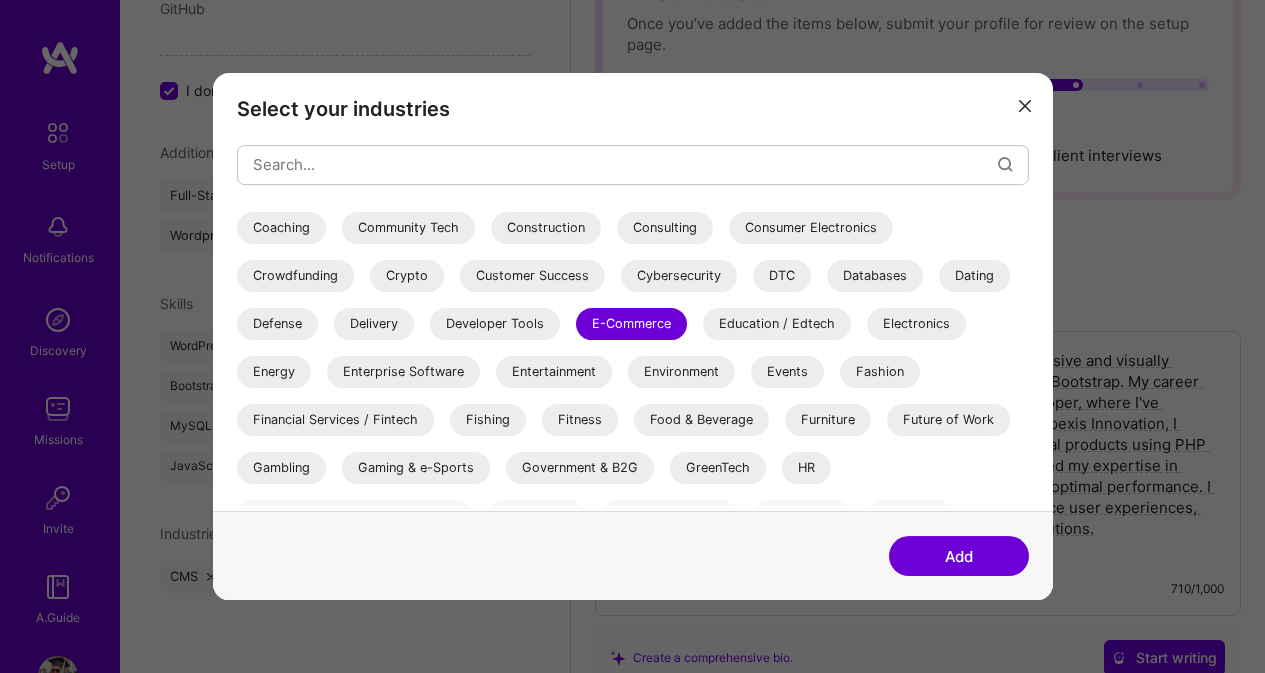 click on "Databases" at bounding box center (875, 276) 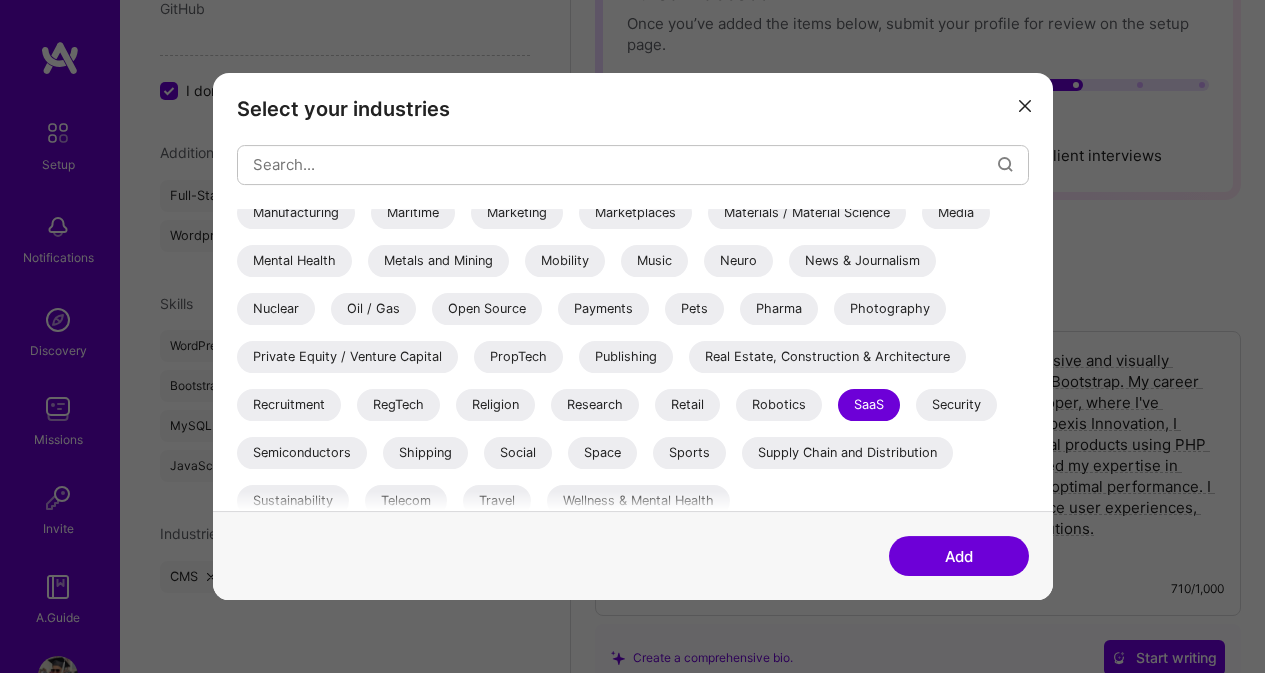 scroll, scrollTop: 697, scrollLeft: 0, axis: vertical 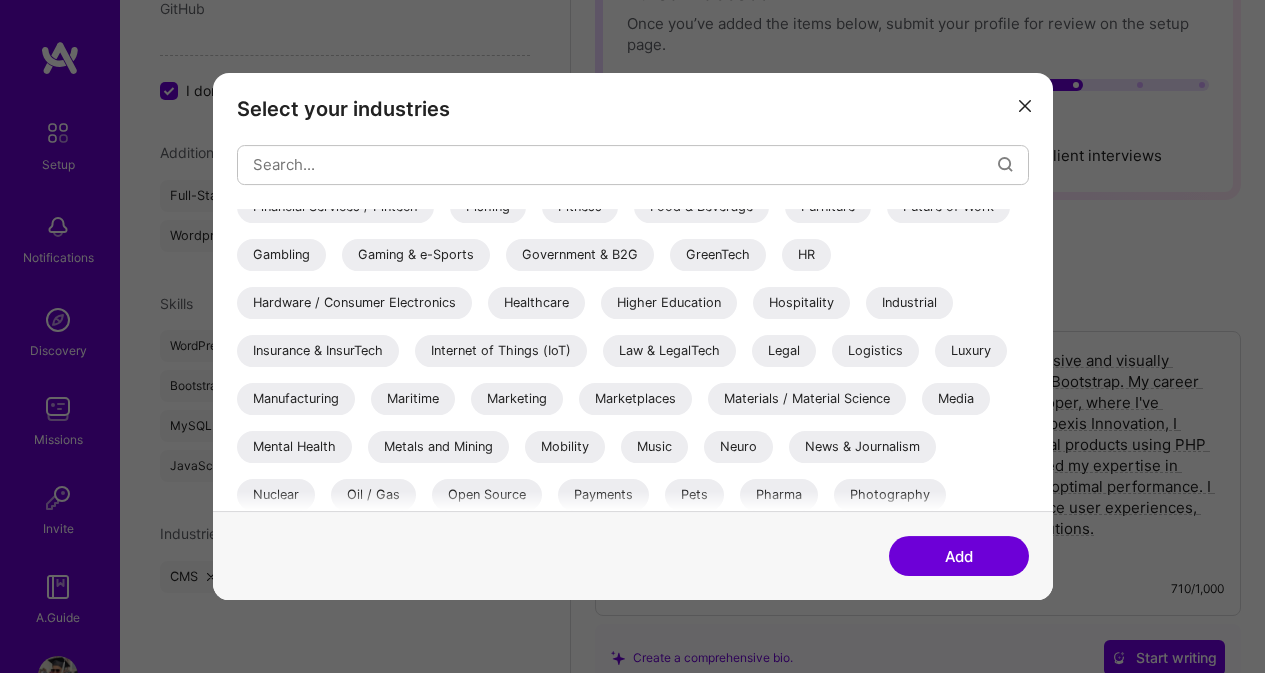 click on "Add" at bounding box center [959, 556] 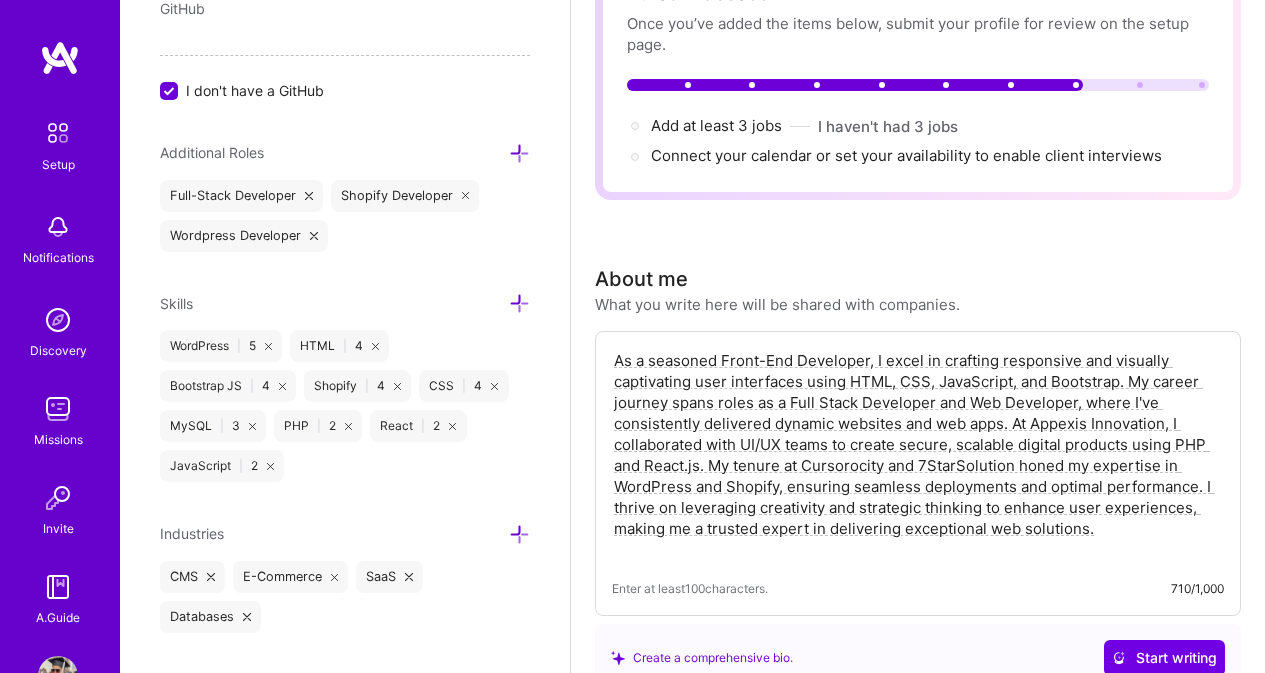 scroll, scrollTop: 1269, scrollLeft: 0, axis: vertical 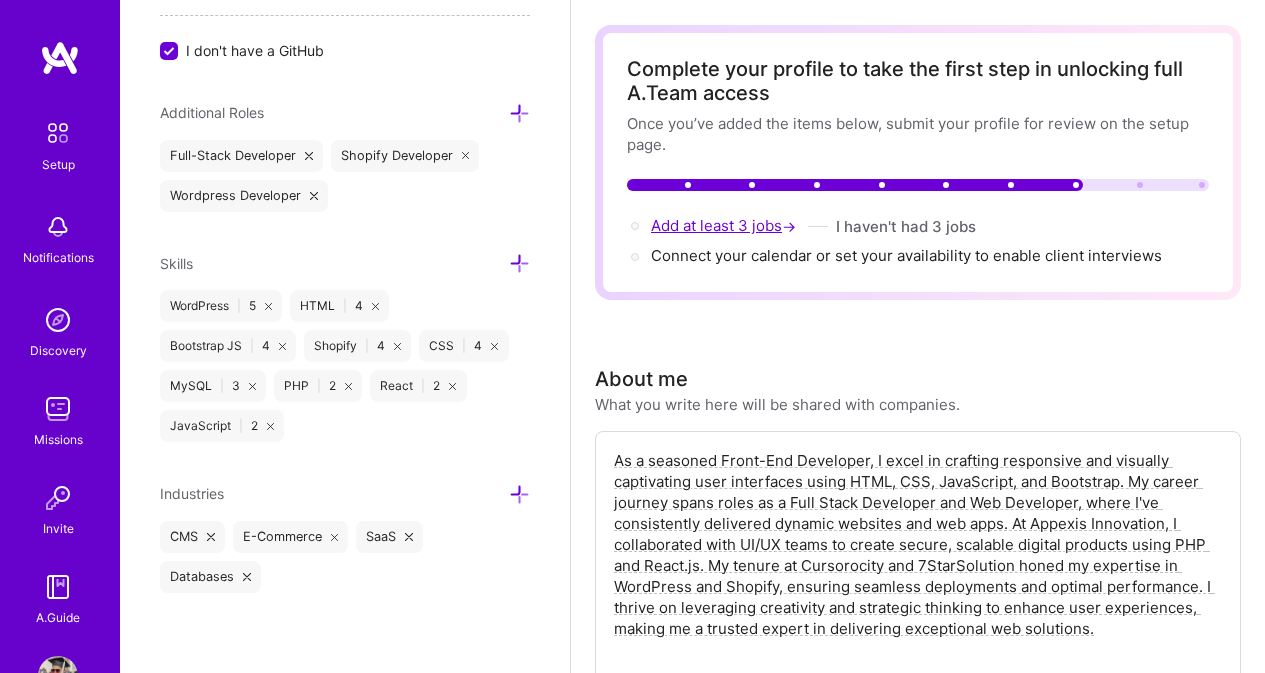 click on "Add at least 3 jobs  →" at bounding box center (725, 225) 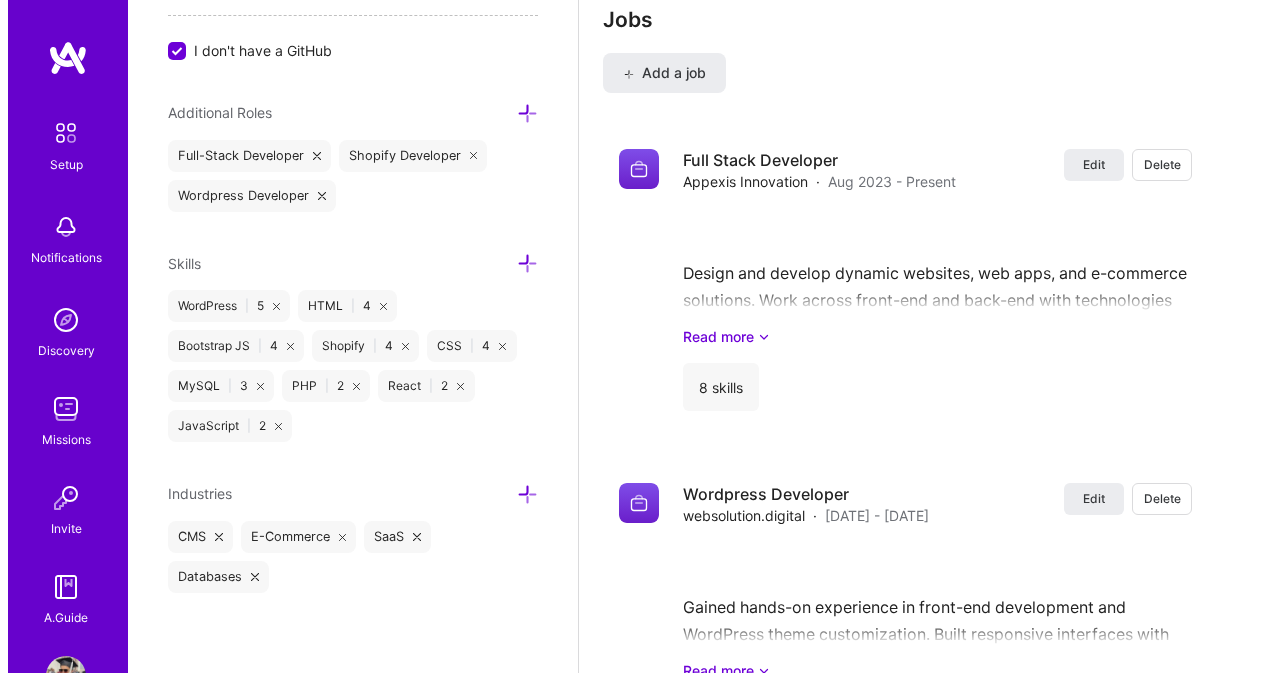 scroll, scrollTop: 2920, scrollLeft: 0, axis: vertical 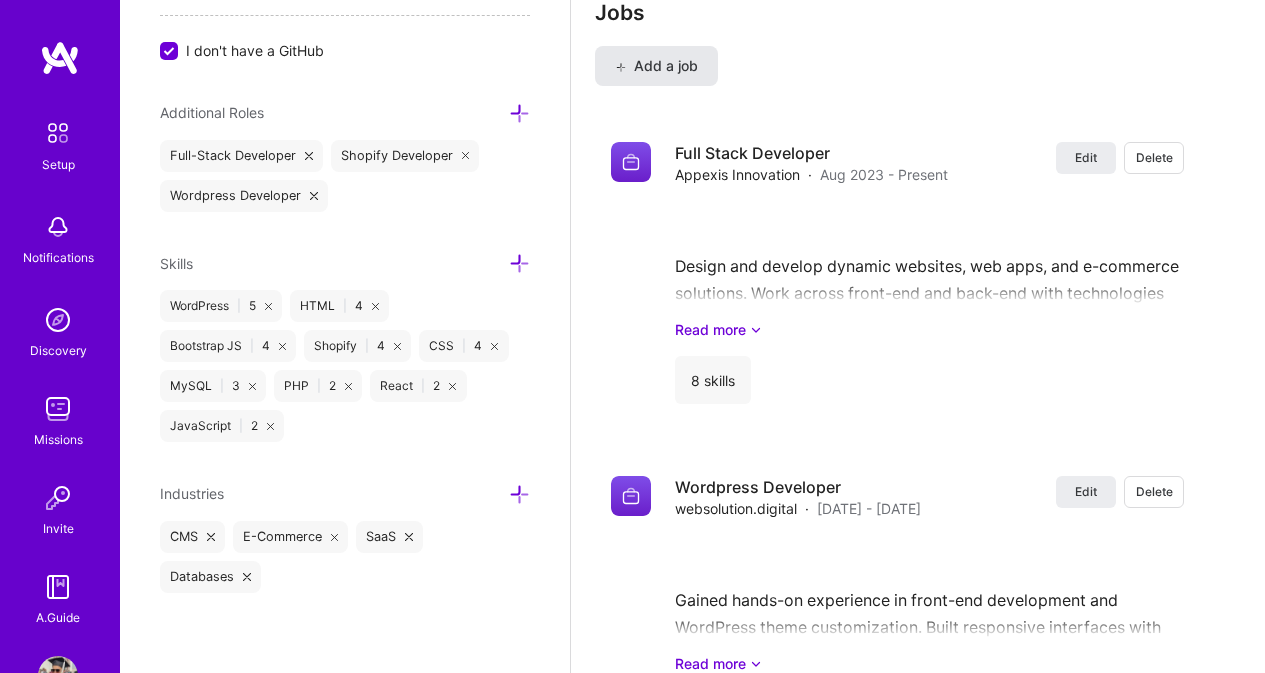 click on "Add a job" at bounding box center (656, 66) 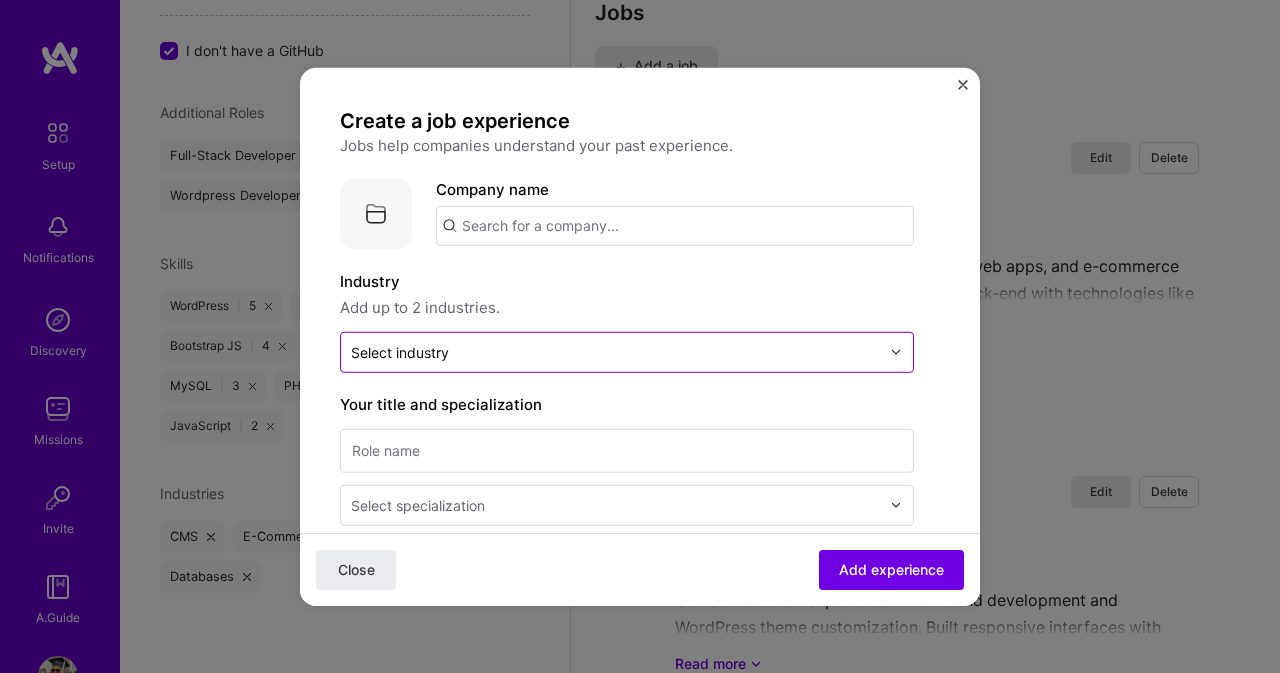 click at bounding box center [615, 351] 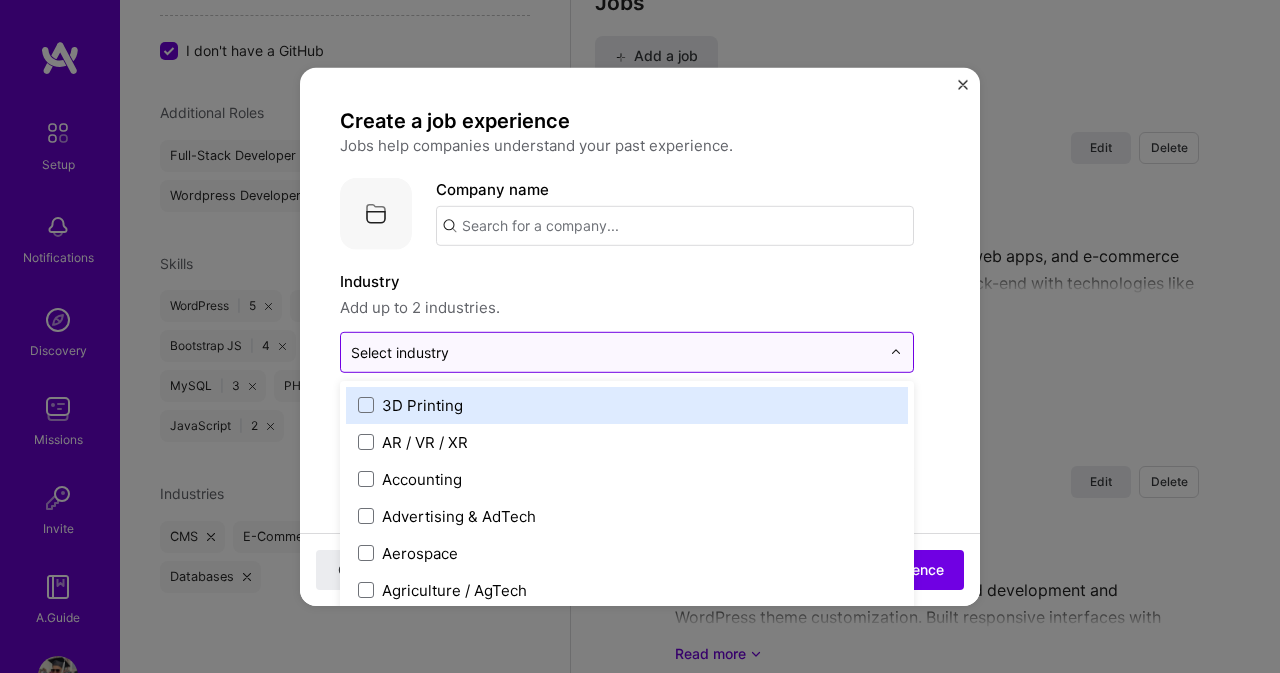 scroll, scrollTop: 2935, scrollLeft: 0, axis: vertical 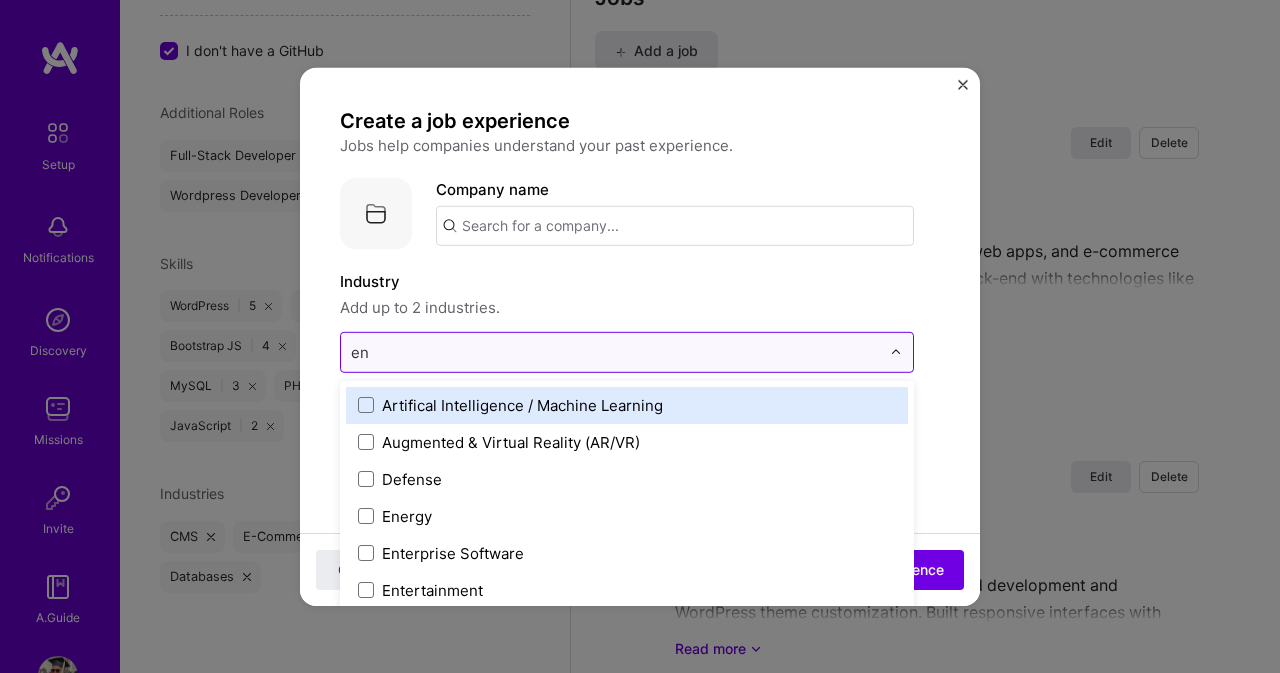 type on "ent" 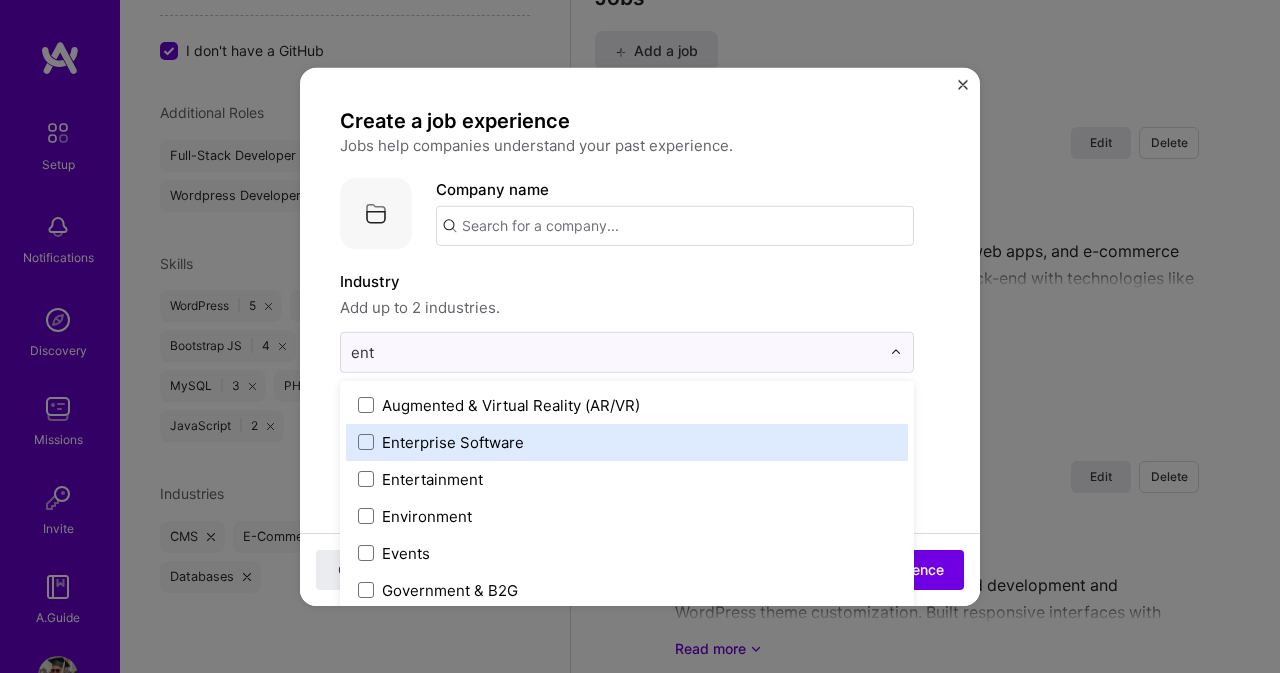 click on "Enterprise Software" at bounding box center [627, 441] 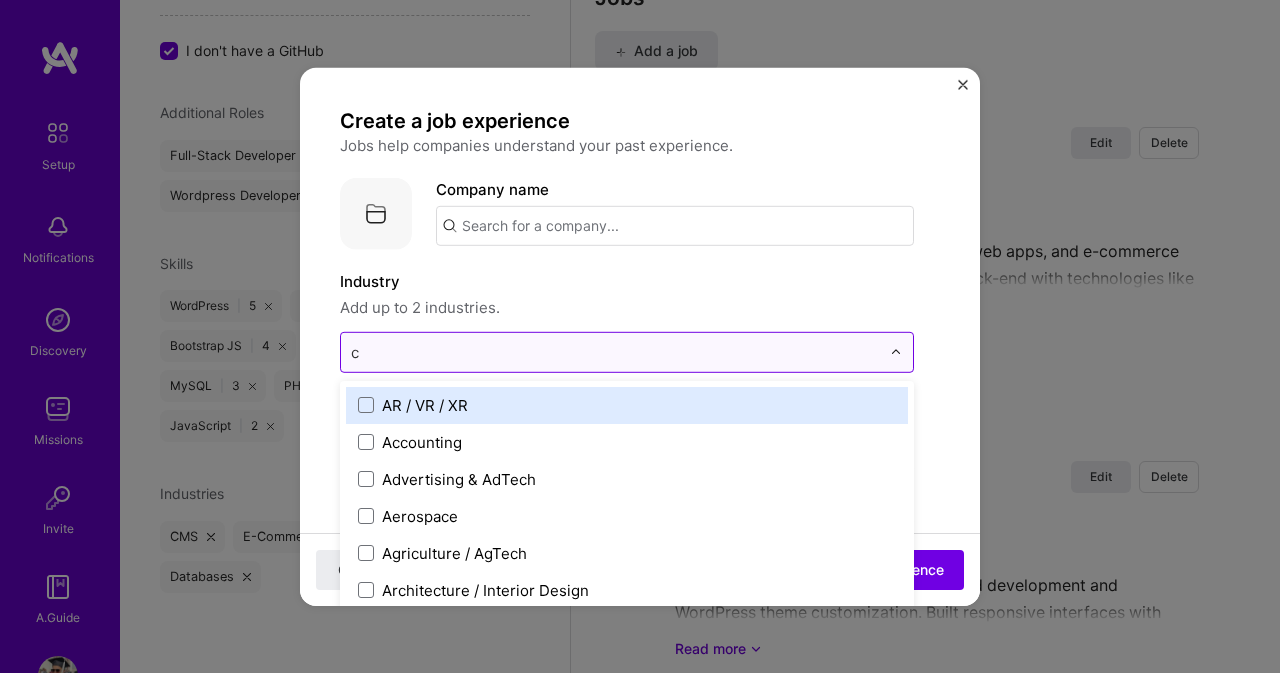 type on "[UNIT]" 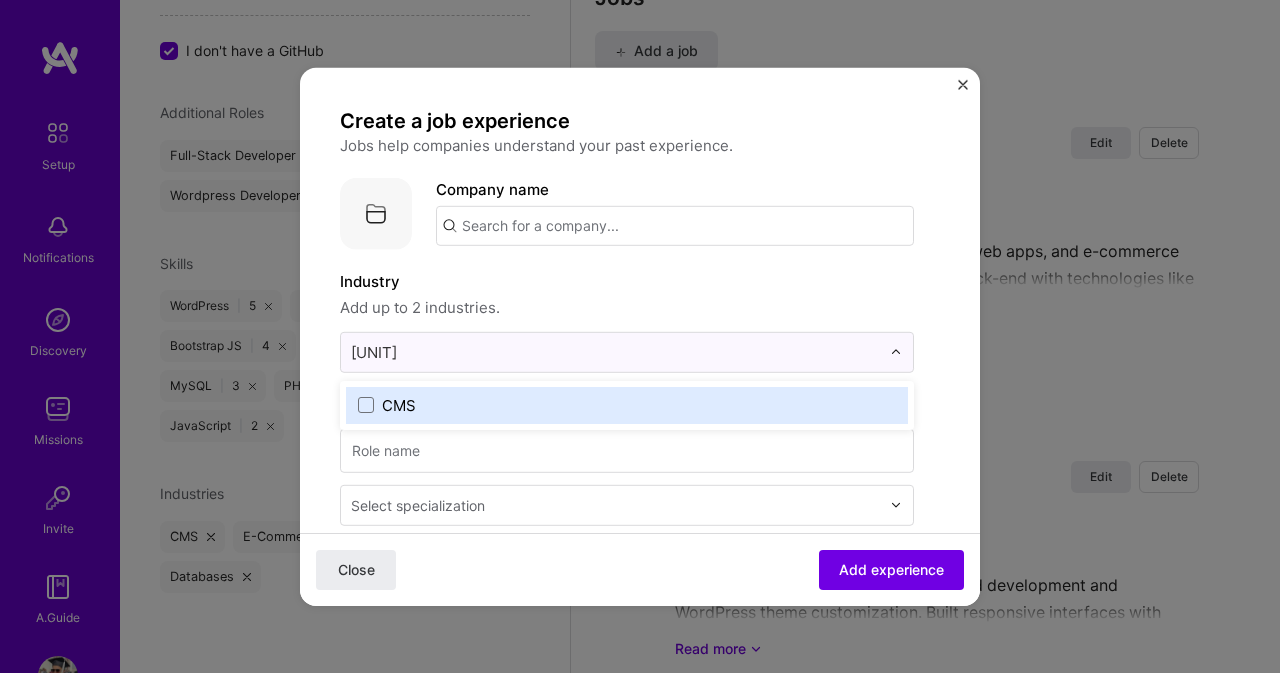 click on "CMS" at bounding box center [627, 404] 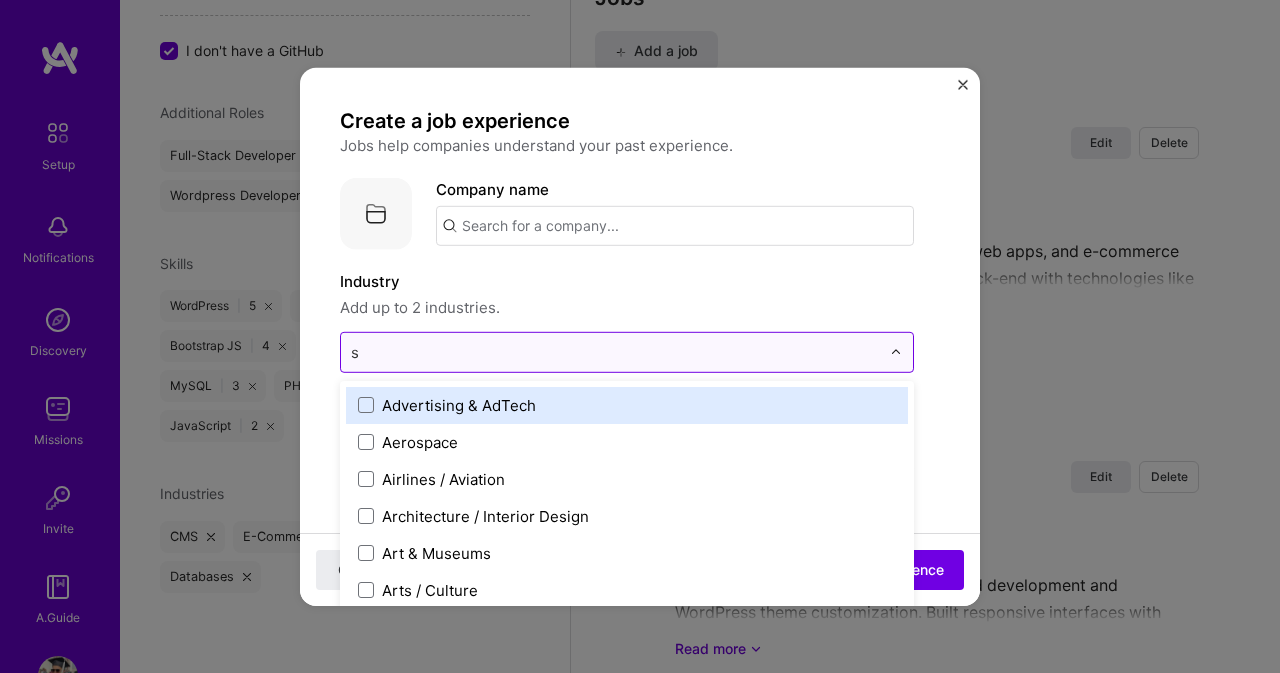 type on "sa" 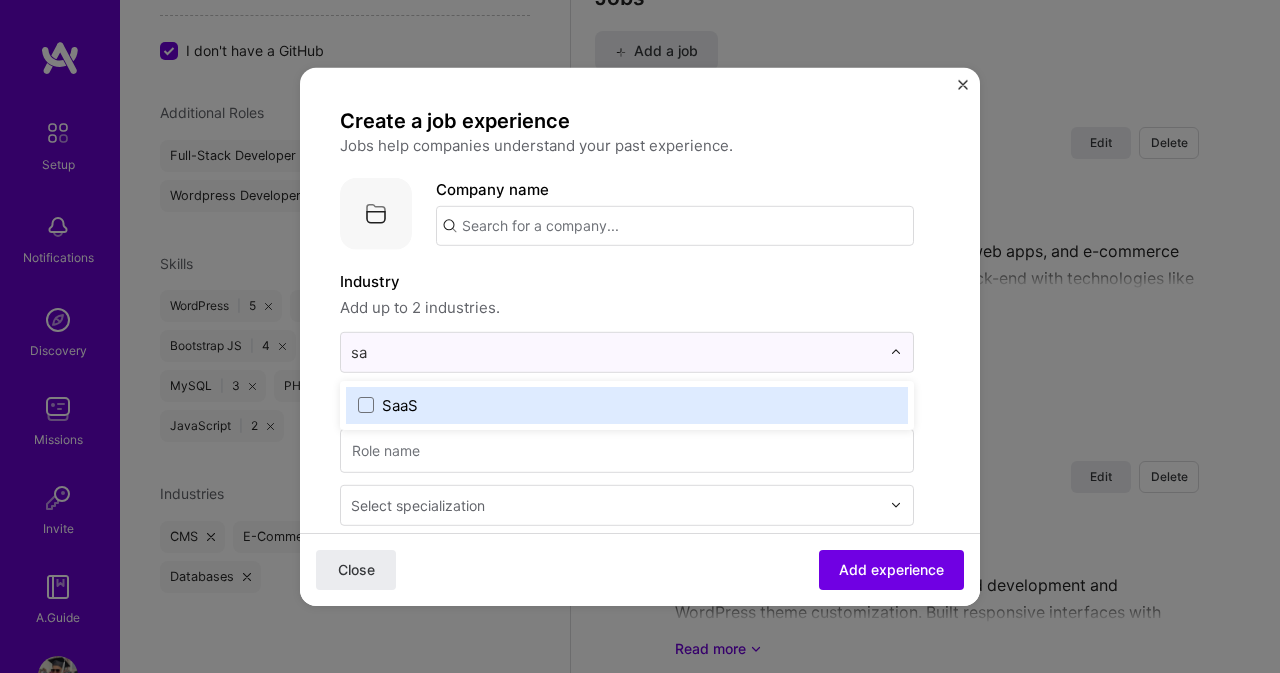 click on "SaaS" at bounding box center (627, 404) 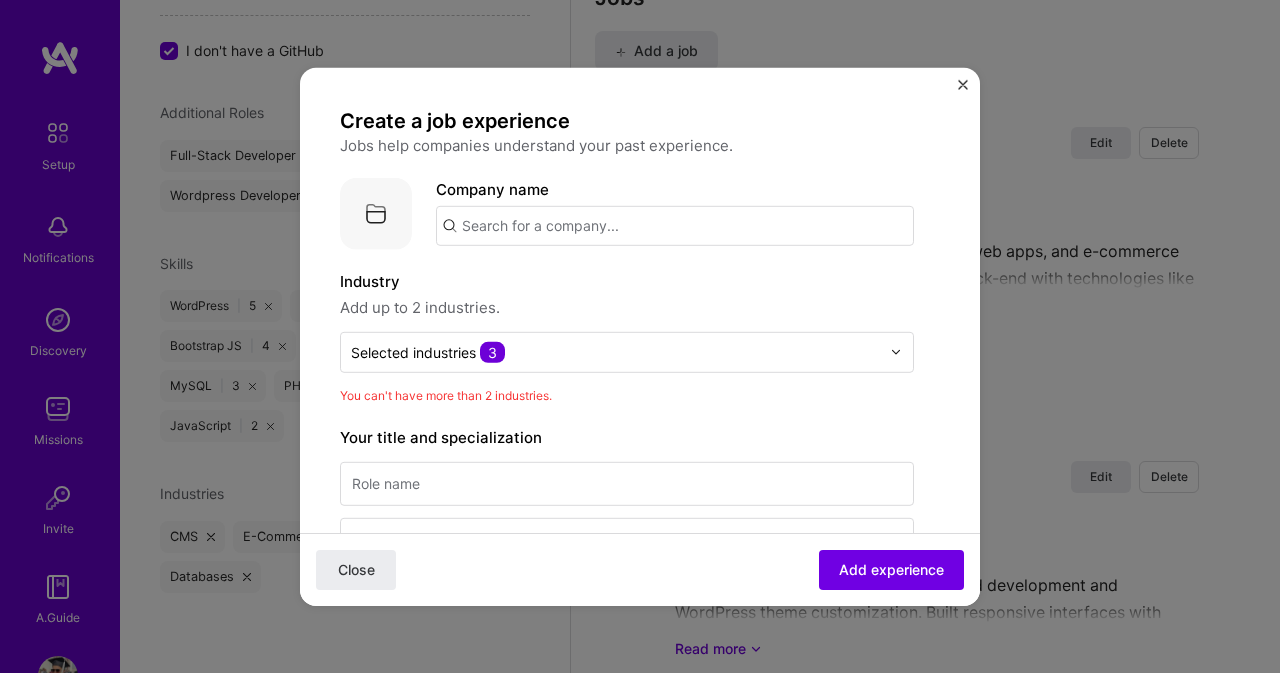 click on "Add up to 2 industries." at bounding box center [627, 307] 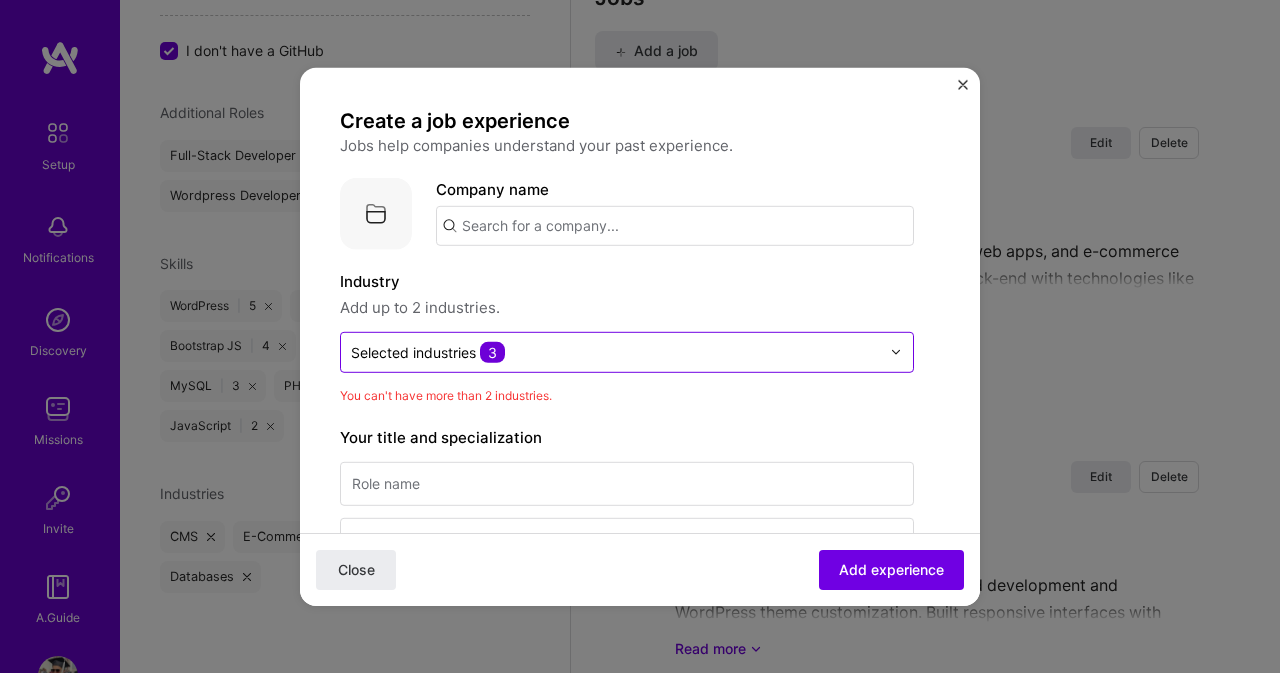 click at bounding box center [615, 351] 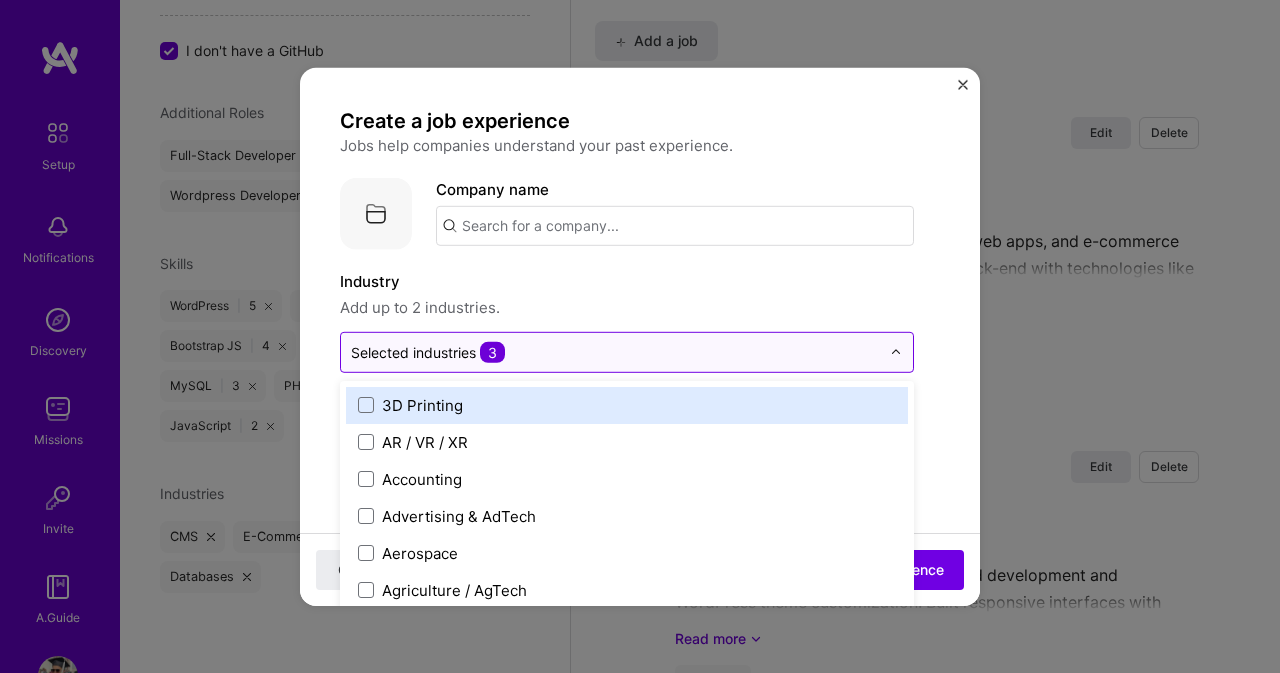 scroll, scrollTop: 2950, scrollLeft: 0, axis: vertical 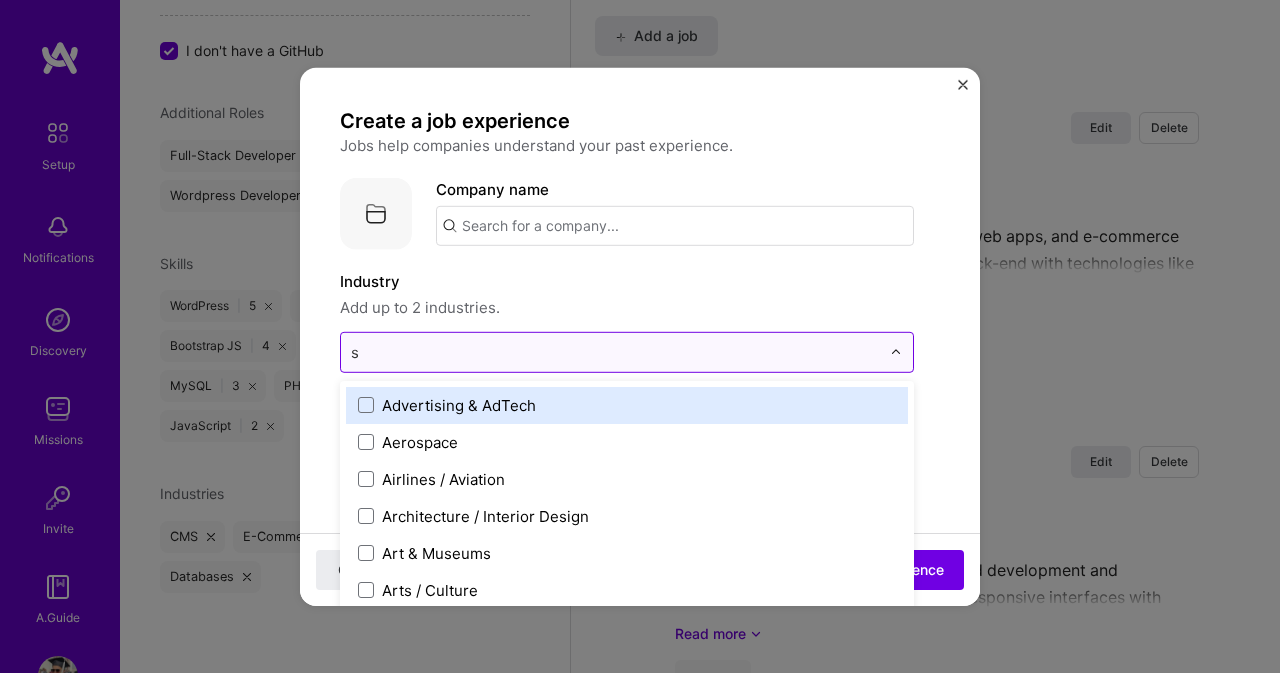 type on "sa" 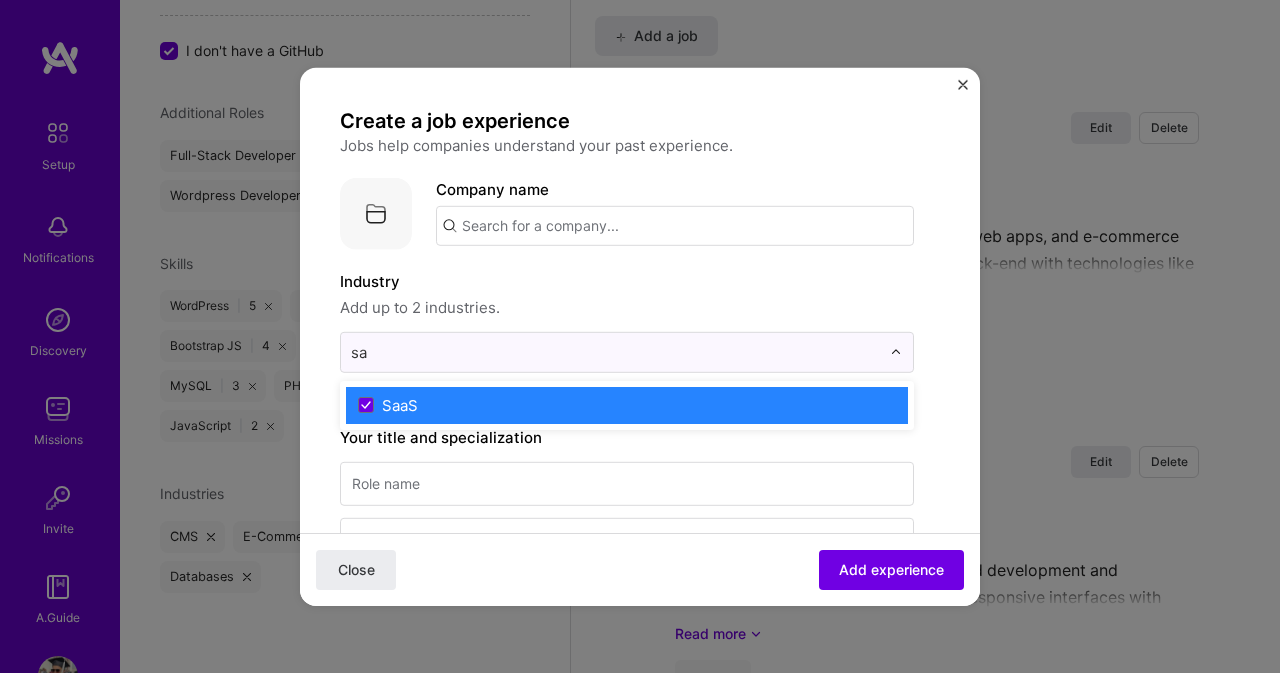 click on "SaaS" at bounding box center [627, 404] 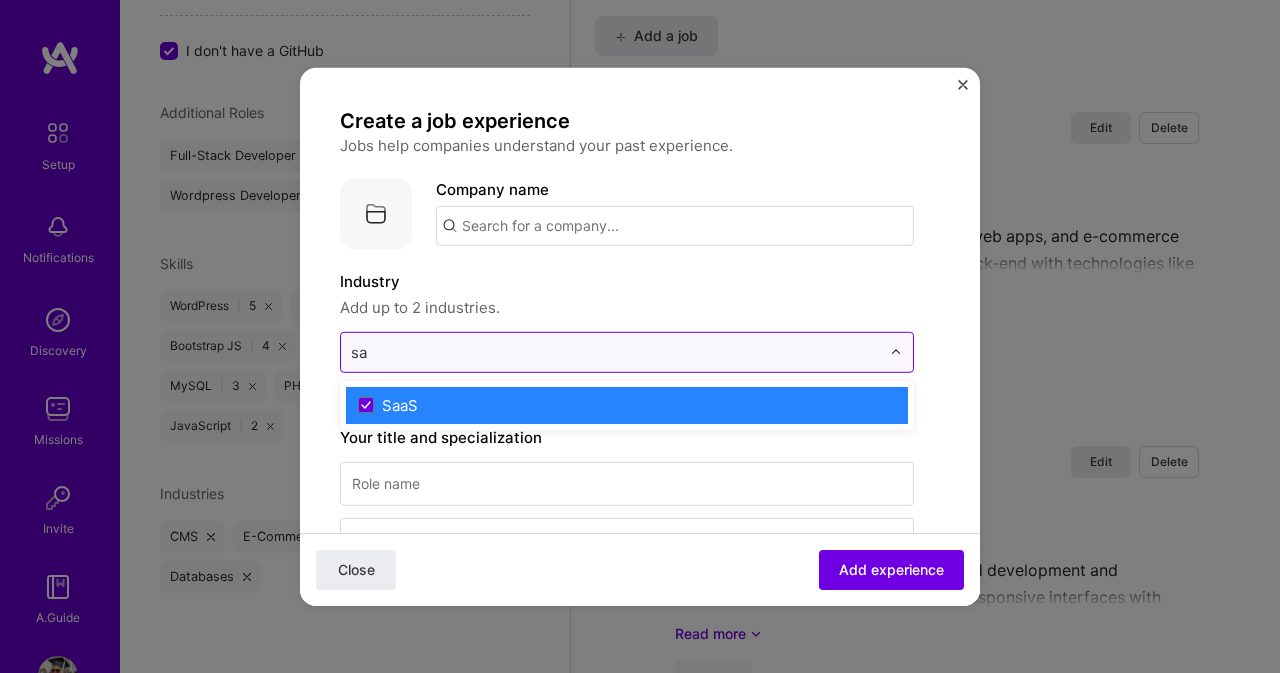type 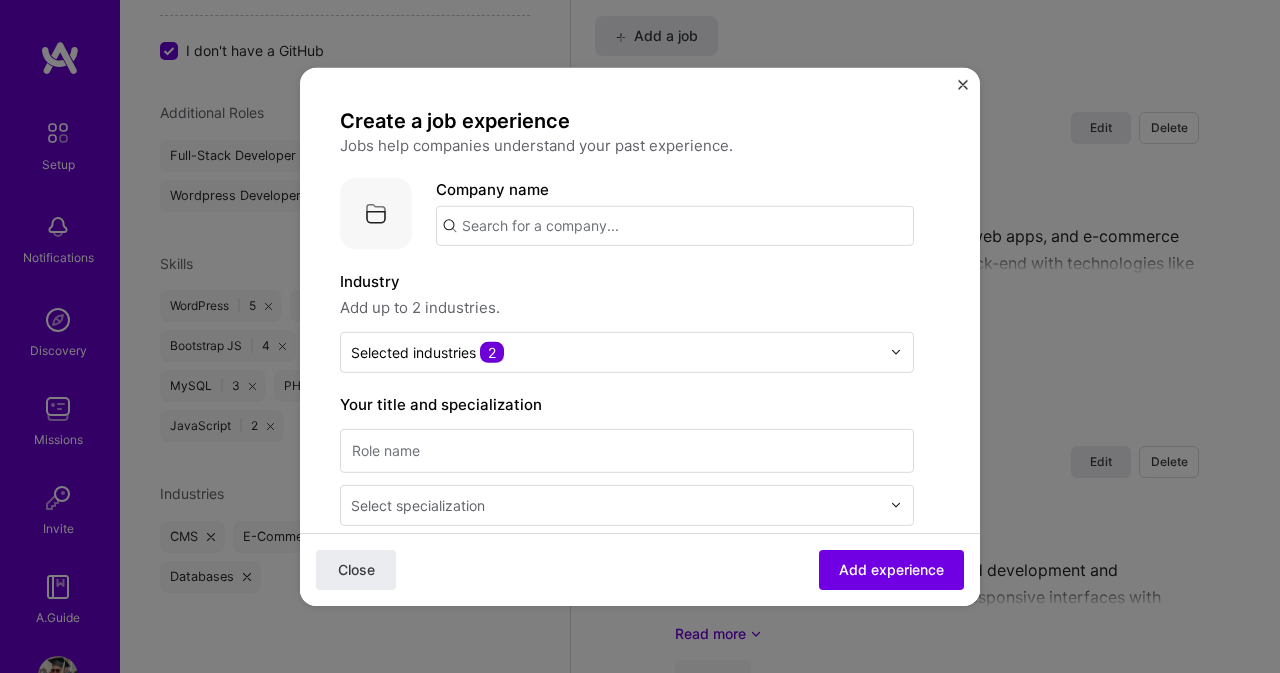 click on "Add up to 2 industries." at bounding box center (627, 307) 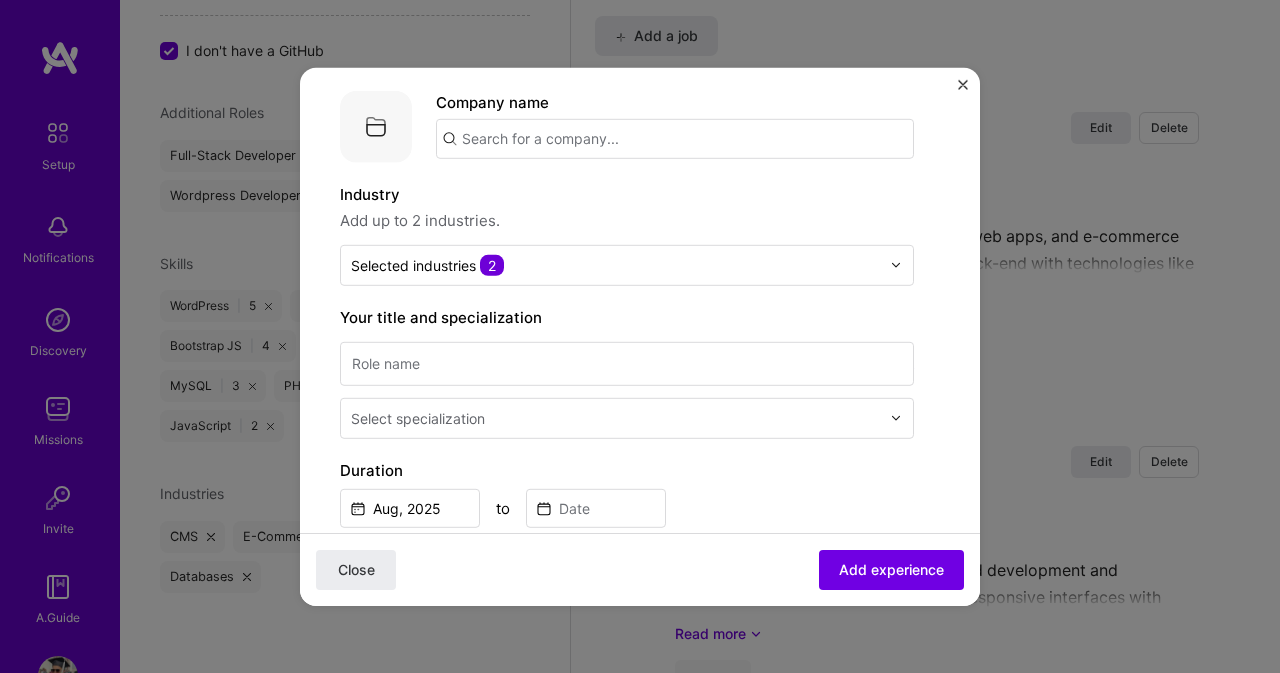 scroll, scrollTop: 100, scrollLeft: 0, axis: vertical 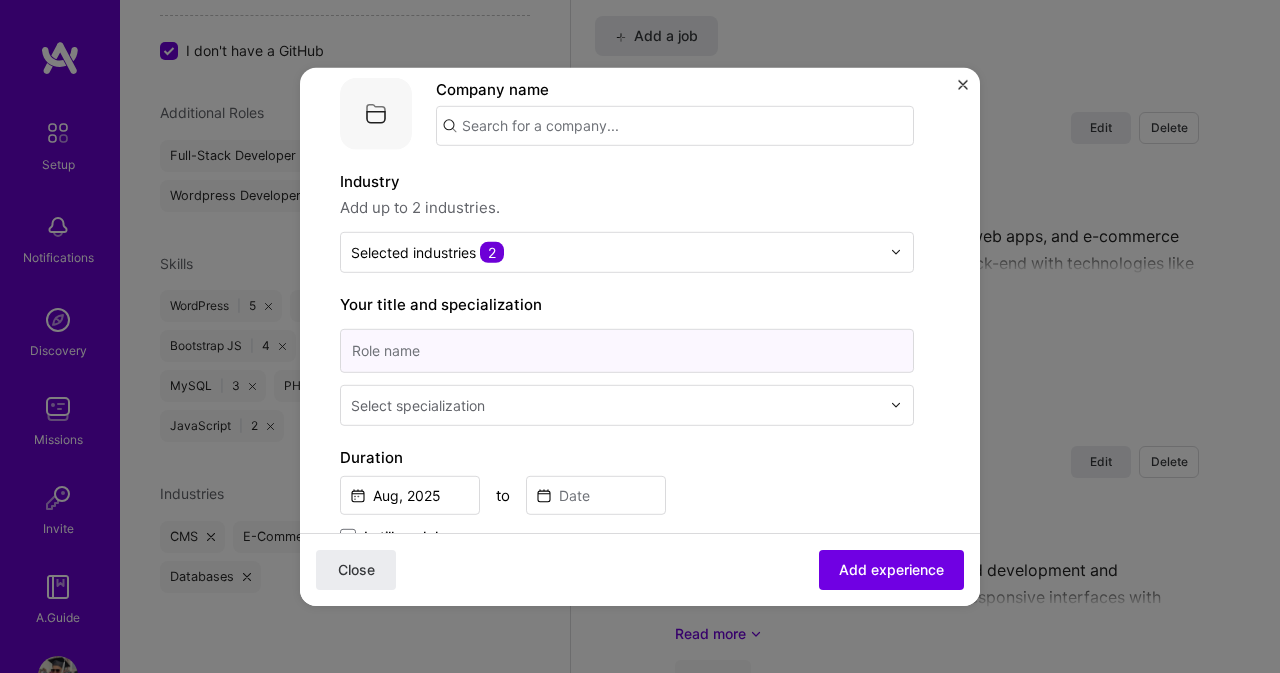 click at bounding box center (627, 350) 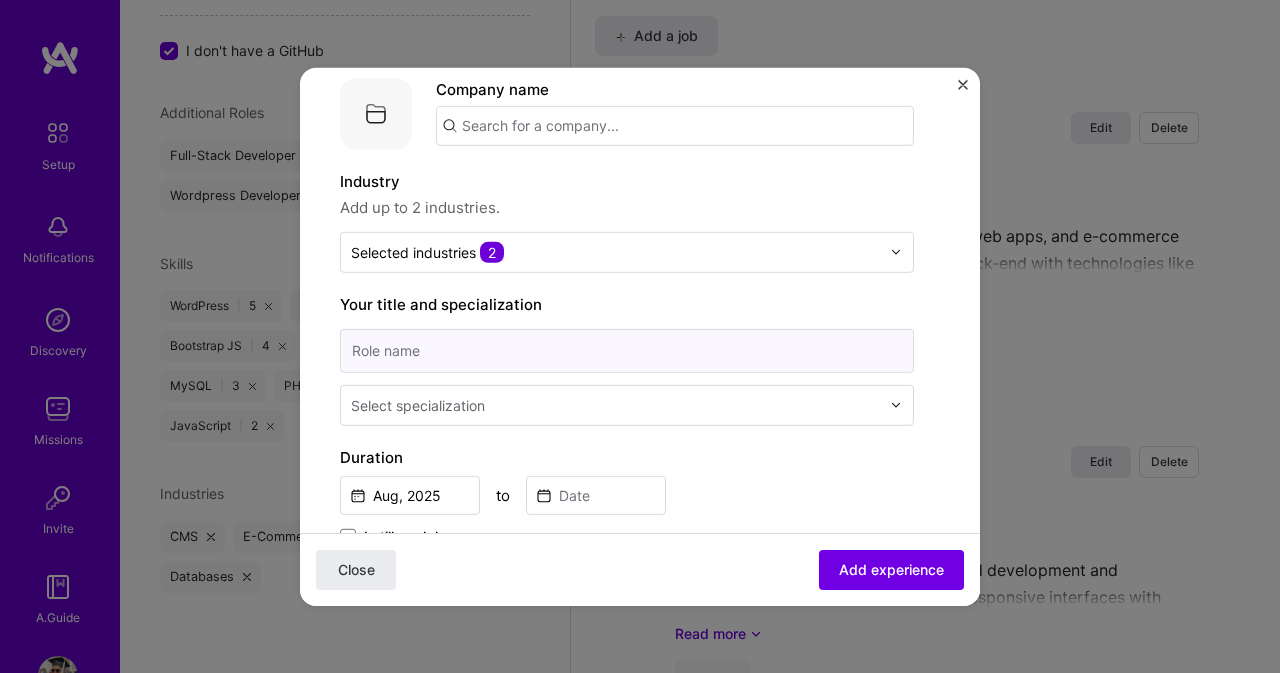 type on "Web Developer" 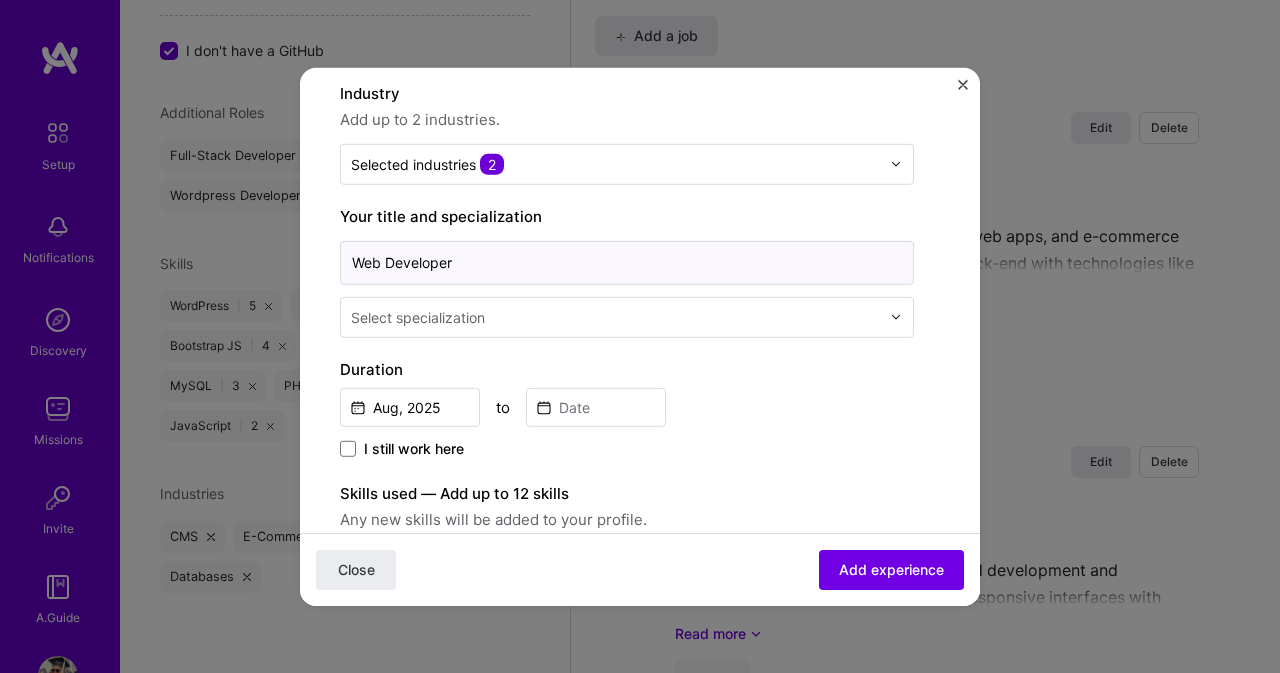 scroll, scrollTop: 200, scrollLeft: 0, axis: vertical 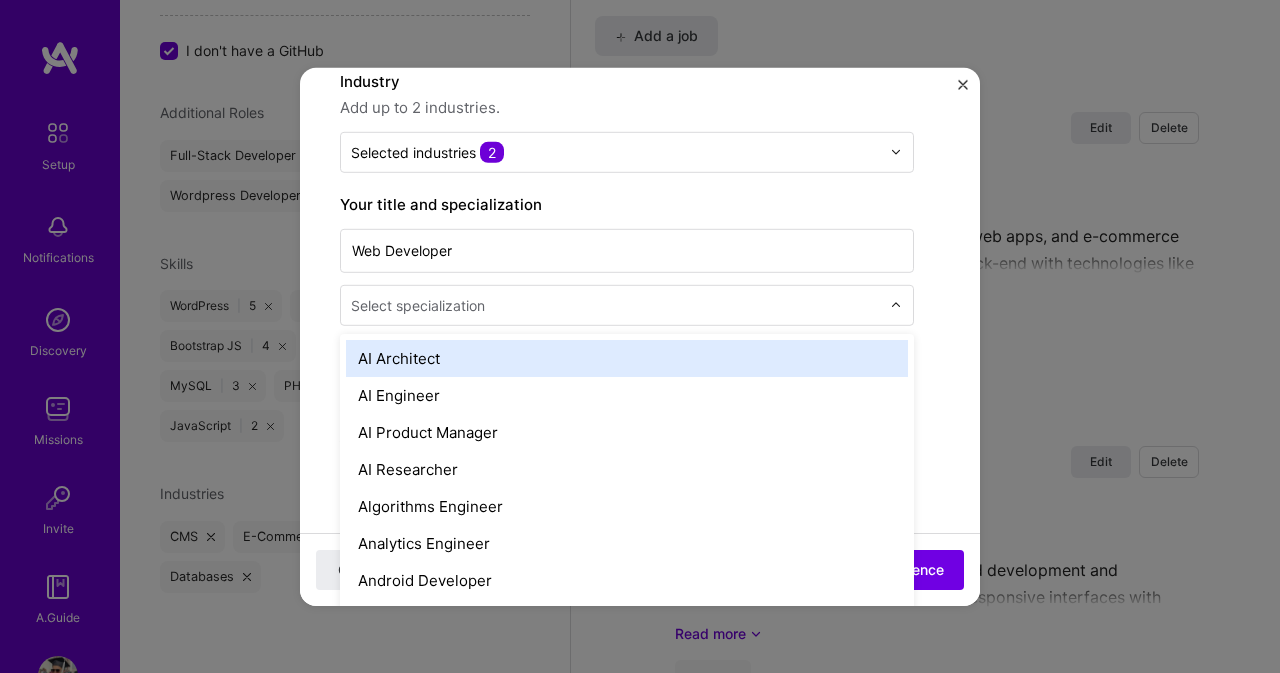 click at bounding box center [617, 304] 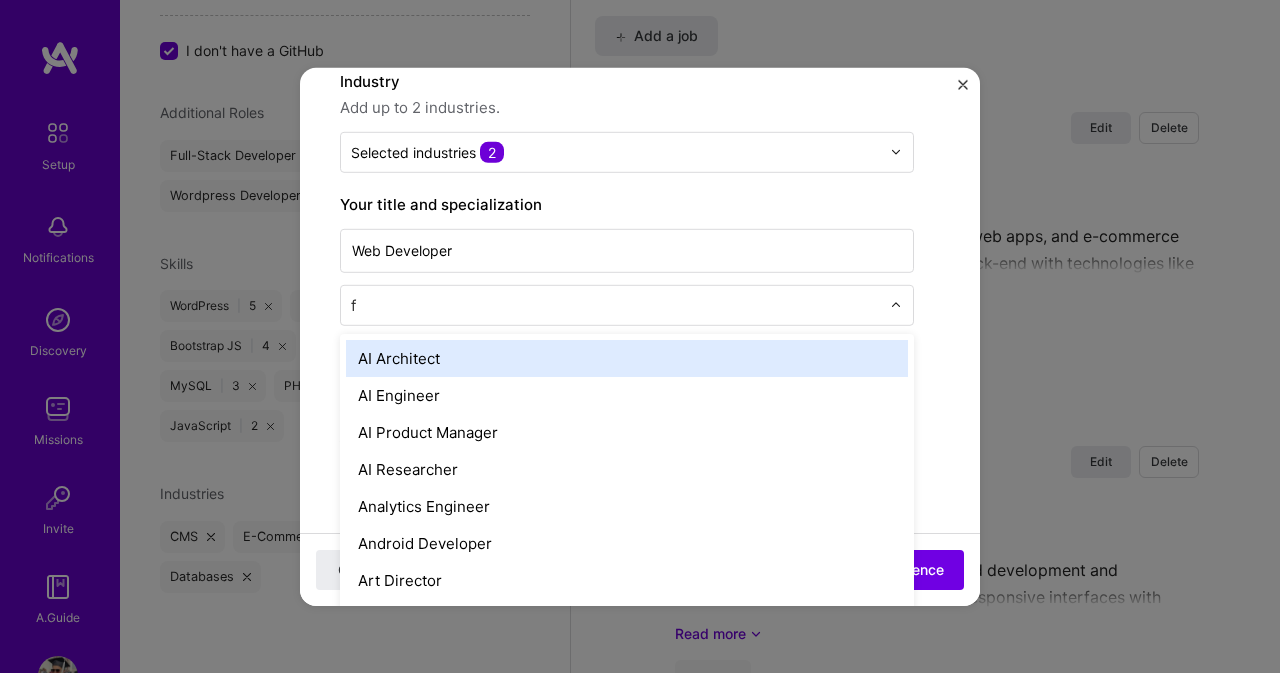 type on "fr" 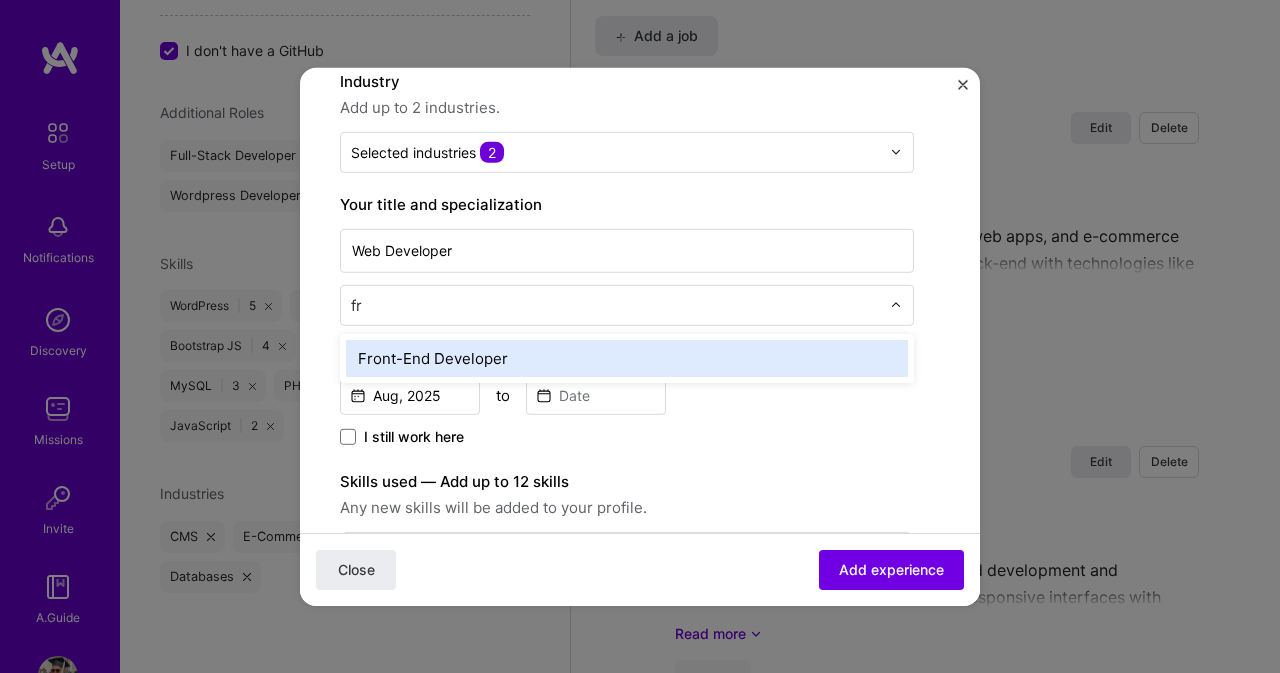 click on "Front-End Developer" at bounding box center (627, 357) 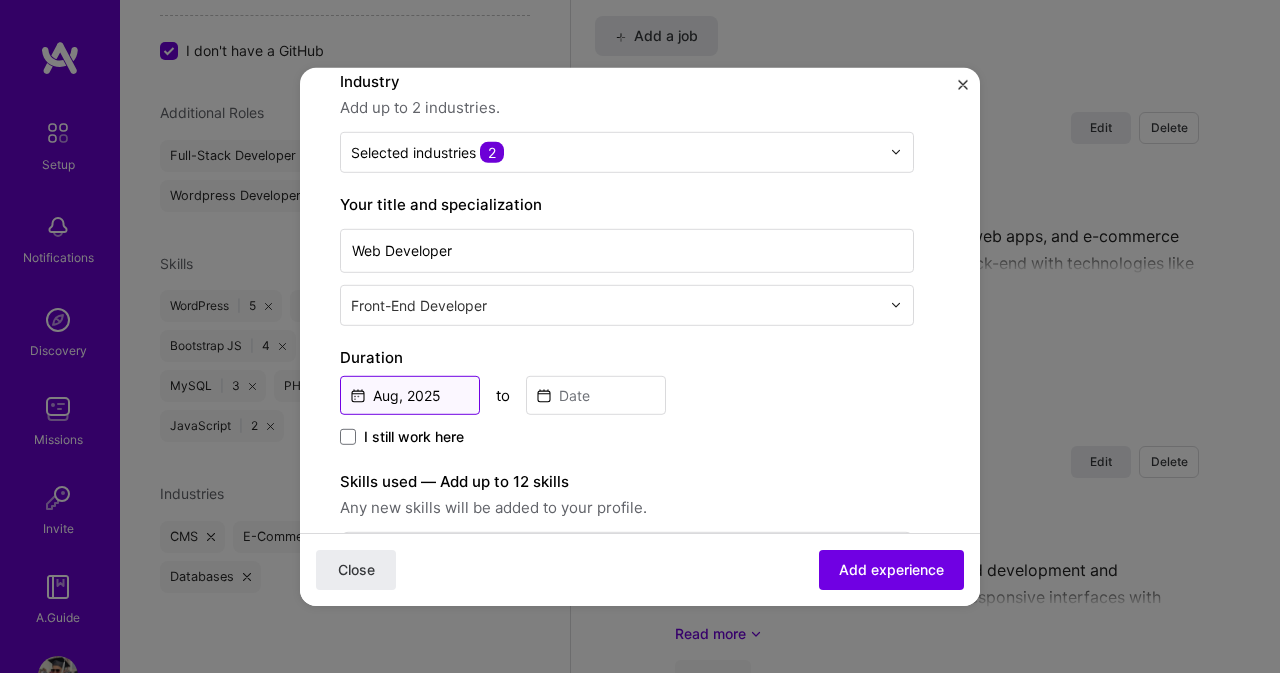 click on "Aug, 2025" at bounding box center [410, 394] 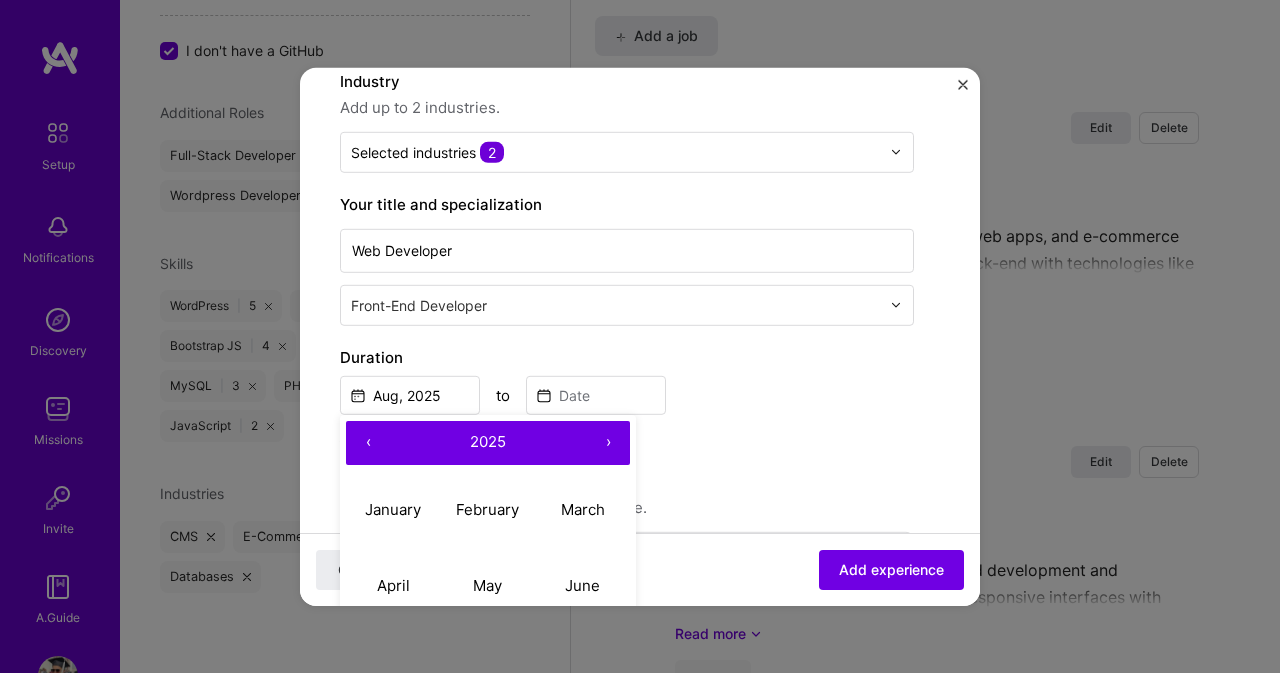 click on "‹" at bounding box center (368, 442) 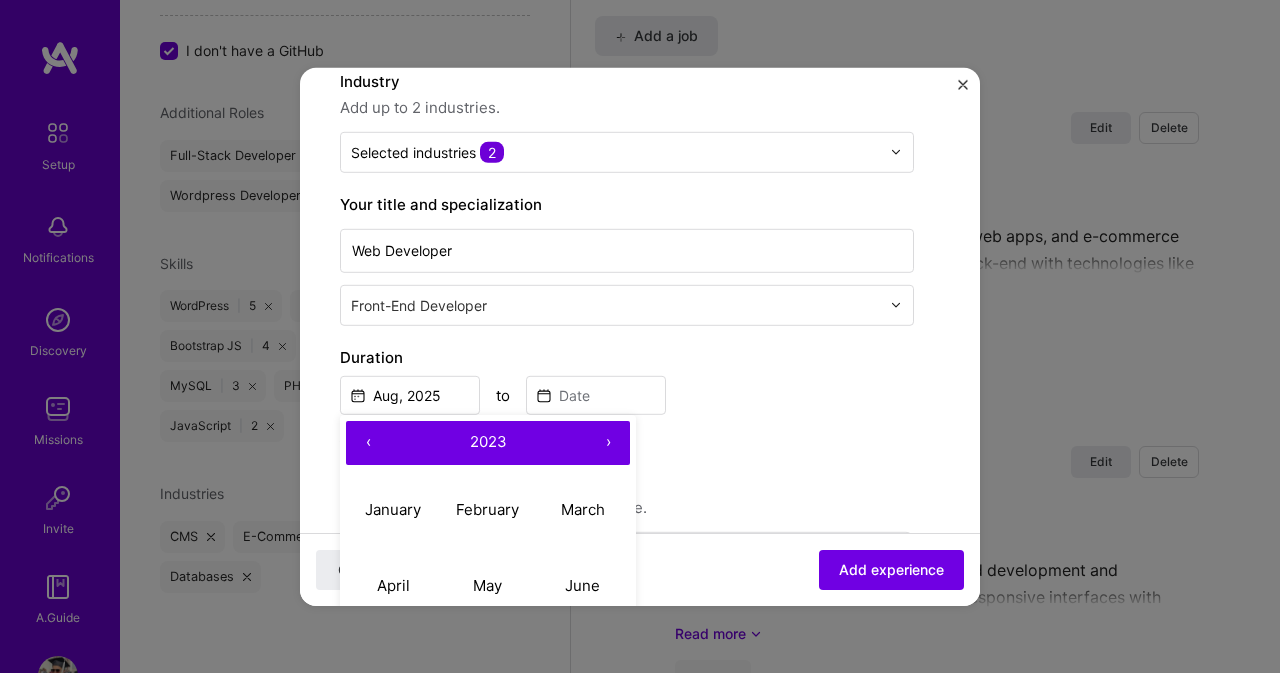 click on "‹" at bounding box center (368, 442) 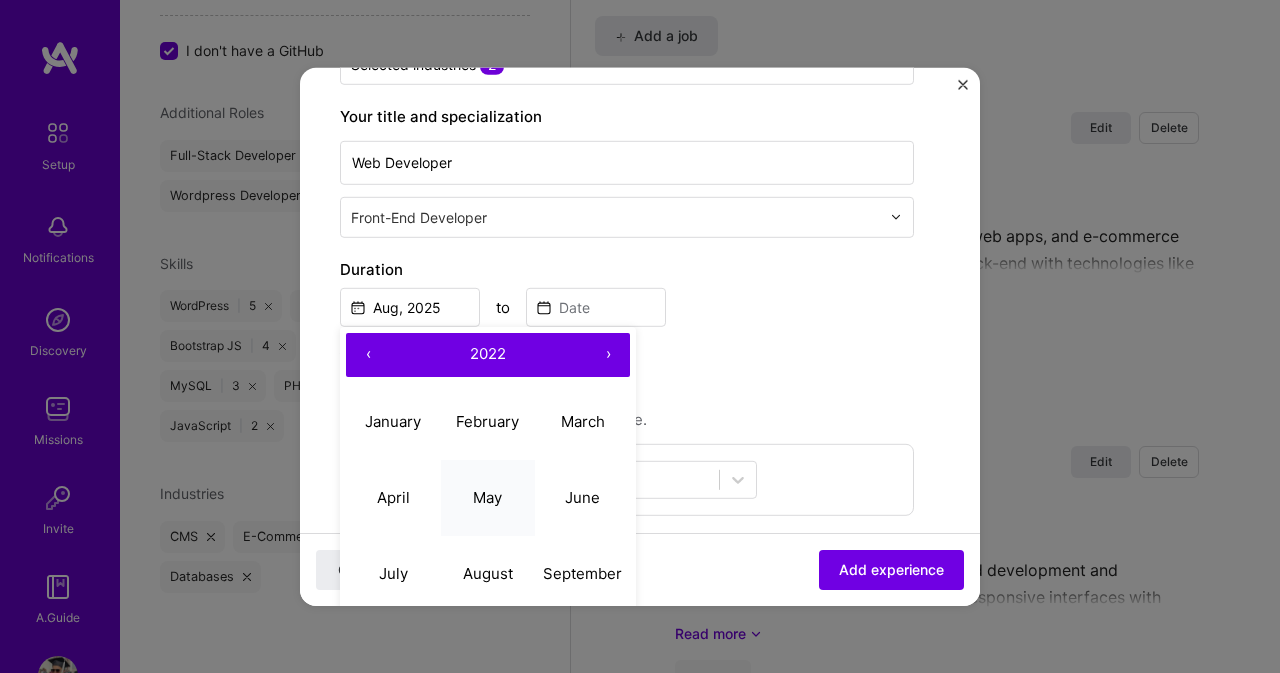 scroll, scrollTop: 300, scrollLeft: 0, axis: vertical 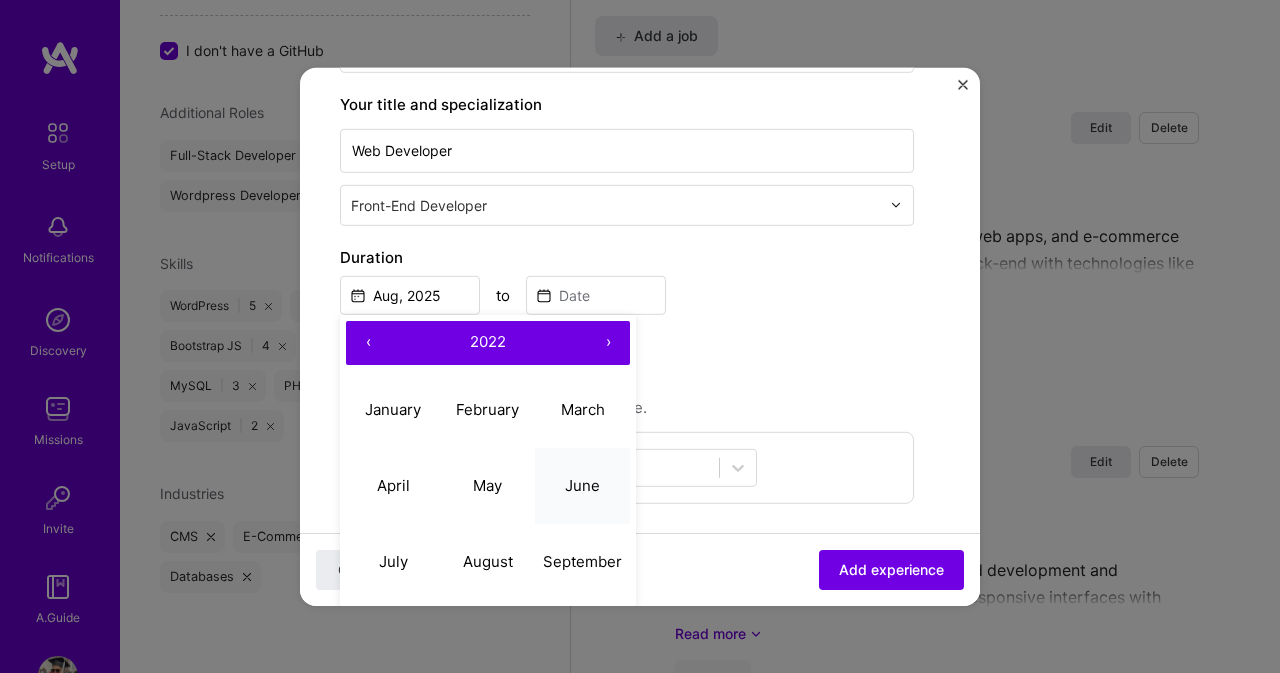click on "June" at bounding box center [582, 485] 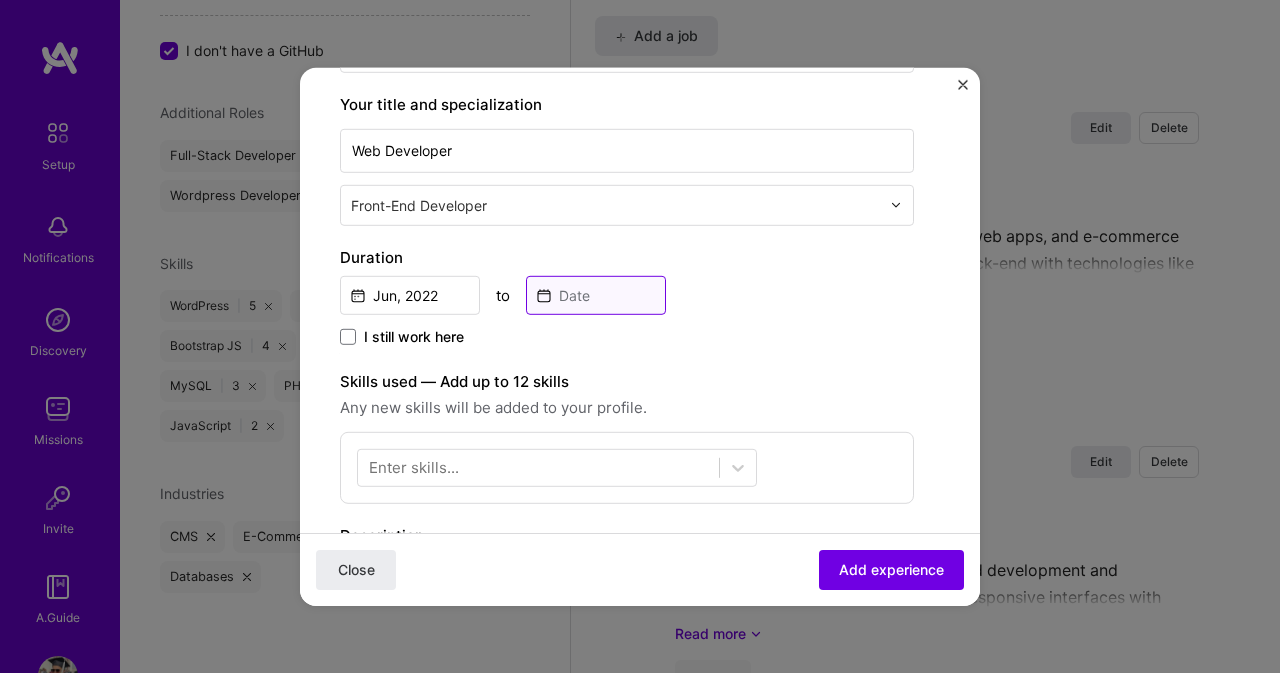 click at bounding box center [596, 294] 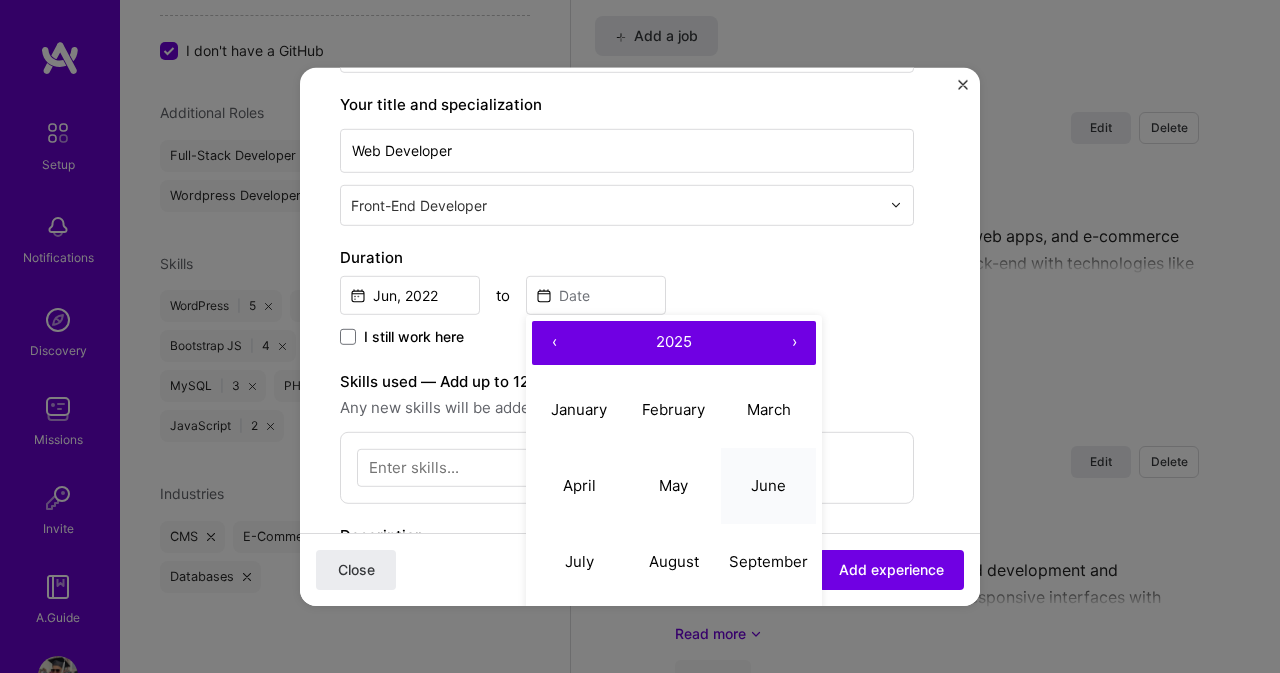 click on "June" at bounding box center (768, 485) 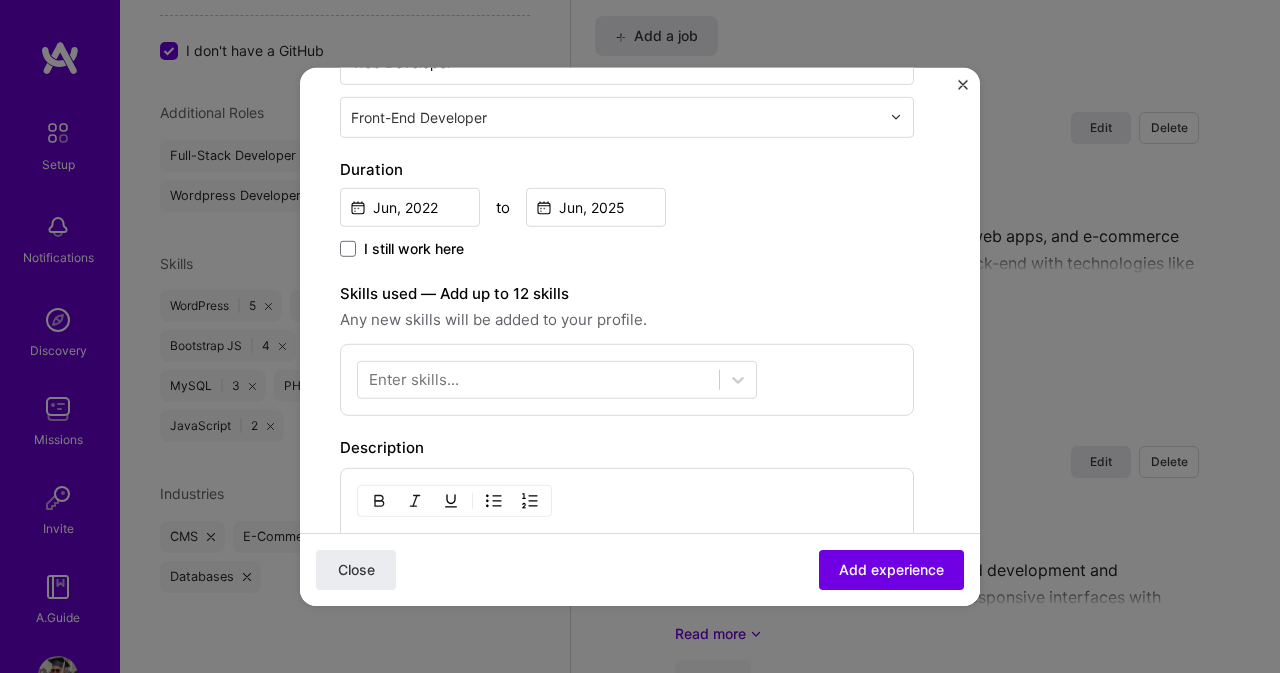 scroll, scrollTop: 400, scrollLeft: 0, axis: vertical 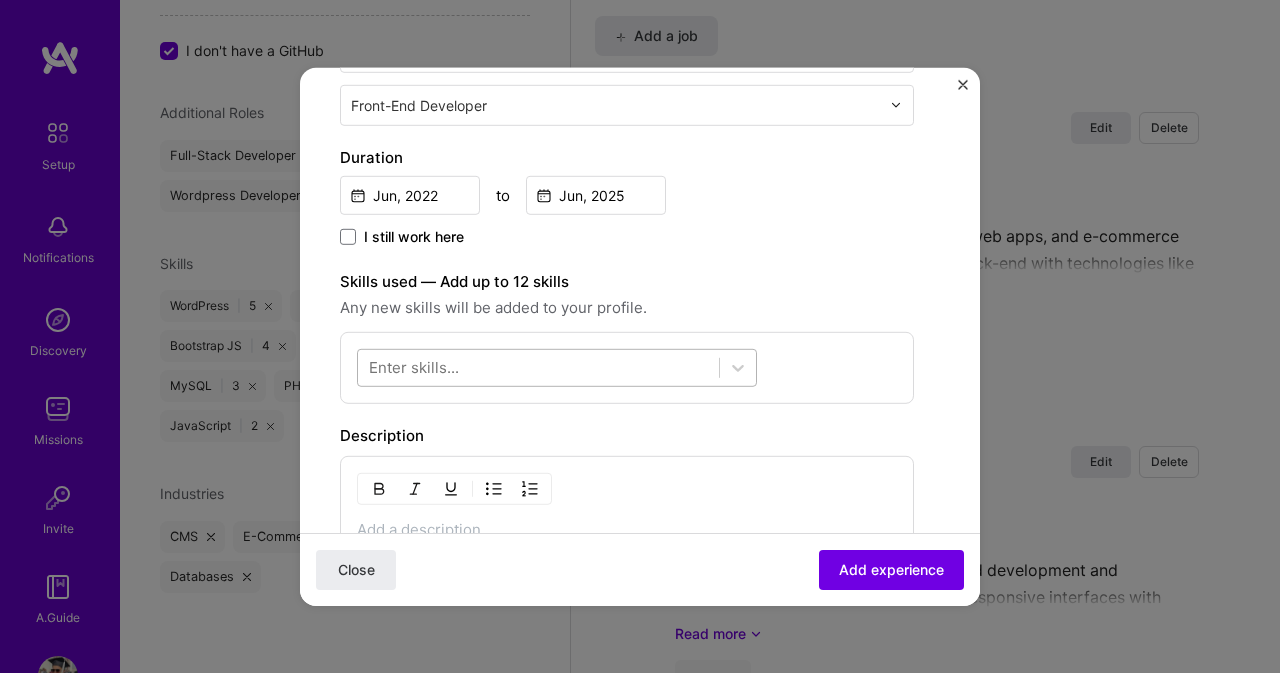 click at bounding box center (538, 367) 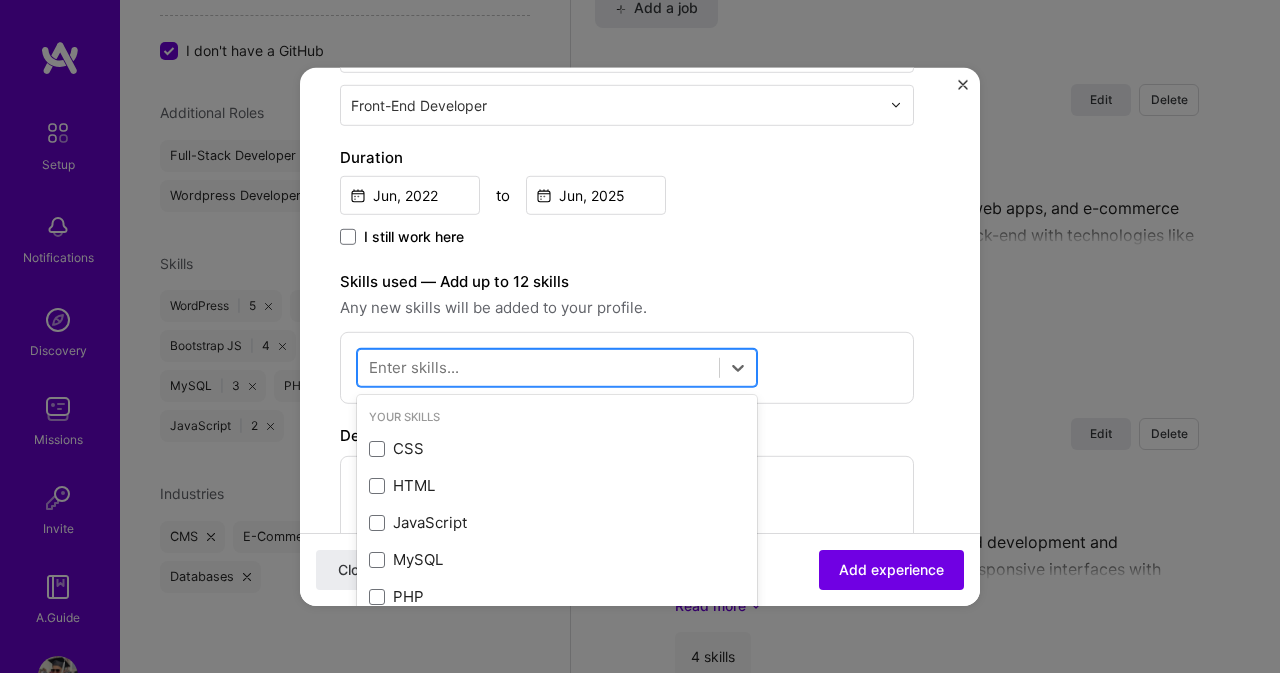 scroll, scrollTop: 2979, scrollLeft: 0, axis: vertical 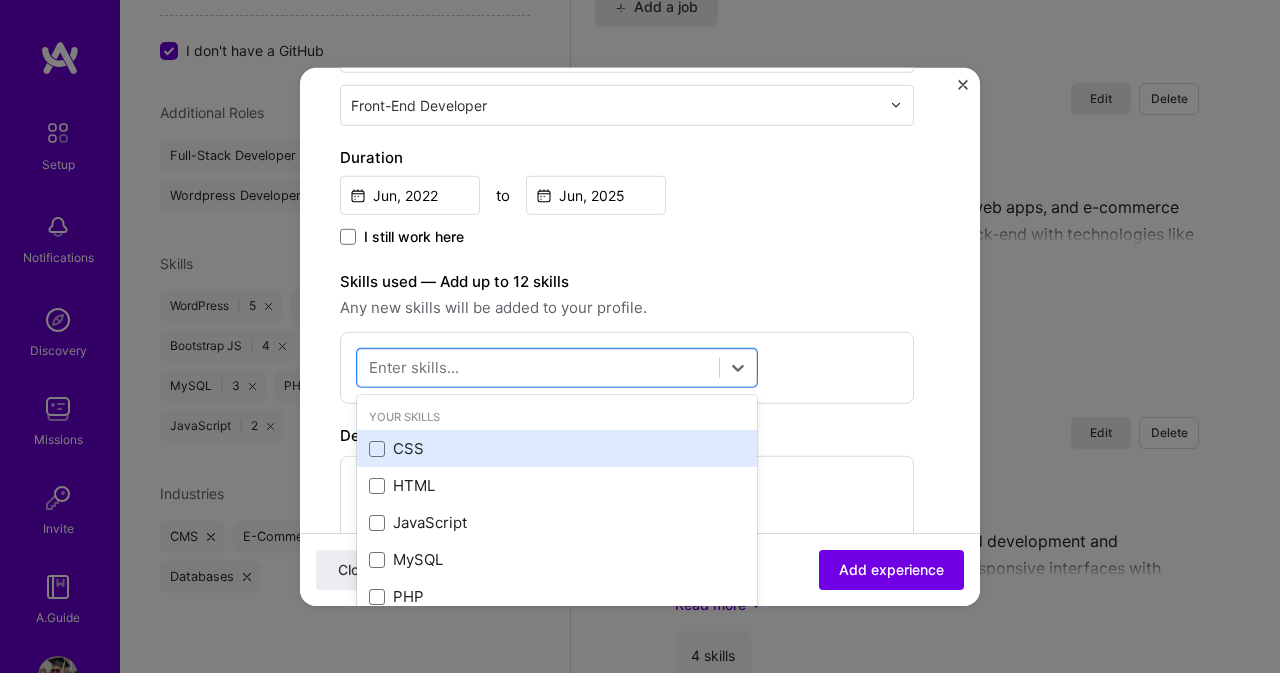 click on "CSS" at bounding box center [557, 448] 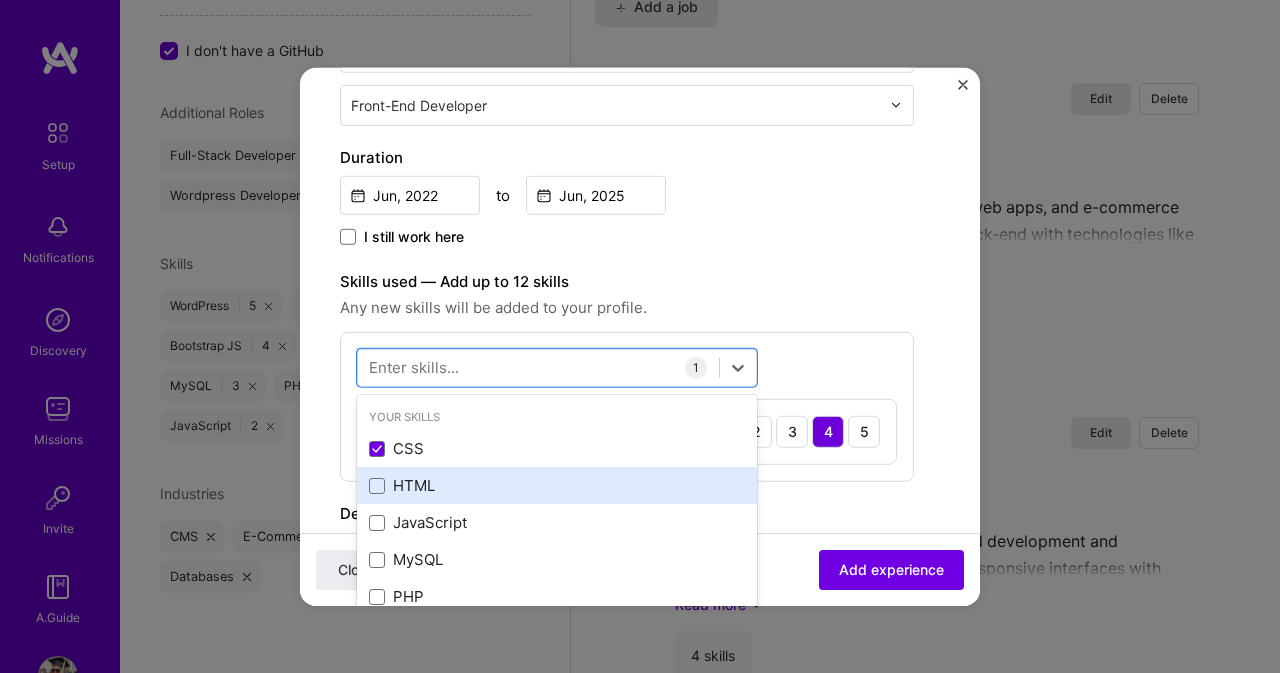 click on "HTML" at bounding box center (557, 485) 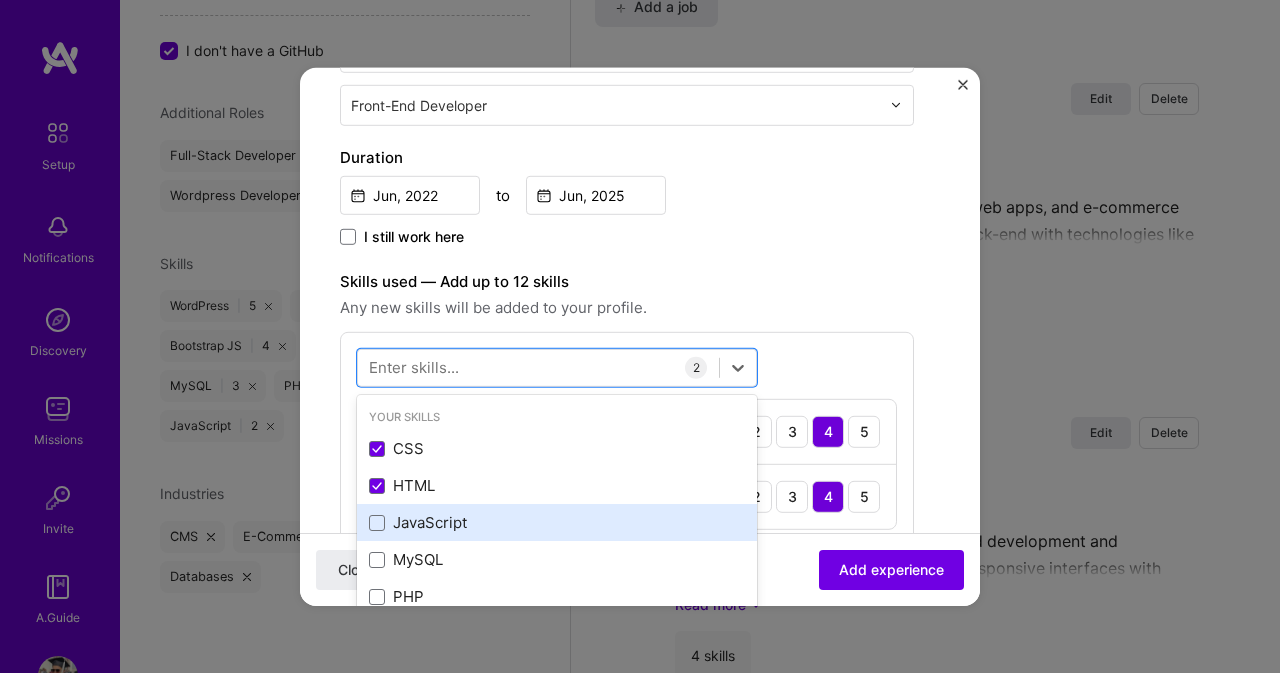 click on "JavaScript" at bounding box center [557, 522] 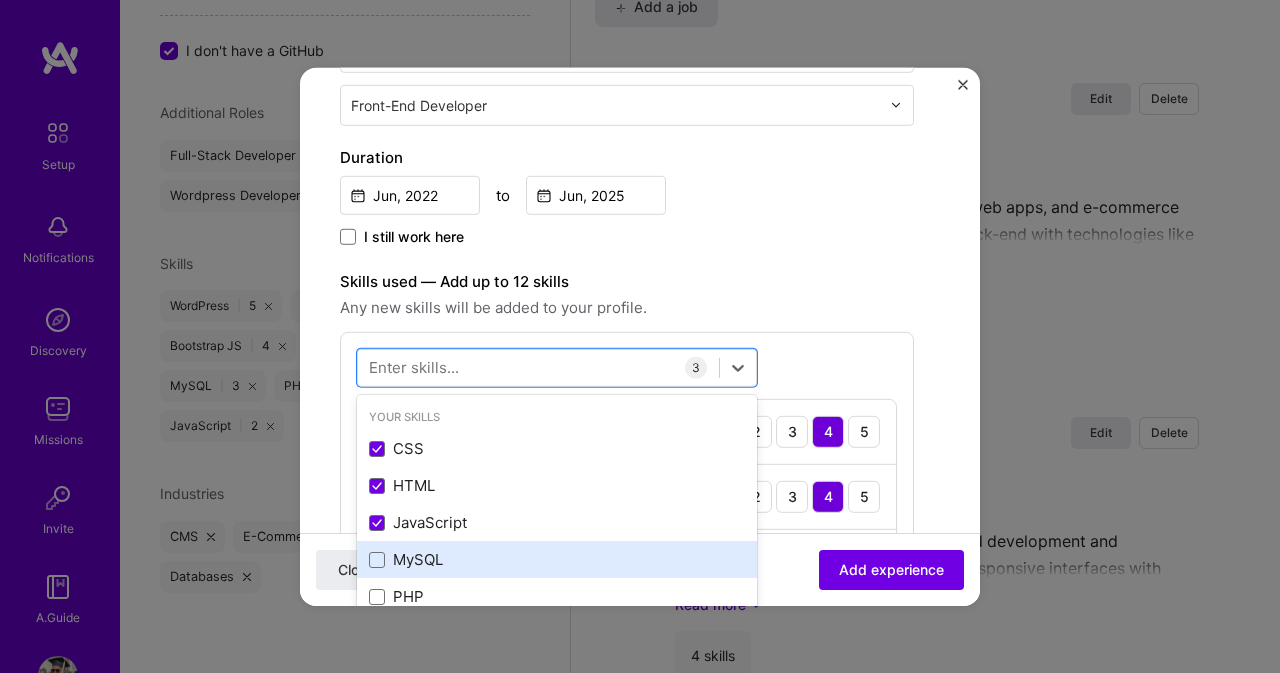 click on "MySQL" at bounding box center [557, 559] 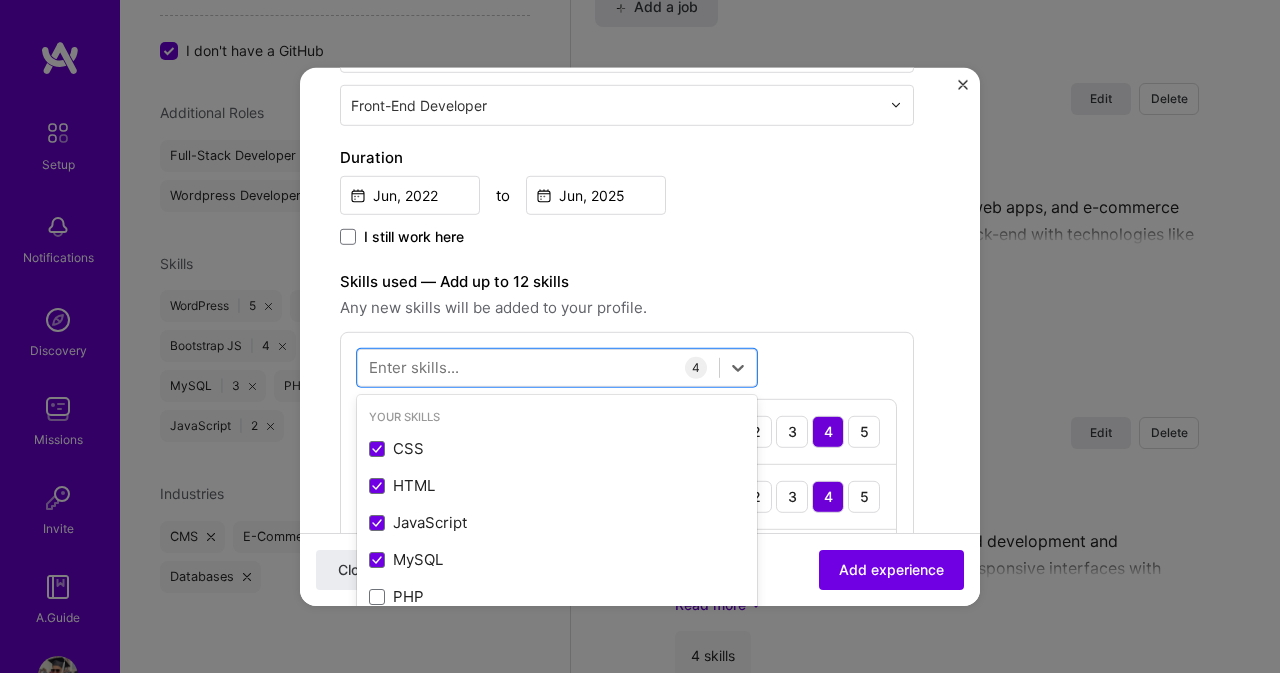 scroll, scrollTop: 100, scrollLeft: 0, axis: vertical 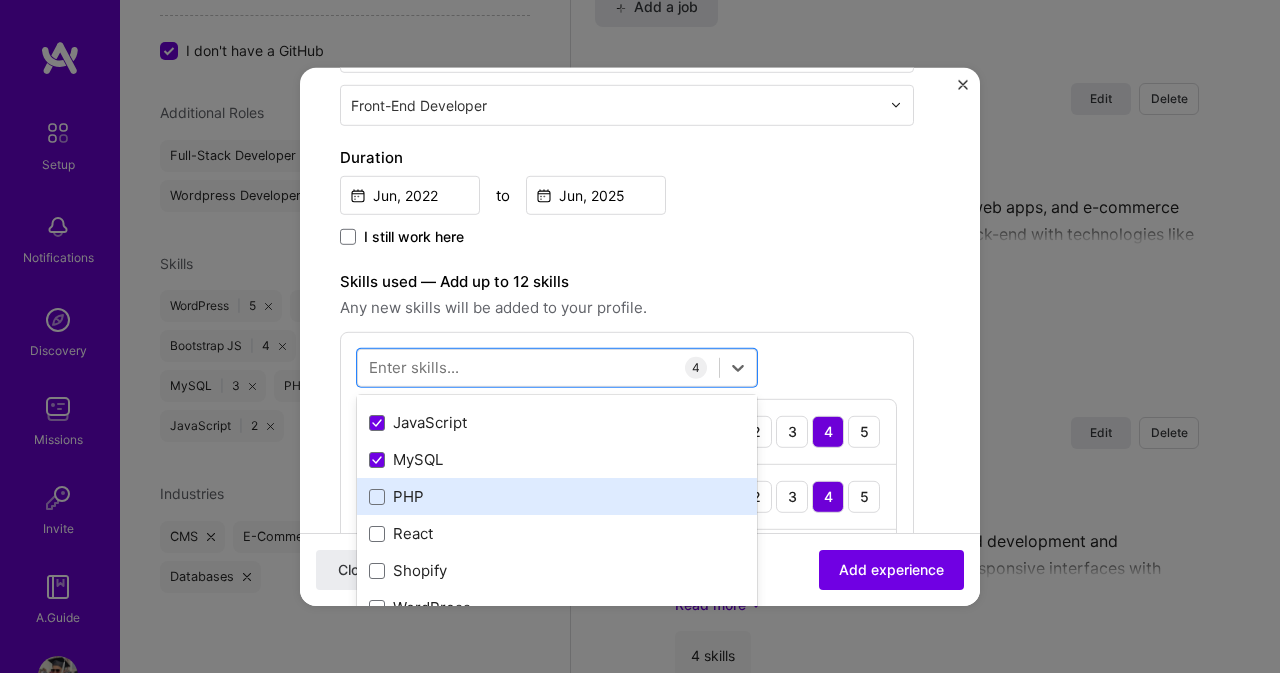 click on "PHP" at bounding box center [557, 496] 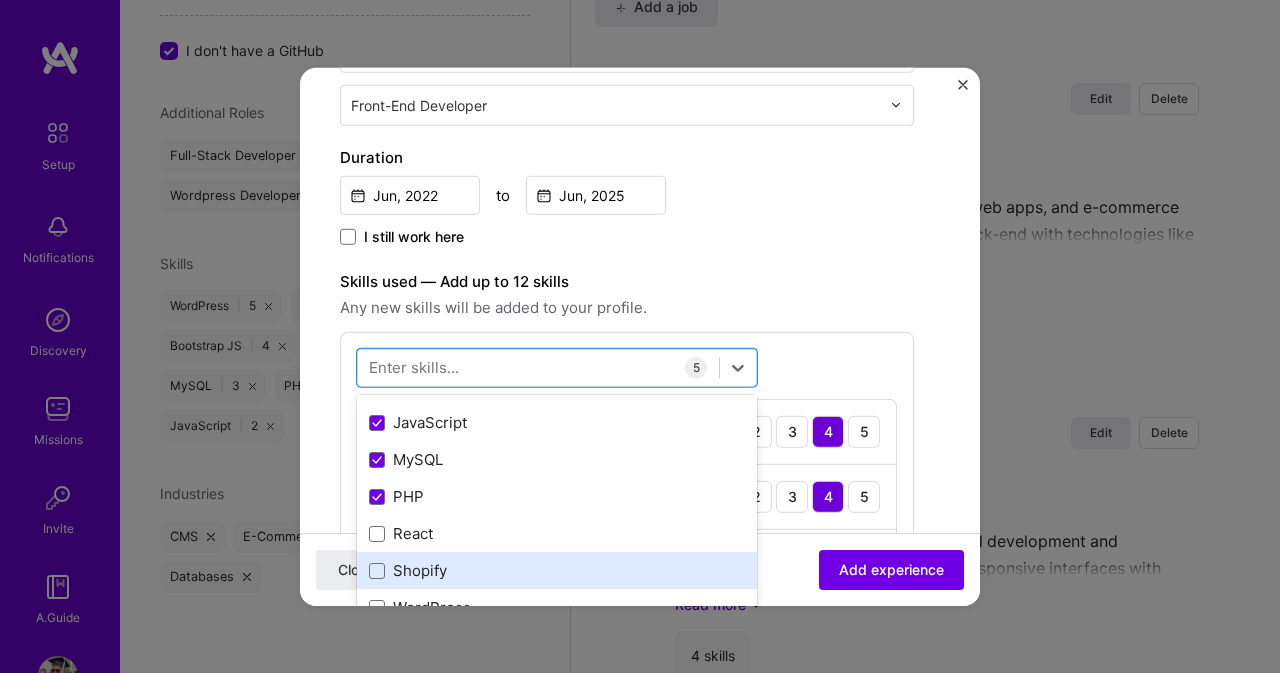 click on "Shopify" at bounding box center (557, 570) 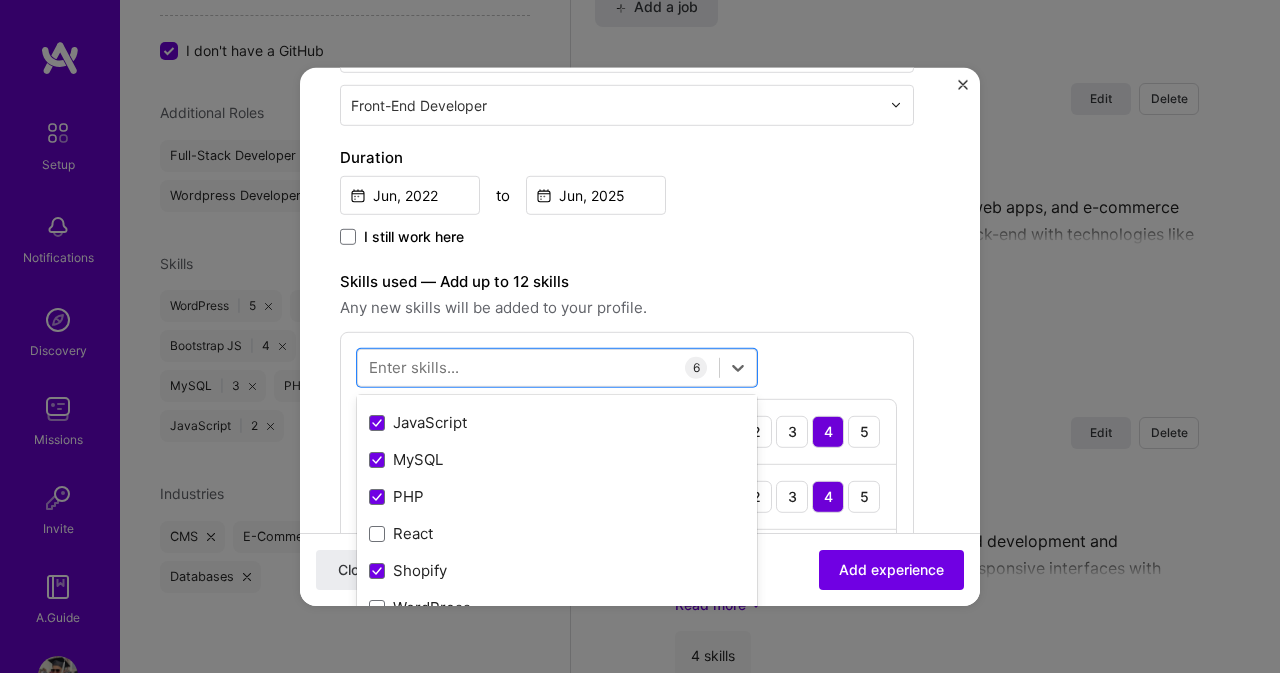scroll, scrollTop: 300, scrollLeft: 0, axis: vertical 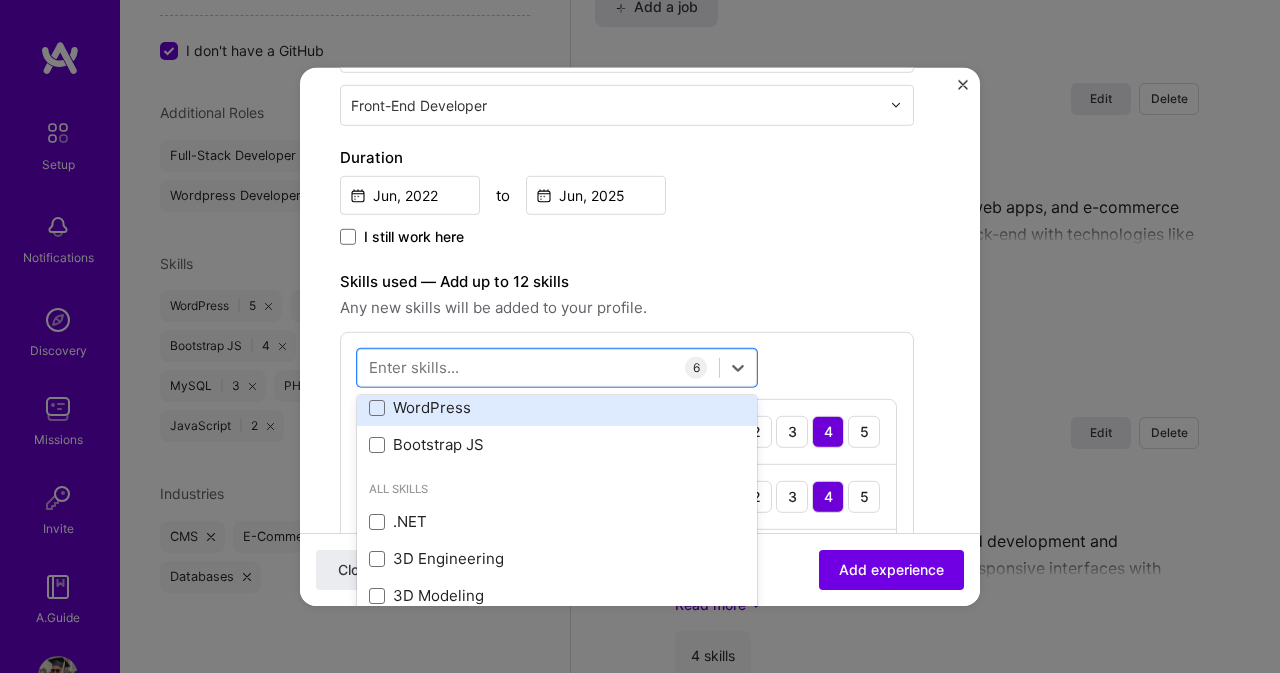 click on "WordPress" at bounding box center (557, 407) 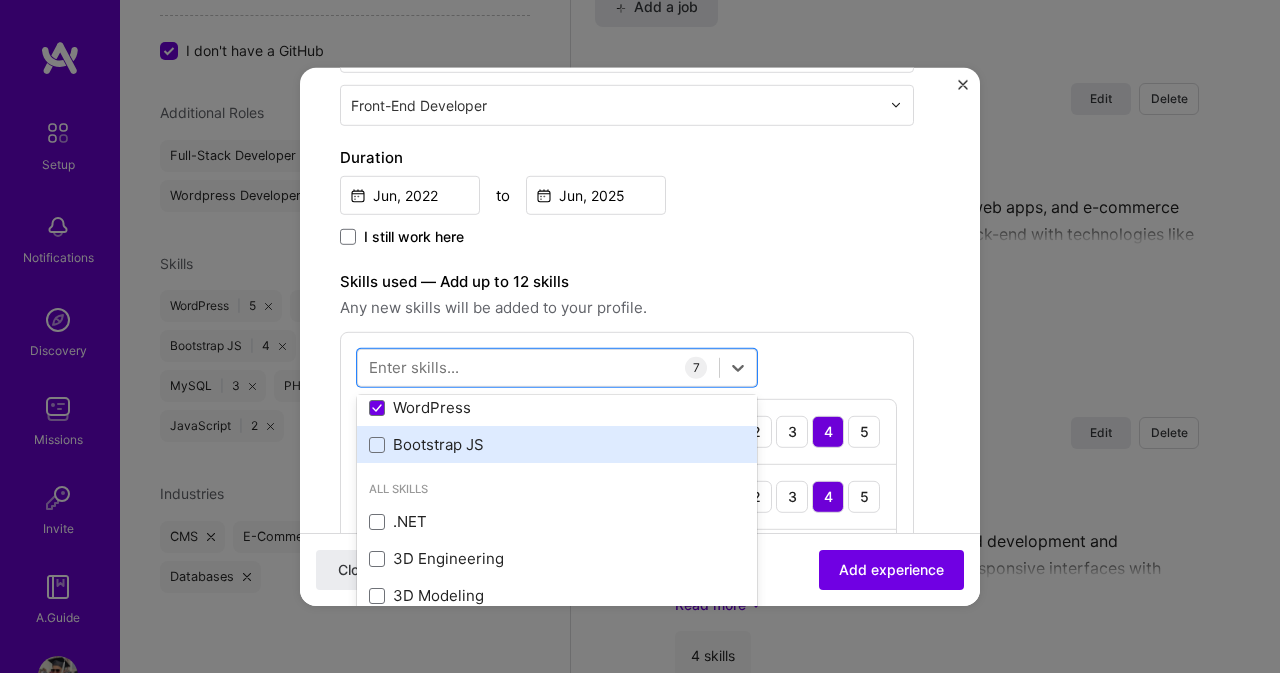 click on "Bootstrap JS" at bounding box center (557, 444) 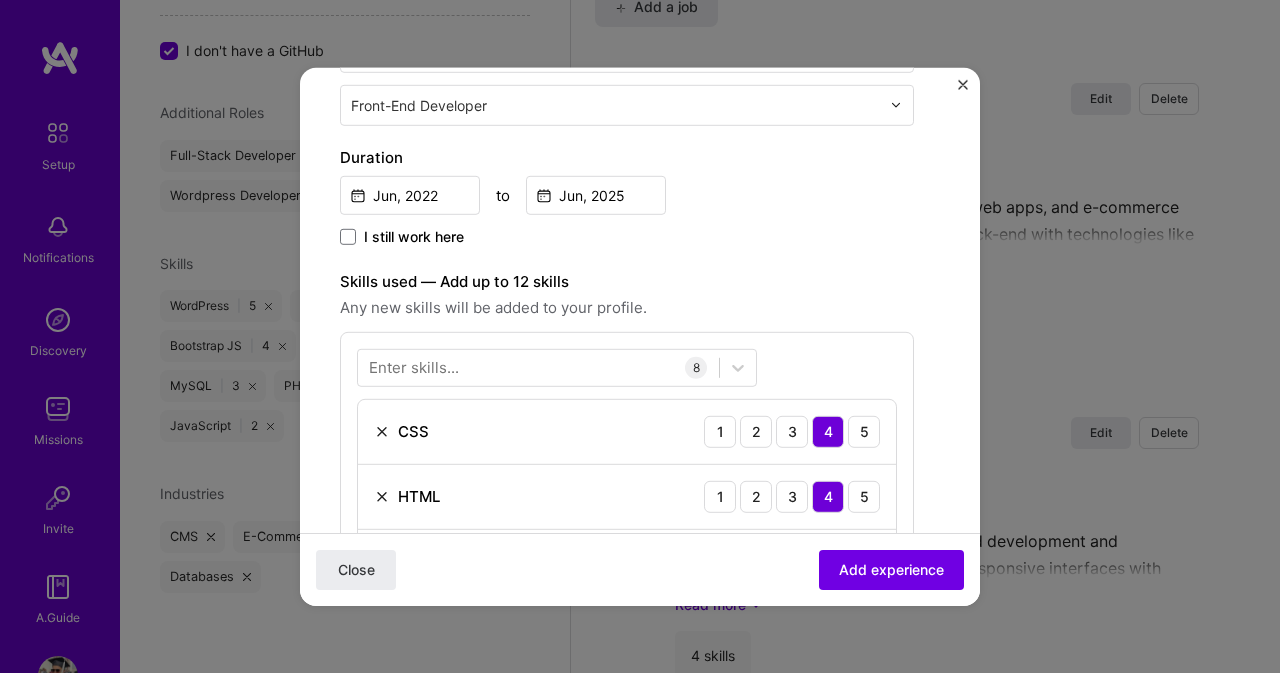 click on "Create a job experience Jobs help companies understand your past experience. Company logo Company name
Industry Add up to 2 industries. Selected industries 2 Your title and specialization Web Developer Front-End Developer Duration Jun, [YEAR]
to Jun, [YEAR]
I still work here Skills used — Add up to 12 skills Any new skills will be added to your profile. Enter skills... 8 CSS 1 2 3 4 5 HTML 1 2 3 4 5 JavaScript 1 2 3 4 5 MySQL 1 2 3 4 5 PHP 1 2 3 4 5 Shopify 1 2 3 4 5 WordPress 1 2 3 4 5 Bootstrap JS 1 2 3 4 5 Description 100 characters minimum 0 / 2,000  characters Did this role require you to manage team members? (Optional) Yes, I managed 0 team members. Were you involved from inception to launch (0 - >  1)? (Optional) Zero to one is creation and development of a unique product from the ground up. I was involved in zero to one with this project Related projects (Optional) Select projects" at bounding box center [627, 575] 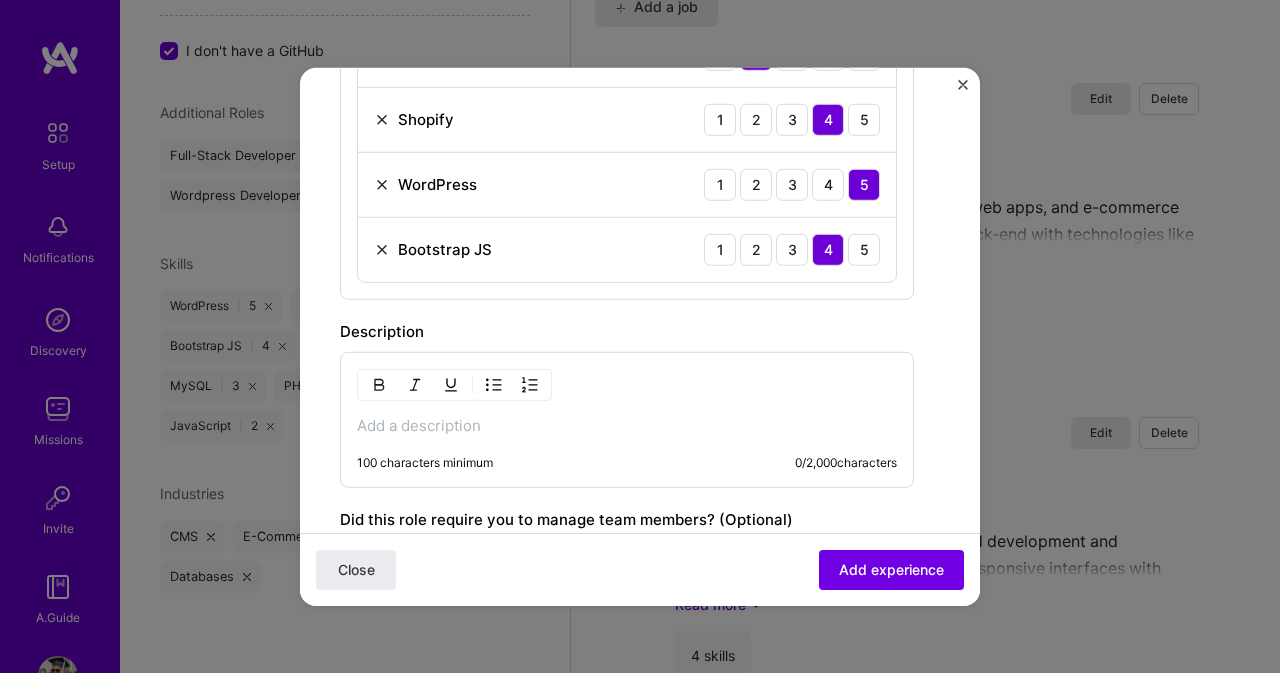 scroll, scrollTop: 1100, scrollLeft: 0, axis: vertical 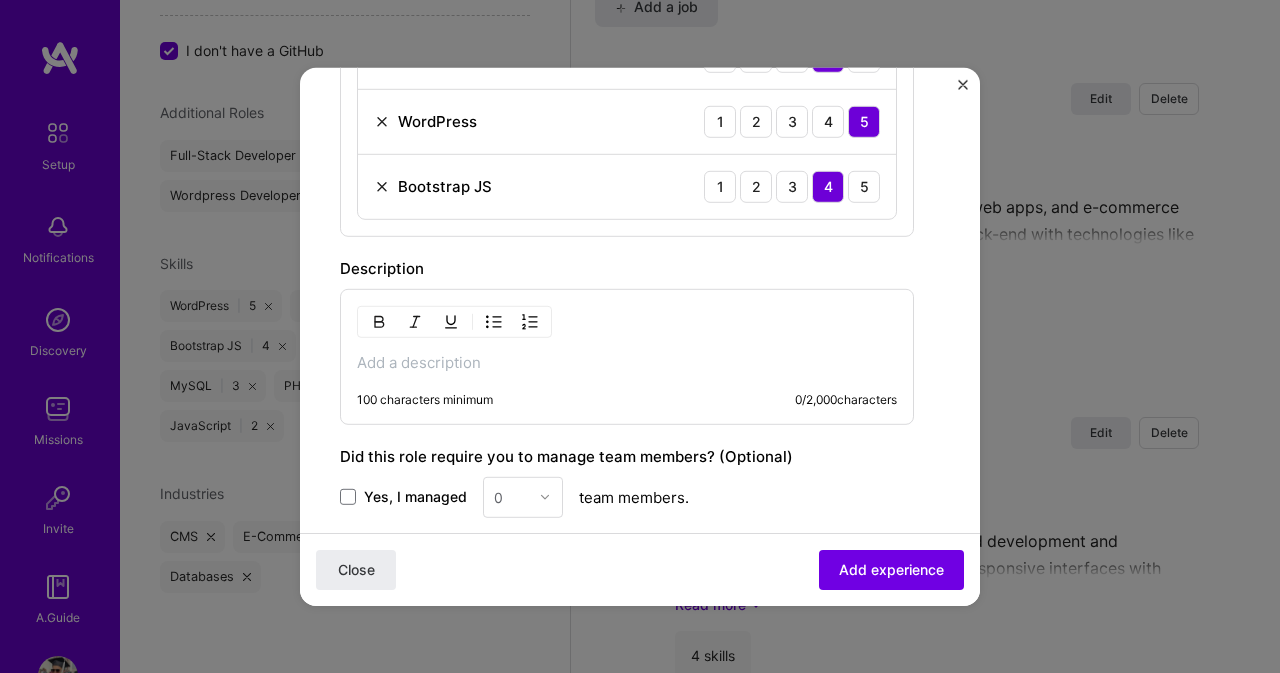 click at bounding box center (627, 362) 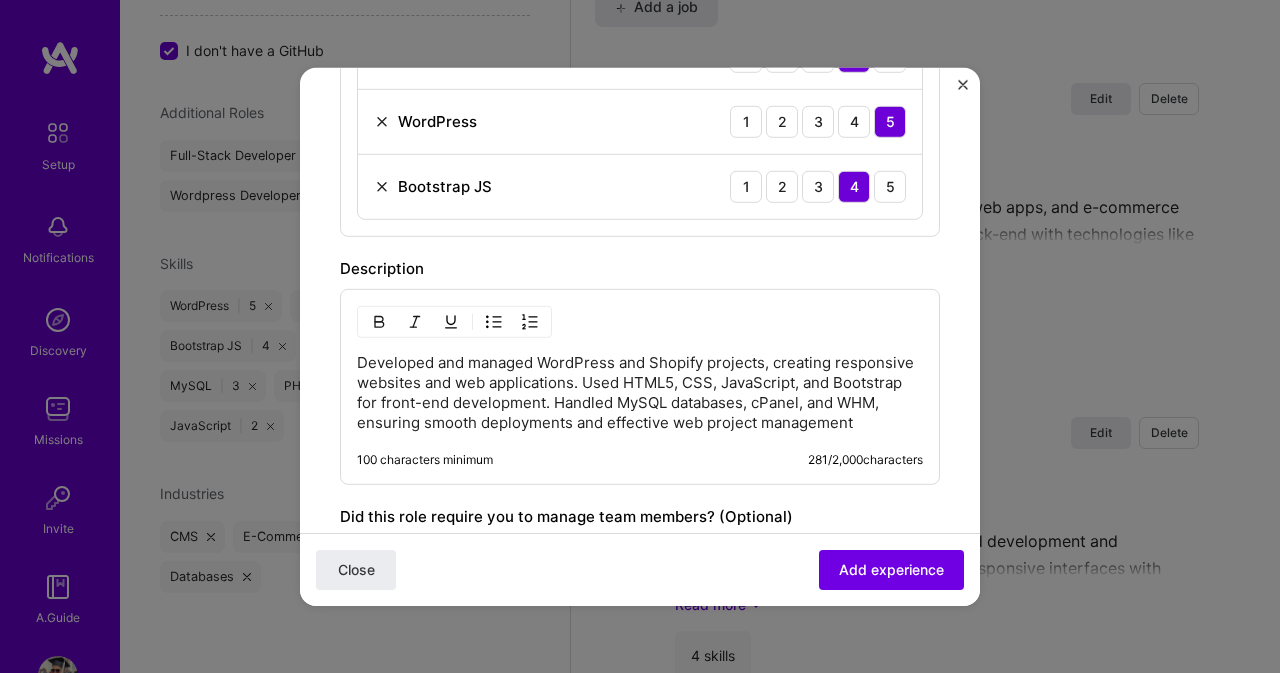 type 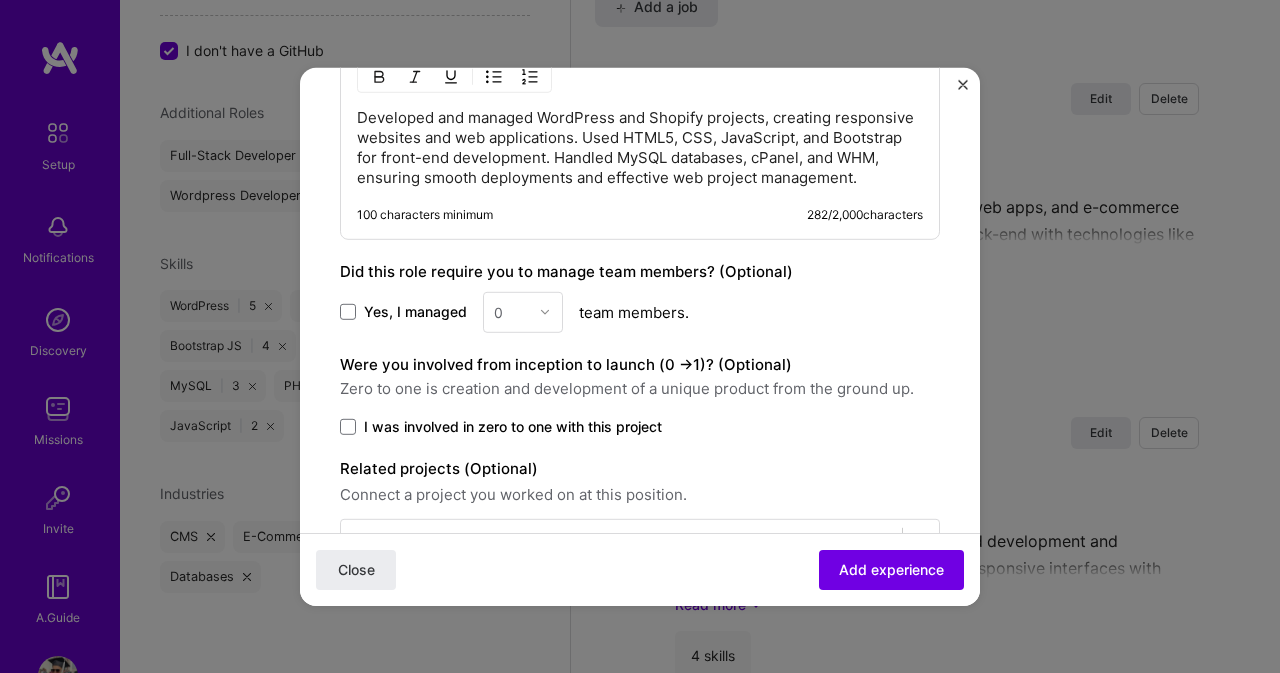 scroll, scrollTop: 1400, scrollLeft: 0, axis: vertical 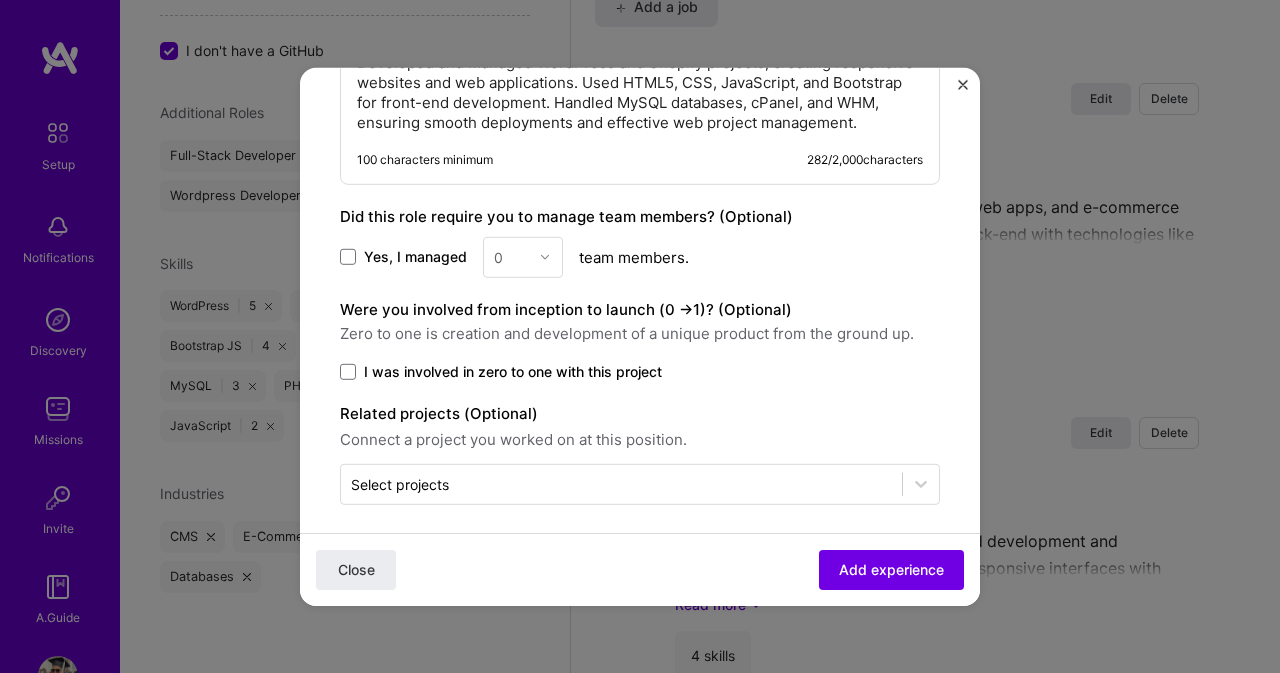 click on "0" at bounding box center (523, 256) 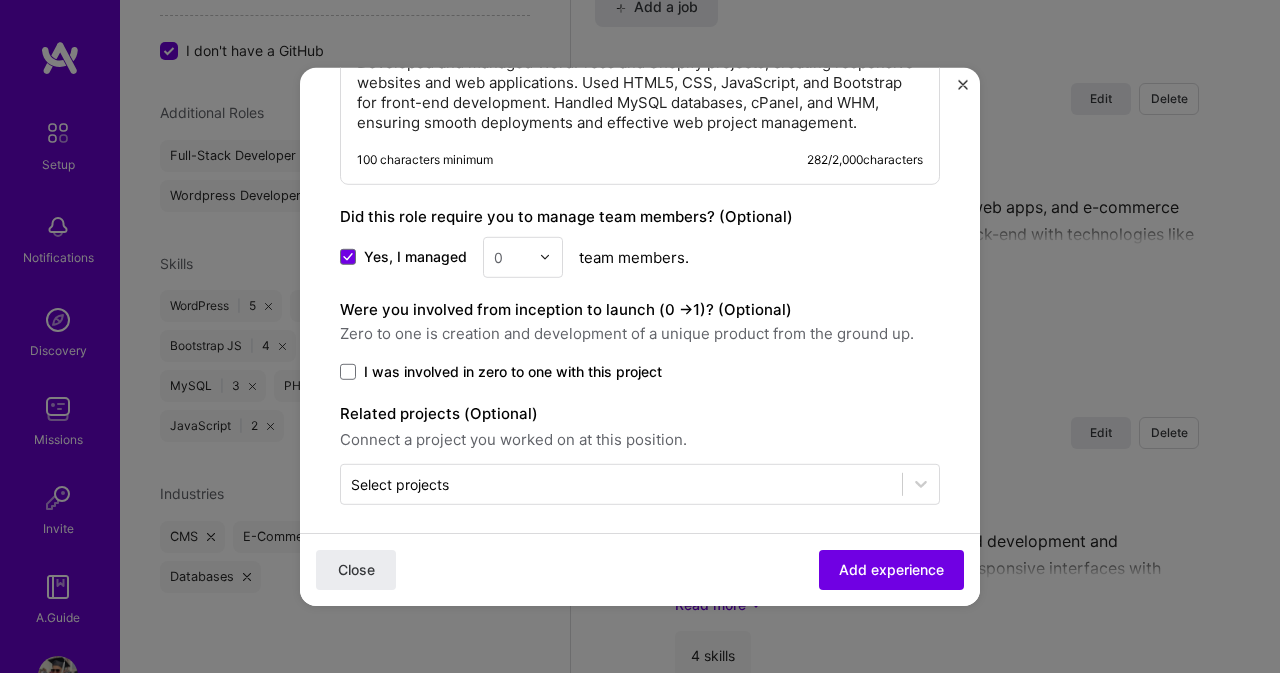 click at bounding box center [545, 257] 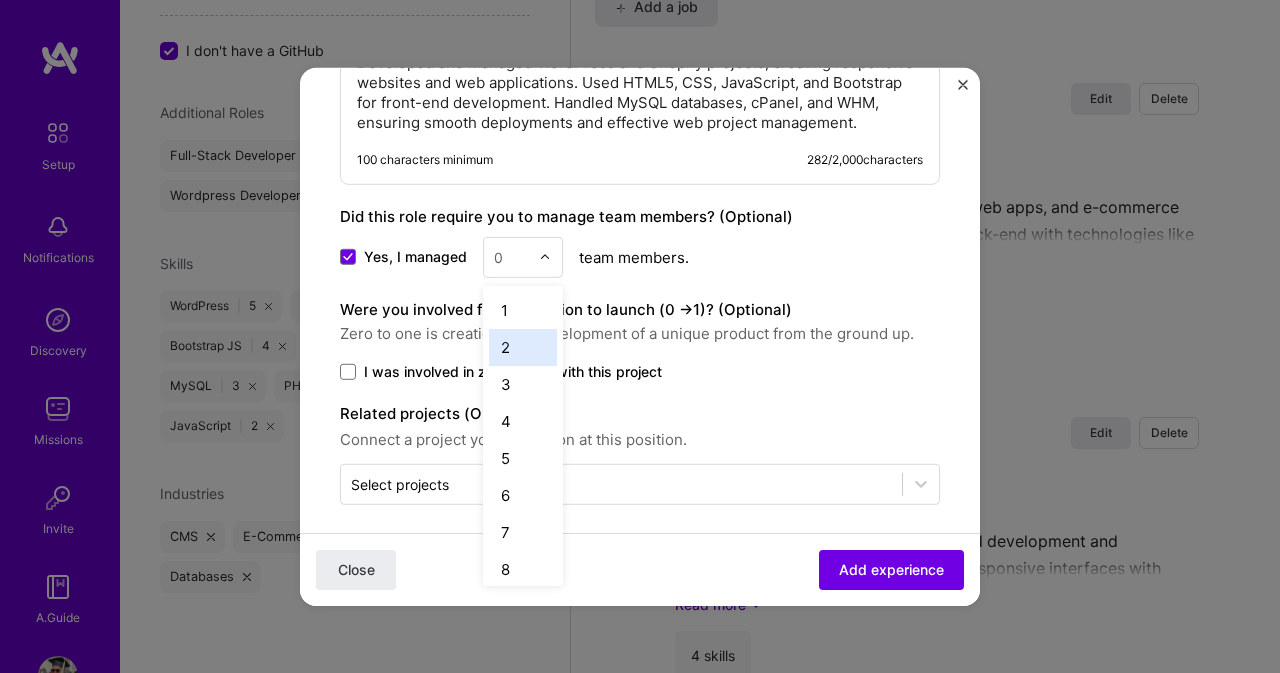 click on "2" at bounding box center [523, 346] 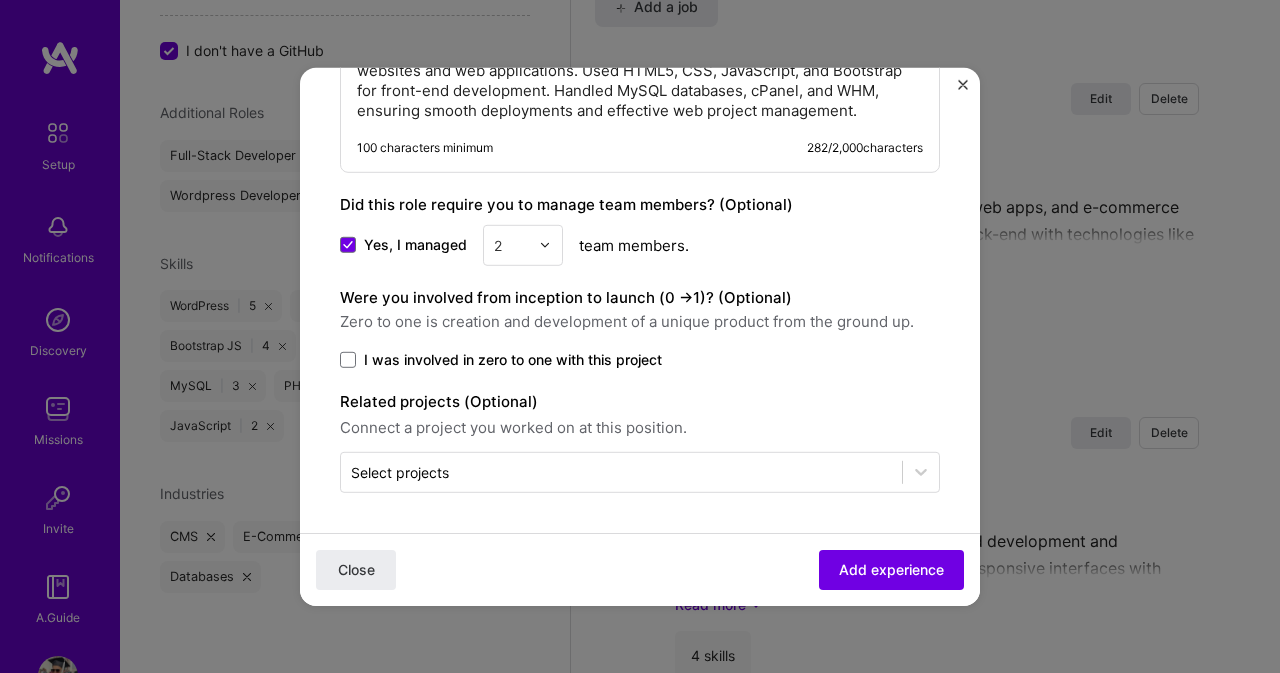 scroll, scrollTop: 1432, scrollLeft: 0, axis: vertical 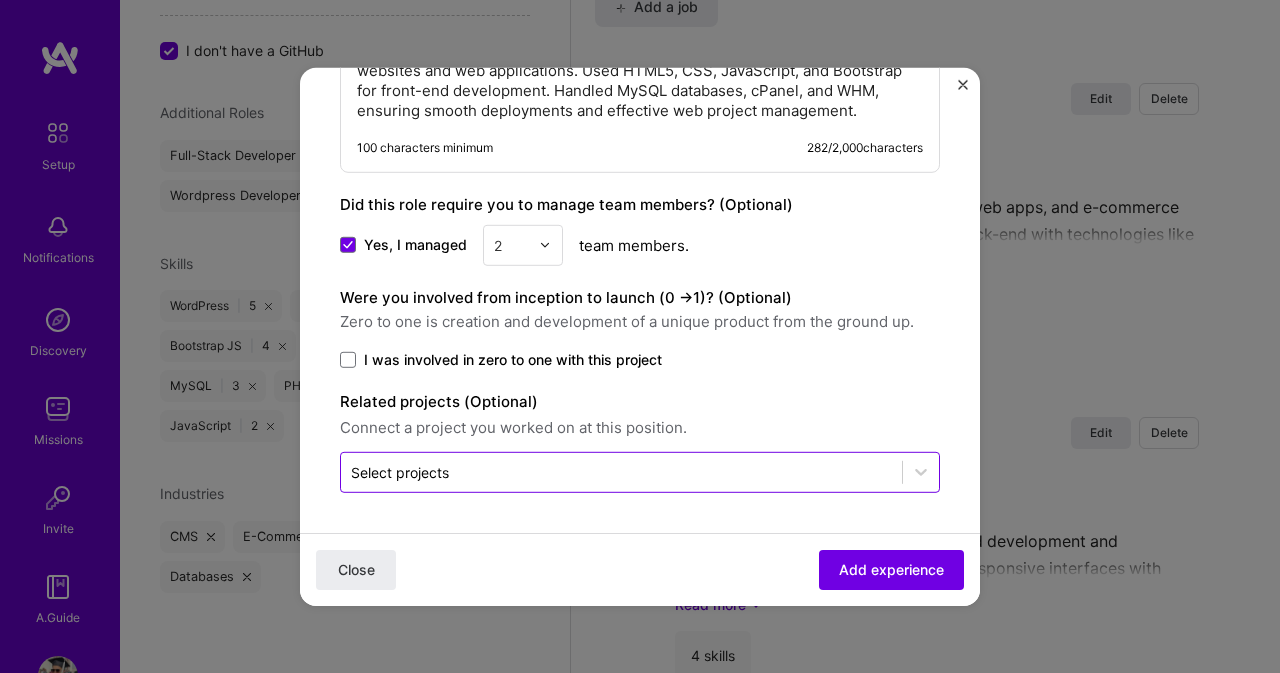click at bounding box center (621, 471) 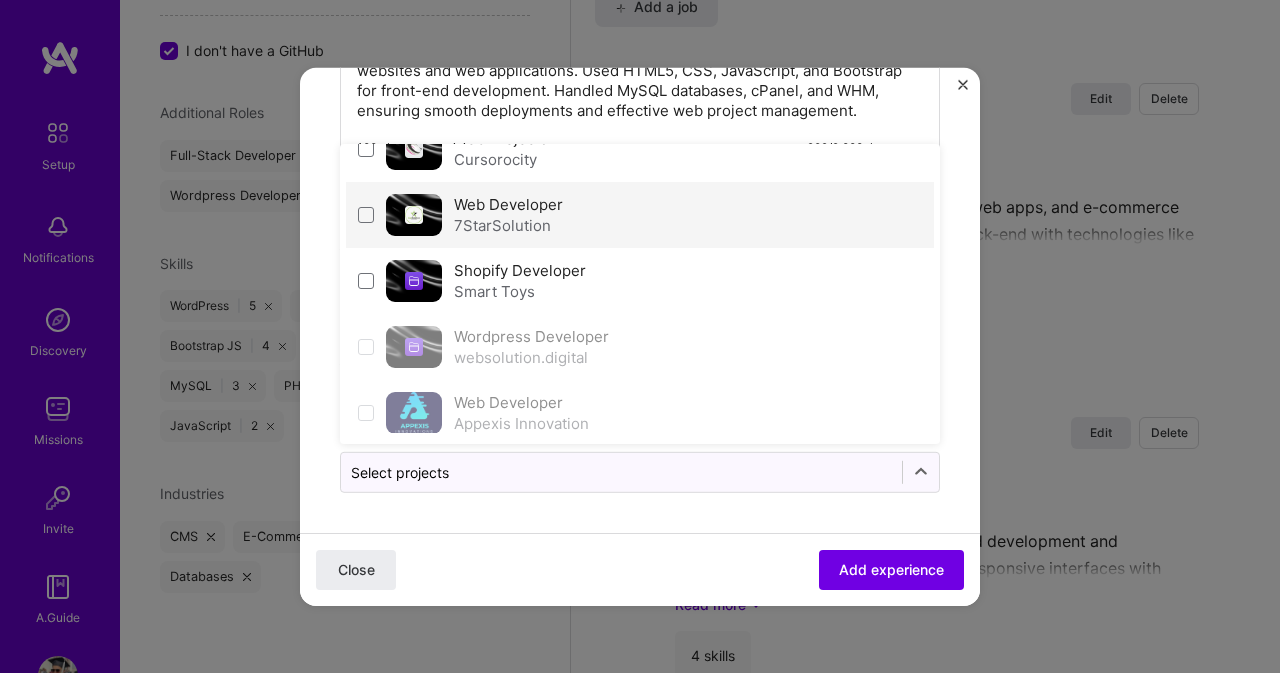 scroll, scrollTop: 0, scrollLeft: 0, axis: both 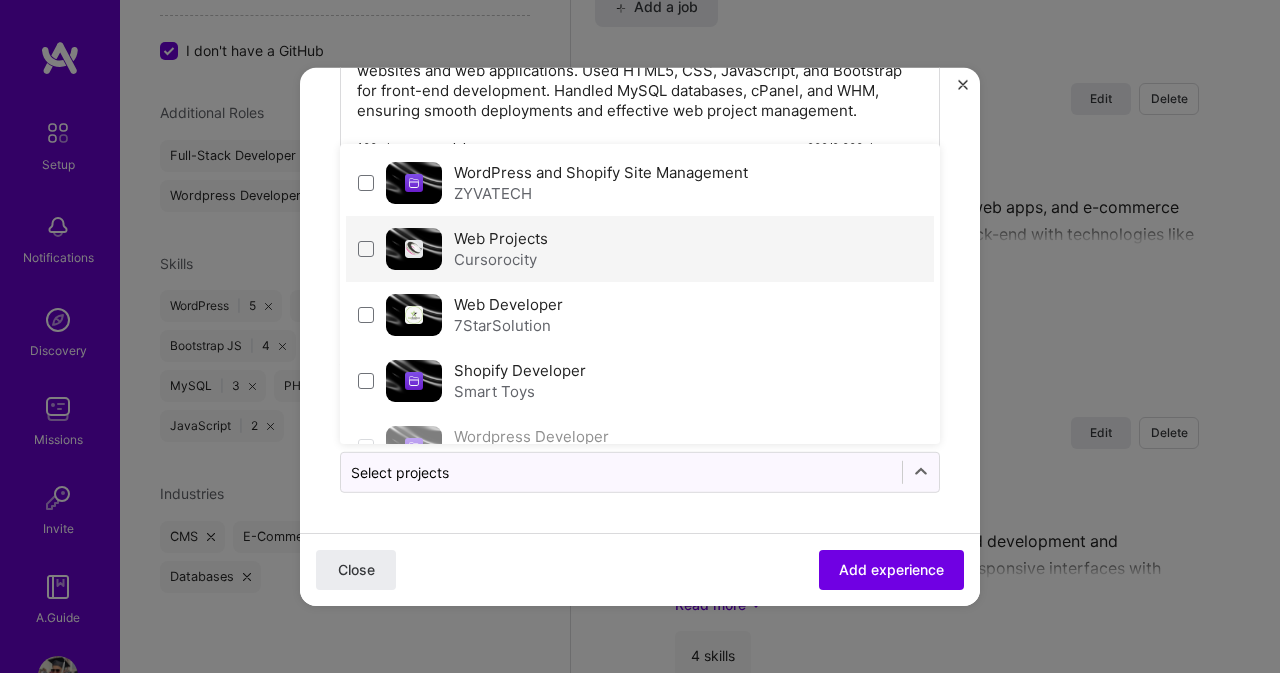 click on "Web Projects Cursorocity" at bounding box center (640, 248) 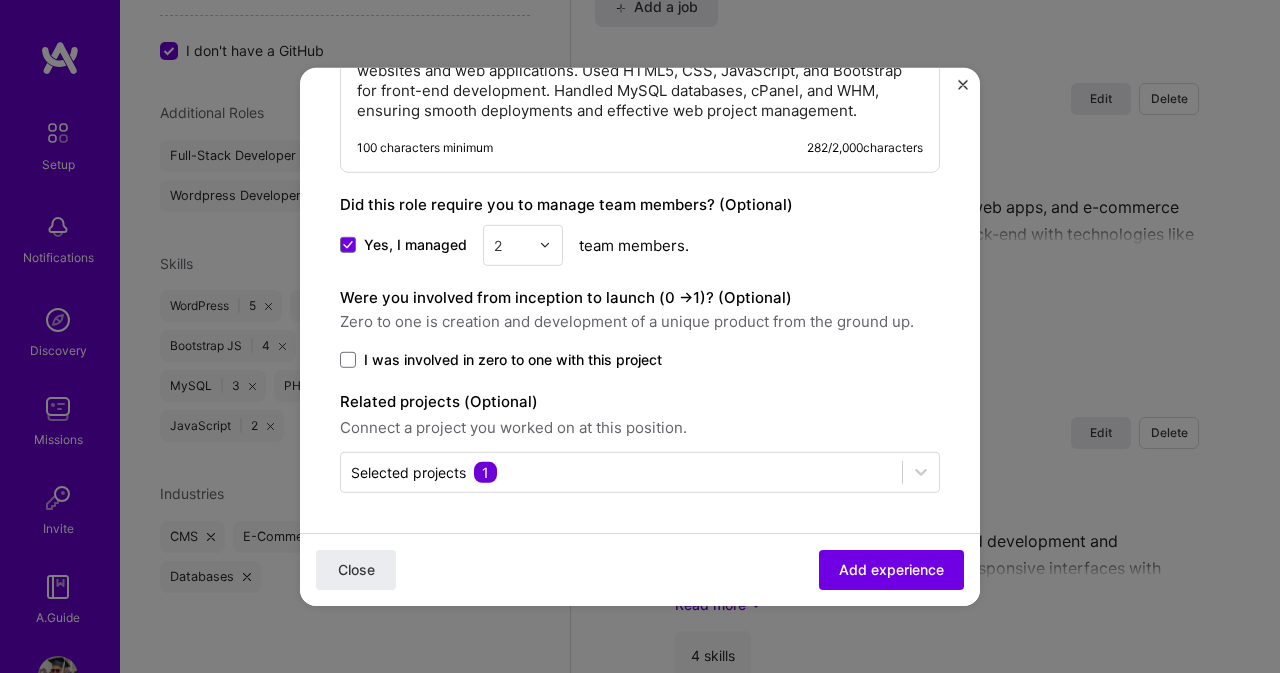 click on "Create a job experience Jobs help companies understand your past experience. Company logo Company name
Industry Add up to 2 industries. Selected industries 2 Your title and specialization Web Developer Front-End Developer Duration Jun, [DATE]
to Jun, [DATE]
I still work here Skills used — Add up to 12 skills Any new skills will be added to your profile. Enter skills... 8 CSS 1 2 3 4 5 HTML 1 2 3 4 5 JavaScript 1 2 3 4 5 MySQL 1 2 3 4 5 PHP 1 2 3 4 5 Shopify 1 2 3 4 5 WordPress 1 2 3 4 5 Bootstrap JS 1 2 3 4 5 Description Developed and managed WordPress and Shopify projects, creating responsive websites and web applications. Used HTML5, CSS, JavaScript, and Bootstrap for front-end development. Handled MySQL databases, cPanel, and WHM, ensuring smooth deployments and effective web project management. 100 characters minimum 282 / 2,000  characters Yes, I managed 2 team members. >  1)? (Optional)   1" at bounding box center (640, -350) 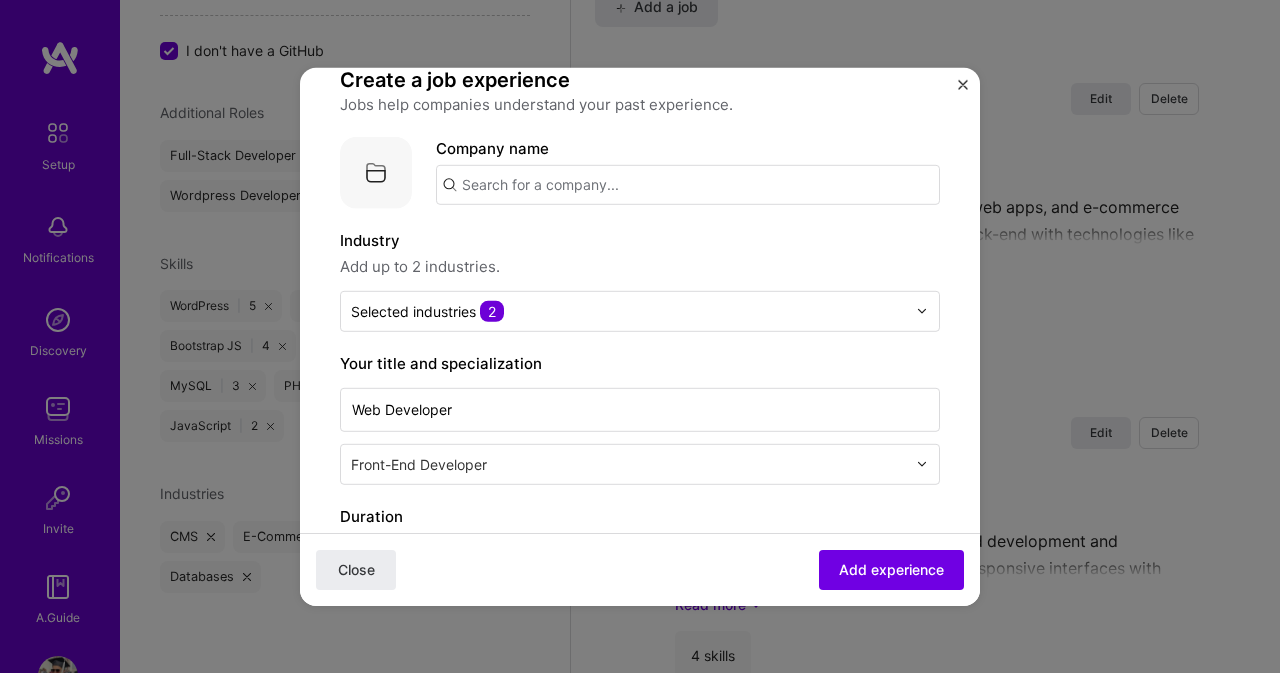 scroll, scrollTop: 0, scrollLeft: 0, axis: both 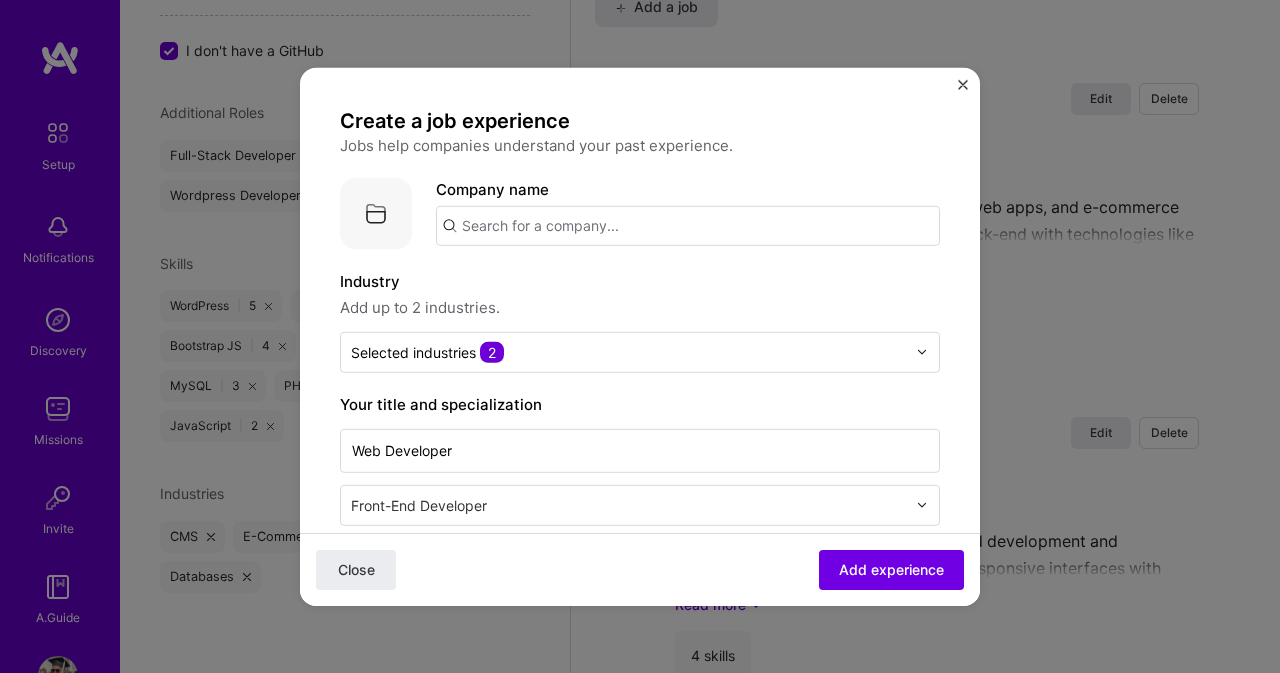 click at bounding box center (688, 225) 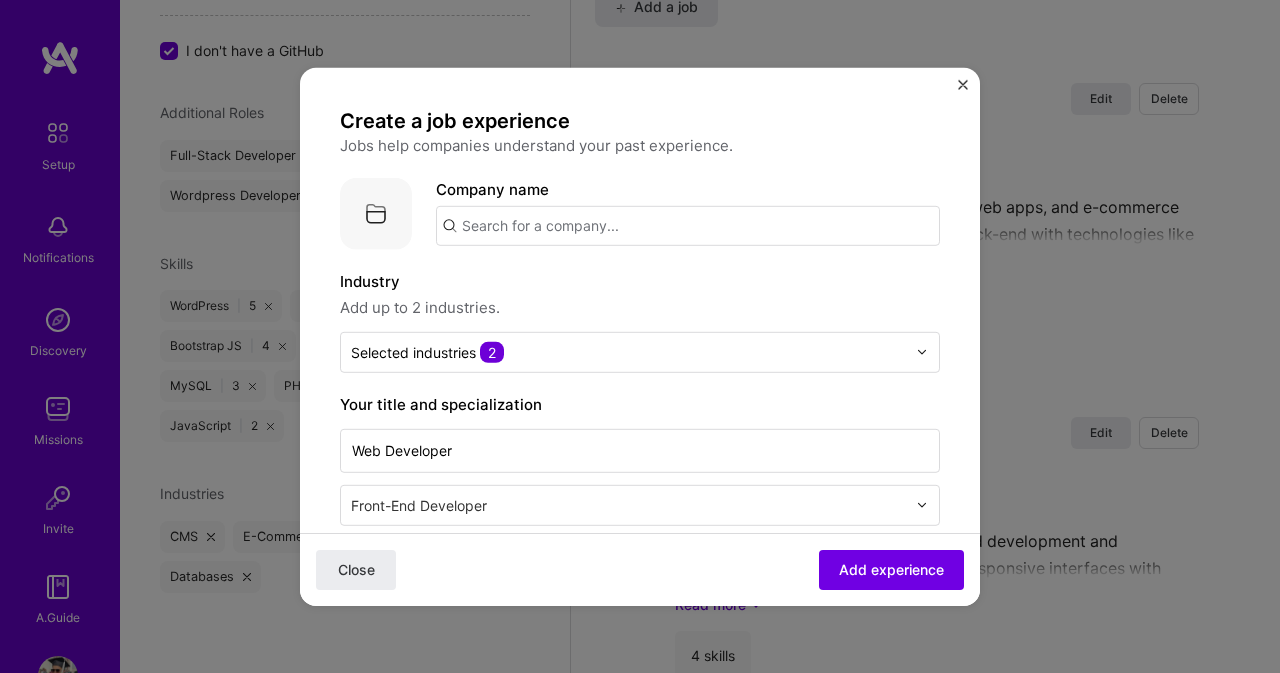 paste on "cursorocity" 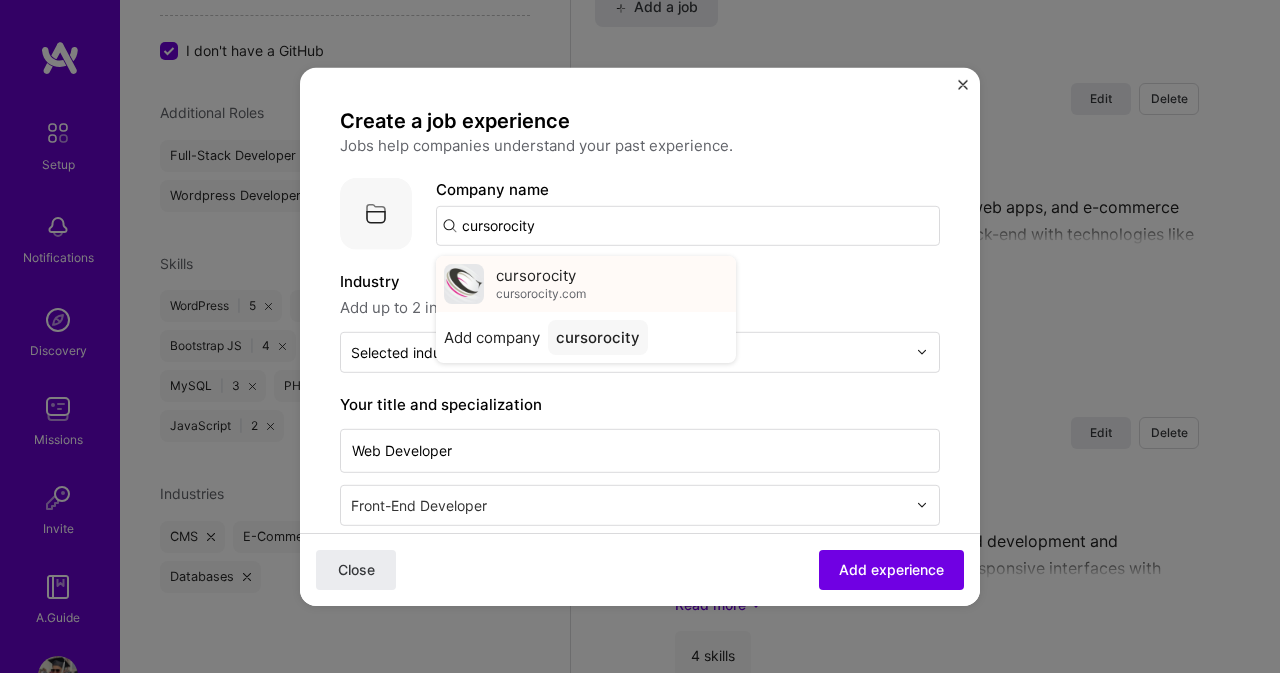 type on "cursorocity" 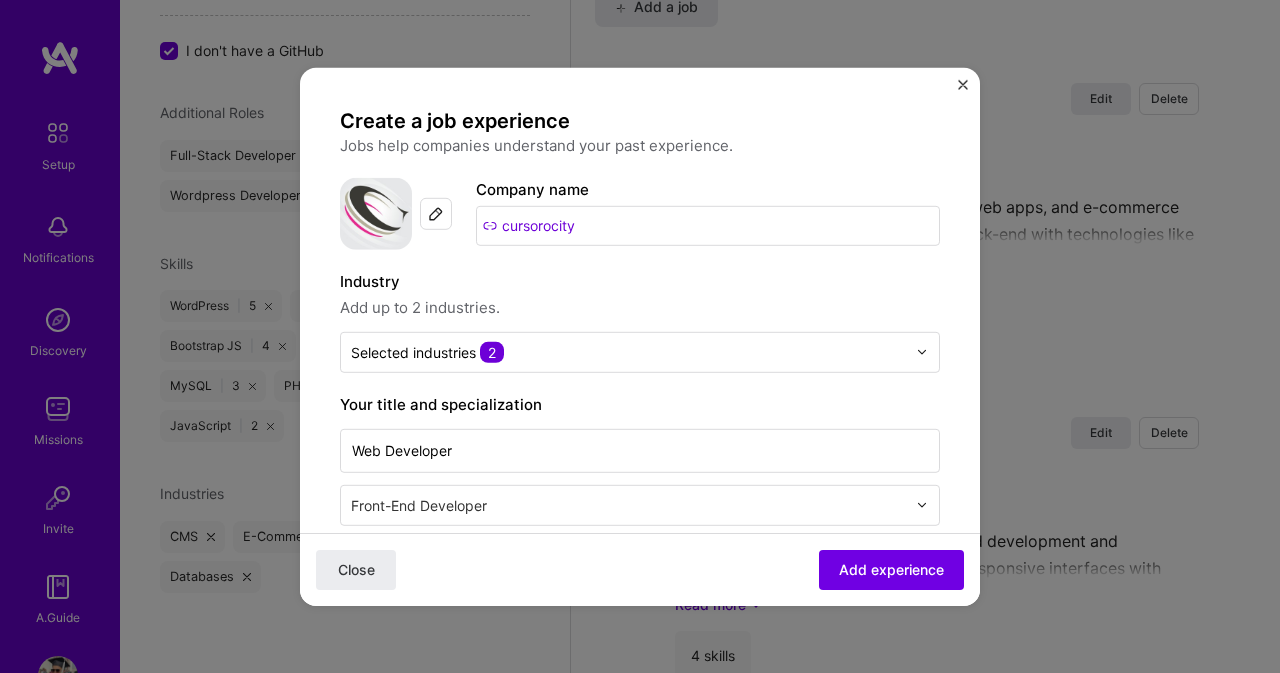 click on "Industry" at bounding box center [640, 281] 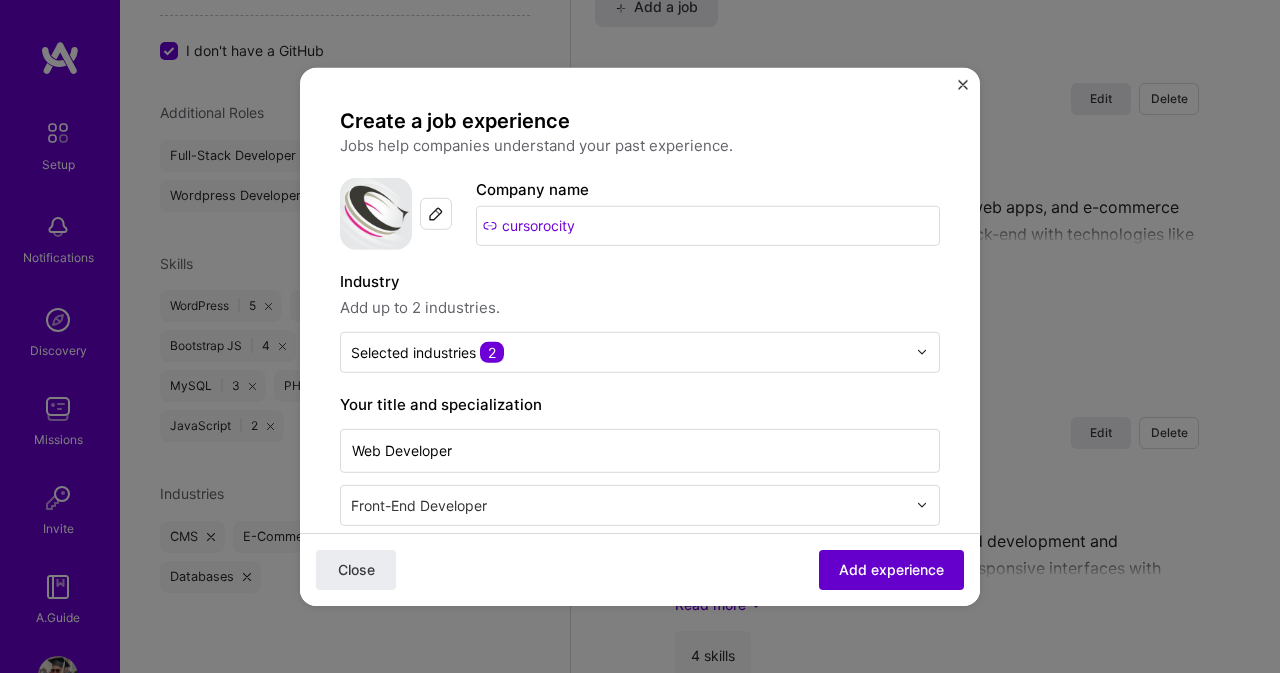 click on "Add experience" at bounding box center [891, 570] 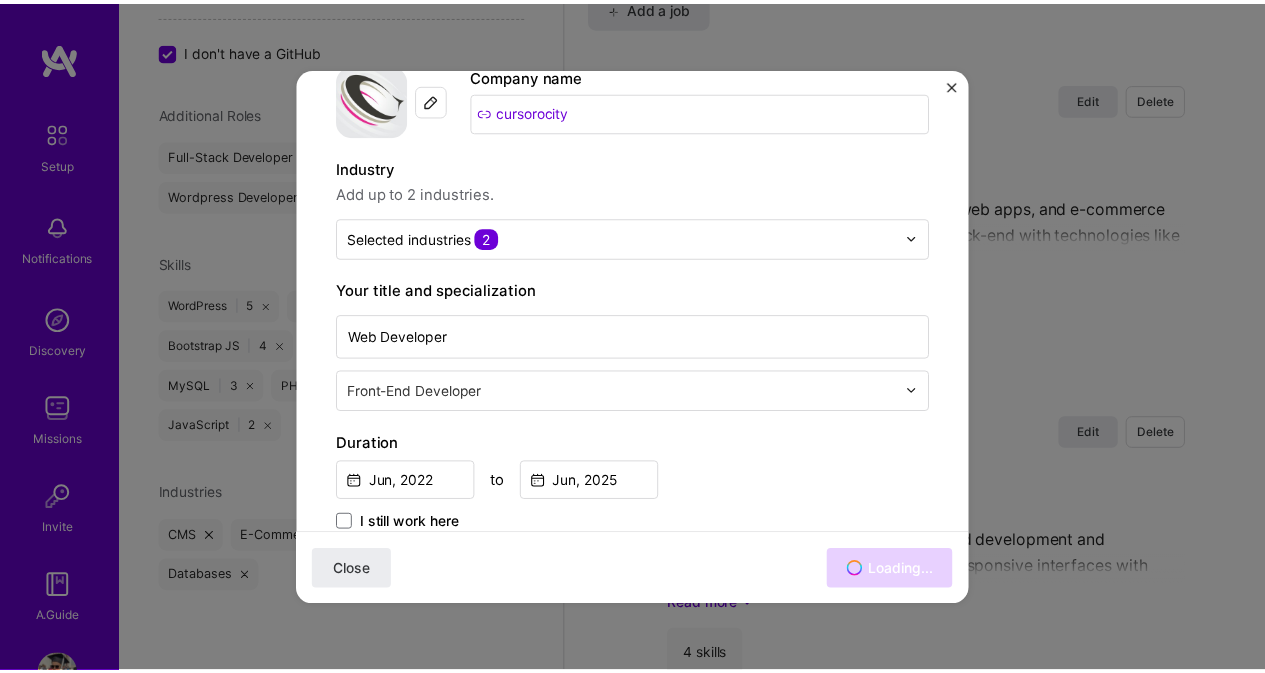 scroll, scrollTop: 200, scrollLeft: 0, axis: vertical 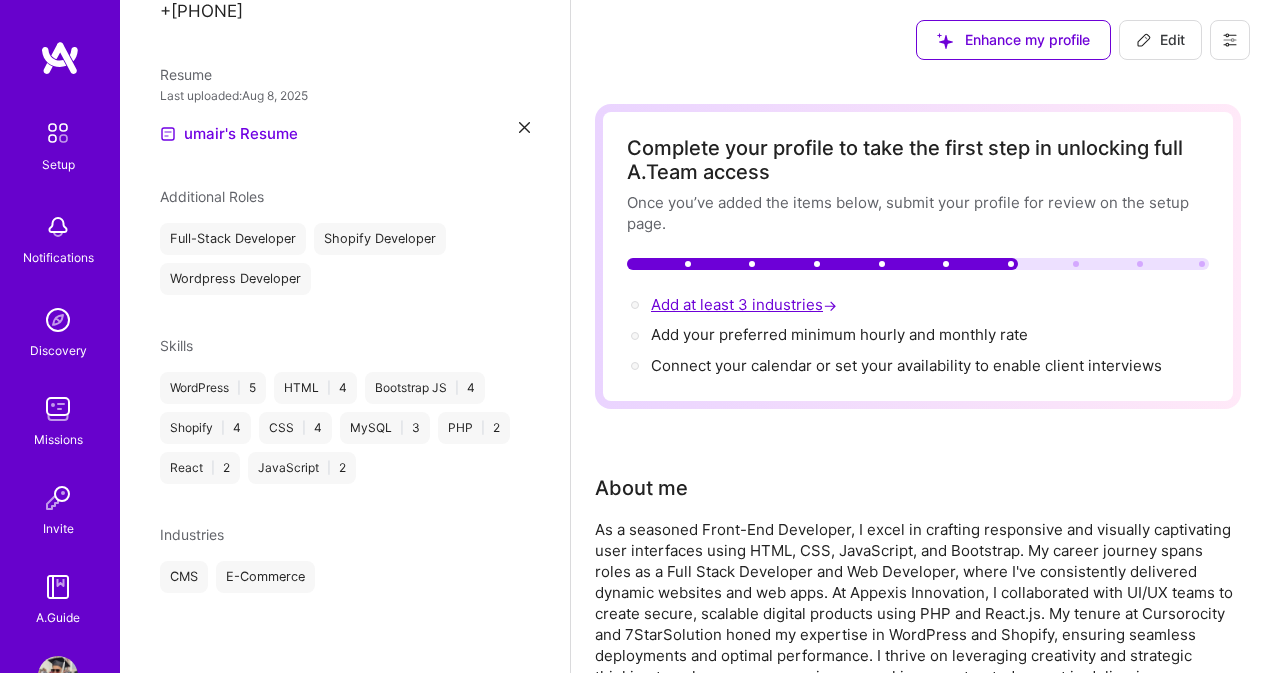 click on "Add at least 3 industries  →" at bounding box center (746, 304) 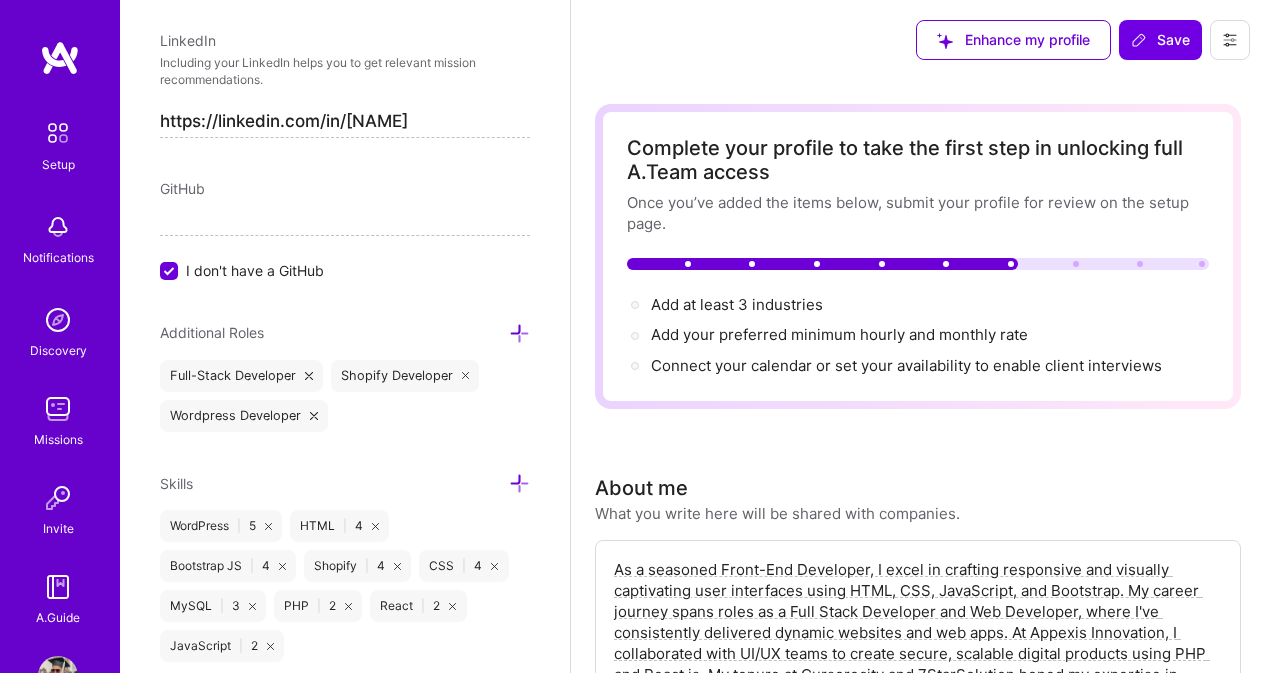 scroll, scrollTop: 1229, scrollLeft: 0, axis: vertical 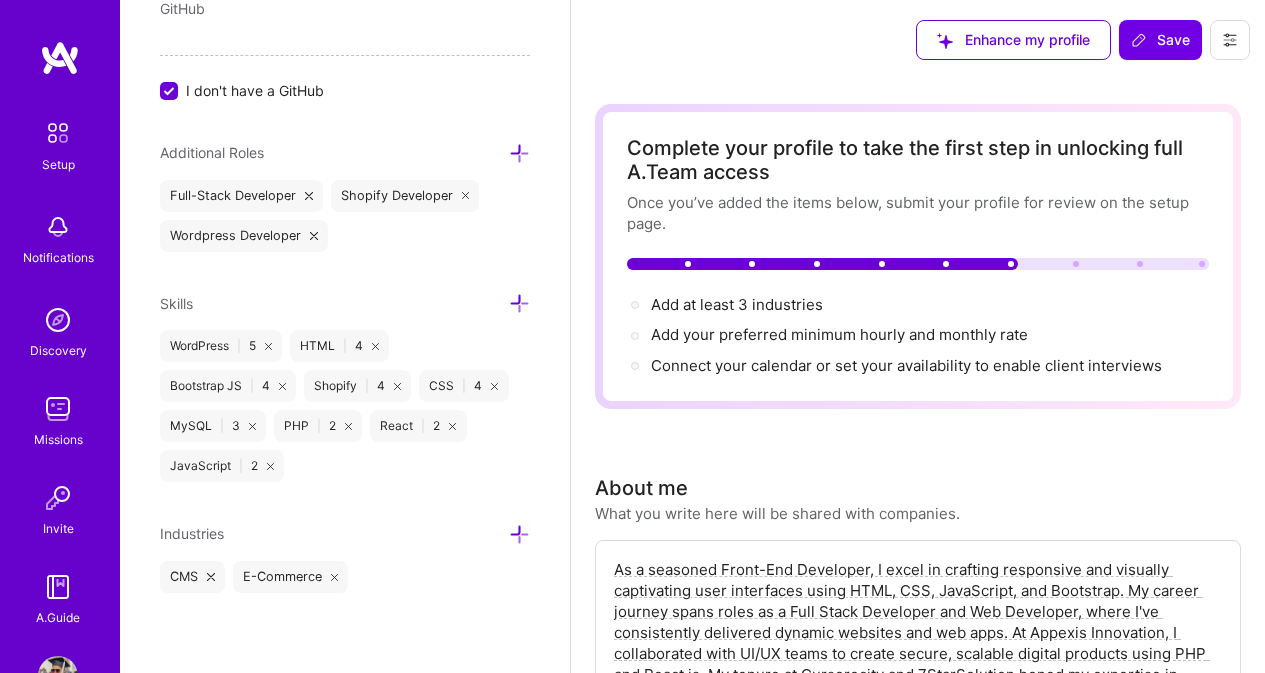 click at bounding box center (519, 534) 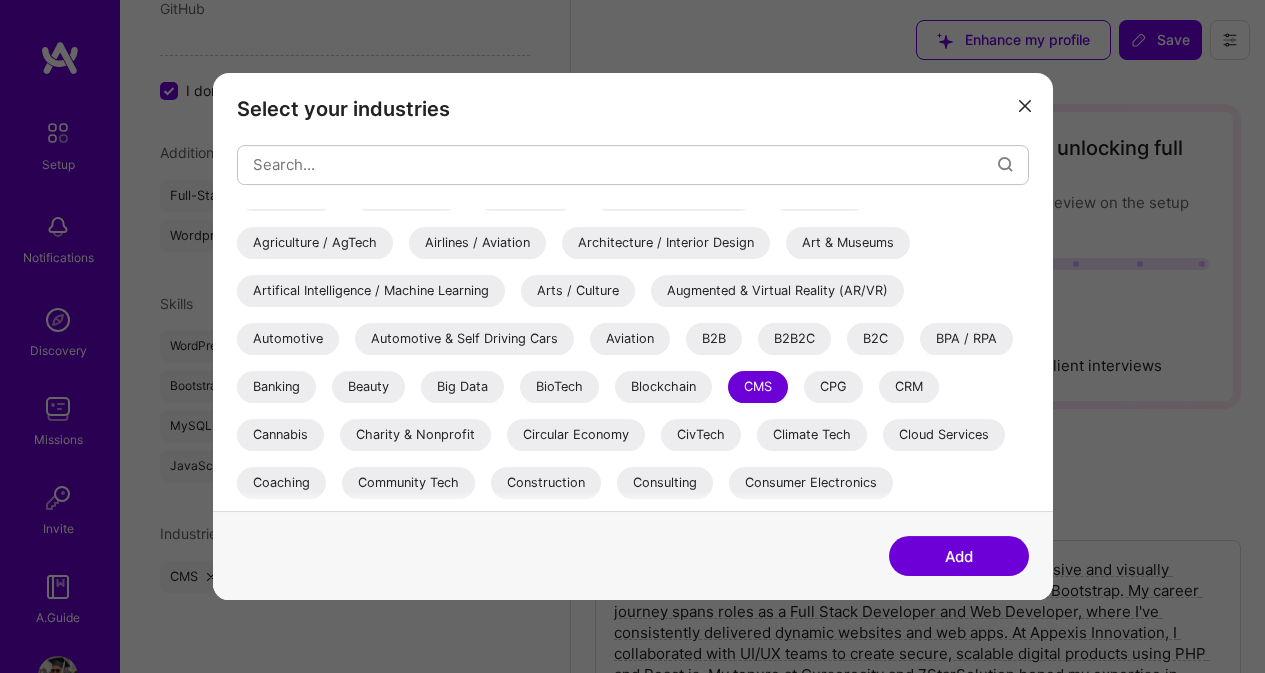 scroll, scrollTop: 100, scrollLeft: 0, axis: vertical 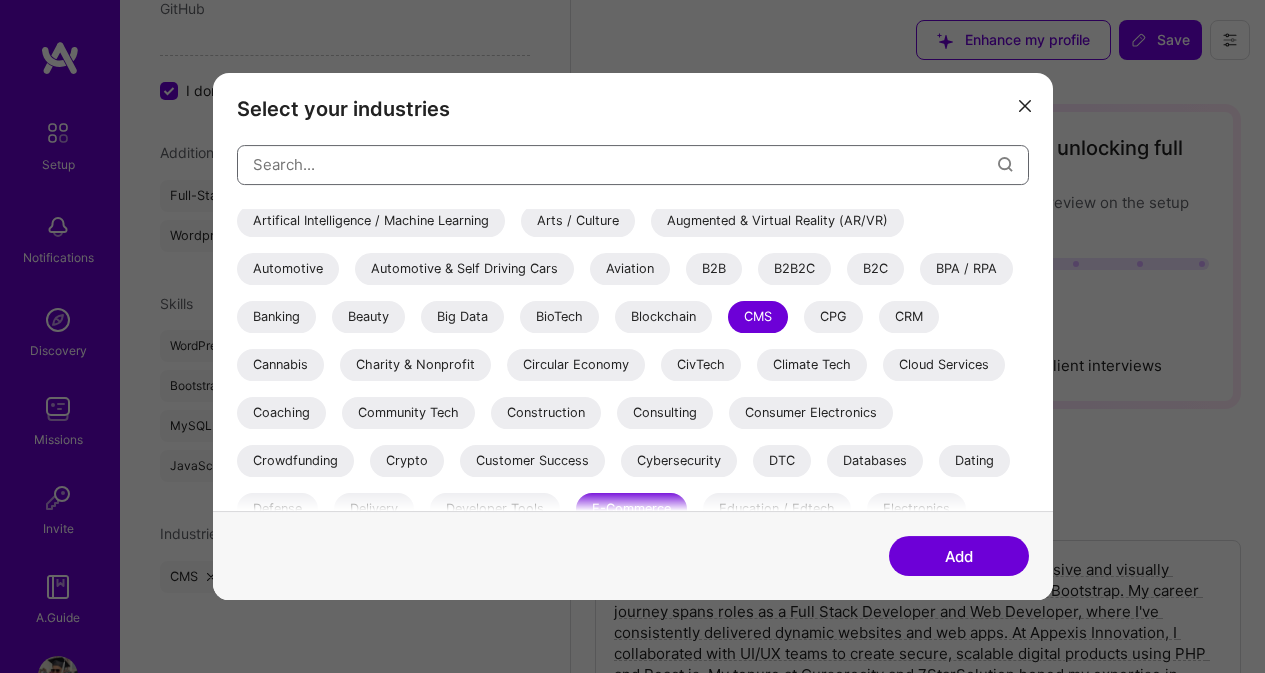 click at bounding box center [625, 164] 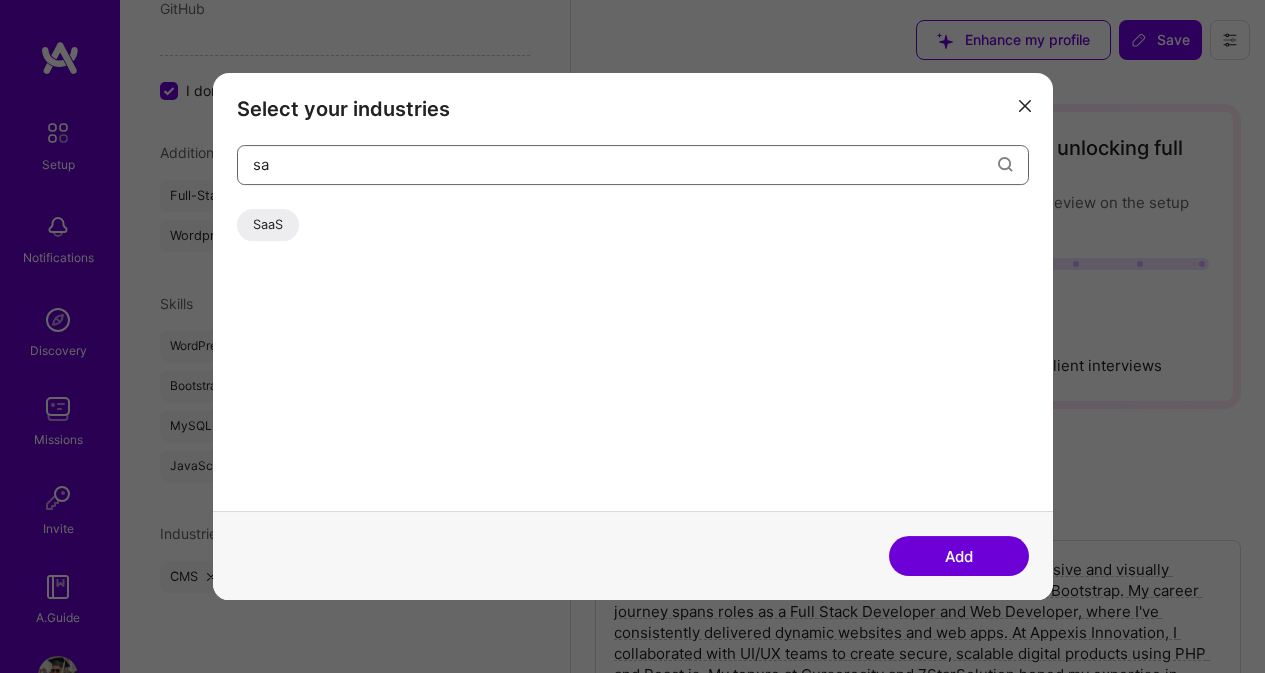 scroll, scrollTop: 0, scrollLeft: 0, axis: both 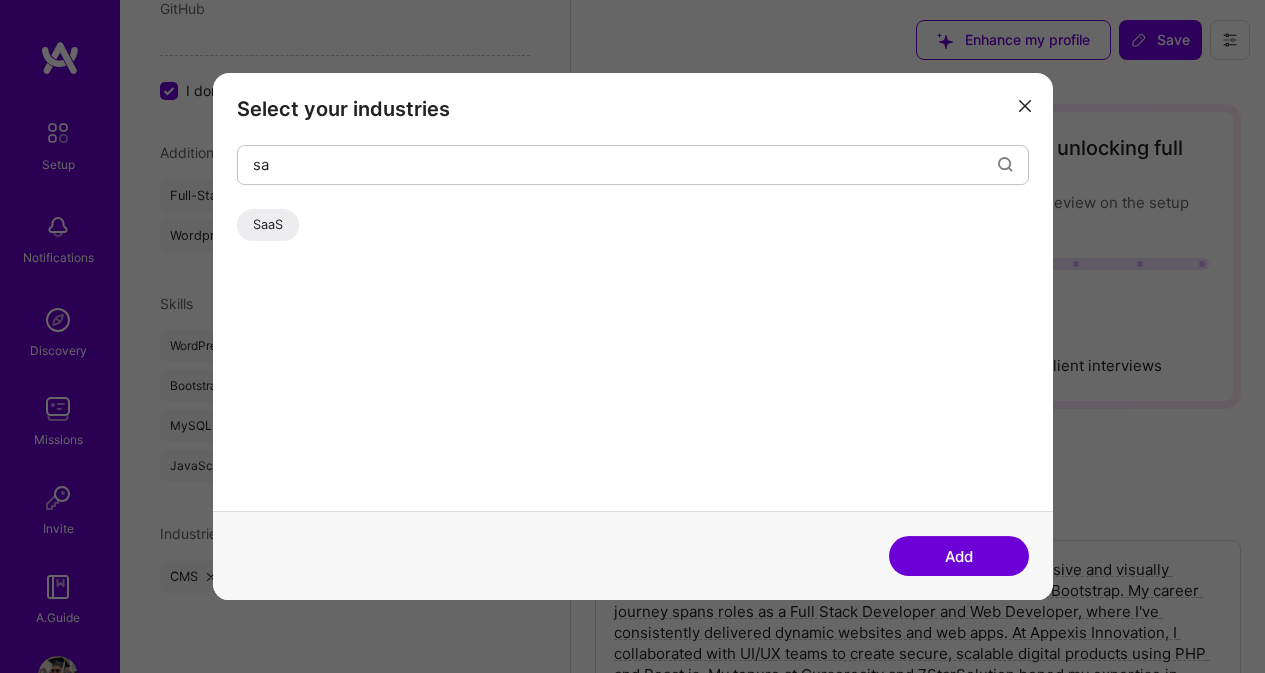 click on "SaaS" at bounding box center (268, 225) 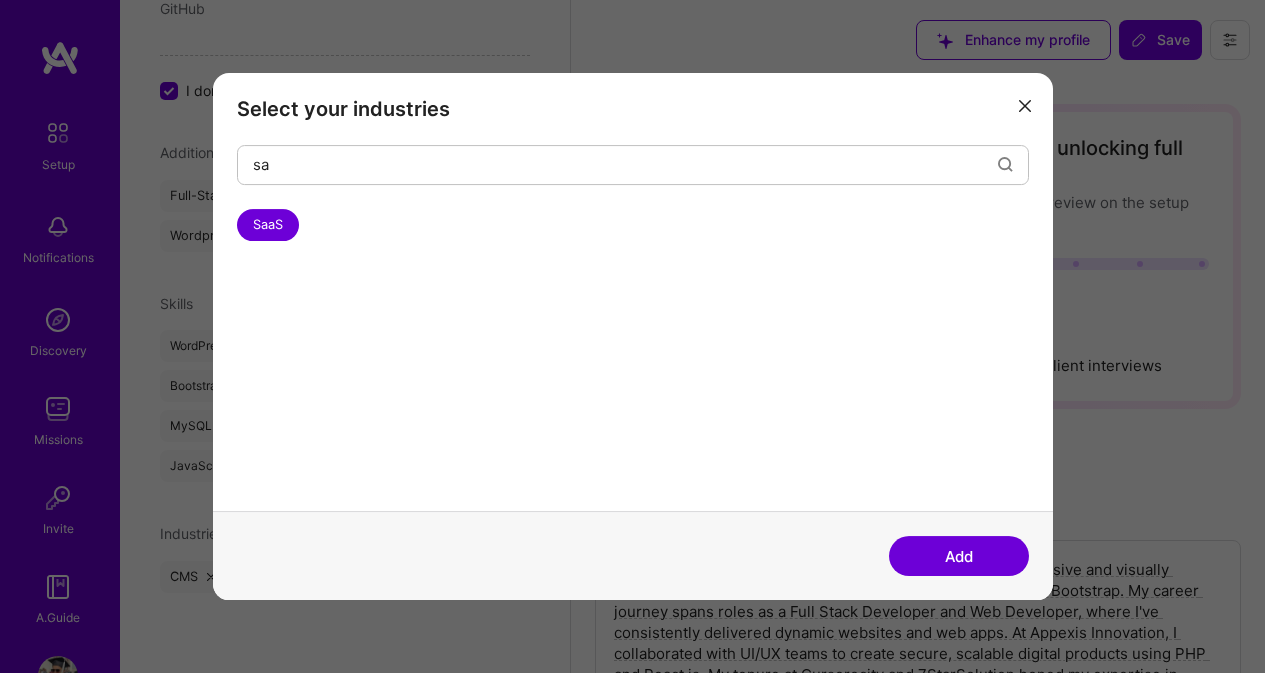 click on "Add" at bounding box center [959, 556] 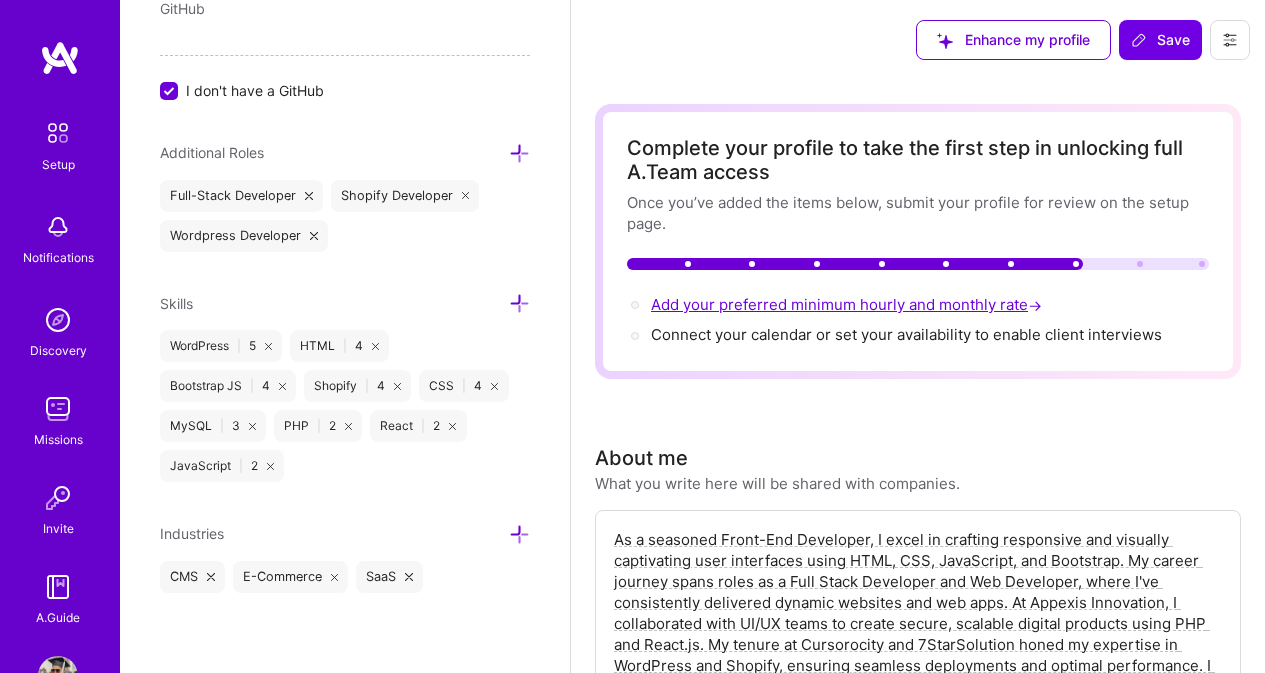 click on "Add your preferred minimum hourly and monthly rate  →" at bounding box center (848, 304) 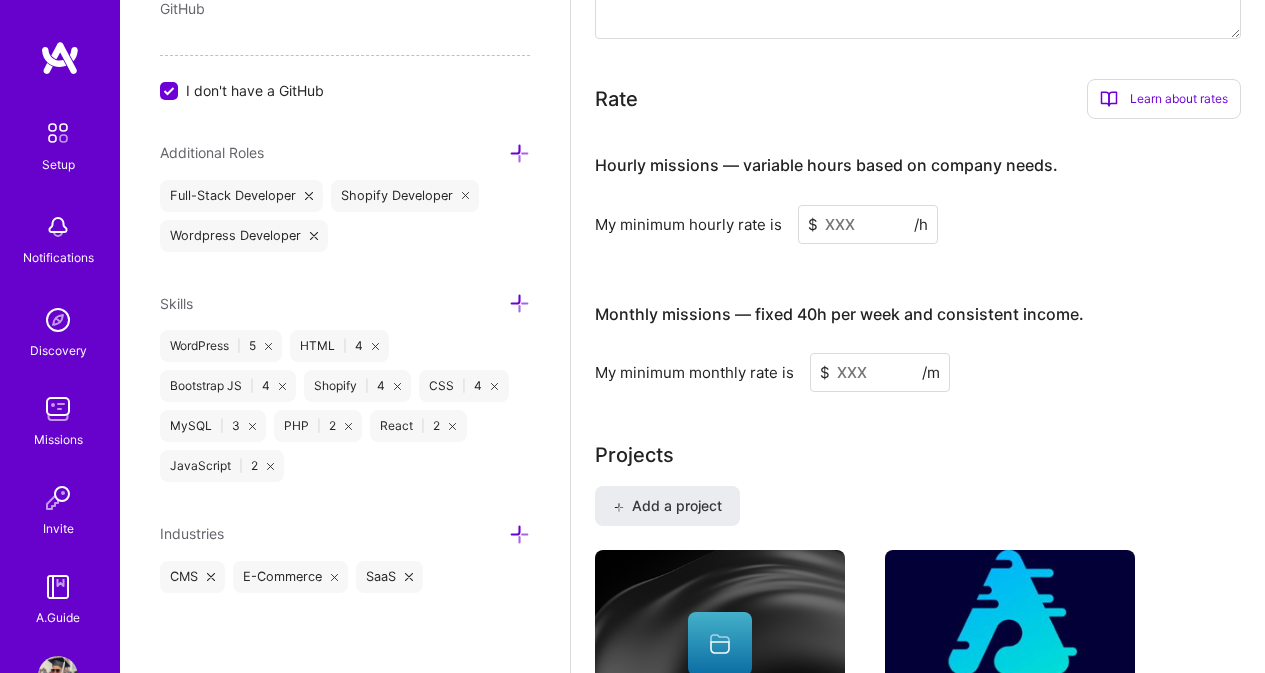 scroll, scrollTop: 1307, scrollLeft: 0, axis: vertical 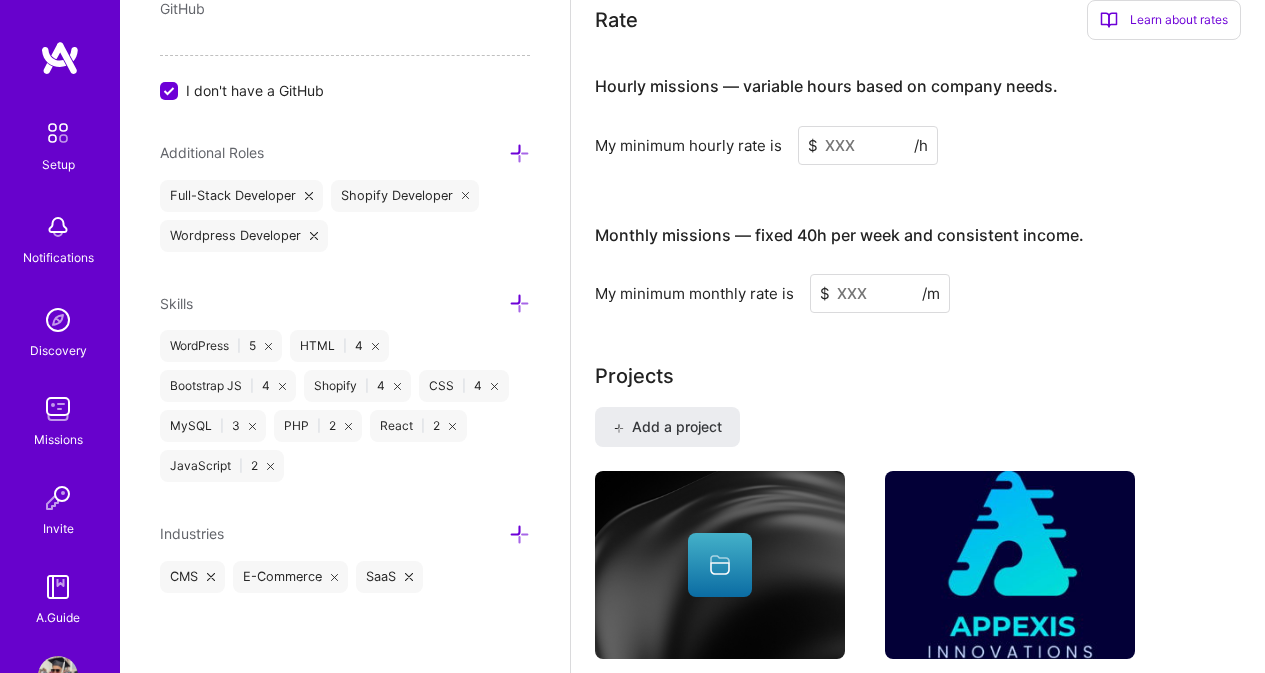 click at bounding box center (868, 145) 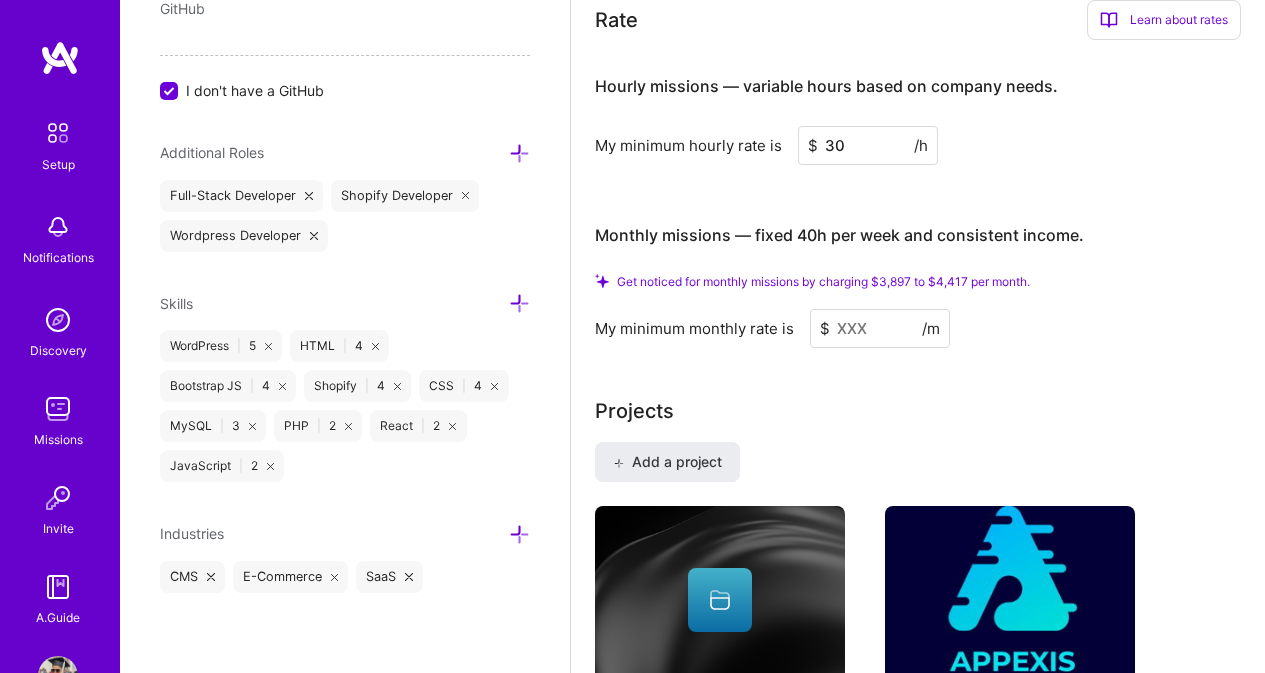 type on "30" 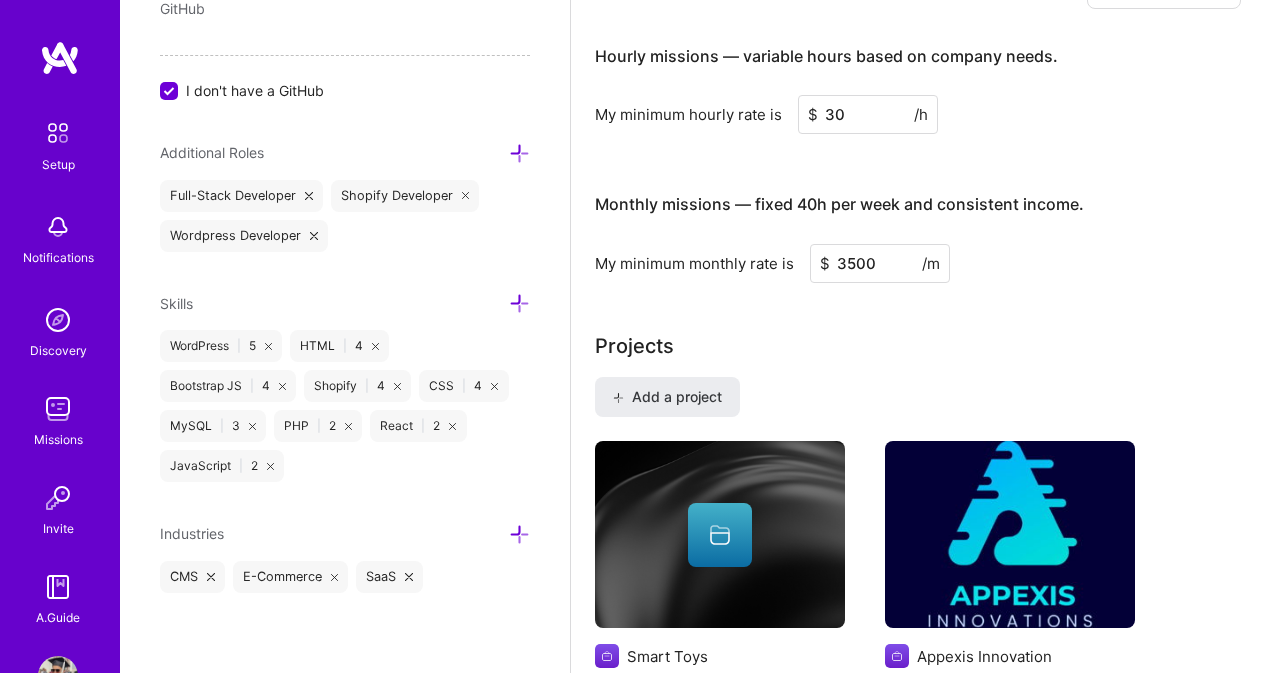 type on "3500" 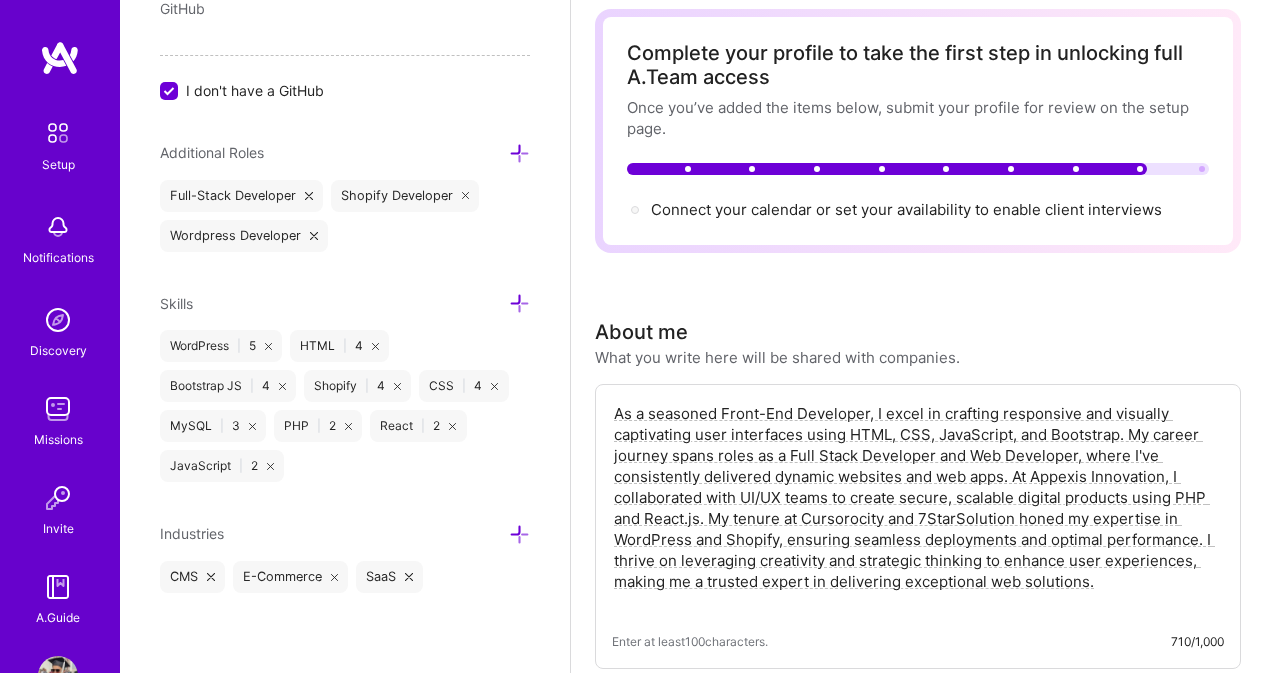 scroll, scrollTop: 0, scrollLeft: 0, axis: both 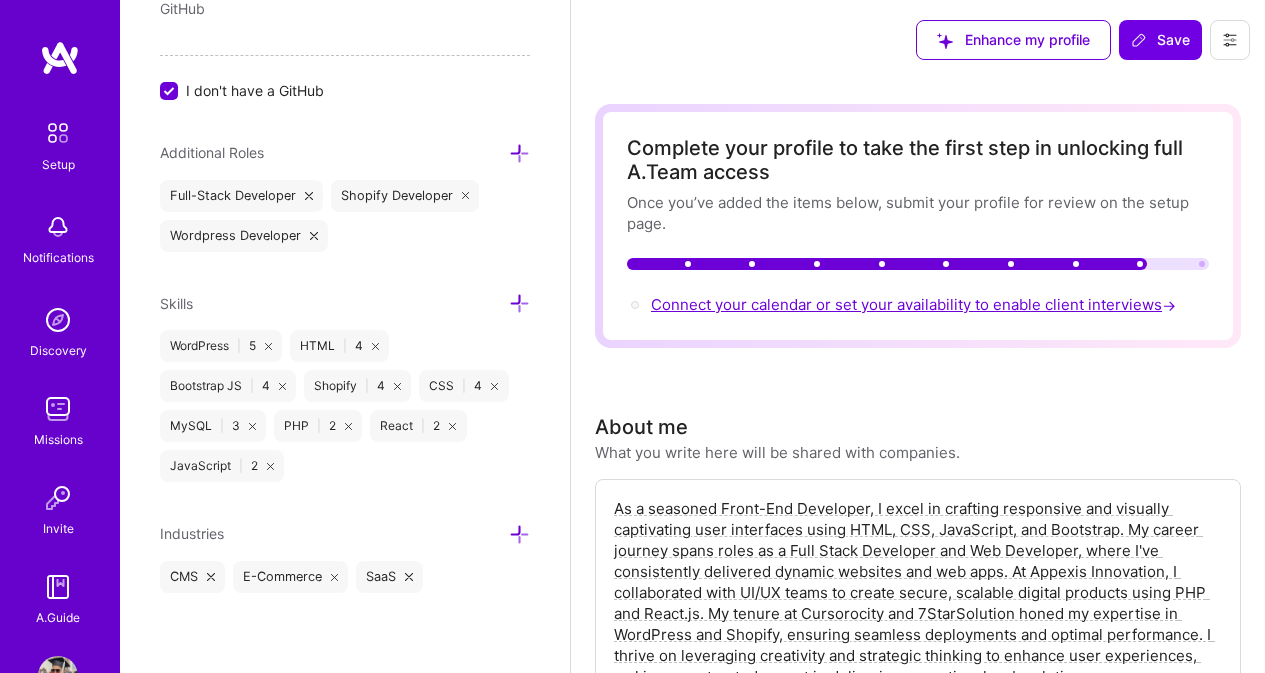 click on "Connect your calendar or set your availability to enable client interviews  →" at bounding box center (915, 304) 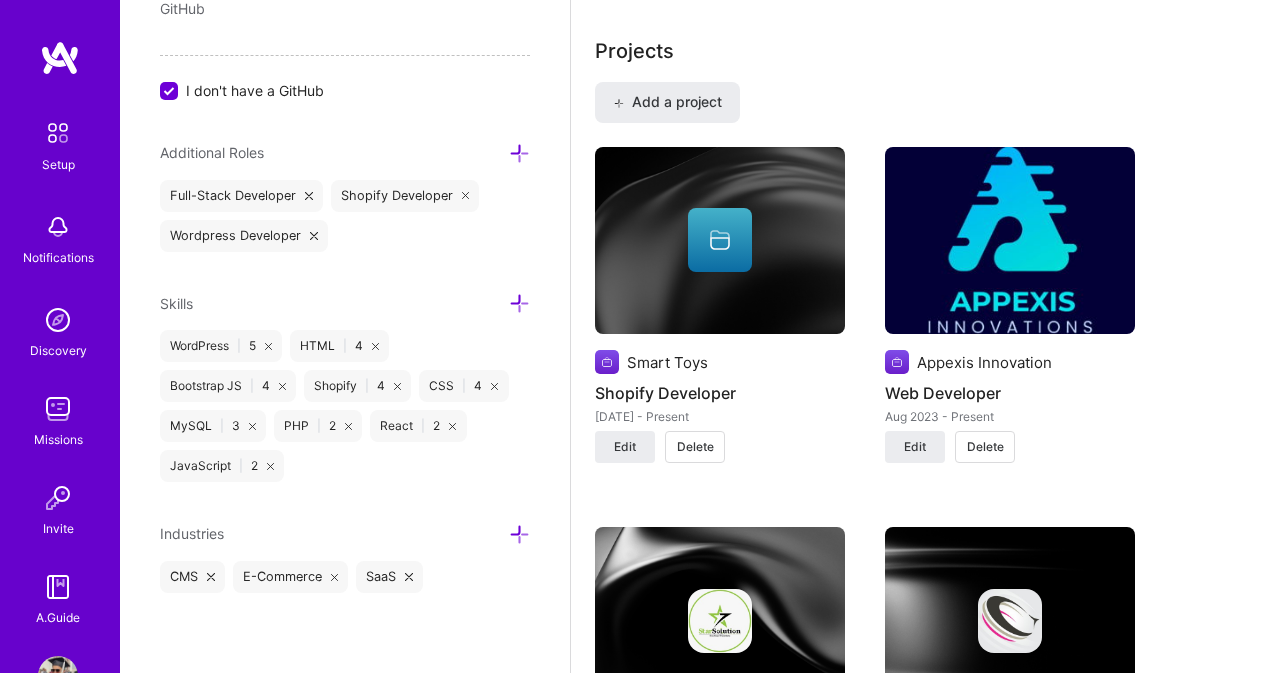 scroll, scrollTop: 1915, scrollLeft: 0, axis: vertical 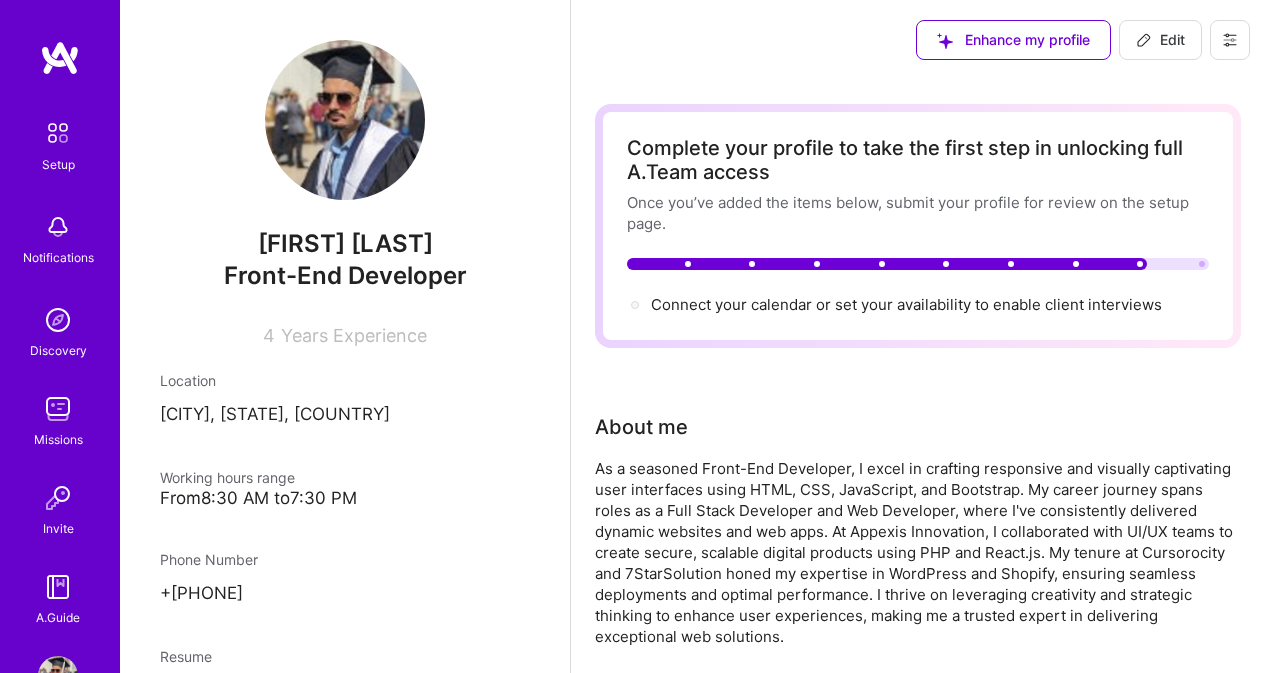 click on "Edit" at bounding box center (1160, 40) 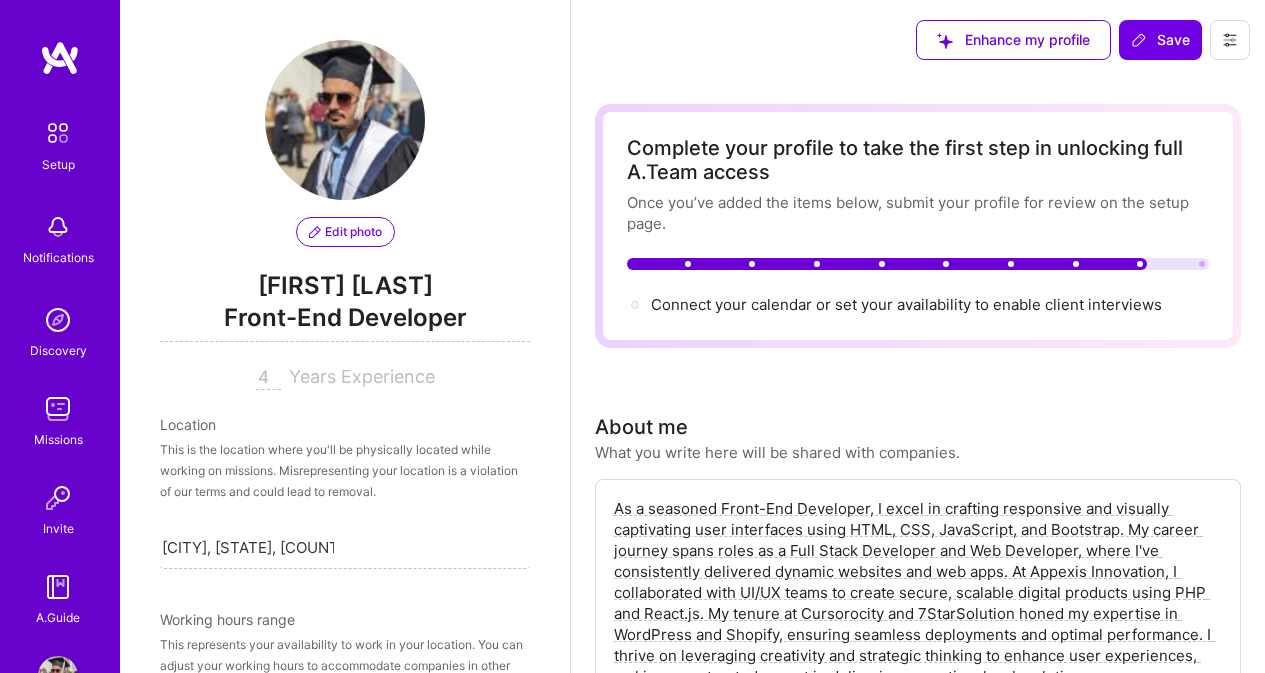 scroll, scrollTop: 835, scrollLeft: 0, axis: vertical 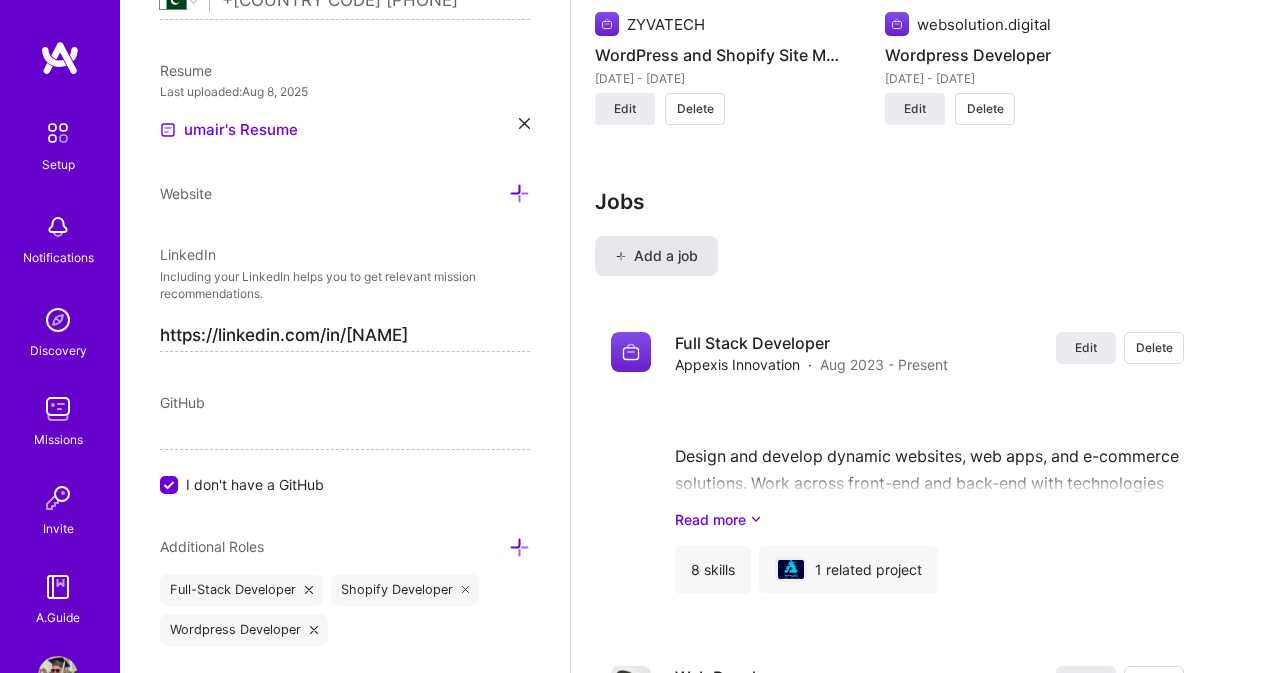click on "Add a job" at bounding box center [656, 256] 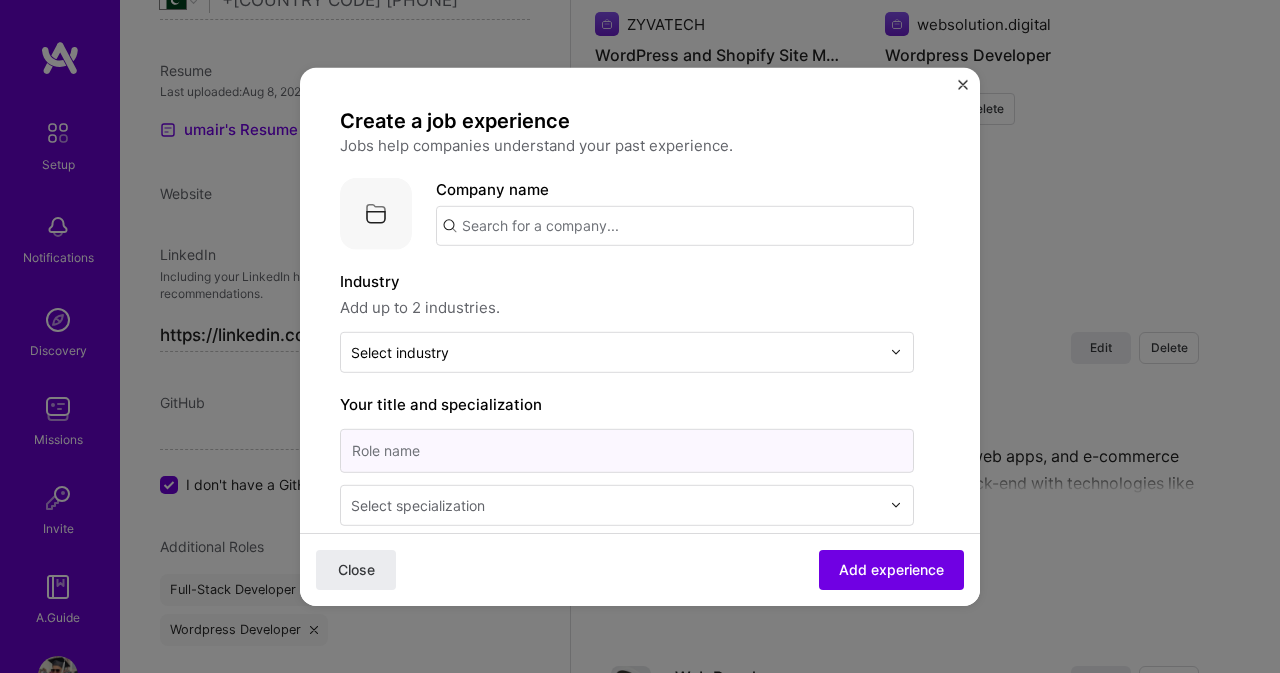 click at bounding box center [627, 450] 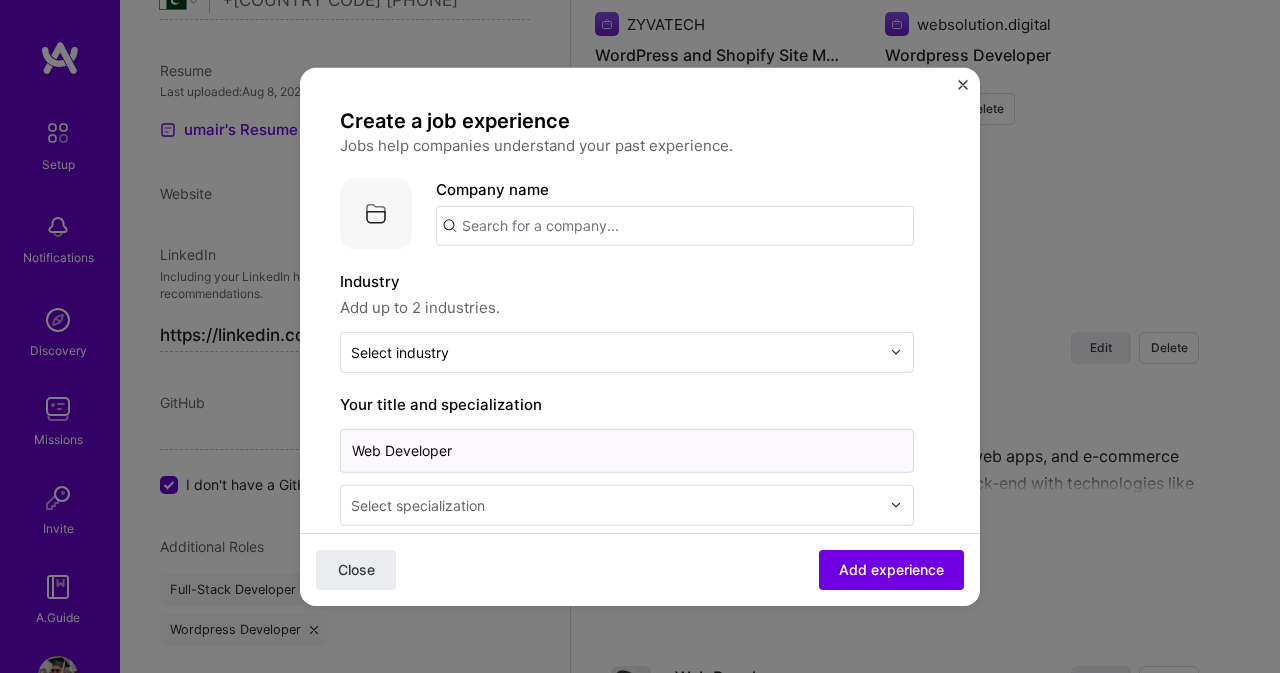 type on "Web Developer" 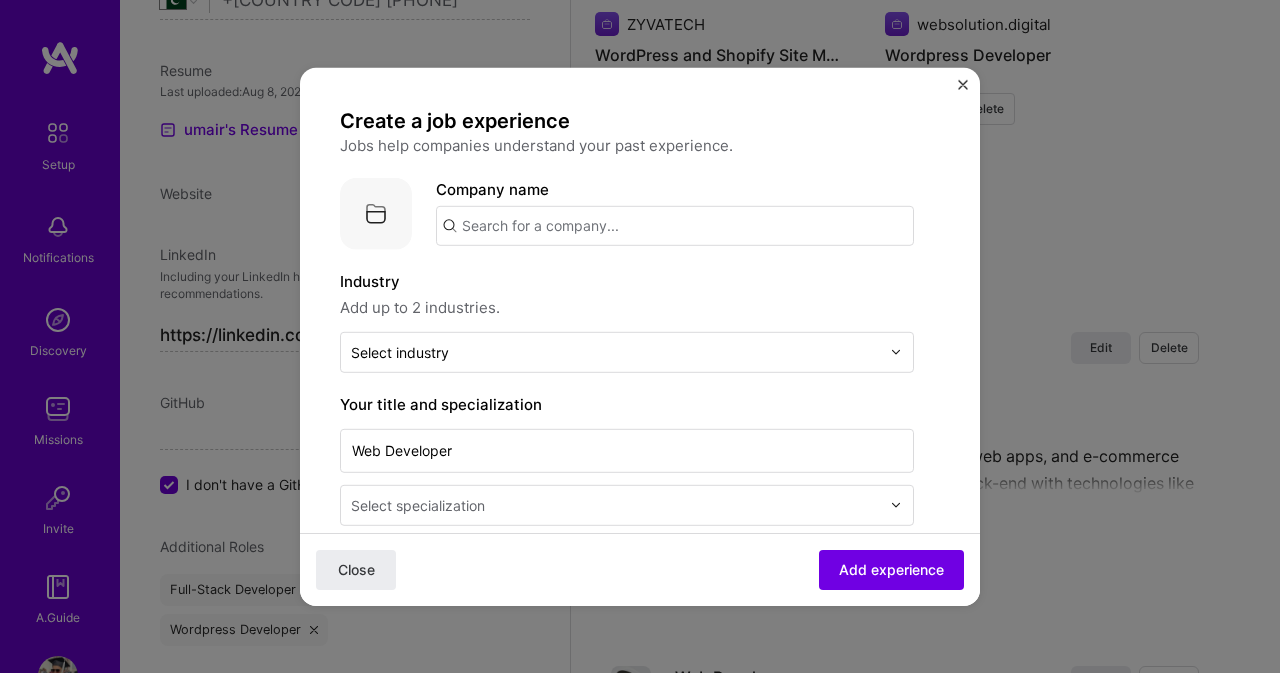 click at bounding box center [617, 504] 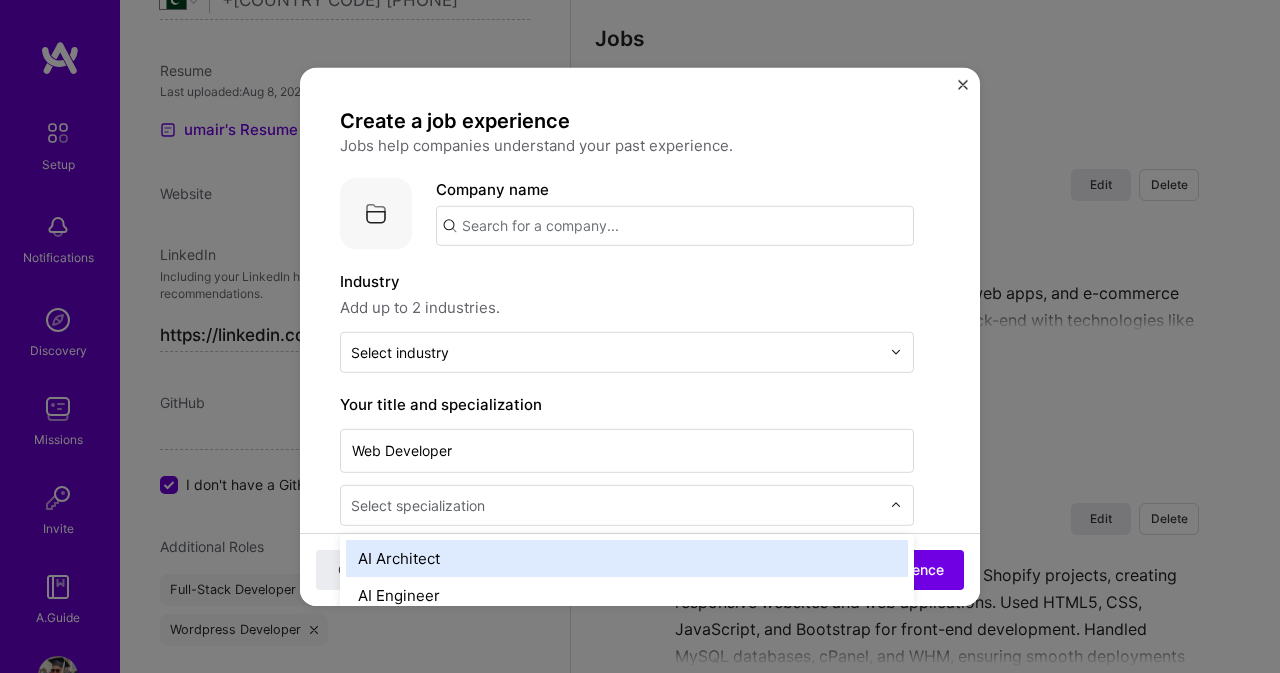 scroll, scrollTop: 2868, scrollLeft: 0, axis: vertical 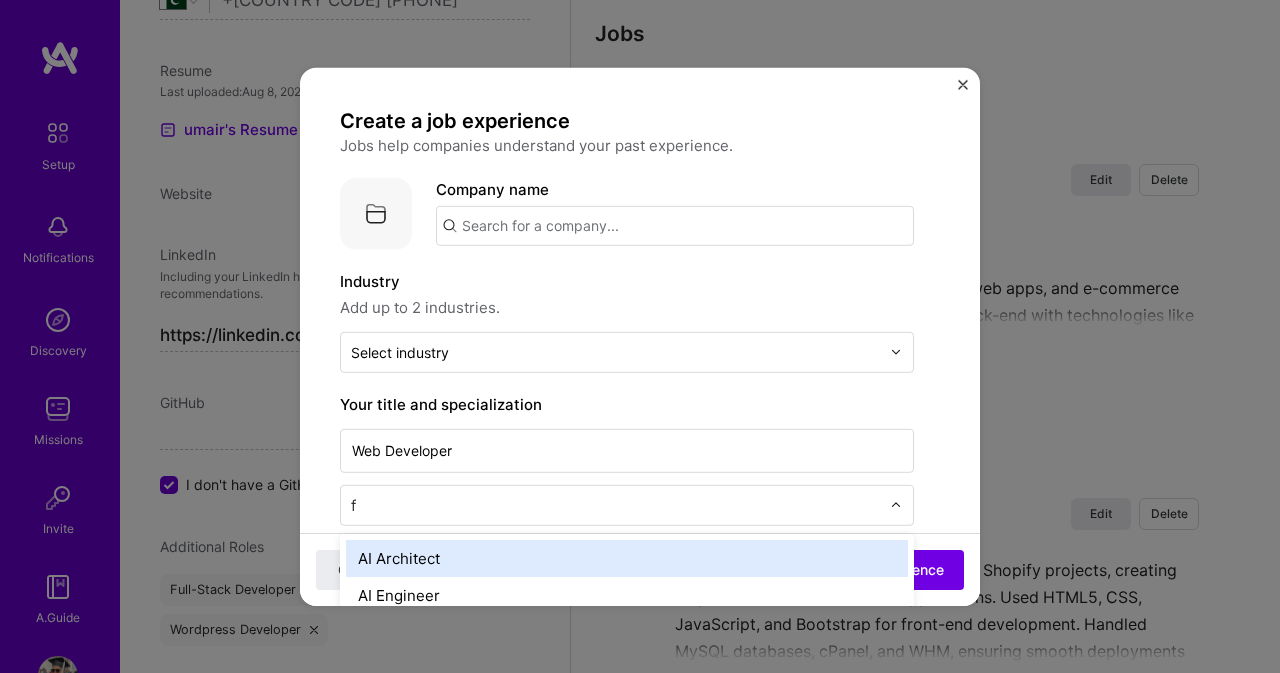 type on "fr" 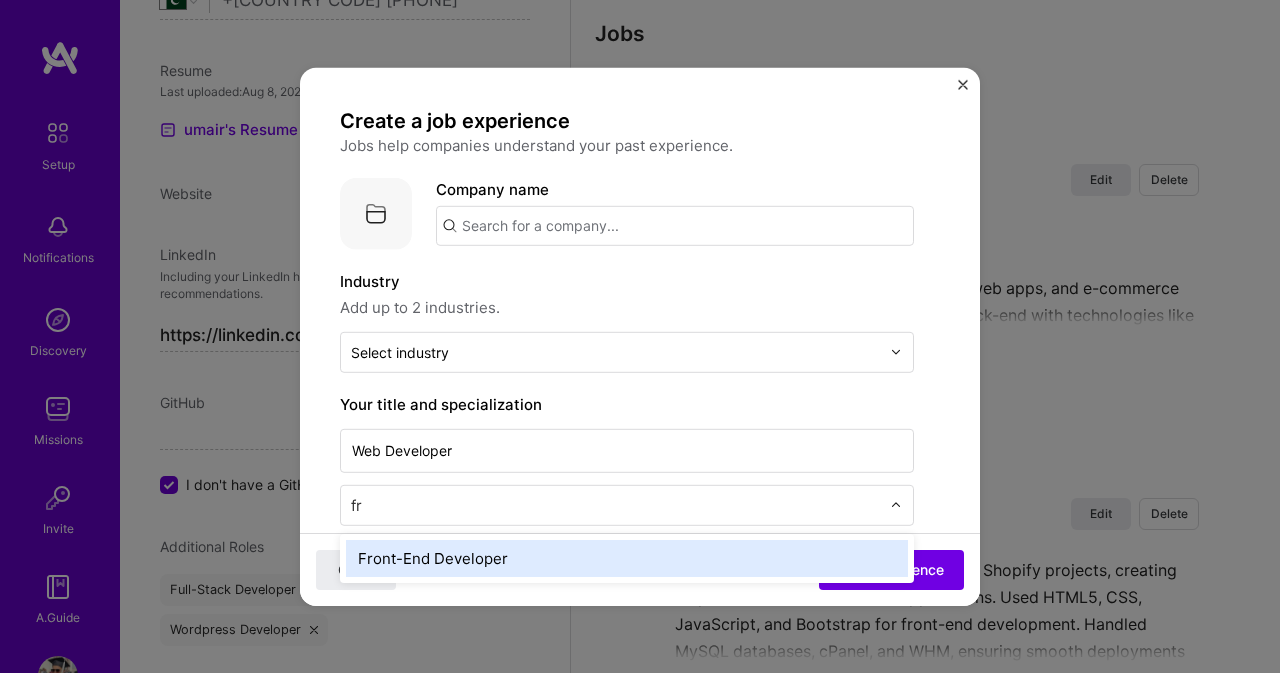 click on "Front-End Developer" at bounding box center (627, 557) 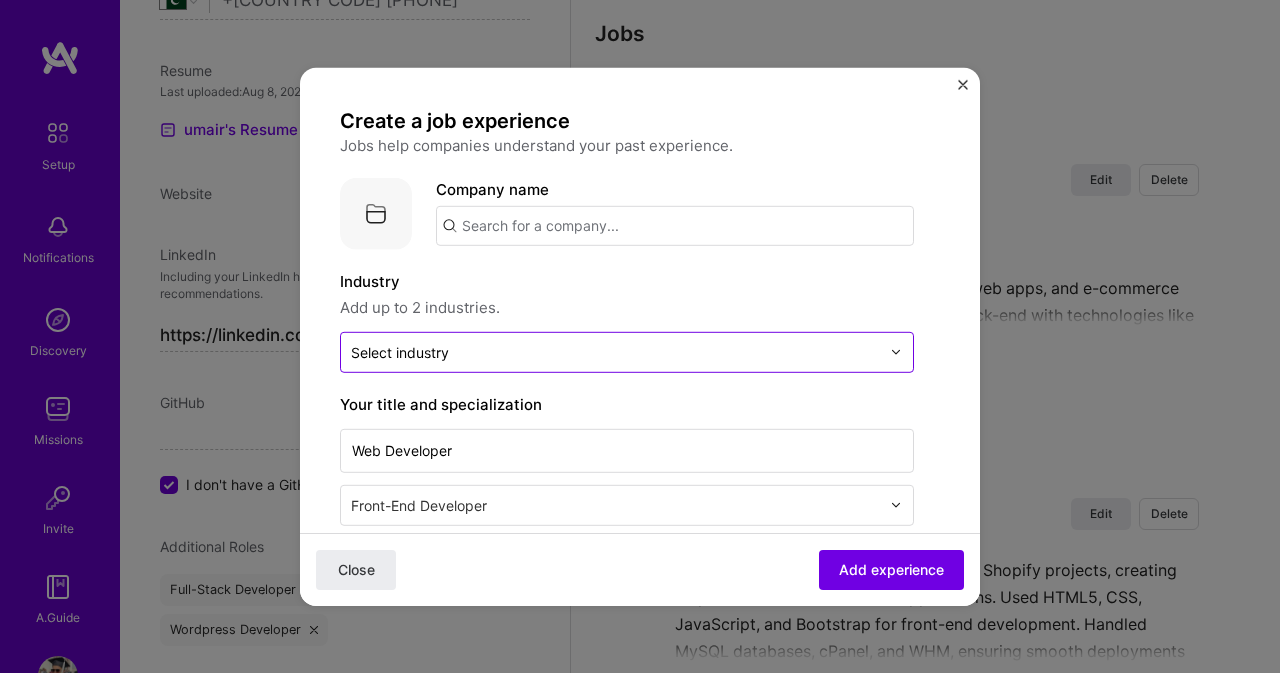 click at bounding box center [615, 351] 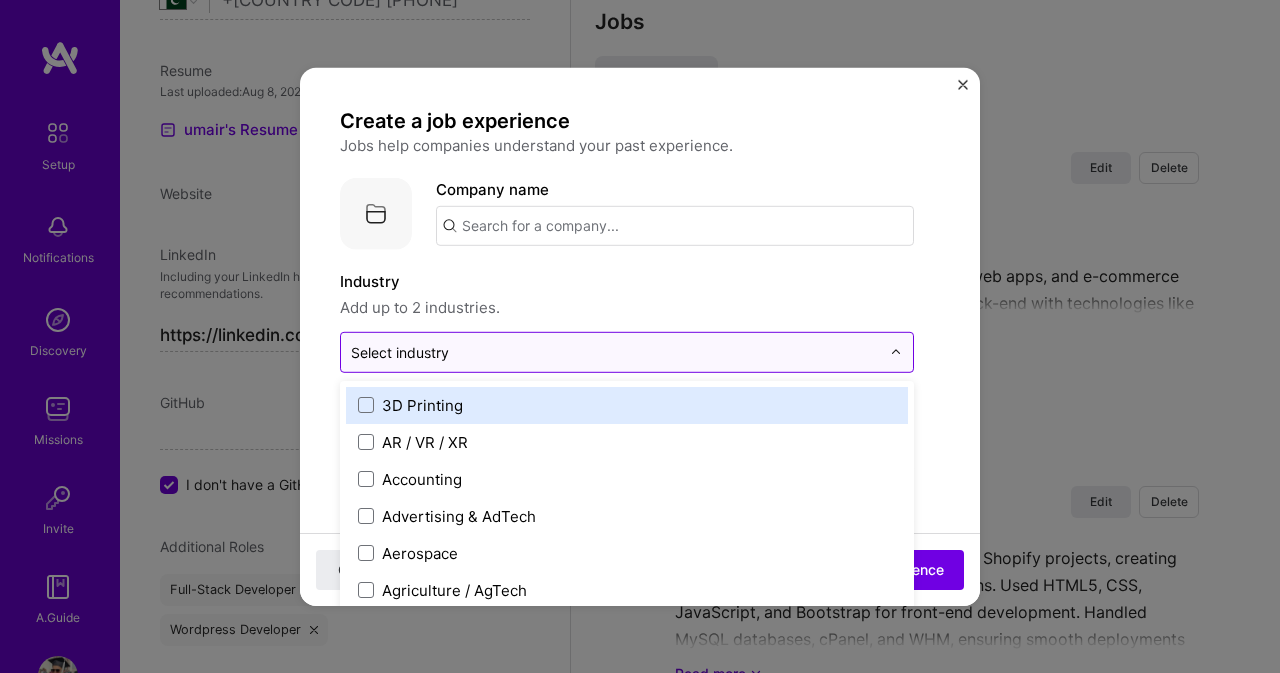 scroll, scrollTop: 2883, scrollLeft: 0, axis: vertical 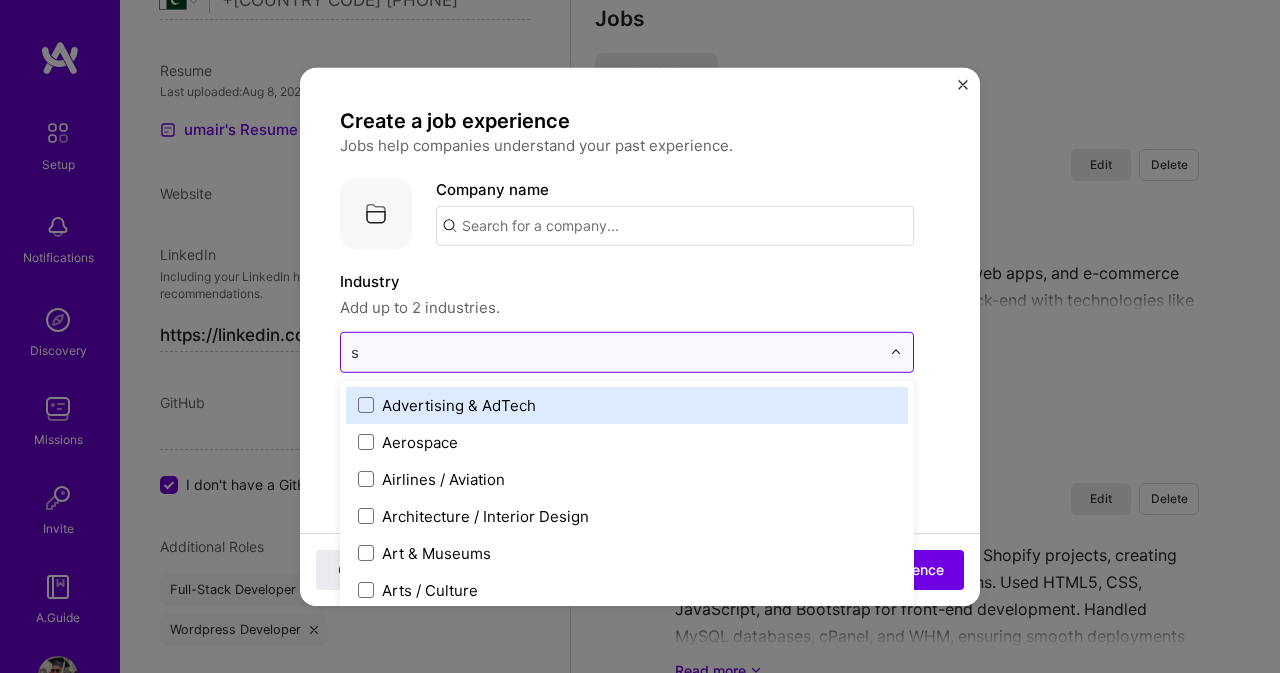 type on "sa" 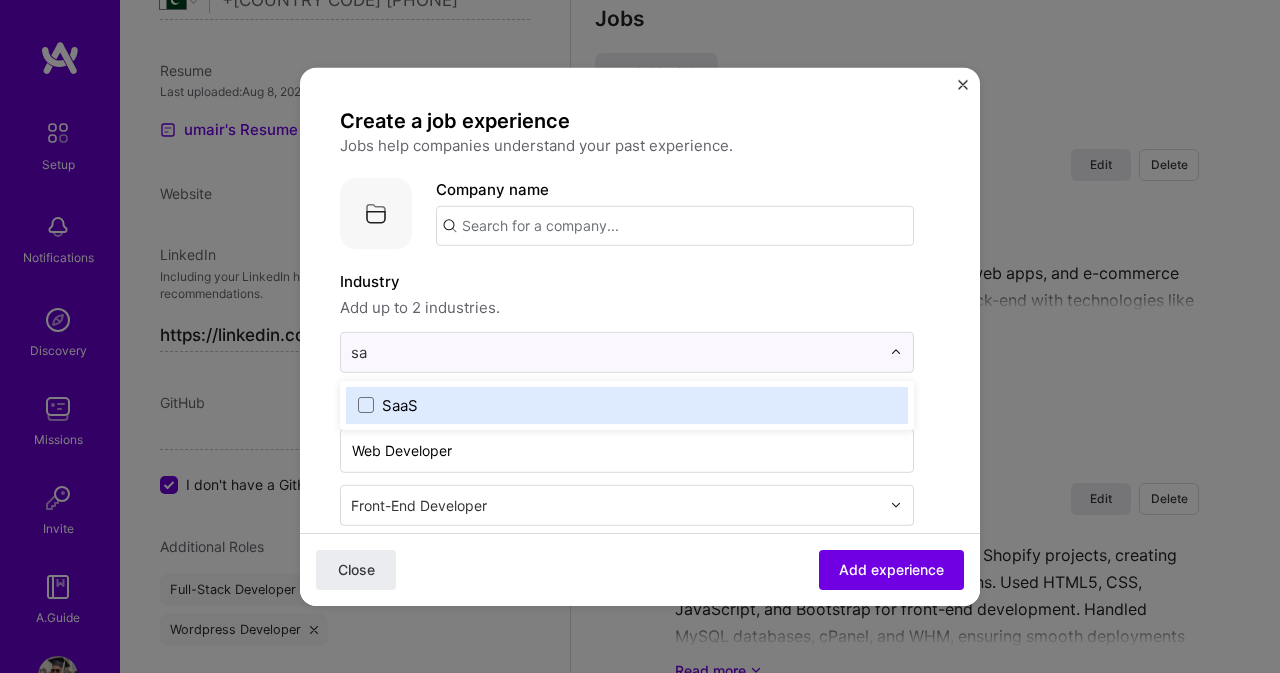 click on "SaaS" at bounding box center [627, 404] 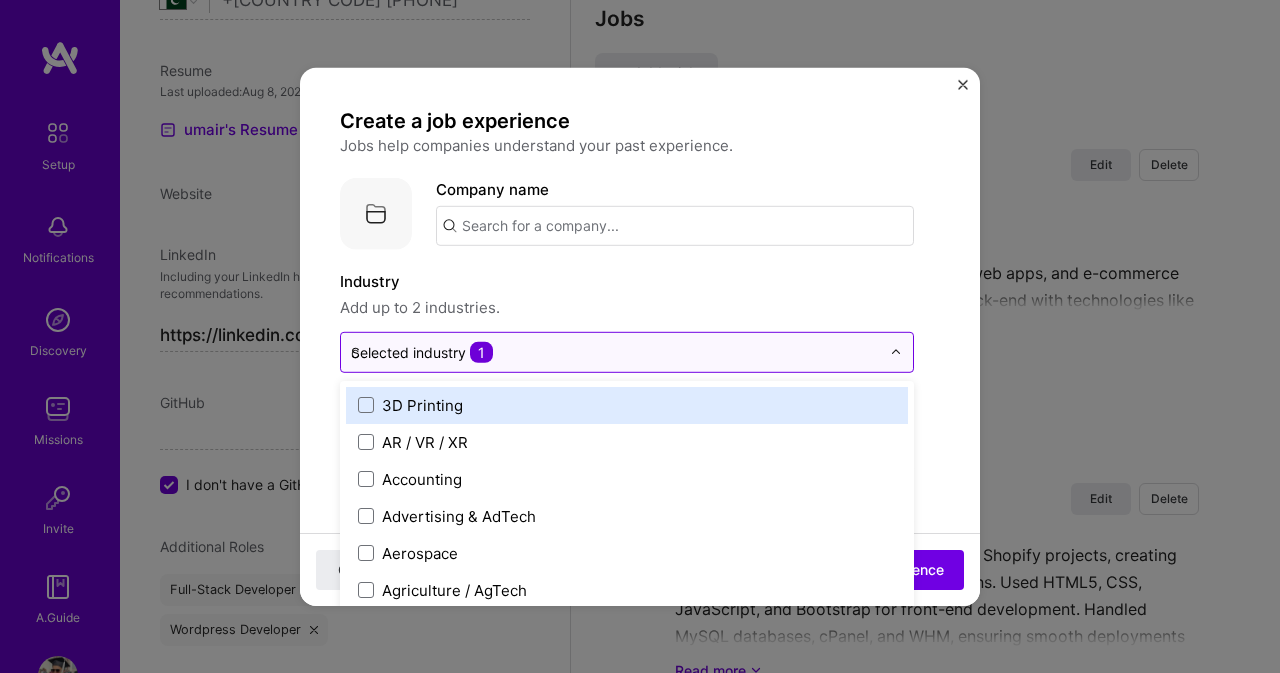 type on "[UNIT]" 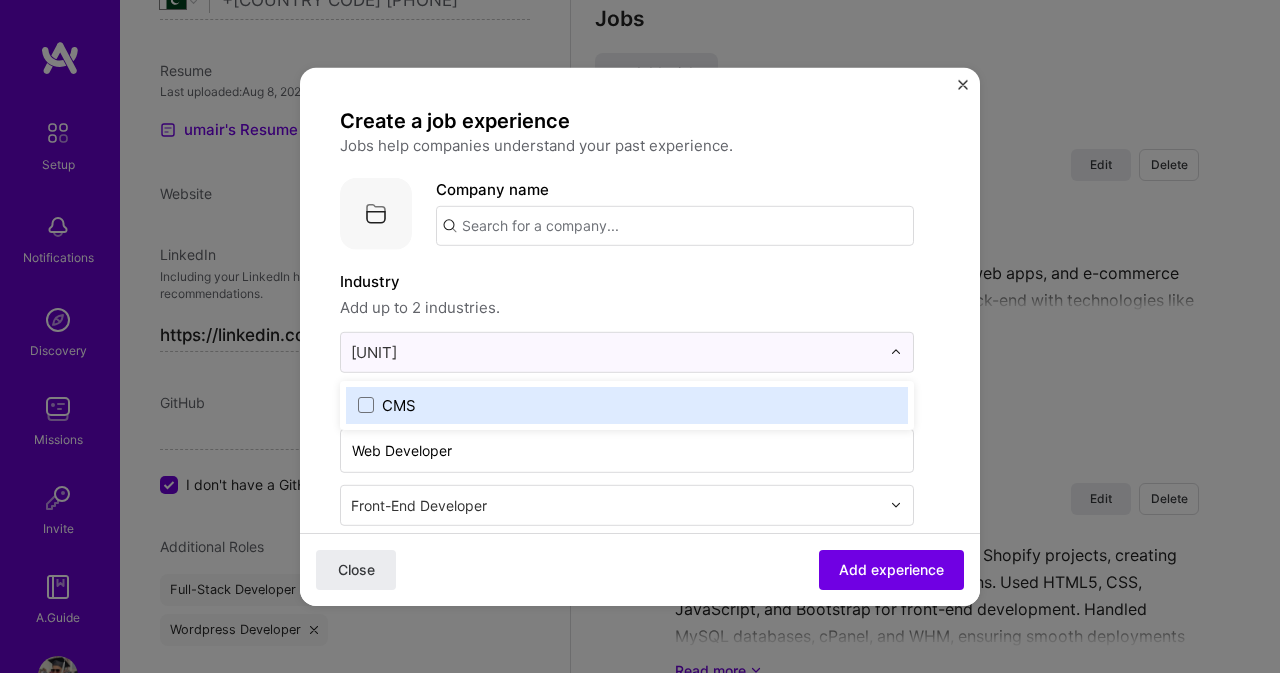 click on "CMS" at bounding box center (627, 404) 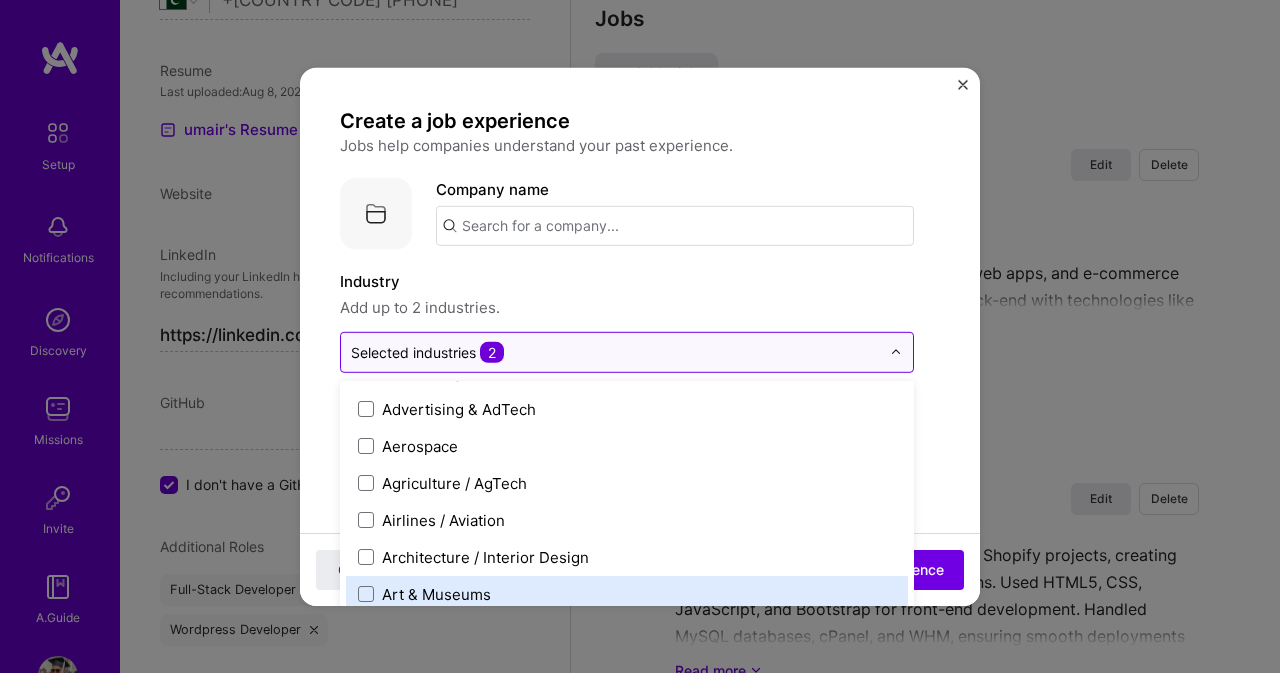 scroll, scrollTop: 300, scrollLeft: 0, axis: vertical 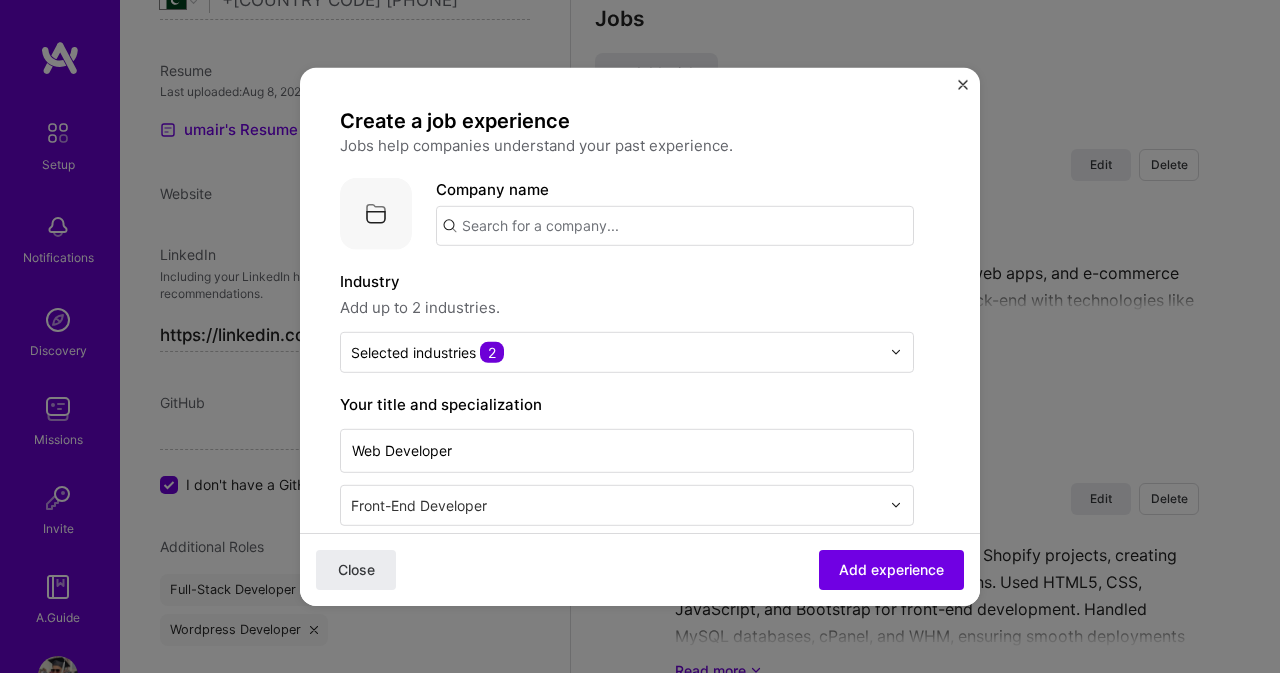 click on "Industry" at bounding box center (627, 281) 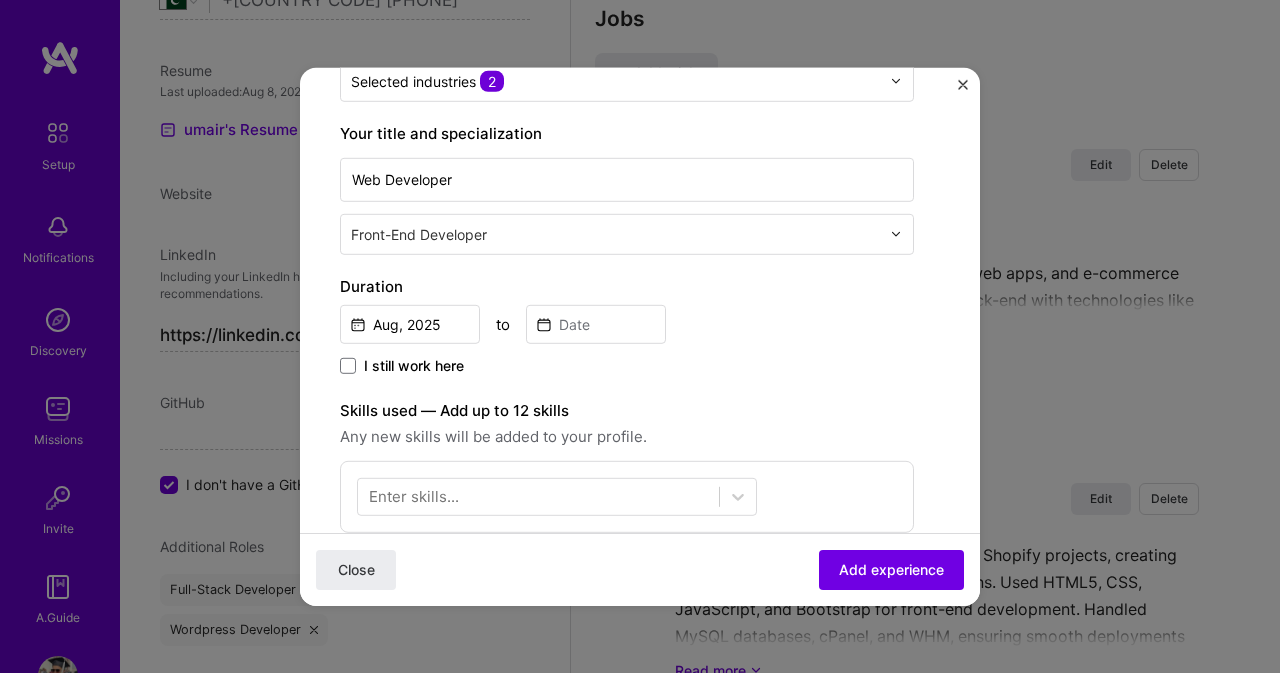 scroll, scrollTop: 300, scrollLeft: 0, axis: vertical 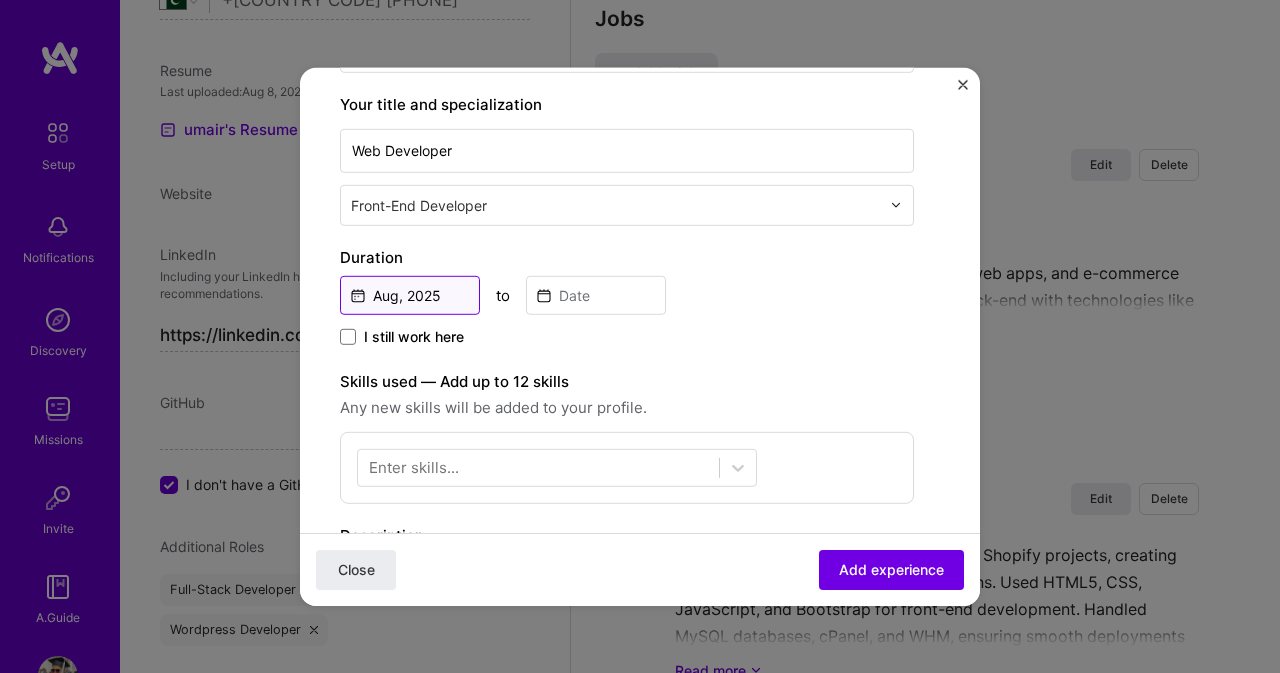 click on "Aug, 2025" at bounding box center (410, 294) 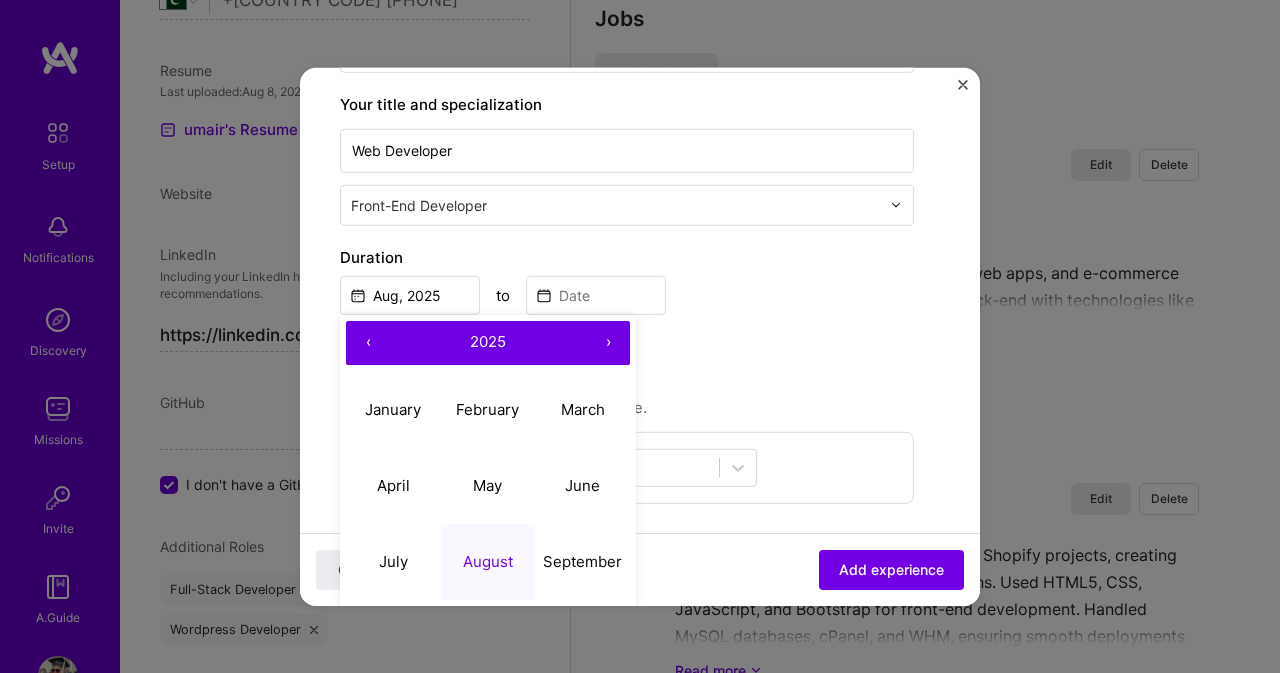 click on "‹" at bounding box center [368, 342] 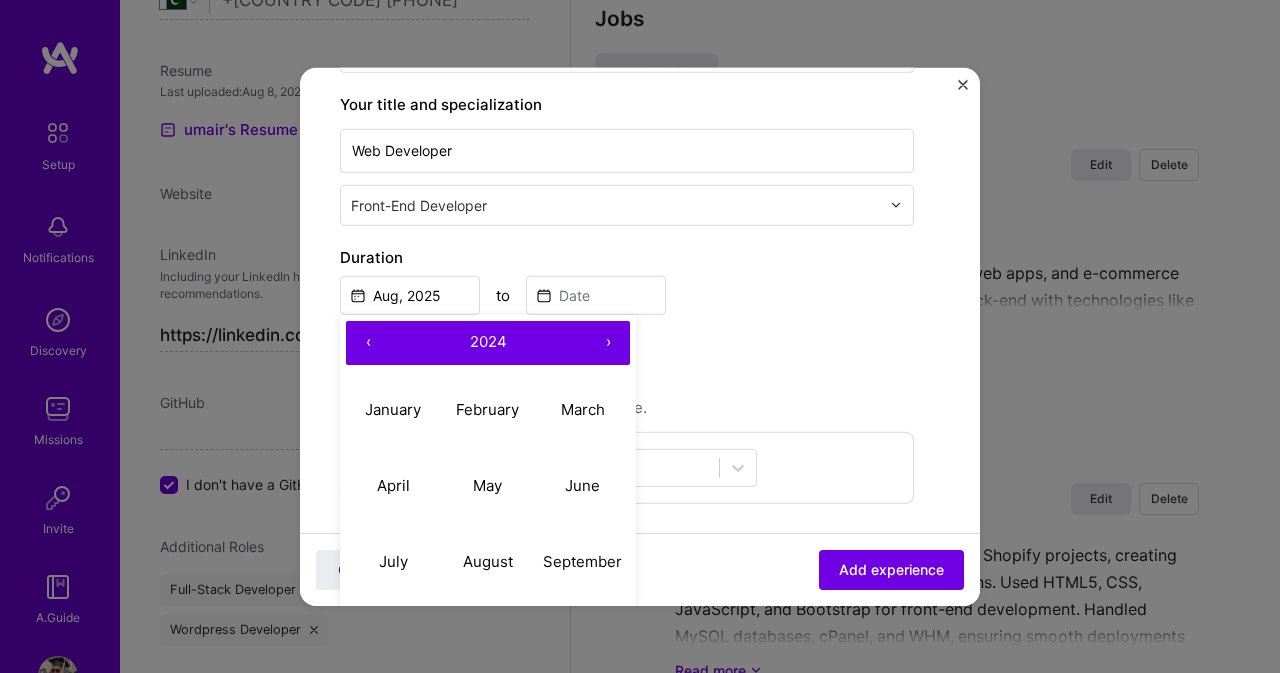 click on "‹" at bounding box center (368, 342) 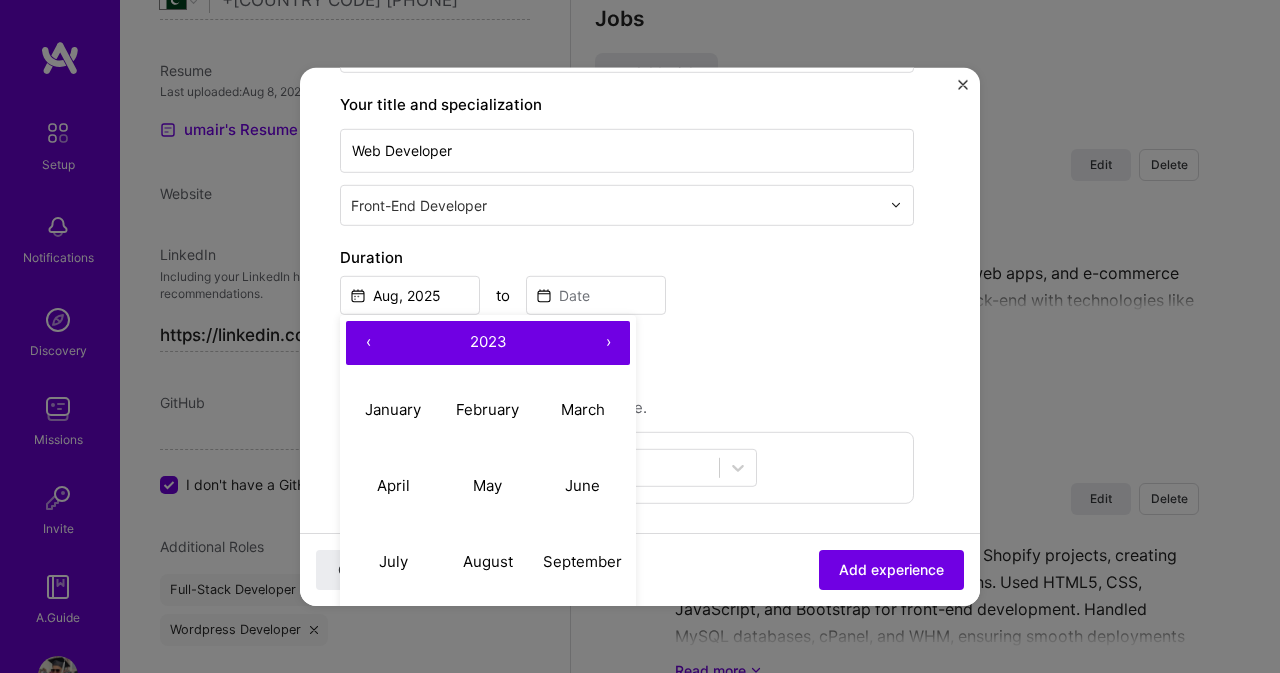 click on "‹" at bounding box center (368, 342) 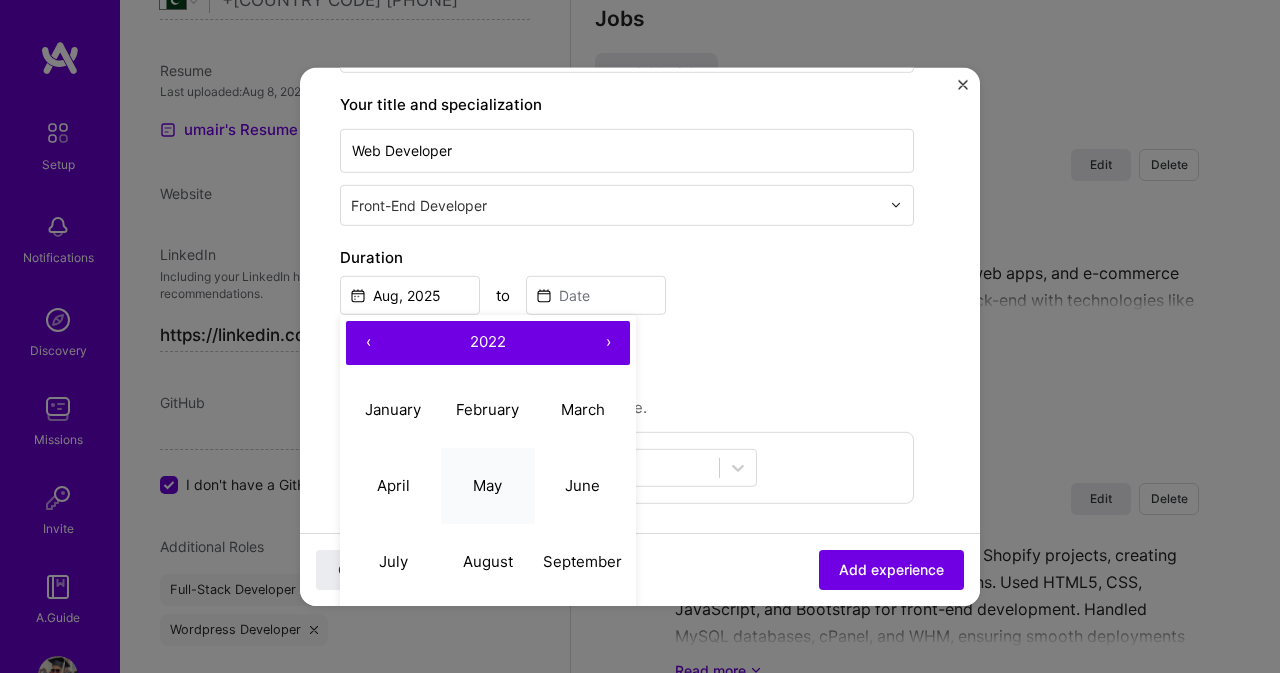 click on "May" at bounding box center (487, 485) 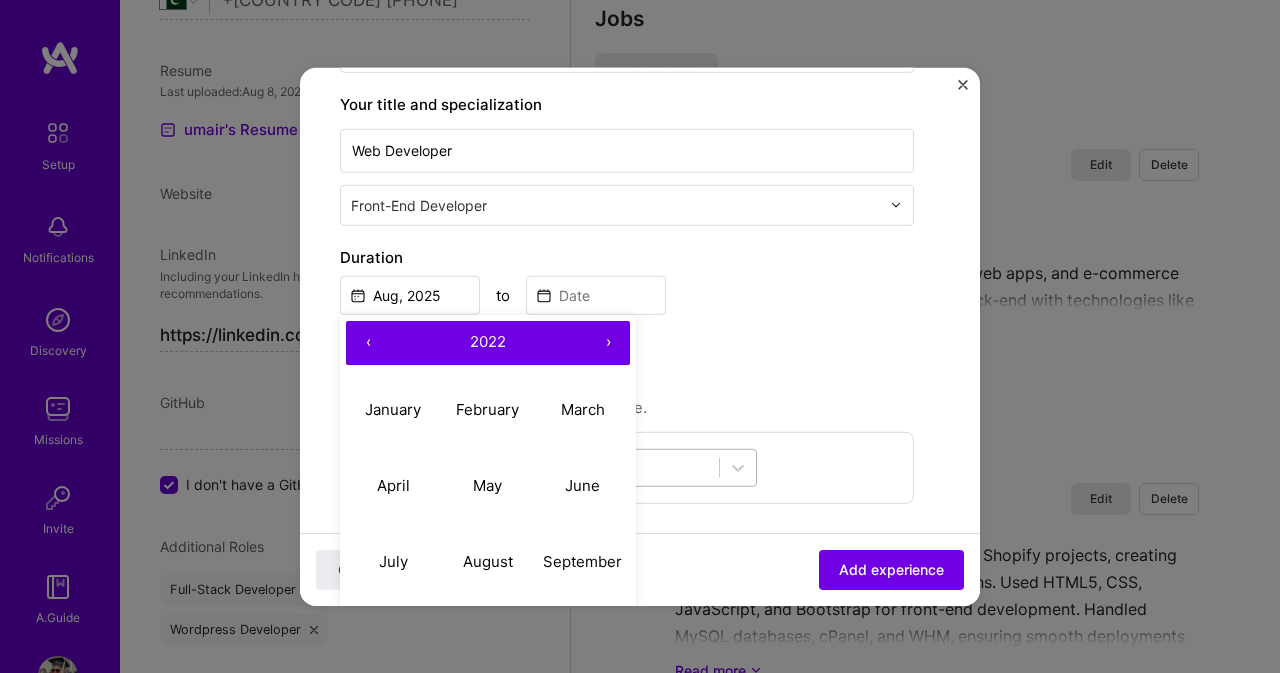 type on "May, 2022" 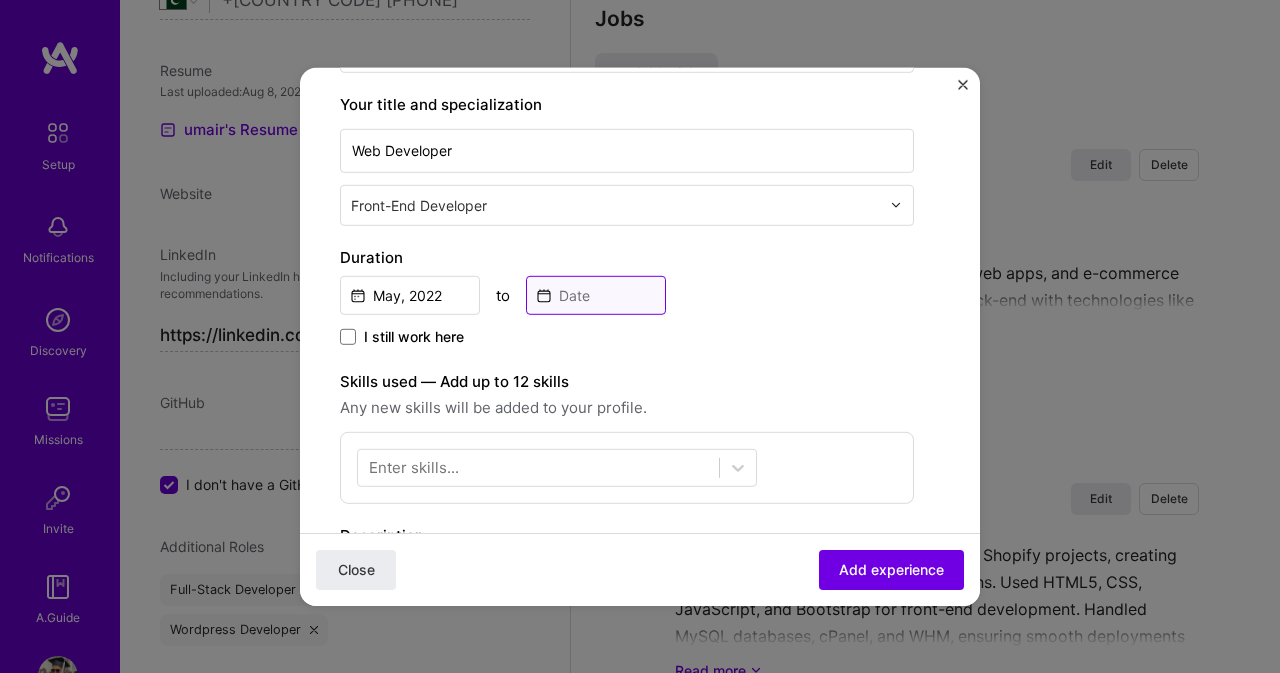 click at bounding box center [596, 294] 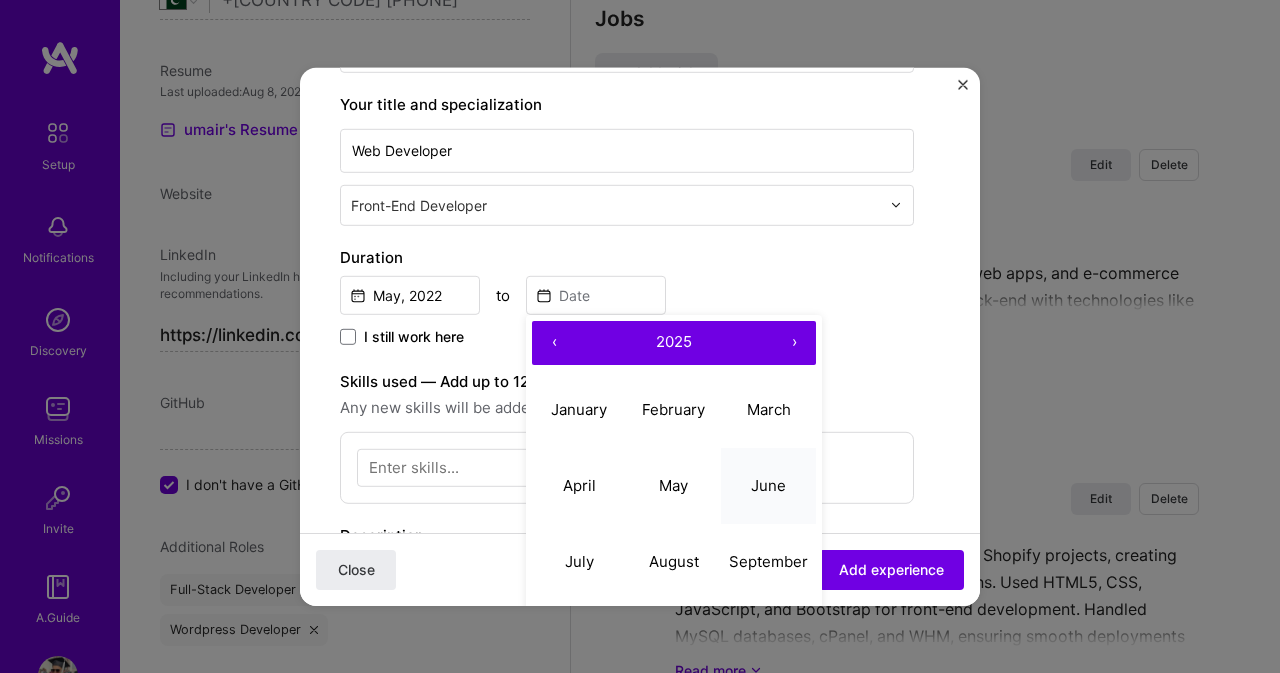 click on "June" at bounding box center (768, 485) 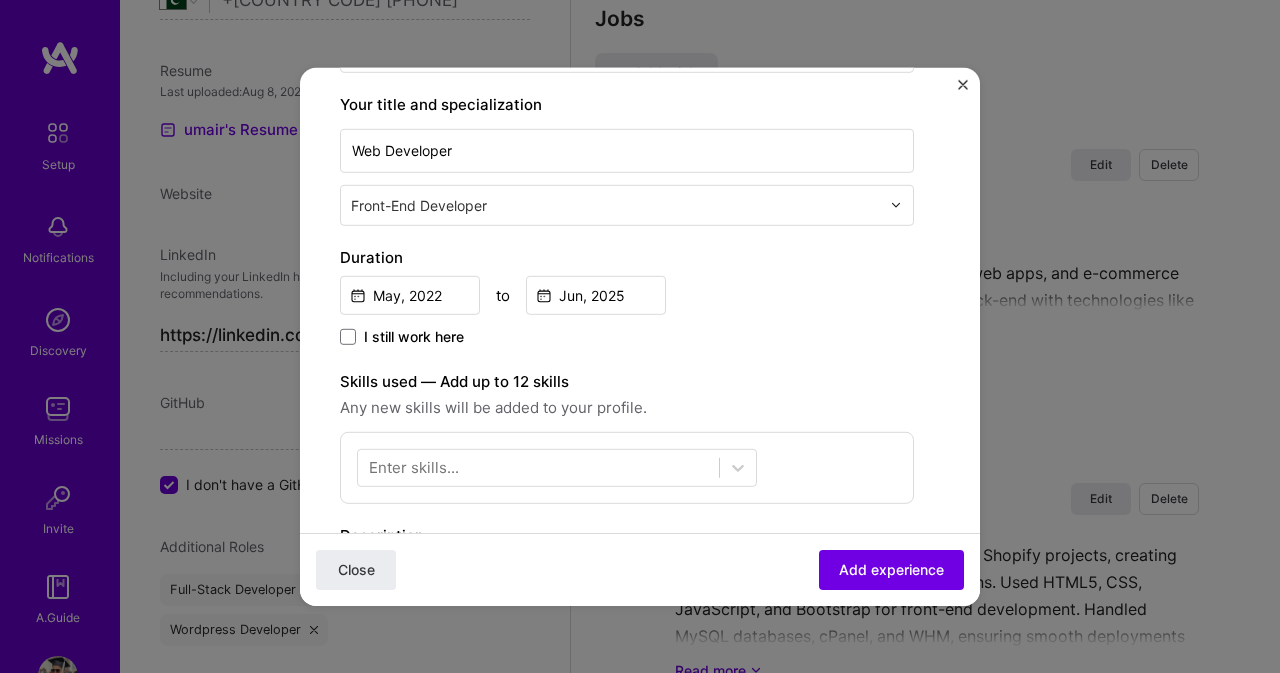 click on "I still work here" at bounding box center [627, 337] 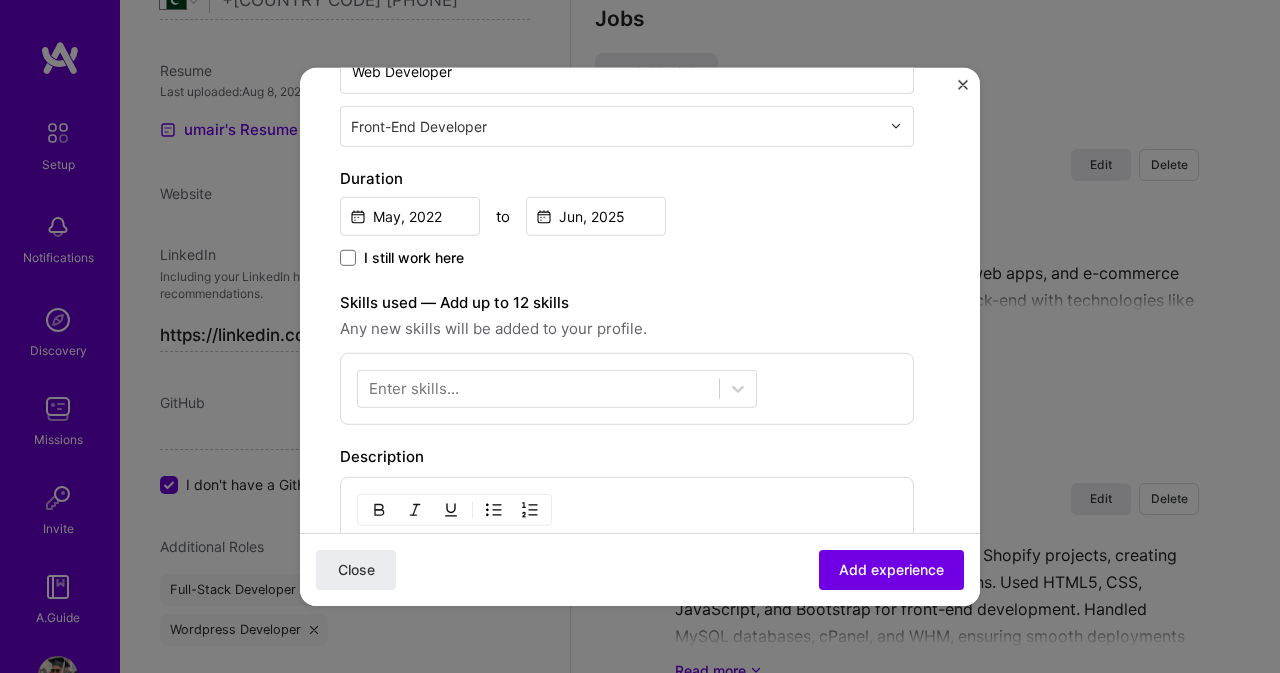 scroll, scrollTop: 500, scrollLeft: 0, axis: vertical 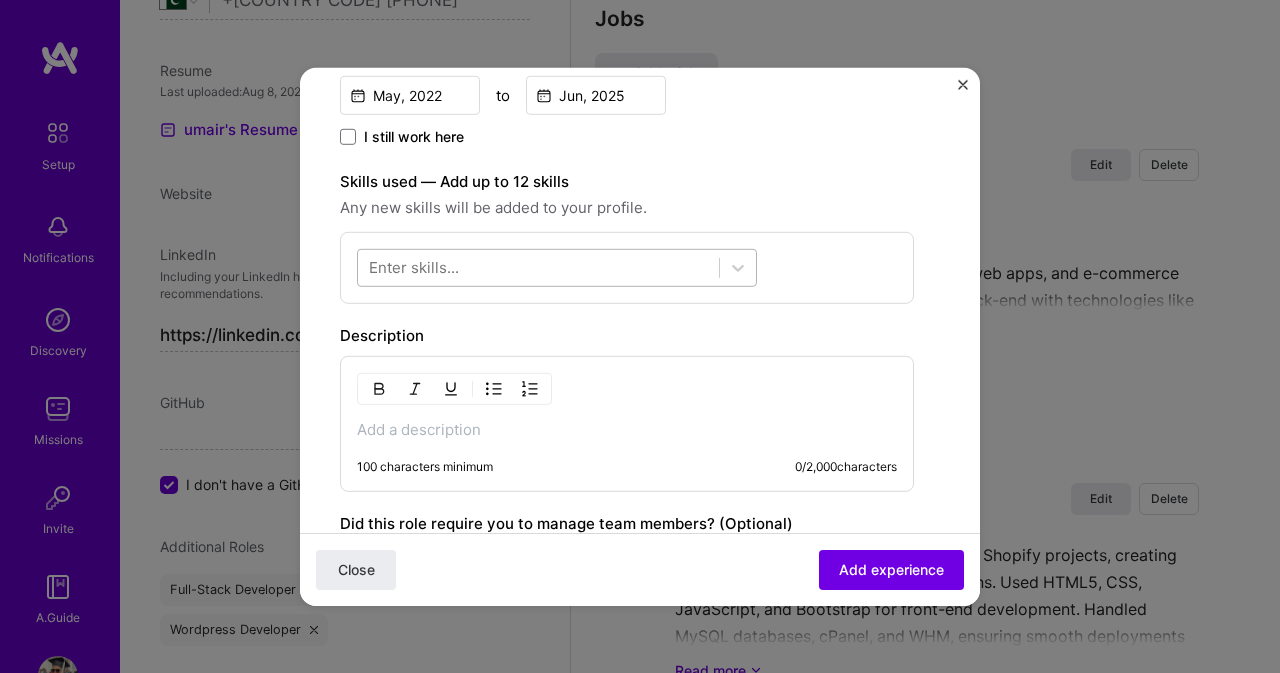 click at bounding box center [538, 267] 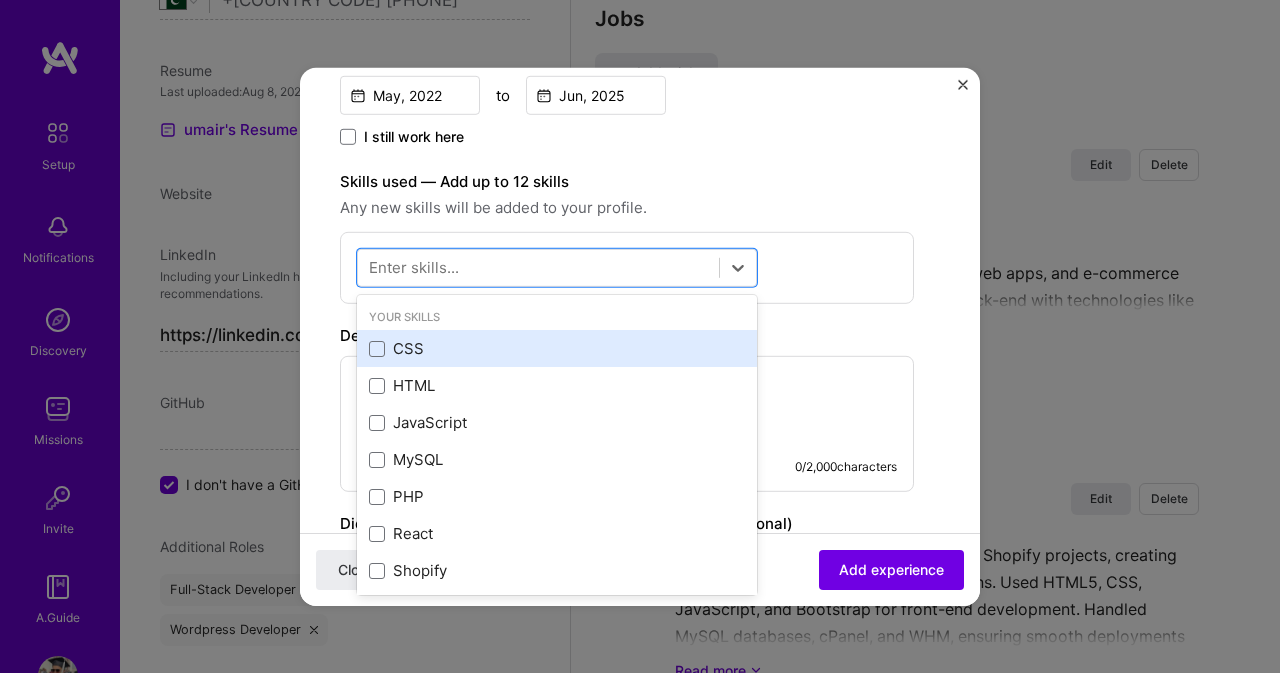 click on "CSS" at bounding box center [557, 348] 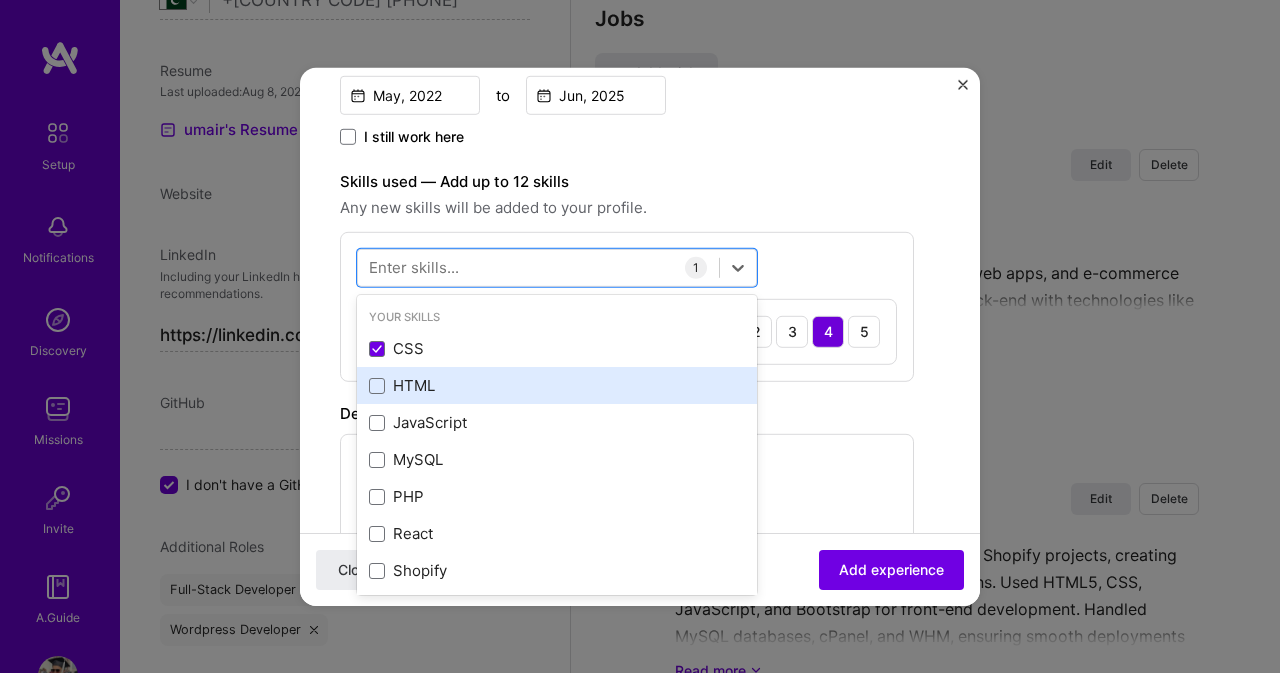 click on "HTML" at bounding box center (557, 385) 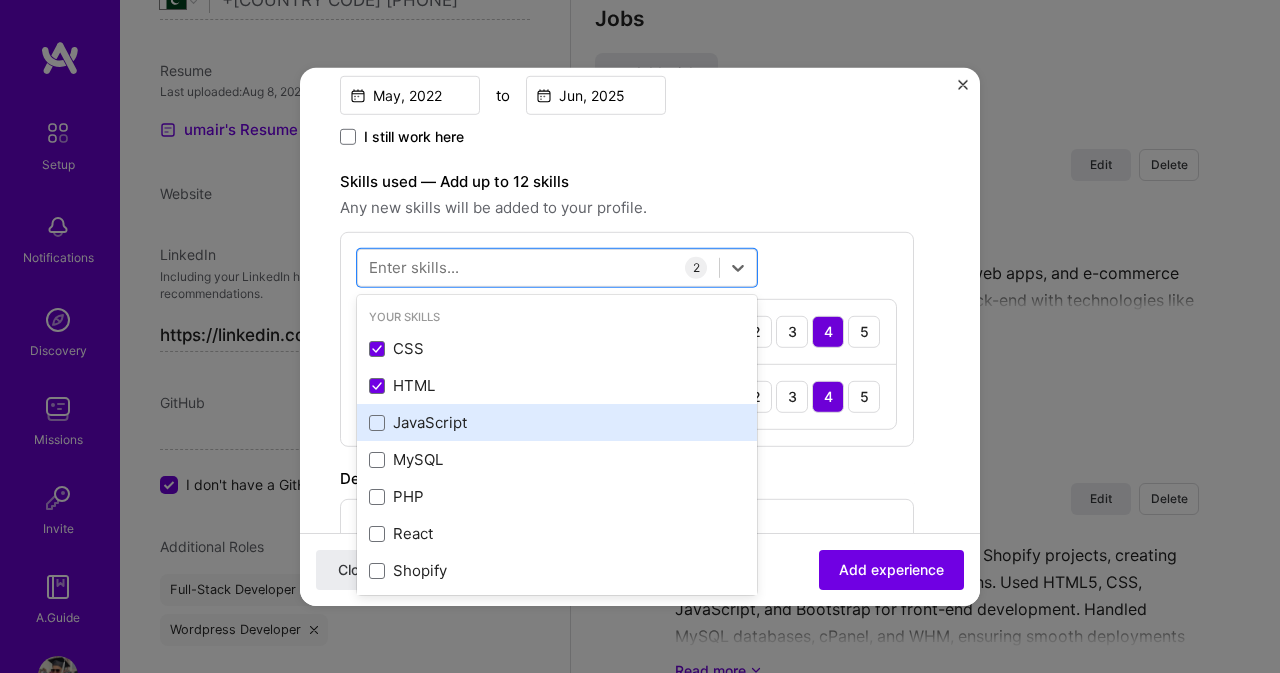 click on "JavaScript" at bounding box center (557, 422) 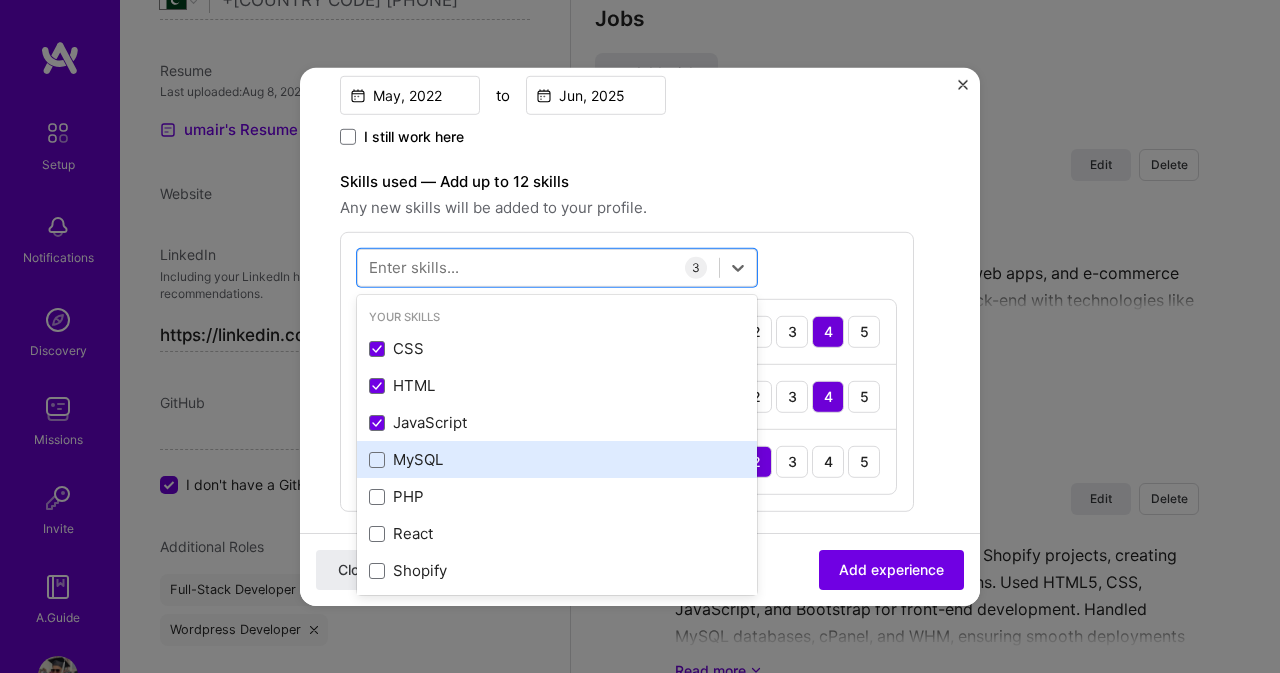 click on "MySQL" at bounding box center [557, 459] 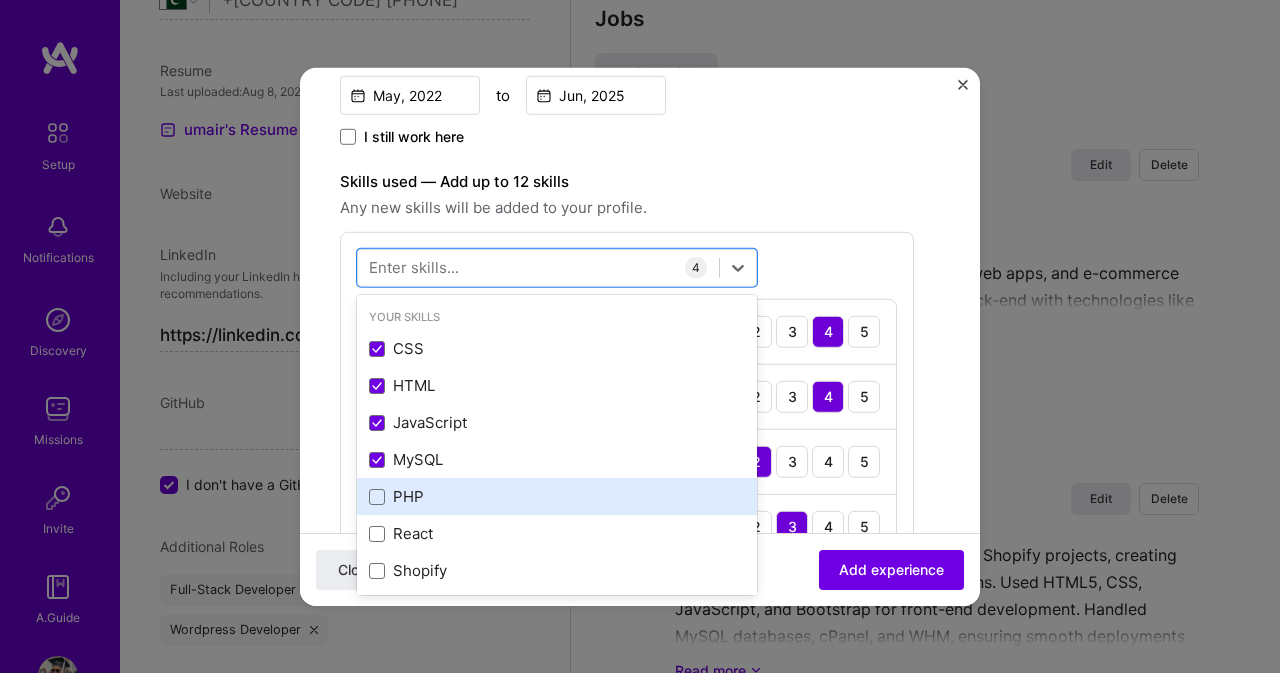 click on "PHP" at bounding box center (557, 496) 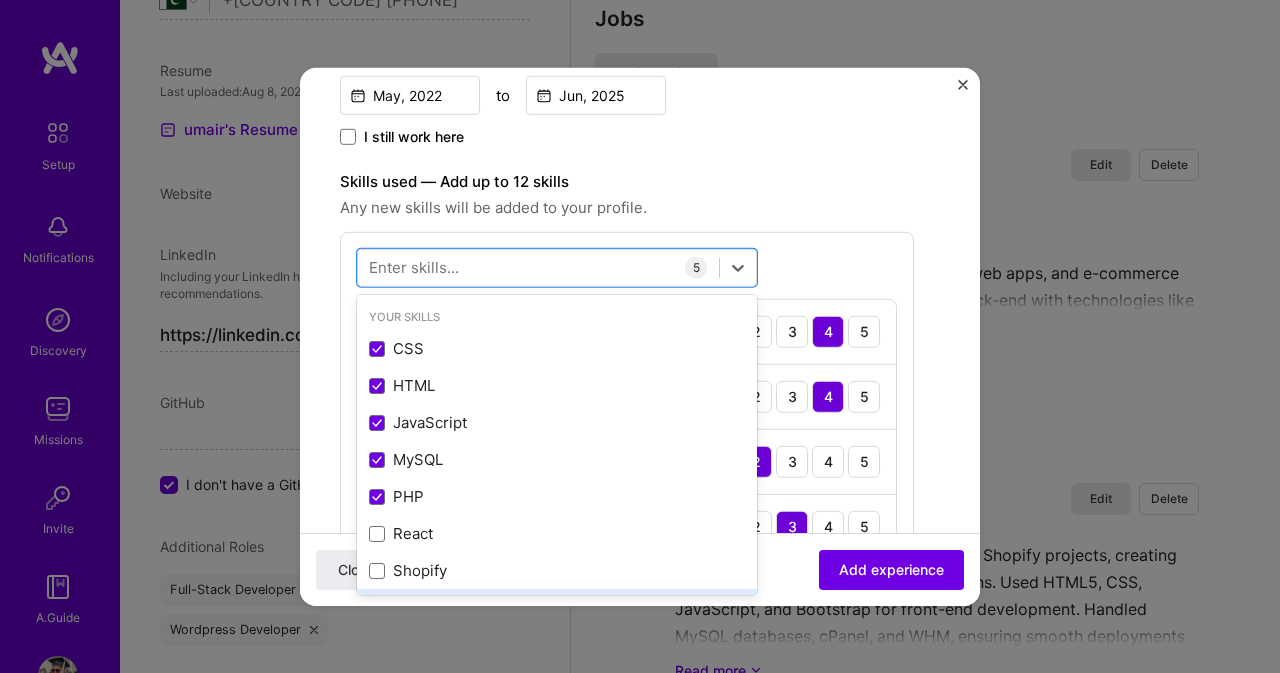 scroll, scrollTop: 100, scrollLeft: 0, axis: vertical 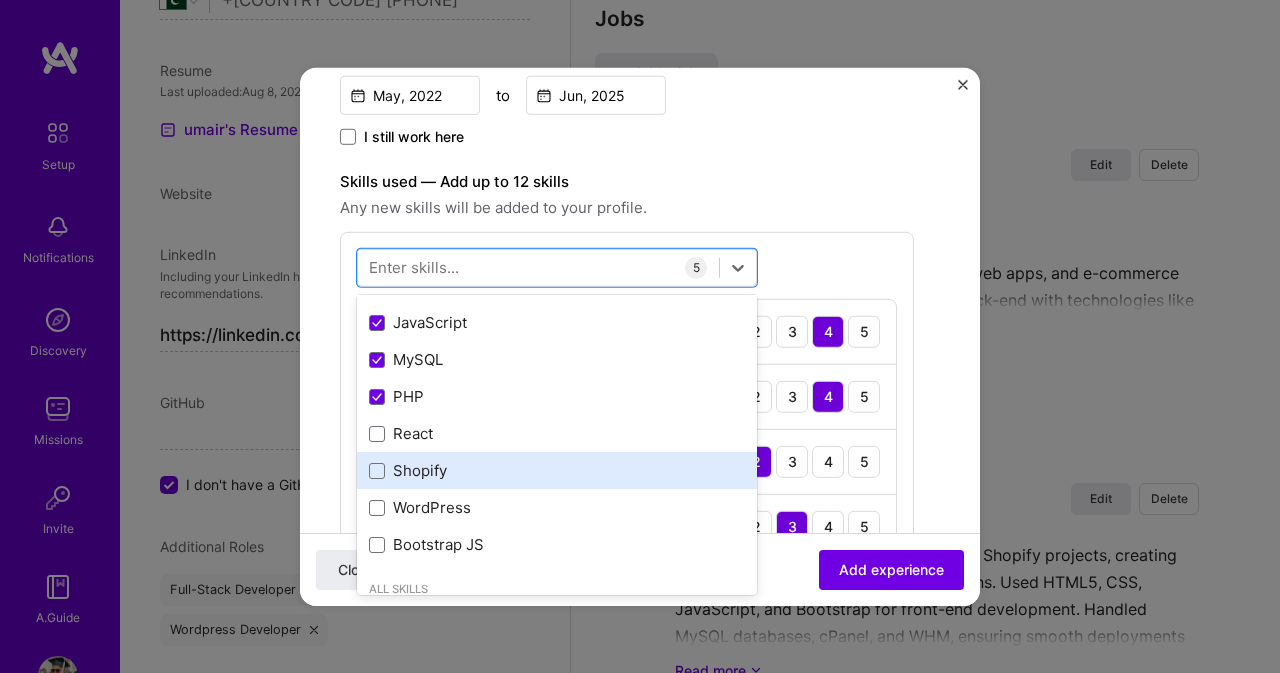 click on "Shopify" at bounding box center (557, 470) 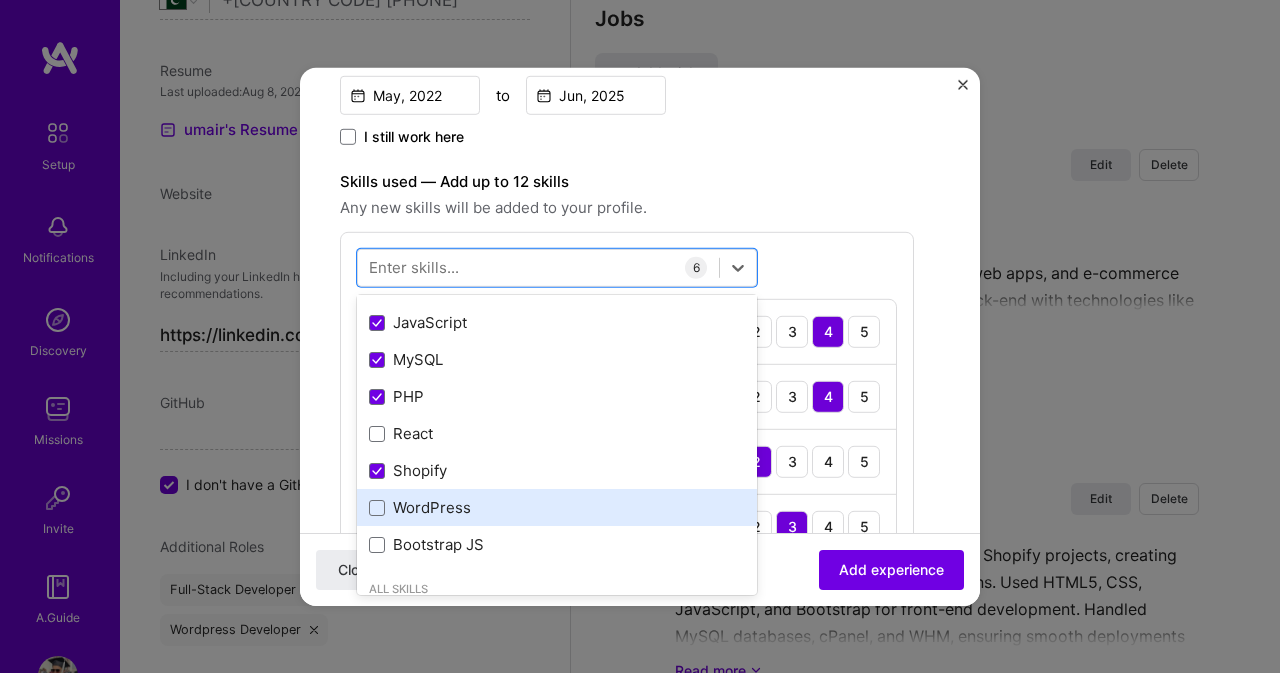 click on "WordPress" at bounding box center [557, 507] 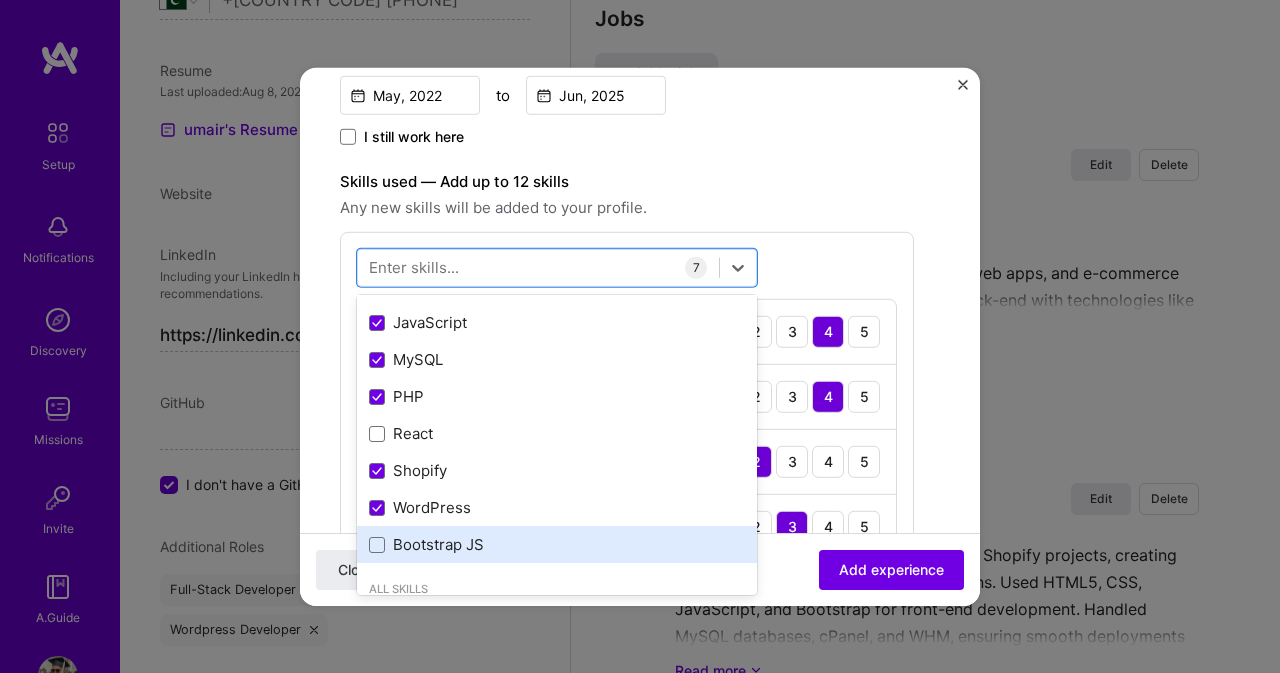 click on "Bootstrap JS" at bounding box center (557, 544) 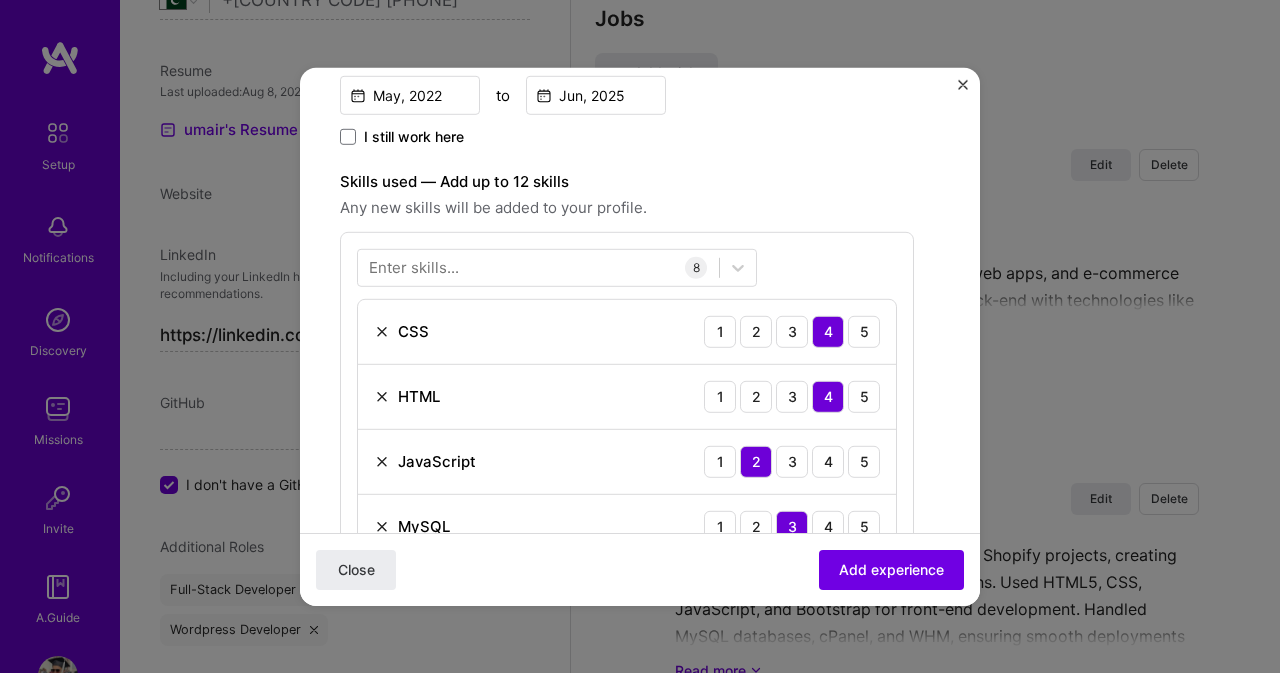 click on "Skills used — Add up to 12 skills" at bounding box center (627, 181) 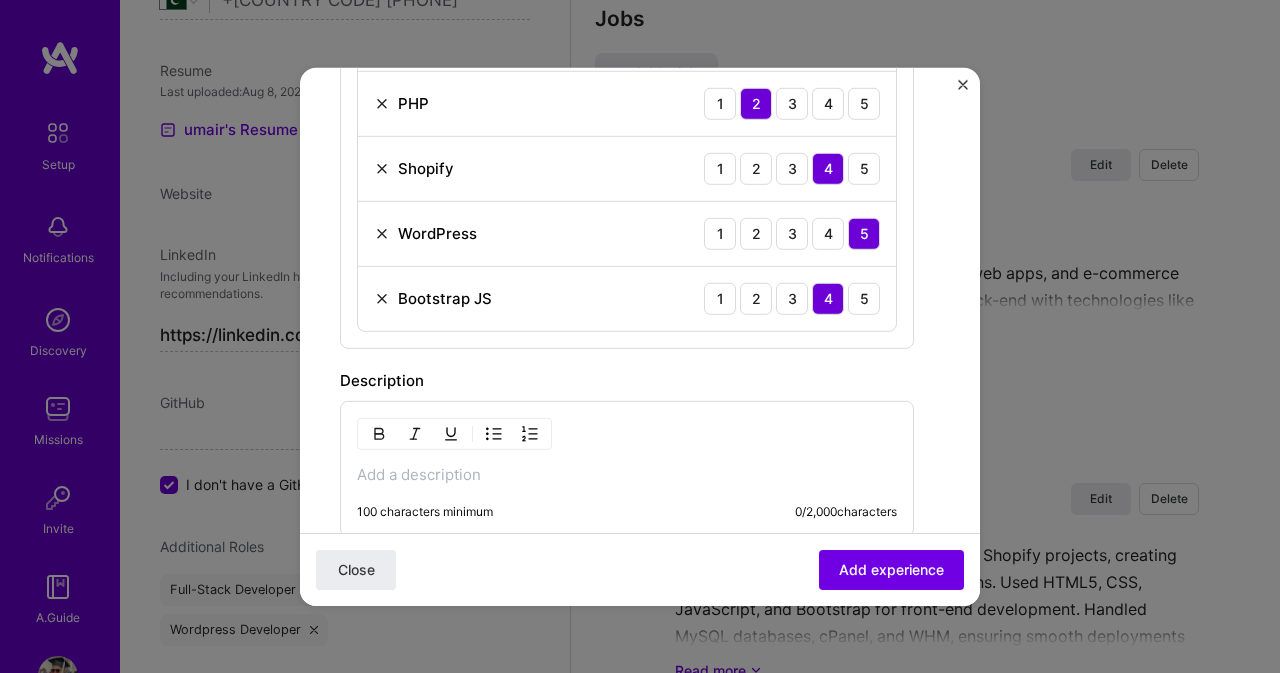 scroll, scrollTop: 1100, scrollLeft: 0, axis: vertical 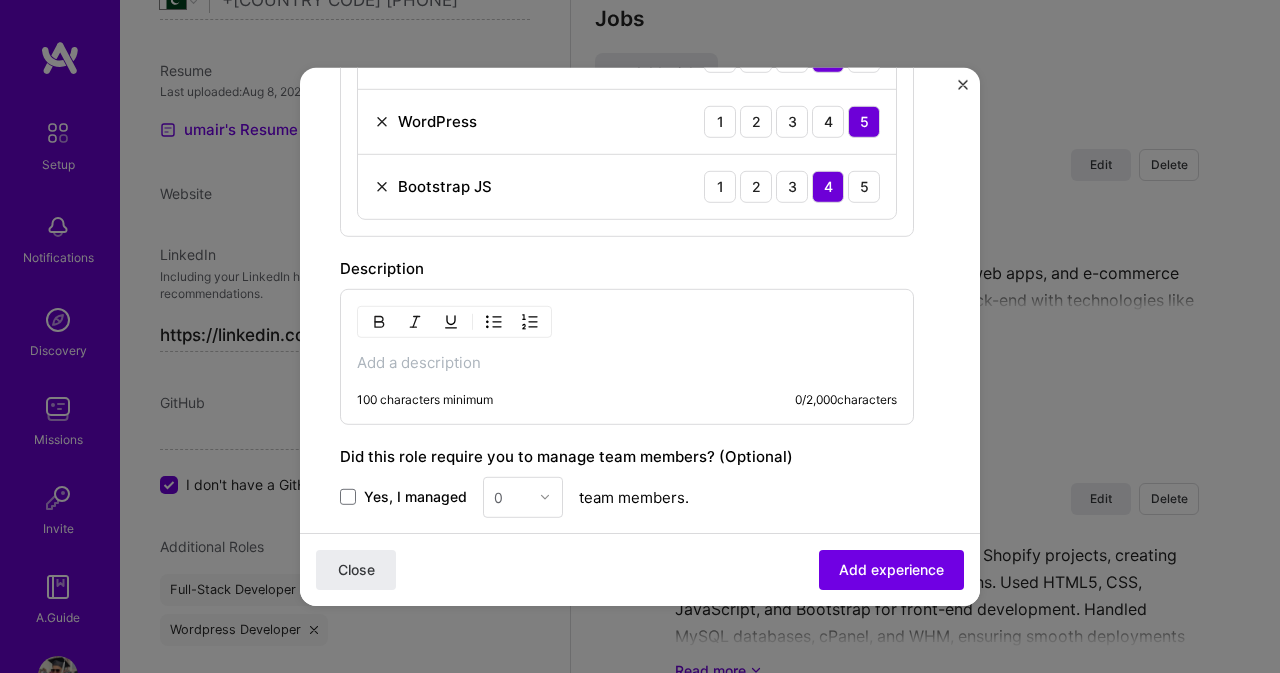 click at bounding box center [627, 362] 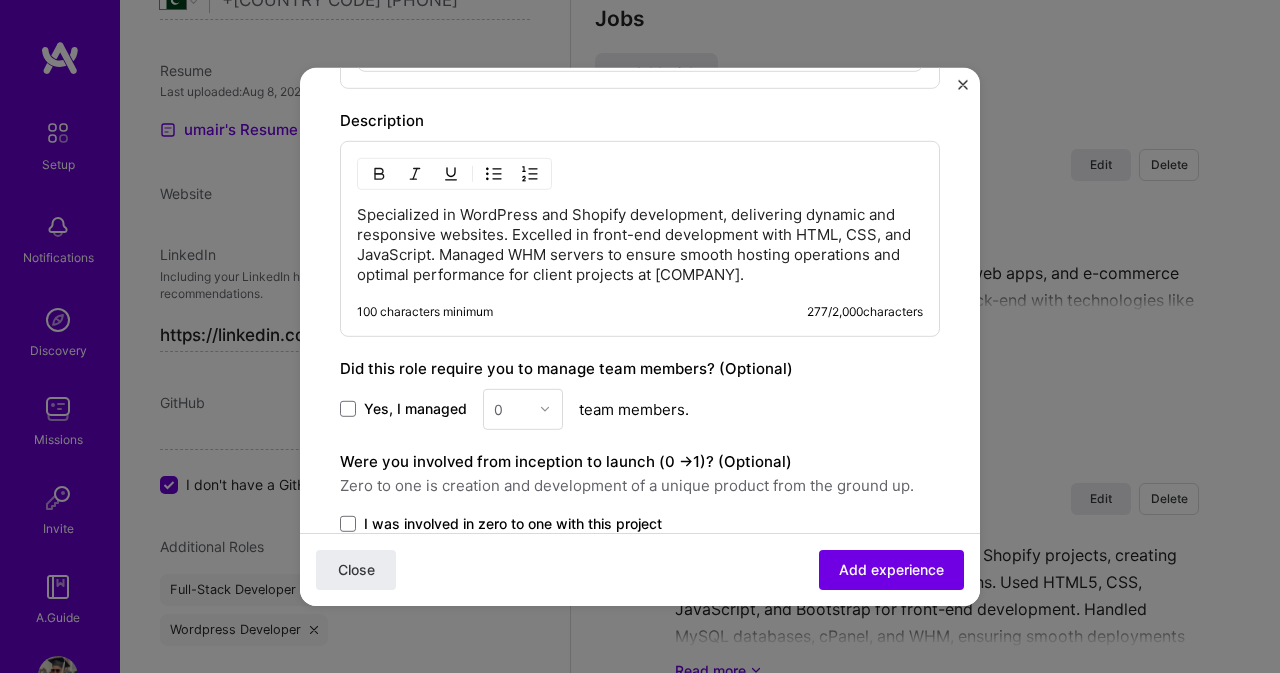 scroll, scrollTop: 1300, scrollLeft: 0, axis: vertical 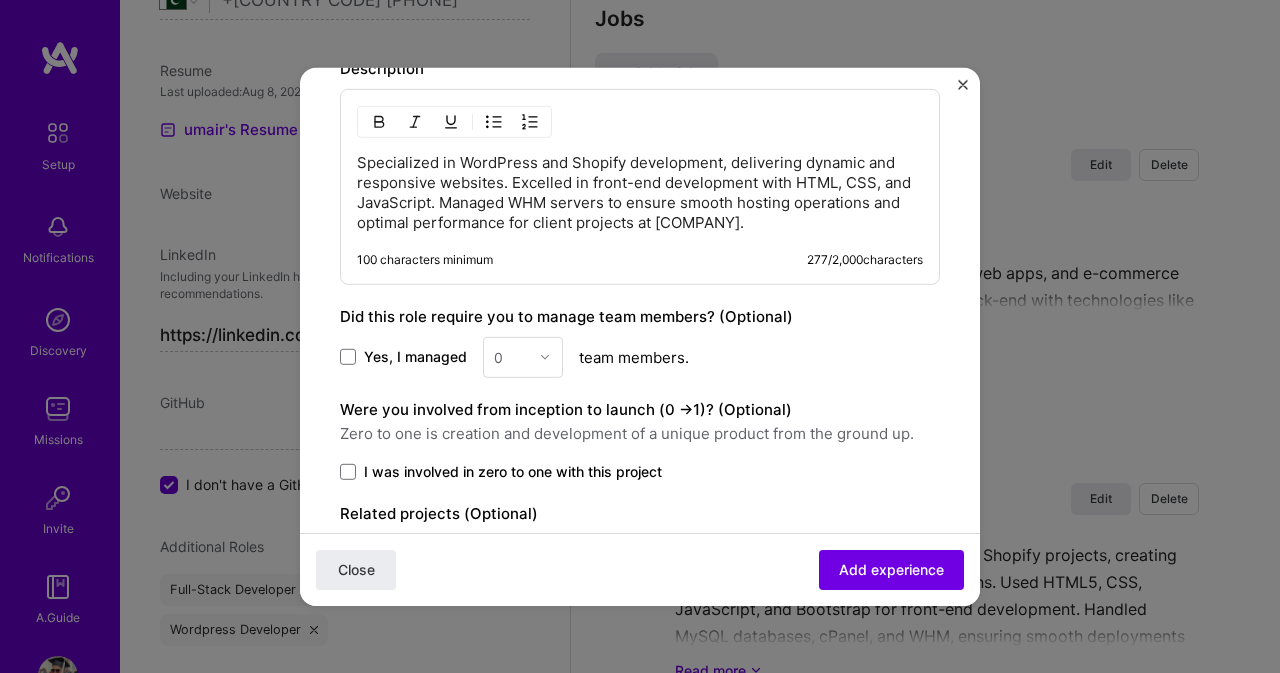 click on "Yes, I managed" at bounding box center (415, 357) 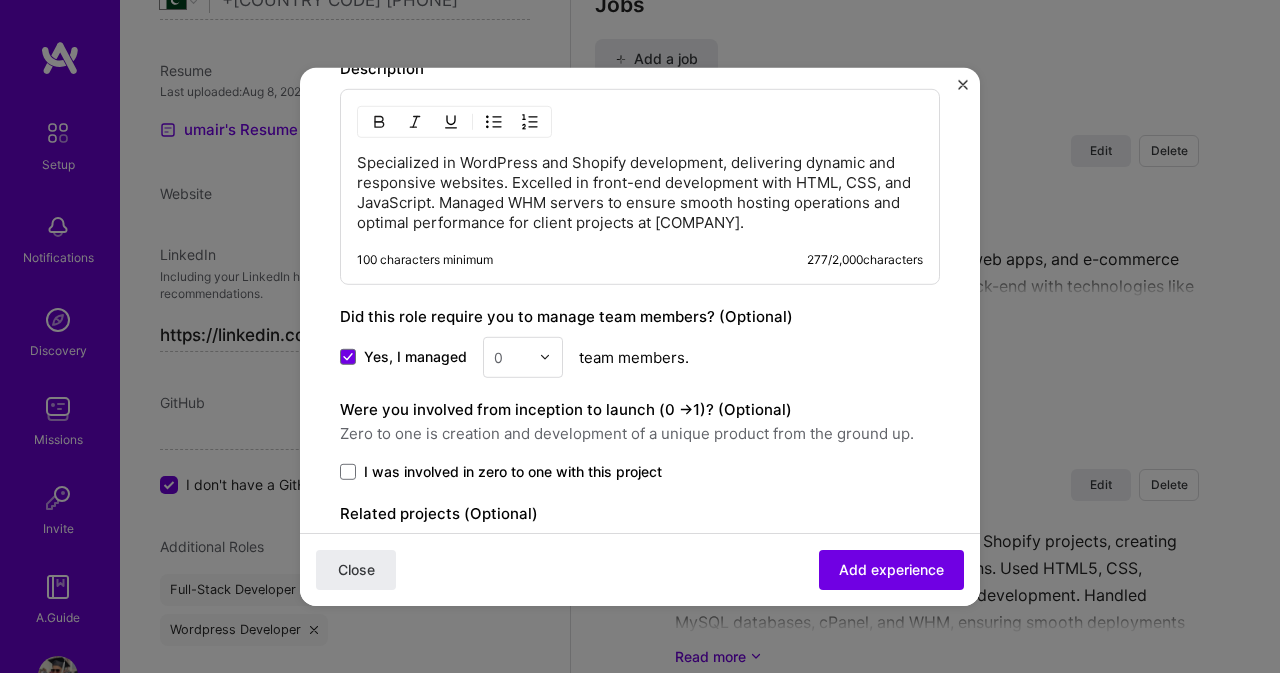 click at bounding box center [545, 357] 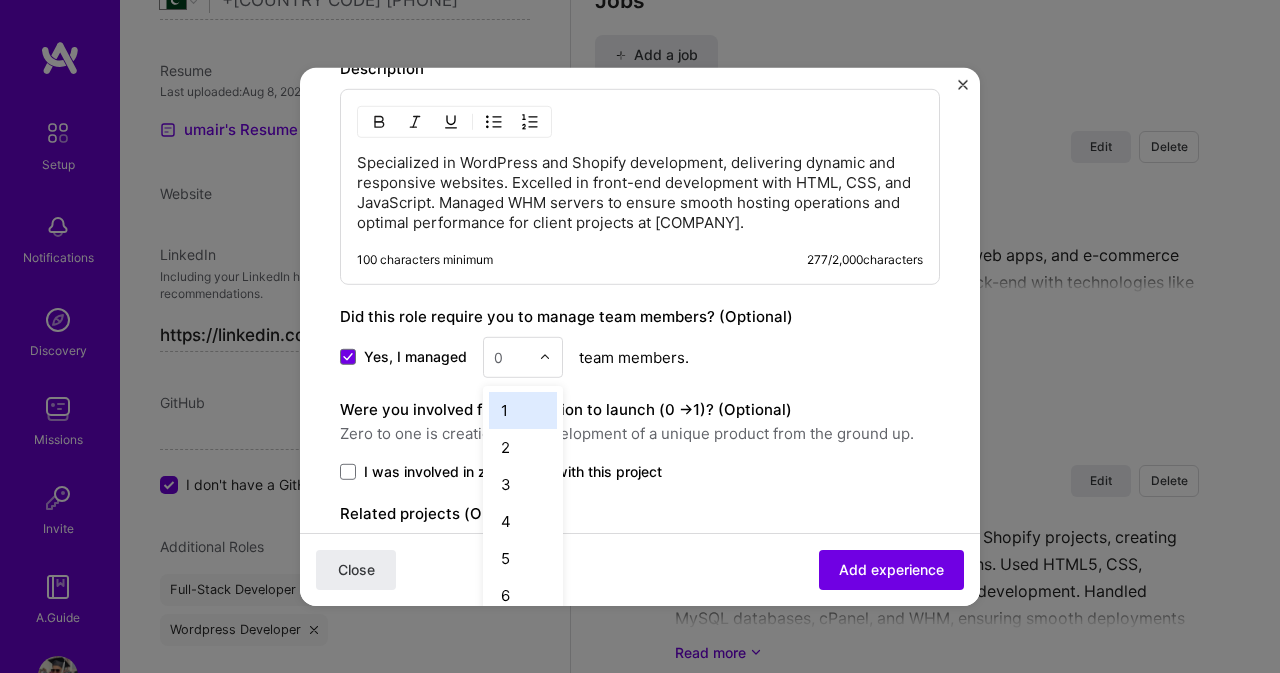 scroll, scrollTop: 2903, scrollLeft: 0, axis: vertical 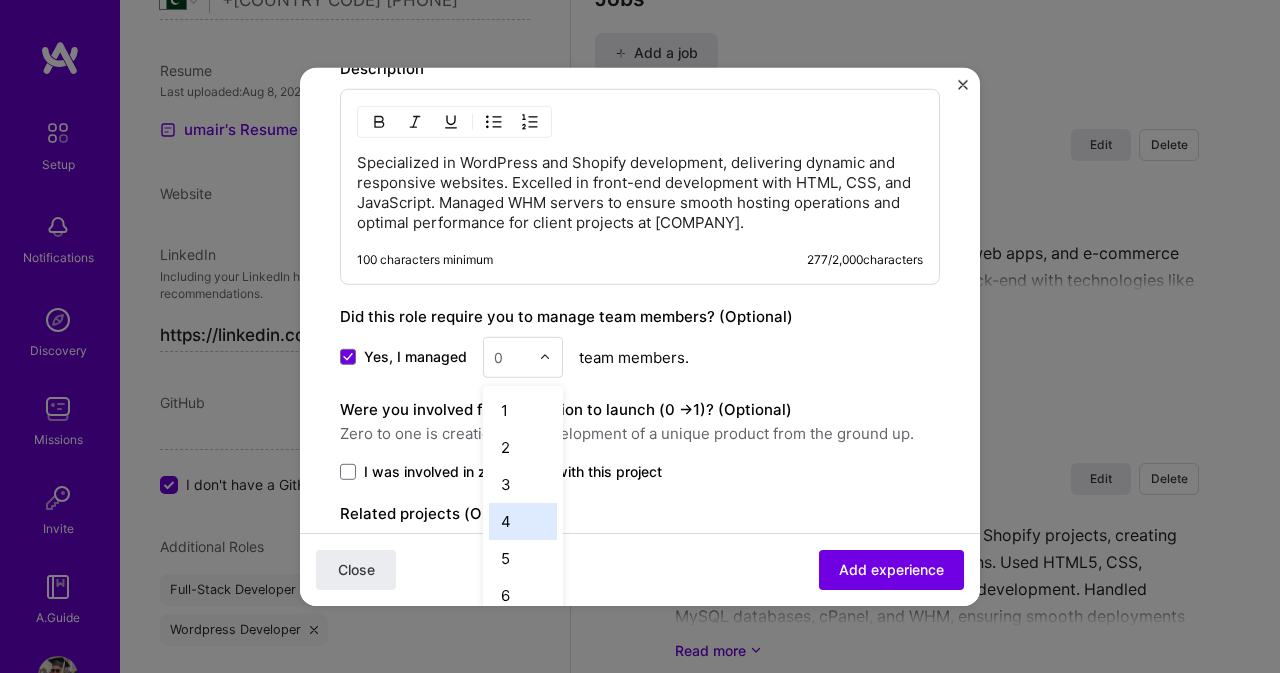 click on "4" at bounding box center [523, 520] 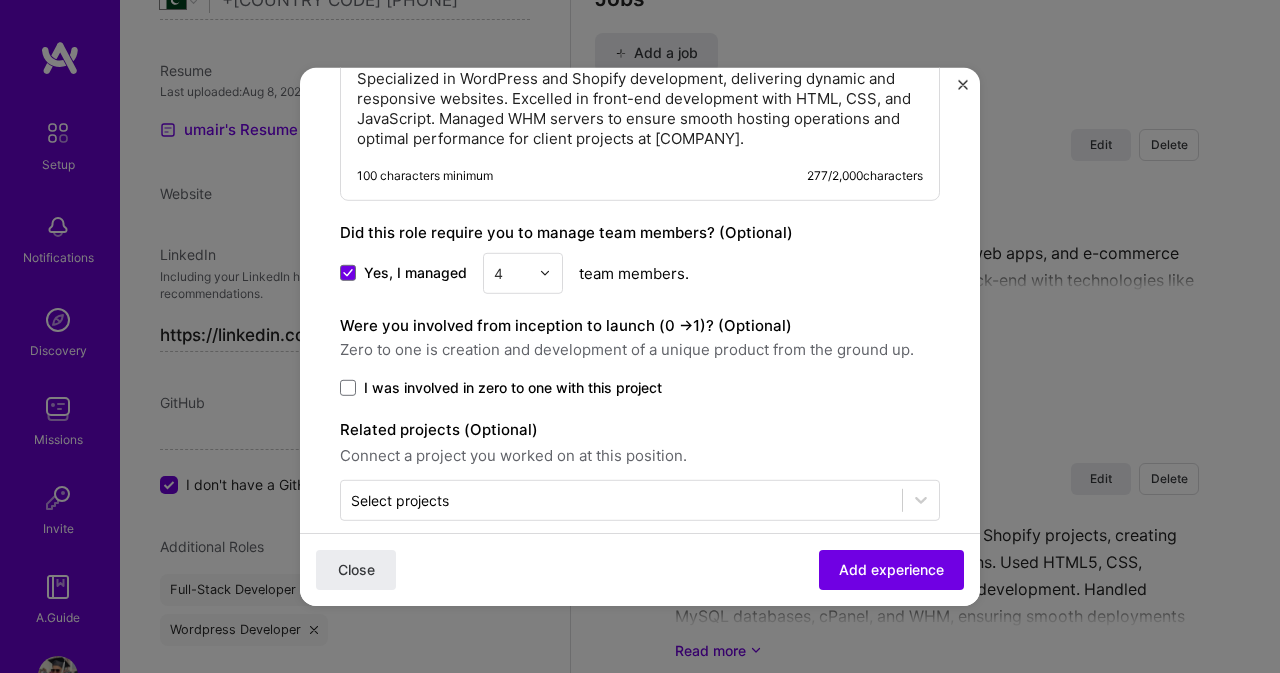 scroll, scrollTop: 1412, scrollLeft: 0, axis: vertical 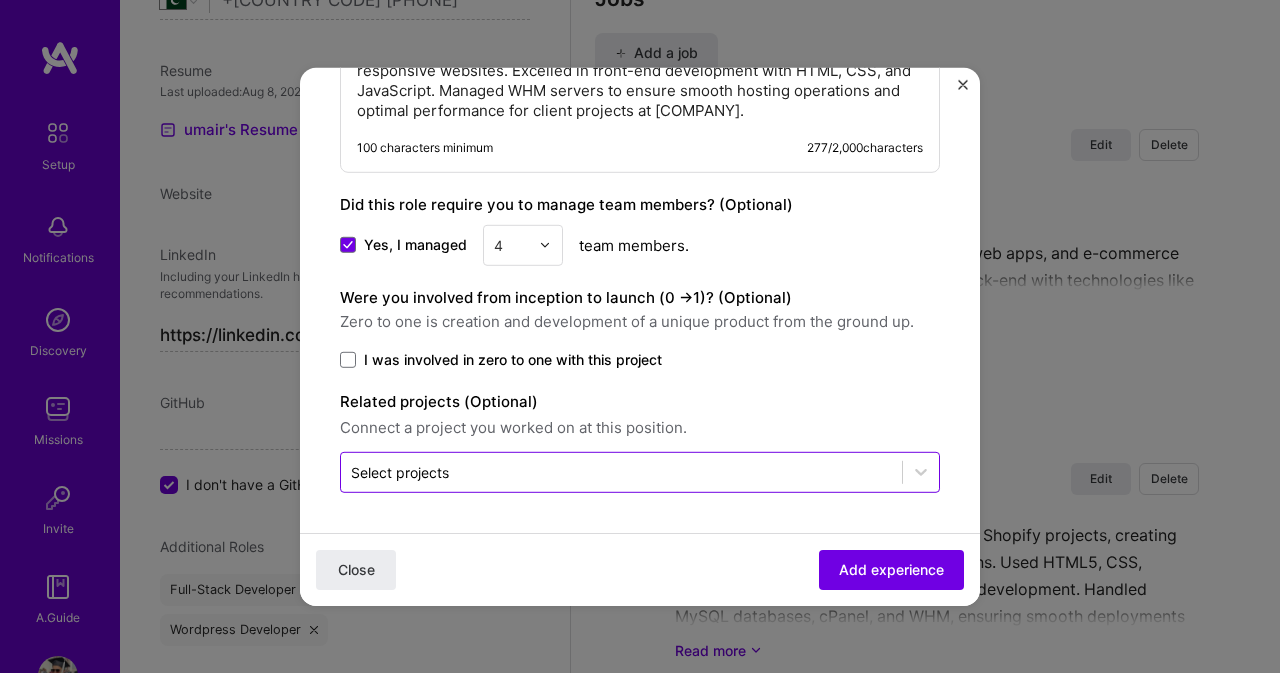 click on "Select projects" at bounding box center (621, 471) 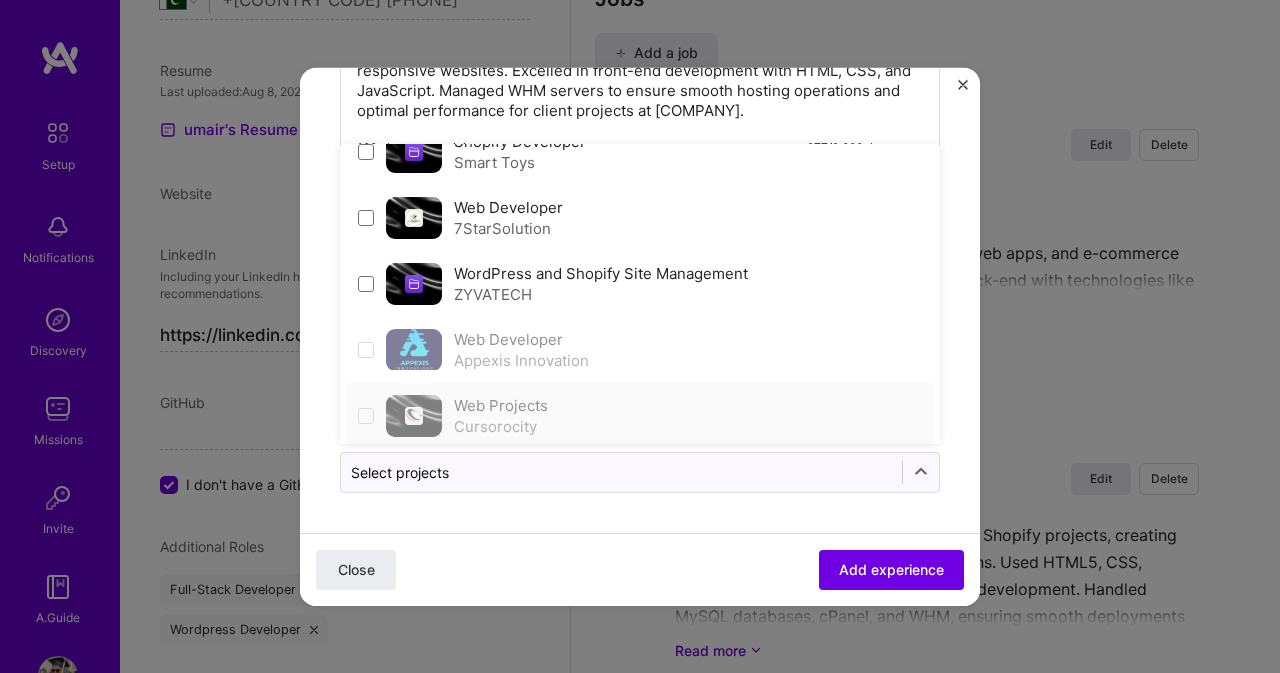 scroll, scrollTop: 8, scrollLeft: 0, axis: vertical 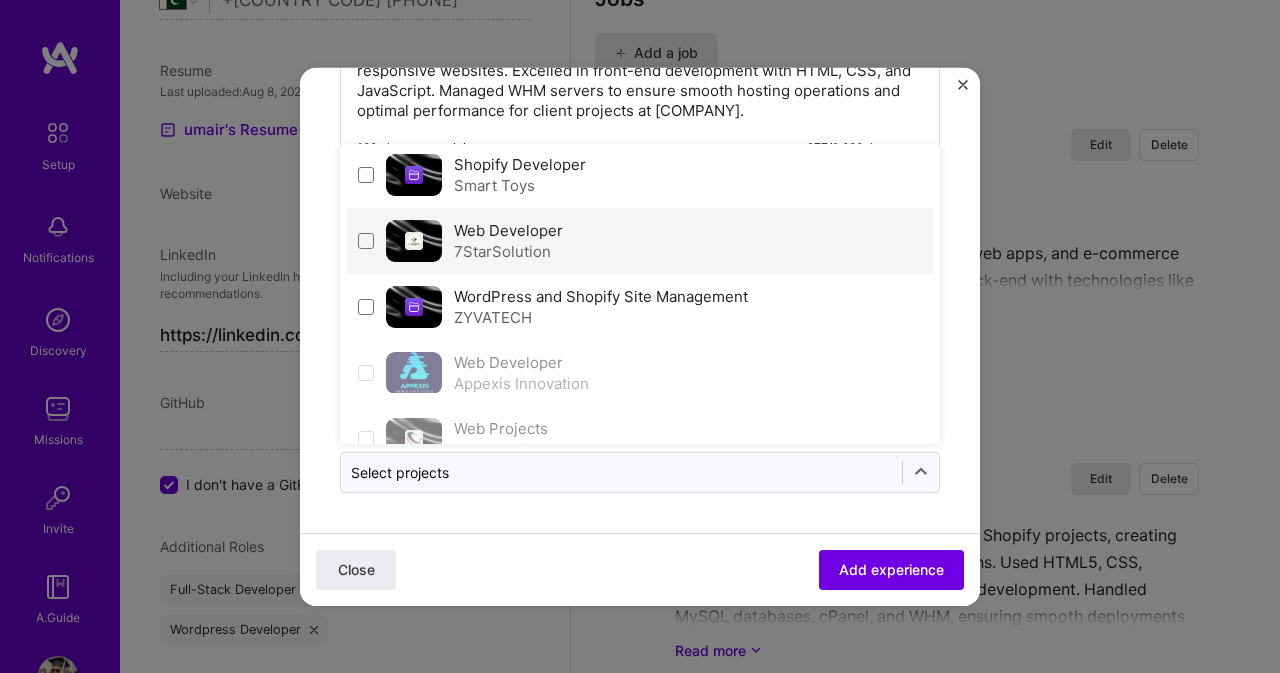 click on "Web Developer [COMPANY]" at bounding box center [640, 240] 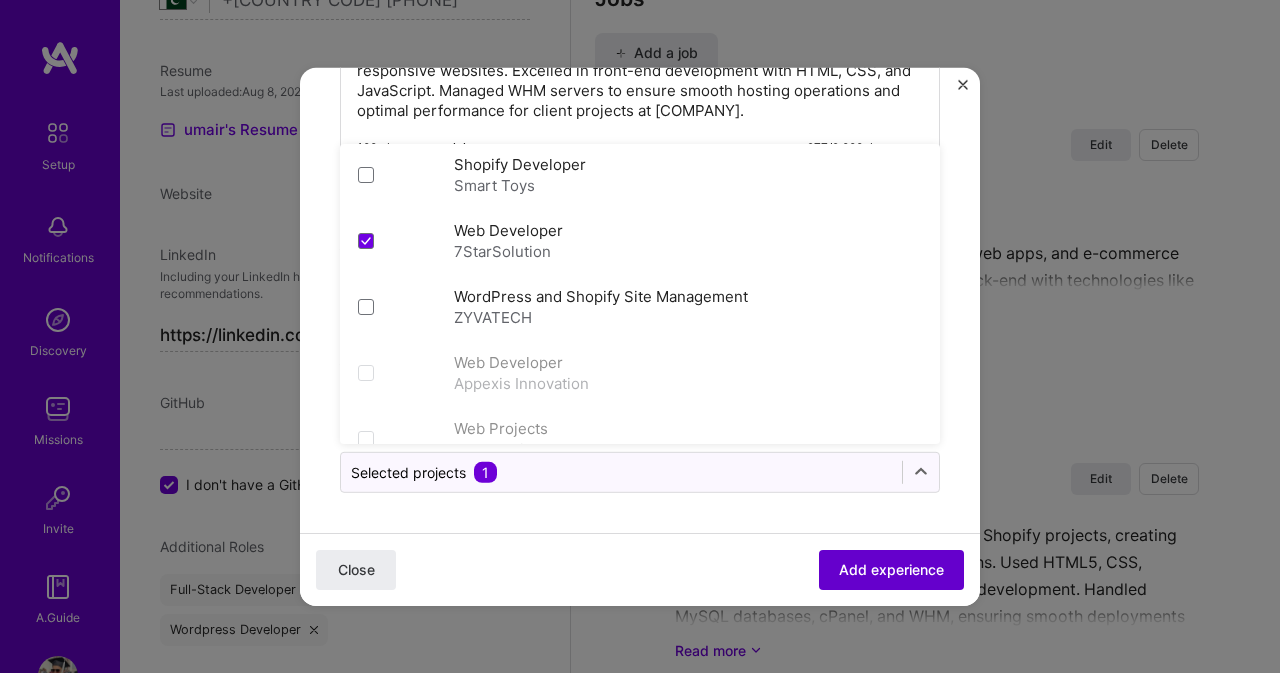 click on "Add experience" at bounding box center (891, 569) 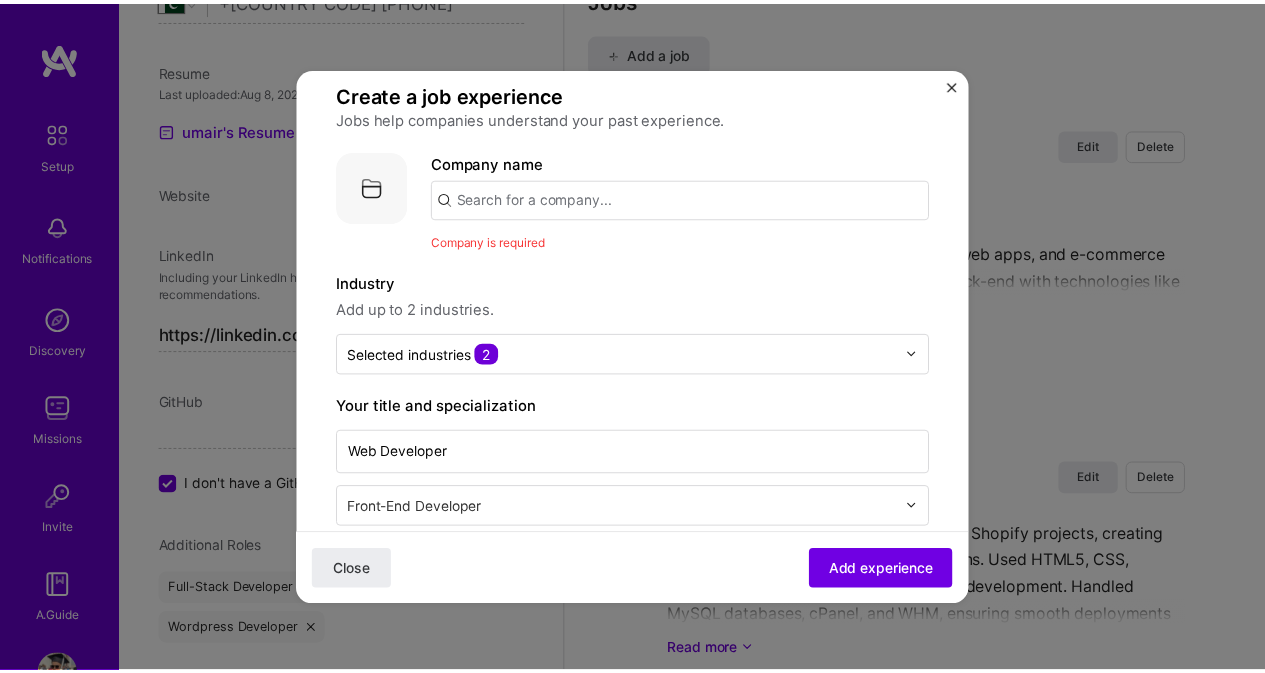 scroll, scrollTop: 0, scrollLeft: 0, axis: both 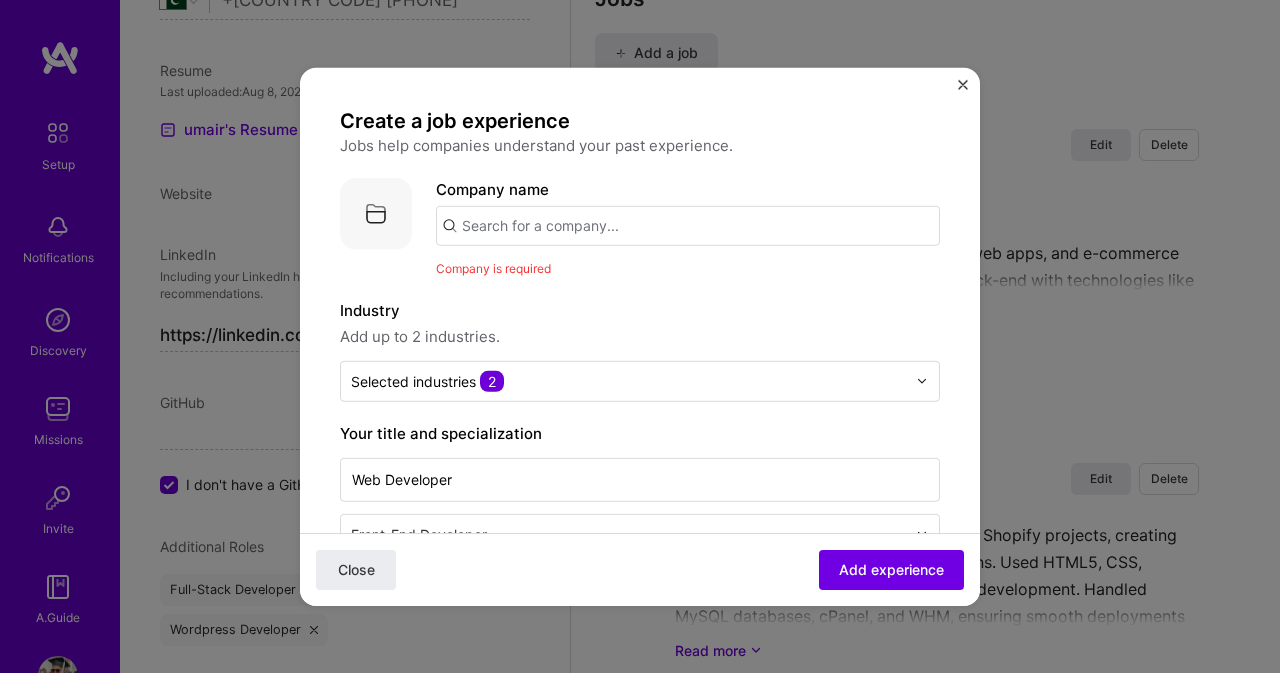 click at bounding box center (688, 225) 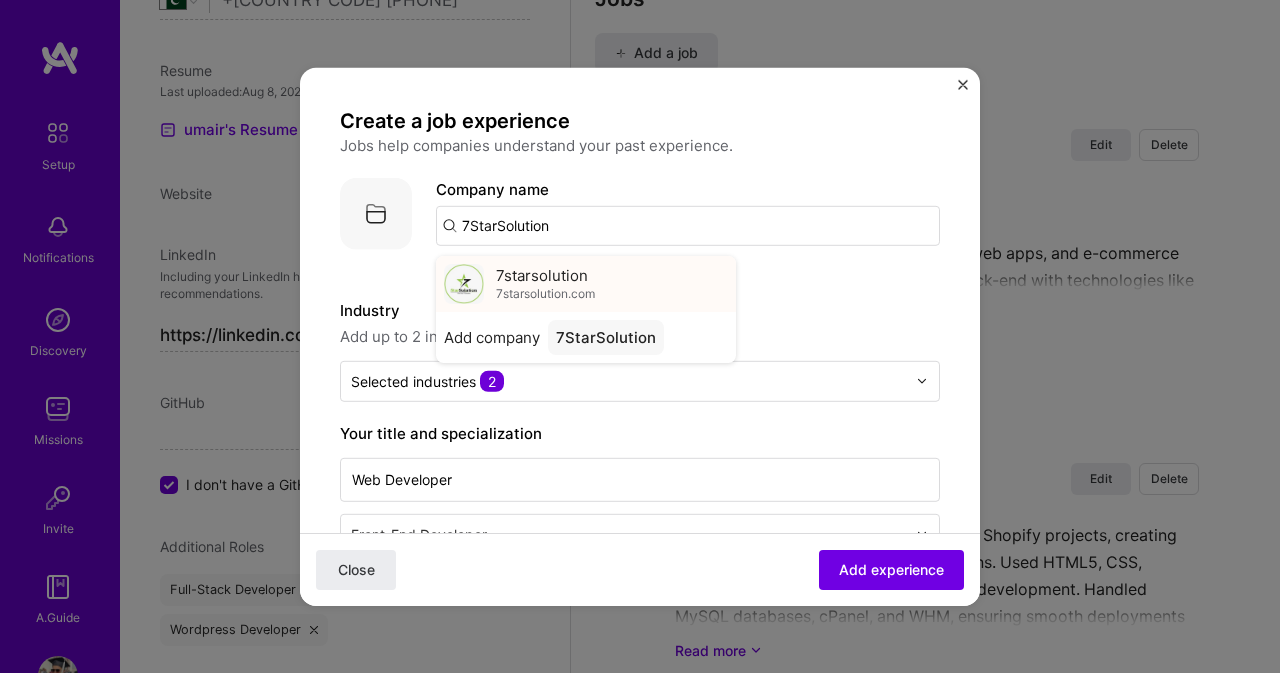 click on "[COMPANY] [COMPANY].com" at bounding box center [586, 283] 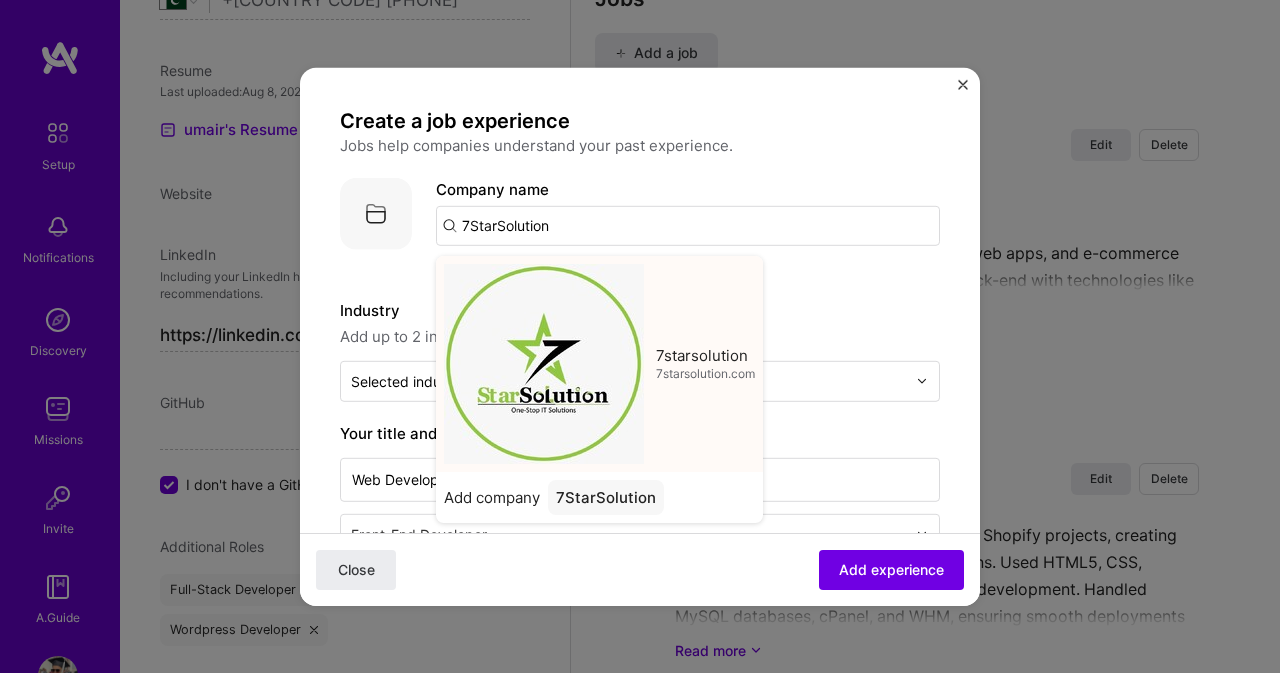 type on "7starsolution" 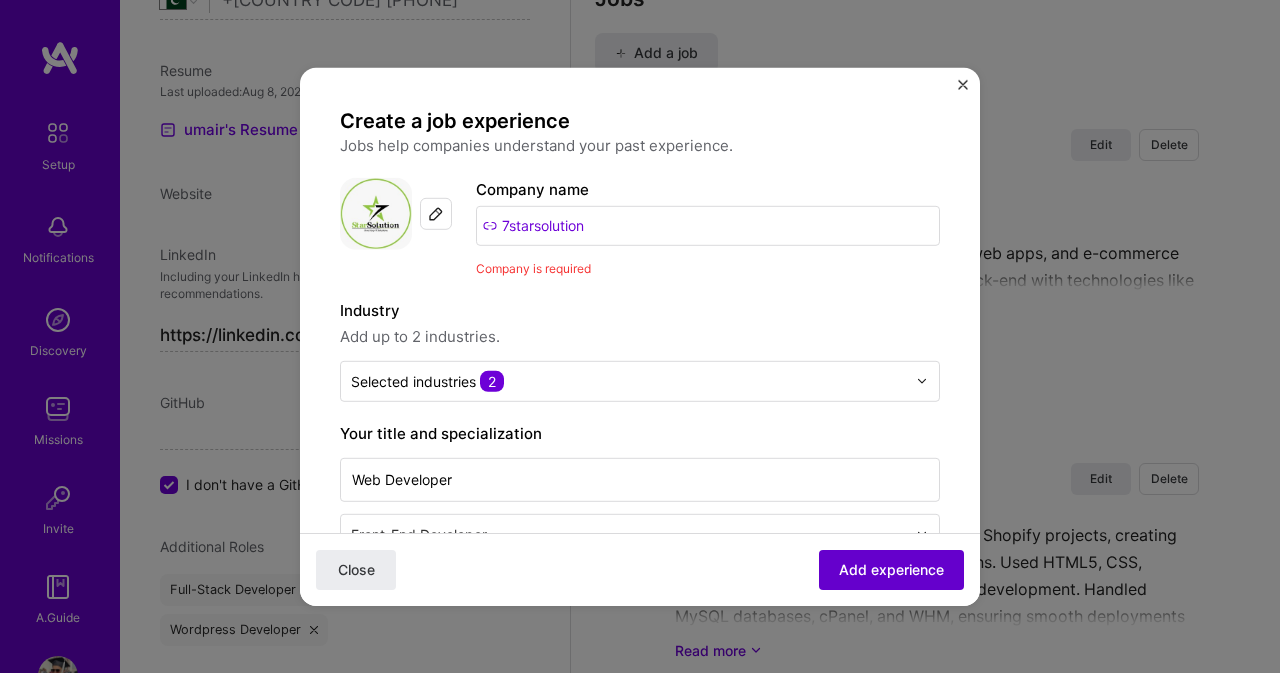 click on "Add experience" at bounding box center (891, 570) 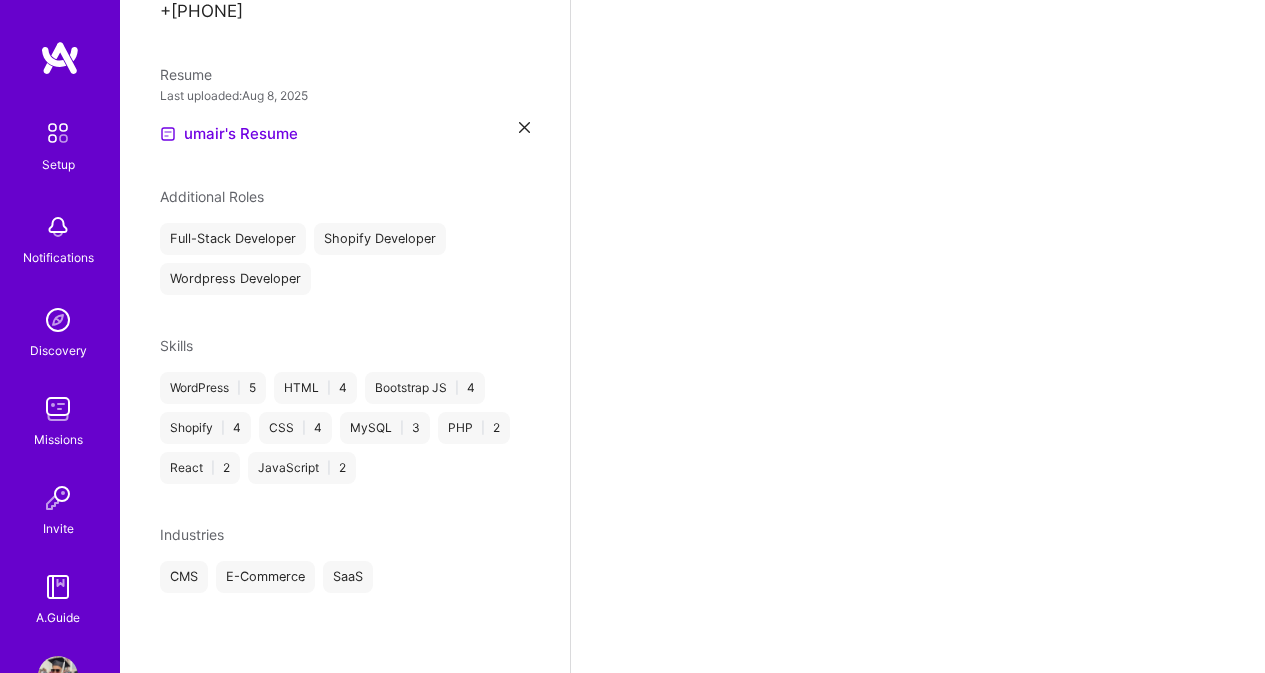 scroll, scrollTop: 582, scrollLeft: 0, axis: vertical 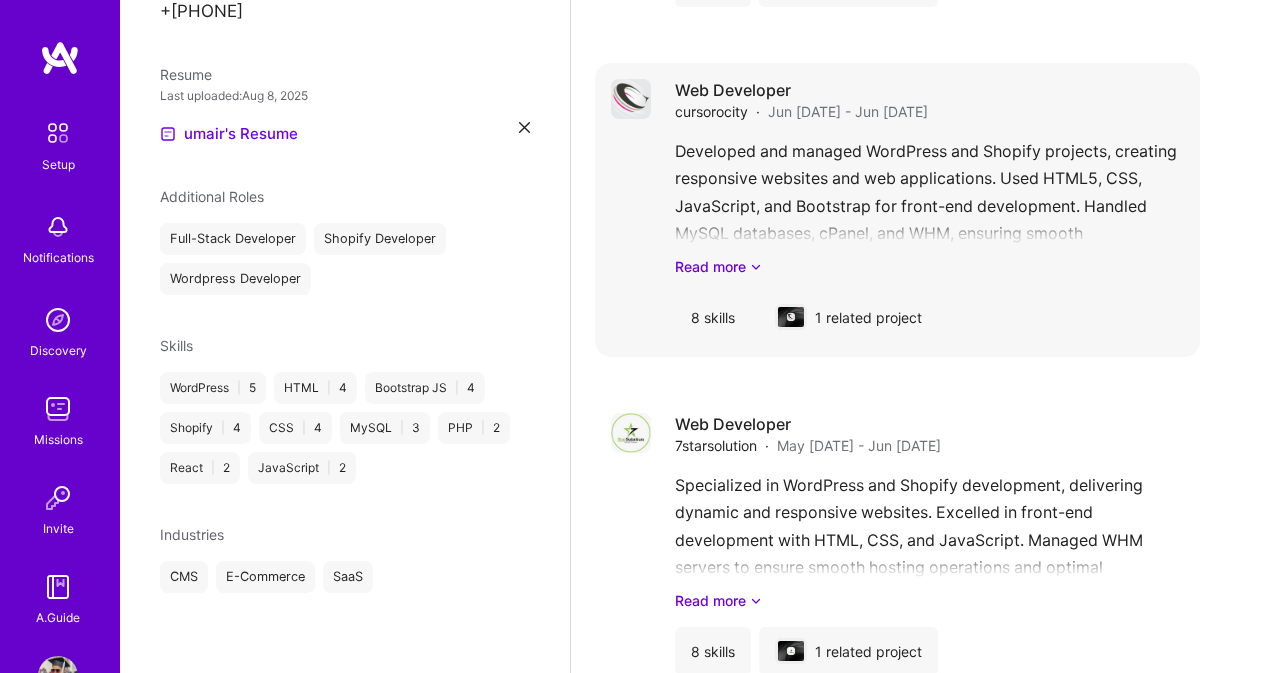 click on "Developed and managed WordPress and Shopify projects, creating responsive websites and web applications. Used HTML5, CSS, JavaScript, and Bootstrap for front-end development. Handled MySQL databases, cPanel, and WHM, ensuring smooth deployments and effective web project management. Read more" at bounding box center [929, 207] 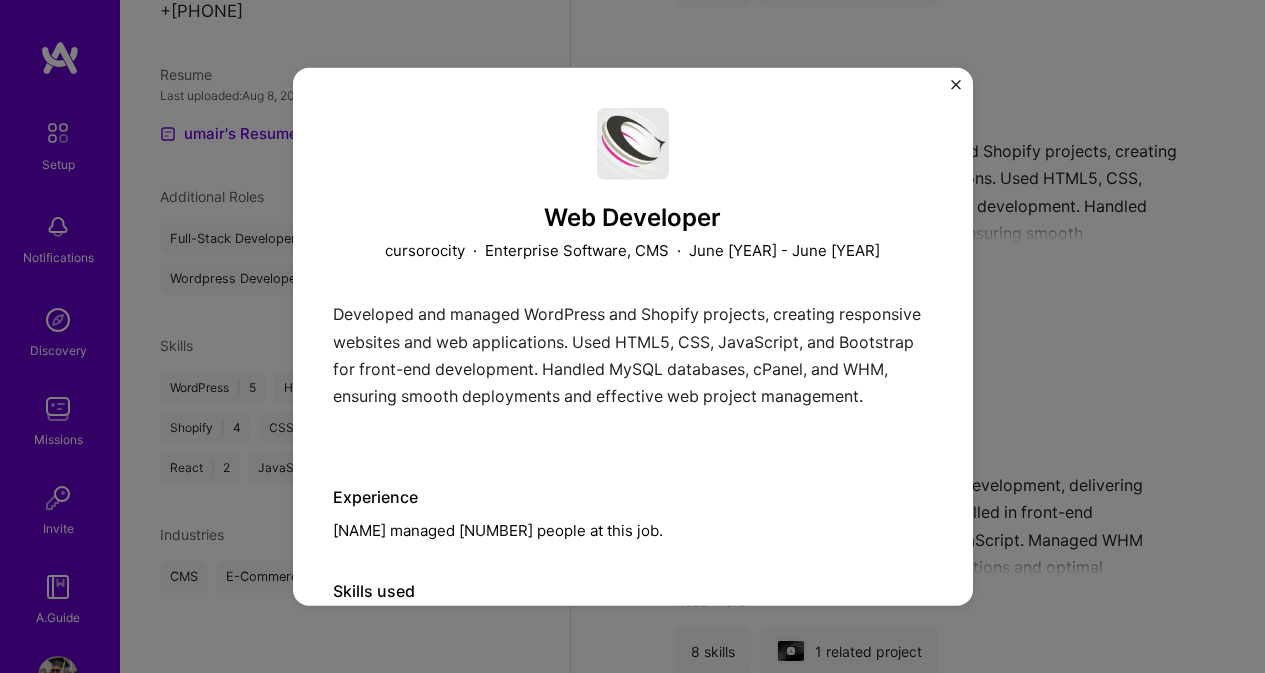 click at bounding box center [956, 84] 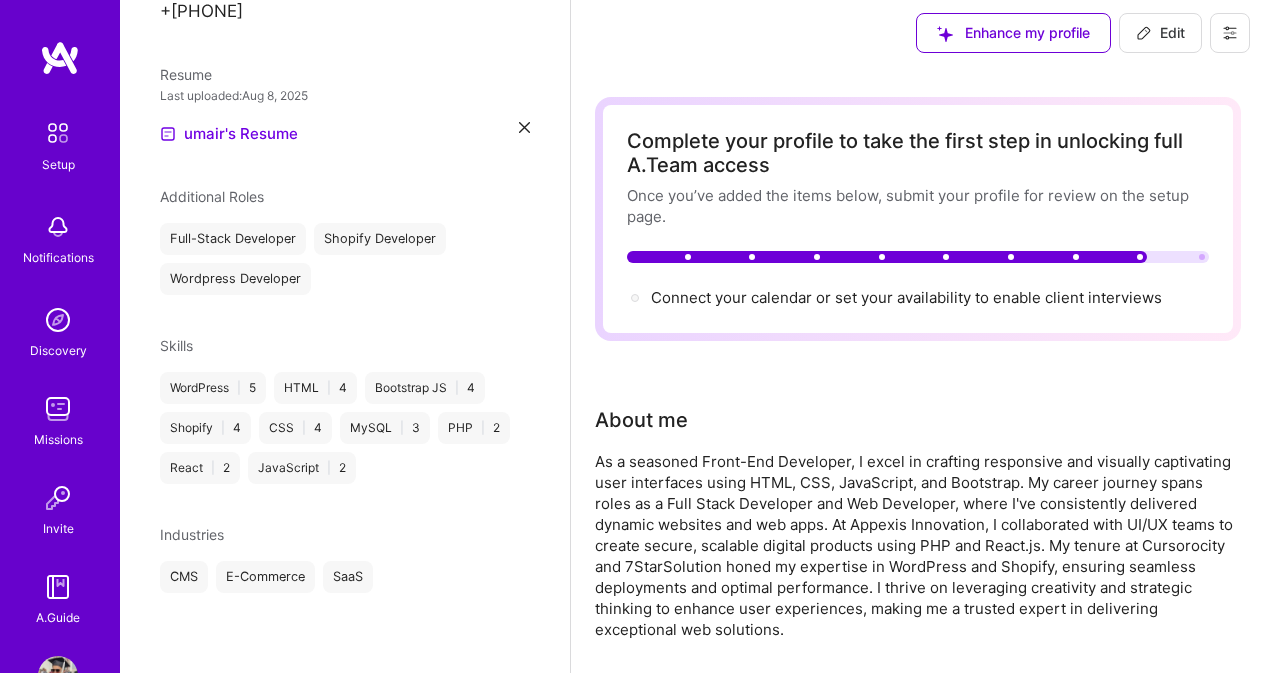 scroll, scrollTop: 0, scrollLeft: 0, axis: both 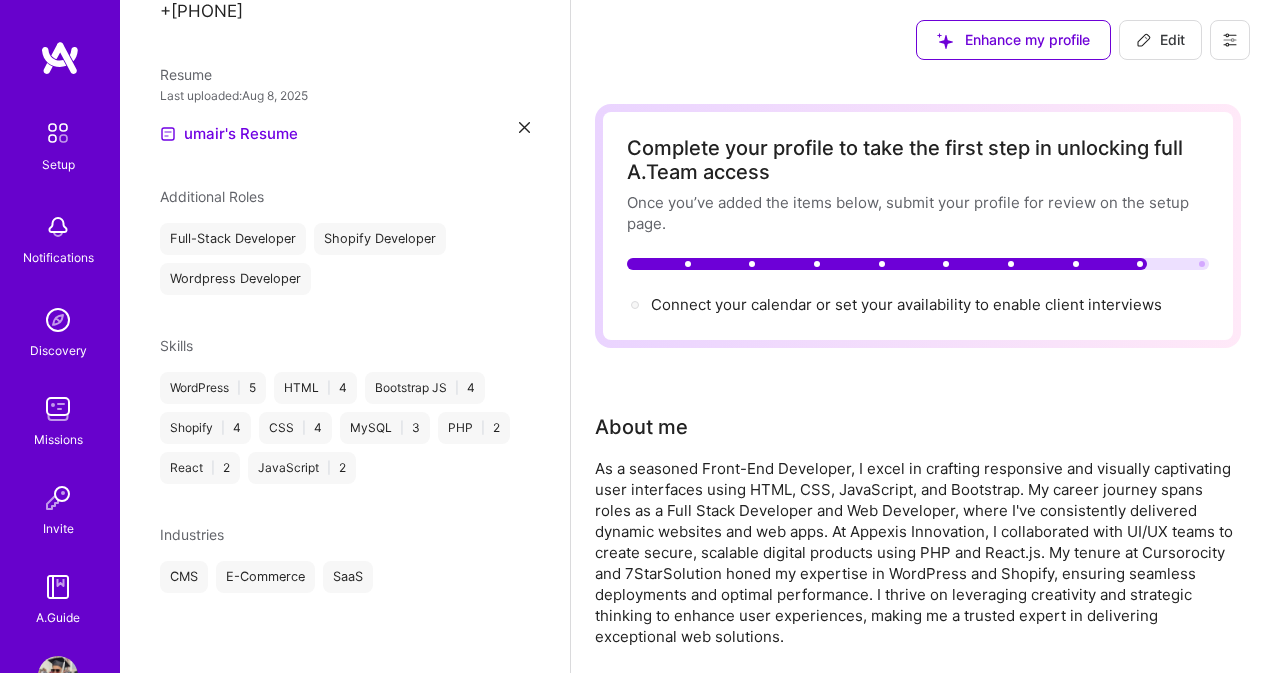 click on "Edit" at bounding box center (1160, 40) 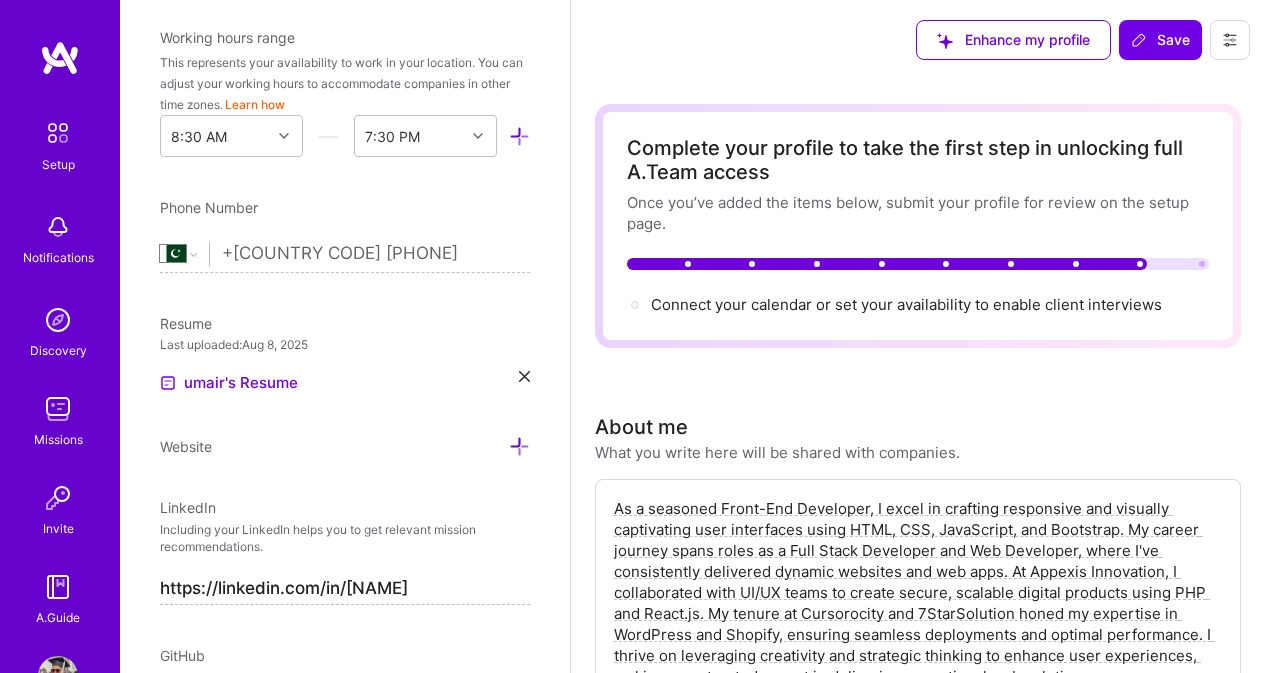 scroll, scrollTop: 835, scrollLeft: 0, axis: vertical 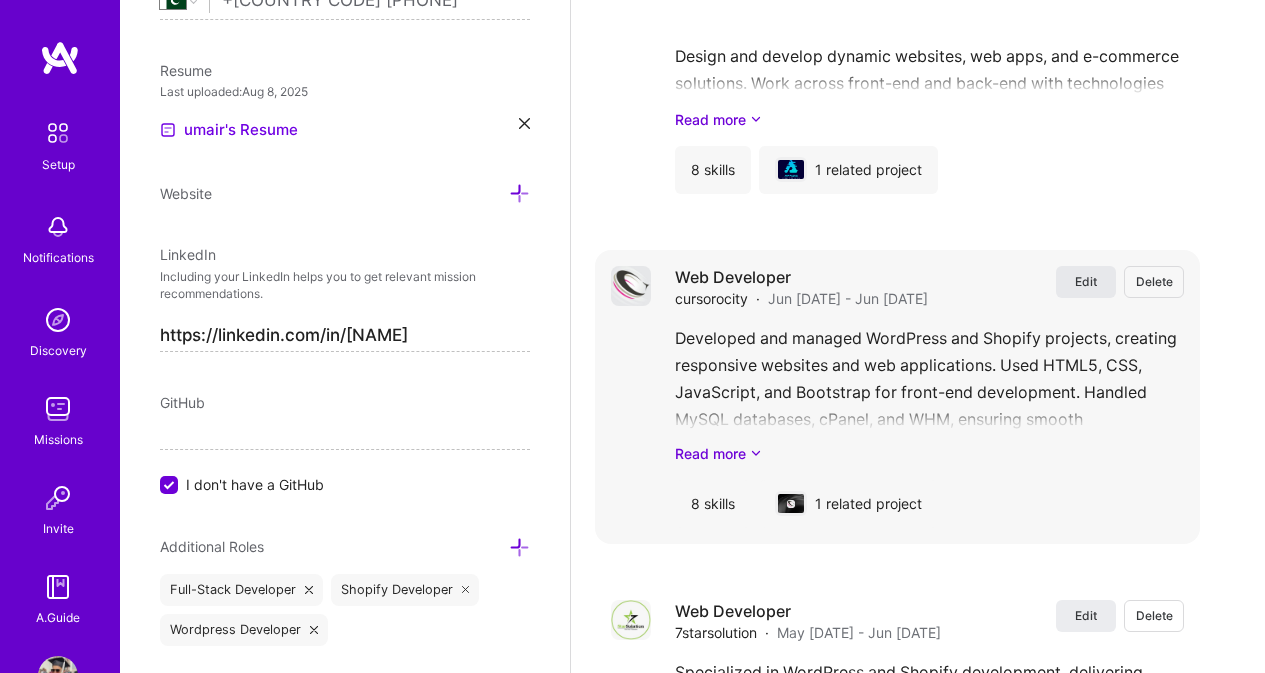 click on "Edit" at bounding box center (1086, 281) 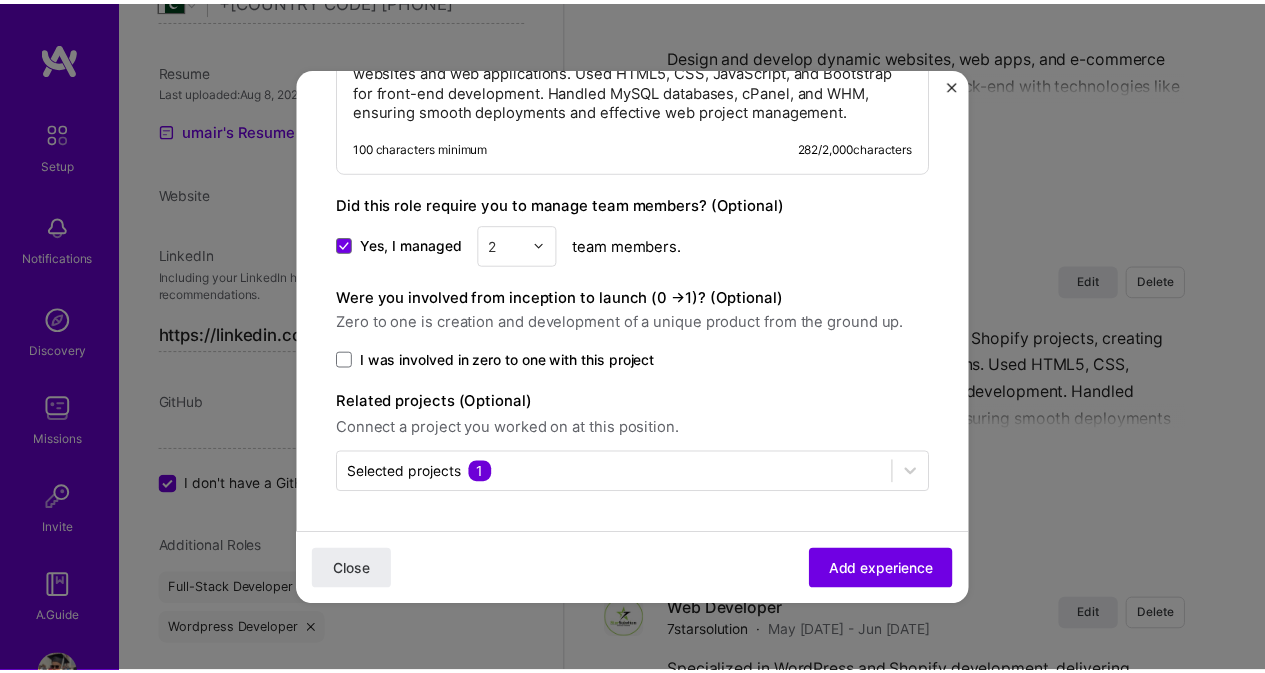 scroll, scrollTop: 1432, scrollLeft: 0, axis: vertical 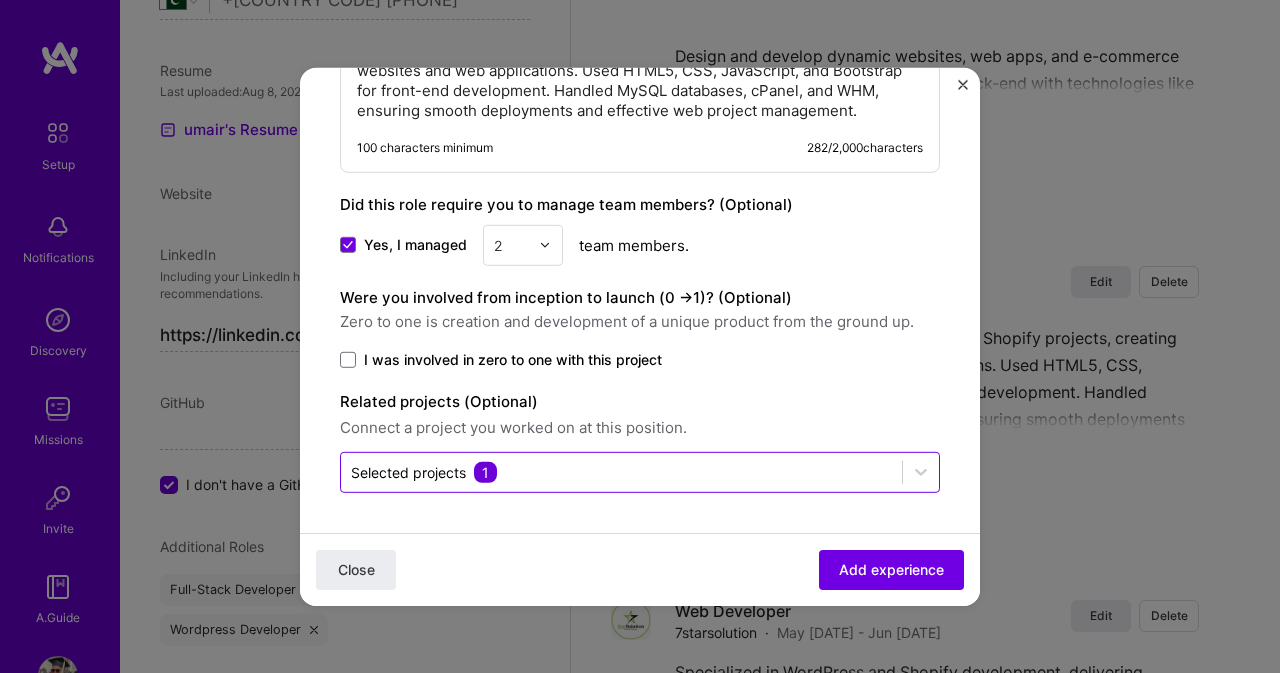 click at bounding box center [621, 471] 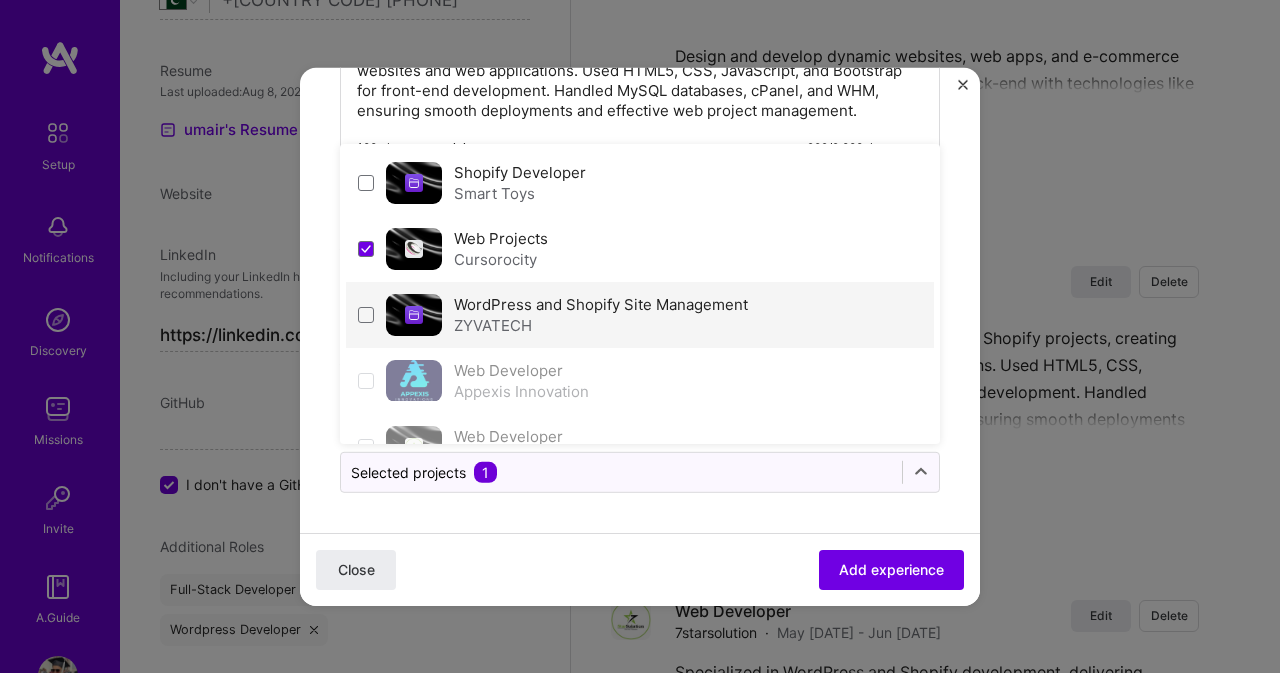 click on "ZYVATECH" at bounding box center [601, 324] 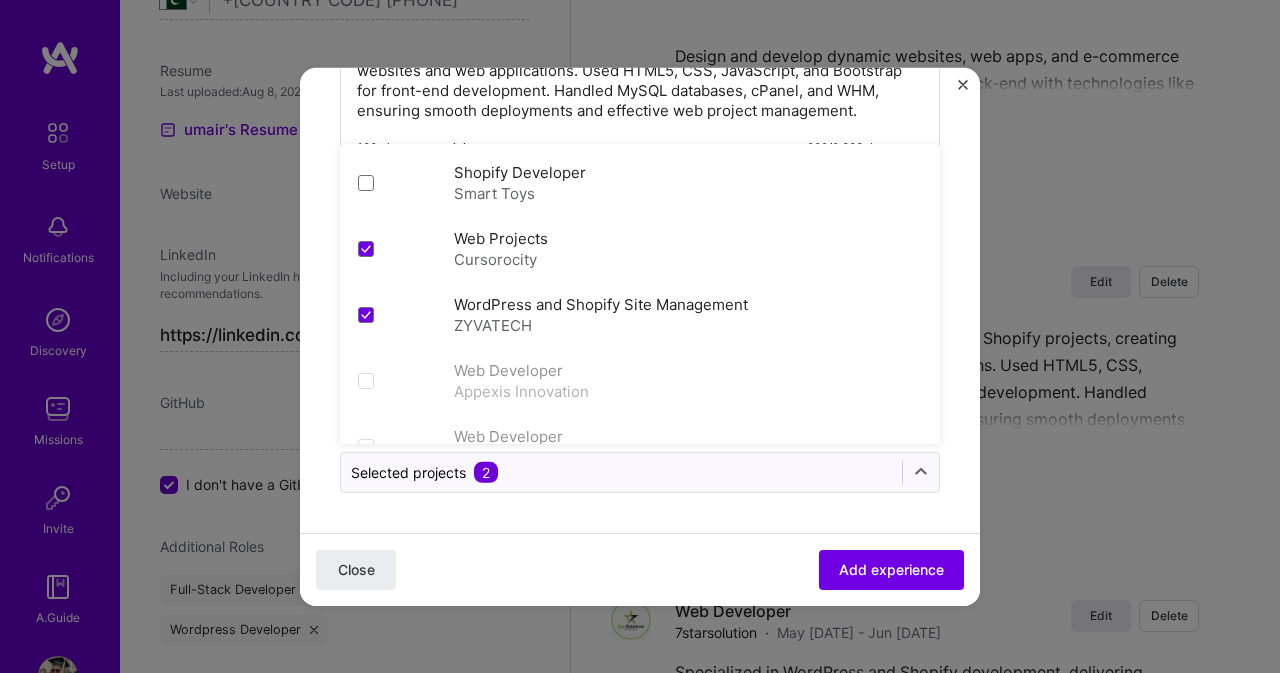 click on "Create a job experience Jobs help companies understand your past experience. Company logo Company name cursorocity
Industry Add up to 2 industries. Selected industries 2 Your title and specialization Web Developer Front-End Developer Duration [MONTH], [YEAR]
to [MONTH], [YEAR]
I still work here Skills used — Add up to 12 skills Any new skills will be added to your profile. Enter skills... 8 Bootstrap JS 1 2 3 4 5 CSS 1 2 3 4 5 HTML 1 2 3 4 5 JavaScript 1 2 3 4 5 MySQL 1 2 3 4 5 PHP 1 2 3 4 5 Shopify 1 2 3 4 5 WordPress 1 2 3 4 5 Description Developed and managed WordPress and Shopify projects, creating responsive websites and web applications. Used HTML5, CSS, JavaScript, and Bootstrap for front-end development. Handled MySQL databases, cPanel, and WHM, ensuring smooth deployments and effective web project management. 100 characters minimum 282 / 2,000  characters Yes, I managed 2 team members. >   2" at bounding box center (640, -350) 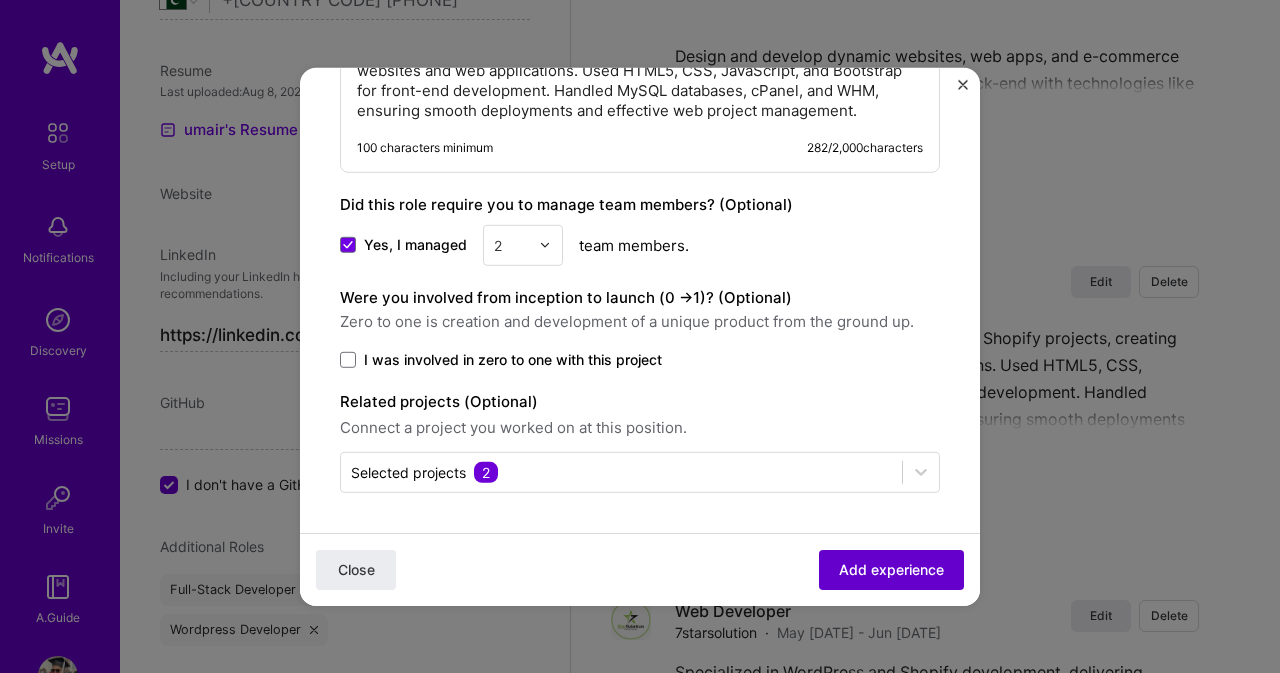 click on "Add experience" at bounding box center (891, 569) 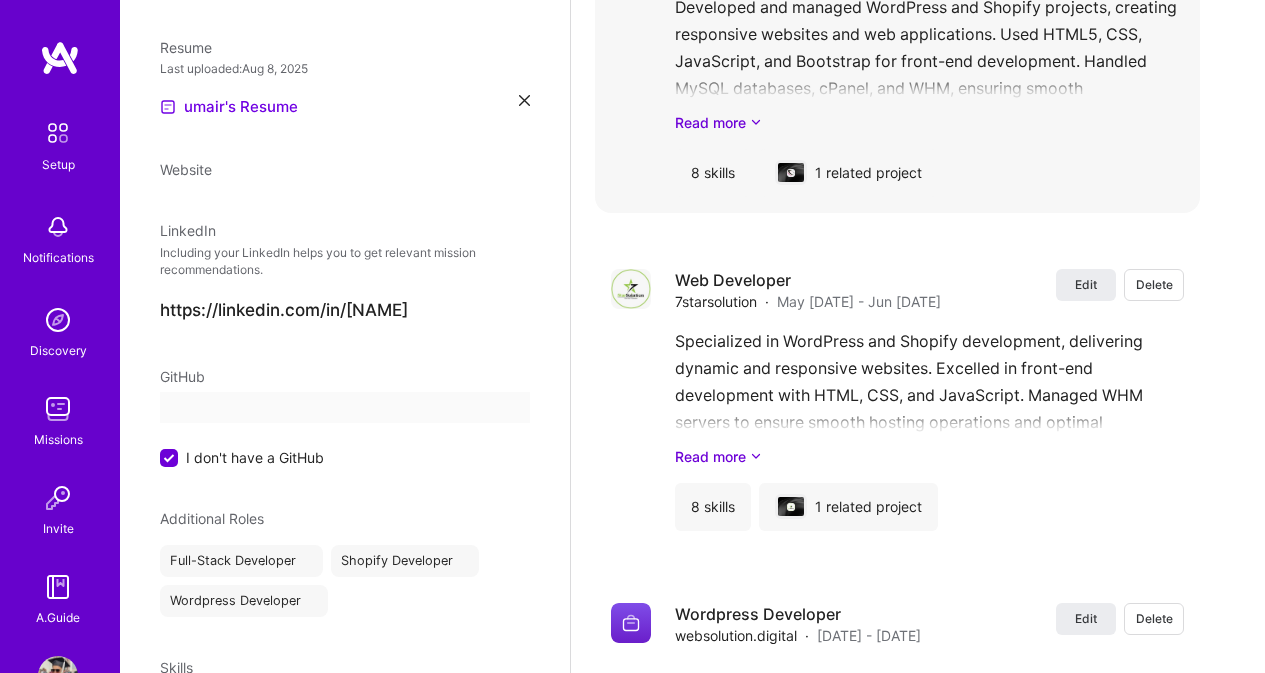 select on "PK" 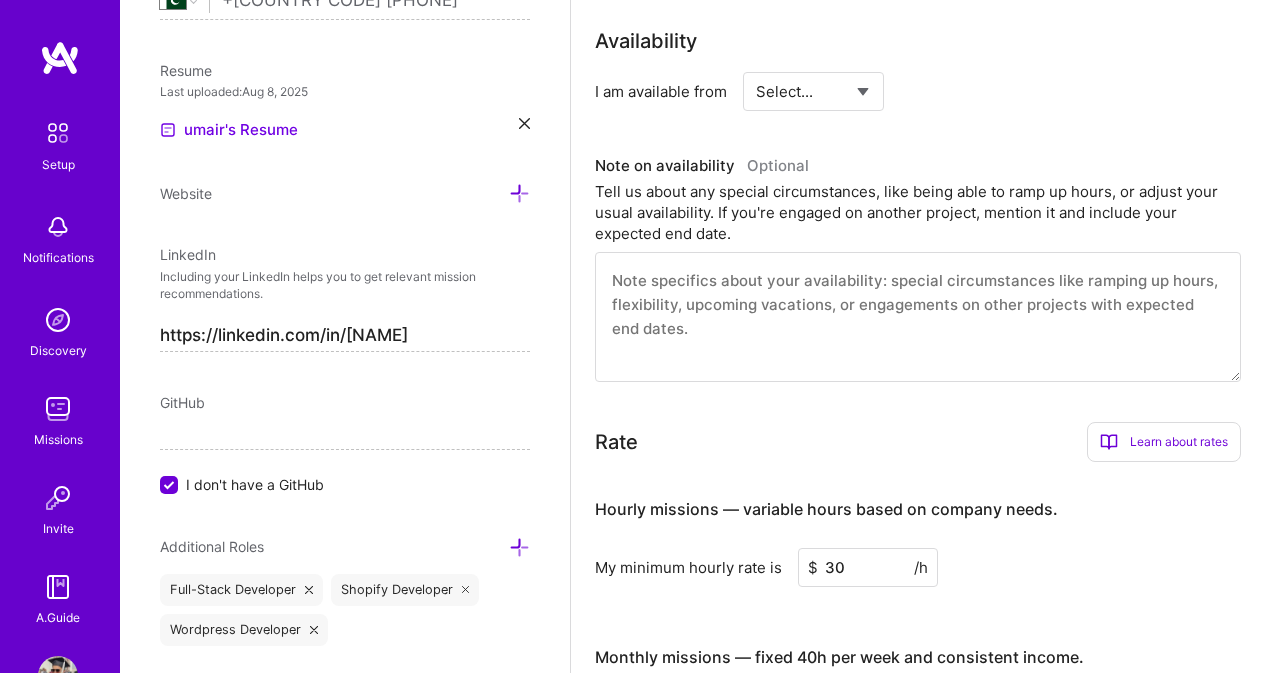scroll, scrollTop: 700, scrollLeft: 0, axis: vertical 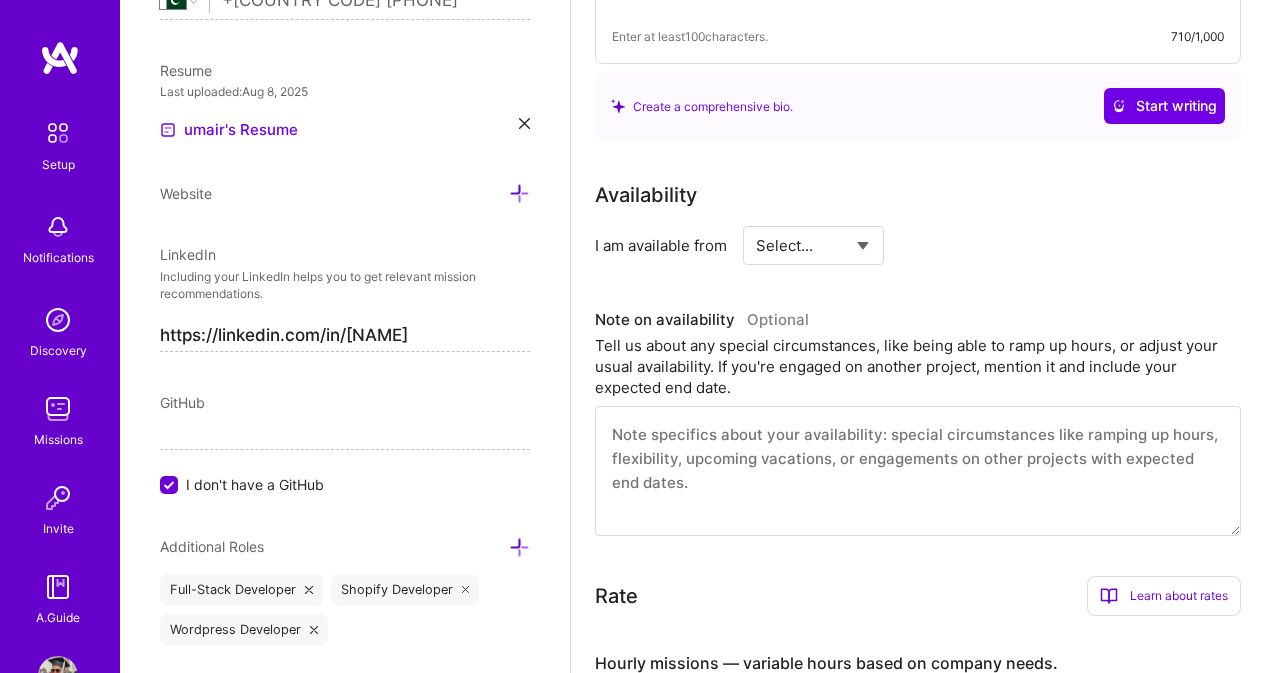 click on "Select... Right Now Future Date Not Available" at bounding box center [813, 245] 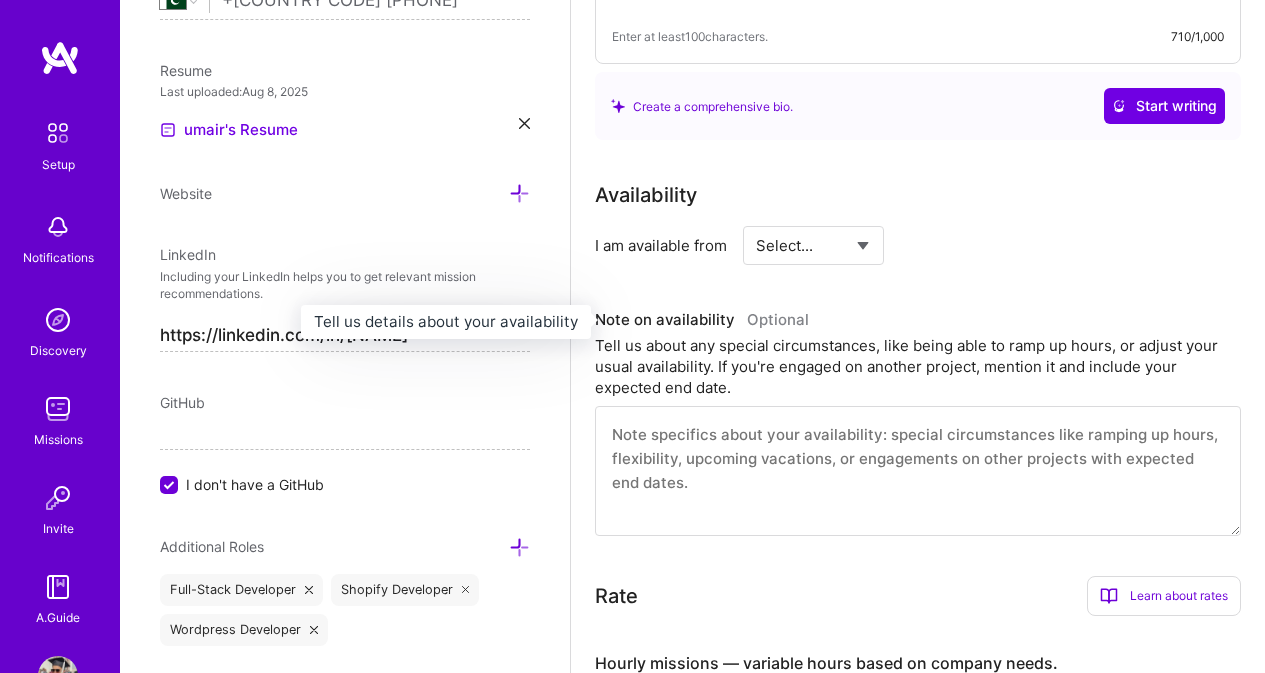 select on "Future Date" 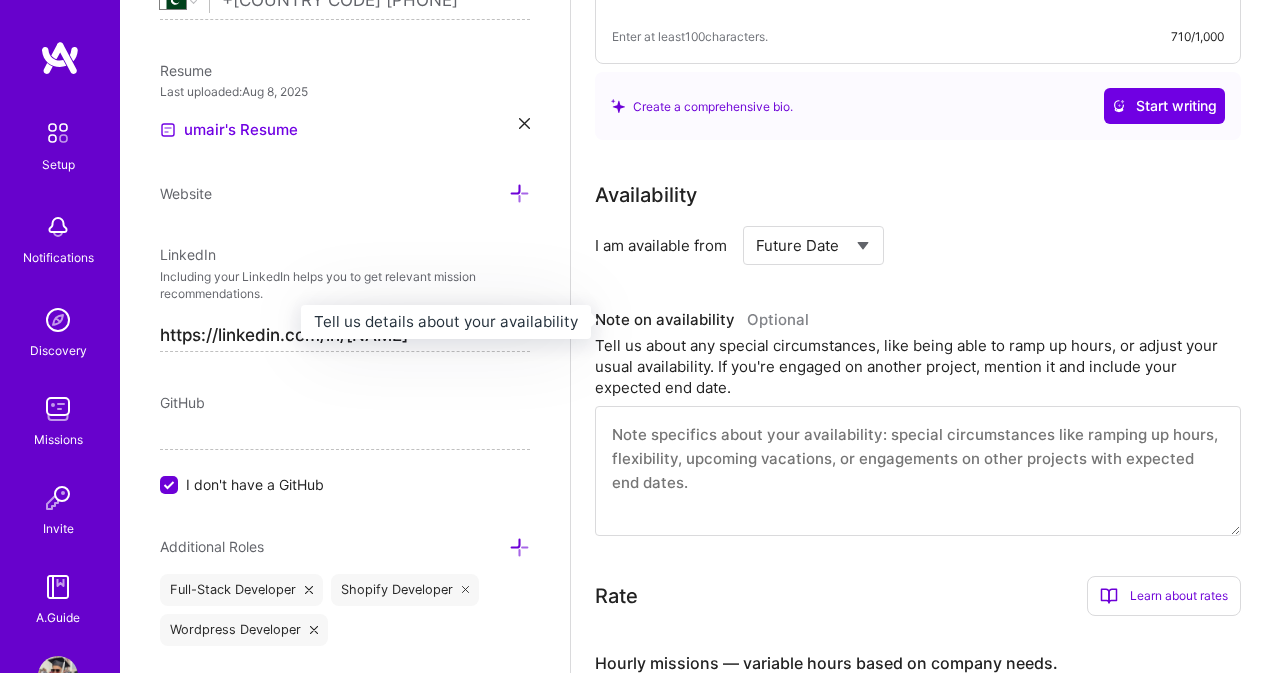 click on "Select... Right Now Future Date Not Available" at bounding box center [813, 245] 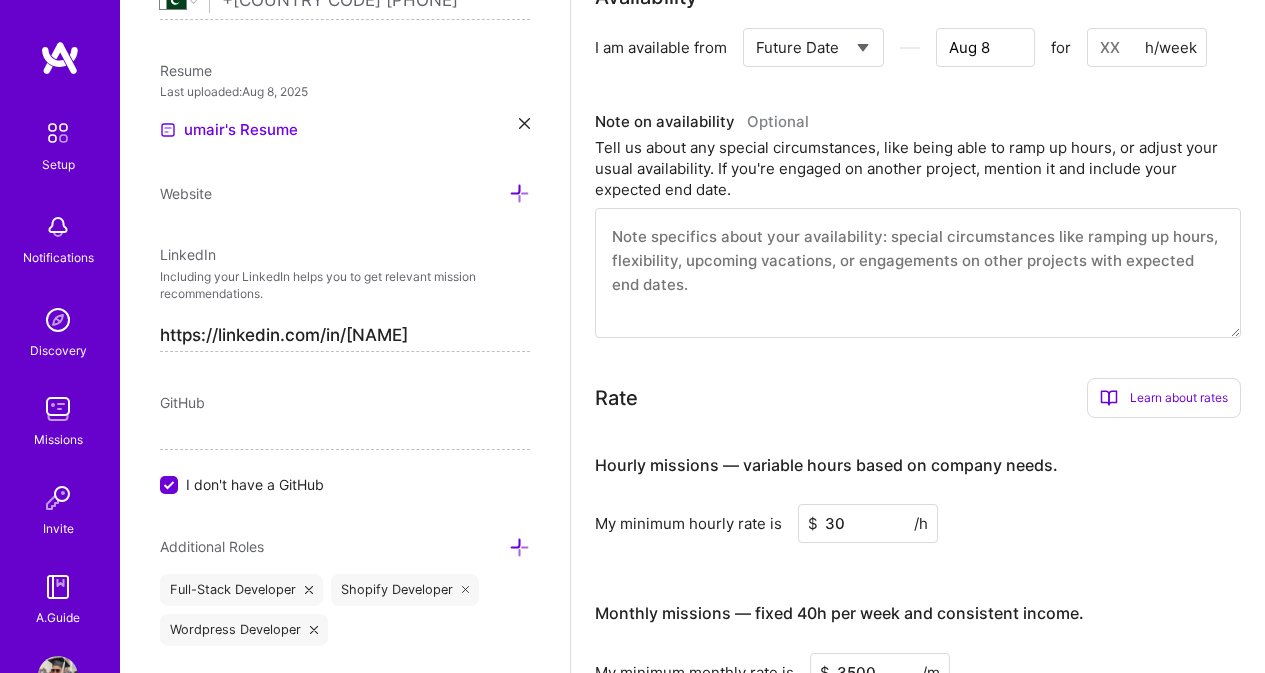 scroll, scrollTop: 800, scrollLeft: 0, axis: vertical 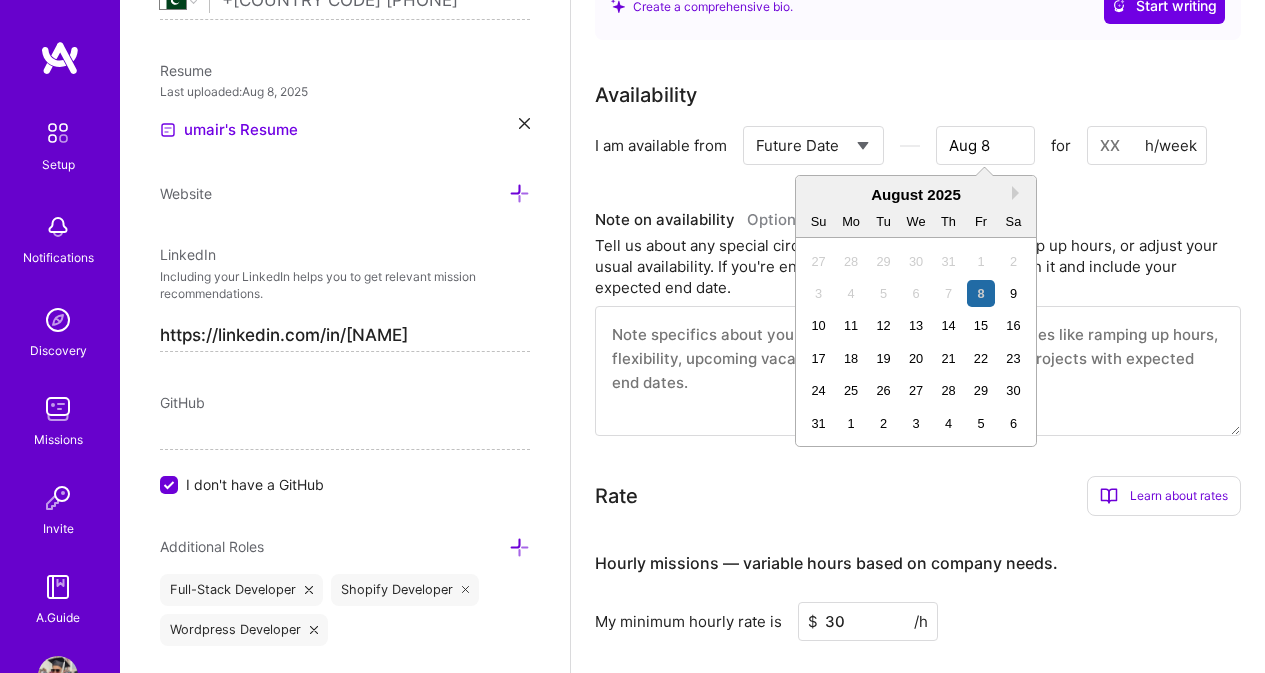 drag, startPoint x: 1017, startPoint y: 152, endPoint x: 981, endPoint y: 150, distance: 36.05551 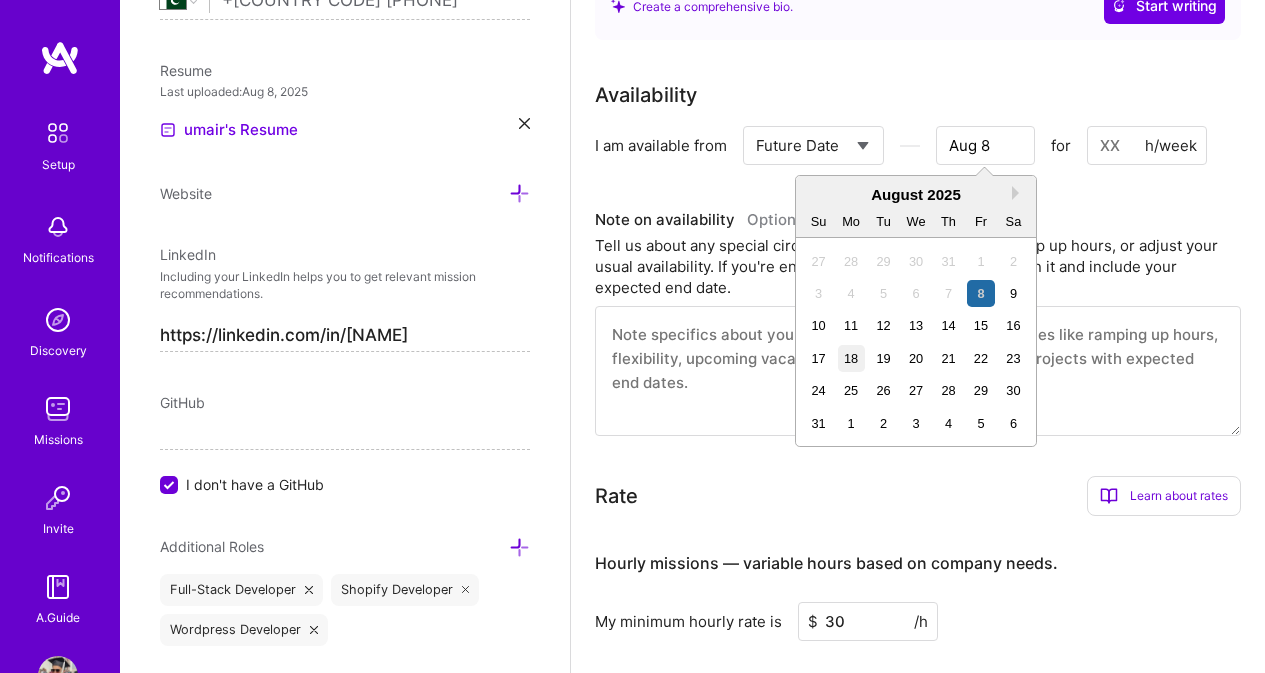 click on "18" at bounding box center (851, 358) 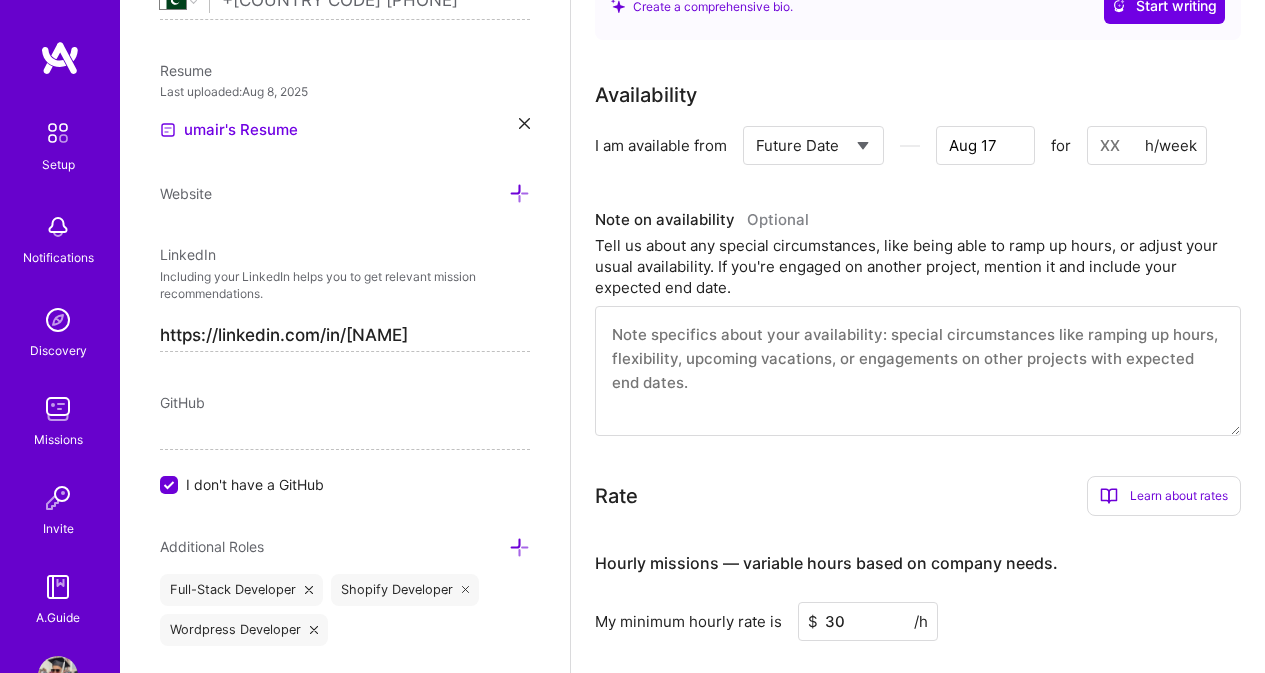 click at bounding box center (1147, 145) 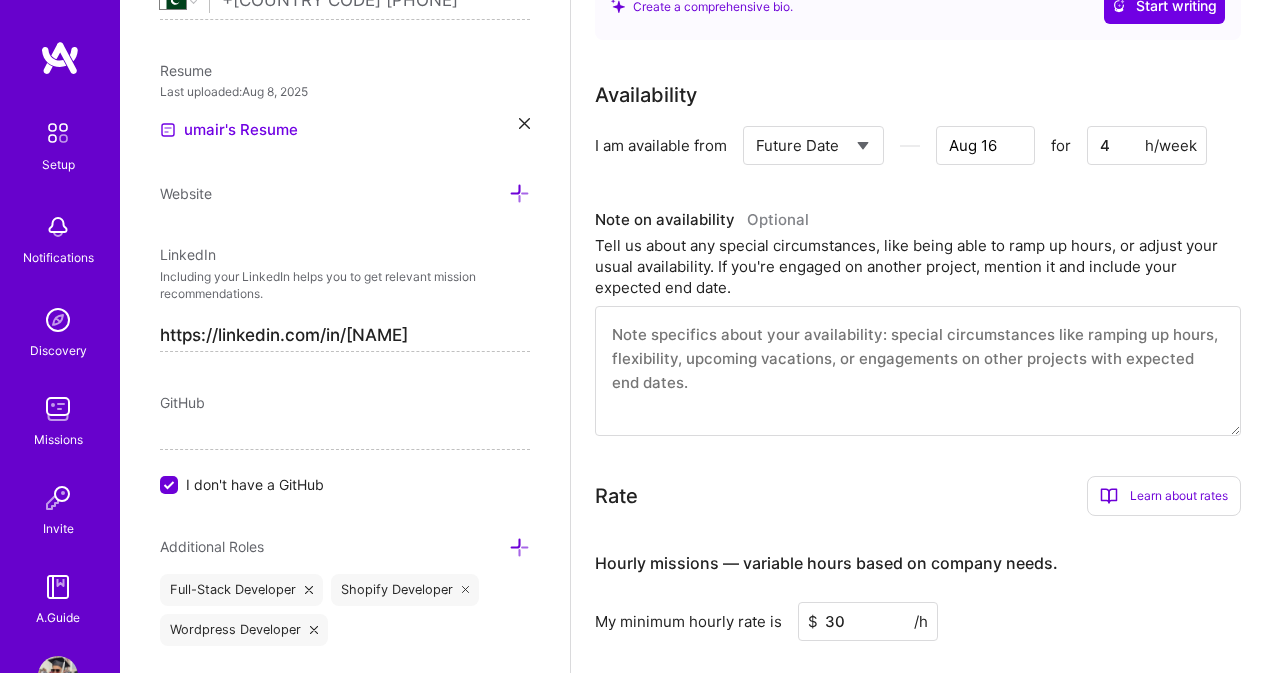 type on "Aug 15" 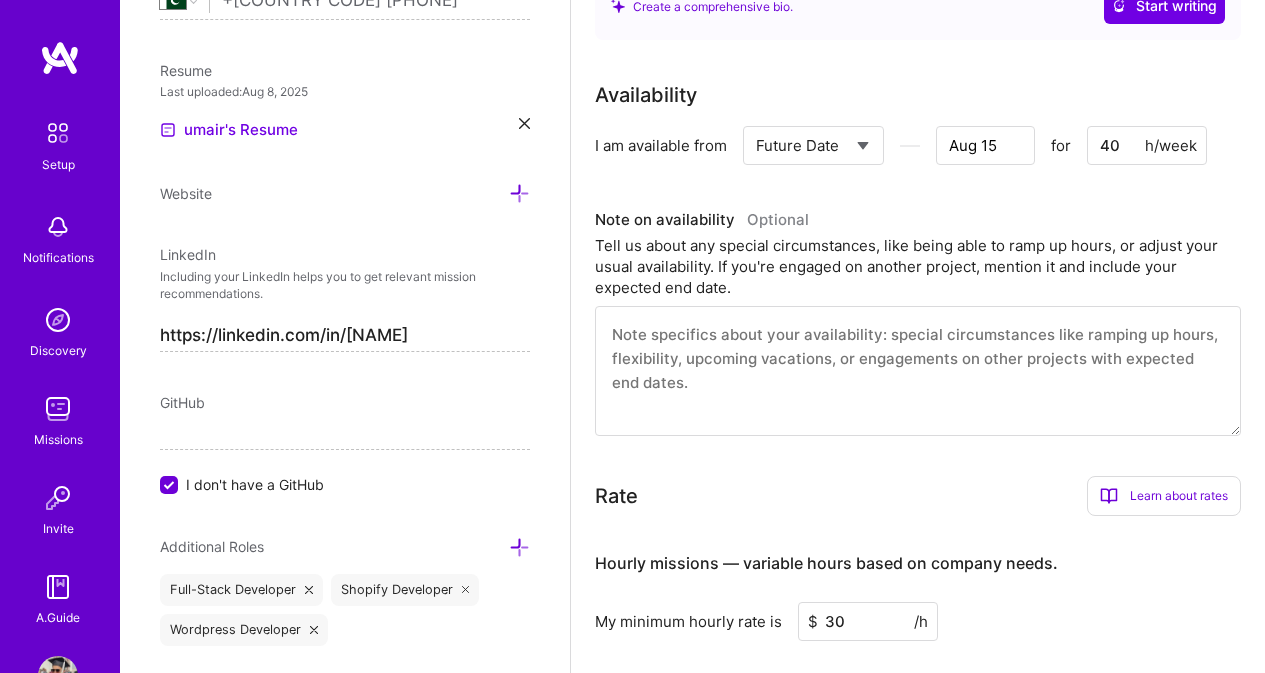 type on "40" 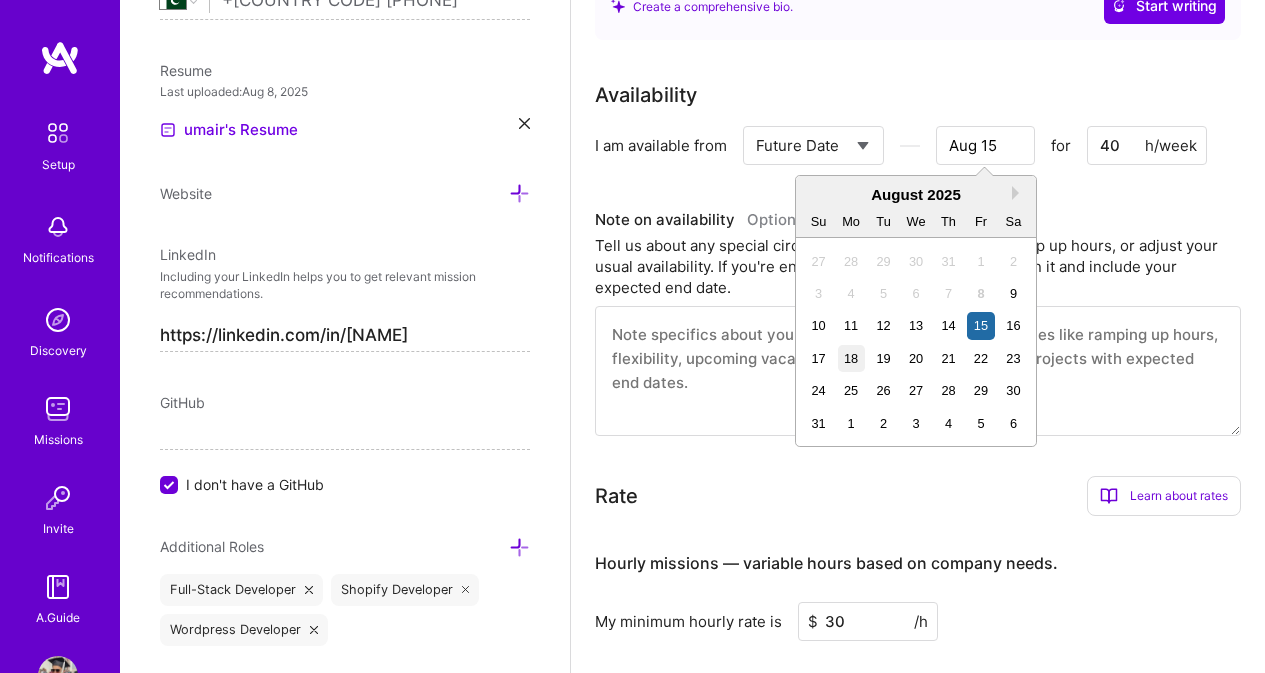 click on "18" at bounding box center (851, 358) 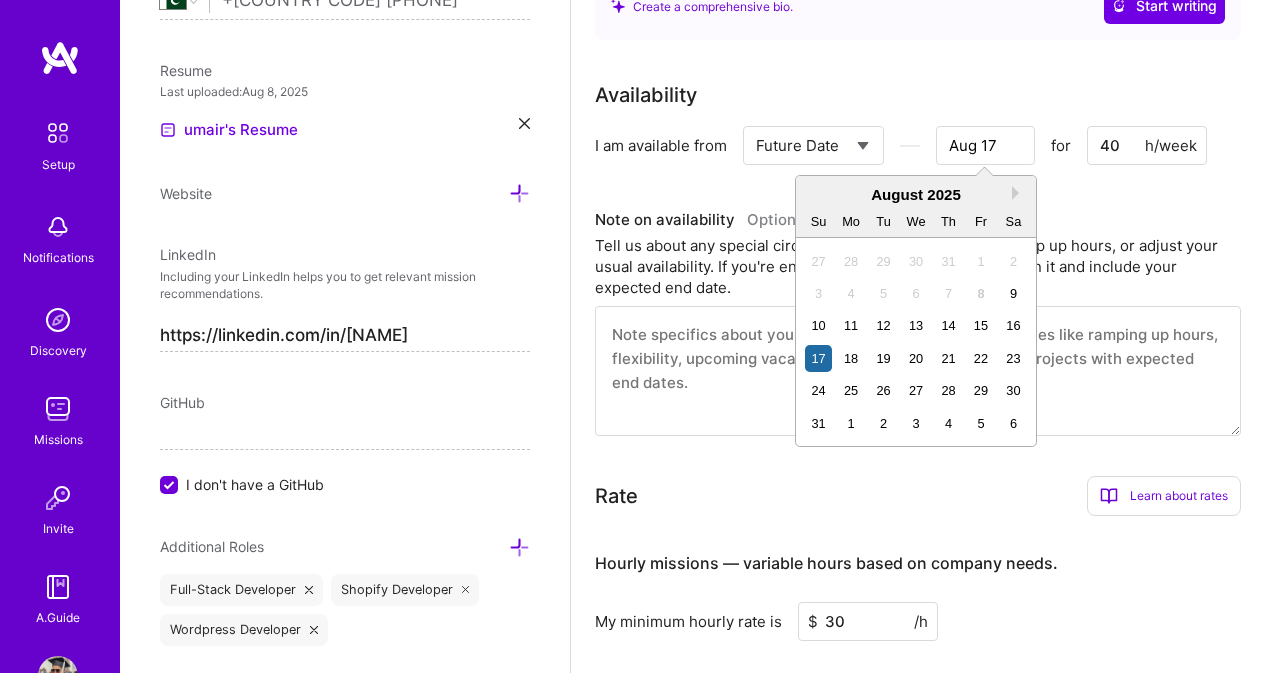 click on "Aug 17" at bounding box center (985, 145) 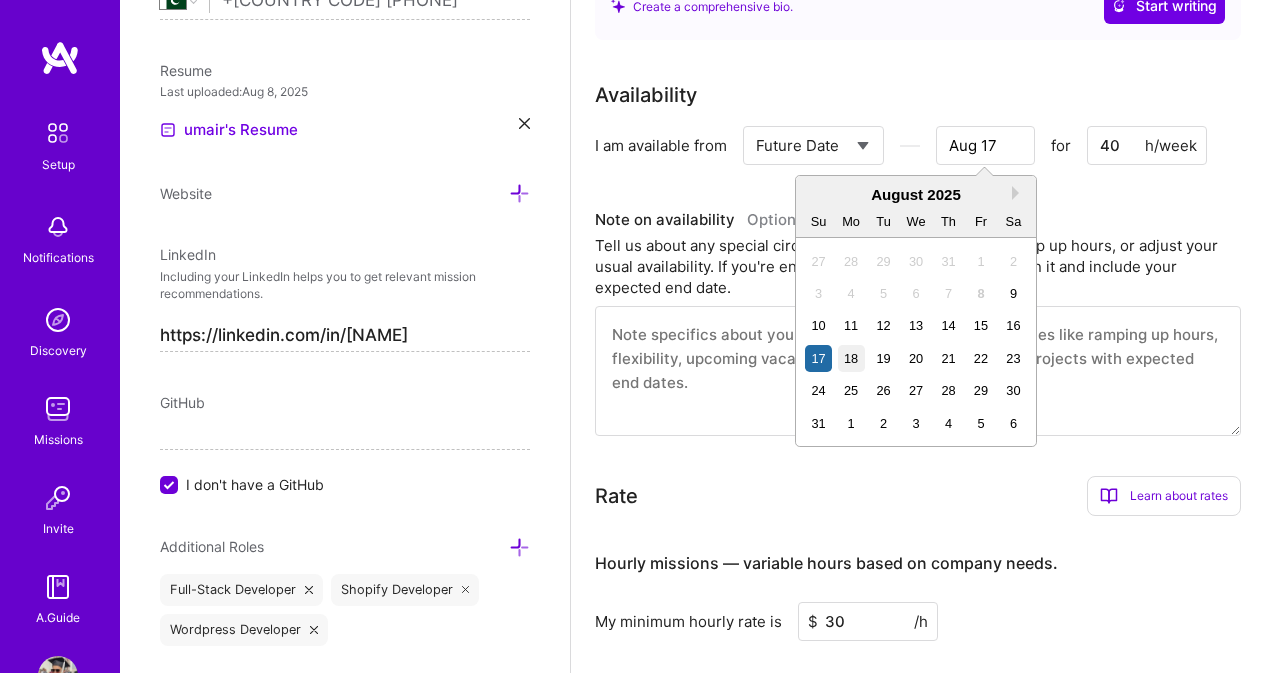 click on "18" at bounding box center [851, 358] 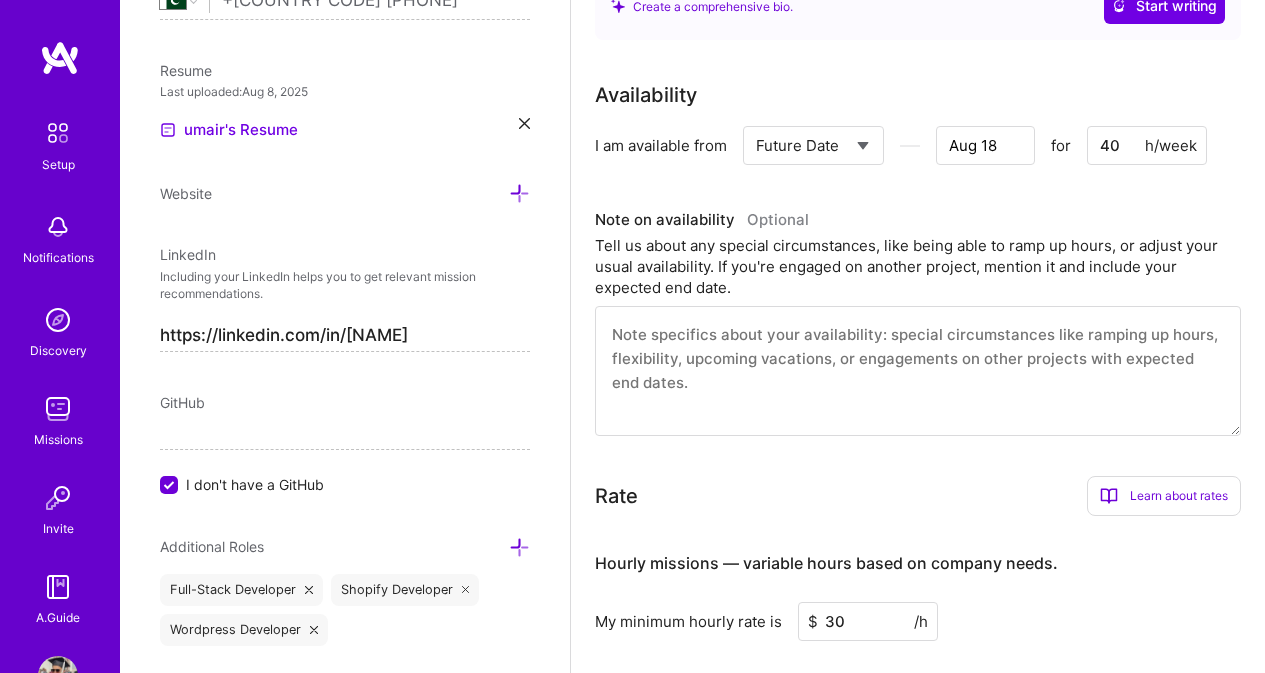 click on "Availability I am available from Select... Right Now Future Date Not Available Aug [DATE] for 40 h/week Note on availability   Optional Tell us about any special circumstances, like being able to ramp up hours, or adjust your usual availability. If you're engaged on another project, mention it and include your expected end date." at bounding box center [918, 258] 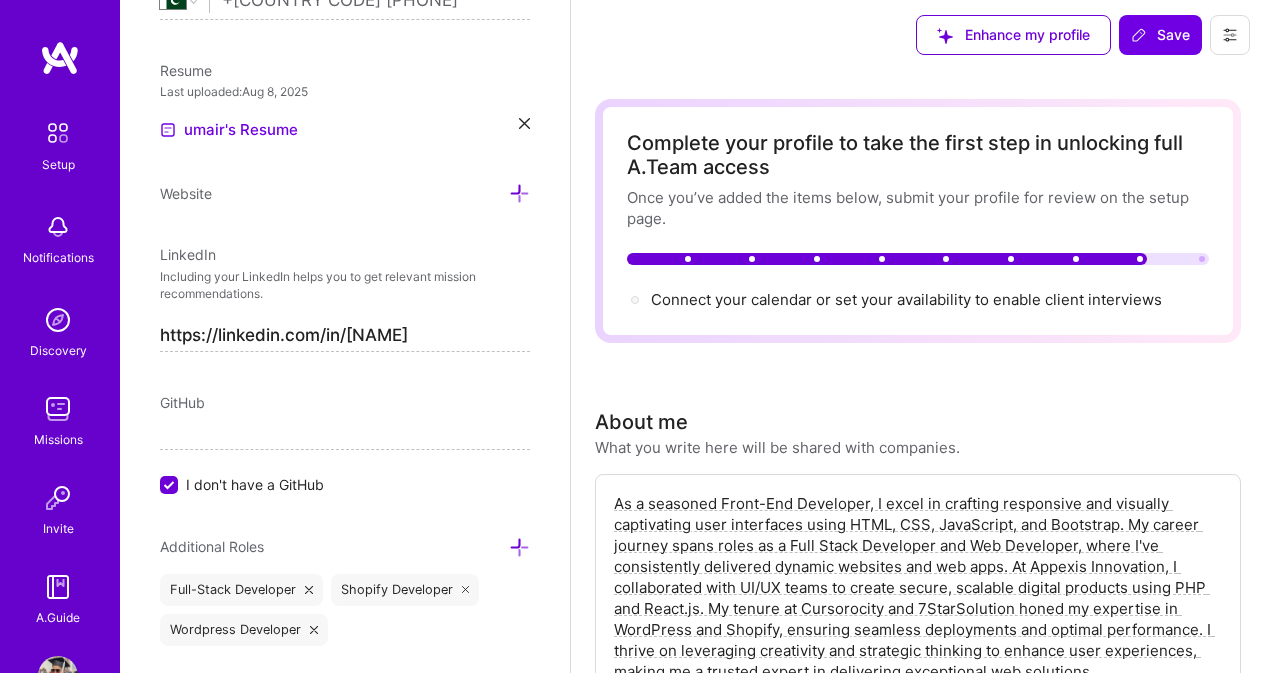 scroll, scrollTop: 0, scrollLeft: 0, axis: both 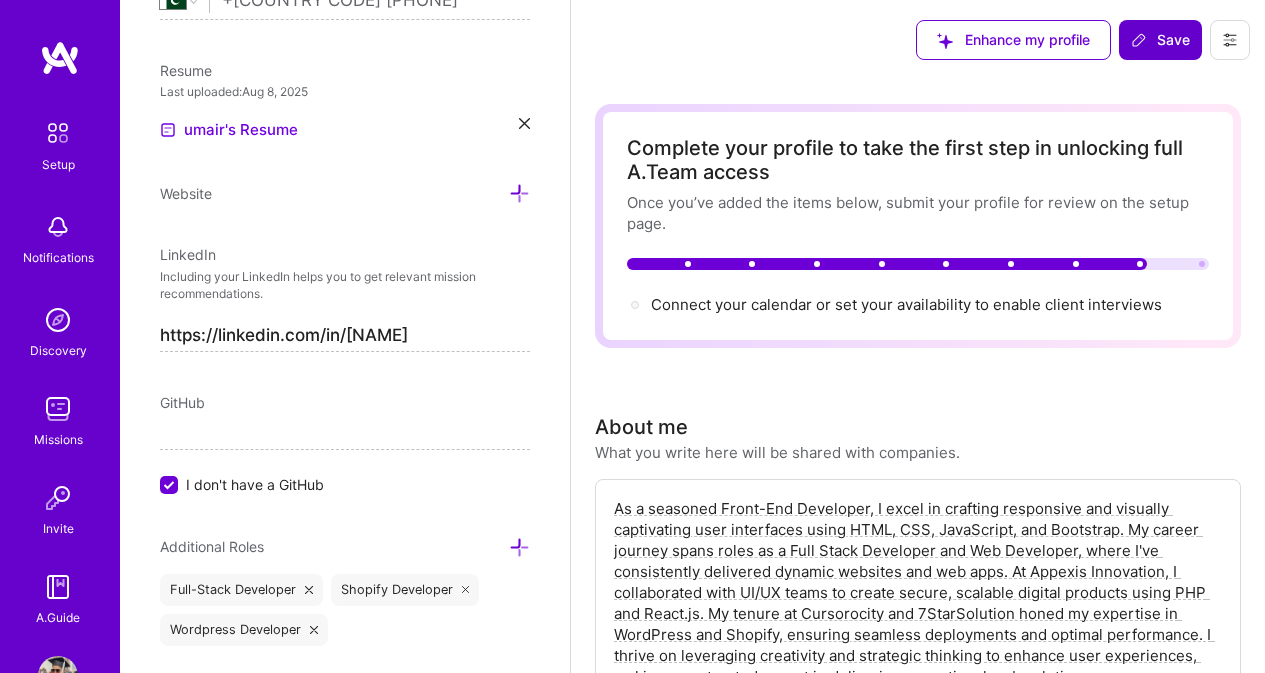 click on "Save" at bounding box center [1160, 40] 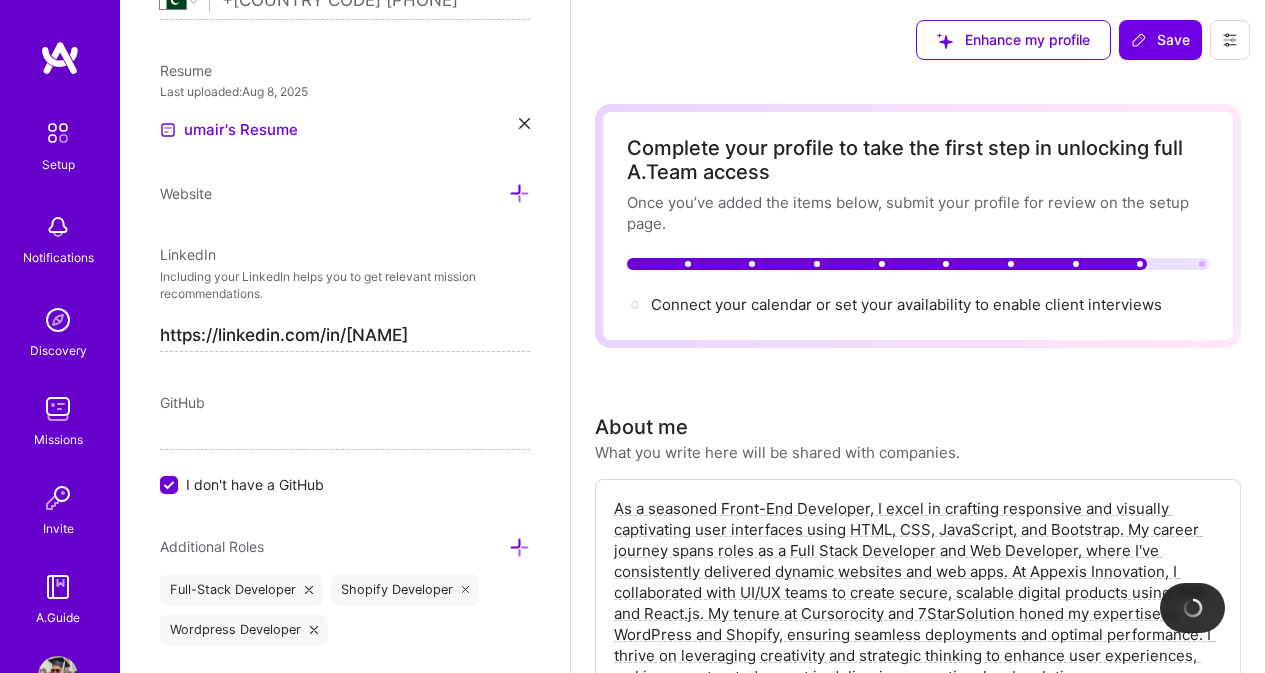 type on "Aug 16" 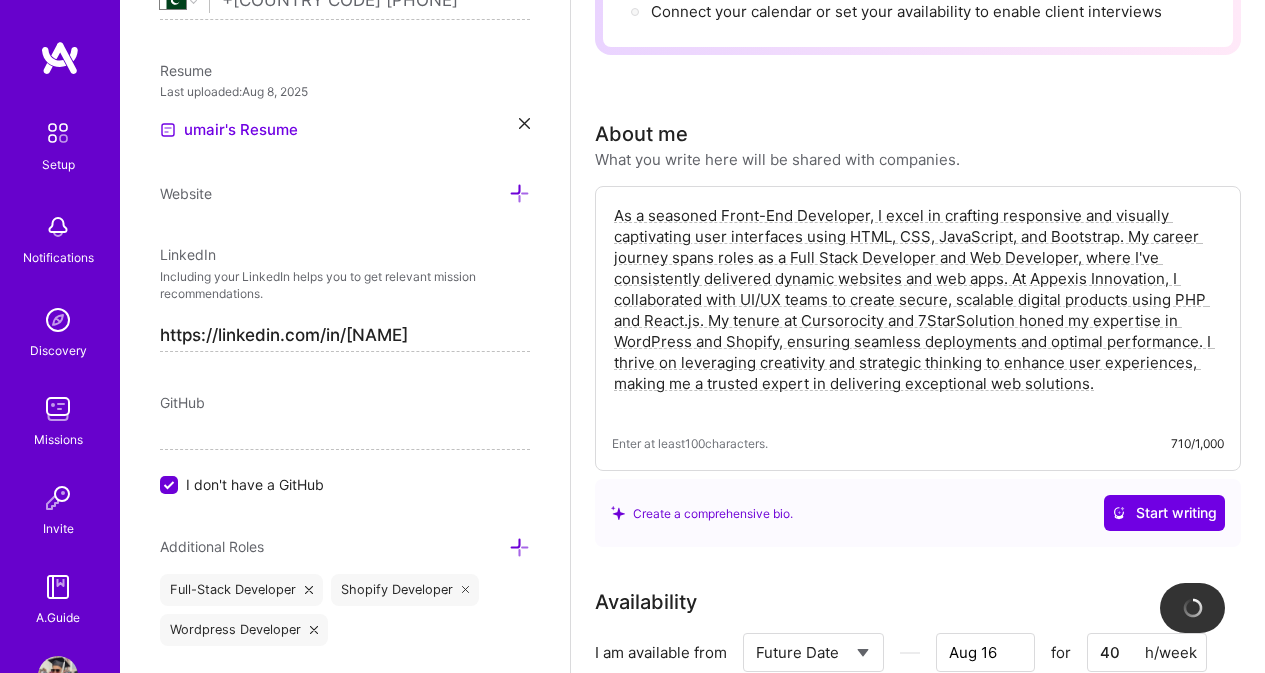scroll, scrollTop: 400, scrollLeft: 0, axis: vertical 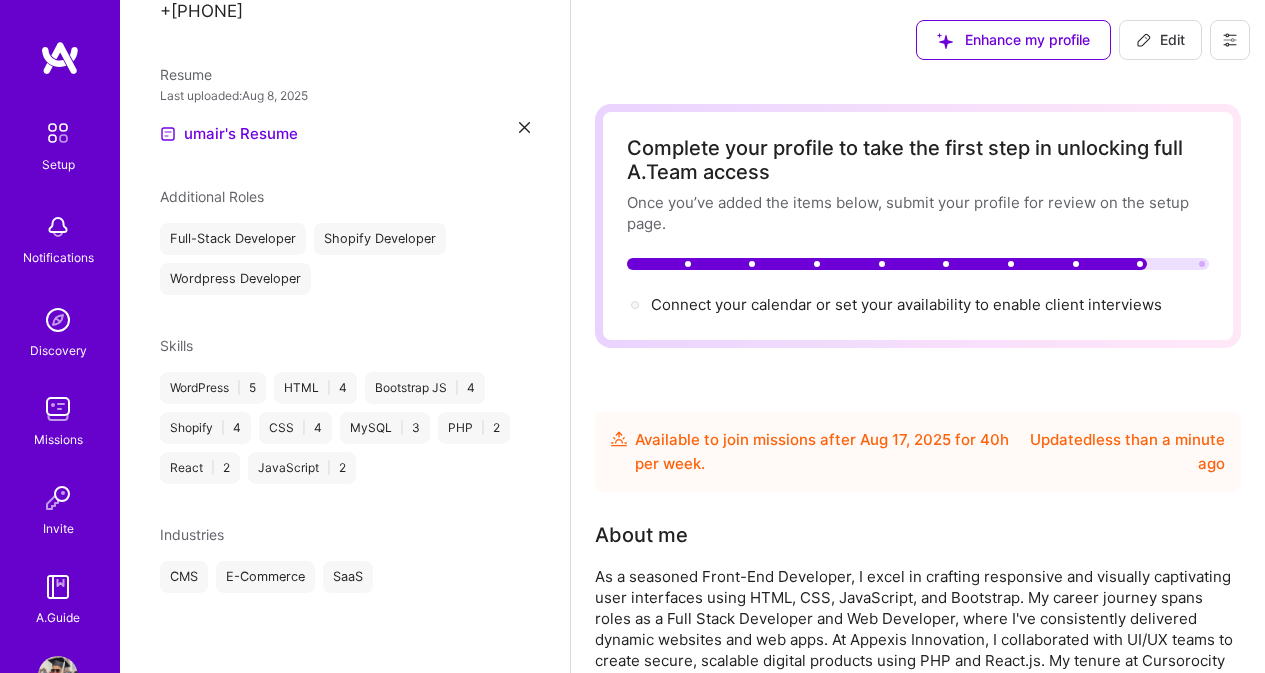 click on "Edit" at bounding box center (1160, 40) 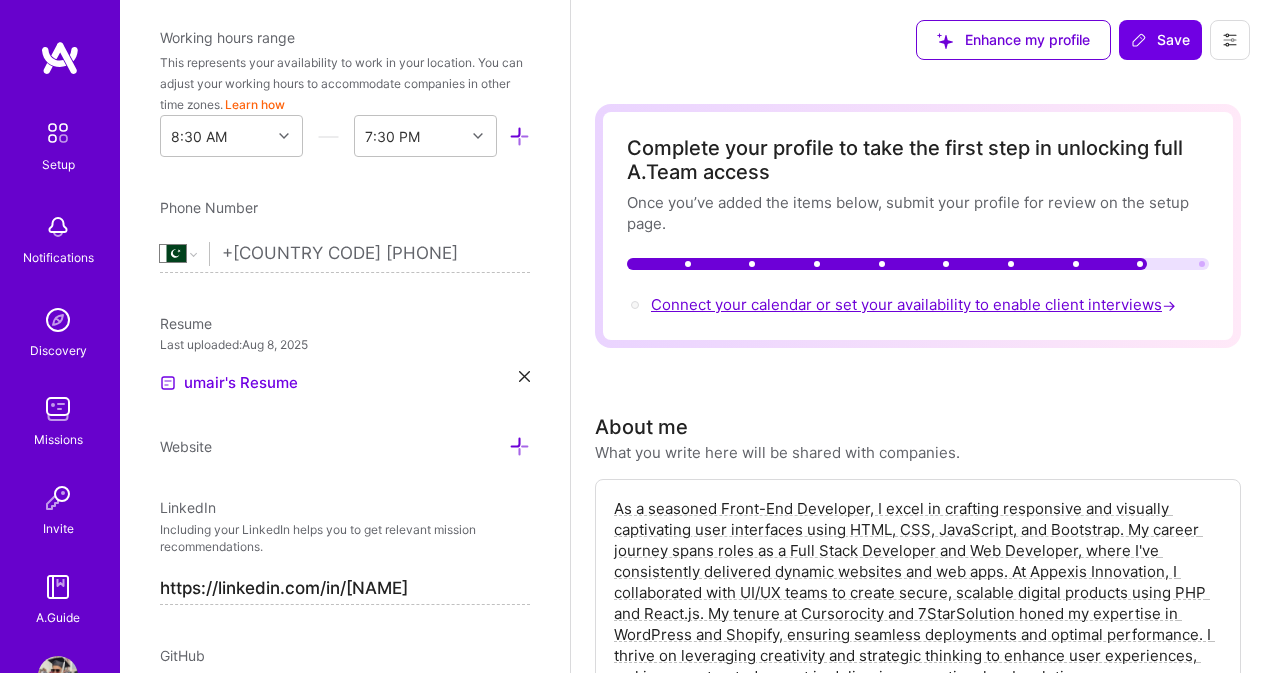 scroll, scrollTop: 835, scrollLeft: 0, axis: vertical 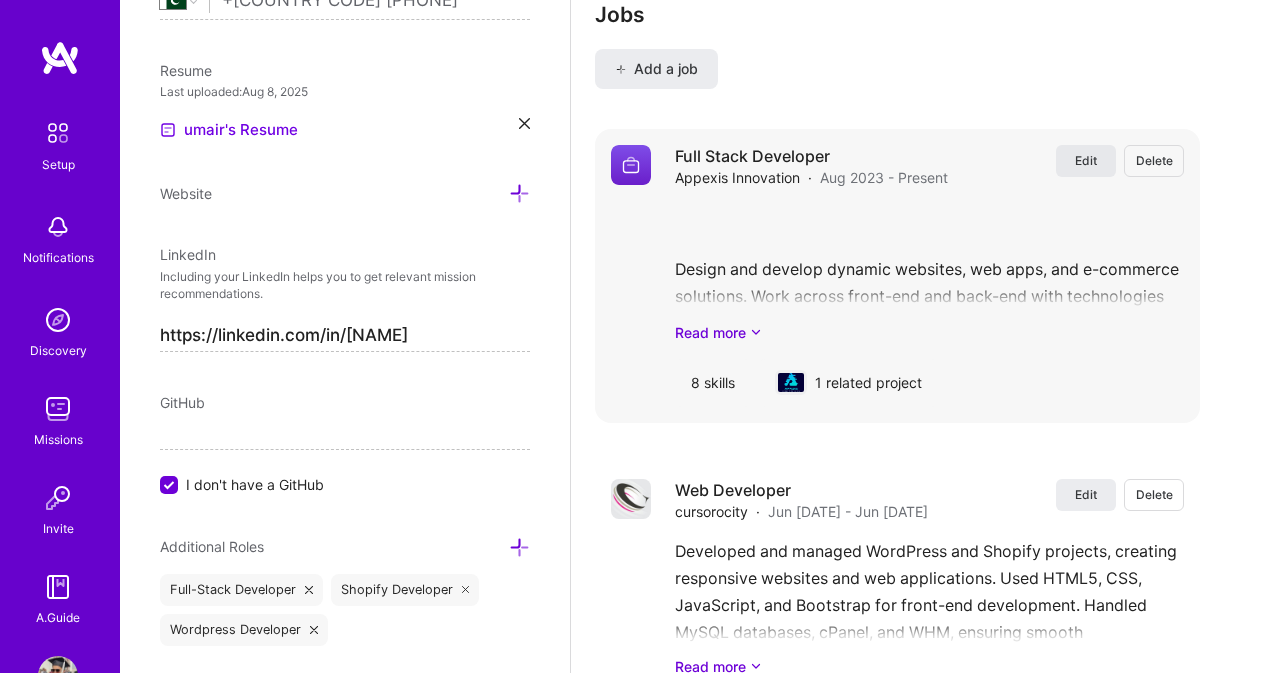 click on "Edit" at bounding box center [1086, 160] 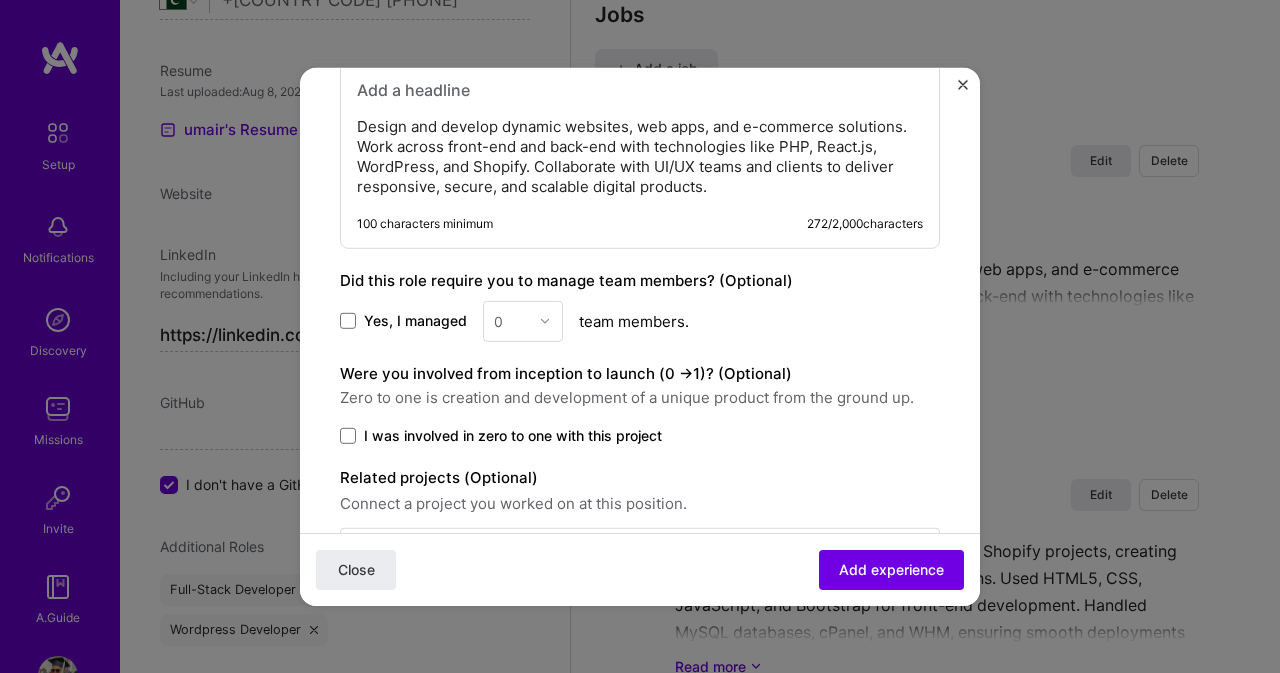 scroll, scrollTop: 1452, scrollLeft: 0, axis: vertical 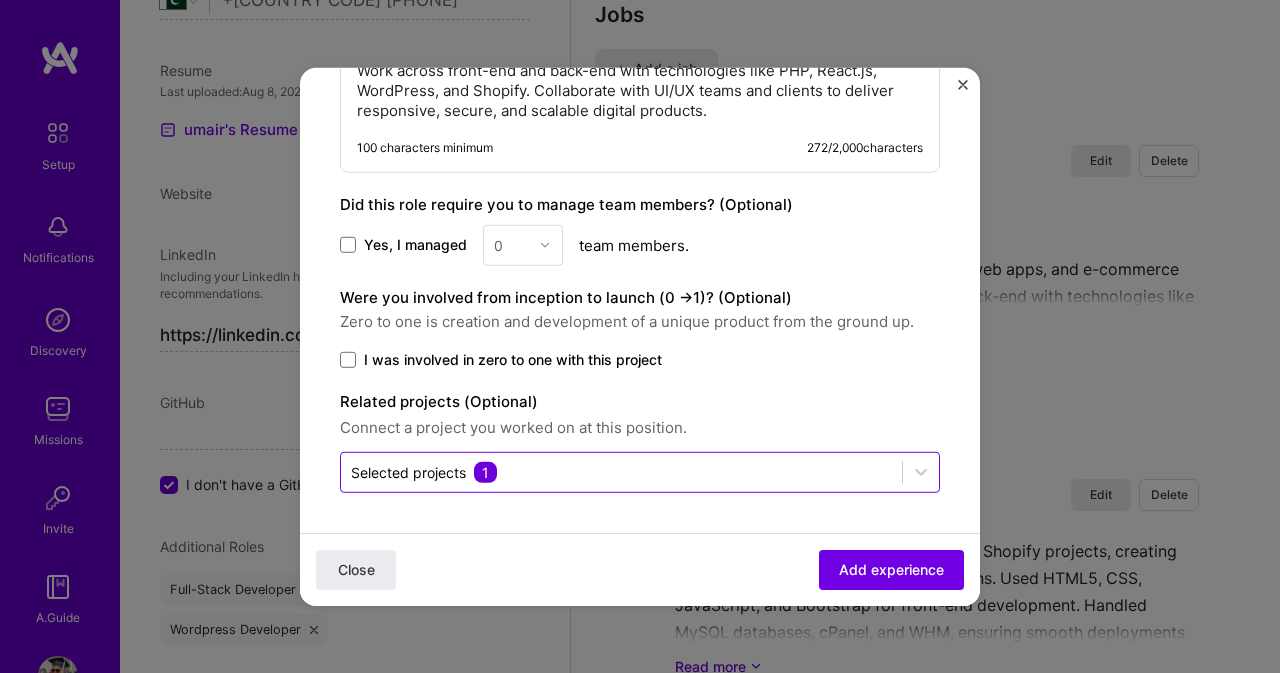 click at bounding box center [621, 471] 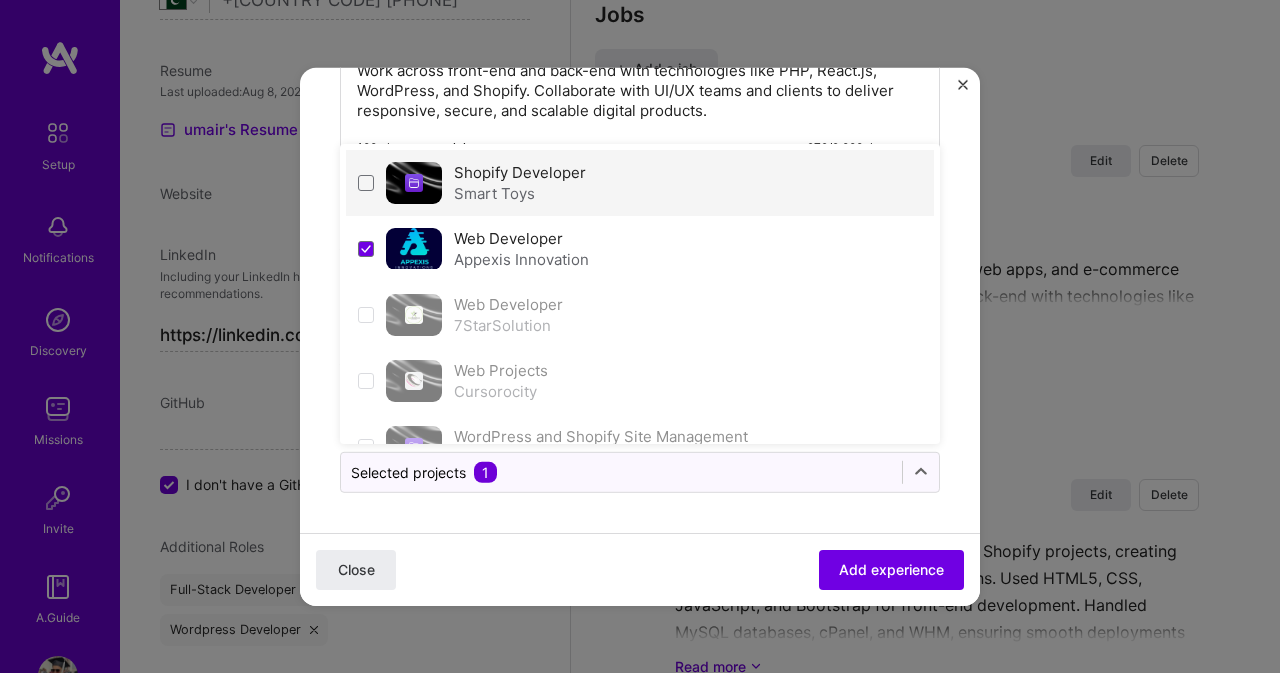 click on "Shopify Developer [COMPANY]" at bounding box center (640, 182) 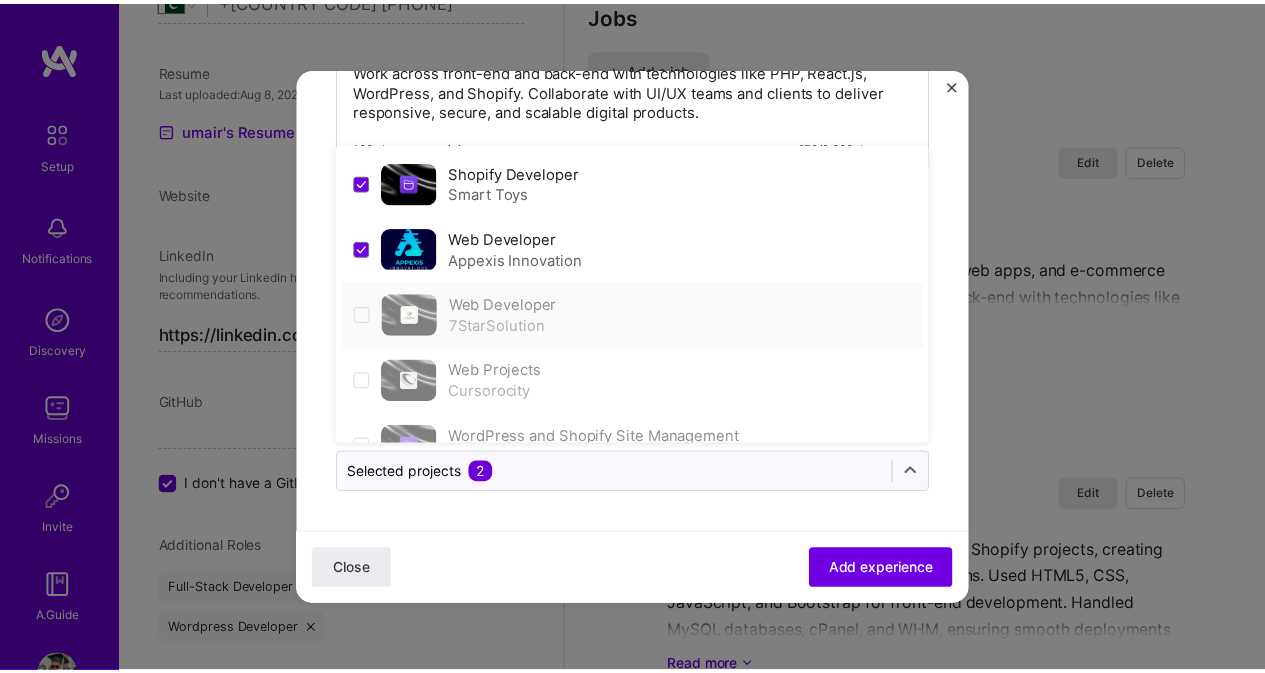 scroll, scrollTop: 108, scrollLeft: 0, axis: vertical 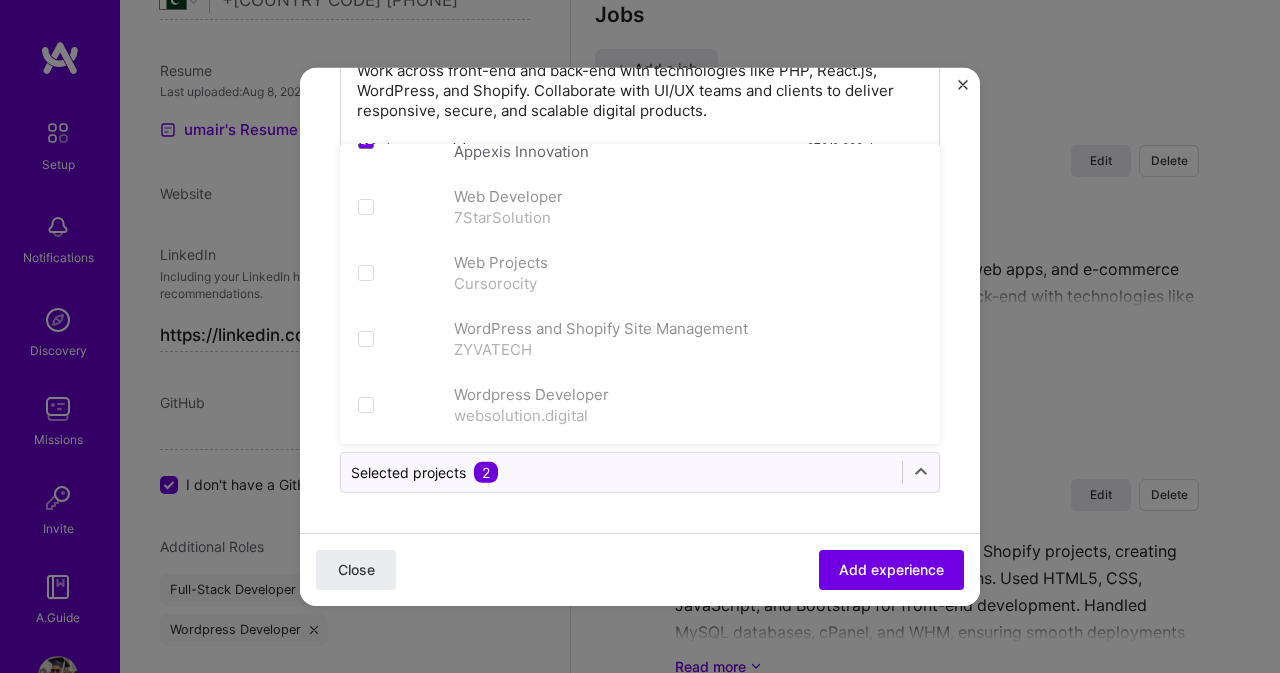 click on "Create a job experience Jobs help companies understand your past experience. Company logo Company name Appexis Innovation
Industry Add up to 2 industries. Selected industries 2 Your title and specialization Full Stack Developer Full-Stack Developer Duration Aug, [YEAR]
to
I still work here Skills used — Add up to 12 skills Any new skills will be added to your profile. Enter skills... 8 CSS 1 2 3 4 5 HTML 1 2 3 4 5 JavaScript 1 2 3 4 5 MySQL 1 2 3 4 5 PHP 1 2 3 4 5 React 1 2 3 4 5 Shopify 1 2 3 4 5 WordPress 1 2 3 4 5 Description Design and develop dynamic websites, web apps, and e-commerce solutions. Work across front-end and back-end with technologies like PHP, React.js, WordPress, and Shopify. Collaborate with UI/UX teams and clients to deliver responsive, secure, and scalable digital products. 100 characters minimum 272 / 2,000  characters Did this role require you to manage team members? (Optional) Yes, I managed 0 team members. >   2" at bounding box center (640, -370) 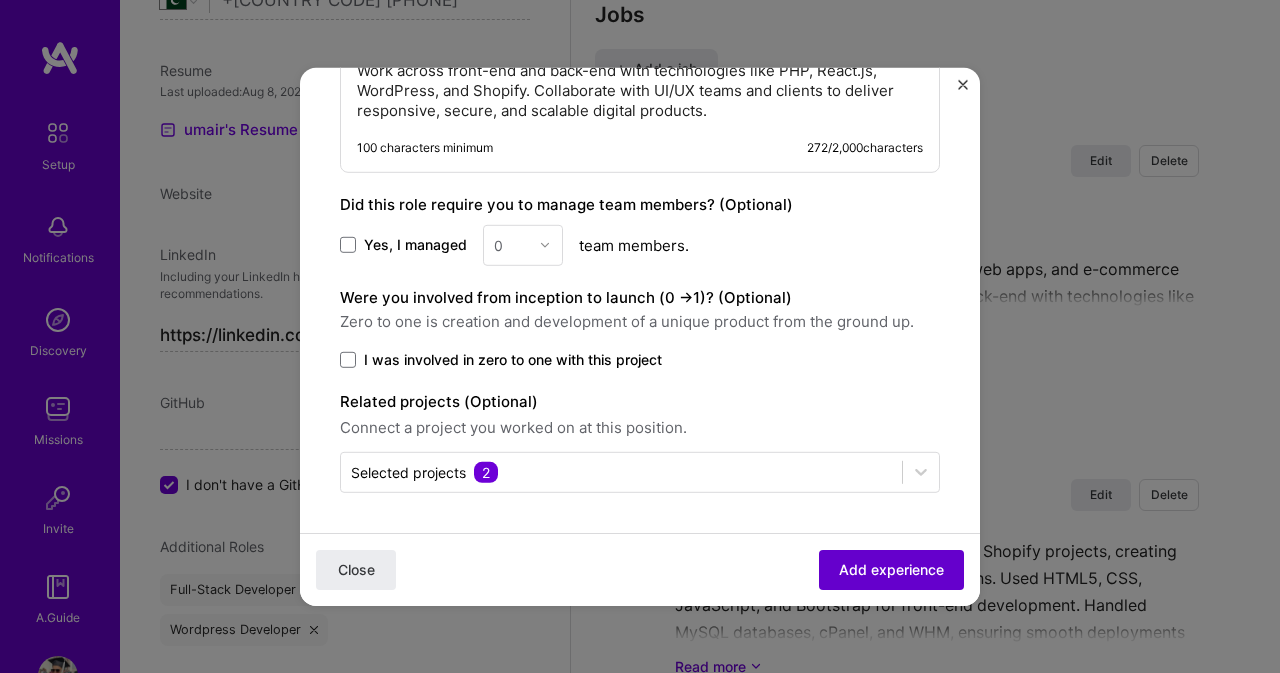 click on "Add experience" at bounding box center (891, 569) 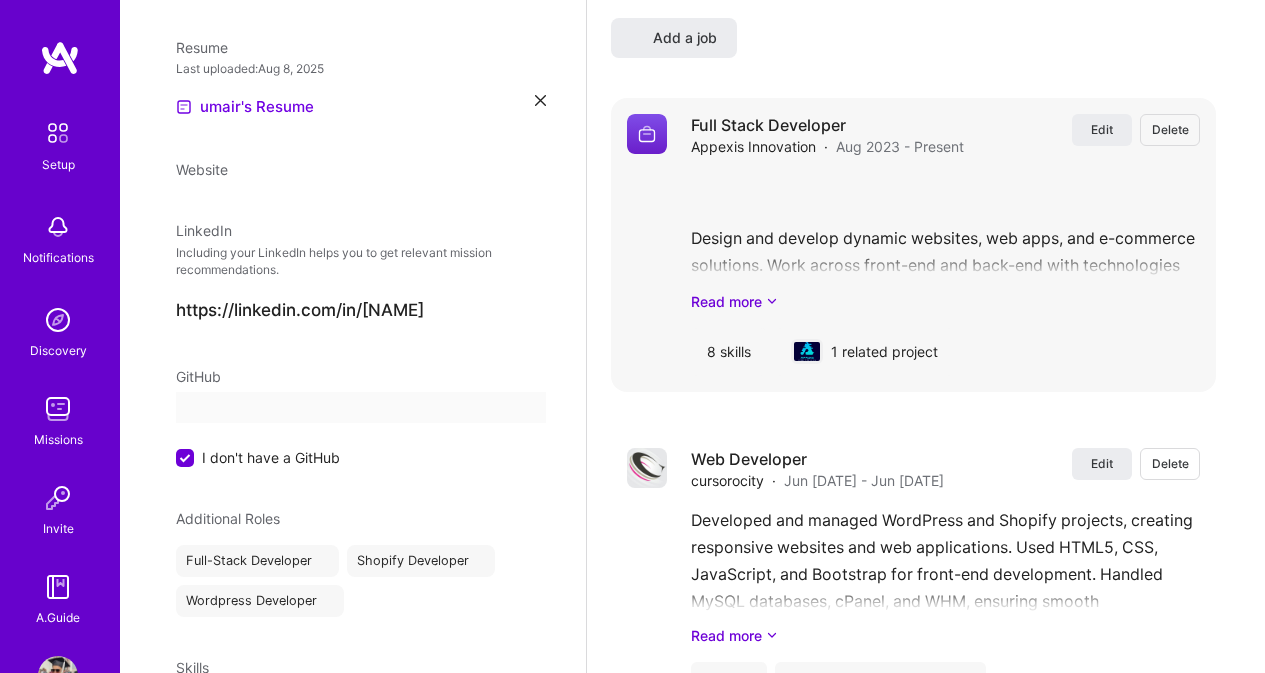 select on "PK" 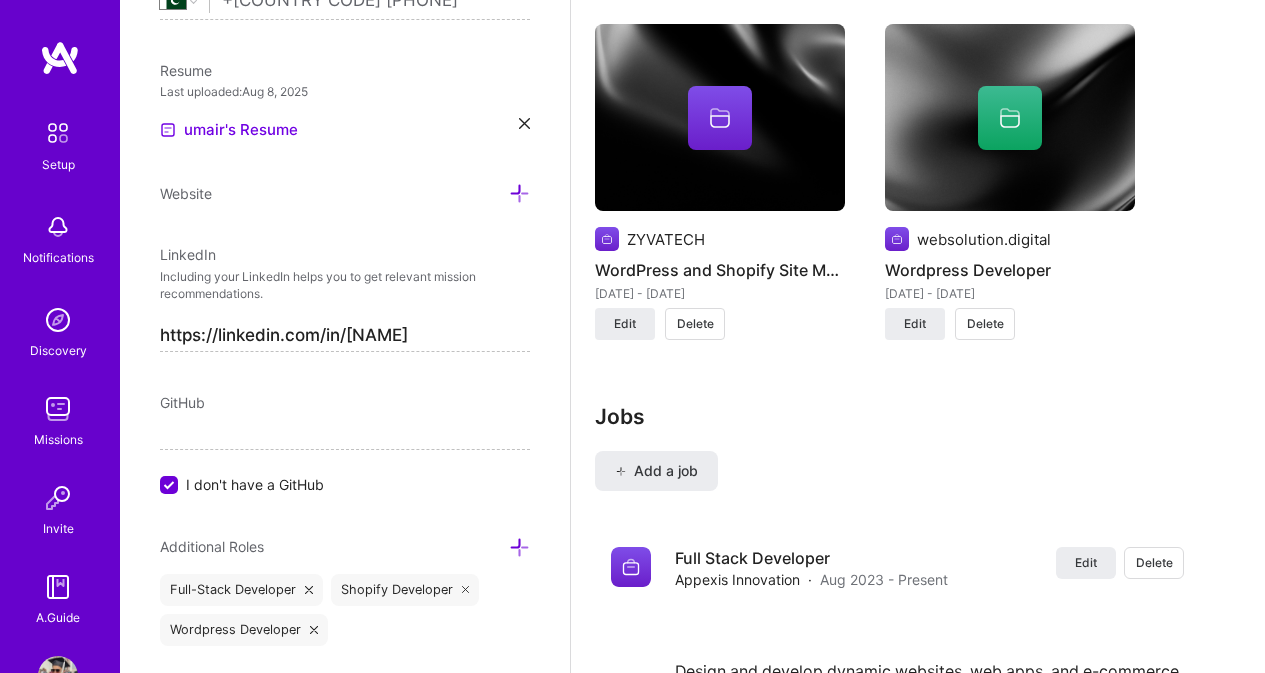 scroll, scrollTop: 2387, scrollLeft: 0, axis: vertical 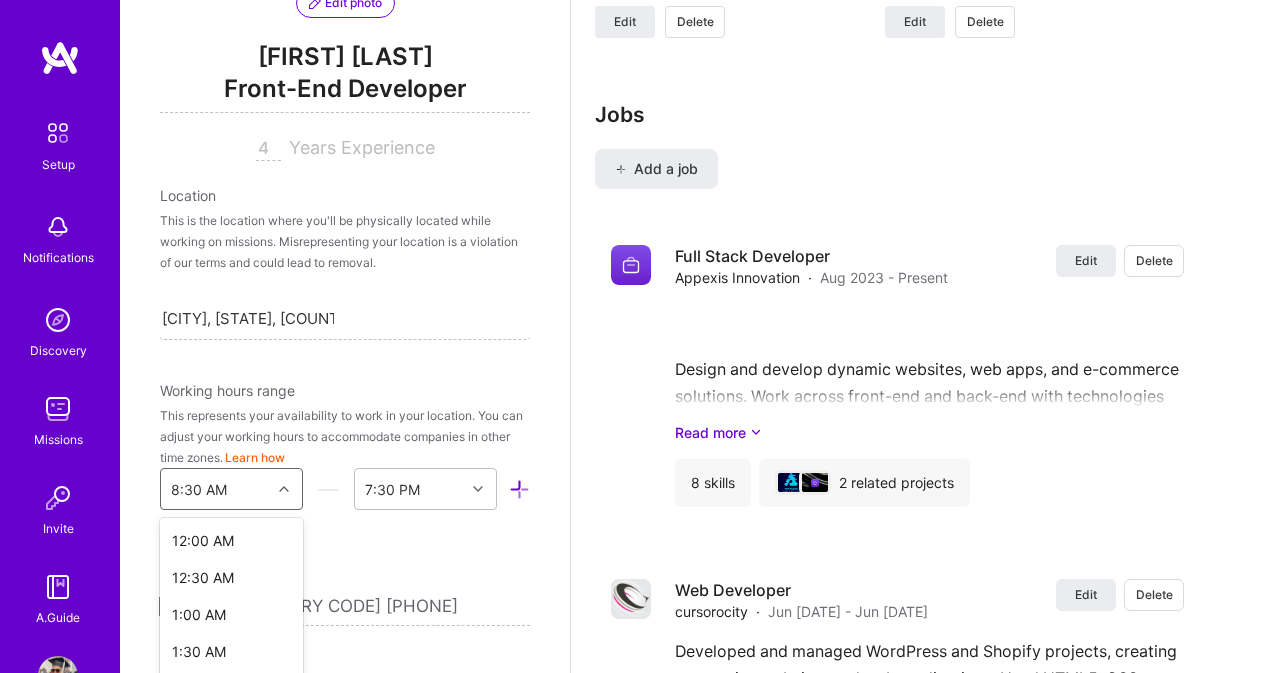 click on "option 6:30 AM focused, 14 of 48. 48 results available. Use Up and Down to choose options, press Enter to select the currently focused option, press Escape to exit the menu, press Tab to select the option and exit the menu. 8:30 AM 12:00 AM 12:30 AM 1:00 AM 1:30 AM 2:00 AM 2:30 AM 3:00 AM 3:30 AM 4:00 AM 4:30 AM 5:00 AM 5:30 AM 6:00 AM 6:30 AM 7:00 AM 7:30 AM 8:00 AM 8:30 AM 9:00 AM 9:30 AM 10:00 AM 10:30 AM 11:00 AM 11:30 AM 12:00 PM 12:30 PM 1:00 PM 1:30 PM 2:00 PM 2:30 PM 3:00 PM 3:30 PM 4:00 PM 4:30 PM 5:00 PM 5:30 PM 6:00 PM 6:30 PM 7:00 PM 7:30 PM 8:00 PM 8:30 PM 9:00 PM 9:30 PM 10:00 PM 10:30 PM 11:00 PM 11:30 PM" at bounding box center [231, 489] 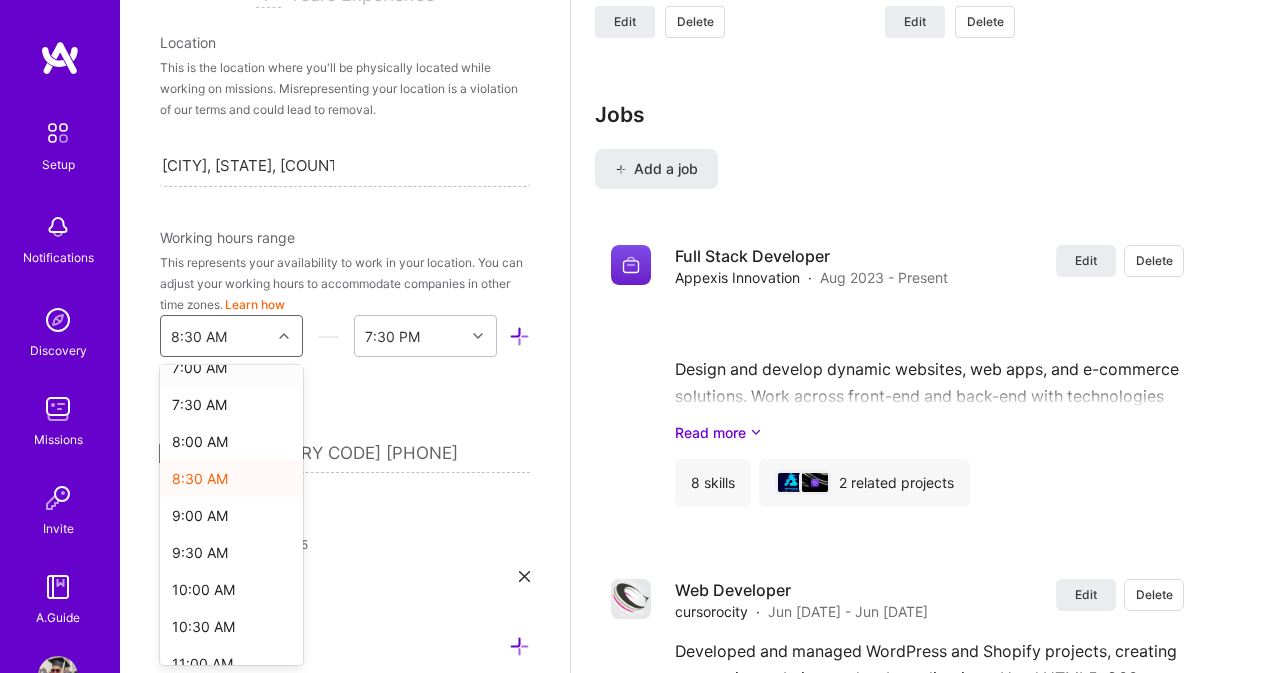 scroll, scrollTop: 582, scrollLeft: 0, axis: vertical 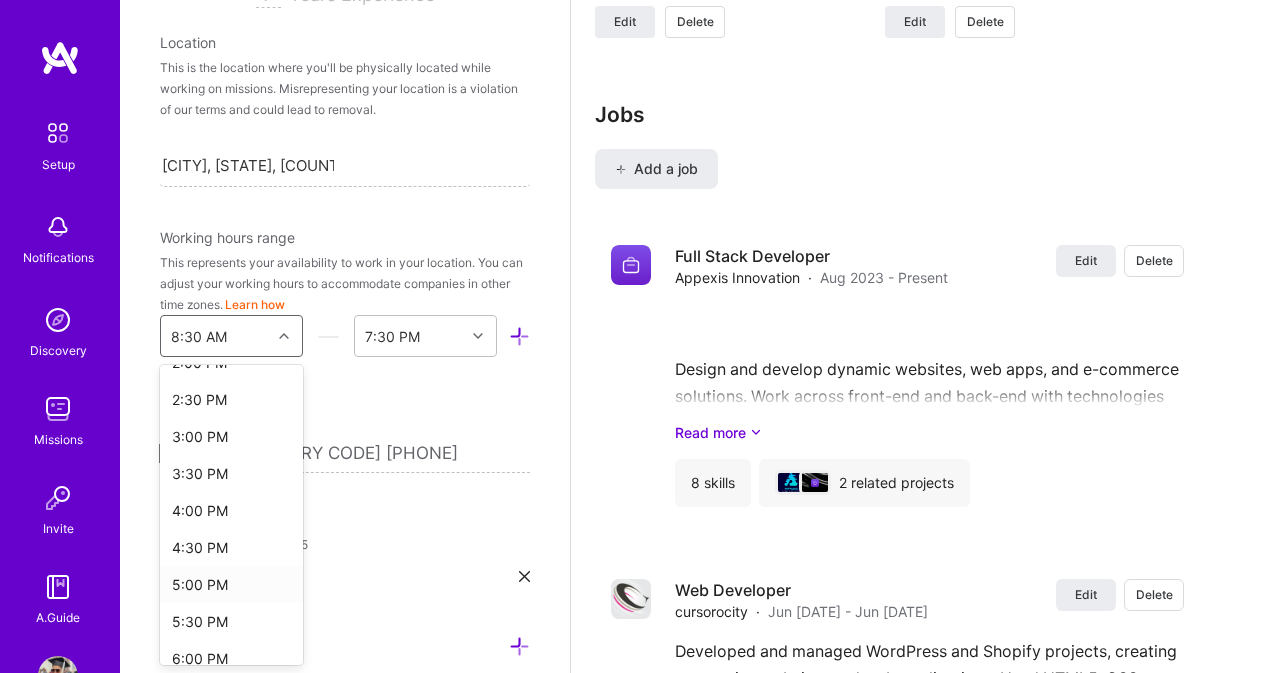 click on "5:00 PM" at bounding box center [231, 584] 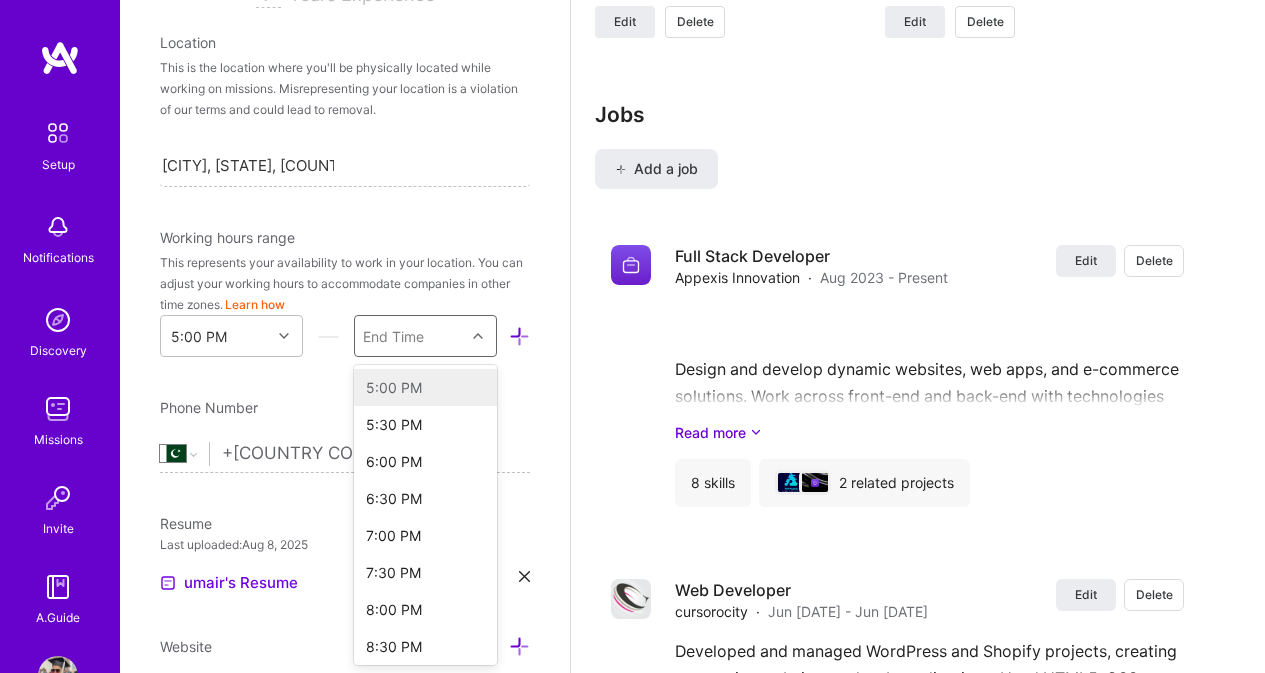 click at bounding box center (480, 336) 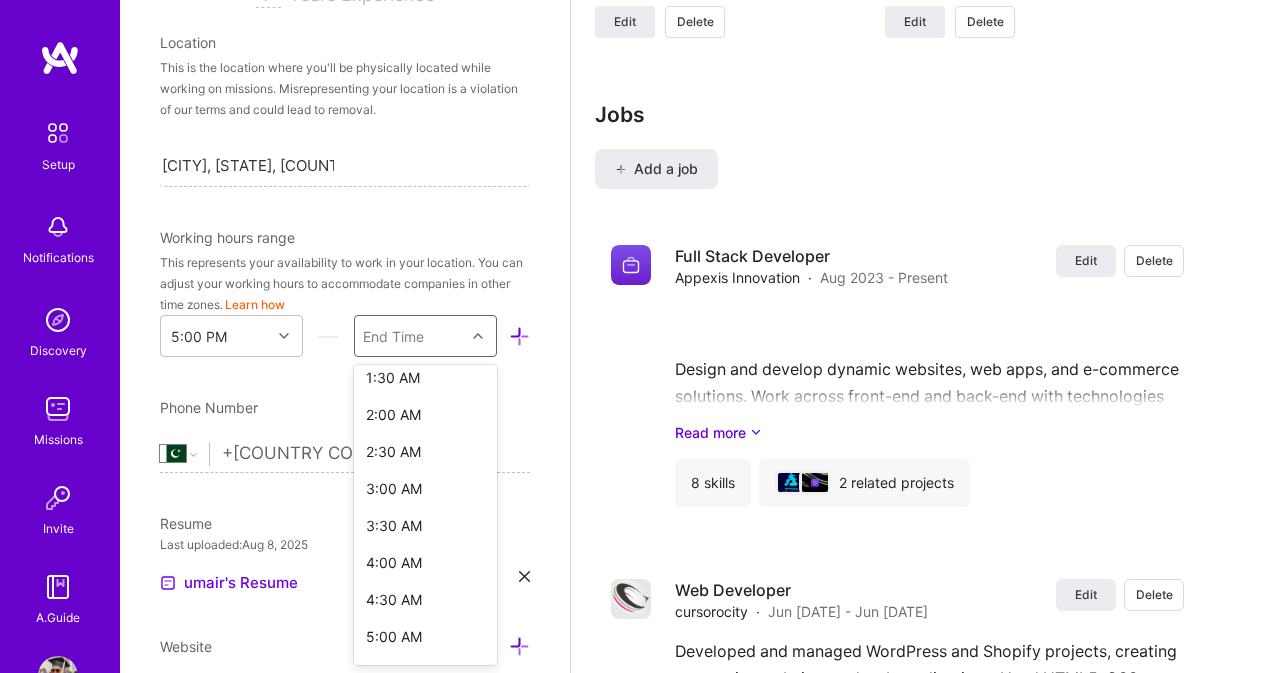 scroll, scrollTop: 628, scrollLeft: 0, axis: vertical 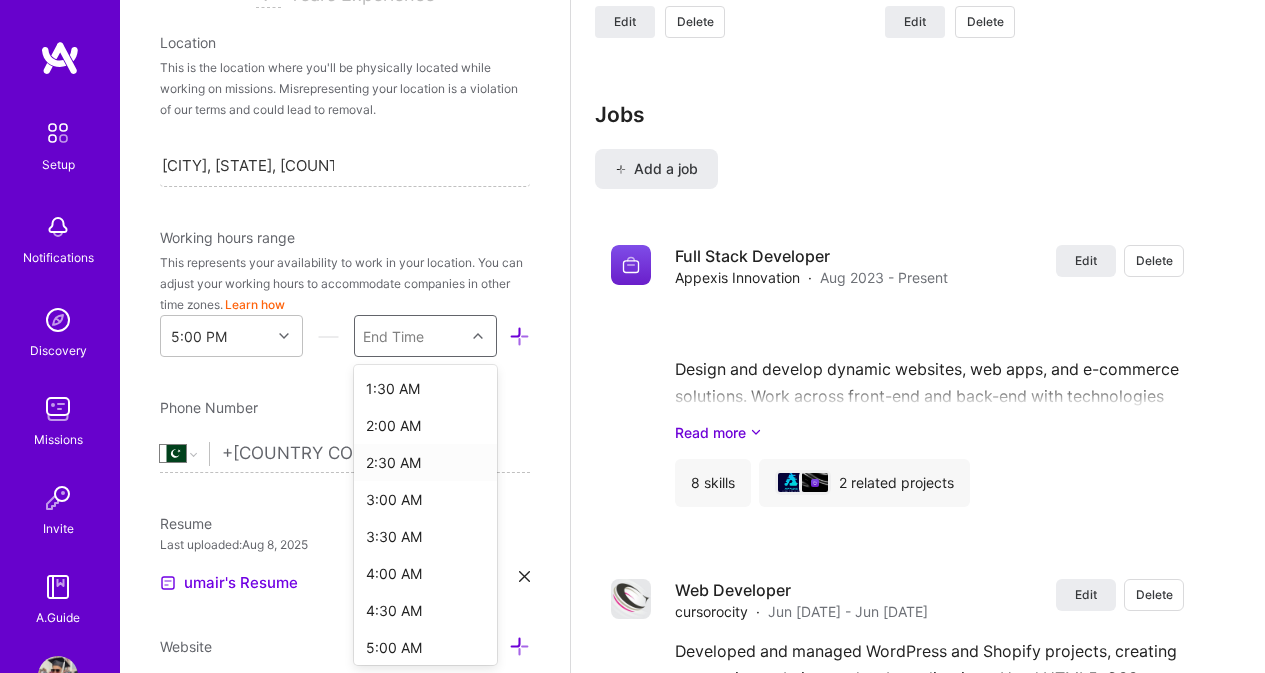click on "2:30 AM" at bounding box center [425, 462] 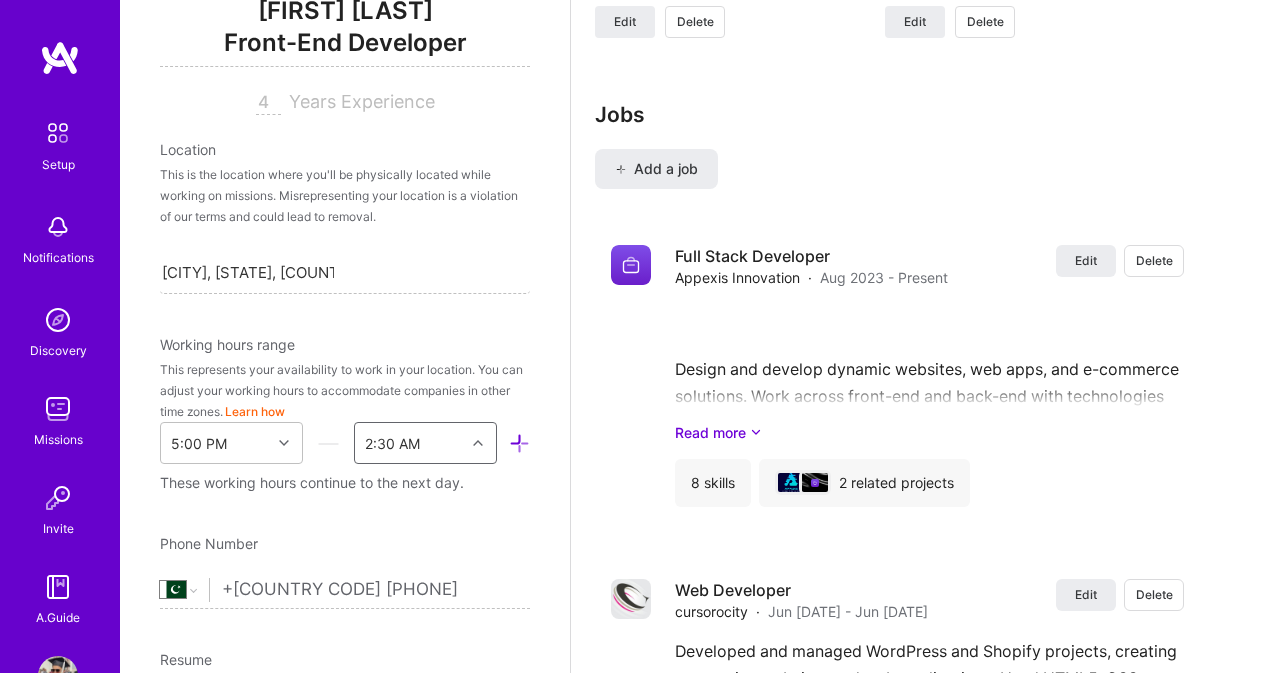 scroll, scrollTop: 182, scrollLeft: 0, axis: vertical 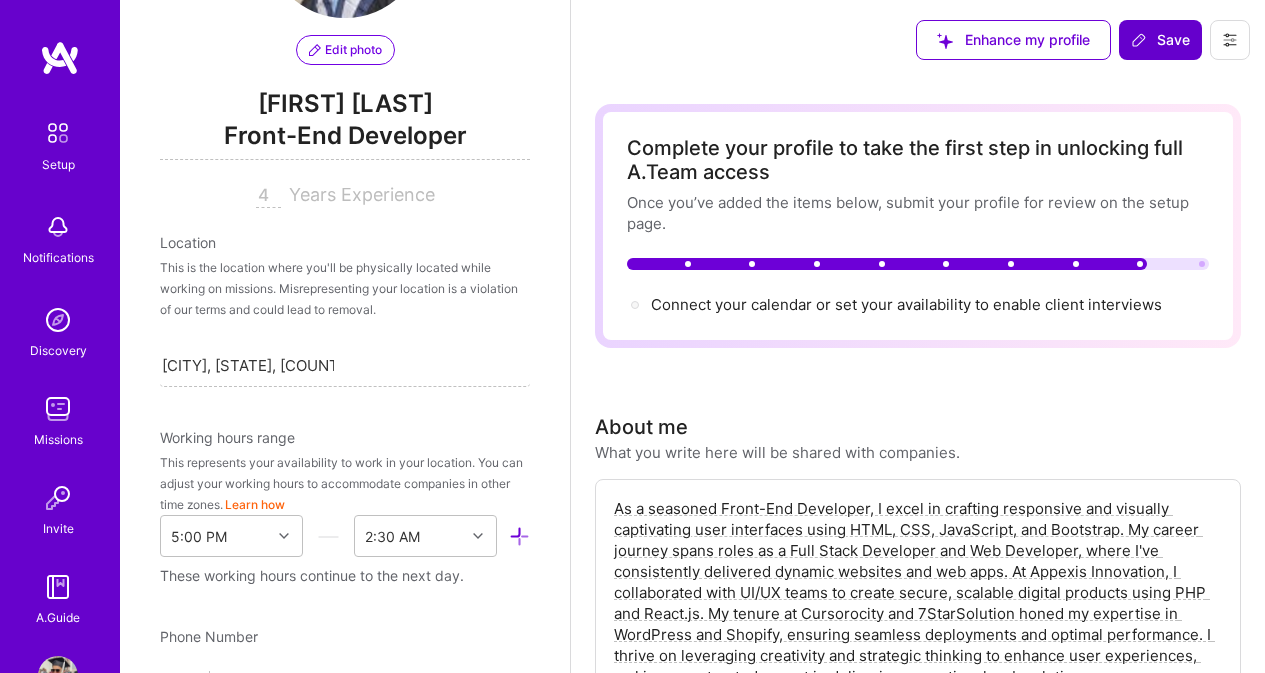 click on "Save" at bounding box center [1160, 40] 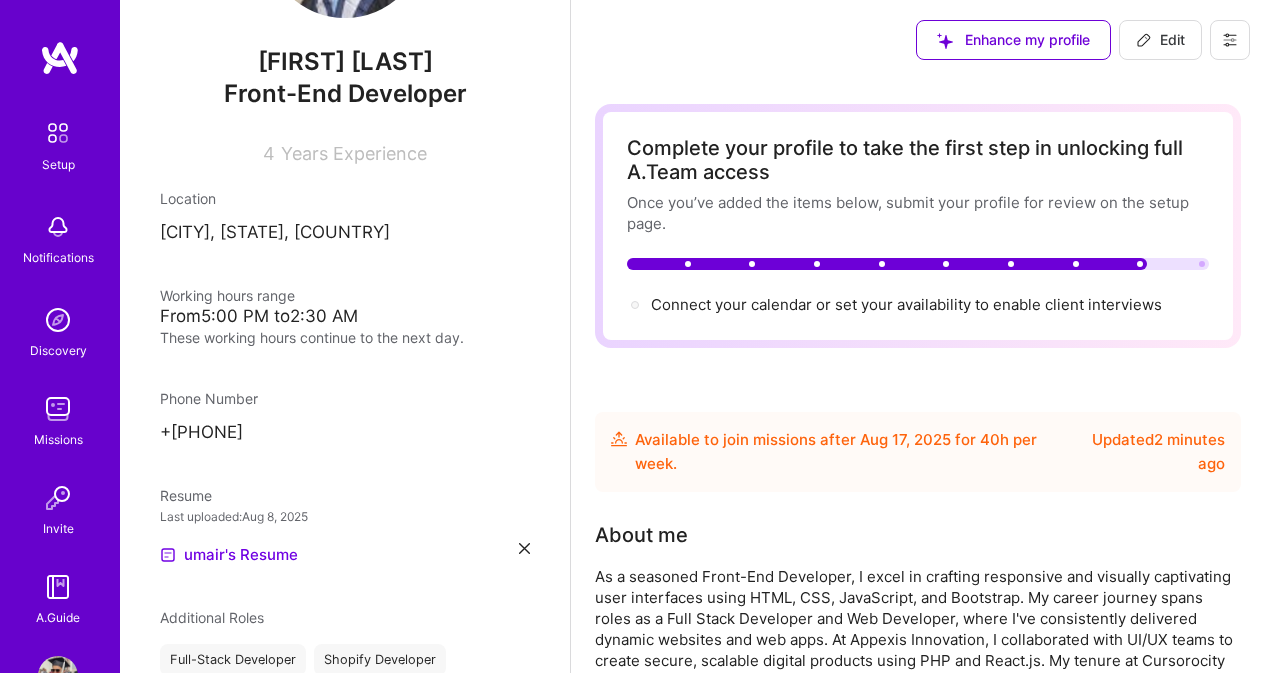click 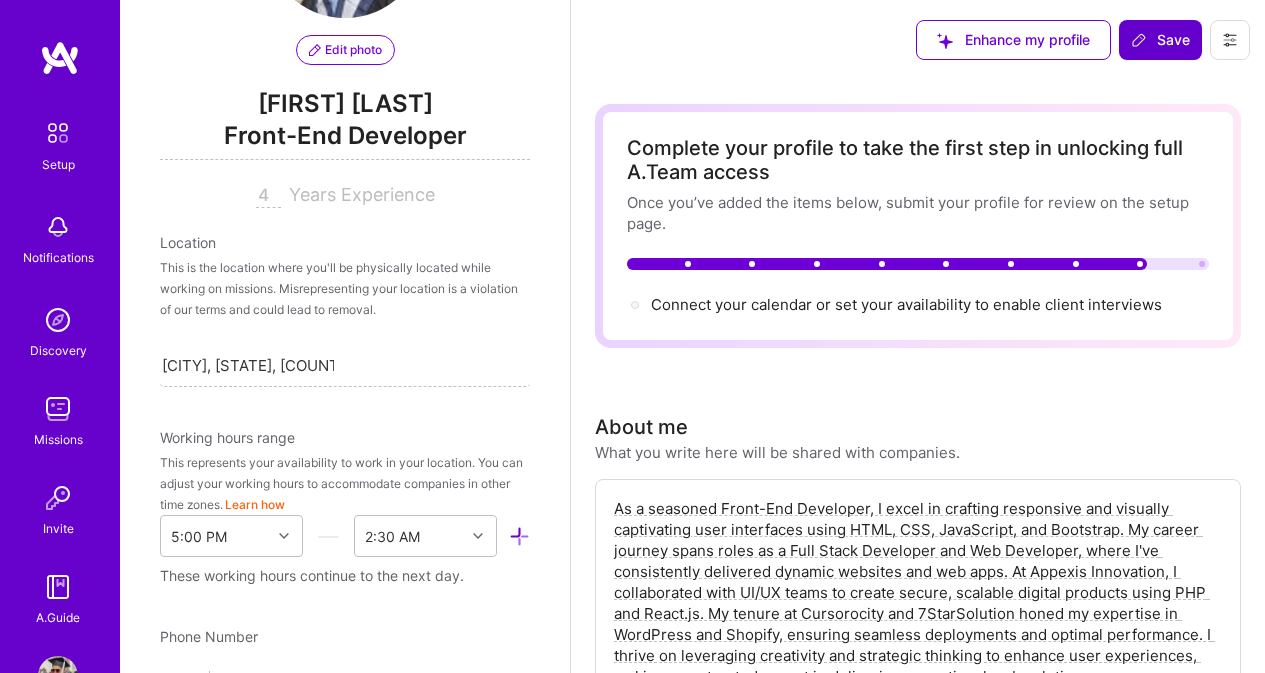 scroll, scrollTop: 864, scrollLeft: 0, axis: vertical 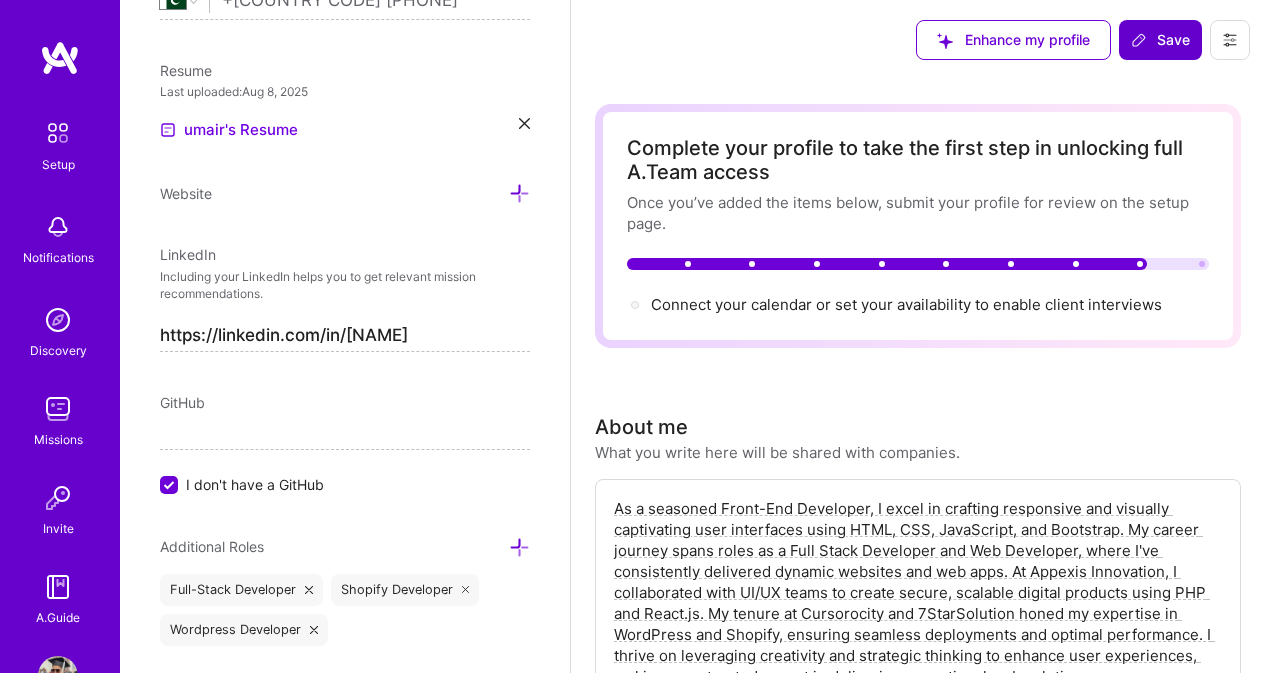 click on "Save" at bounding box center (1160, 40) 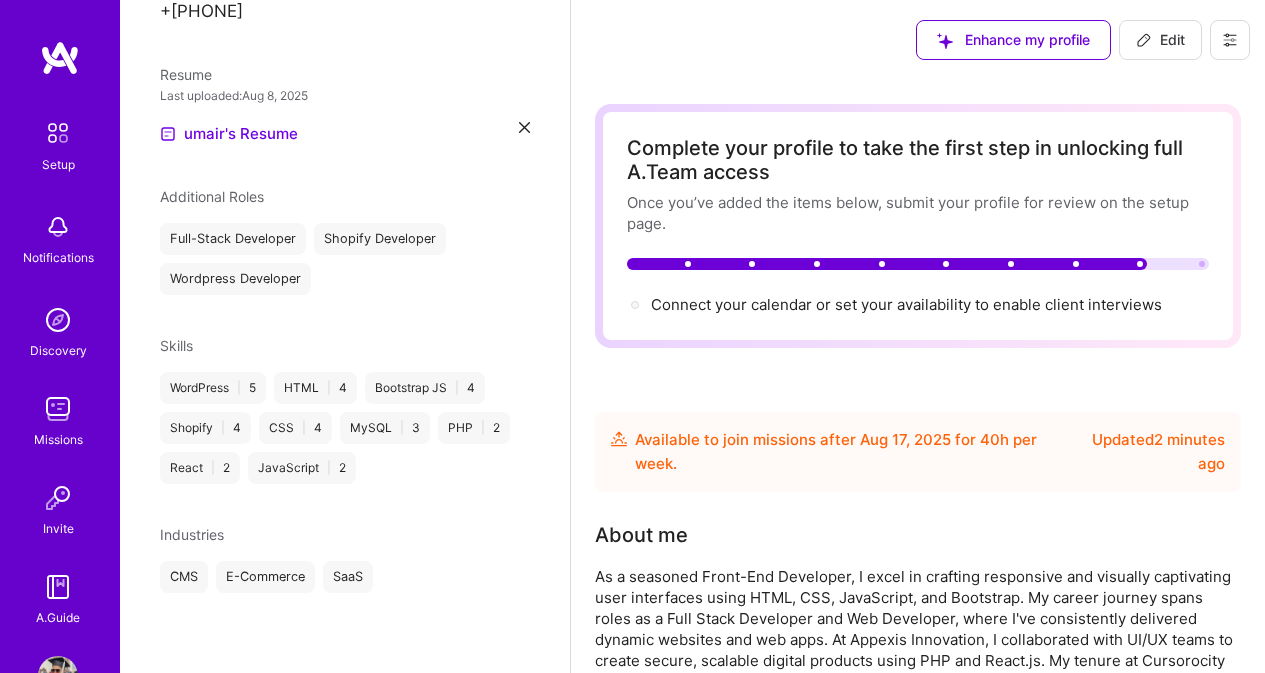 scroll, scrollTop: 603, scrollLeft: 0, axis: vertical 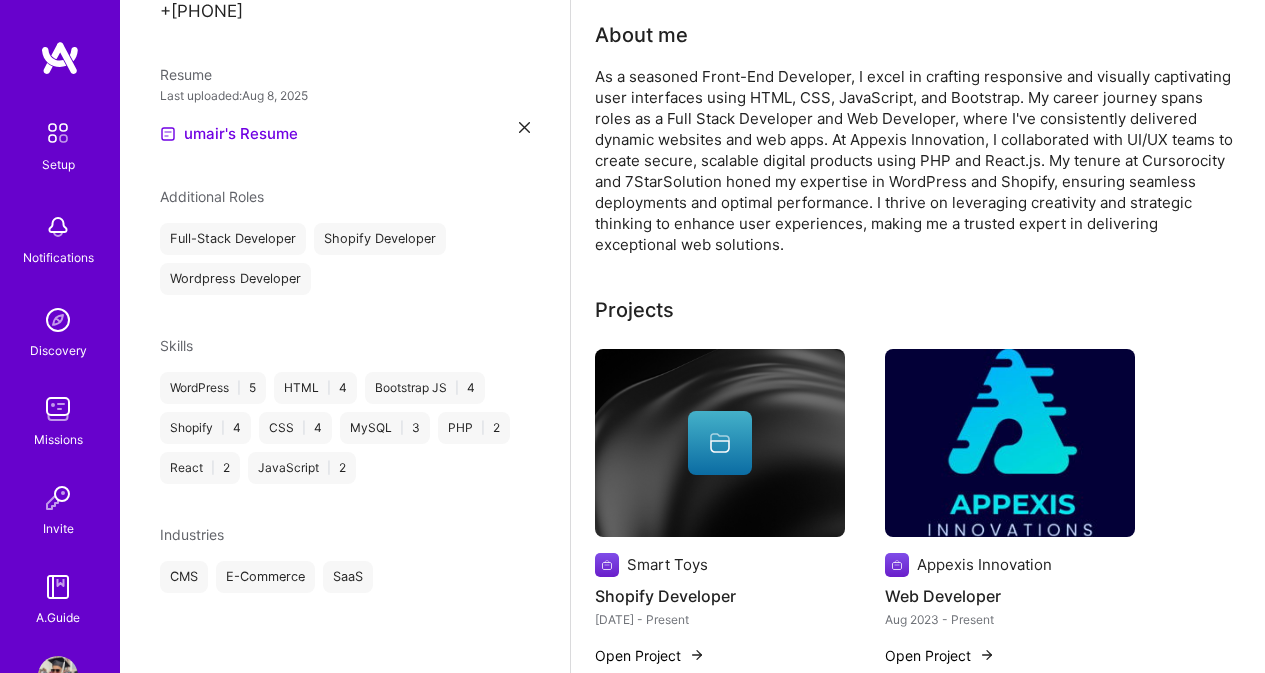 click at bounding box center (58, 227) 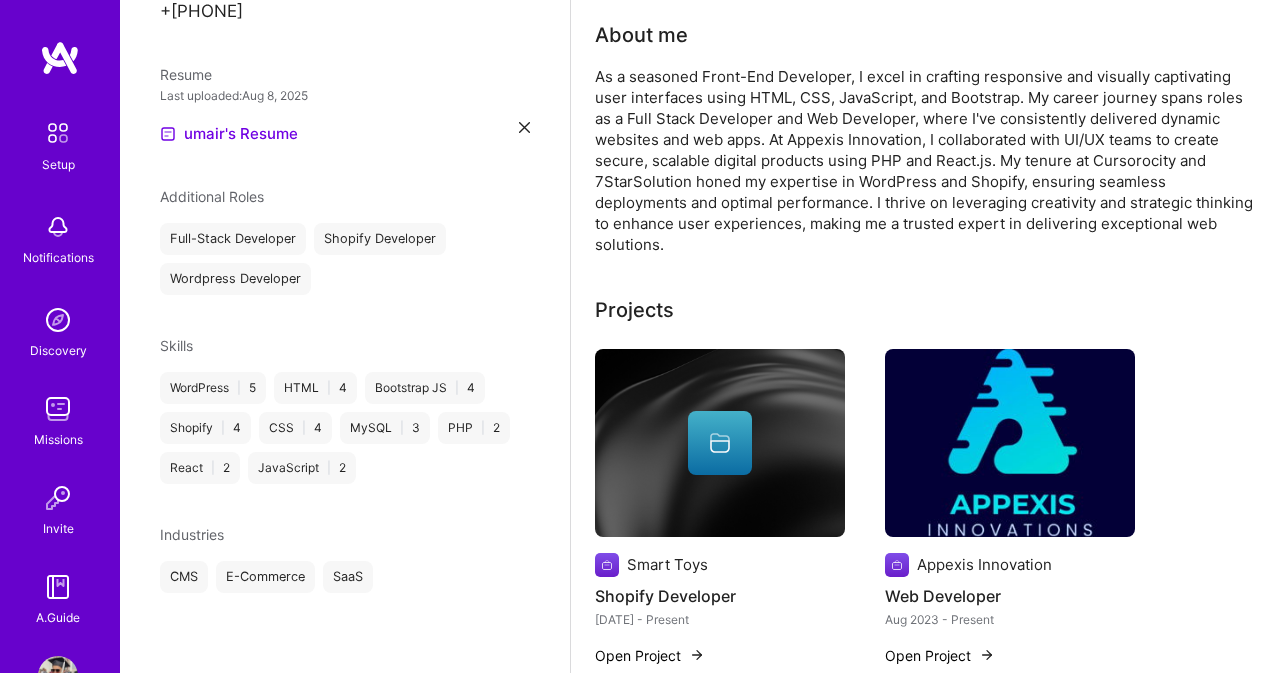 click at bounding box center [58, 320] 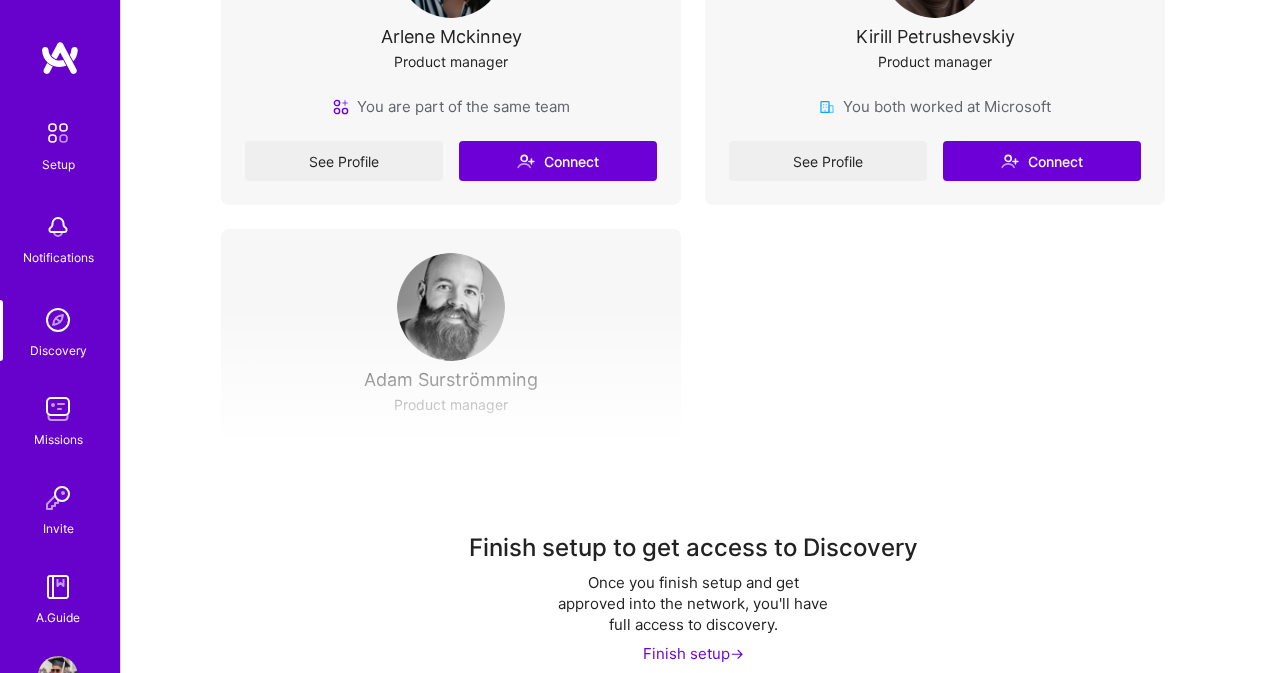 scroll, scrollTop: 601, scrollLeft: 0, axis: vertical 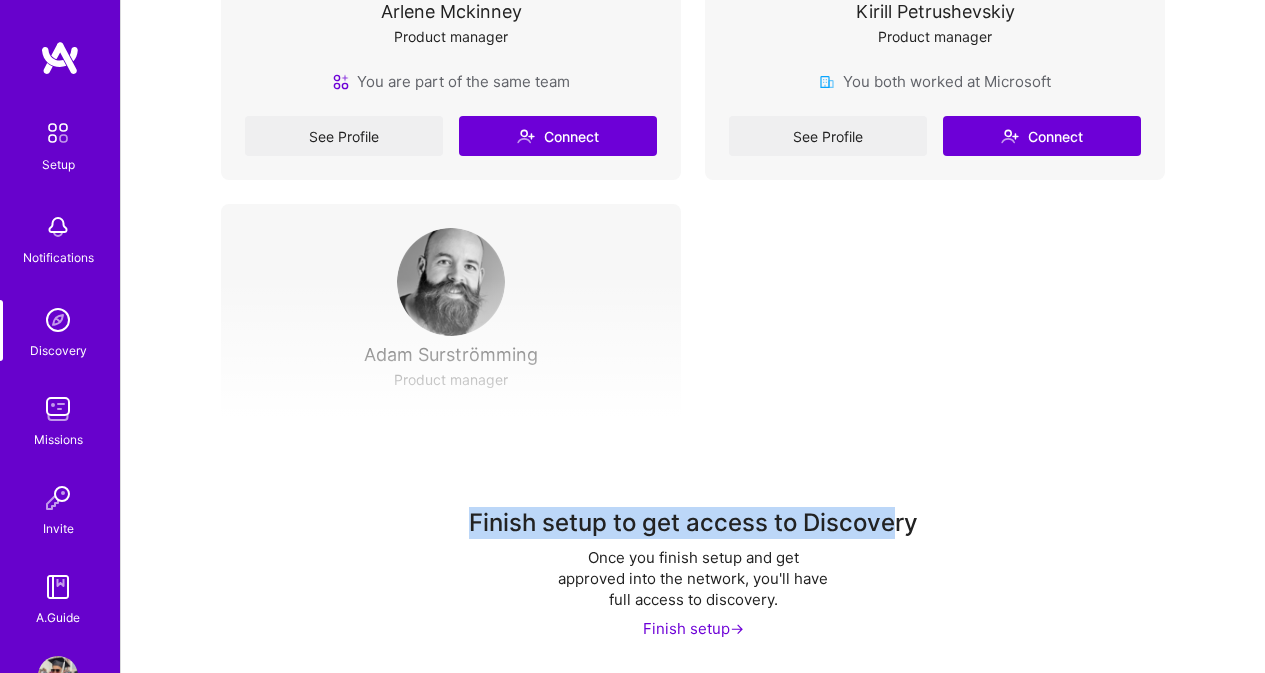 drag, startPoint x: 451, startPoint y: 511, endPoint x: 897, endPoint y: 533, distance: 446.54227 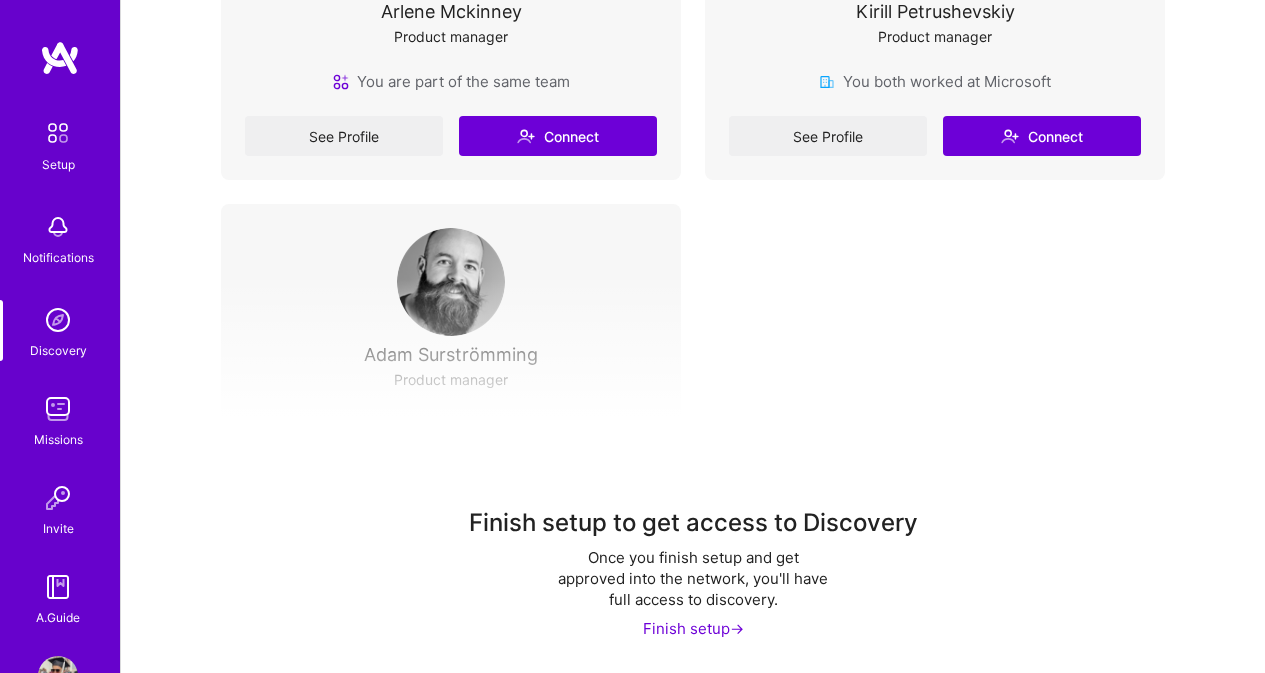 click on "Finish setup  ->" at bounding box center (693, 628) 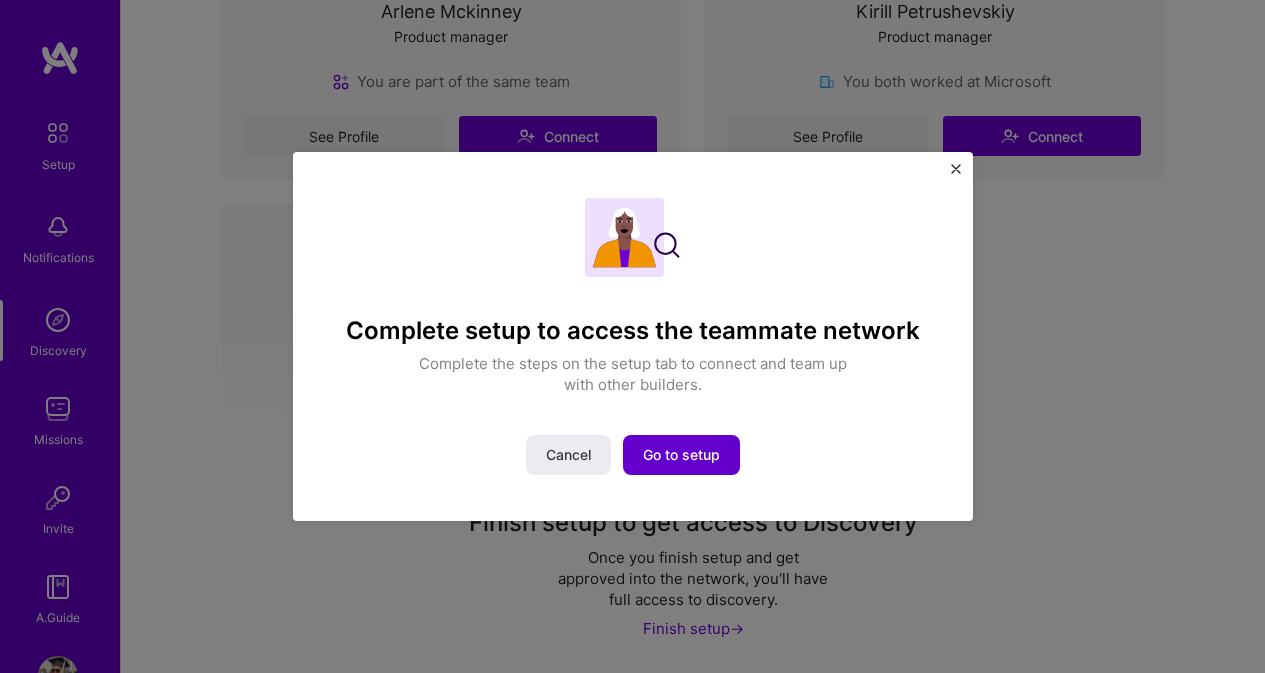 click on "Go to setup" at bounding box center (681, 455) 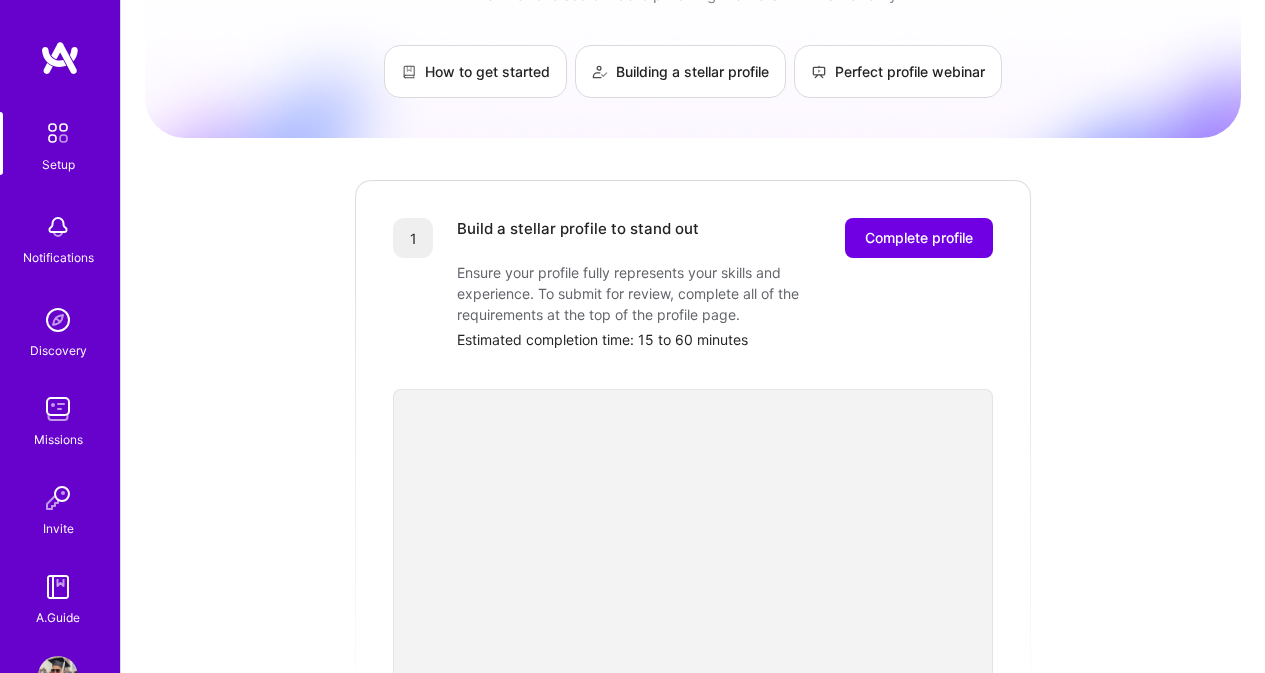 scroll, scrollTop: 0, scrollLeft: 0, axis: both 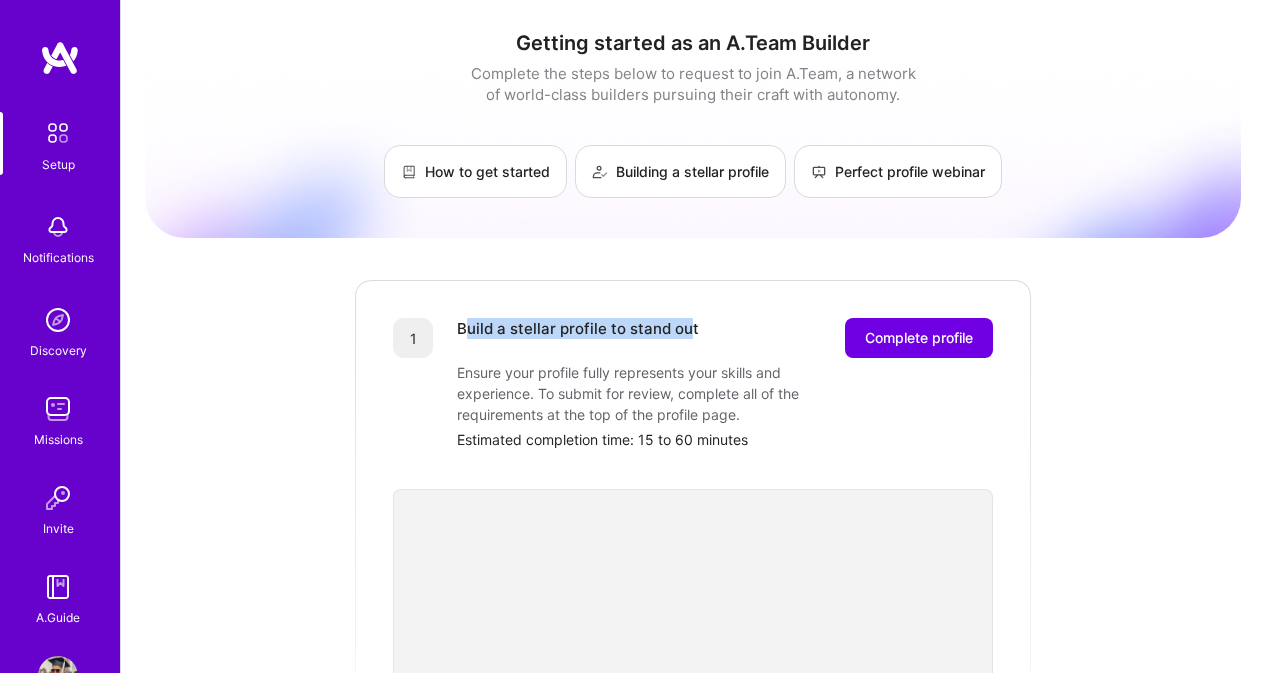drag, startPoint x: 465, startPoint y: 330, endPoint x: 689, endPoint y: 347, distance: 224.64417 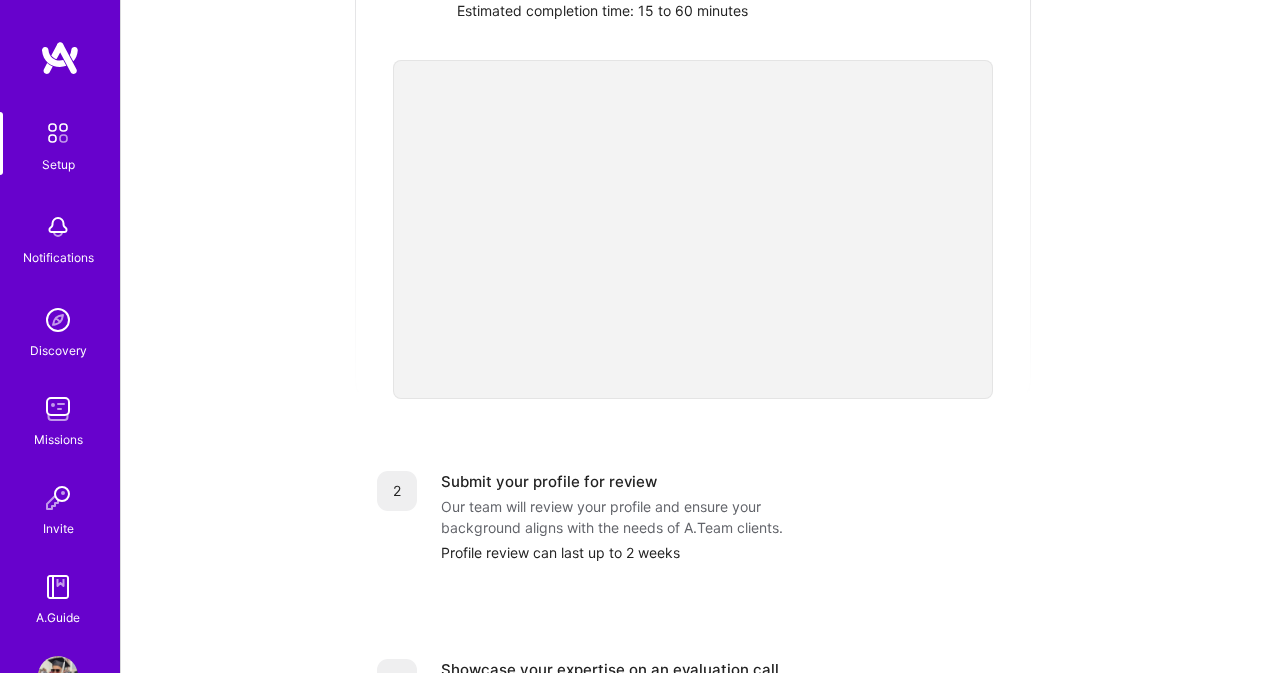 scroll, scrollTop: 500, scrollLeft: 0, axis: vertical 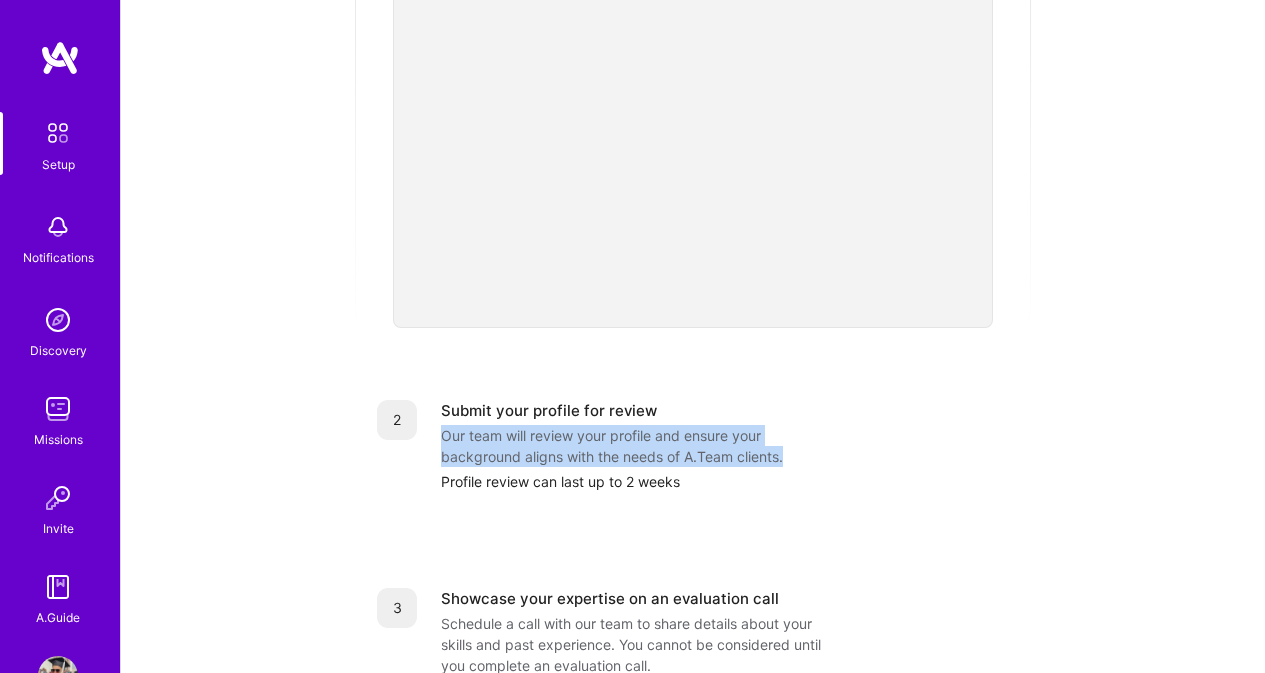 drag, startPoint x: 439, startPoint y: 433, endPoint x: 795, endPoint y: 460, distance: 357.0224 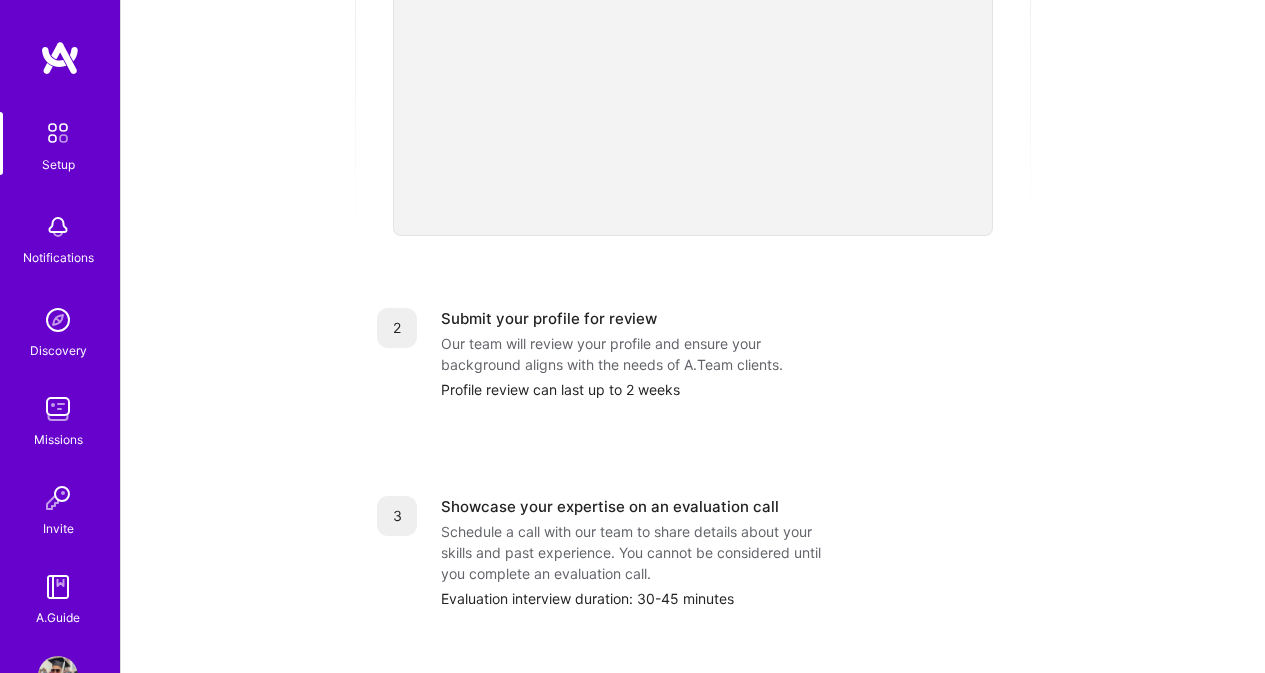 scroll, scrollTop: 600, scrollLeft: 0, axis: vertical 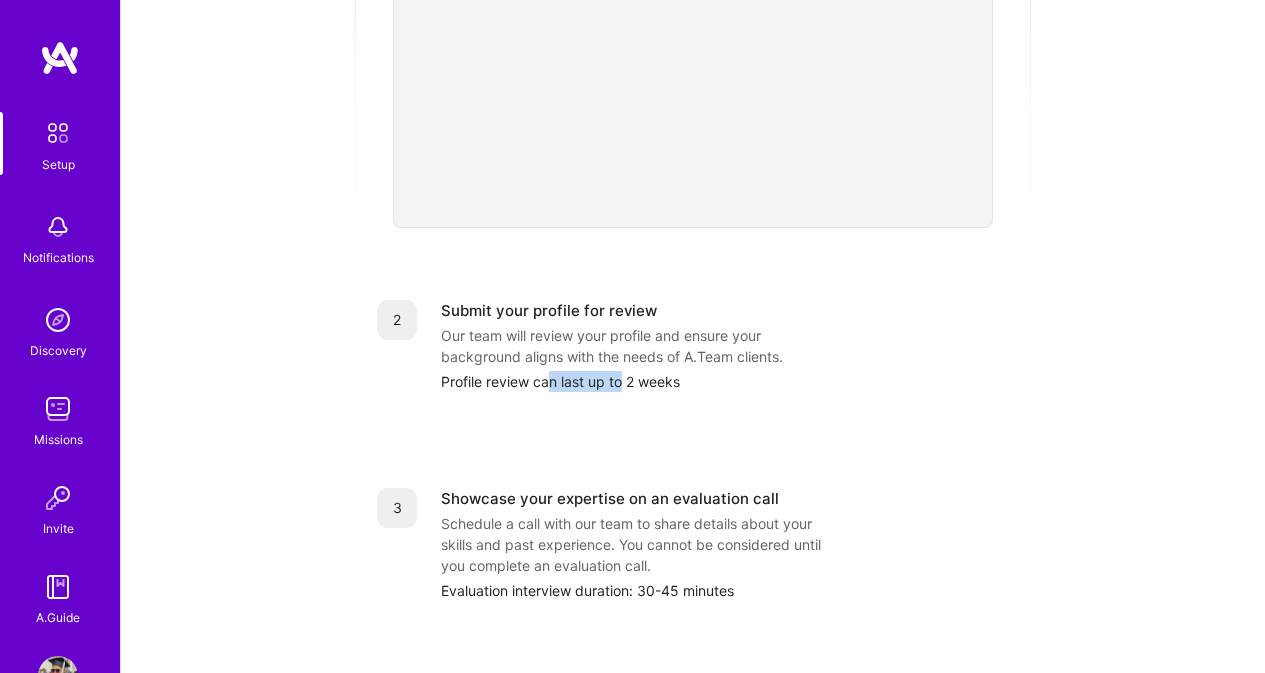 drag, startPoint x: 554, startPoint y: 385, endPoint x: 632, endPoint y: 396, distance: 78.77182 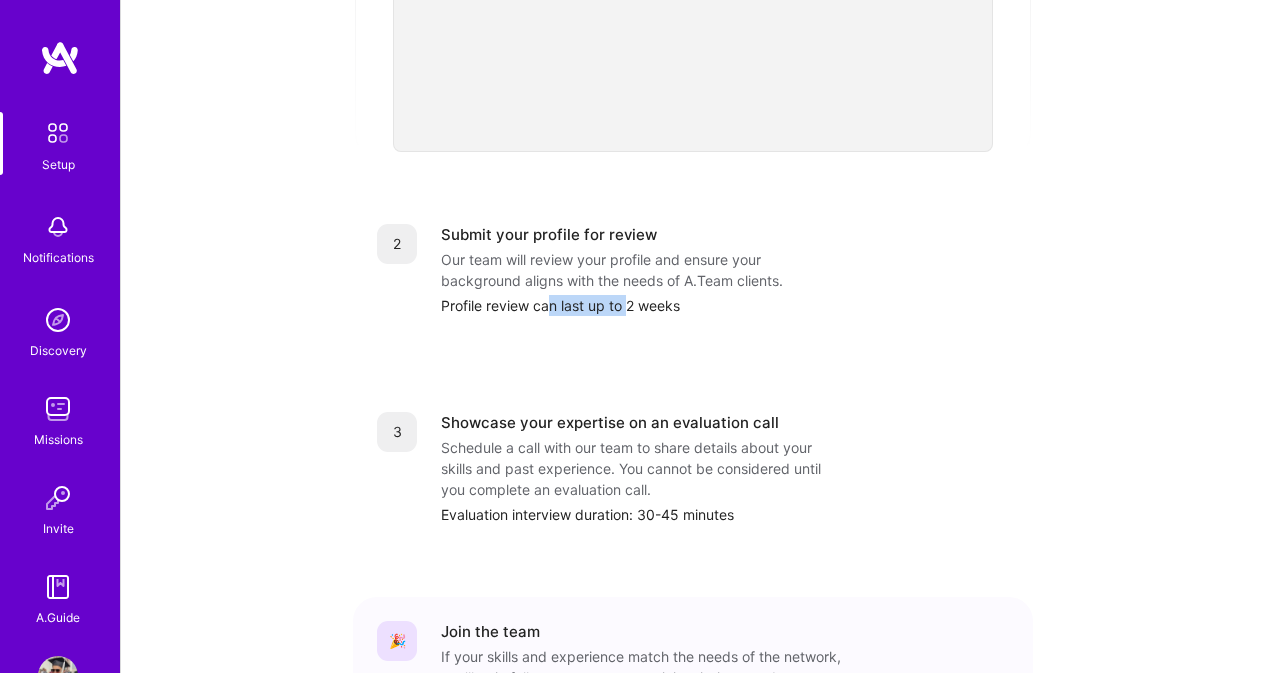 scroll, scrollTop: 700, scrollLeft: 0, axis: vertical 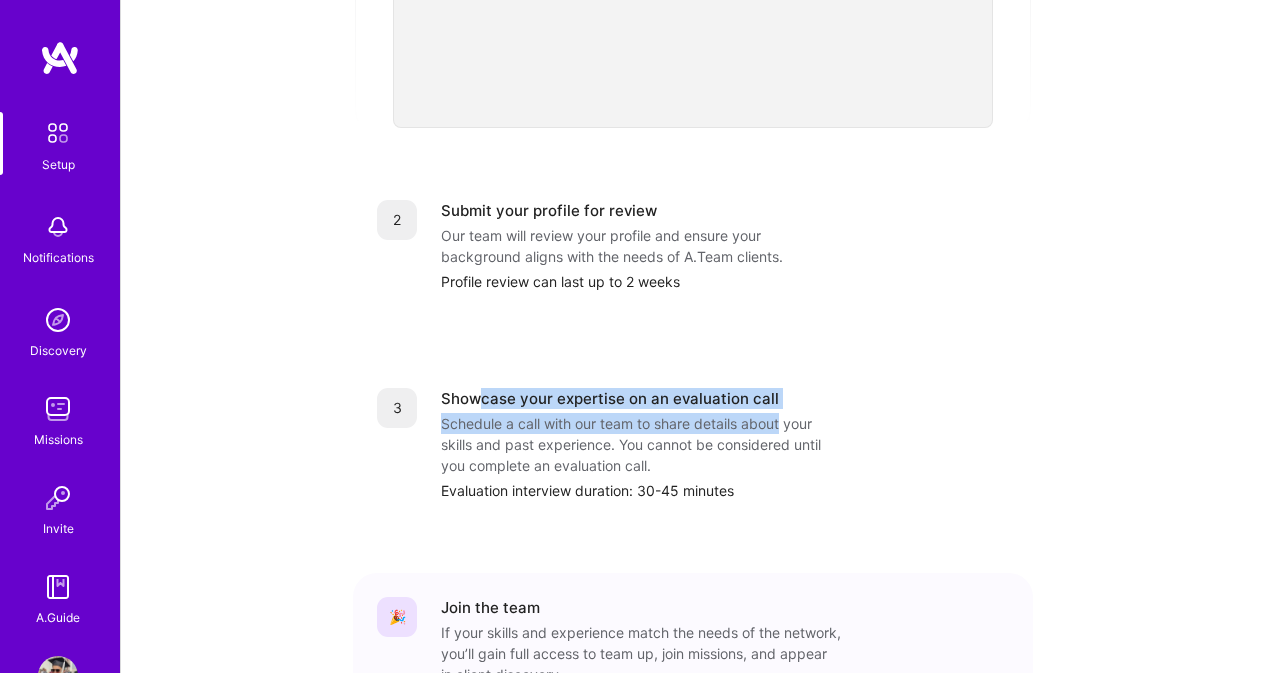 drag, startPoint x: 483, startPoint y: 392, endPoint x: 784, endPoint y: 411, distance: 301.59906 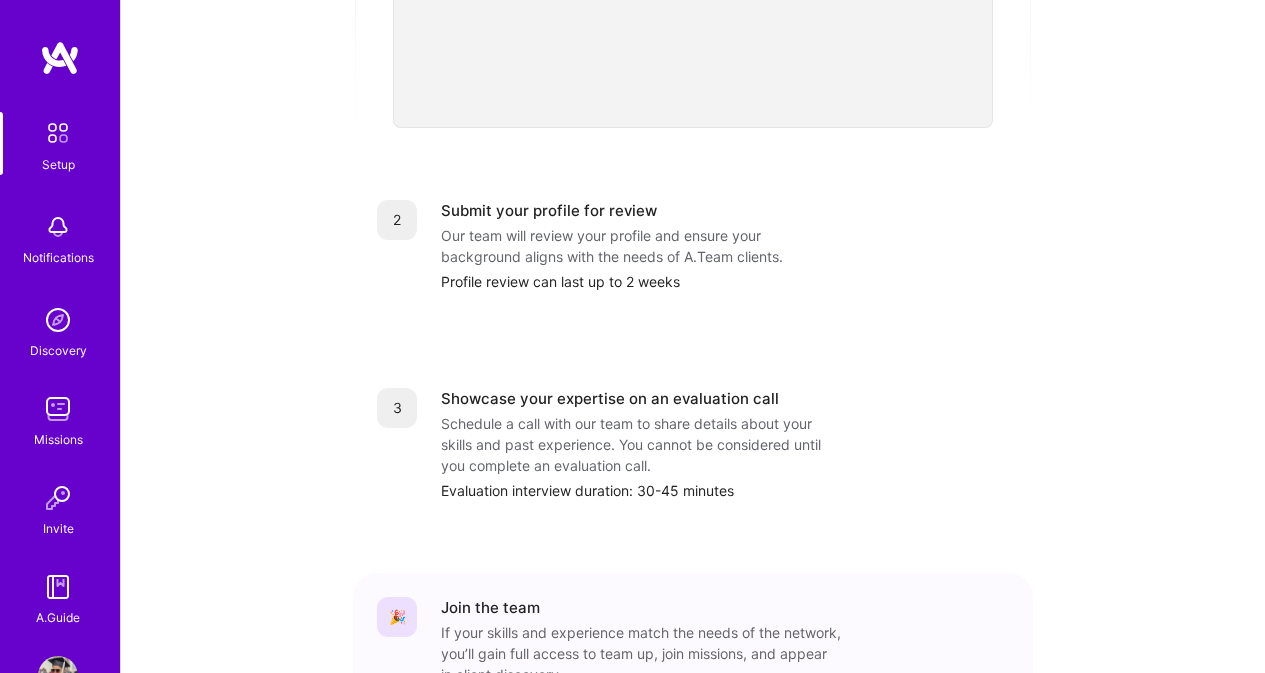 click on "Schedule a call with our team to share details about your skills and past experience. You cannot be considered until you complete an evaluation call." at bounding box center [641, 444] 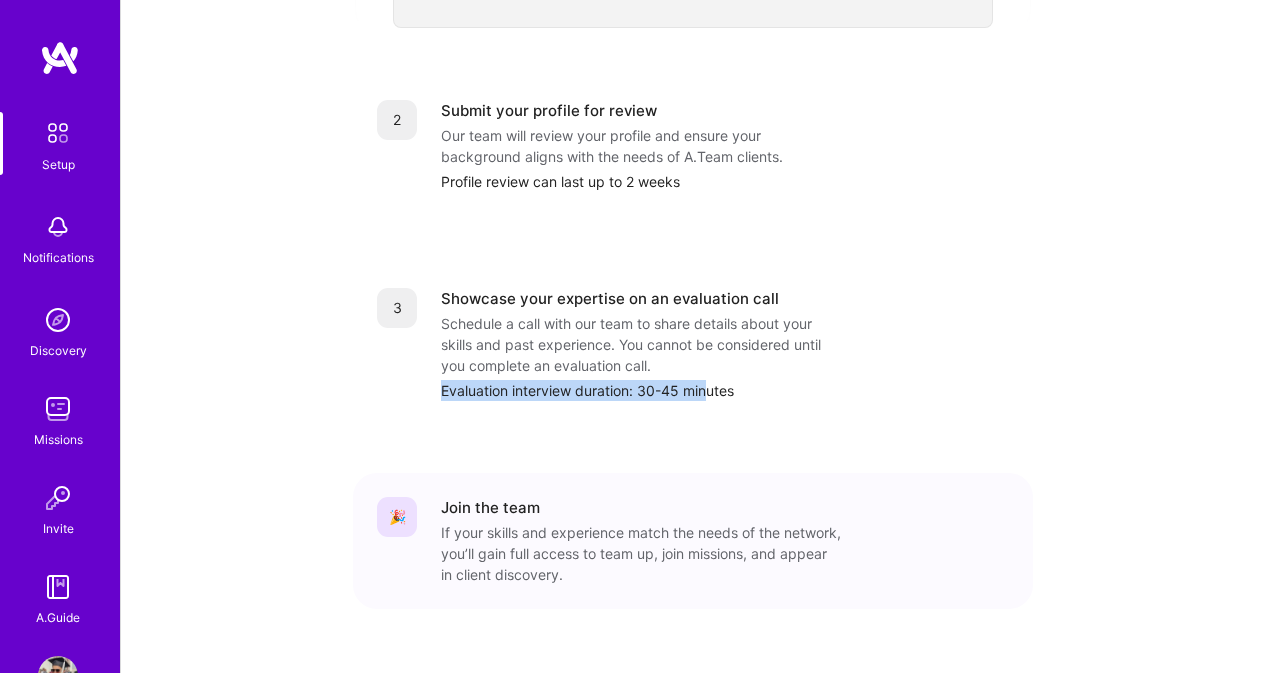 drag, startPoint x: 431, startPoint y: 382, endPoint x: 713, endPoint y: 408, distance: 283.19604 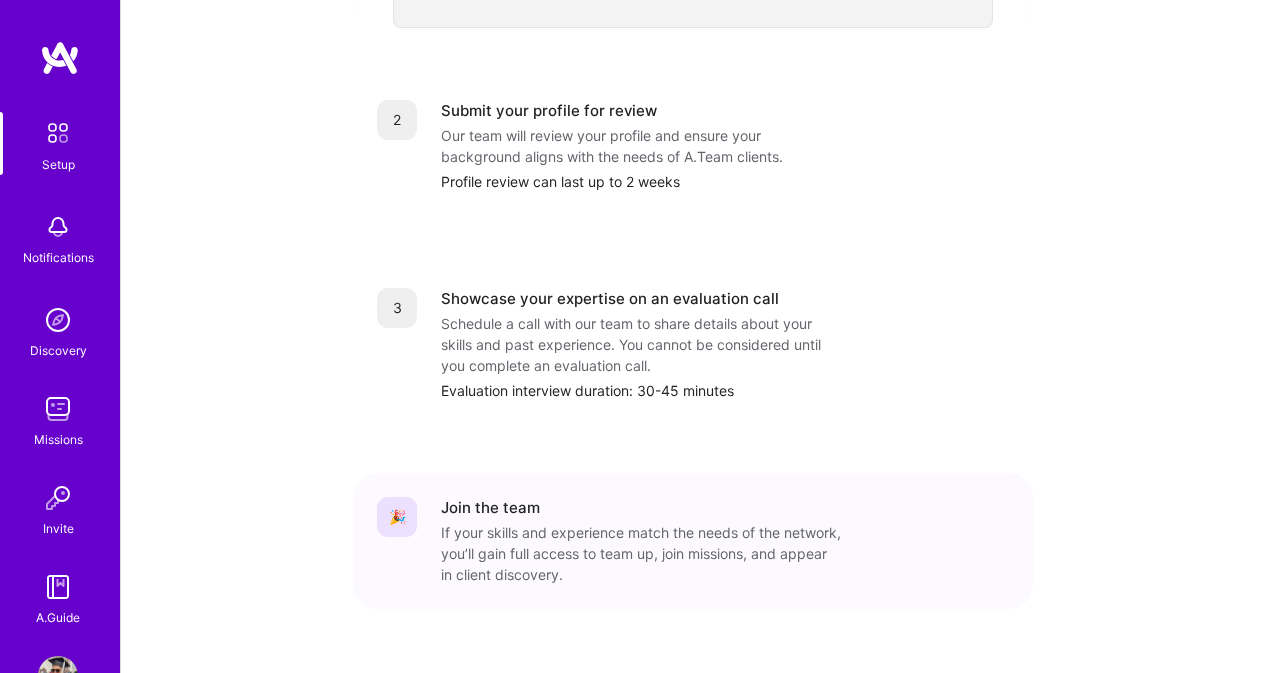 click on "3 Showcase your expertise on an evaluation call Schedule a call with our team to share details about your skills and past experience. You cannot be considered until you complete an evaluation call. Evaluation interview duration: 30-45 minutes" at bounding box center [693, 344] 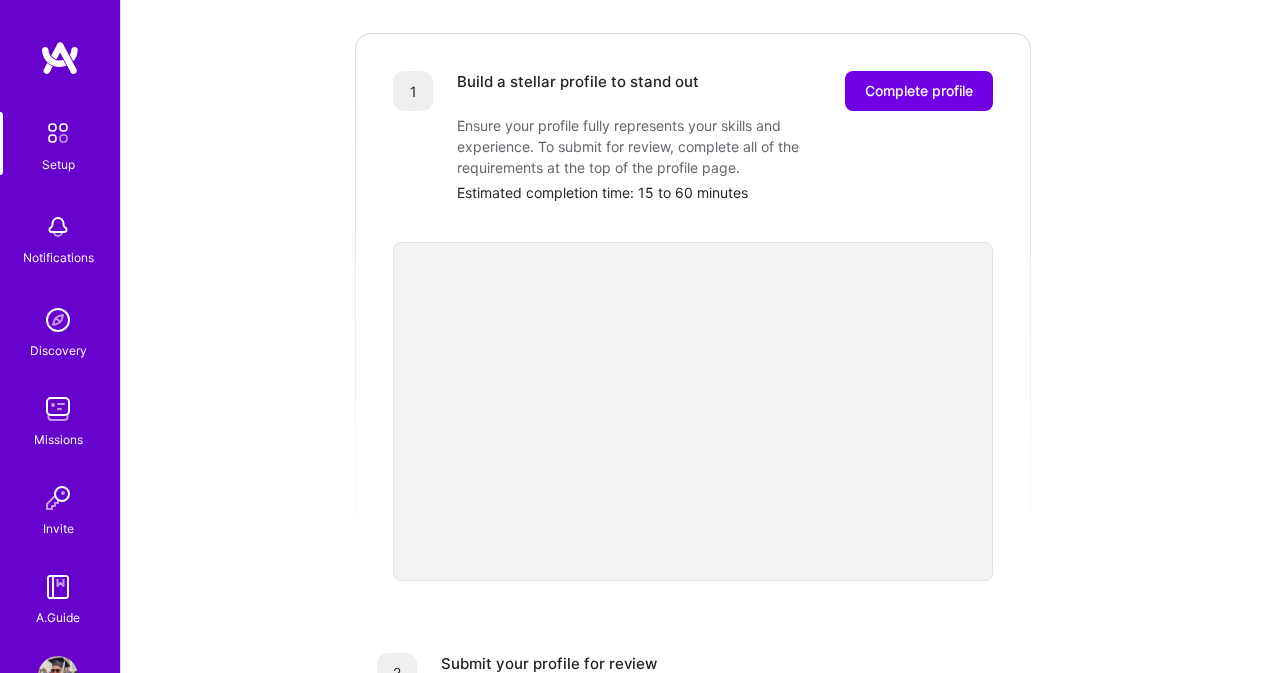 scroll, scrollTop: 0, scrollLeft: 0, axis: both 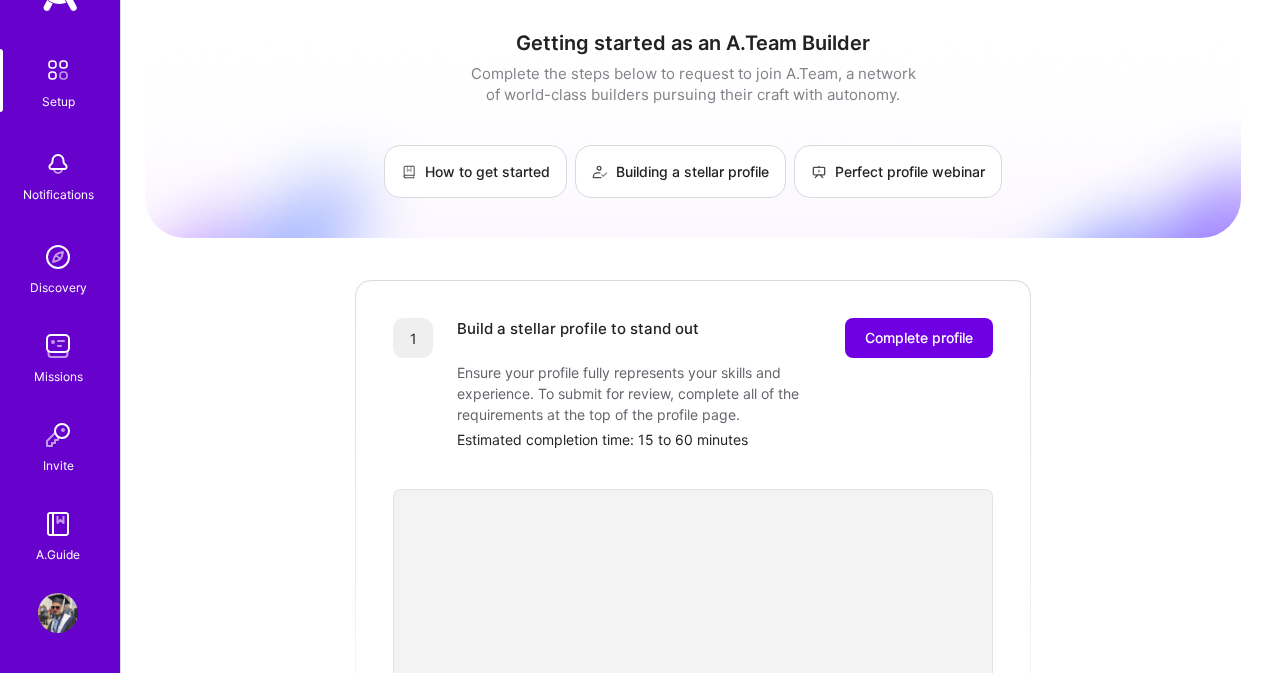 click at bounding box center (58, 524) 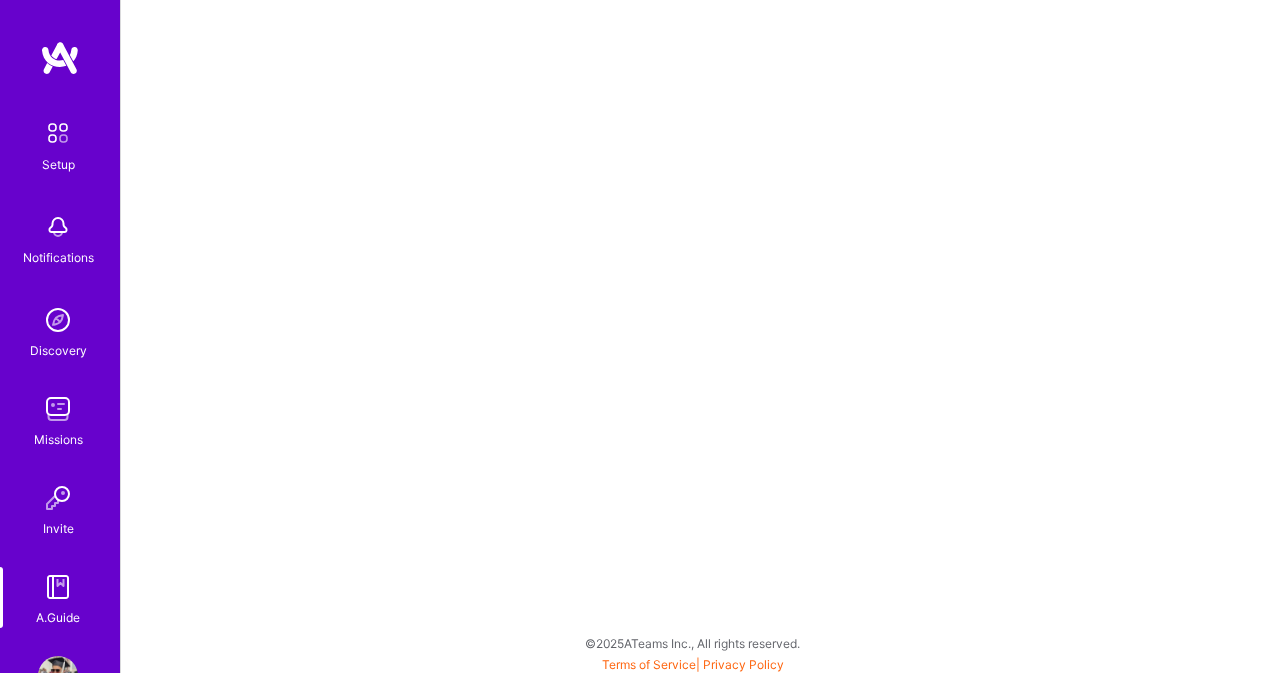 click at bounding box center [58, 133] 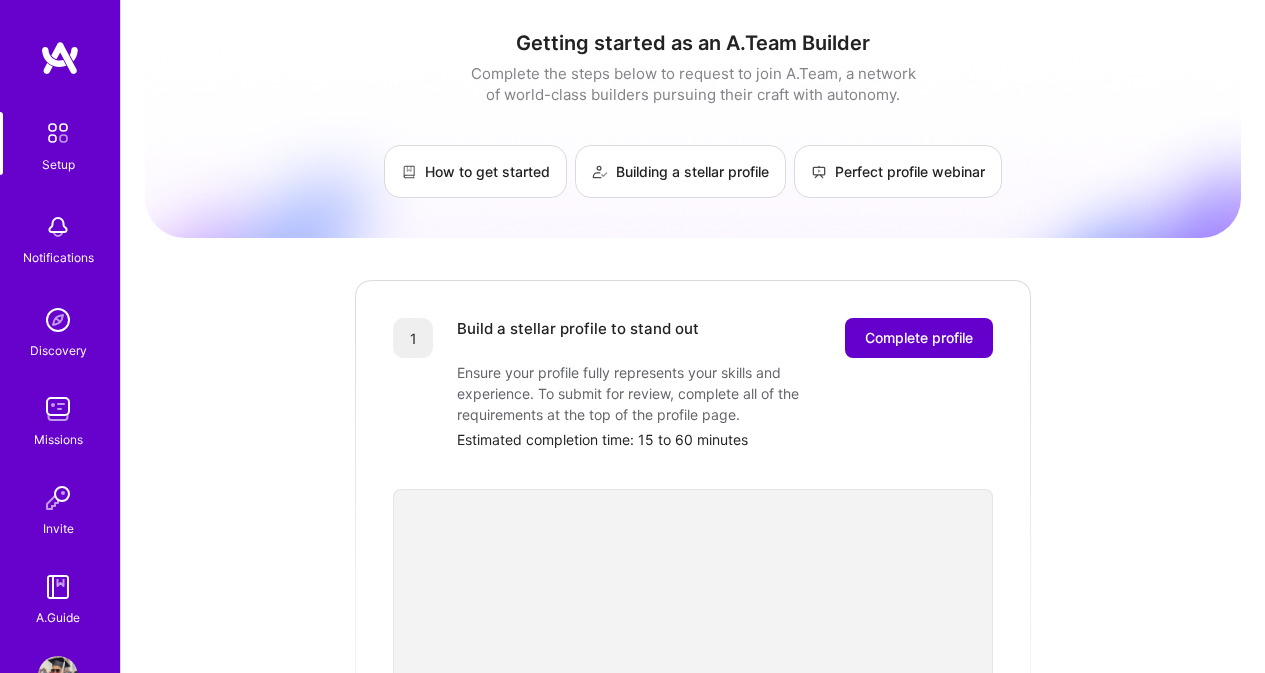 click on "Complete profile" at bounding box center (919, 338) 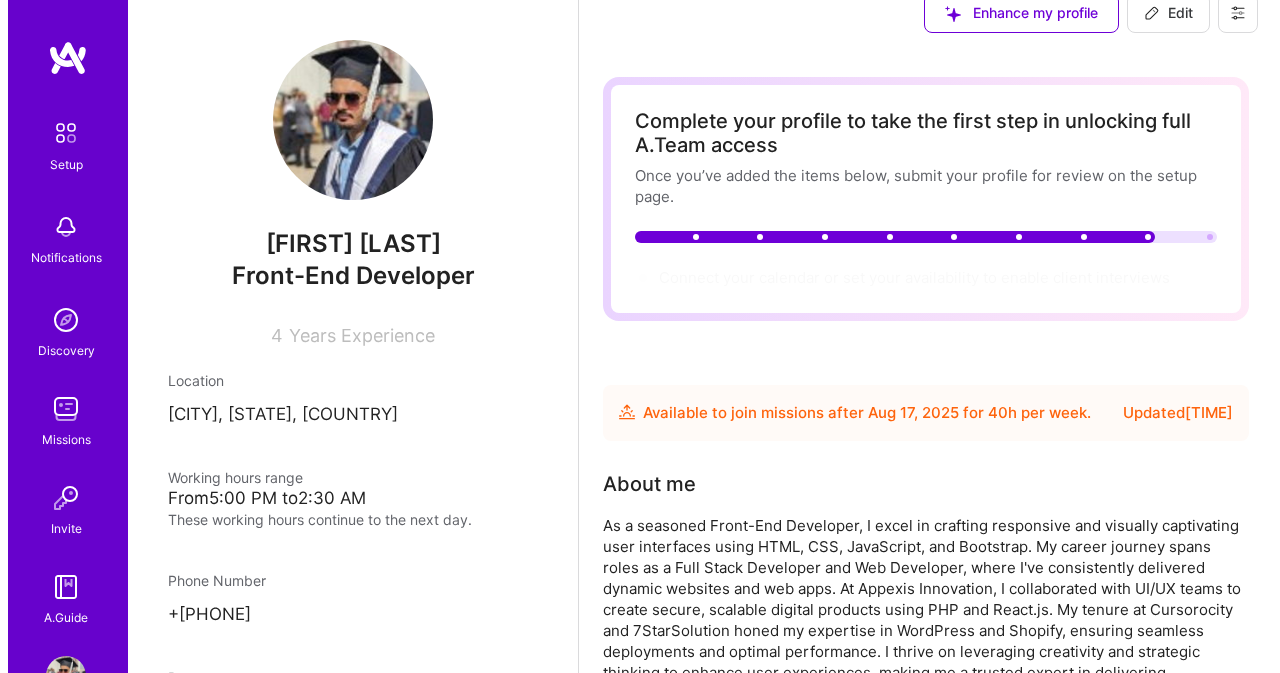 scroll, scrollTop: 0, scrollLeft: 0, axis: both 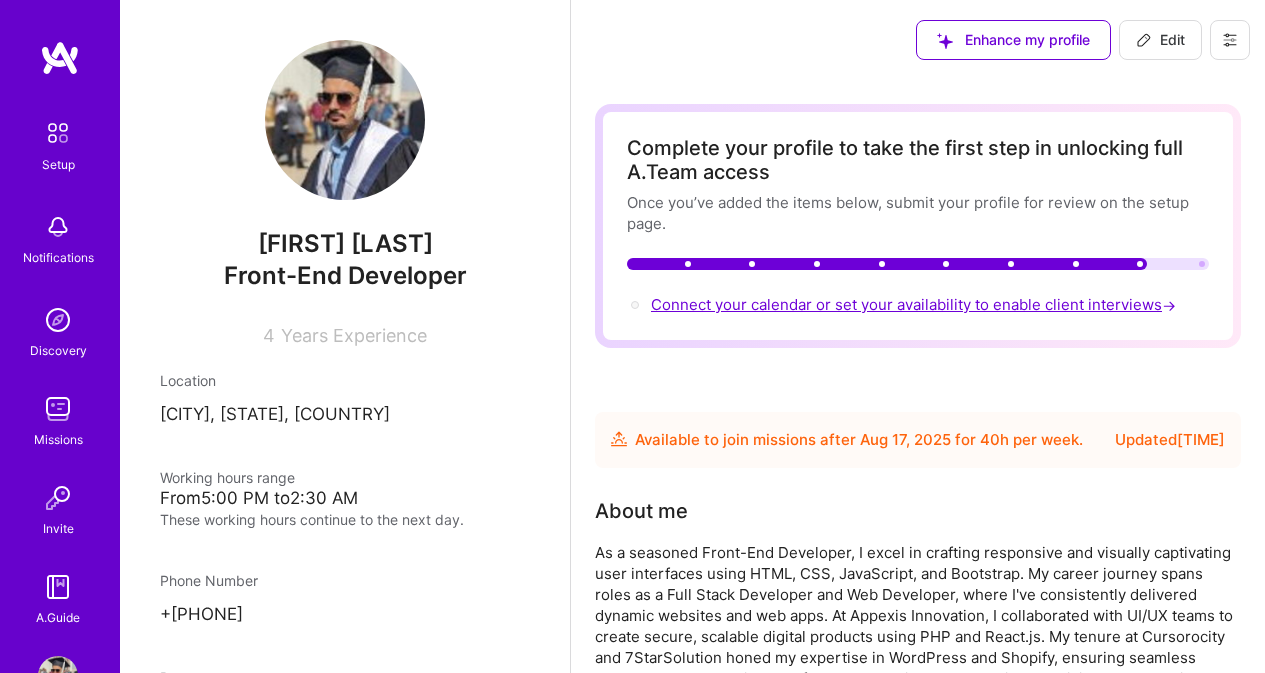 click on "Connect your calendar or set your availability to enable client interviews  →" at bounding box center [915, 304] 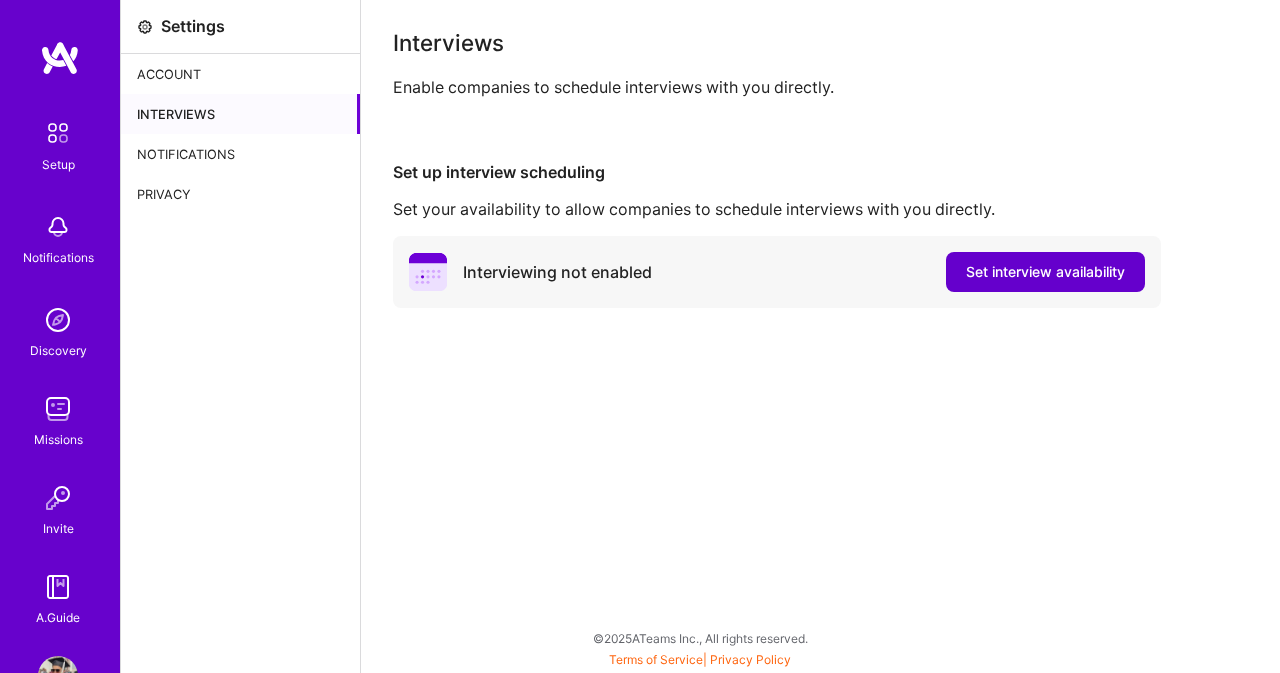 click on "Set interview availability" at bounding box center (1045, 272) 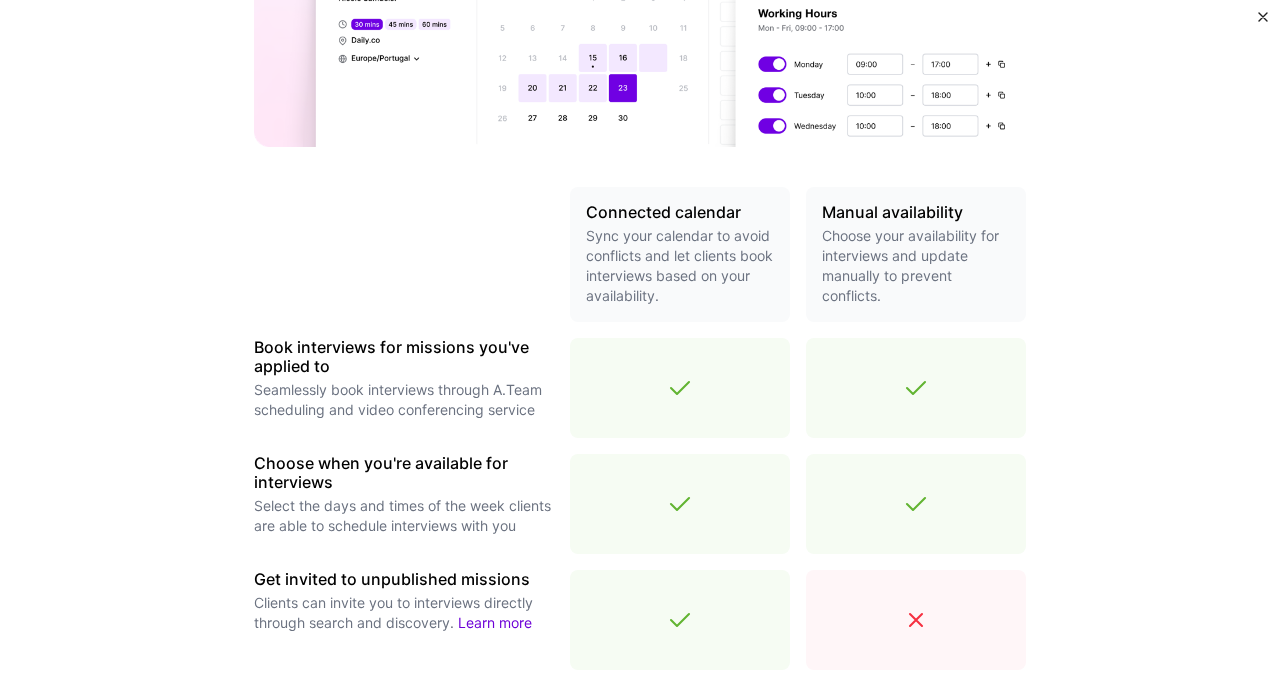 scroll, scrollTop: 300, scrollLeft: 0, axis: vertical 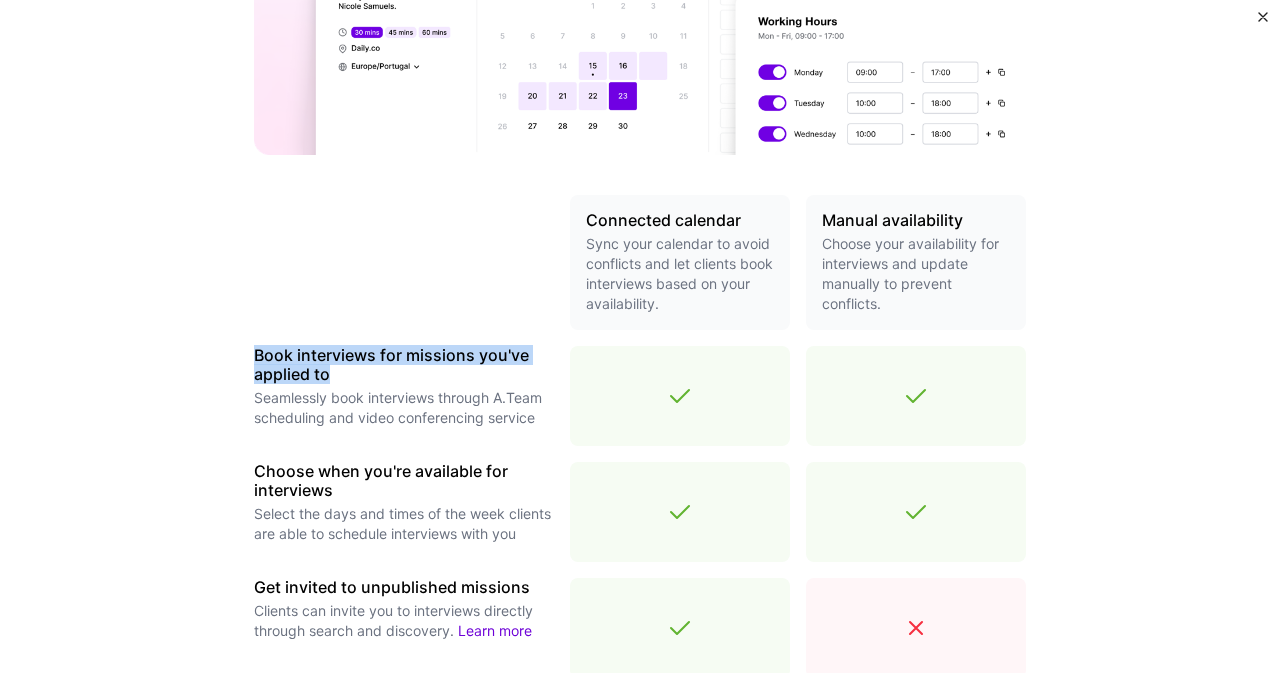 drag, startPoint x: 238, startPoint y: 357, endPoint x: 479, endPoint y: 370, distance: 241.35037 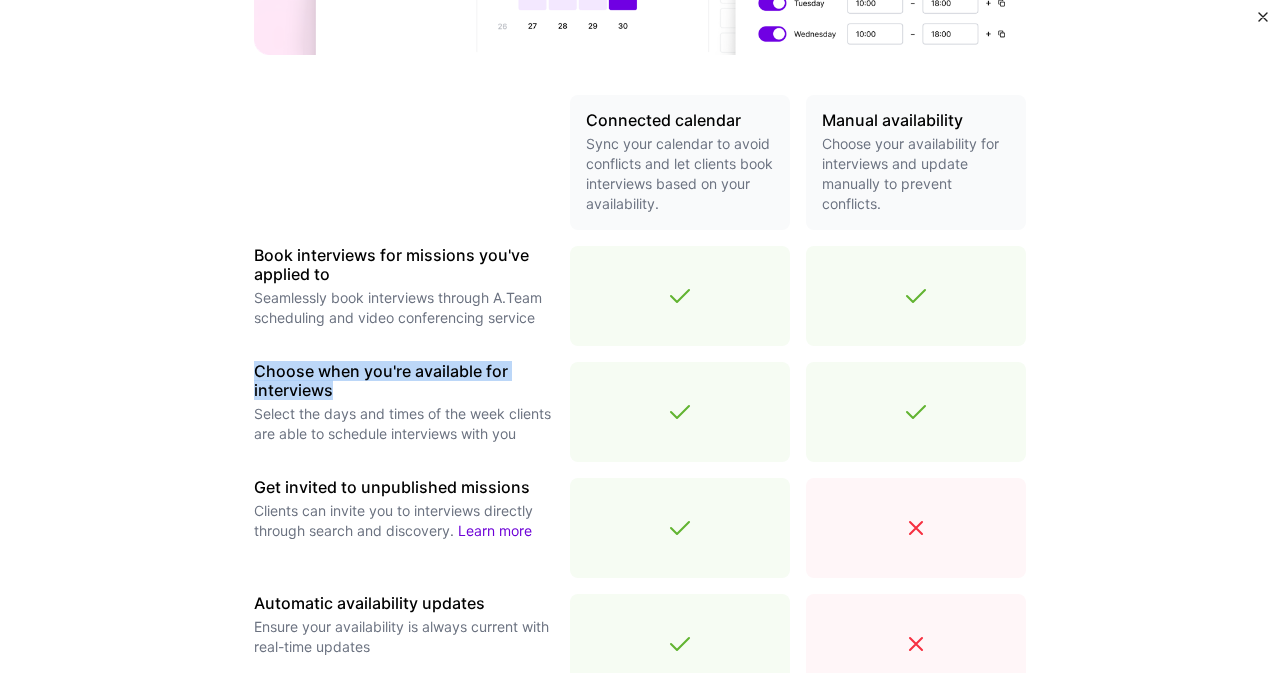 drag, startPoint x: 238, startPoint y: 371, endPoint x: 394, endPoint y: 387, distance: 156.81836 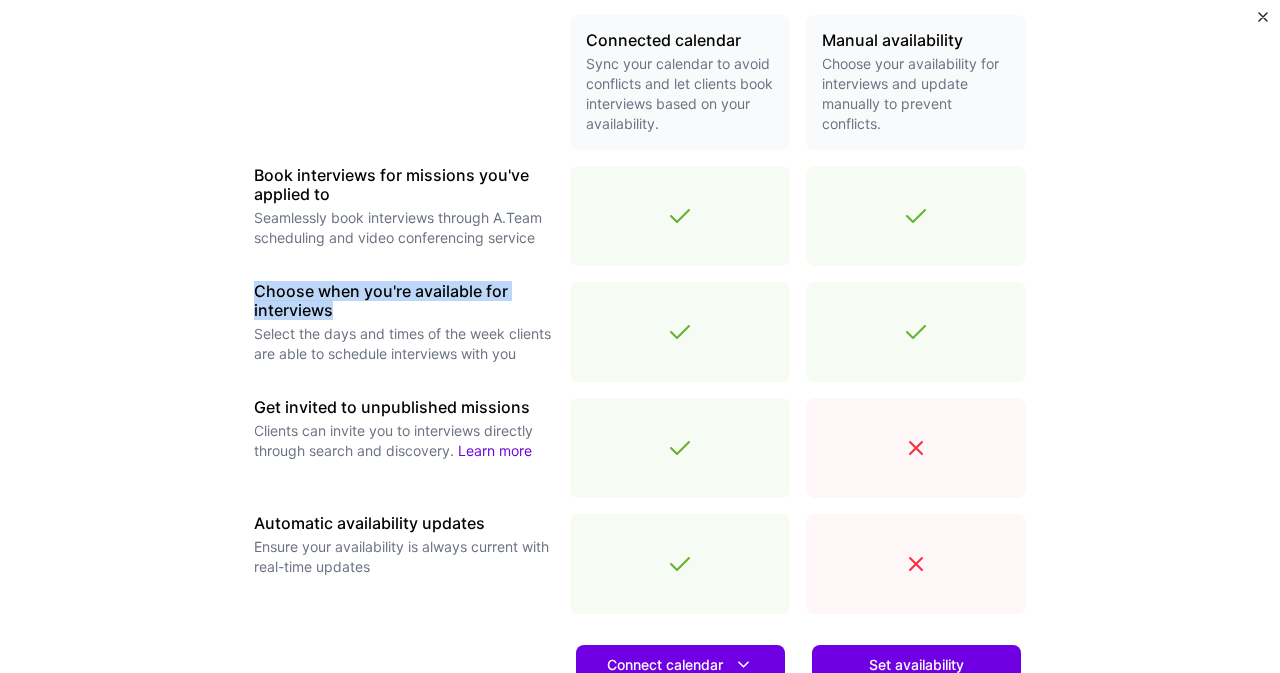 scroll, scrollTop: 500, scrollLeft: 0, axis: vertical 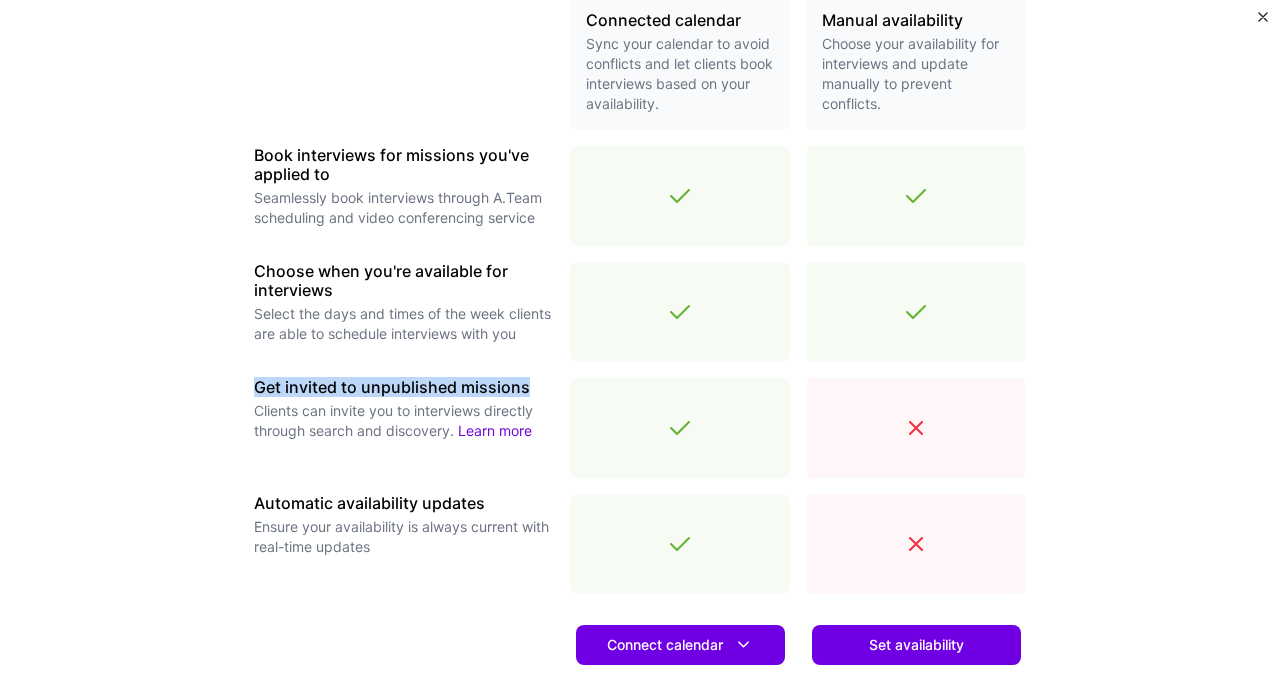drag, startPoint x: 240, startPoint y: 386, endPoint x: 522, endPoint y: 399, distance: 282.2995 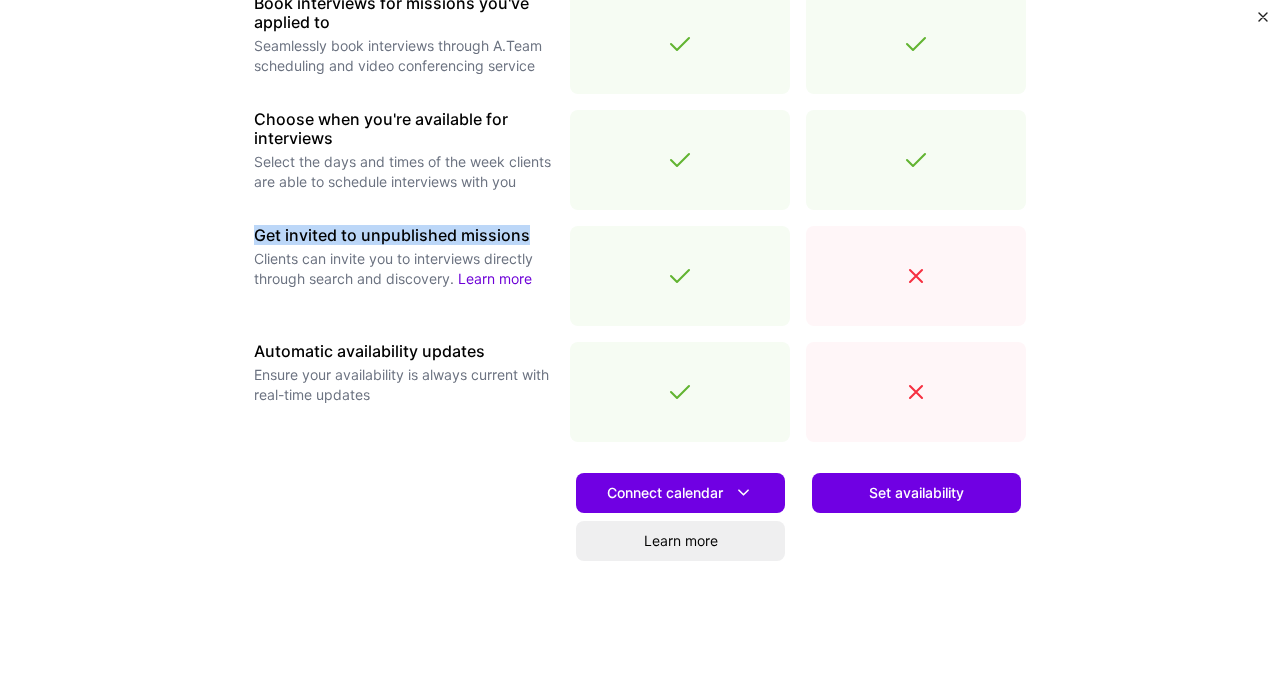 scroll, scrollTop: 700, scrollLeft: 0, axis: vertical 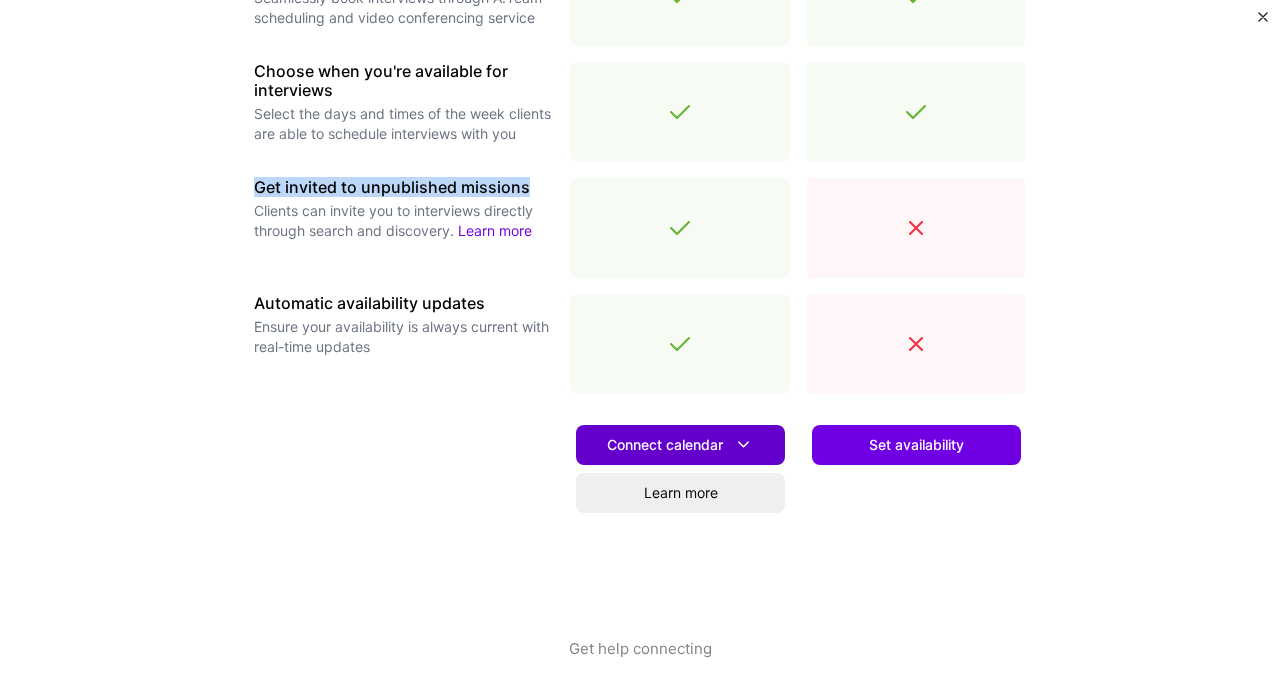 click at bounding box center (743, 444) 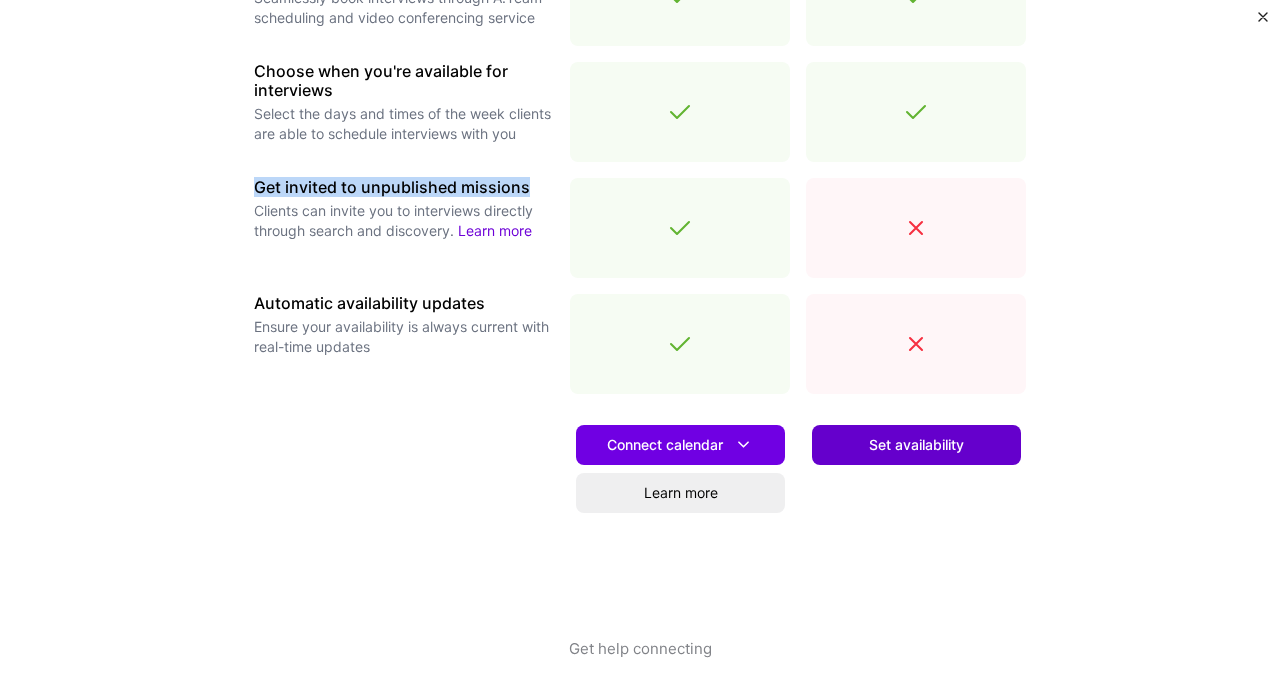 click on "Set availability" at bounding box center [916, 445] 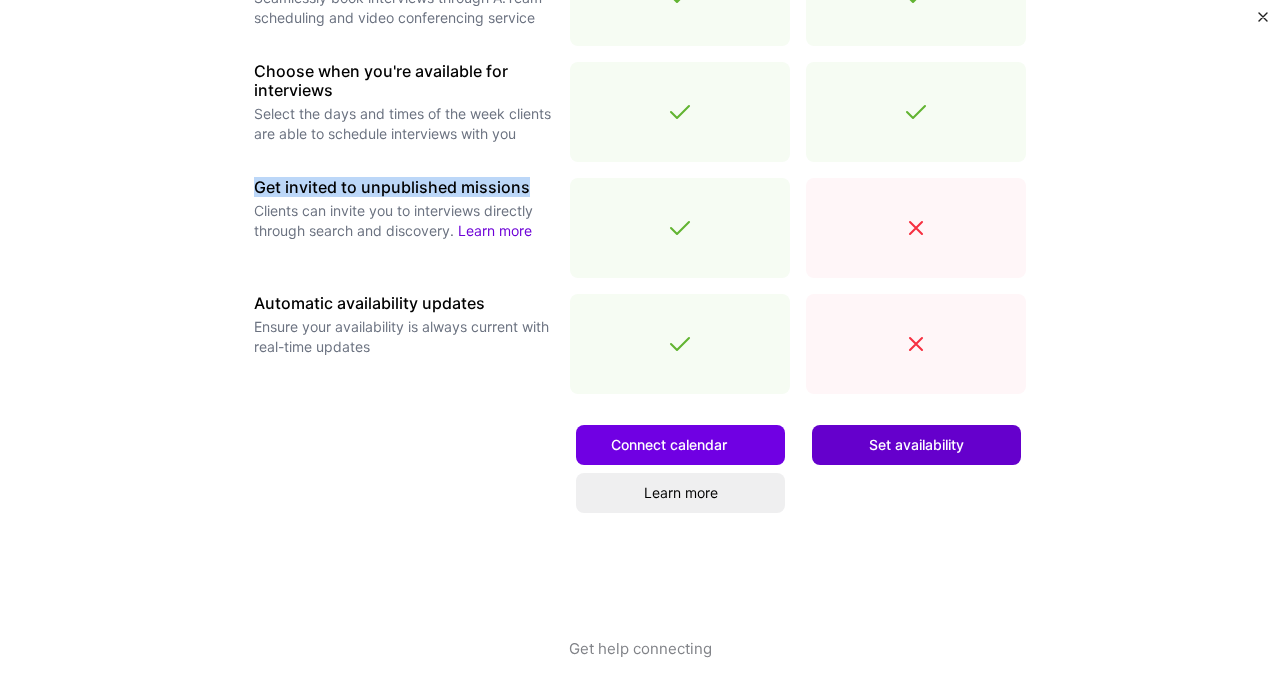scroll, scrollTop: 0, scrollLeft: 0, axis: both 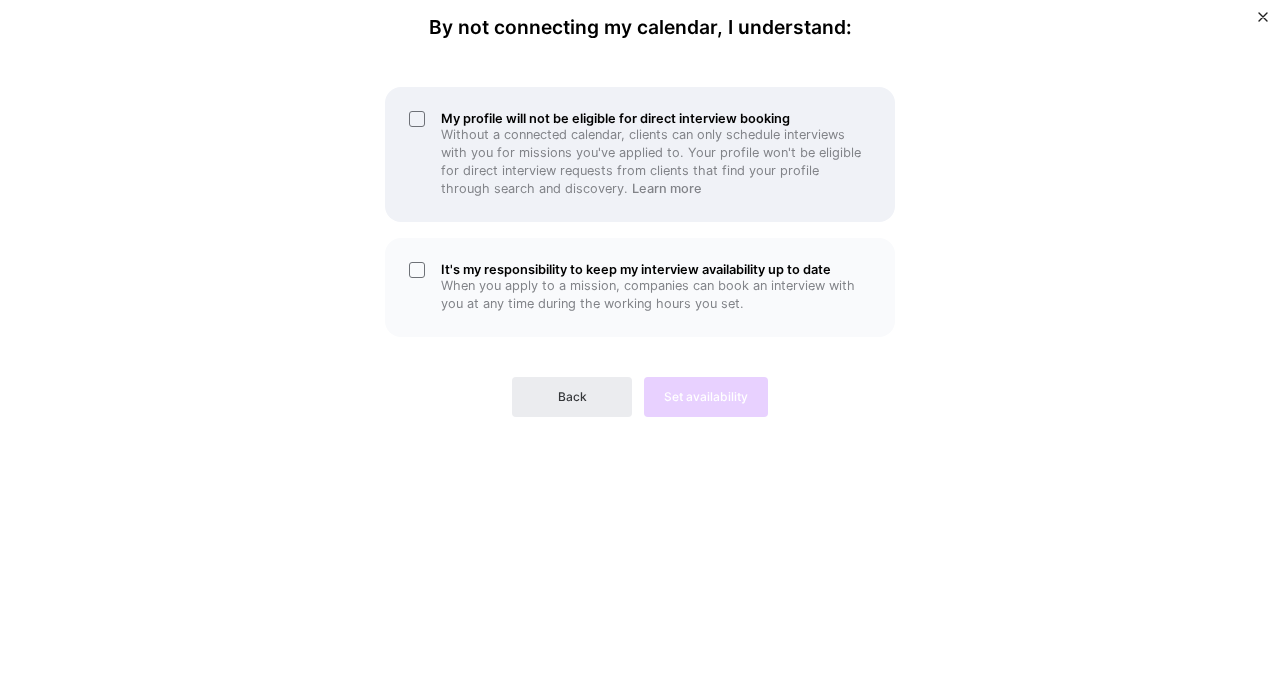click on "Without a connected calendar, clients can only schedule interviews with you for missions you've applied to. Your profile won't be eligible for direct interview requests from clients that find your profile through search and discovery.   Learn more" at bounding box center [656, 162] 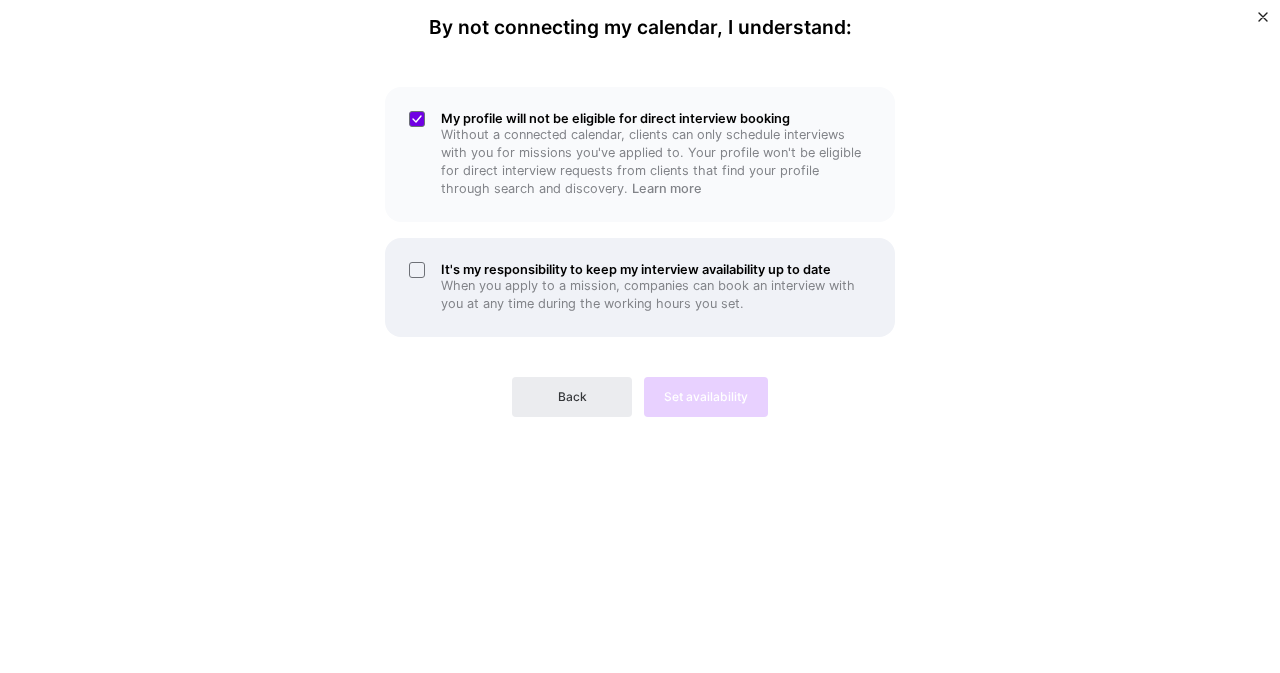 click on "When you apply to a mission, companies can book an interview with you at any time during the working hours you set." at bounding box center [656, 295] 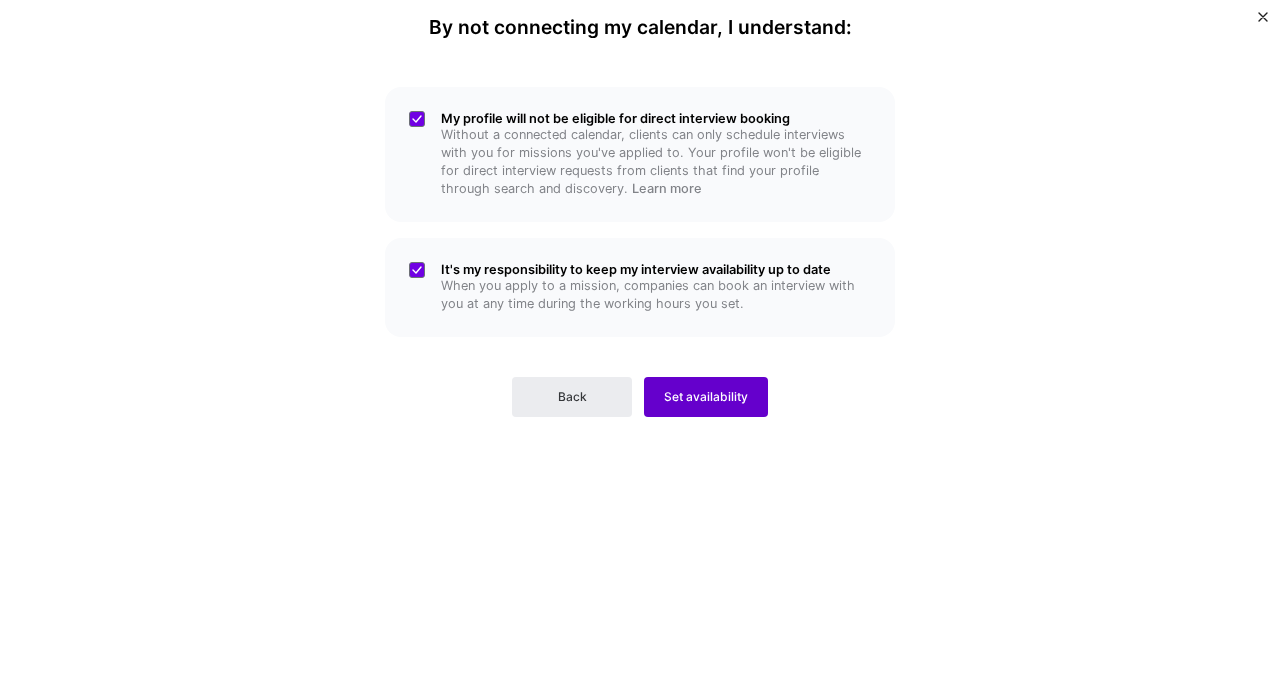 click on "Set availability" at bounding box center [706, 397] 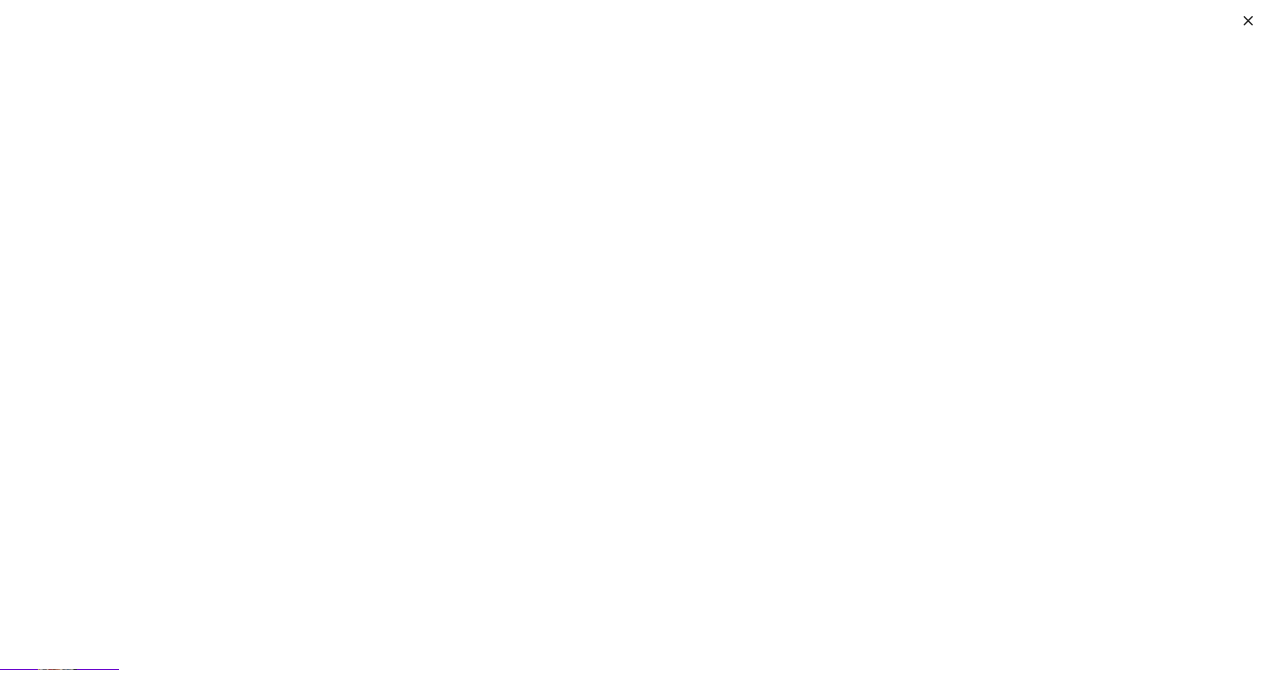 scroll, scrollTop: 0, scrollLeft: 0, axis: both 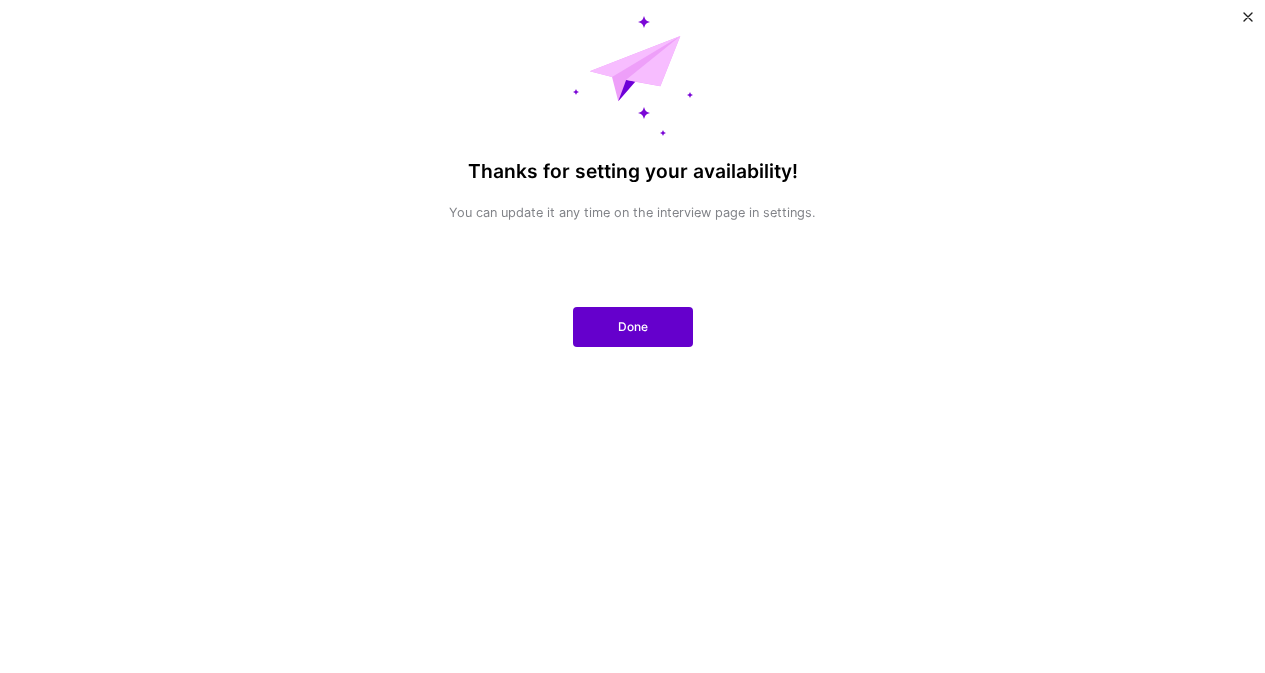 click on "Done" at bounding box center [633, 327] 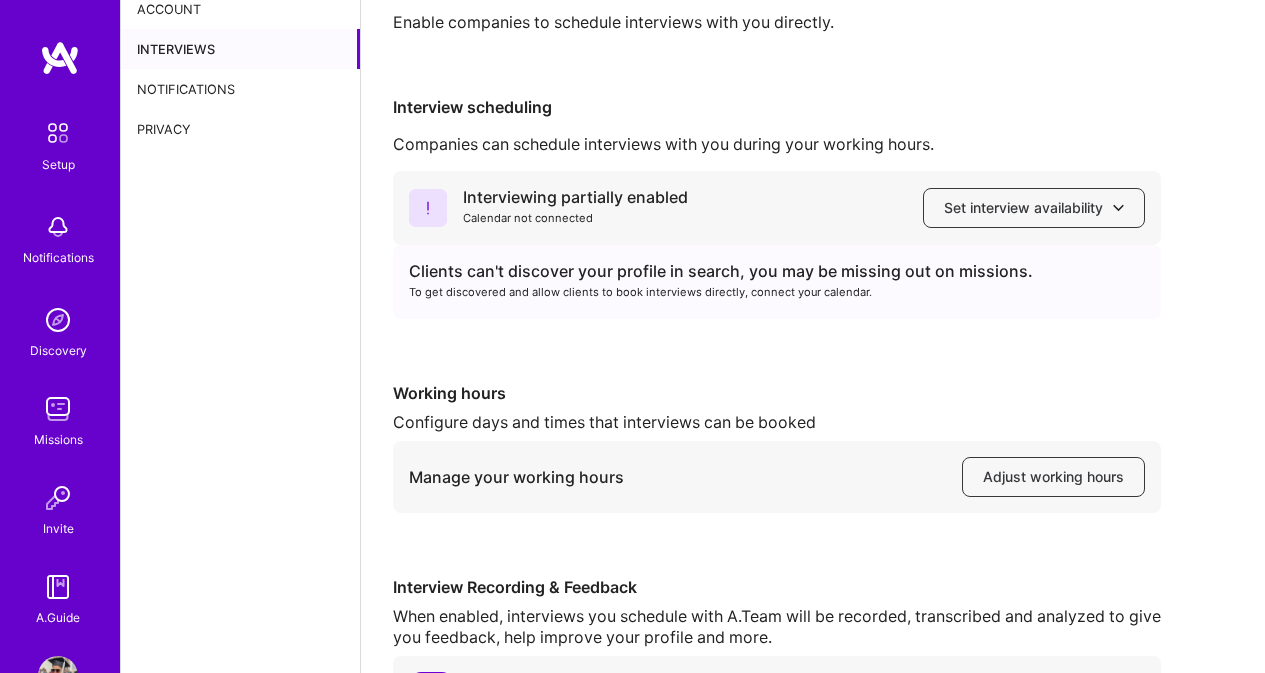 scroll, scrollTop: 0, scrollLeft: 0, axis: both 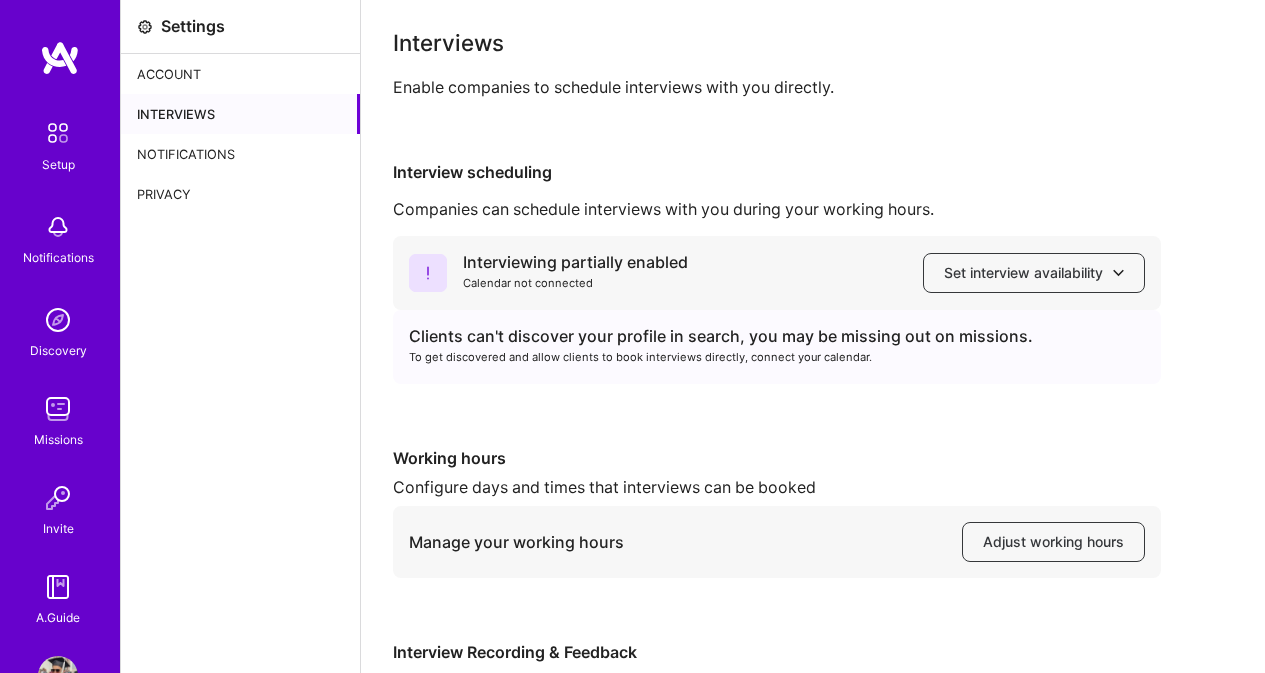 click on "Notifications" at bounding box center [240, 154] 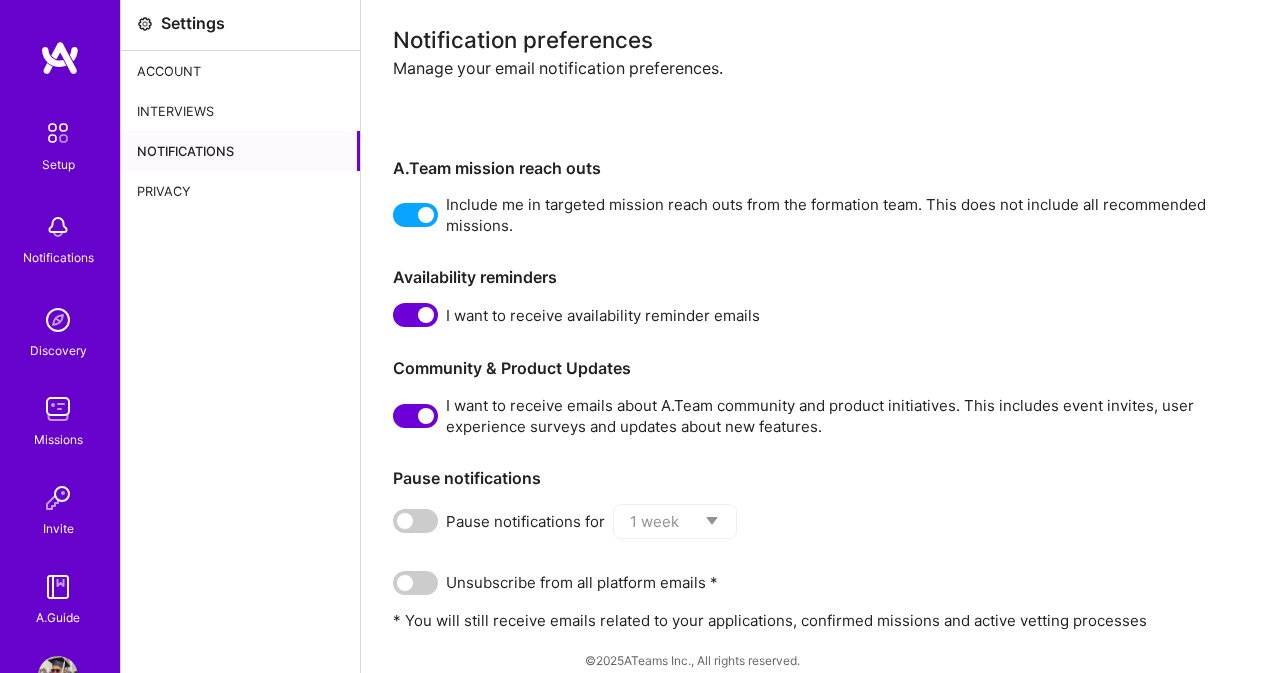 scroll, scrollTop: 0, scrollLeft: 0, axis: both 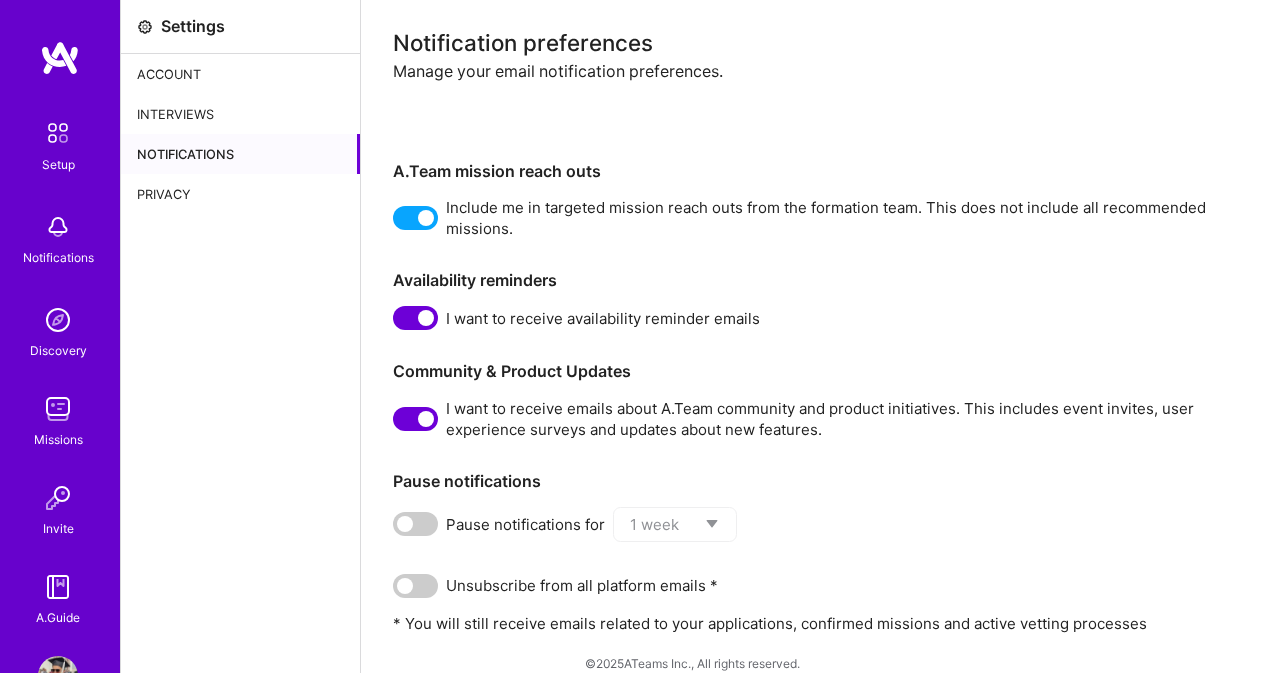 click on "Privacy" at bounding box center [240, 194] 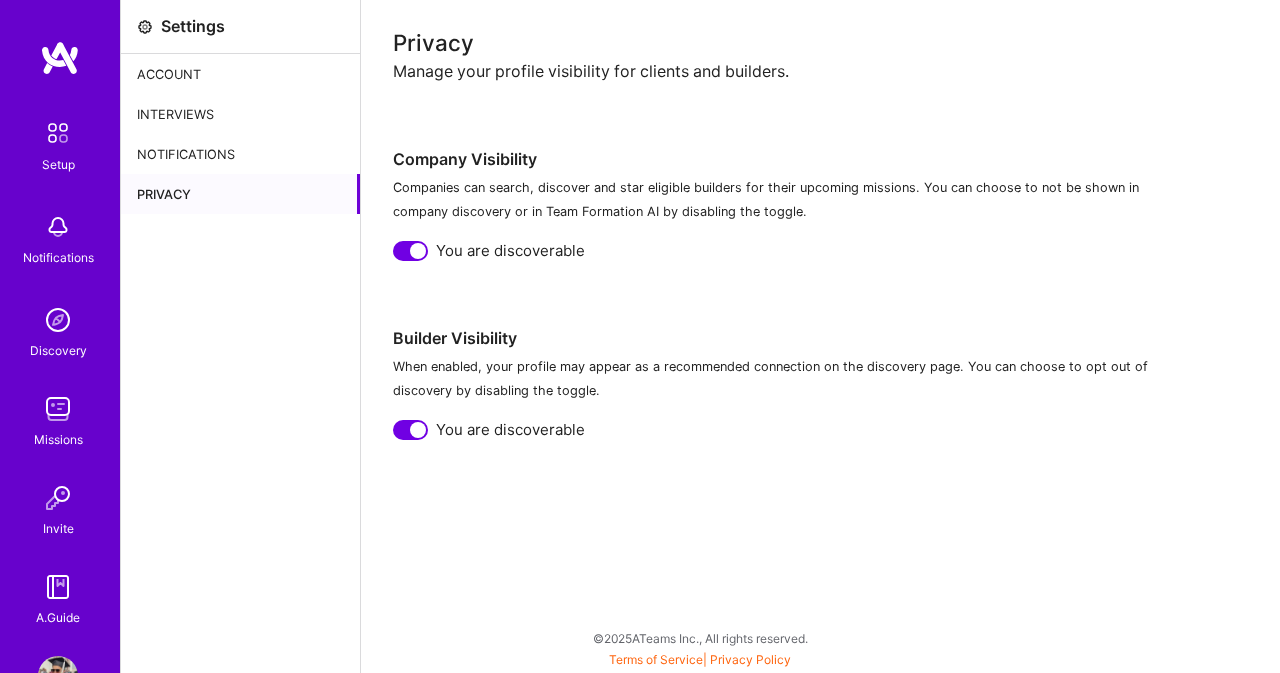 click on "Account" at bounding box center (240, 74) 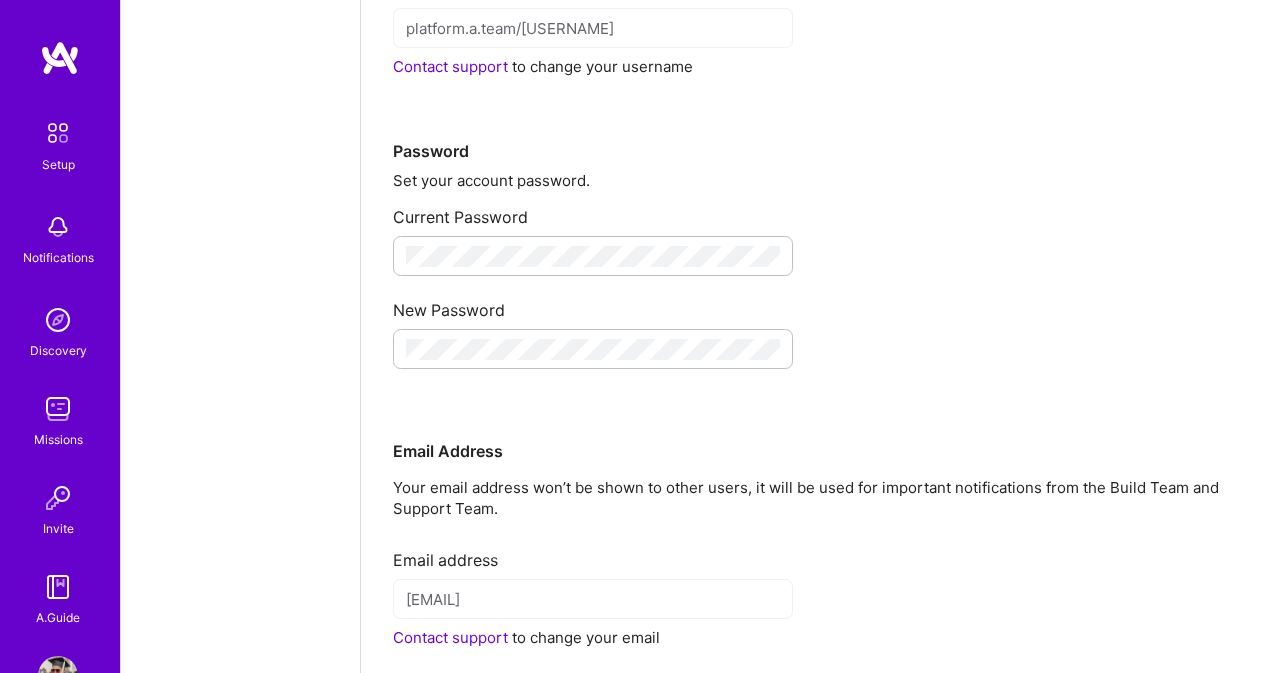 scroll, scrollTop: 0, scrollLeft: 0, axis: both 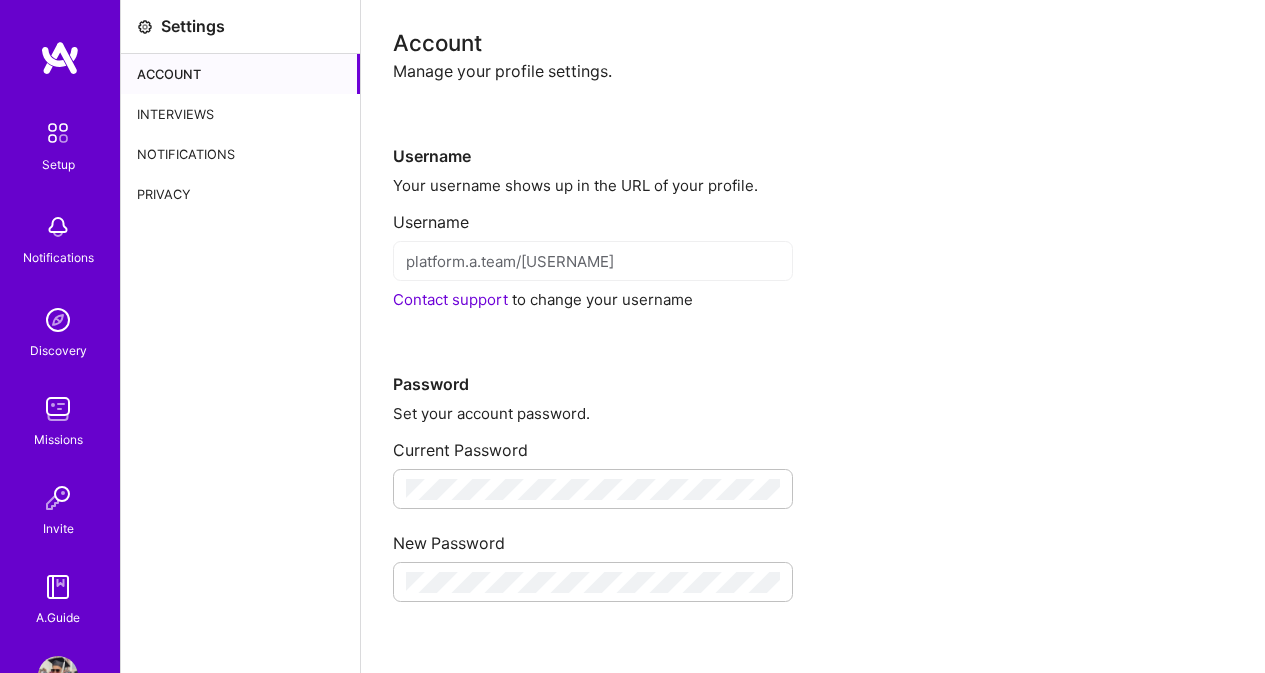 click on "Setup" at bounding box center [58, 164] 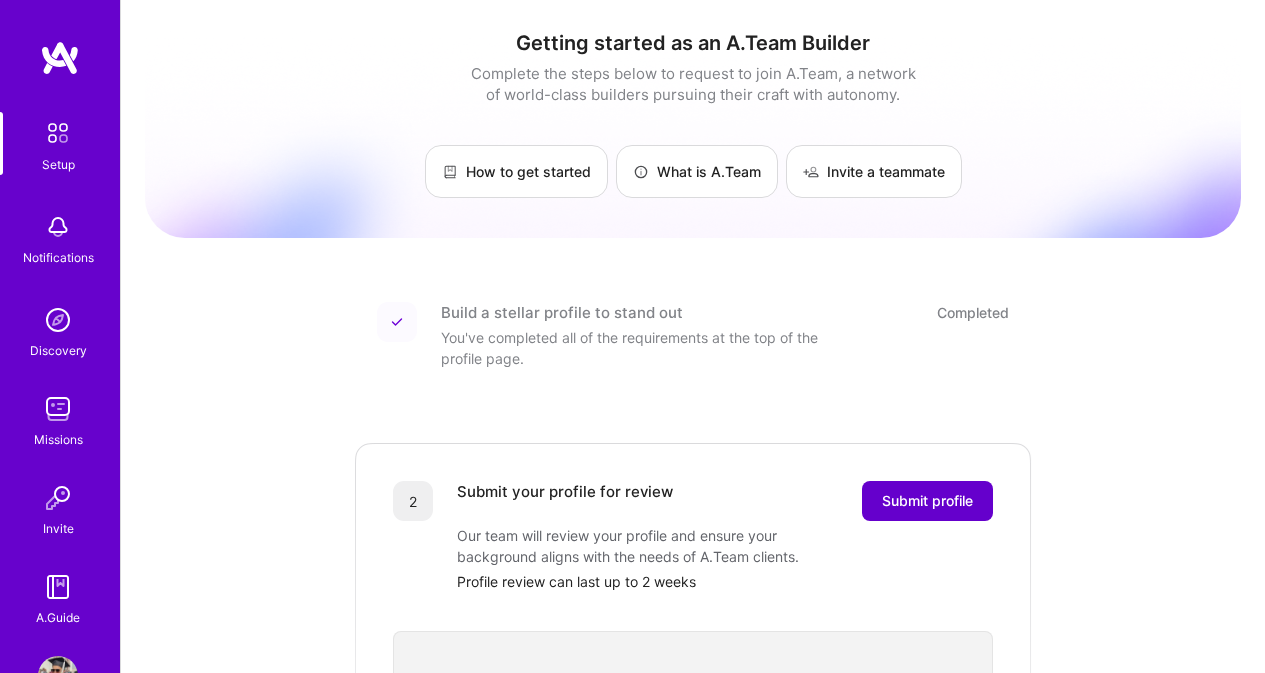 click on "Submit profile" at bounding box center [927, 501] 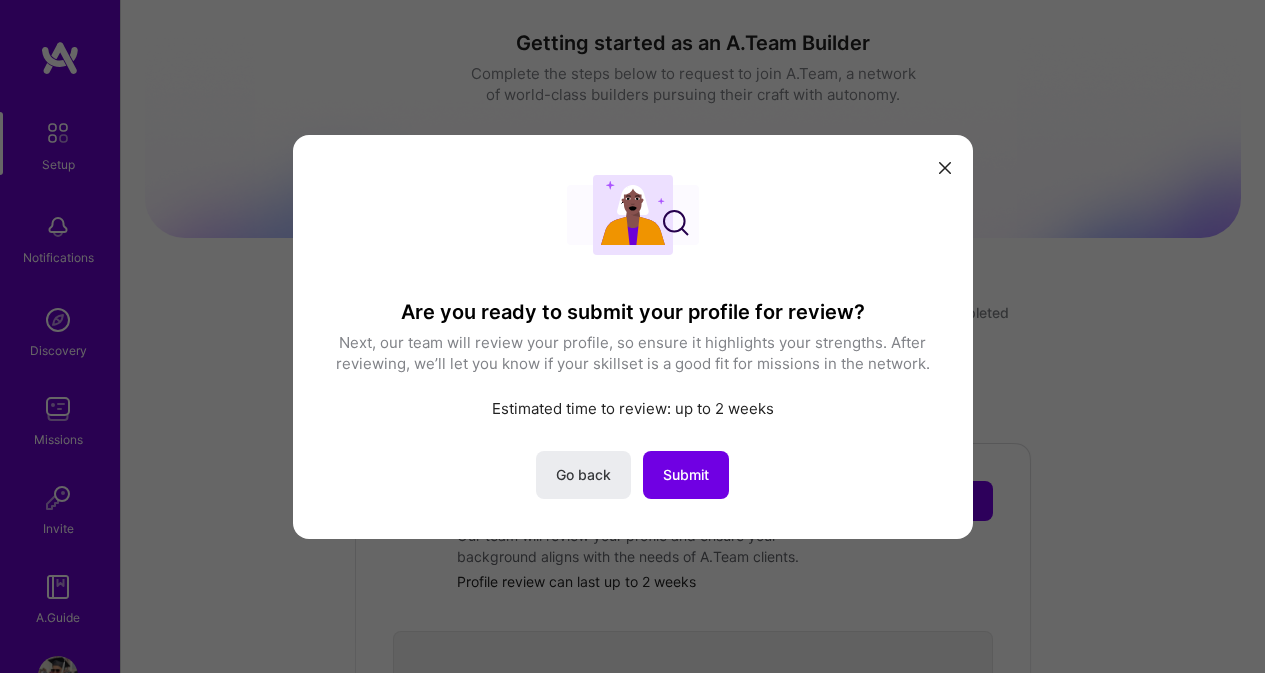 click at bounding box center [945, 168] 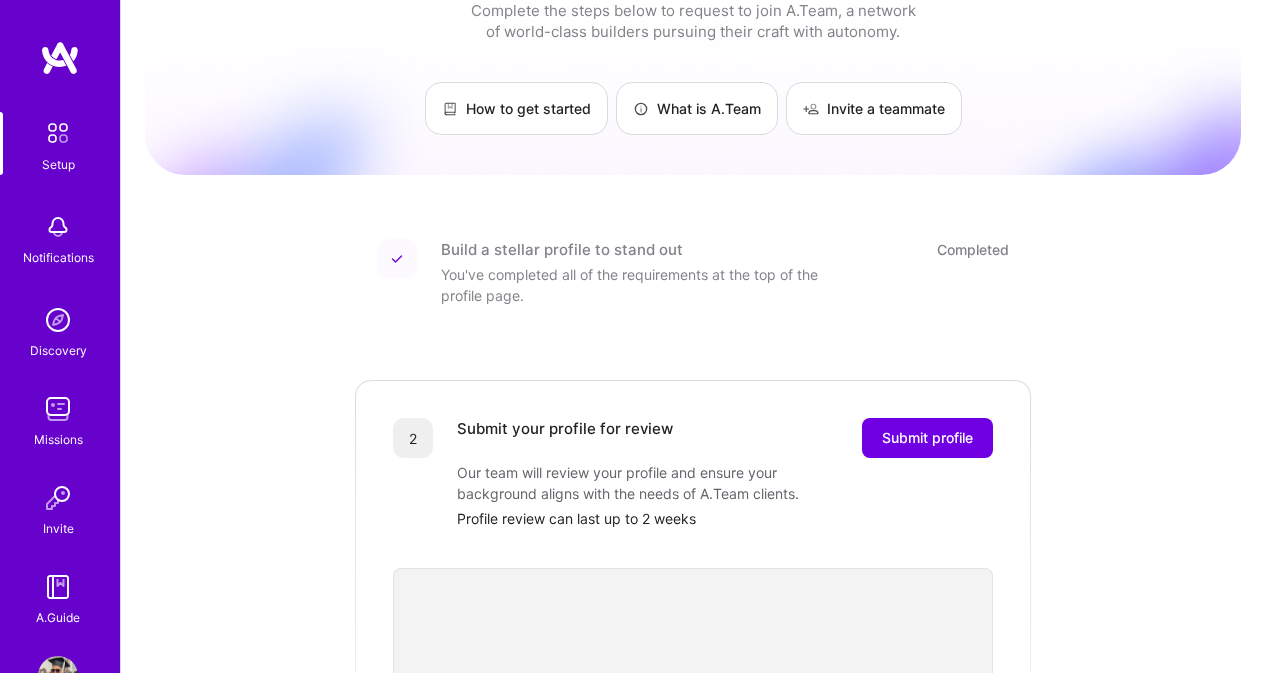 scroll, scrollTop: 200, scrollLeft: 0, axis: vertical 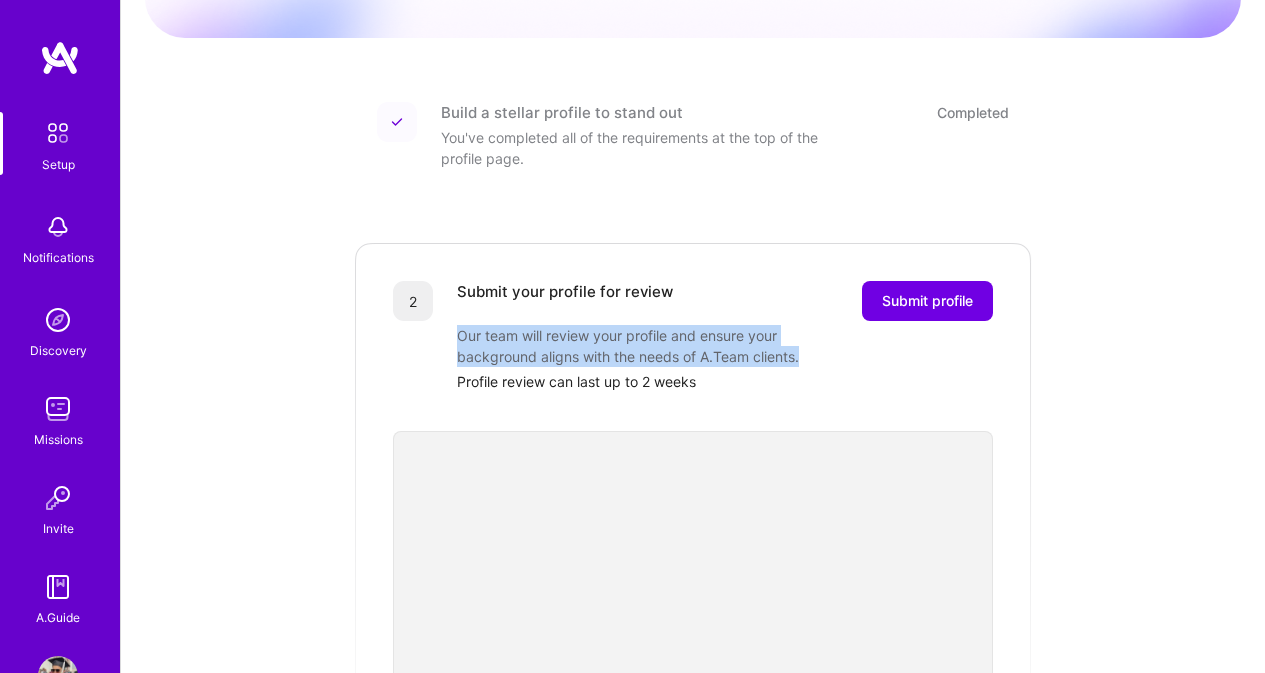 drag, startPoint x: 452, startPoint y: 339, endPoint x: 819, endPoint y: 363, distance: 367.7839 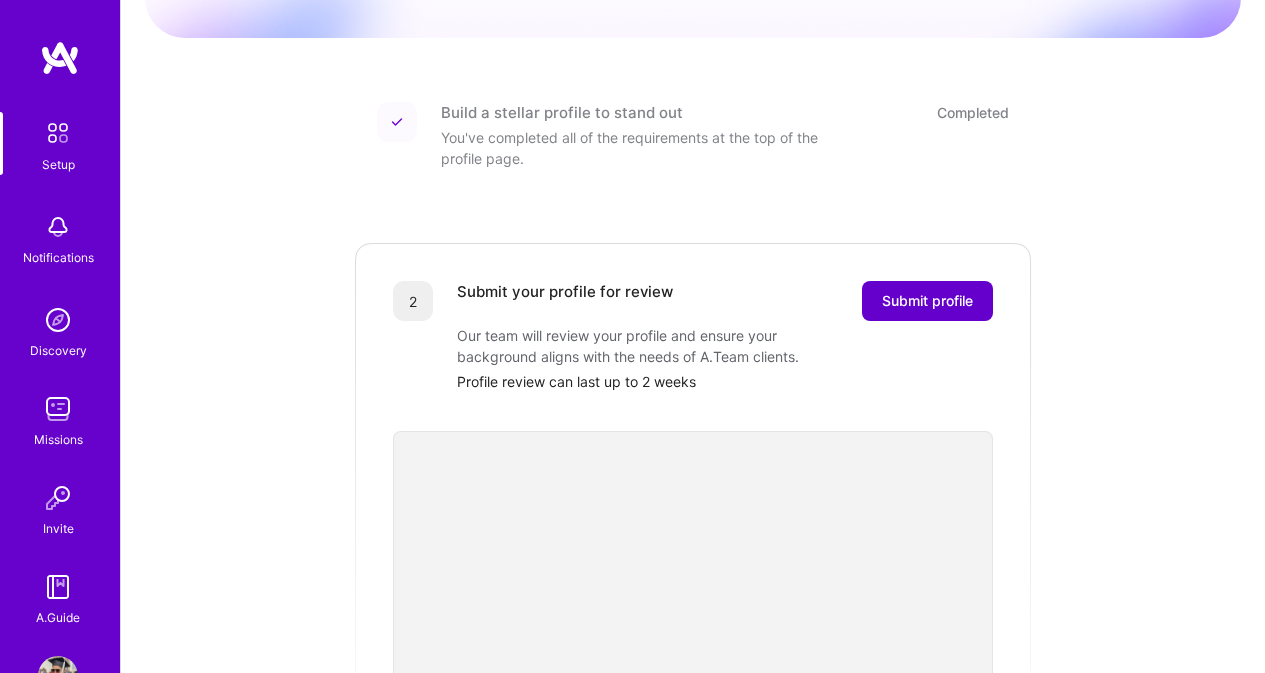 click on "Submit profile" at bounding box center [927, 301] 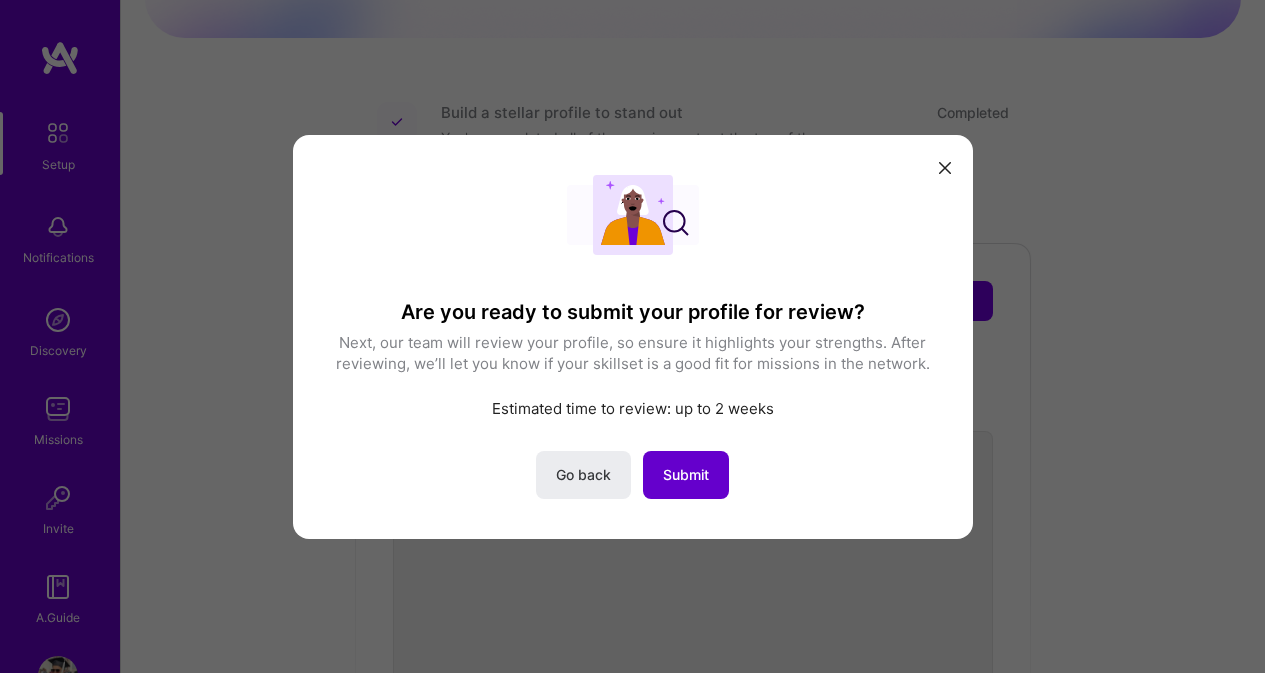 click on "Submit" at bounding box center [686, 474] 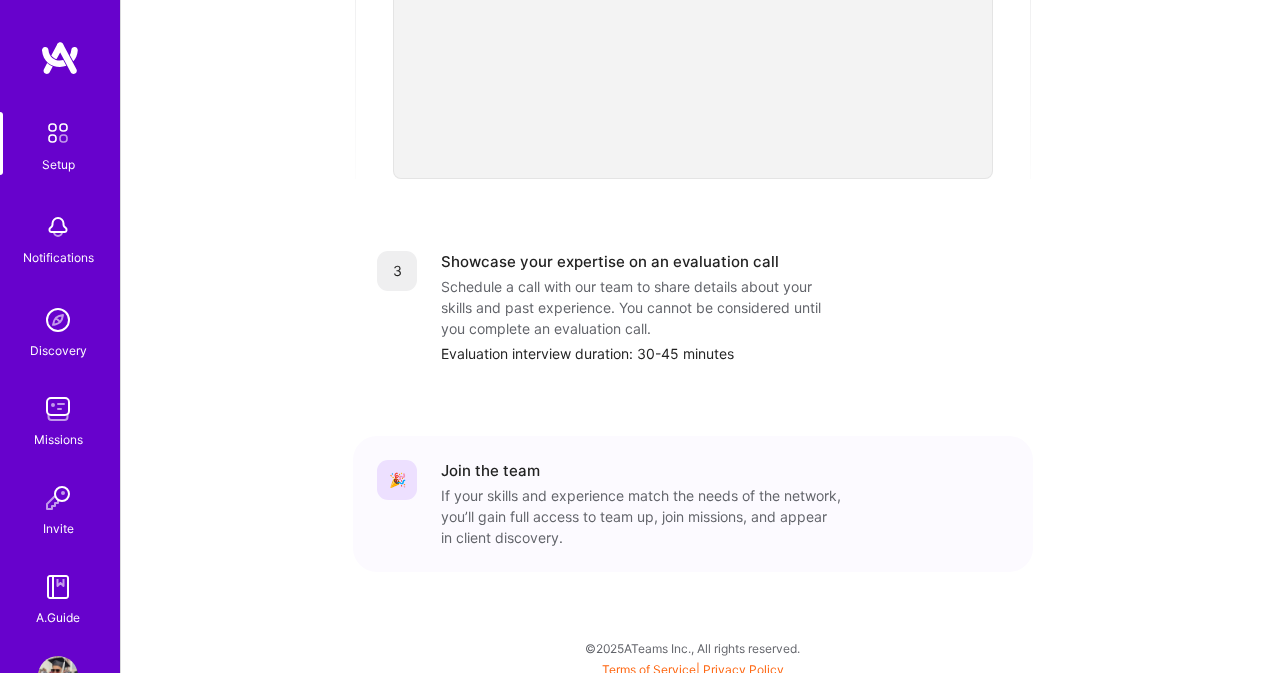 scroll, scrollTop: 782, scrollLeft: 0, axis: vertical 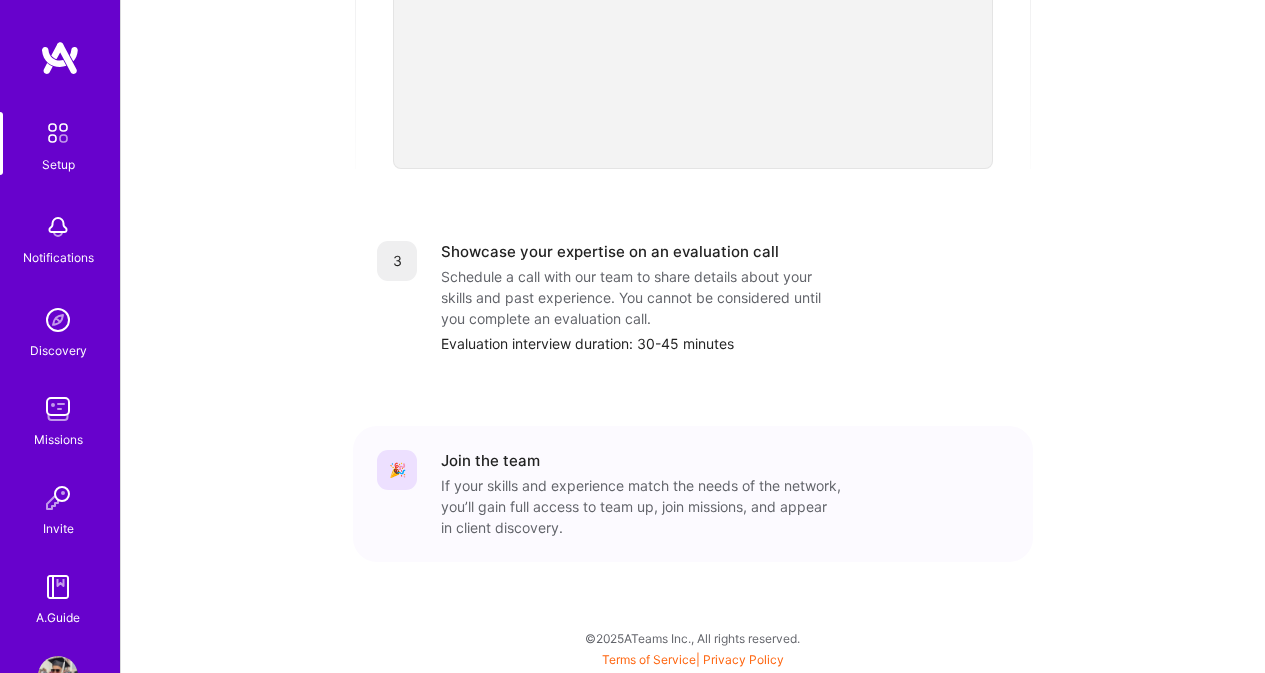 click on "Showcase your expertise on an evaluation call" at bounding box center (610, 251) 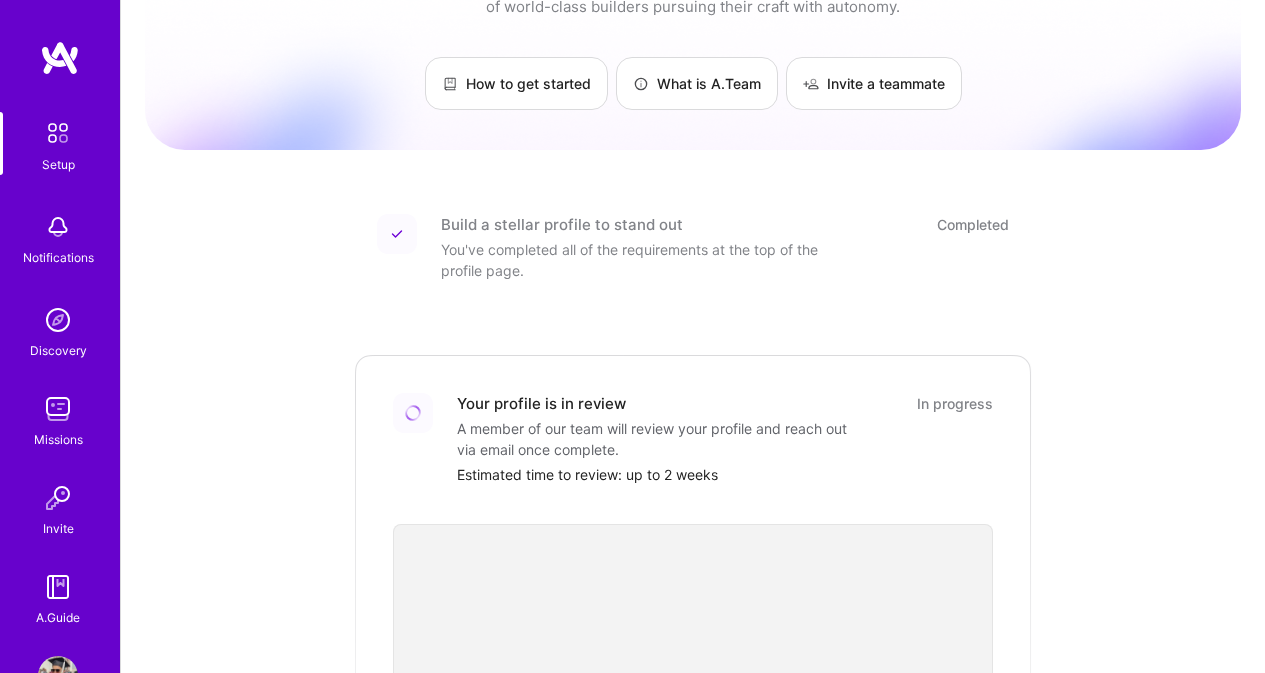 scroll, scrollTop: 100, scrollLeft: 0, axis: vertical 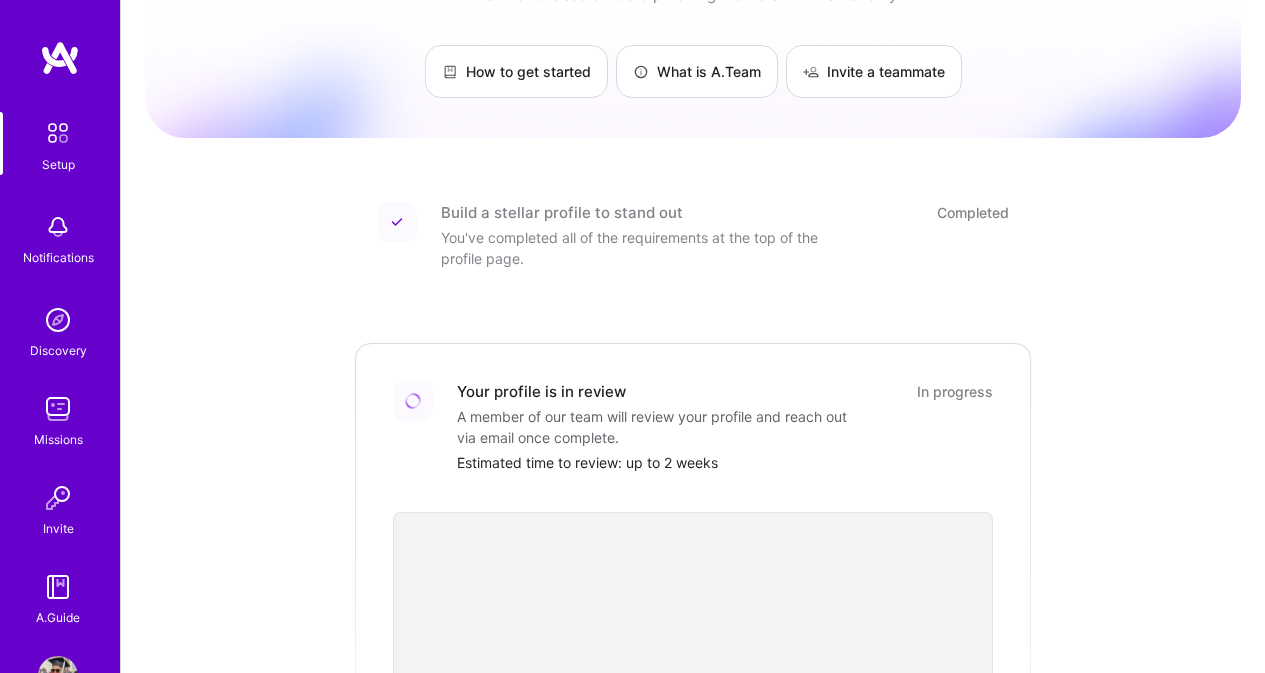 click on "Getting started as an A.Team Builder Complete the steps below to request to join A.Team, a network of world-class builders pursuing their craft with autonomy. How to get started What is A.Team Invite a teammate Build a stellar profile to stand out Completed You've completed all of the requirements at the top of the profile page. Your profile is in review In progress A member of our team will review your profile and reach out via email once complete. Estimated time to review: up to 2 weeks 3 Showcase your expertise on an evaluation call Schedule a call with our team to share details about your skills and past experience. You cannot be considered until you complete an evaluation call. Evaluation interview duration: 30-45 minutes 🎉 Join the team If your skills and experience match the needs of the network, you’ll gain full access to team up, join missions, and appear in client discovery." at bounding box center (693, 627) 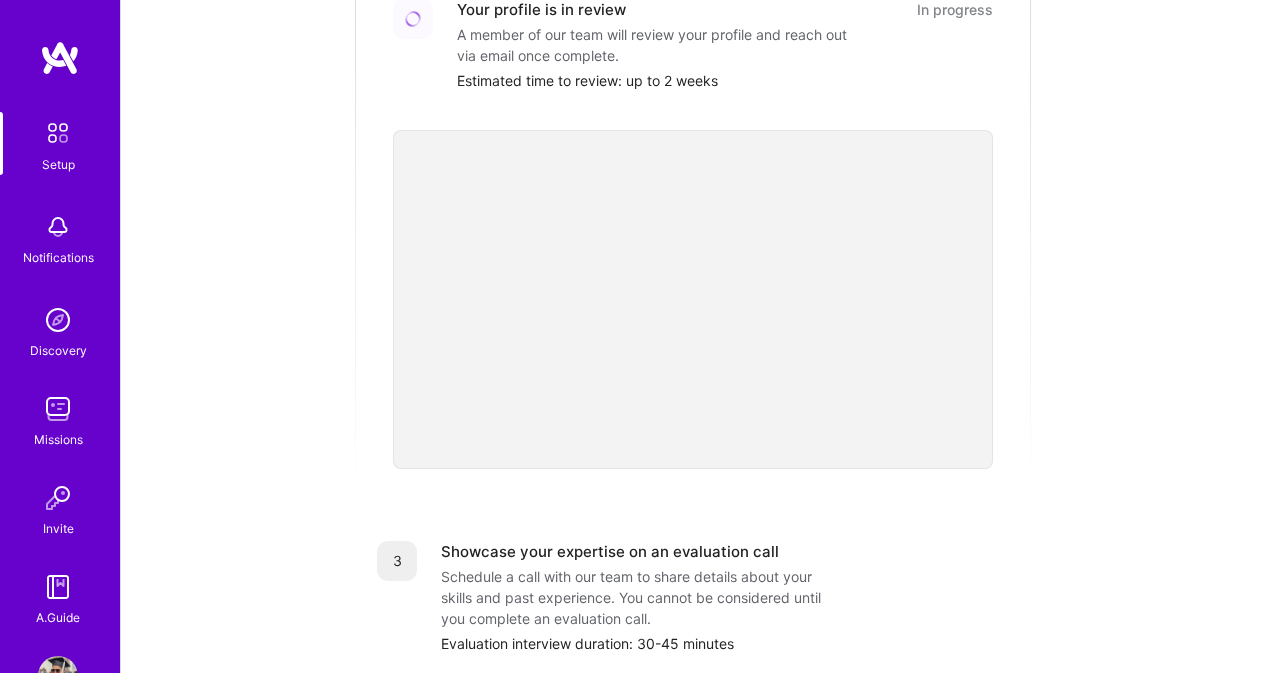 scroll, scrollTop: 0, scrollLeft: 0, axis: both 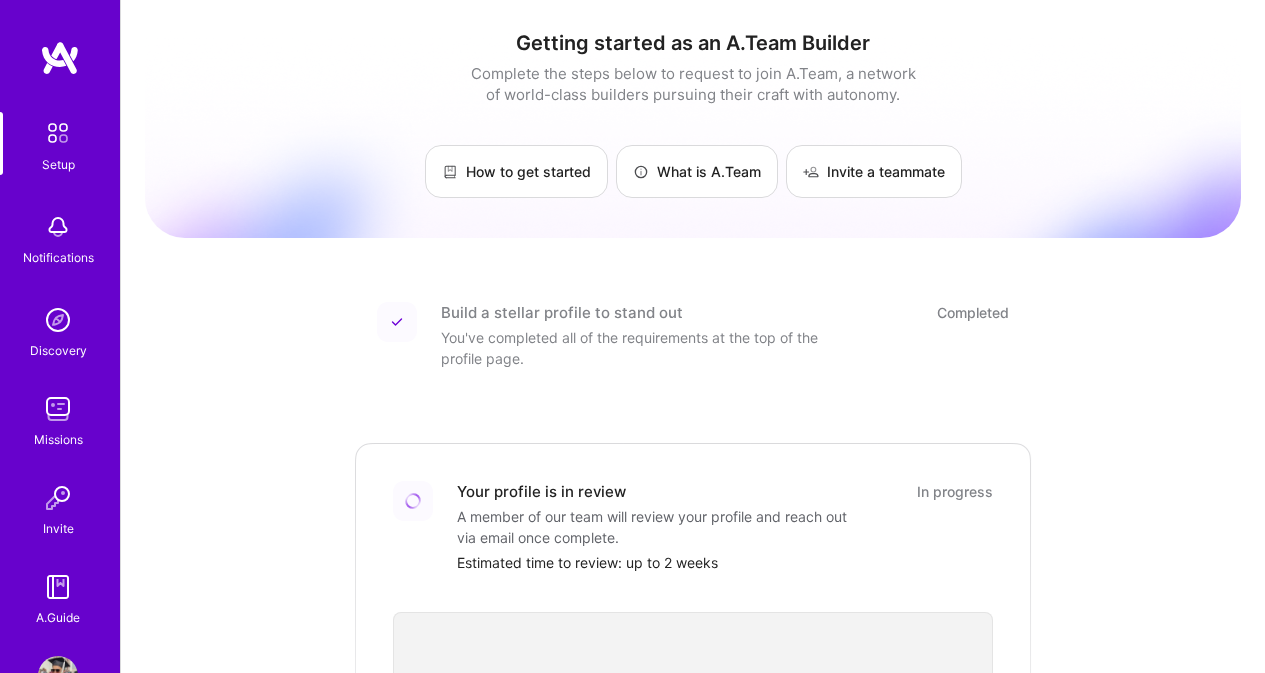 click on "Notifications" at bounding box center [58, 257] 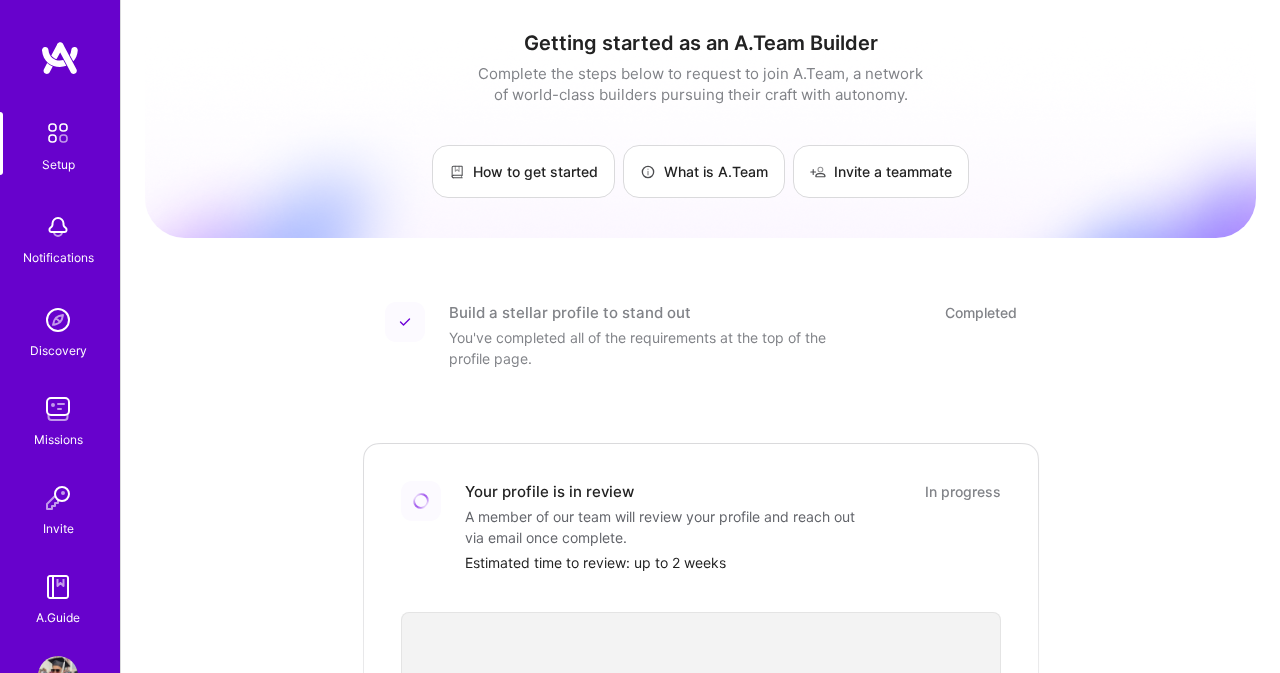 click at bounding box center [58, 320] 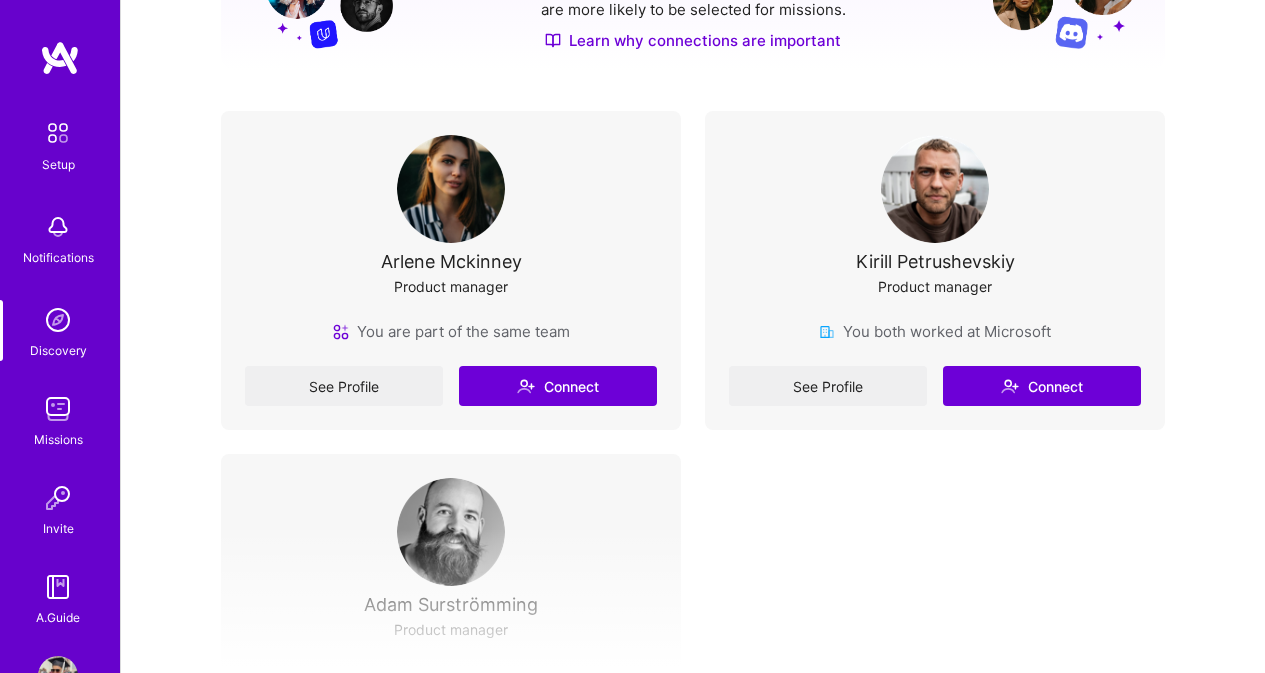 scroll, scrollTop: 400, scrollLeft: 0, axis: vertical 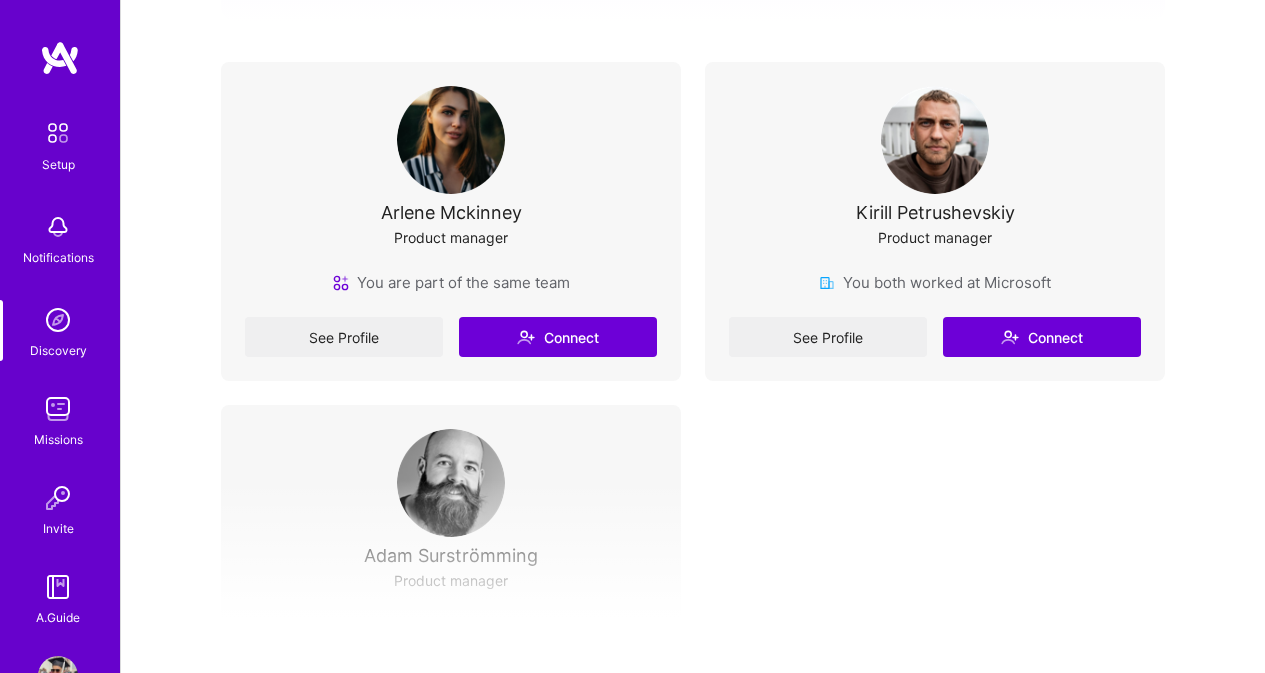 click on "See Profile Connect" at bounding box center (451, 337) 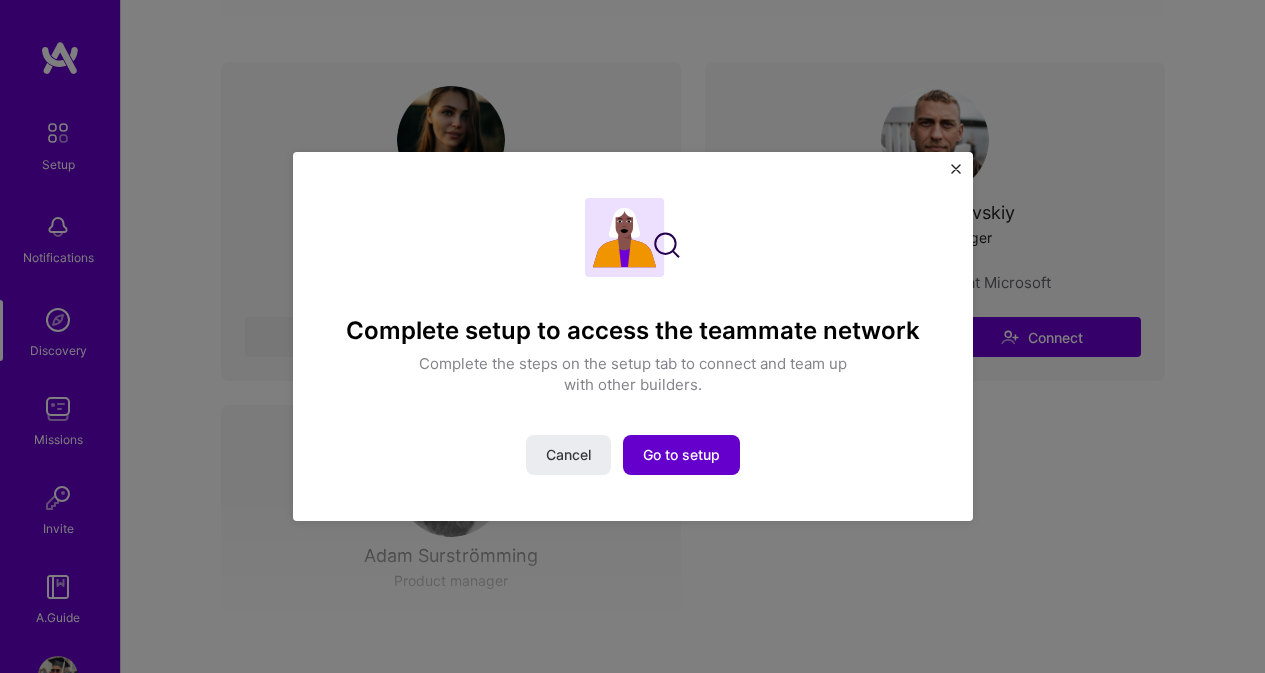 click on "Go to setup" at bounding box center (681, 455) 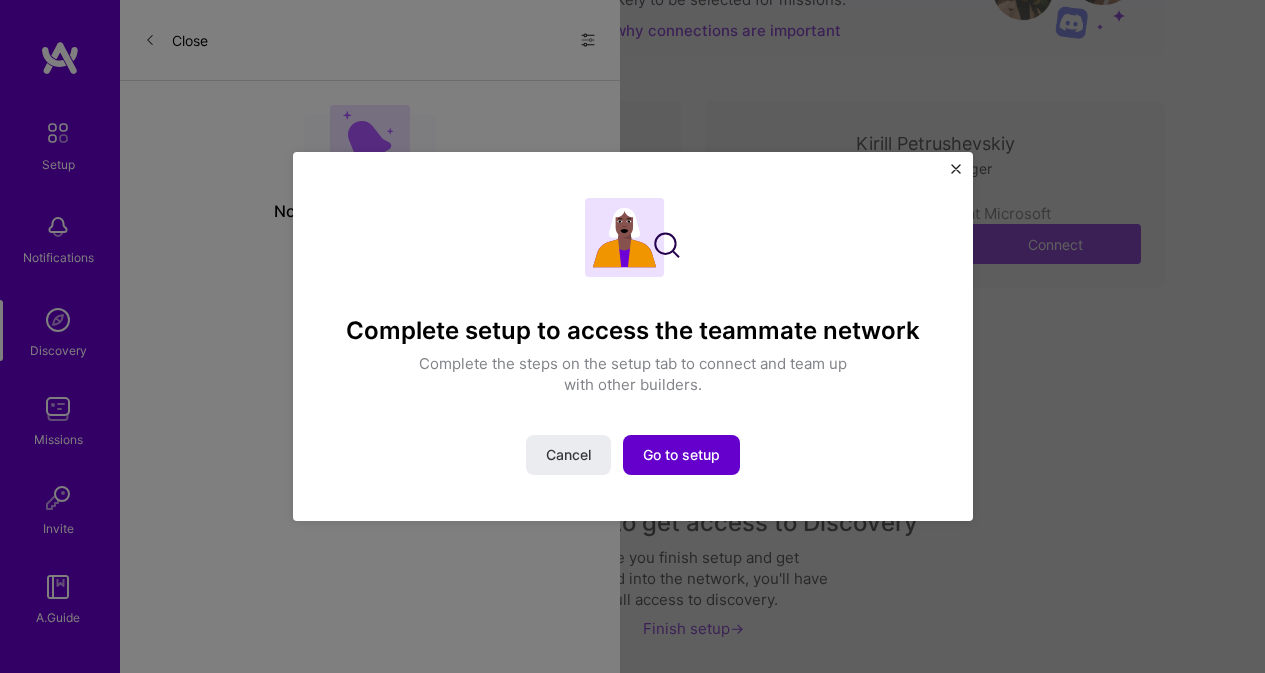scroll, scrollTop: 0, scrollLeft: 0, axis: both 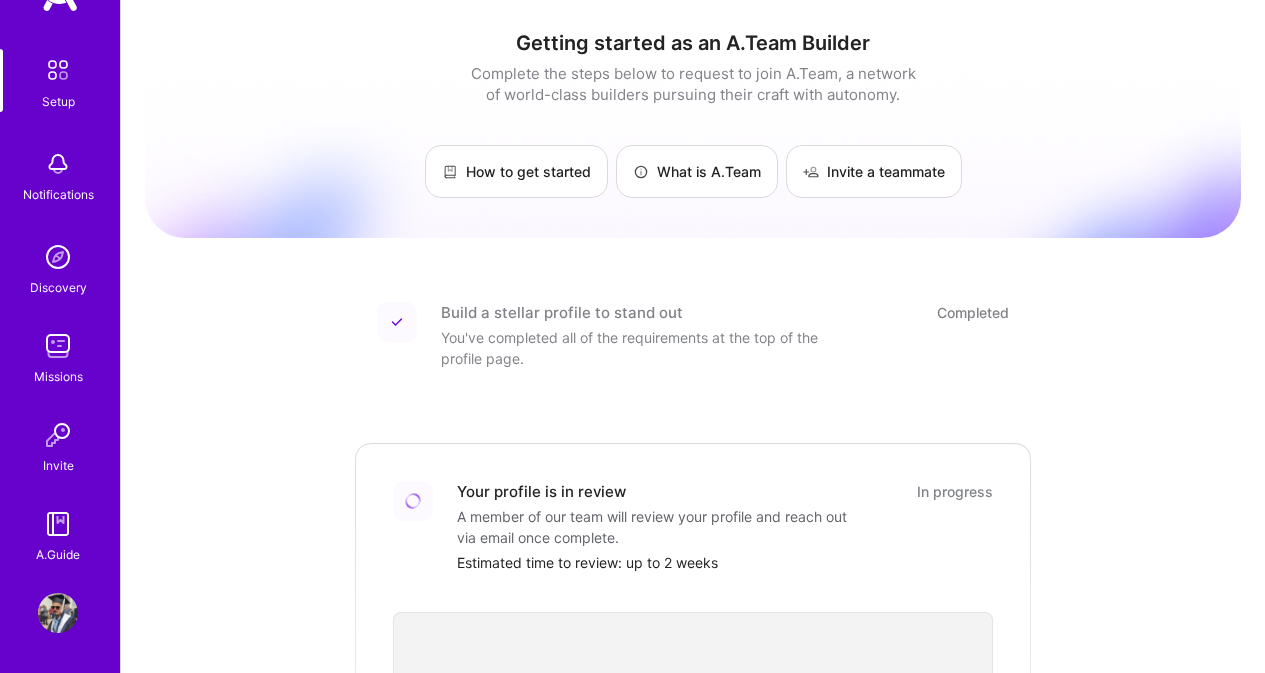 click at bounding box center (58, 613) 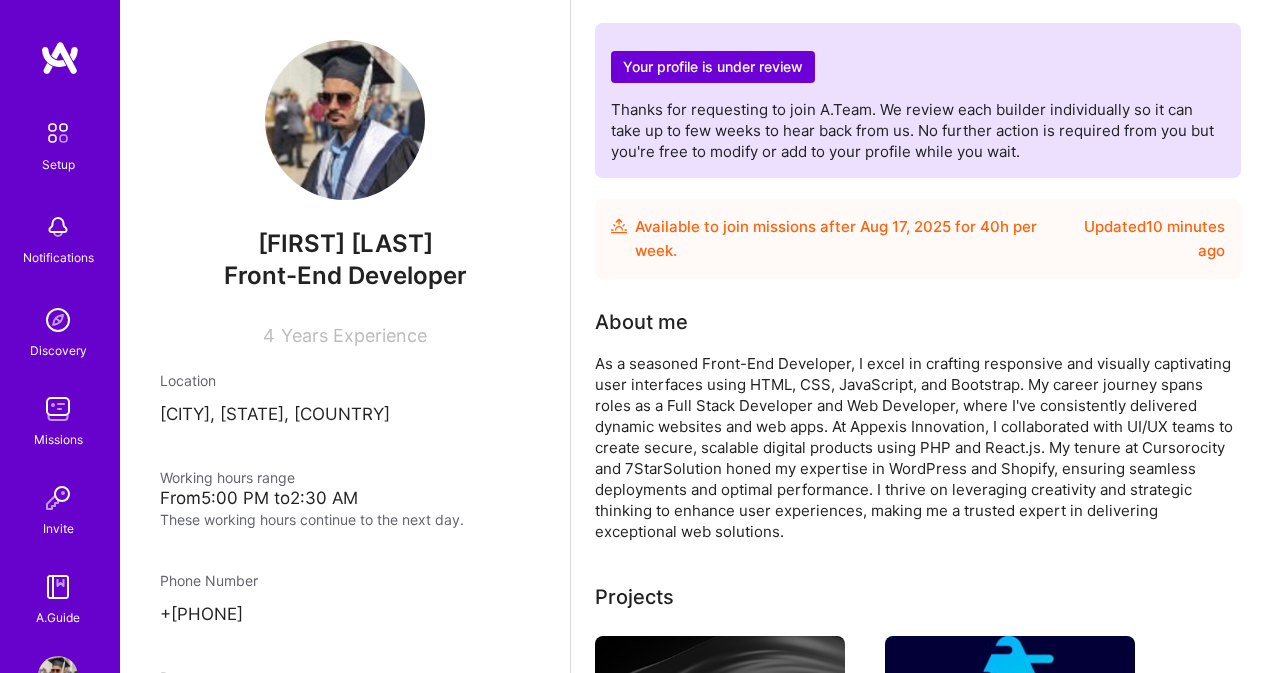 scroll, scrollTop: 0, scrollLeft: 0, axis: both 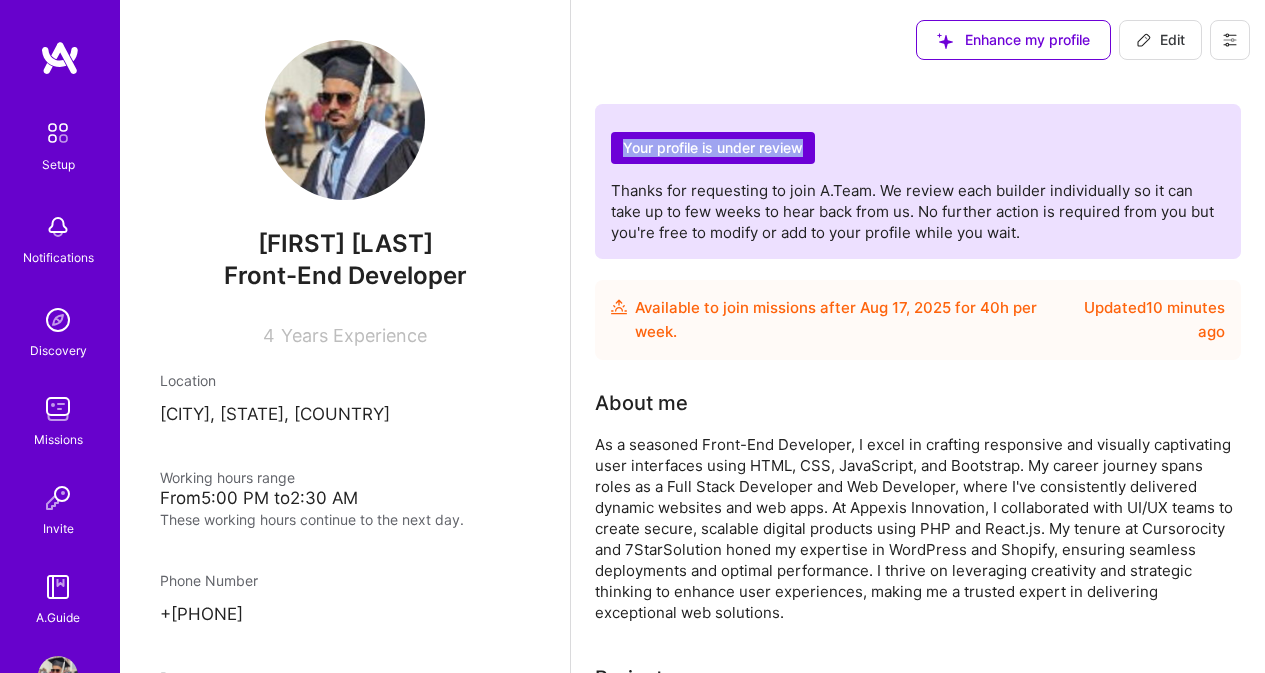 drag, startPoint x: 617, startPoint y: 149, endPoint x: 803, endPoint y: 142, distance: 186.13167 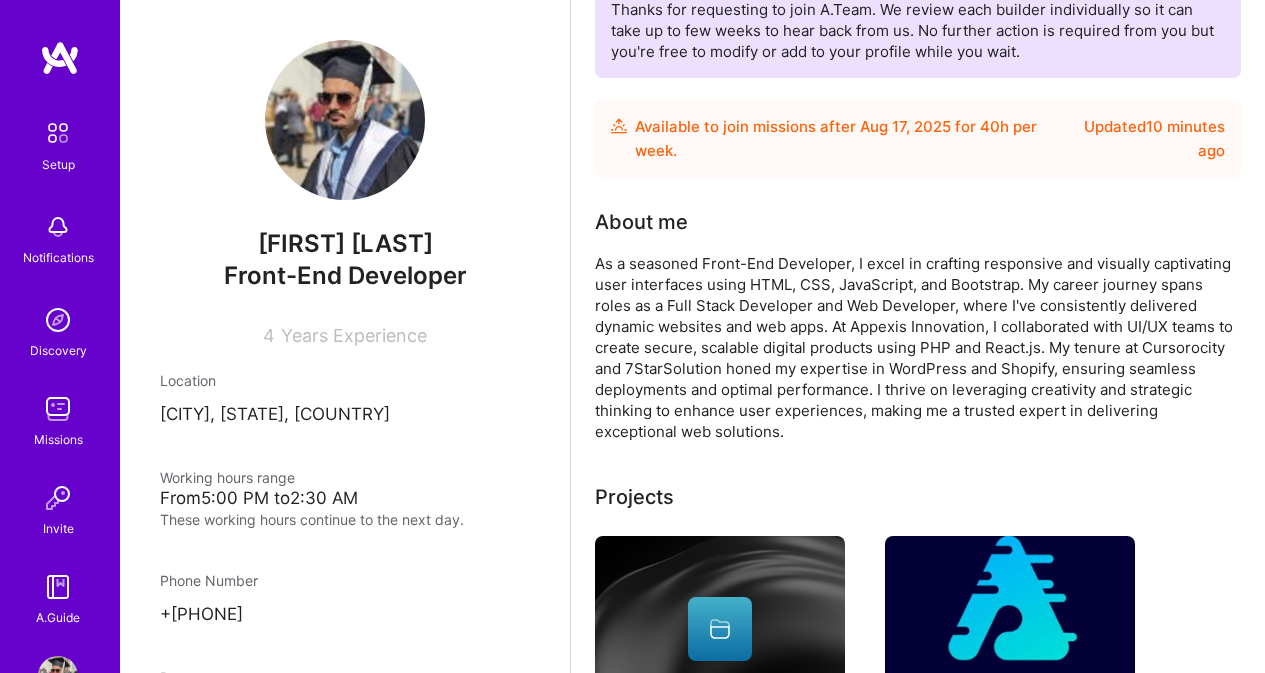 scroll, scrollTop: 0, scrollLeft: 0, axis: both 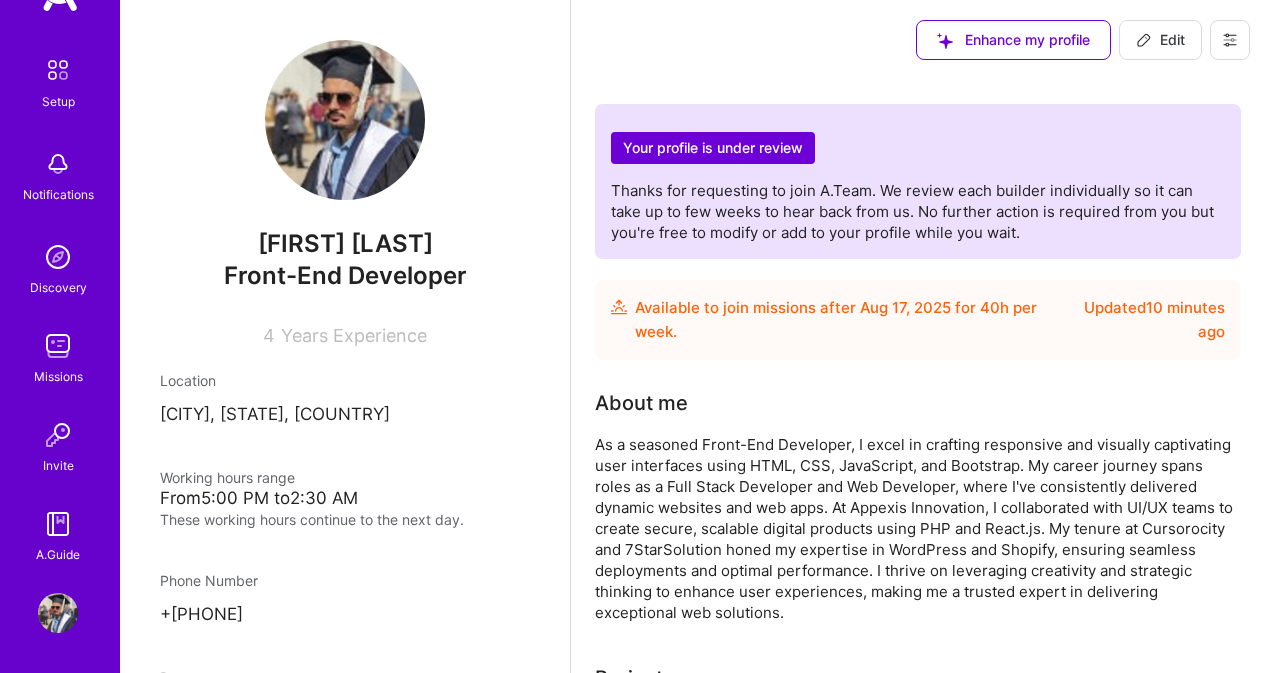 click at bounding box center (58, 613) 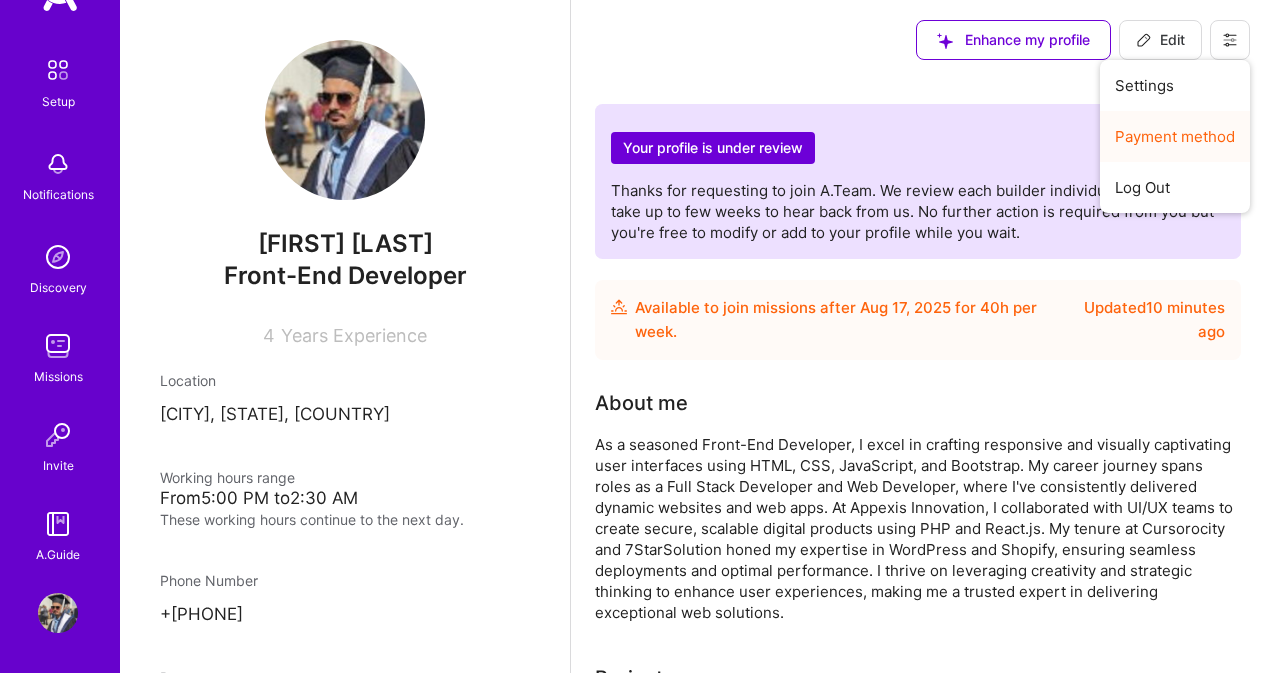 click on "Payment method" at bounding box center (1175, 136) 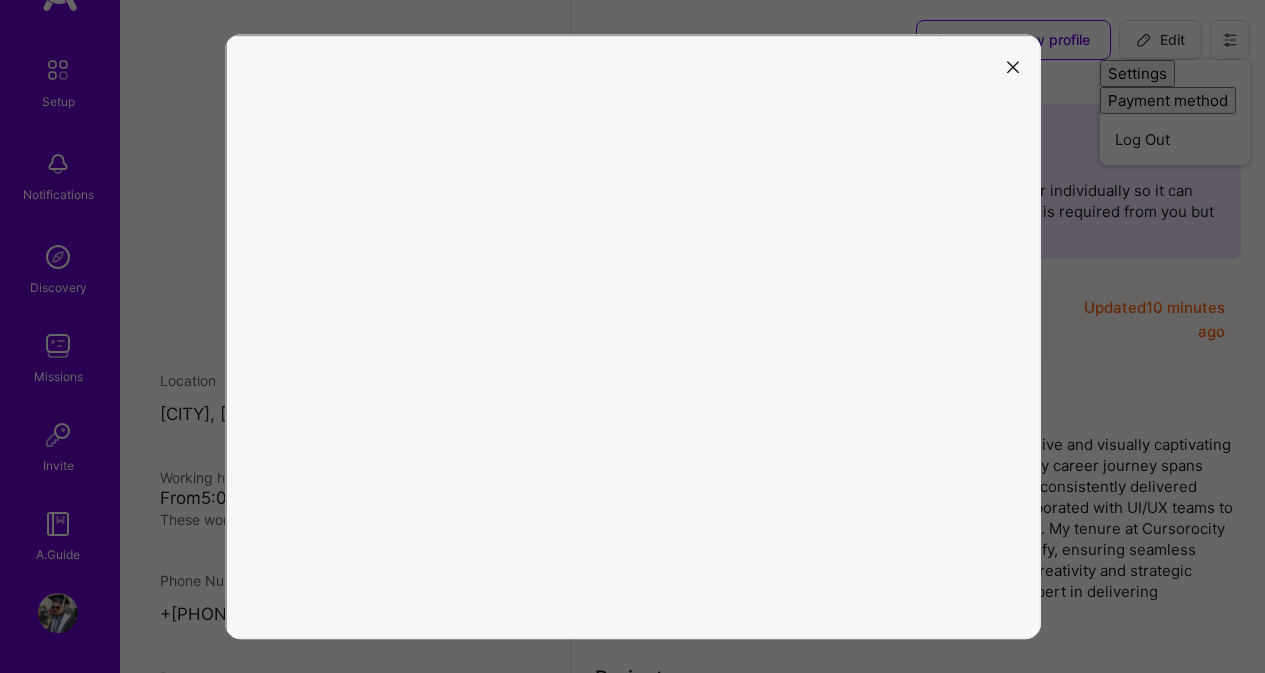 click at bounding box center [1013, 67] 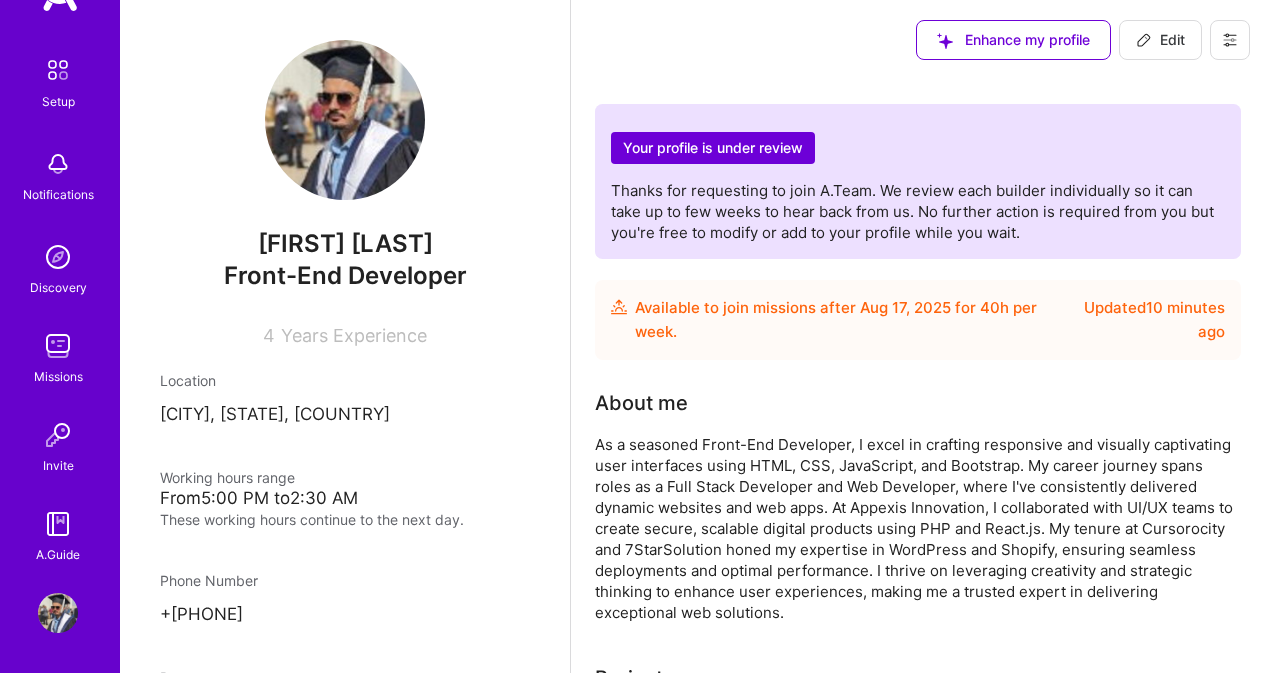 click 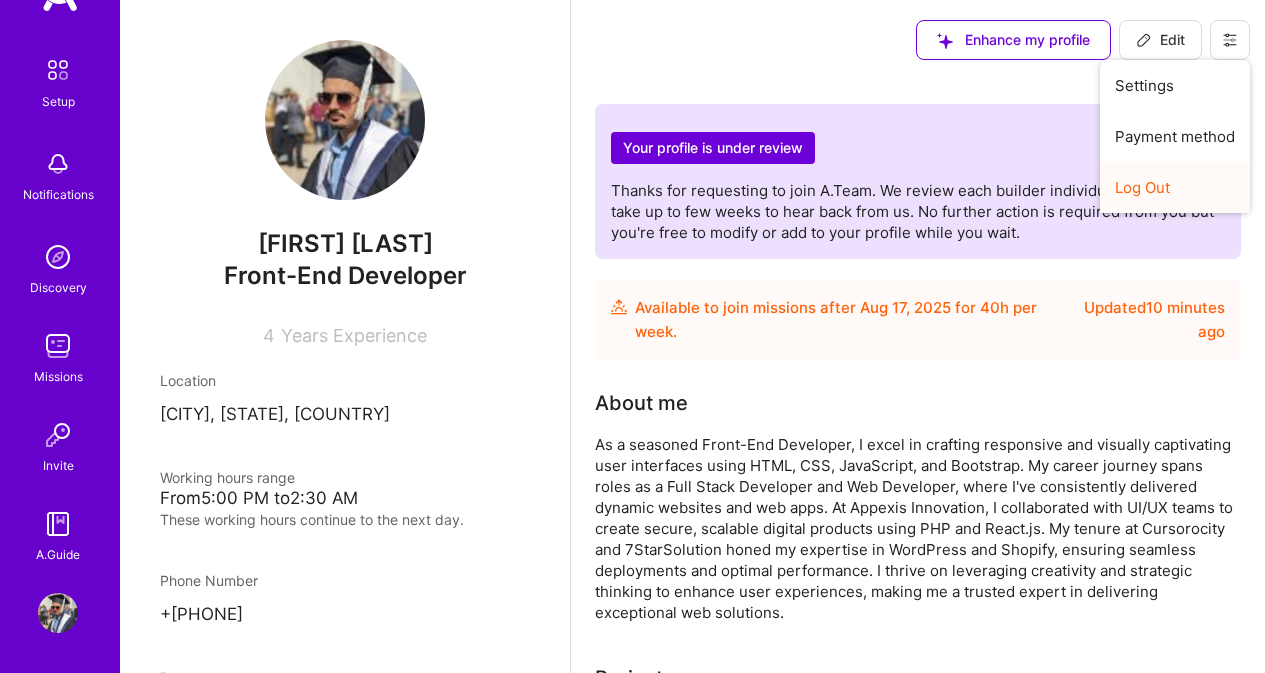 click on "Log Out" at bounding box center (1175, 187) 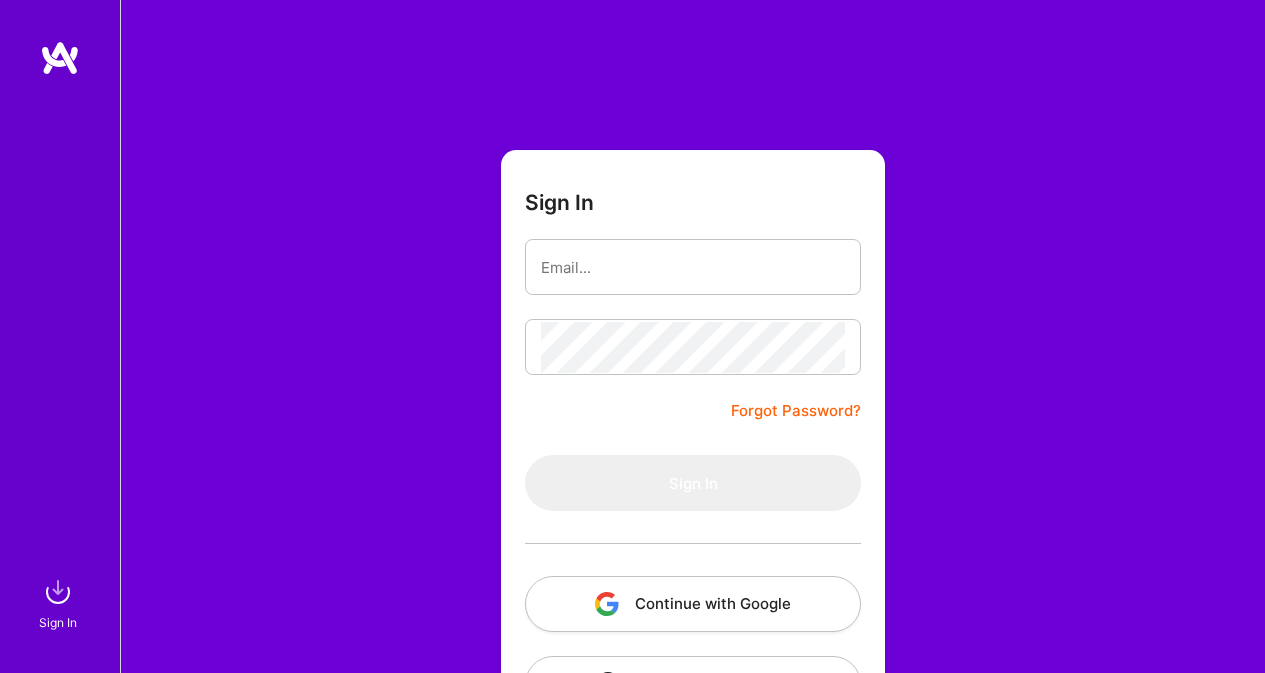 scroll, scrollTop: 0, scrollLeft: 0, axis: both 